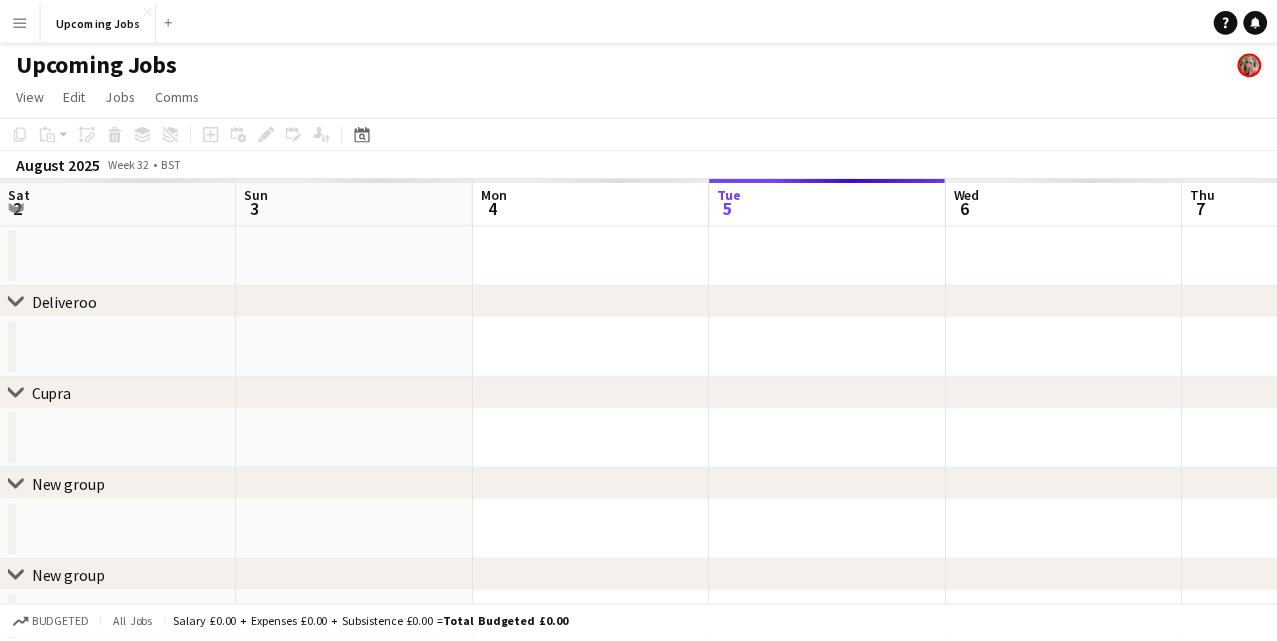 scroll, scrollTop: 0, scrollLeft: 0, axis: both 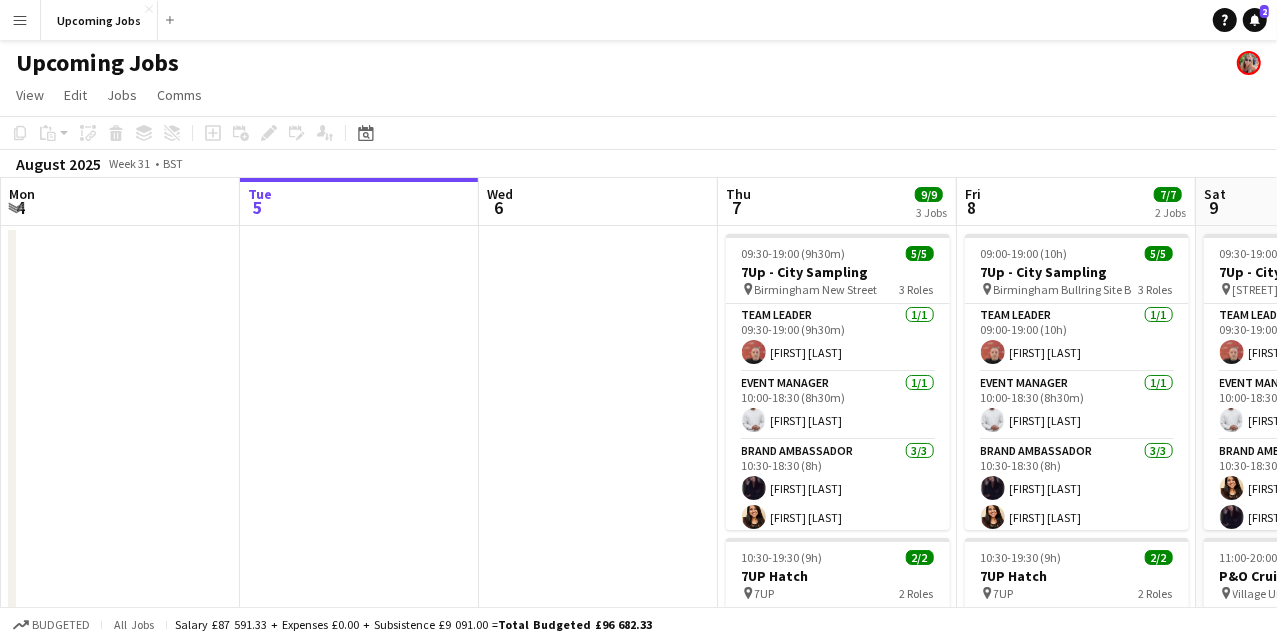 click on "Menu" at bounding box center (20, 20) 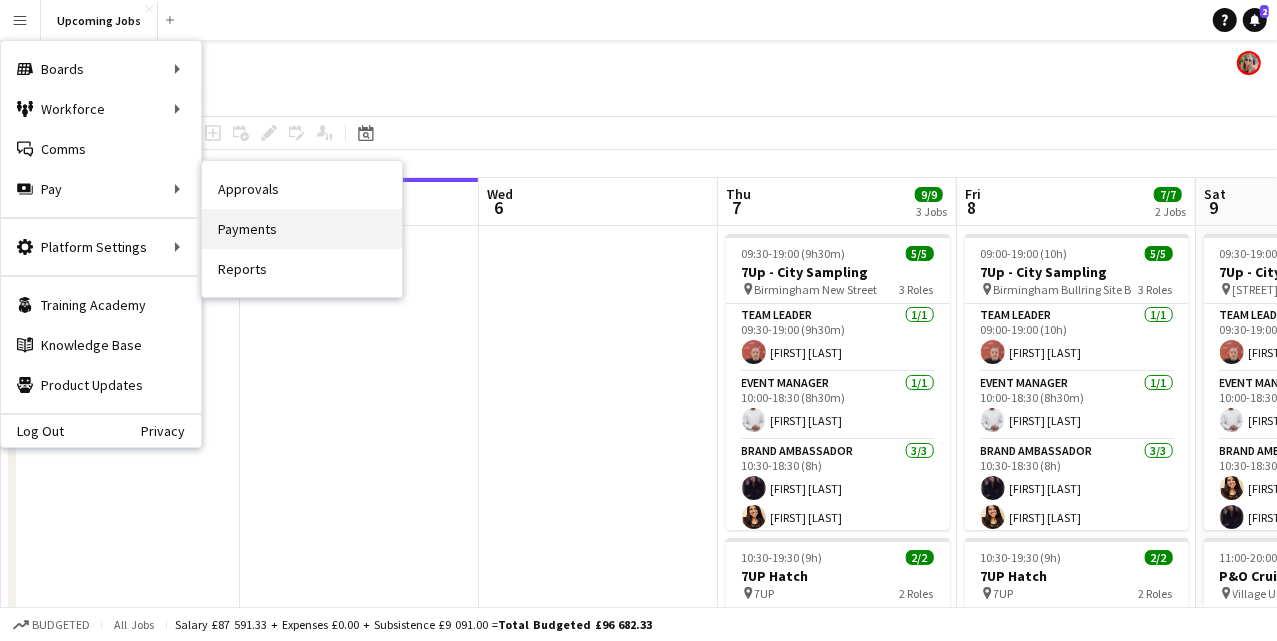 click on "Payments" at bounding box center [302, 229] 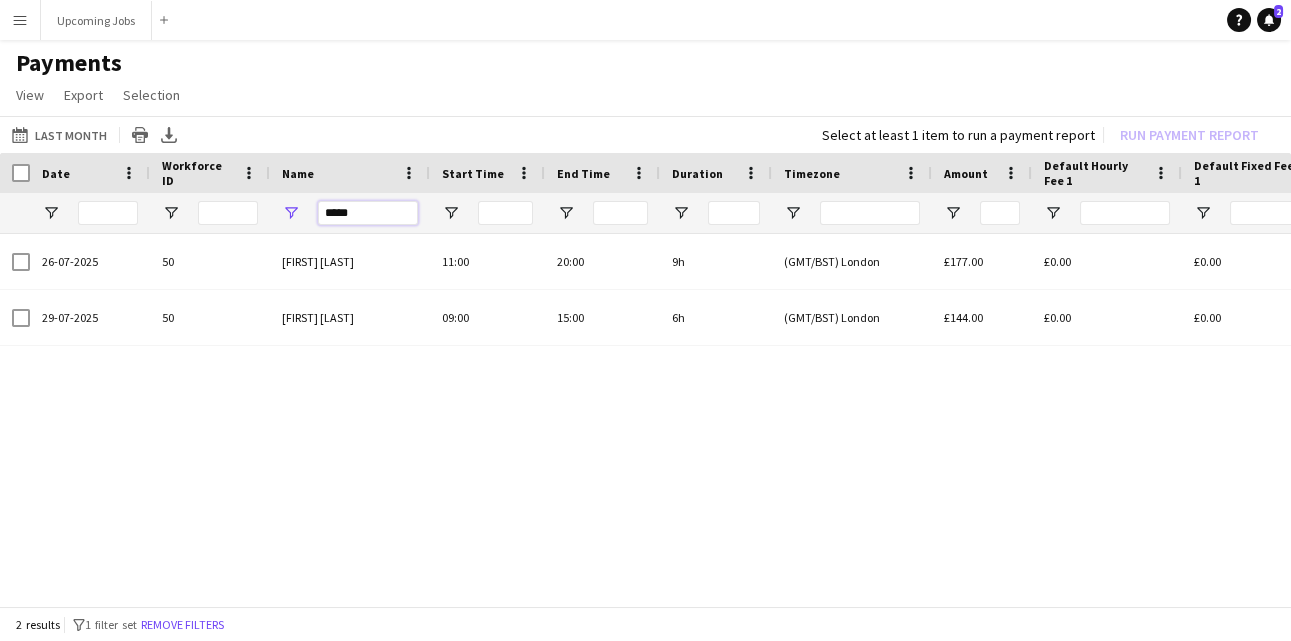 click on "*****" at bounding box center (368, 213) 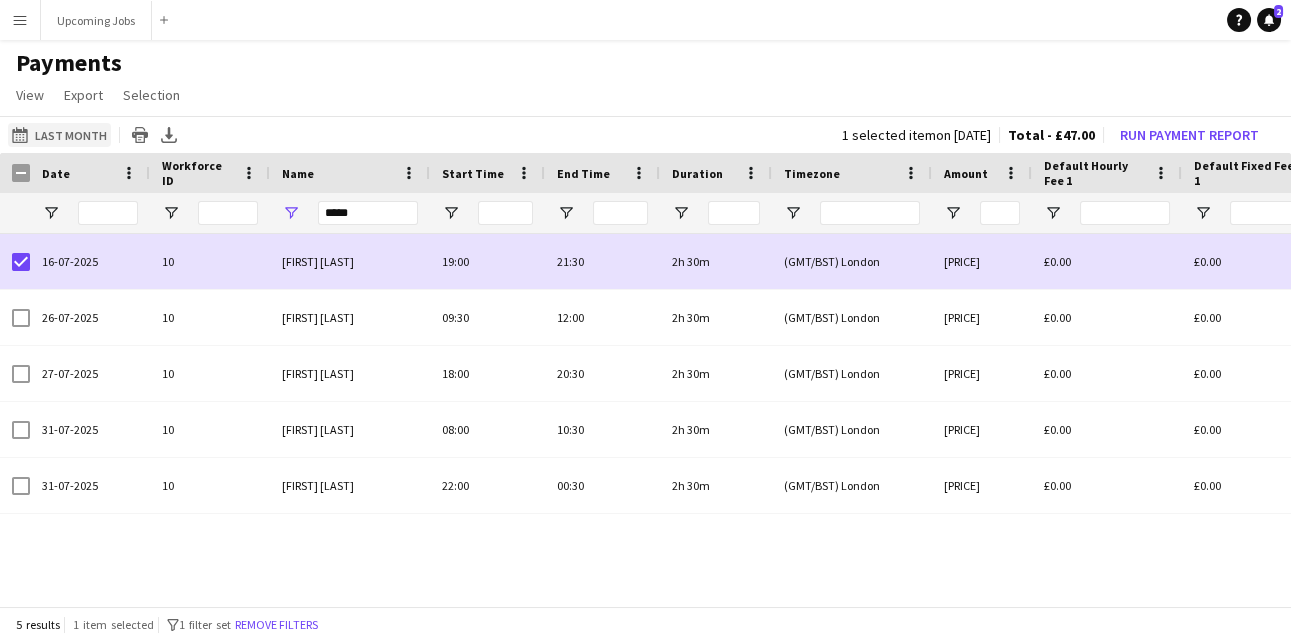 click on "Last Month
Last Month" 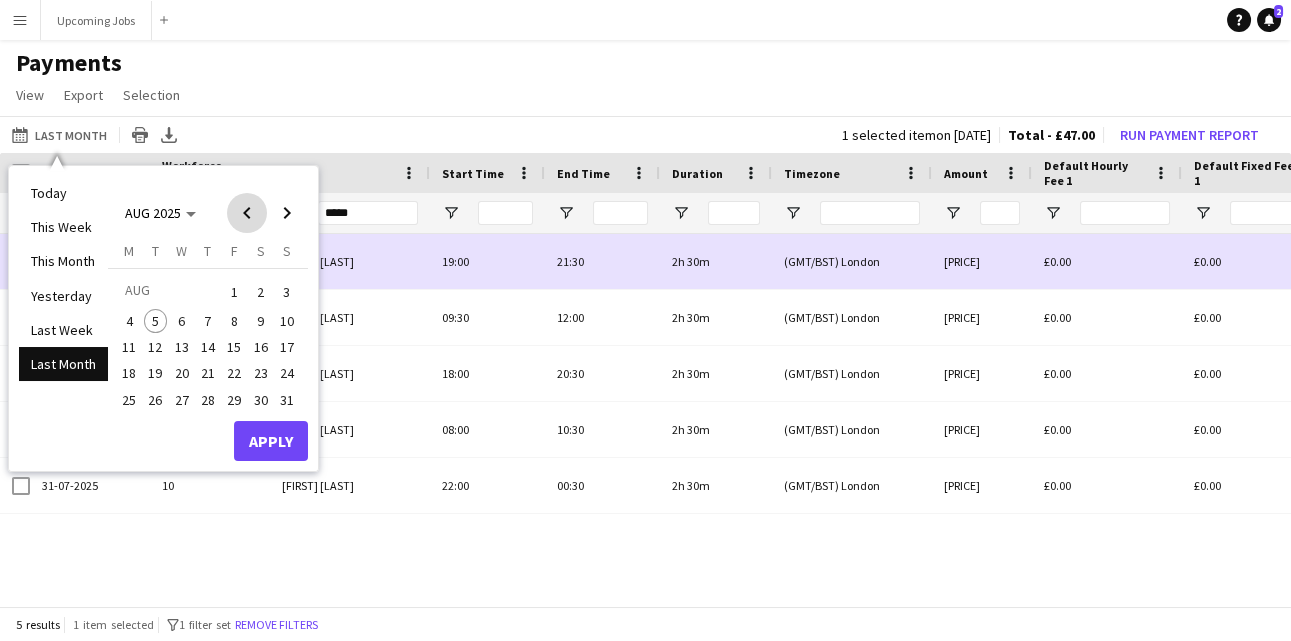 click at bounding box center [247, 213] 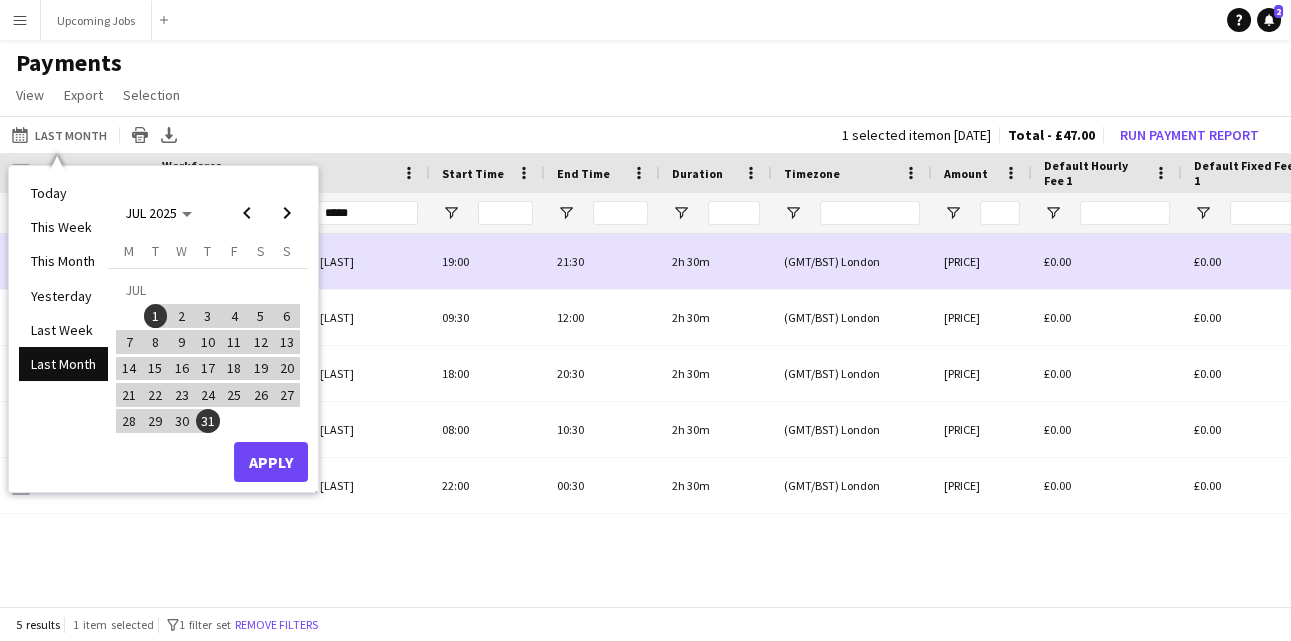 click on "1" at bounding box center [156, 316] 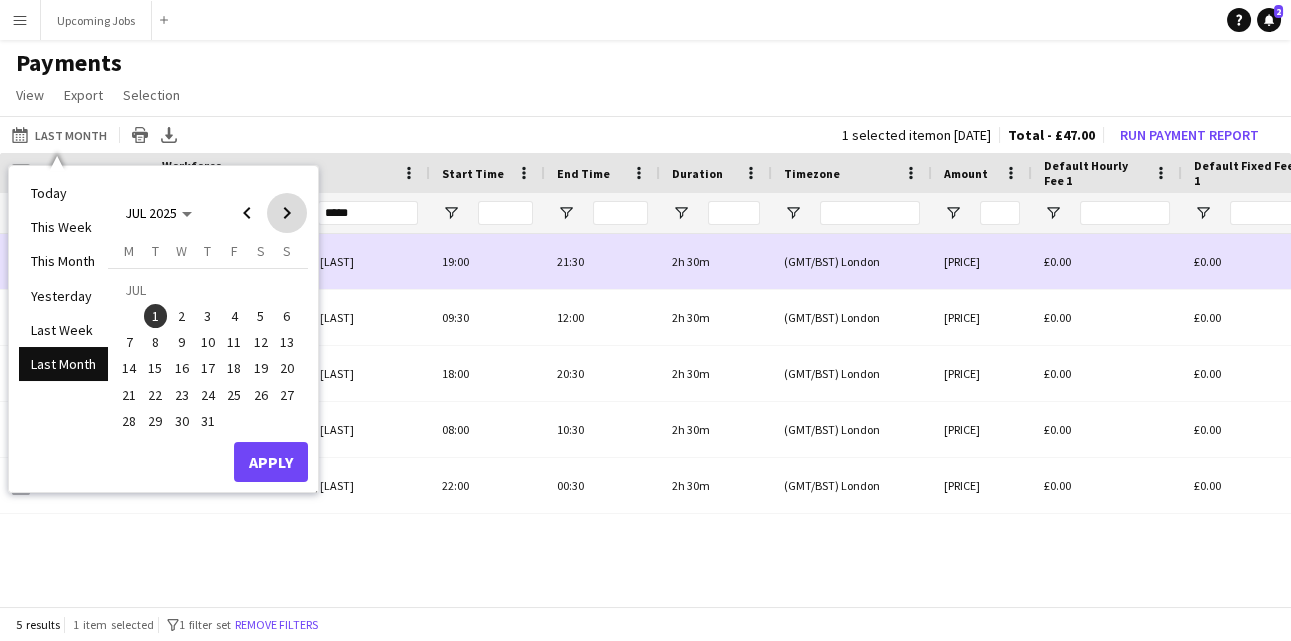 click at bounding box center [287, 213] 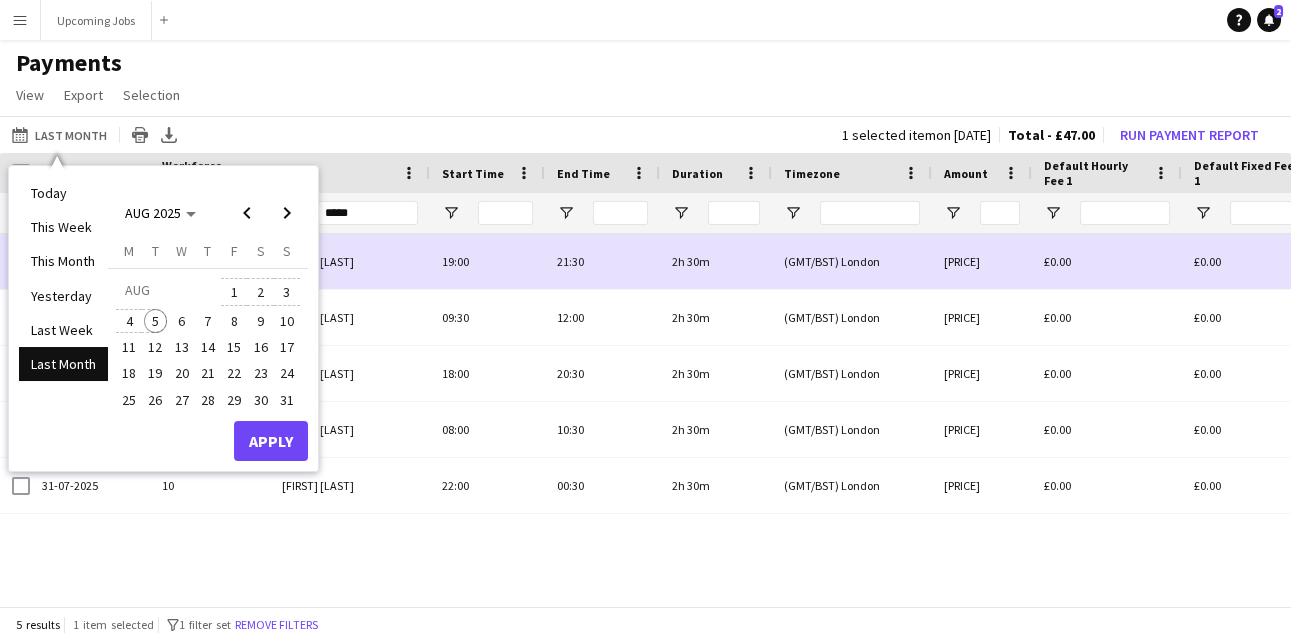 click on "5" at bounding box center (156, 321) 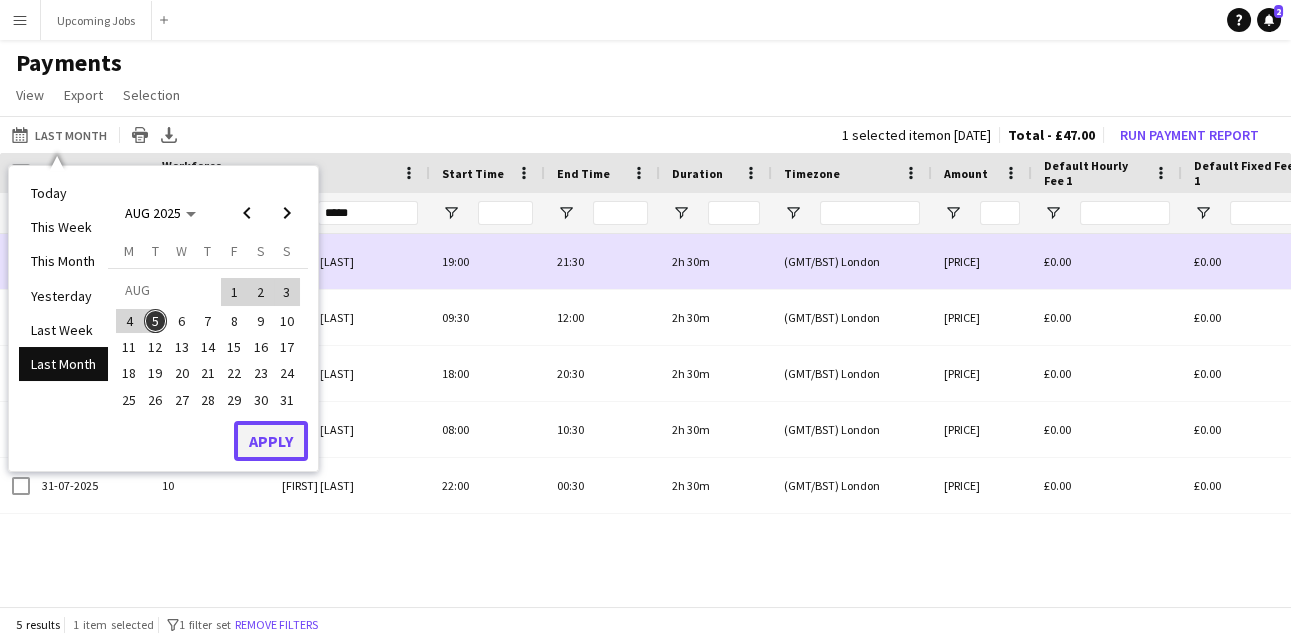 click on "Apply" at bounding box center [271, 441] 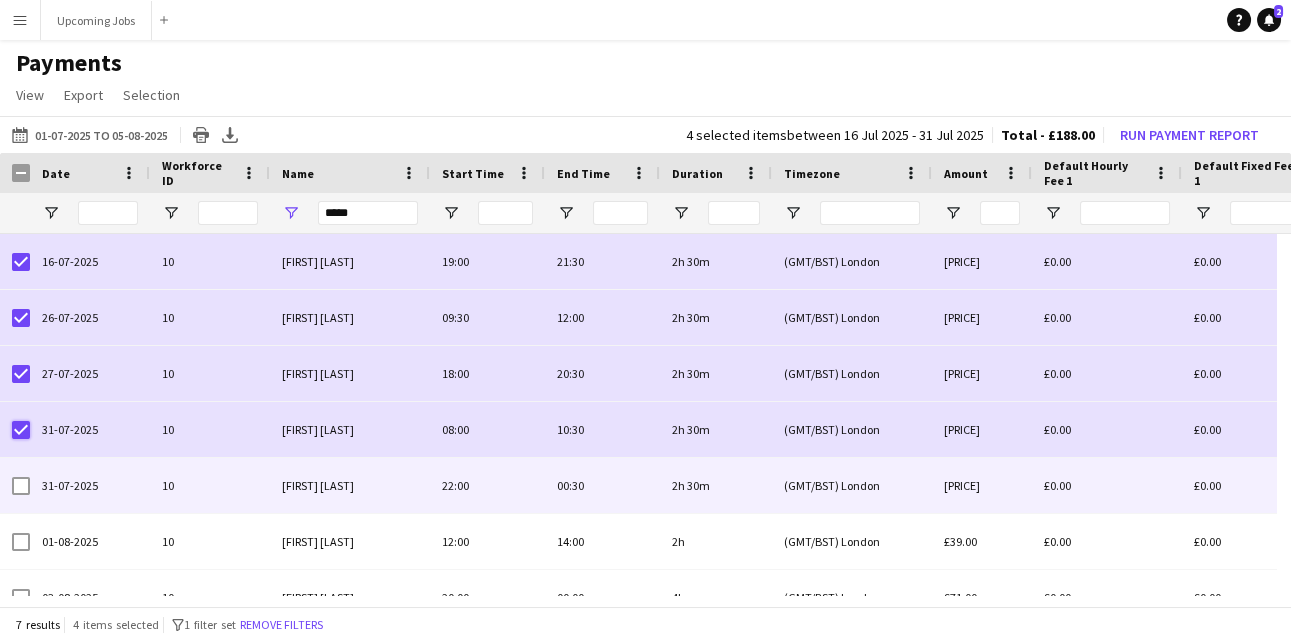 scroll, scrollTop: 30, scrollLeft: 0, axis: vertical 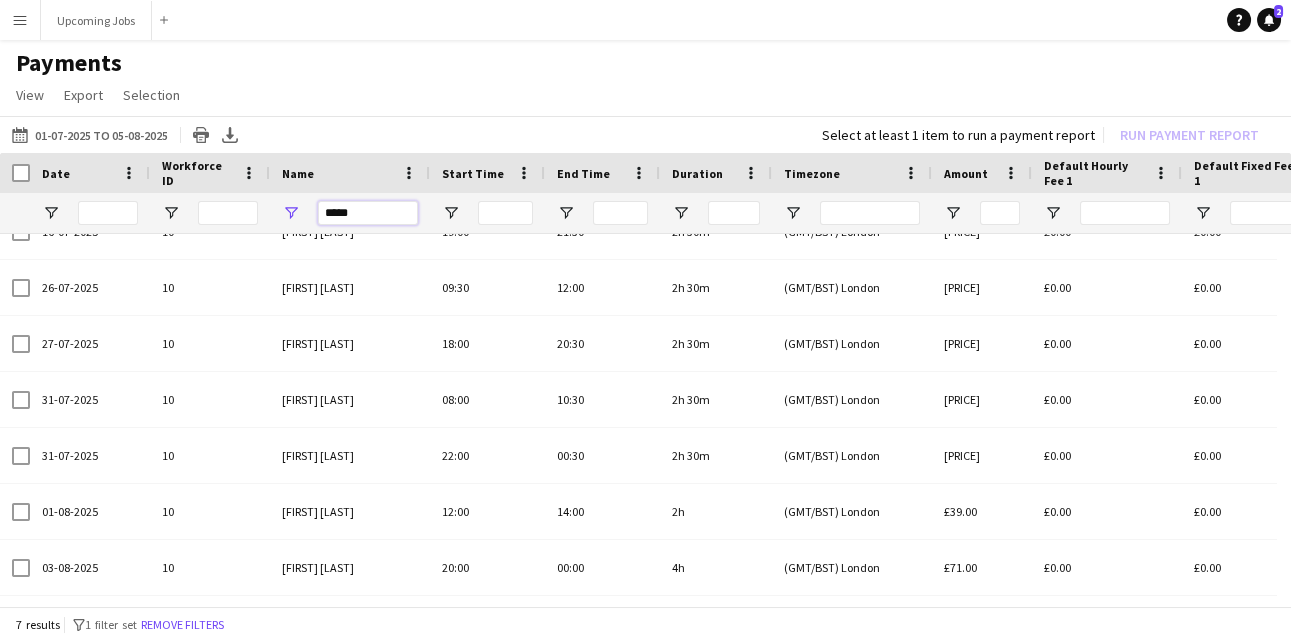 click on "*****" at bounding box center (368, 213) 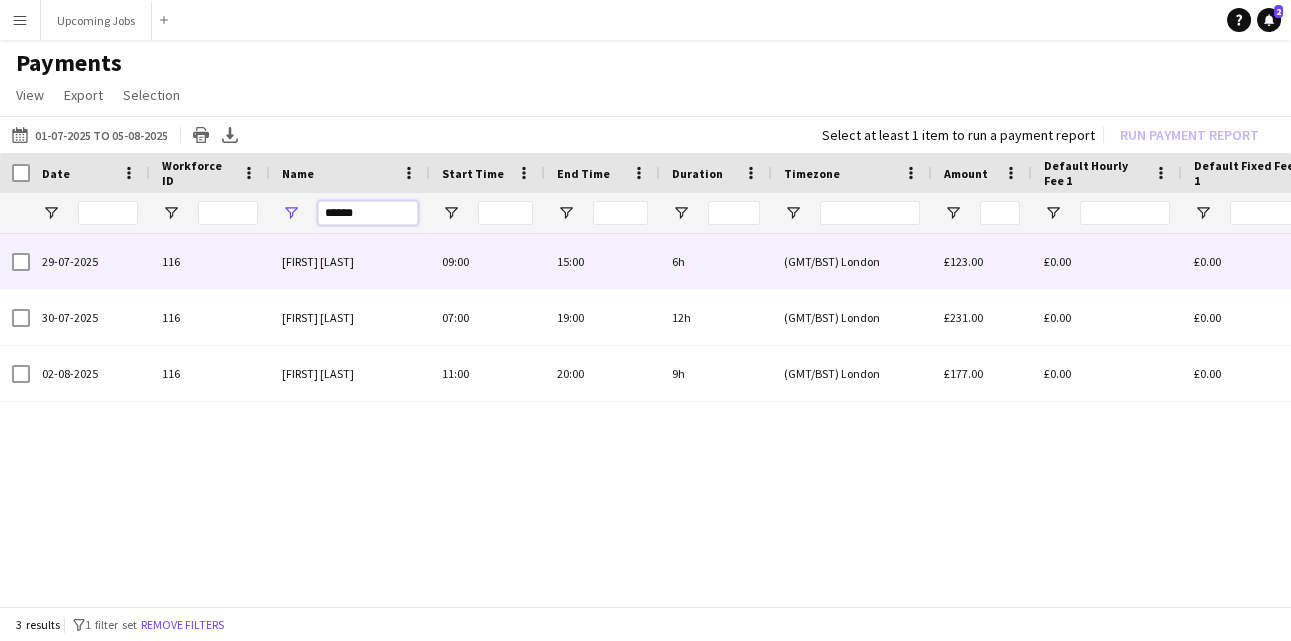 scroll, scrollTop: 0, scrollLeft: 0, axis: both 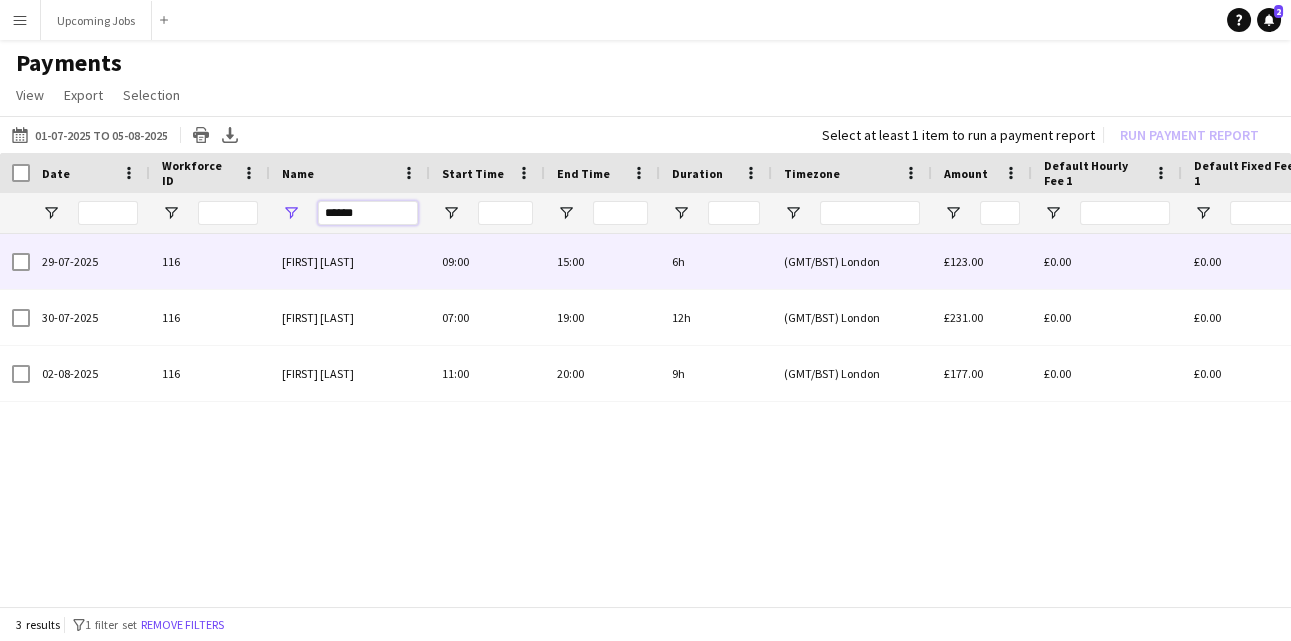 type on "******" 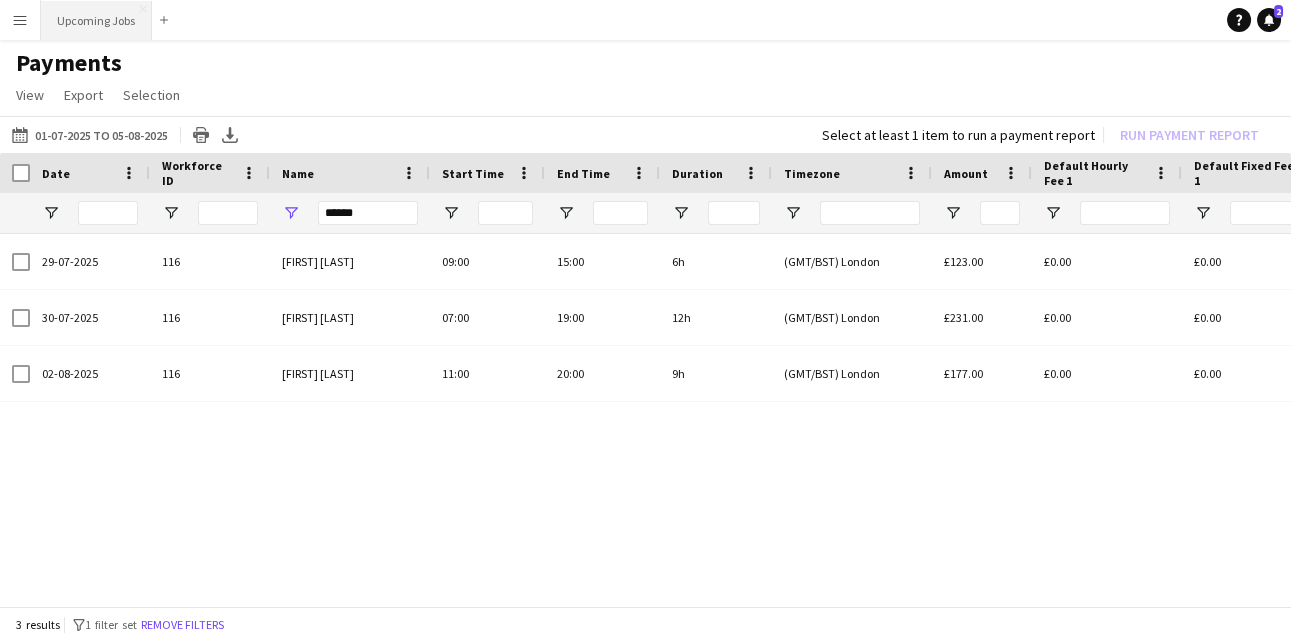 click on "Upcoming Jobs
Close" at bounding box center (96, 20) 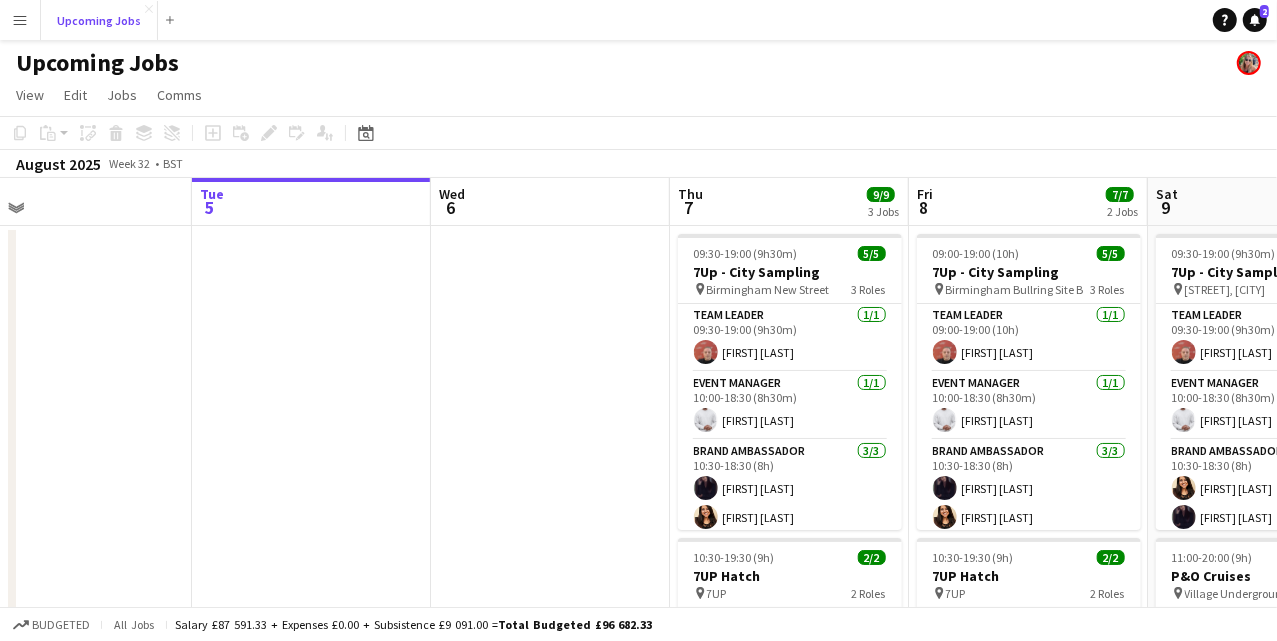 scroll, scrollTop: 0, scrollLeft: 530, axis: horizontal 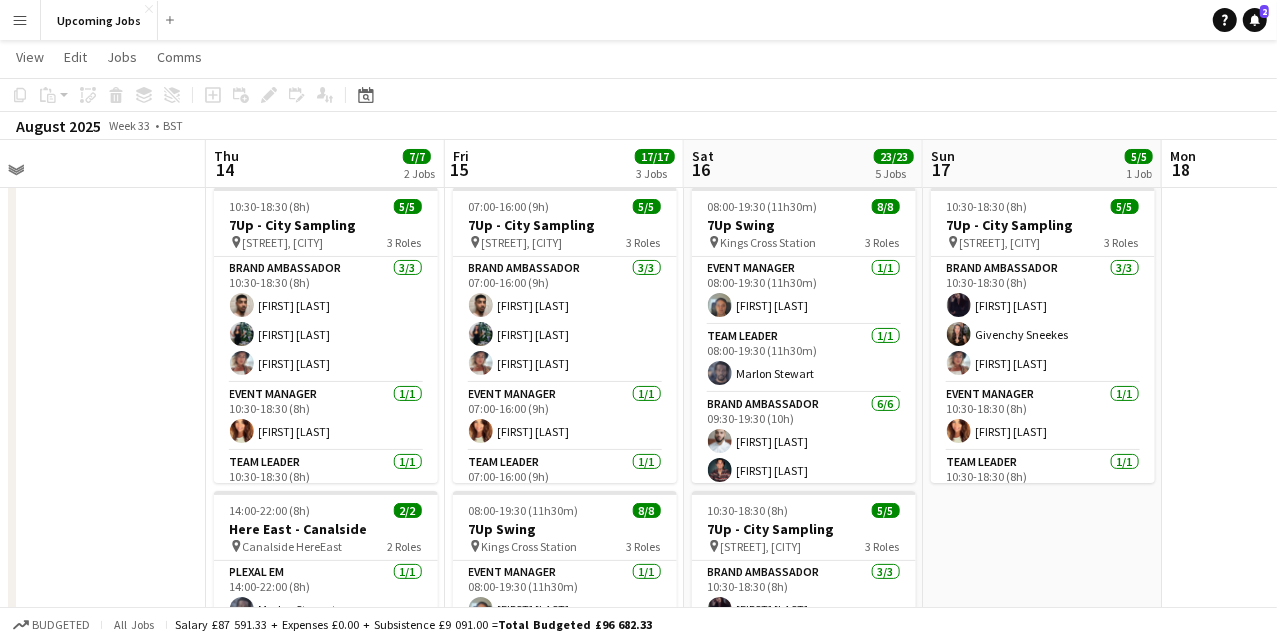 click on "Menu" at bounding box center (20, 20) 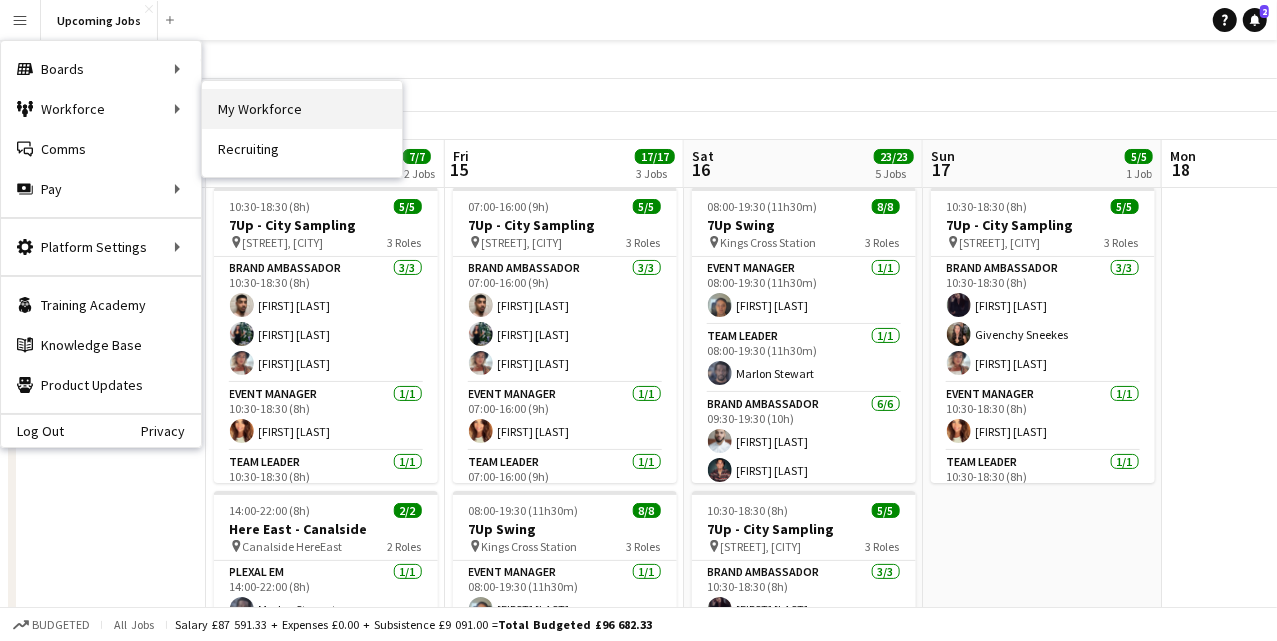 click on "My Workforce" at bounding box center [302, 109] 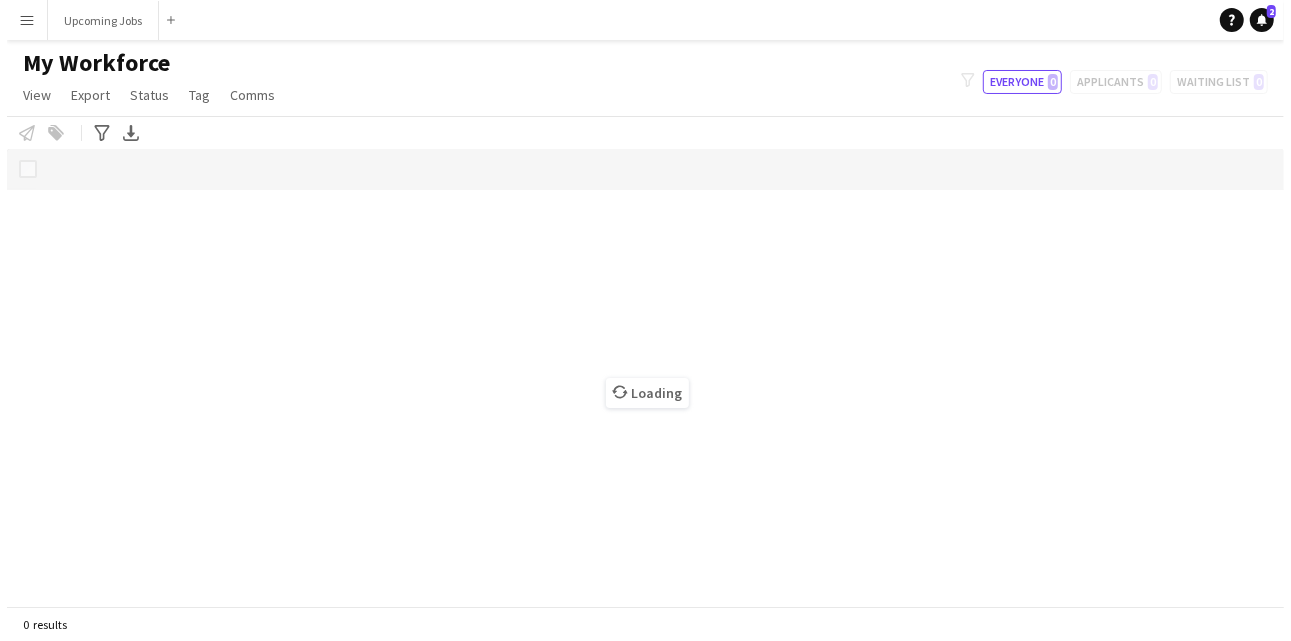 scroll, scrollTop: 0, scrollLeft: 0, axis: both 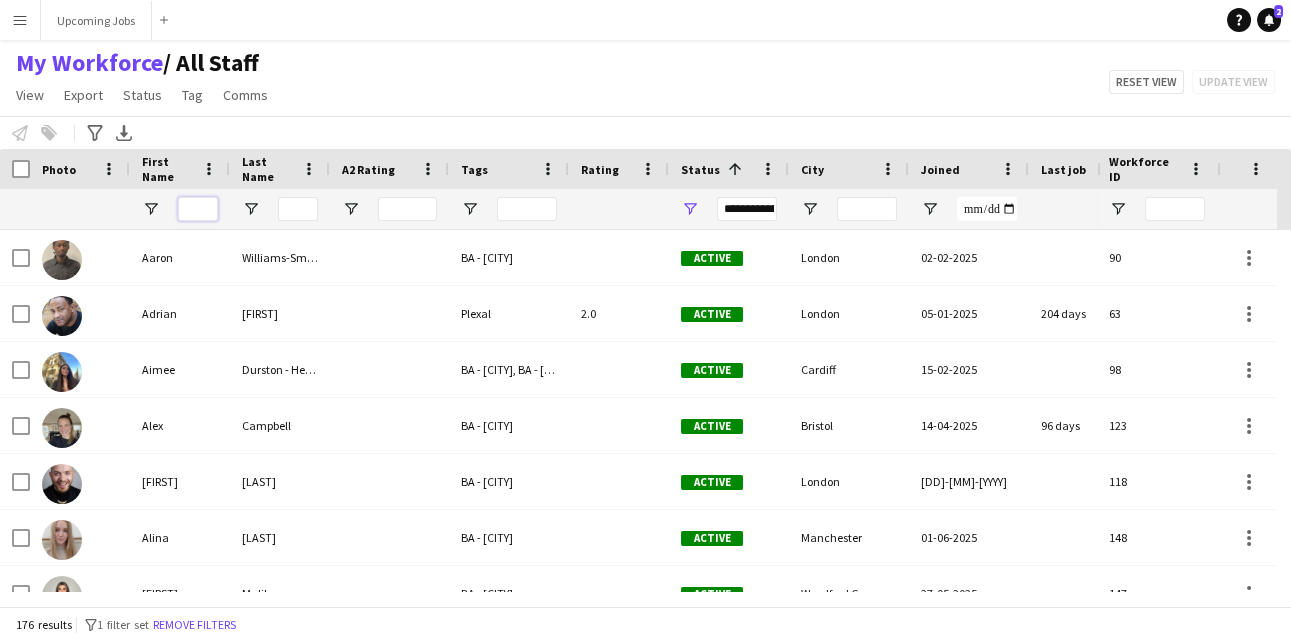 click at bounding box center [198, 209] 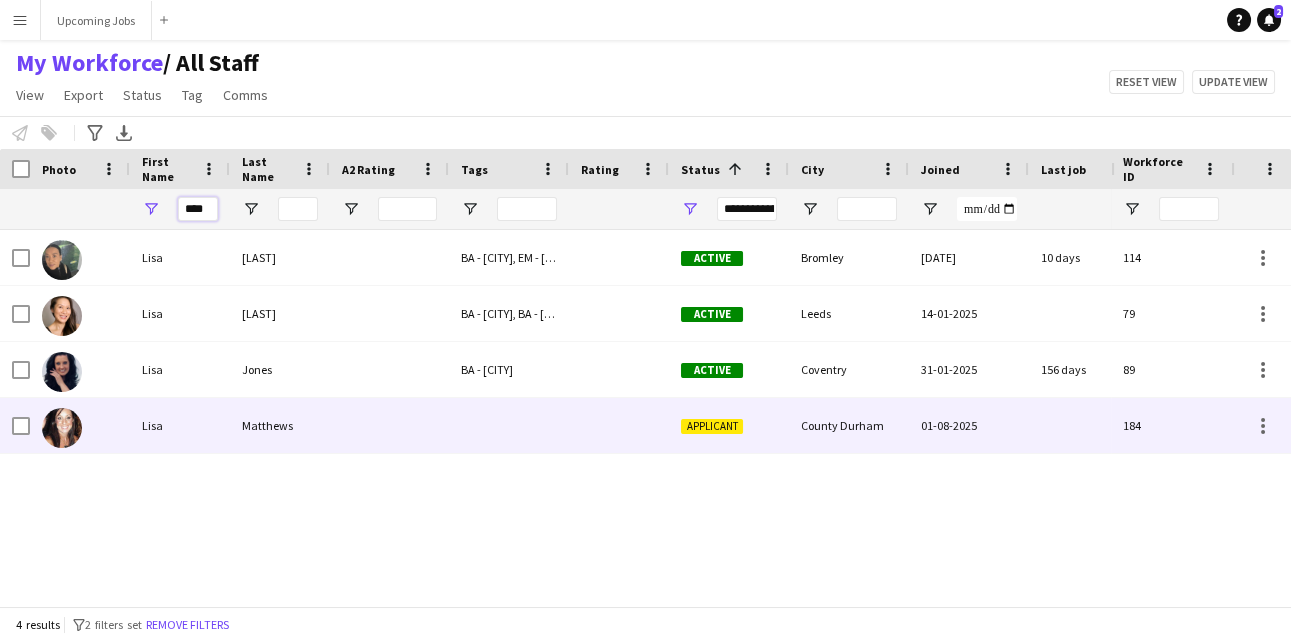 type on "****" 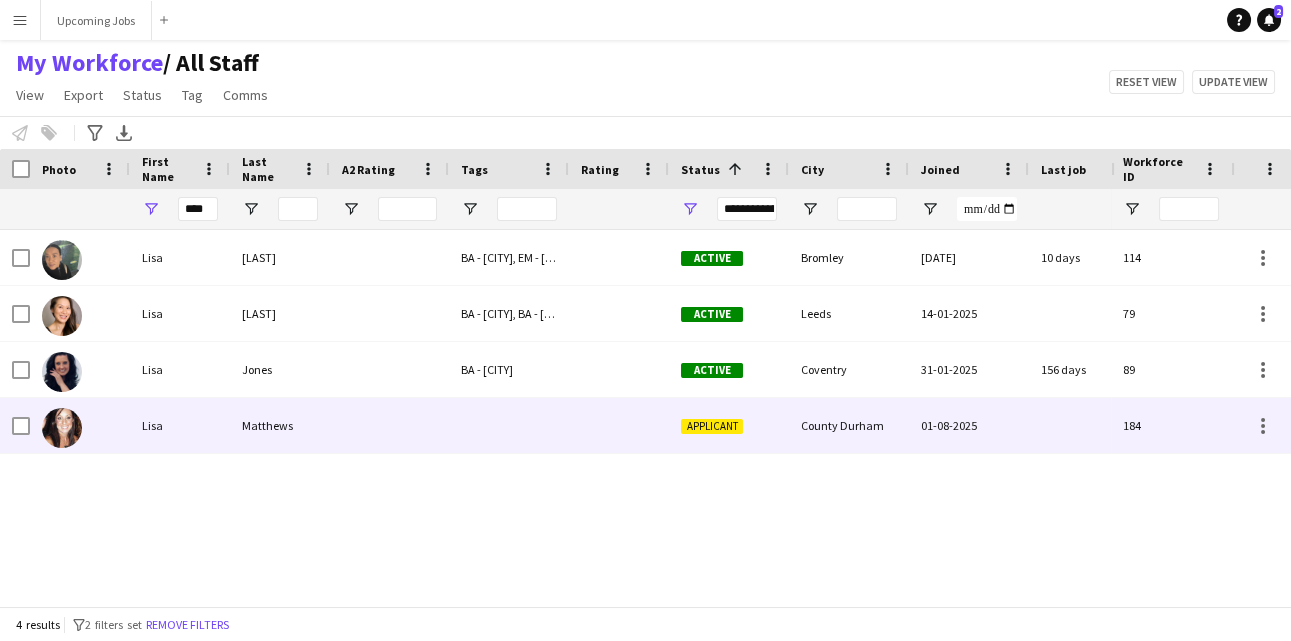 click at bounding box center (62, 428) 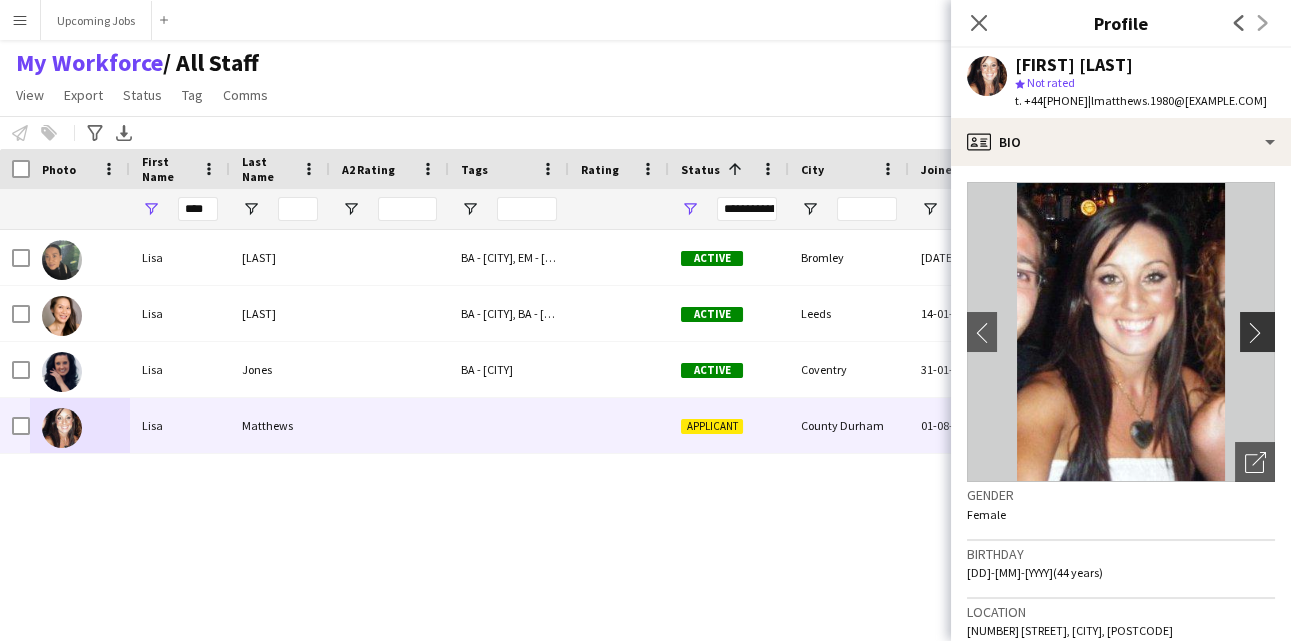 click on "chevron-right" 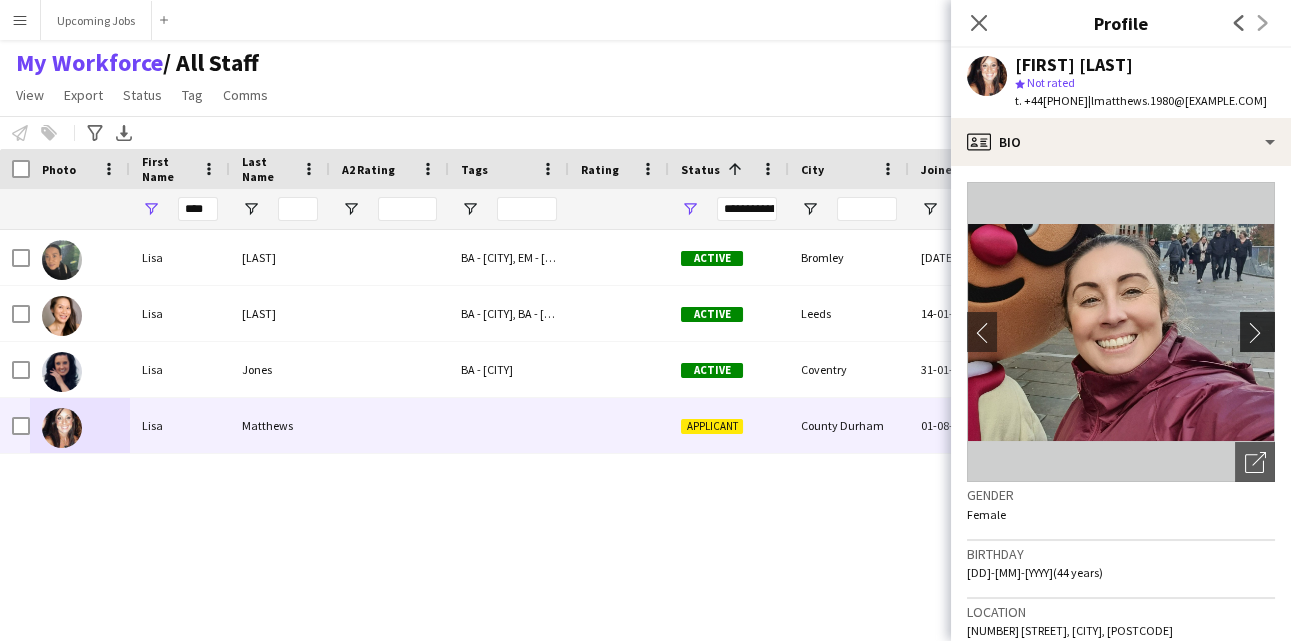 click on "chevron-right" 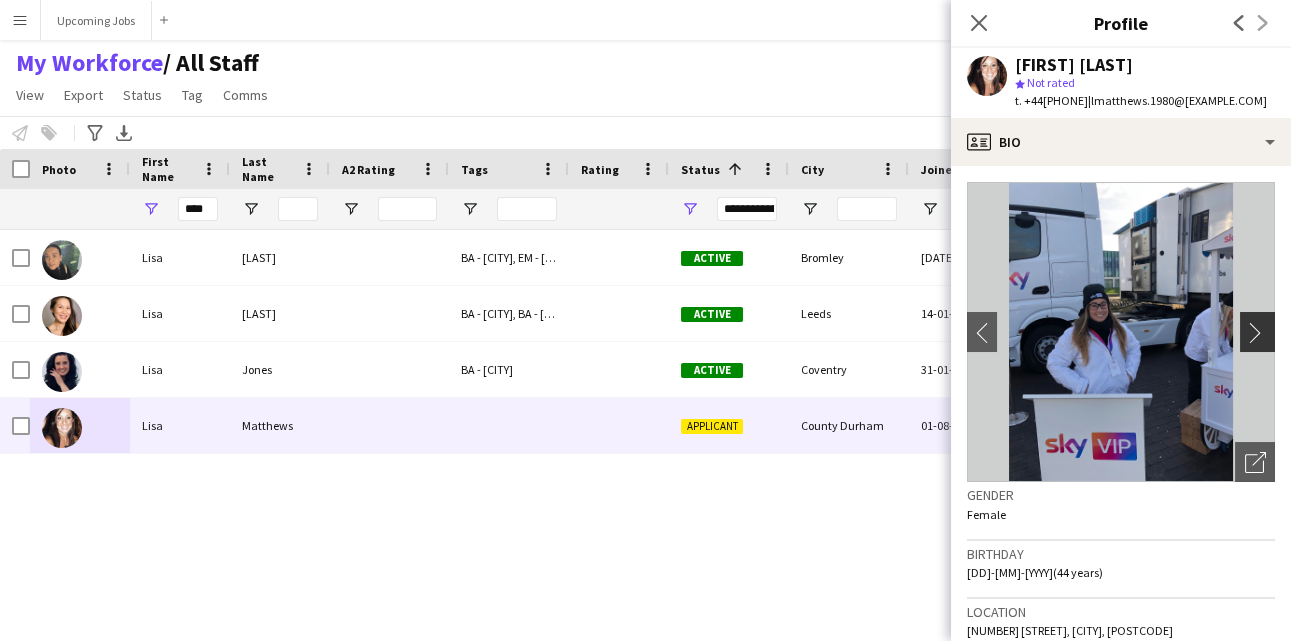click on "chevron-right" 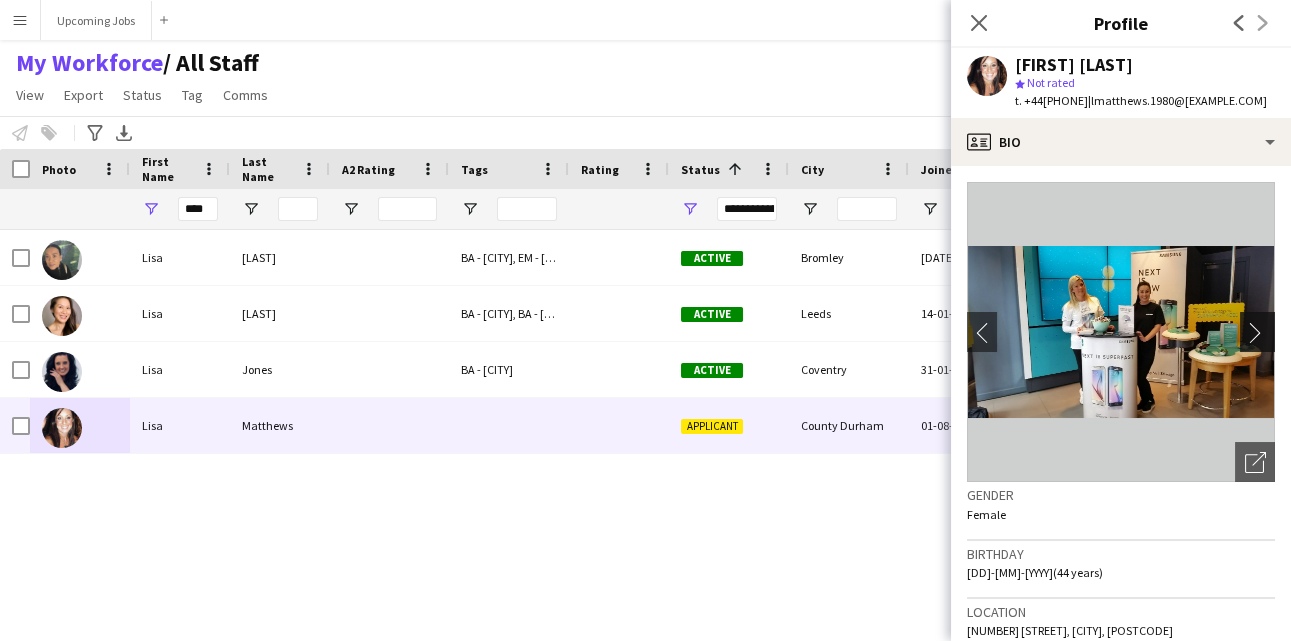 click on "chevron-right" 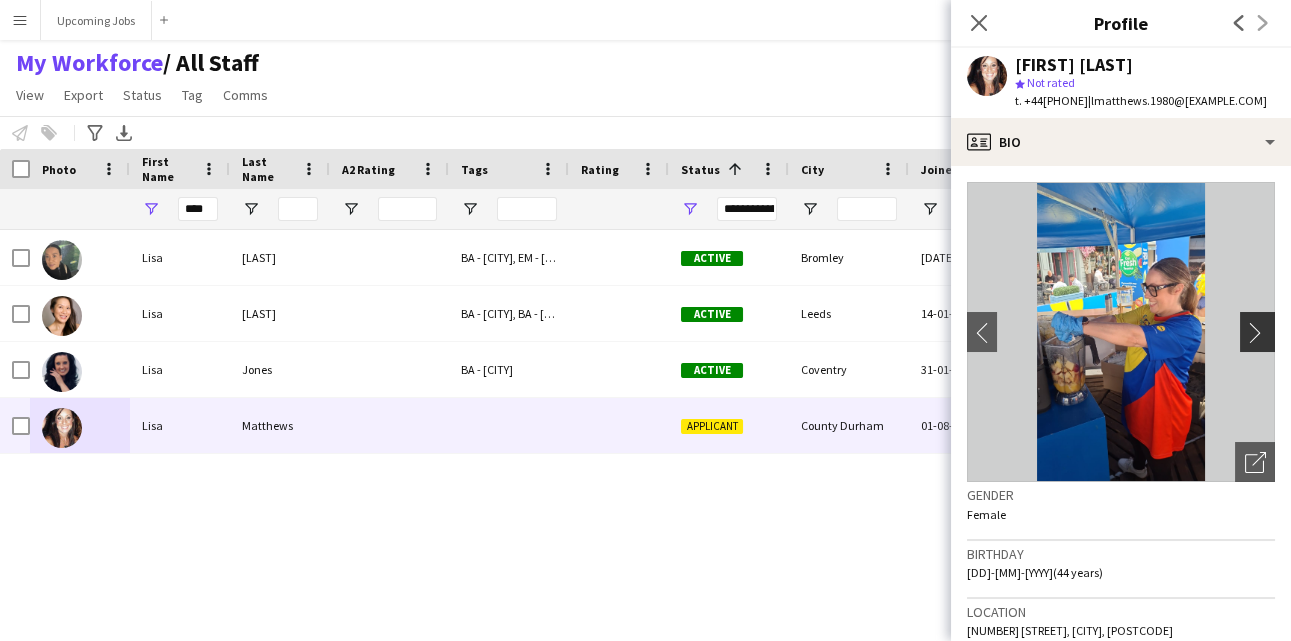 click on "chevron-right" 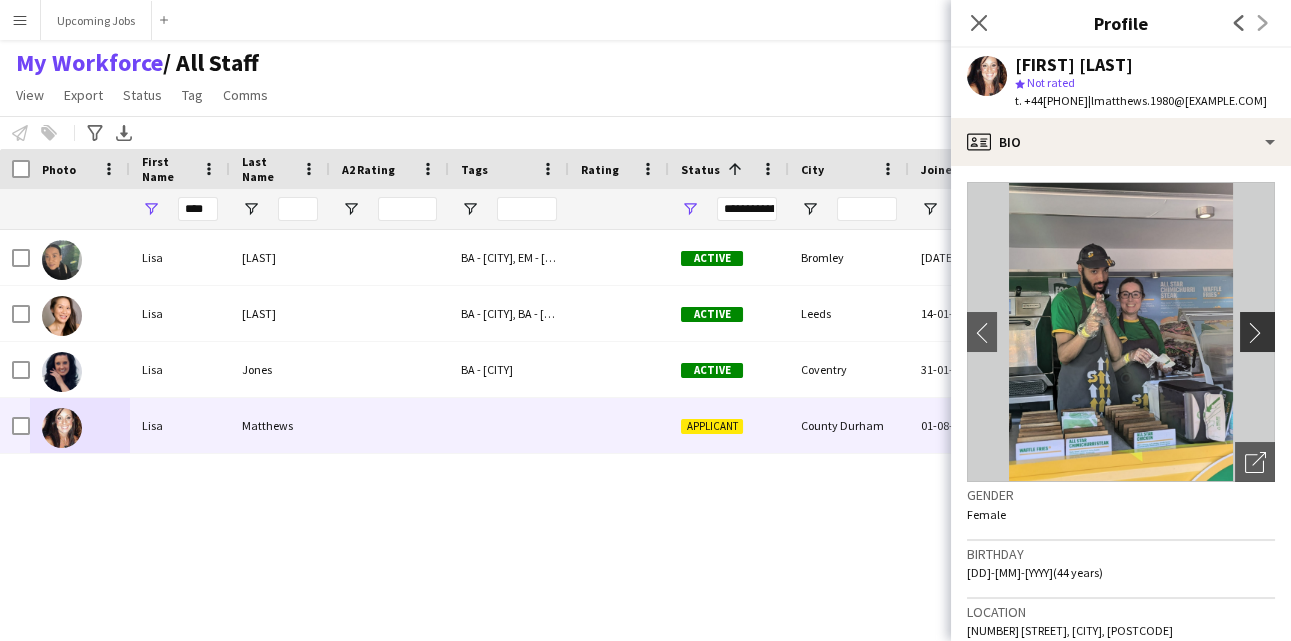 click on "chevron-right" 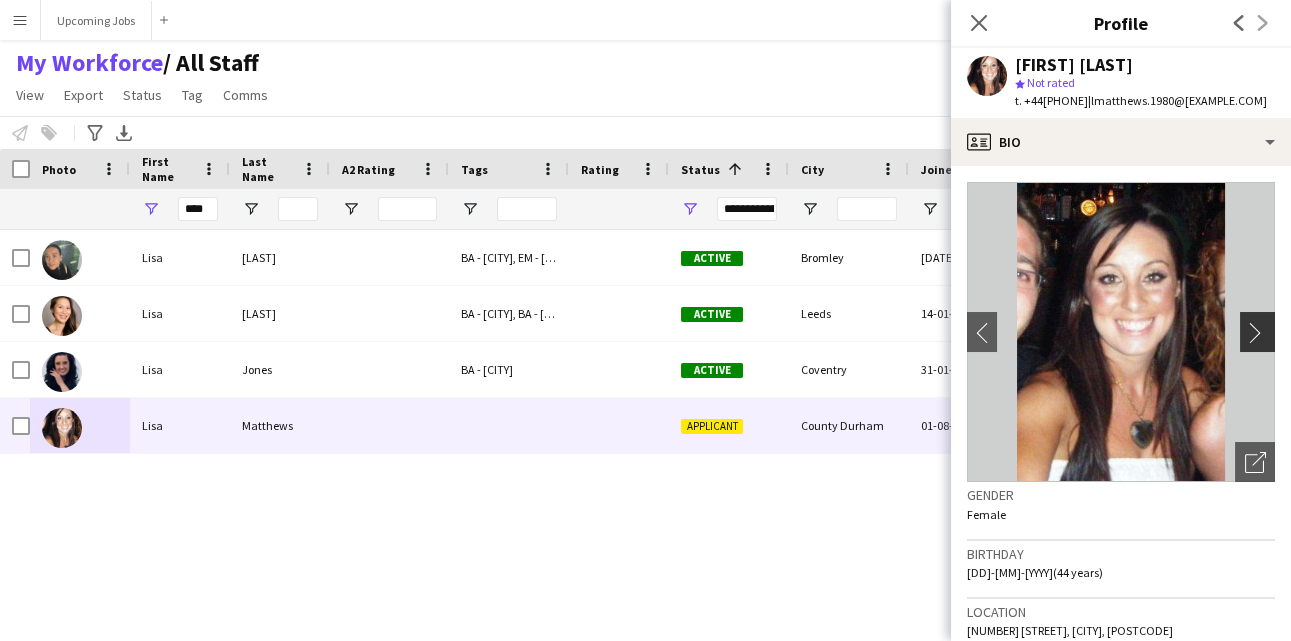 click on "chevron-right" 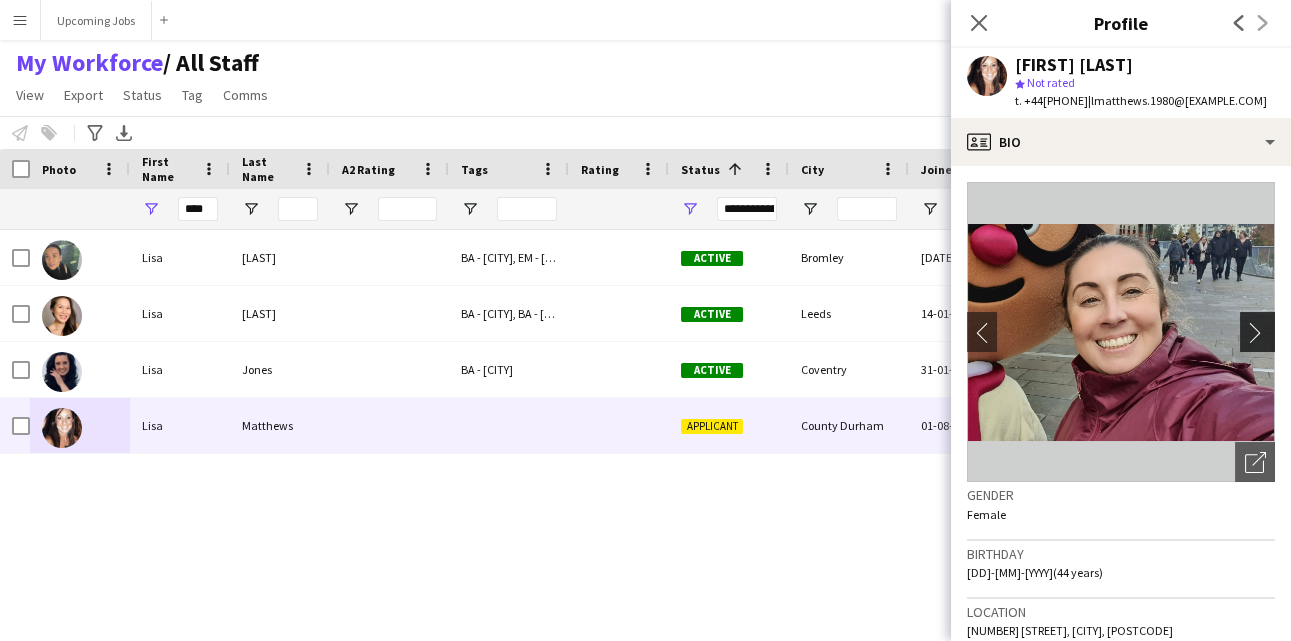 click on "chevron-right" 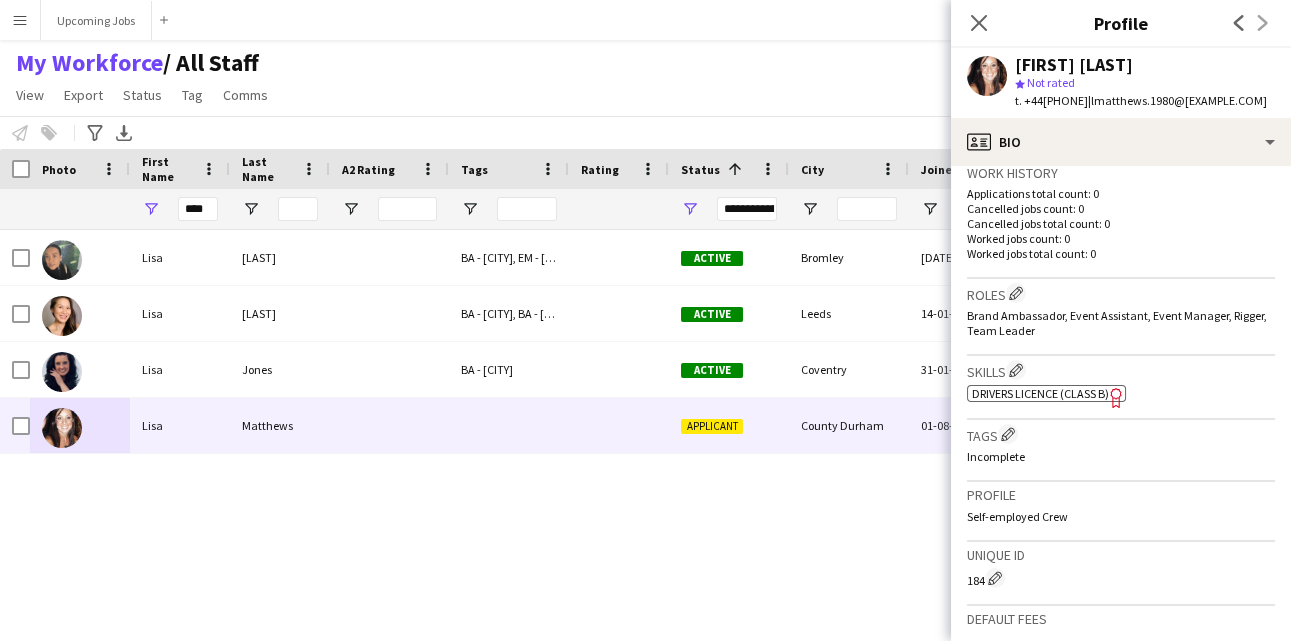 scroll, scrollTop: 831, scrollLeft: 0, axis: vertical 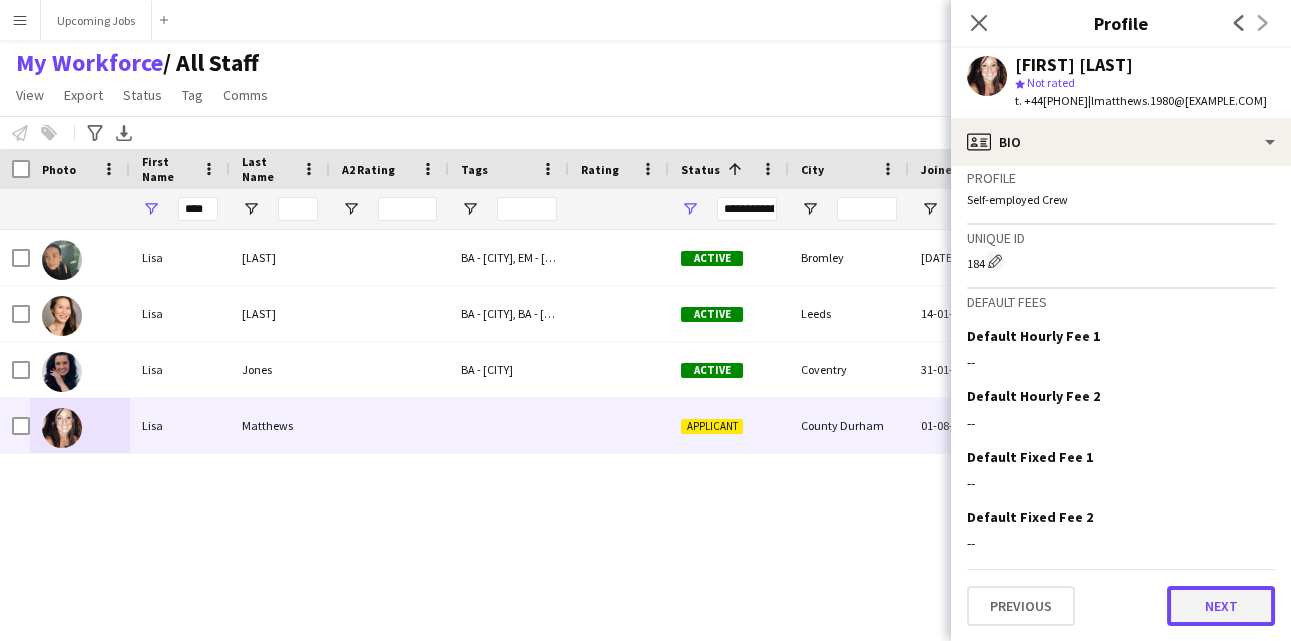 click on "Next" 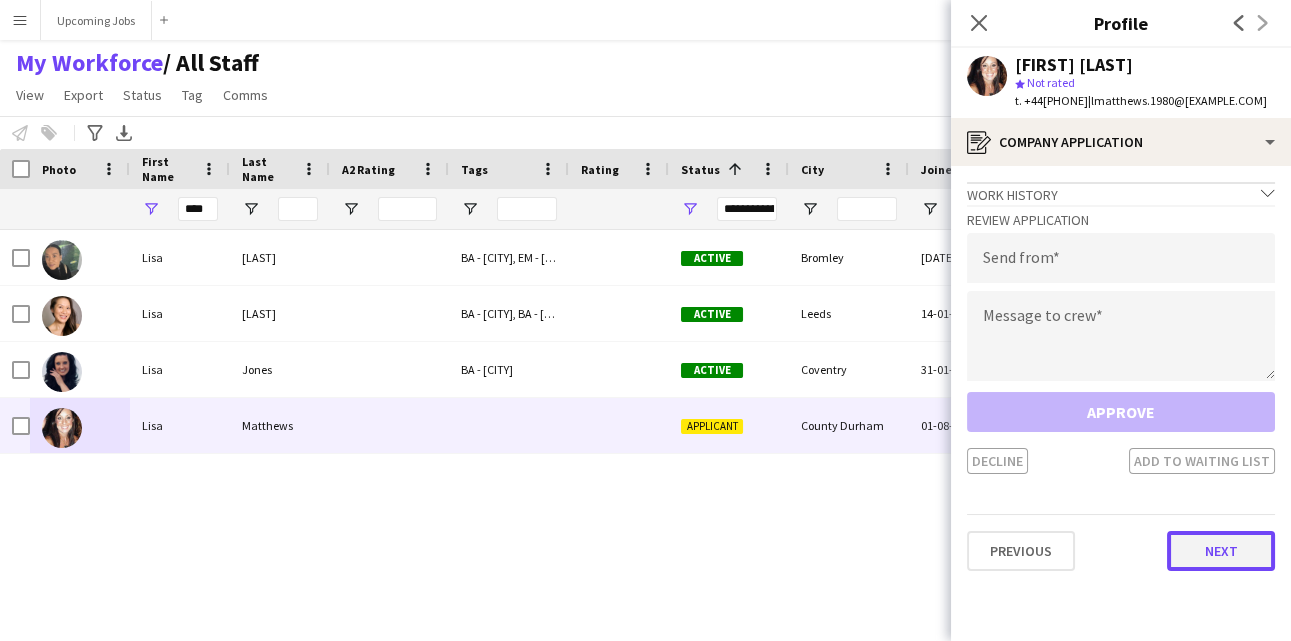 click on "Next" 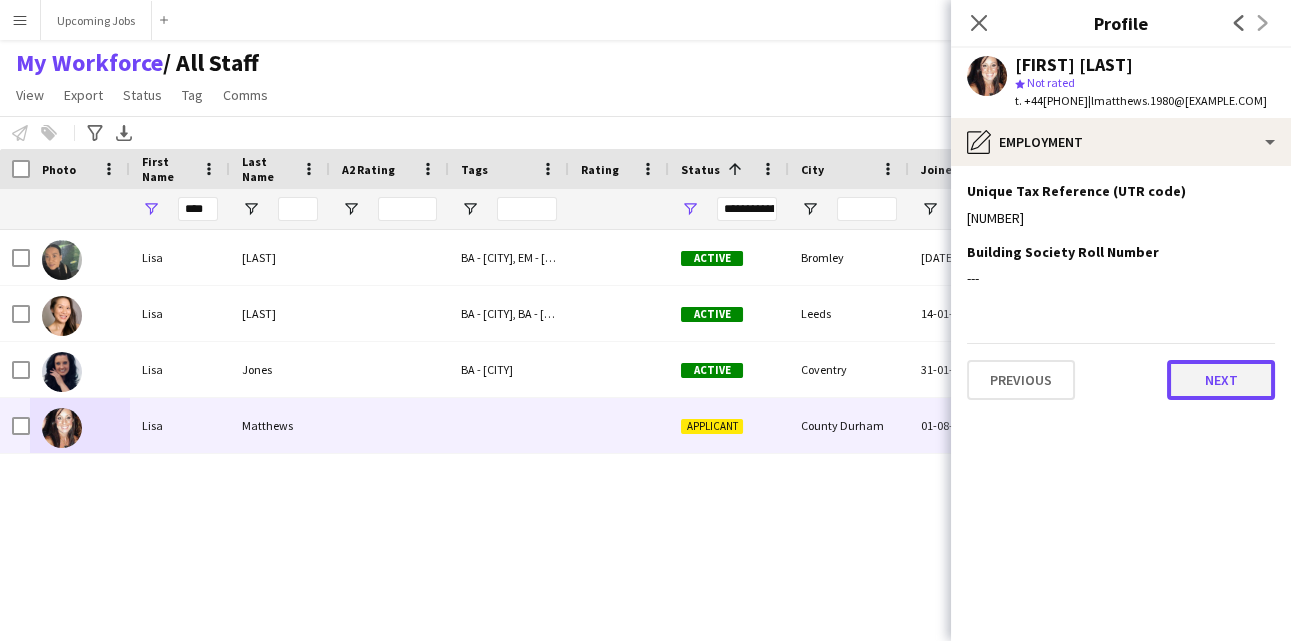 click on "Next" 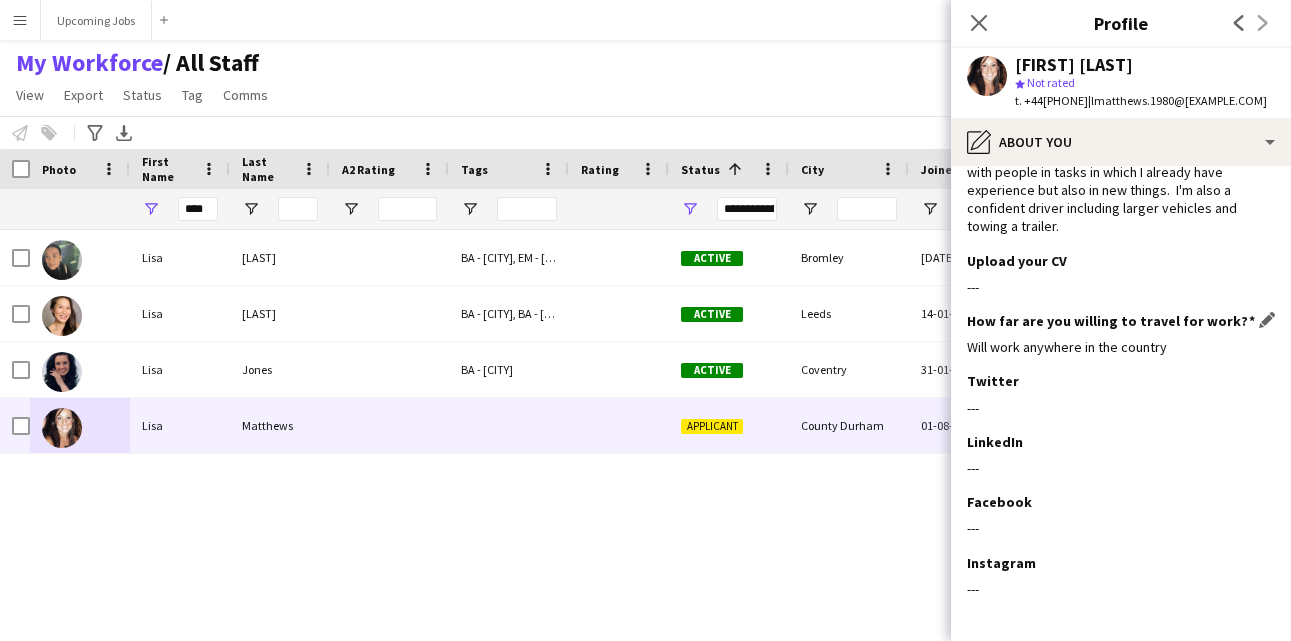 scroll, scrollTop: 240, scrollLeft: 0, axis: vertical 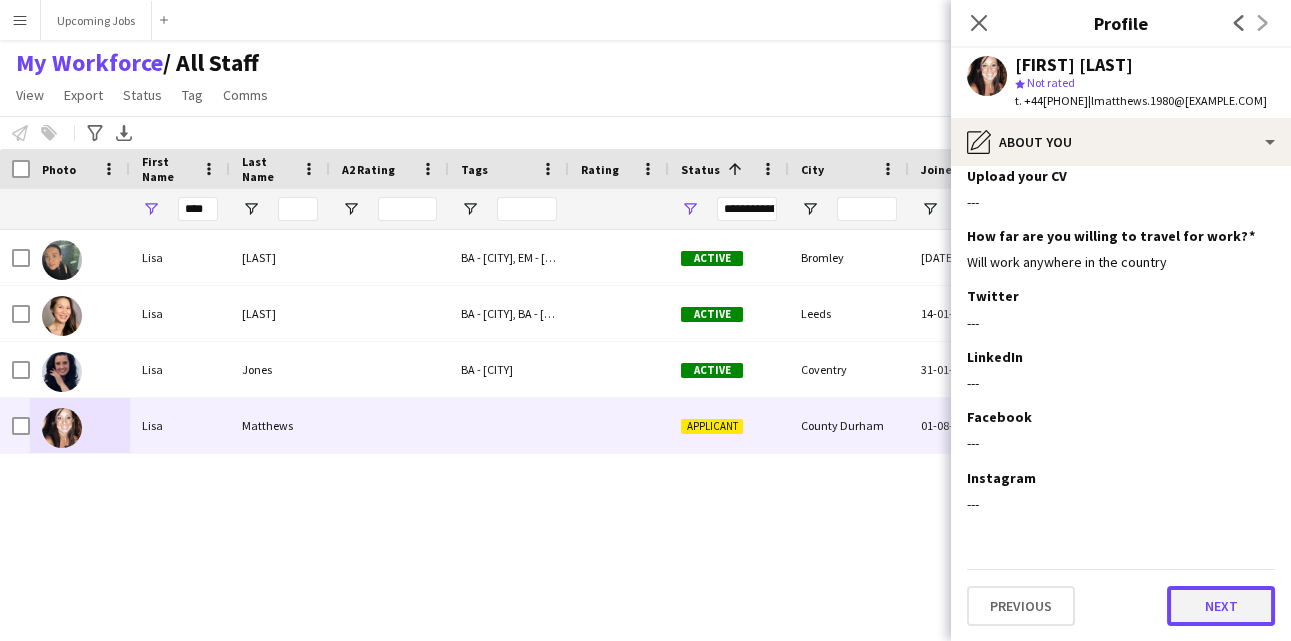 click on "Next" 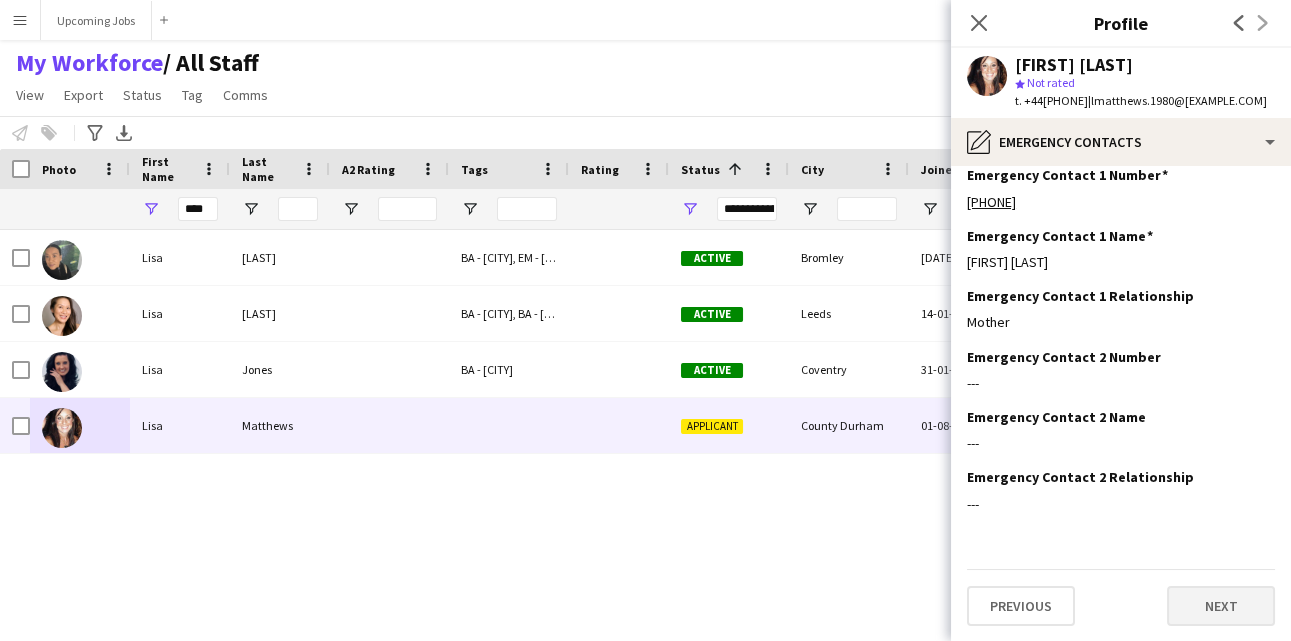 scroll, scrollTop: 0, scrollLeft: 0, axis: both 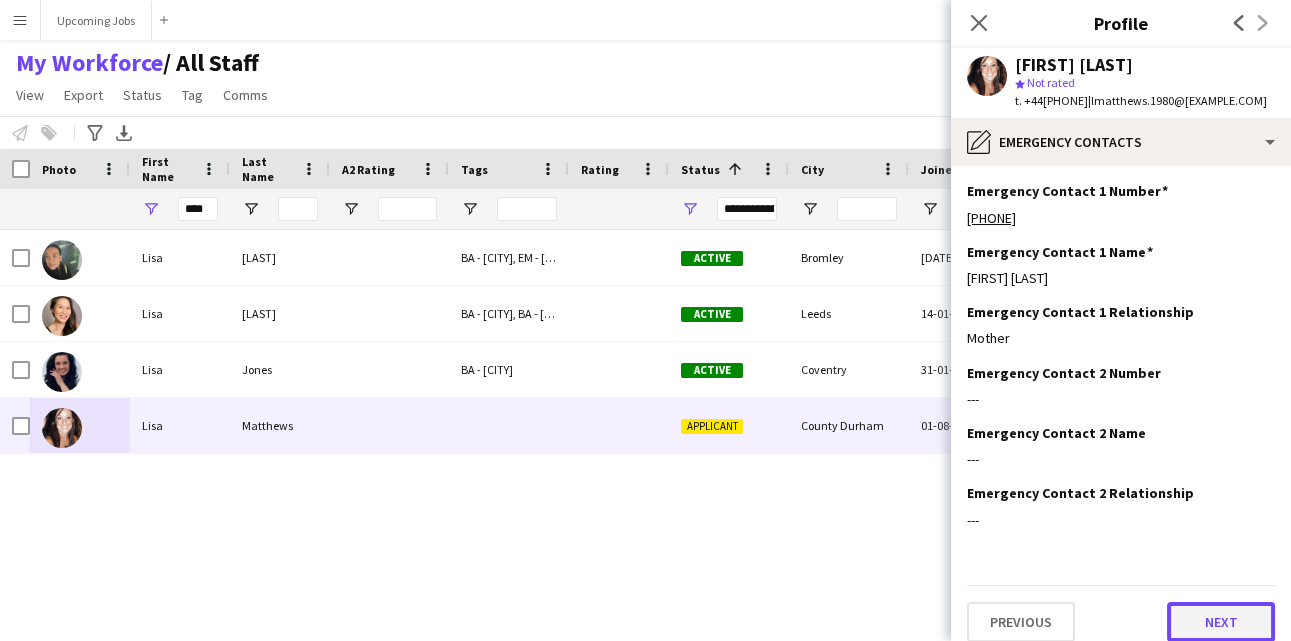 click on "Next" 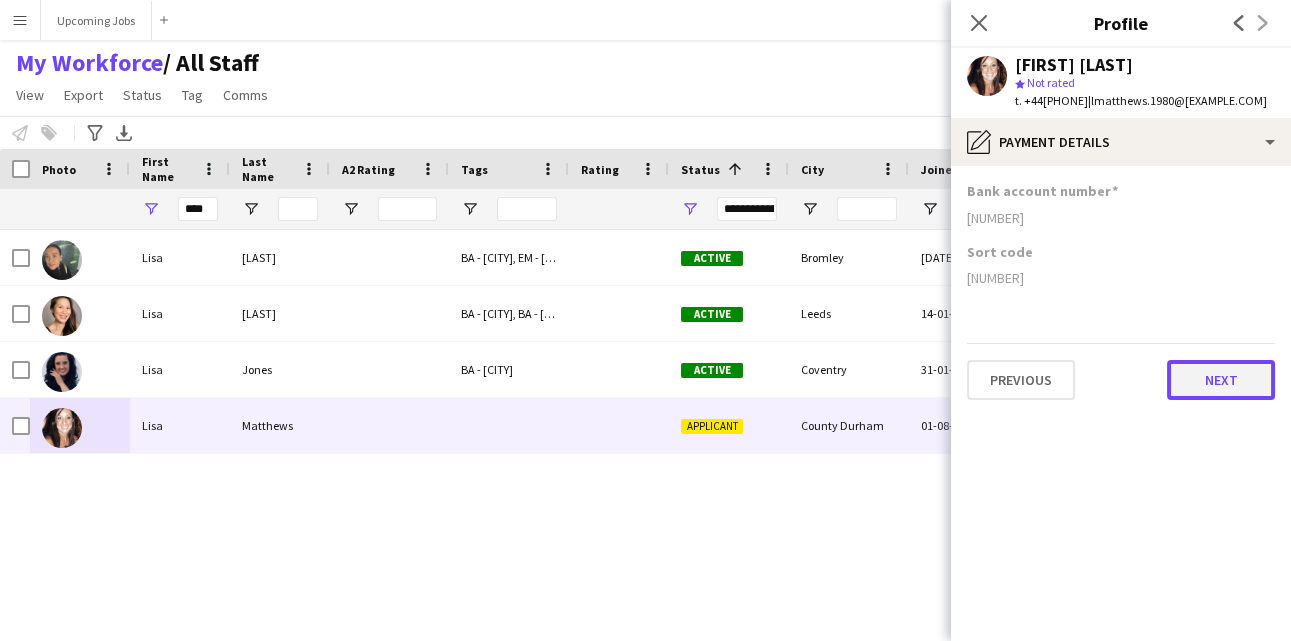 click on "Next" 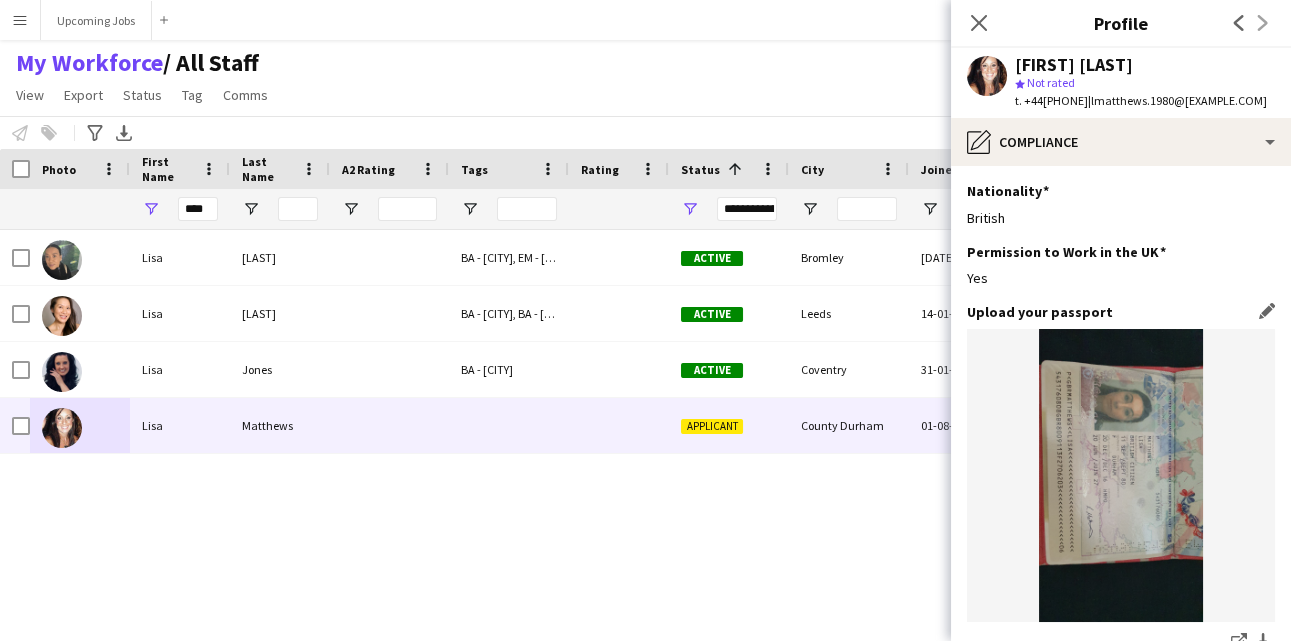 scroll, scrollTop: 402, scrollLeft: 0, axis: vertical 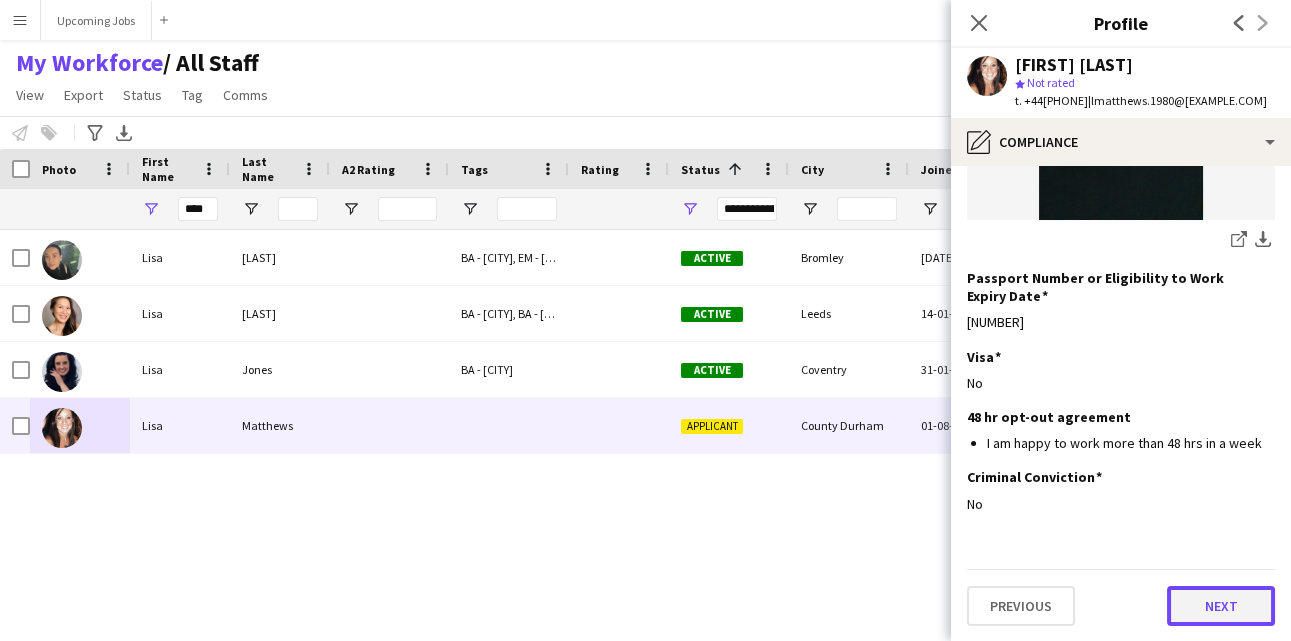 click on "Next" 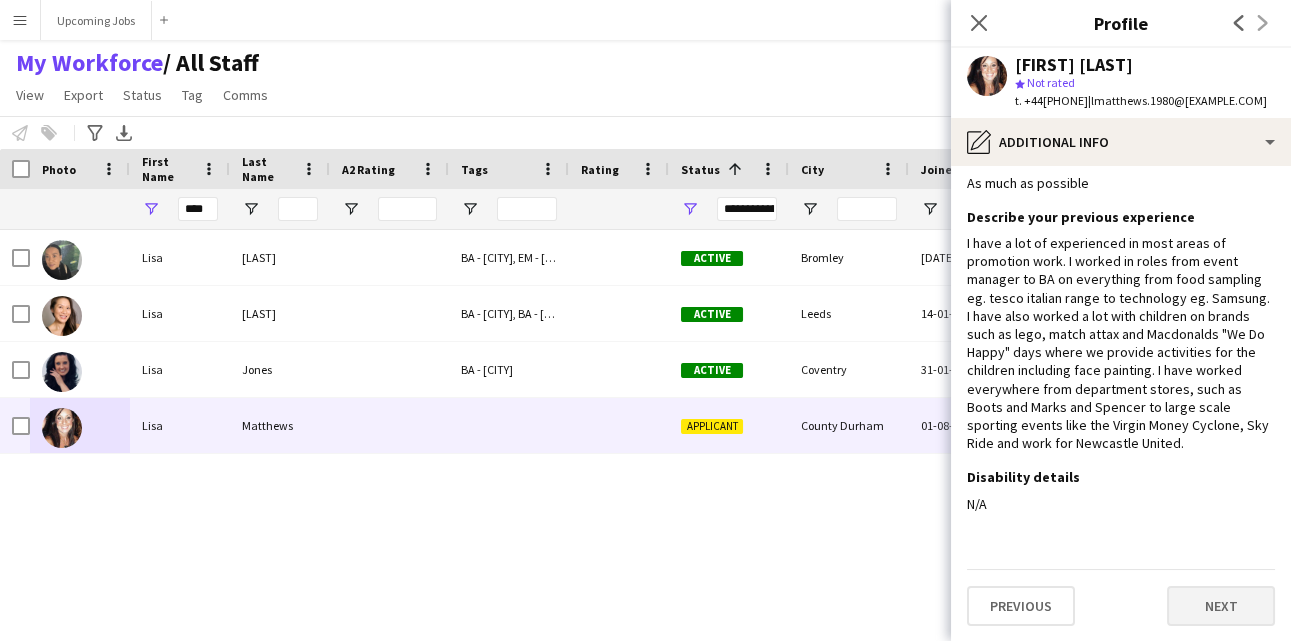 scroll, scrollTop: 0, scrollLeft: 0, axis: both 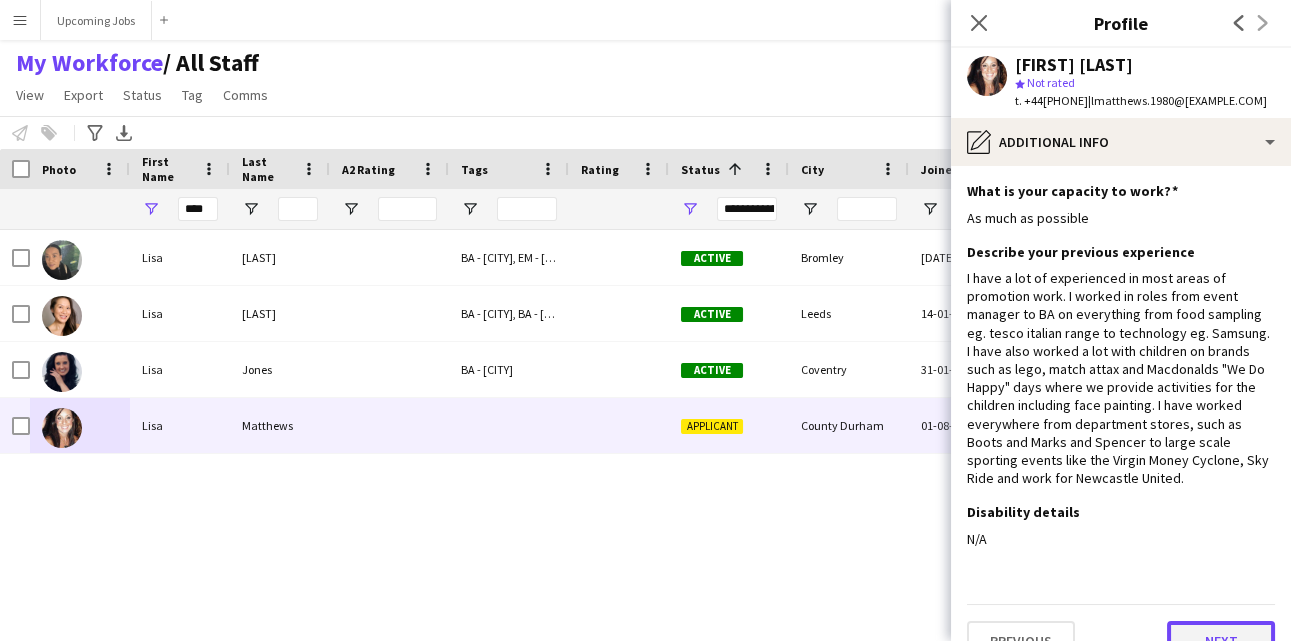 click on "Next" 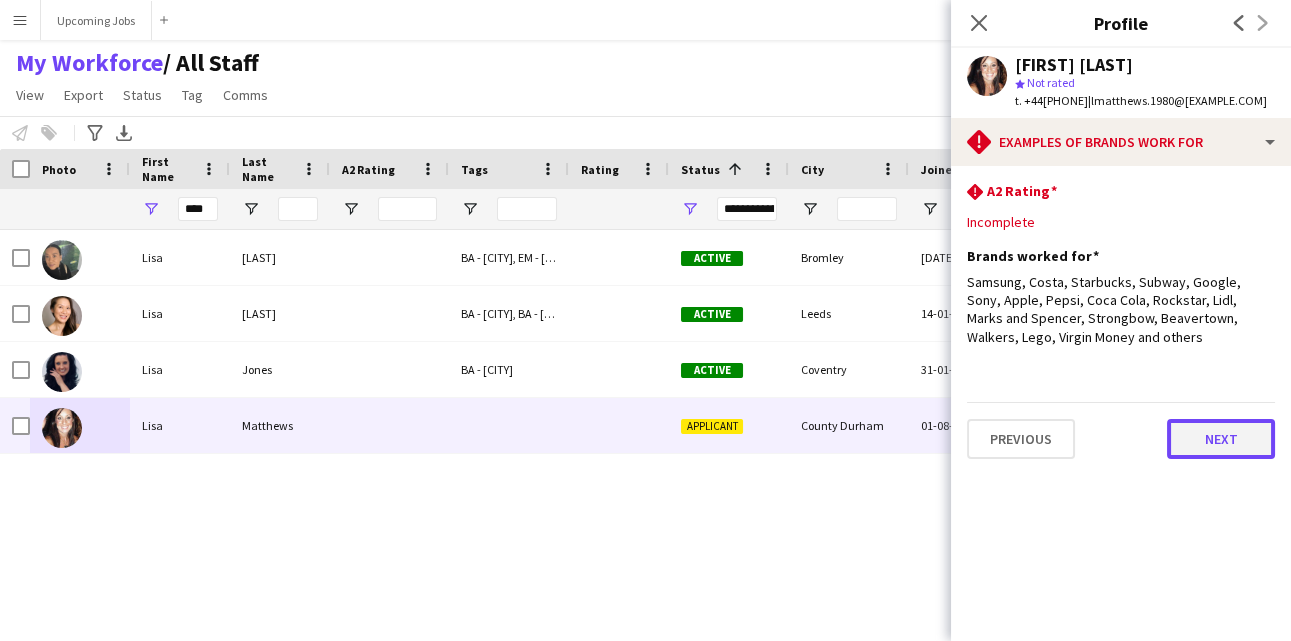 click on "Next" 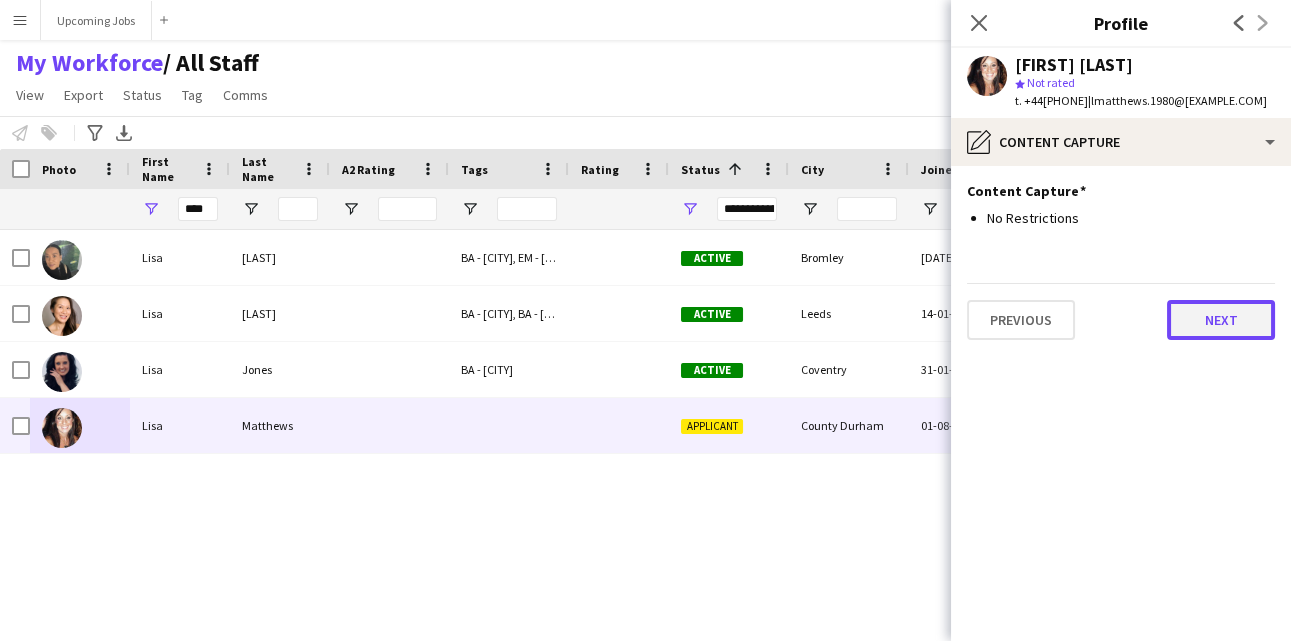 click on "Previous   Next" 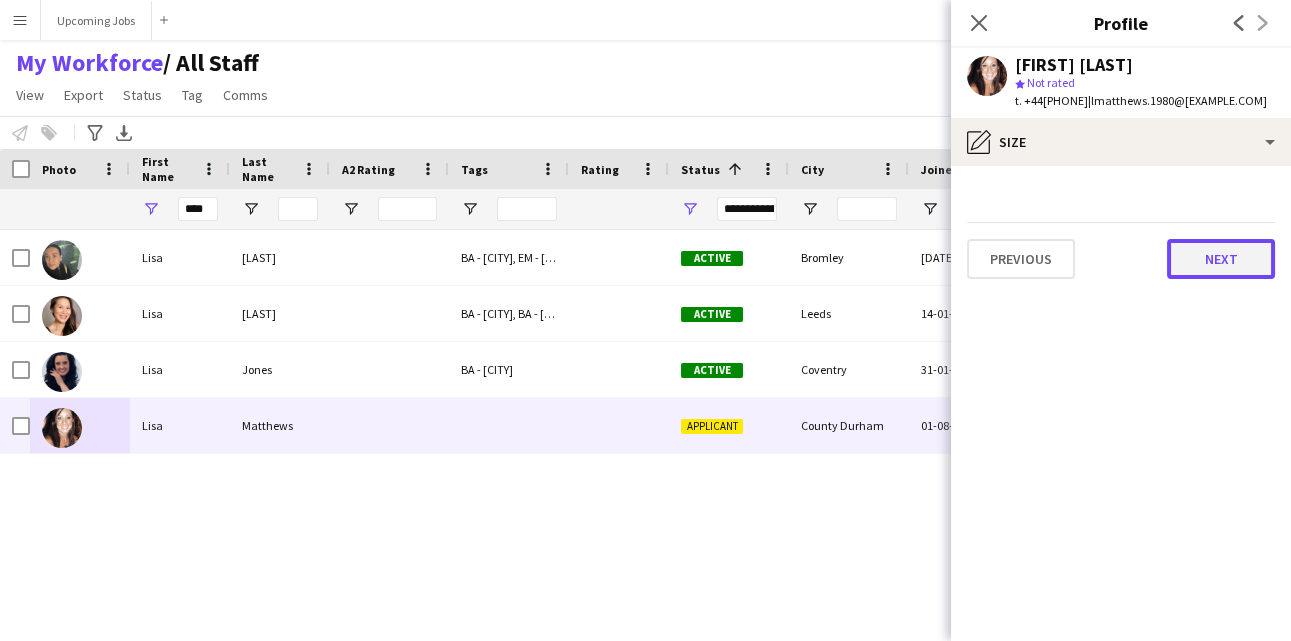 click on "Next" 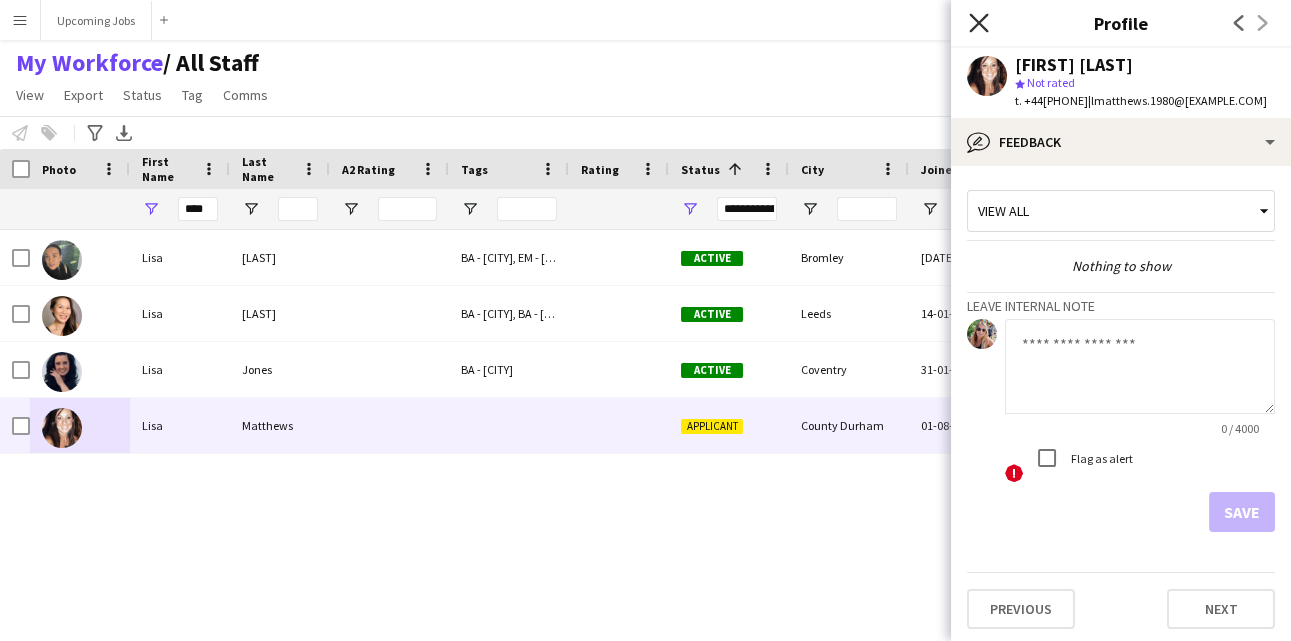 click on "Close pop-in" 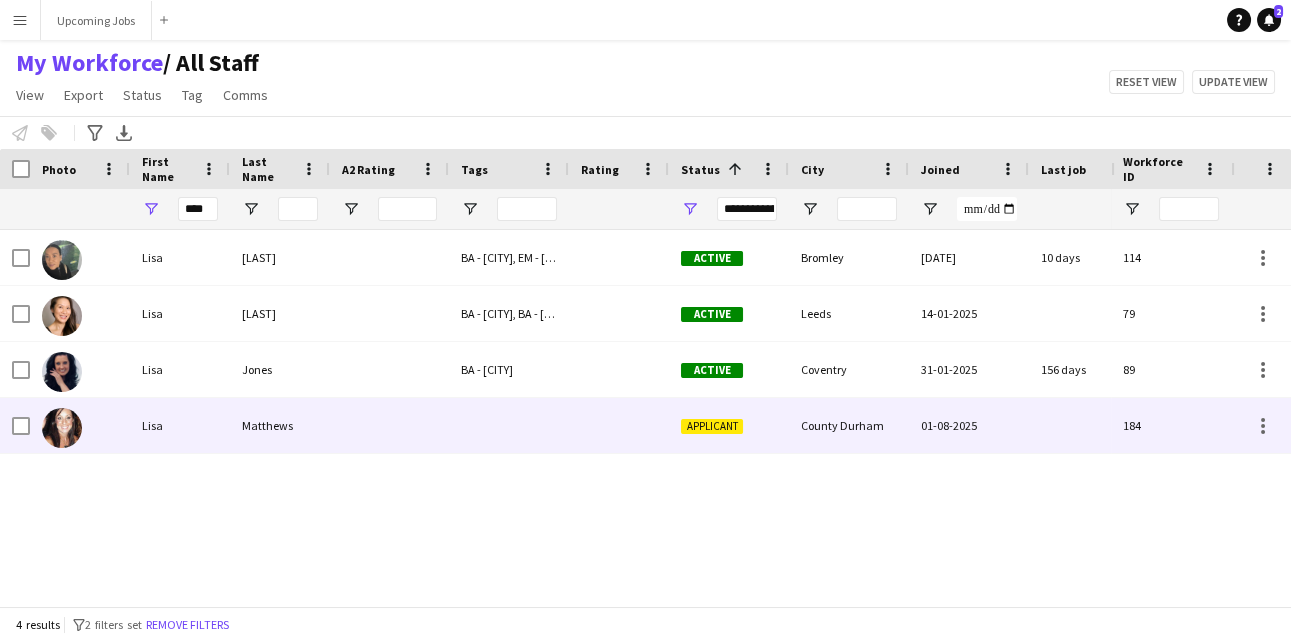 click at bounding box center (15, 425) 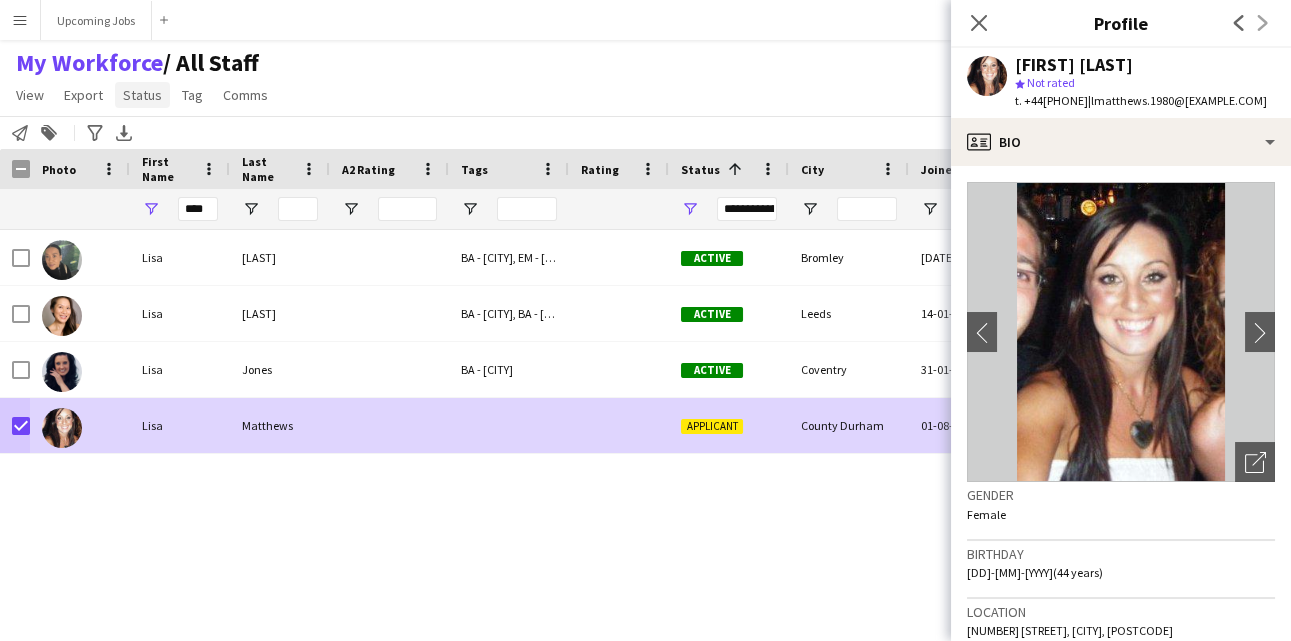 click on "Status" 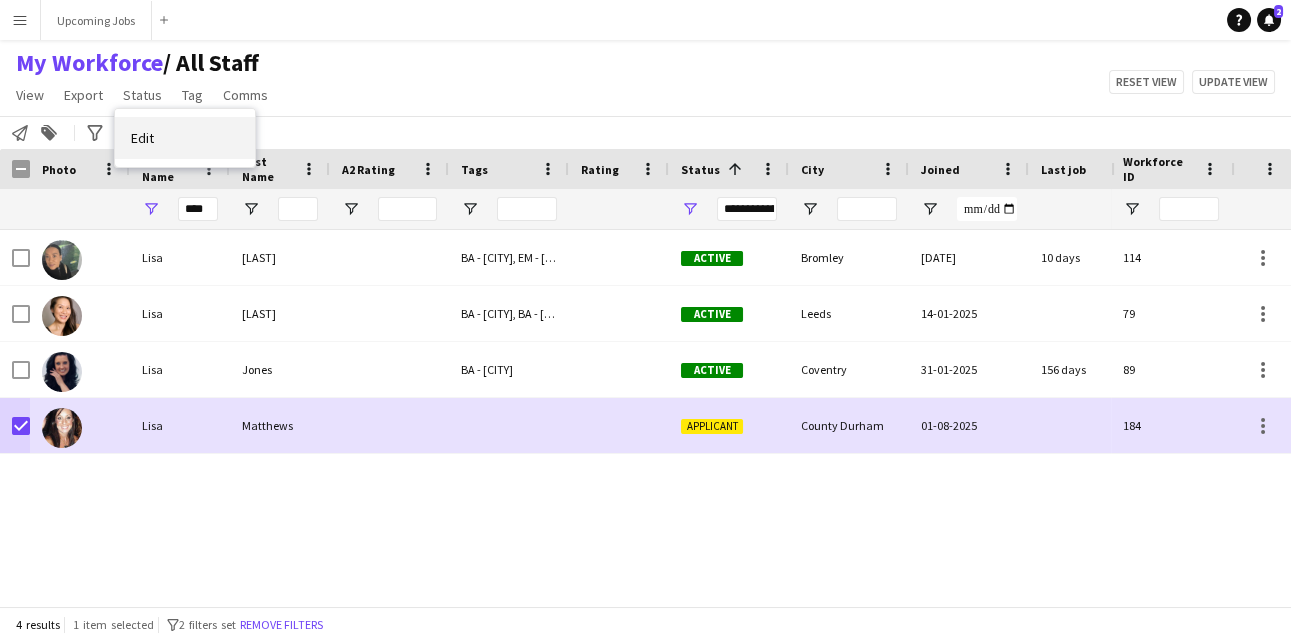 click on "Edit" at bounding box center [142, 138] 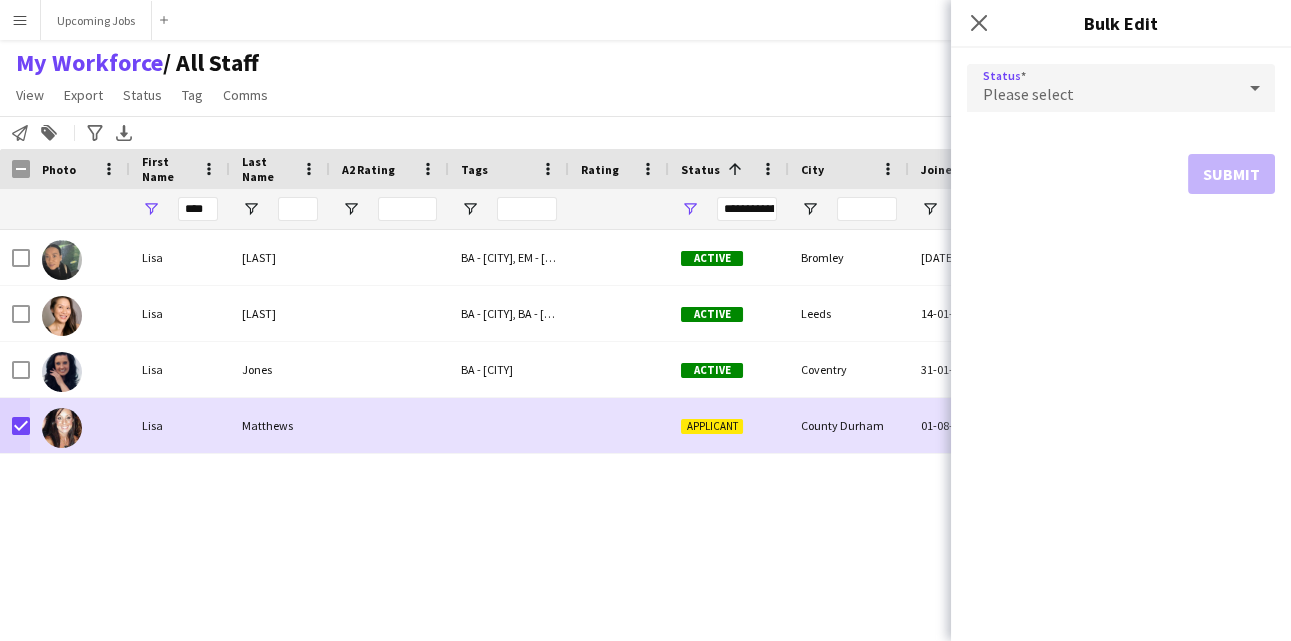 click on "Please select" at bounding box center (1101, 88) 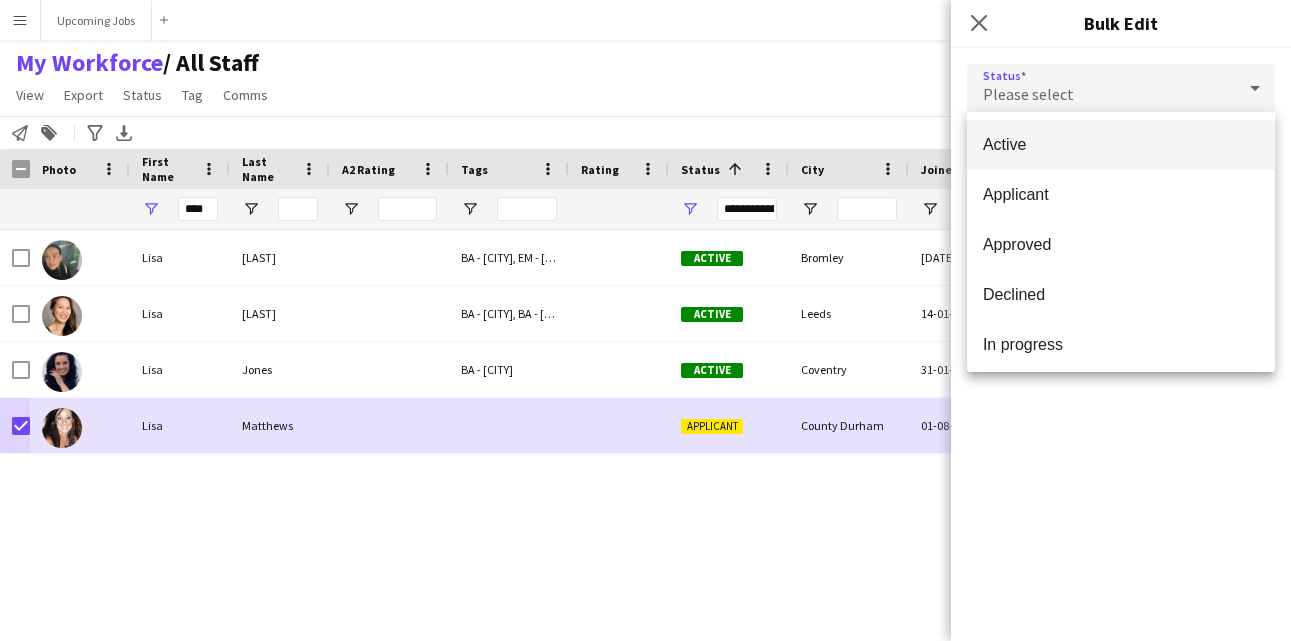 click on "Active" at bounding box center (1121, 144) 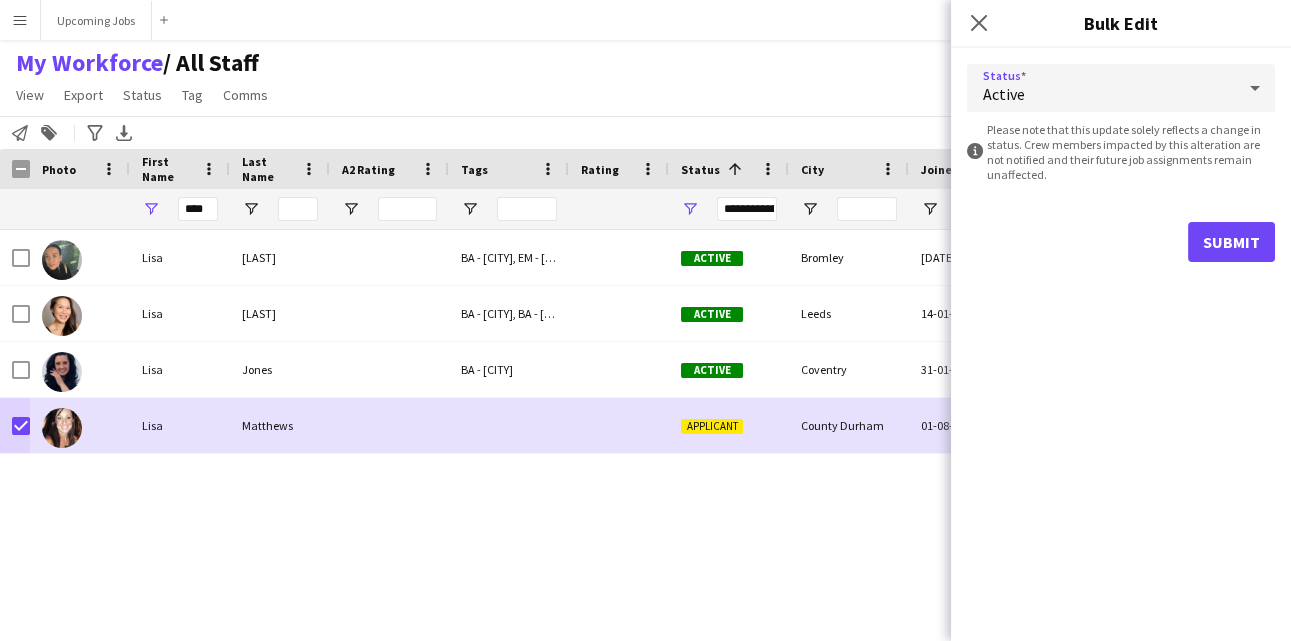 click on "Status  Active
information-circle
Please note that this update solely reflects a change in status. Crew members impacted by this alteration are not notified and their future job assignments remain unaffected.   Submit" 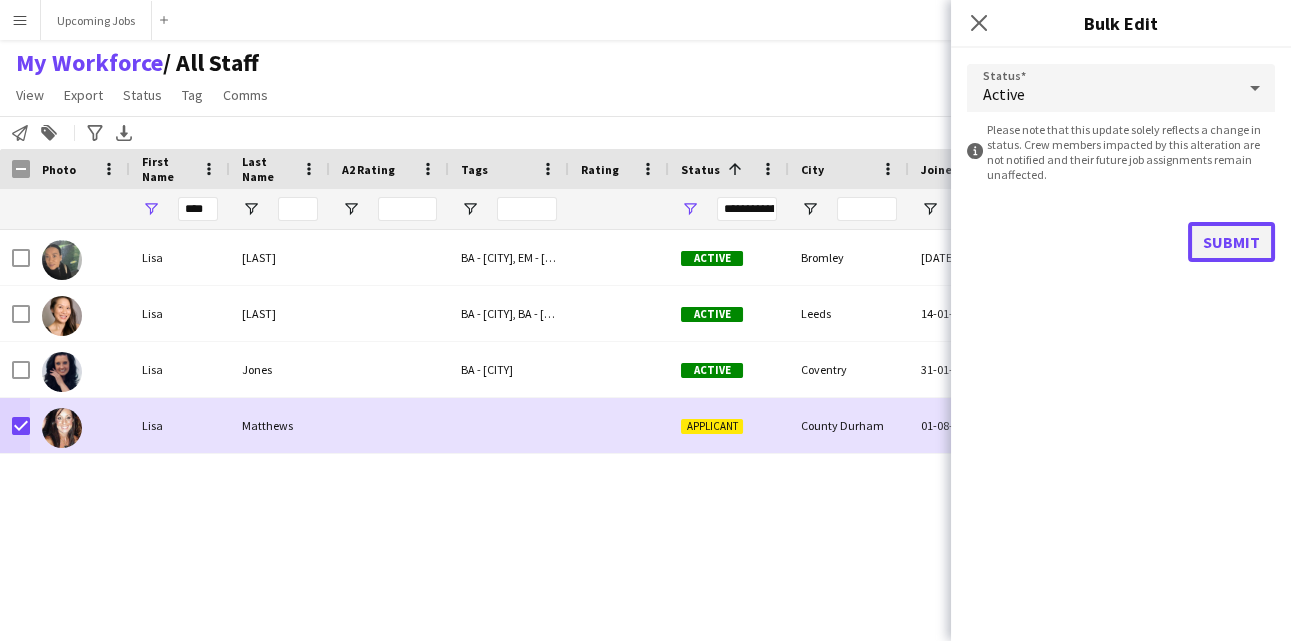 click on "Submit" 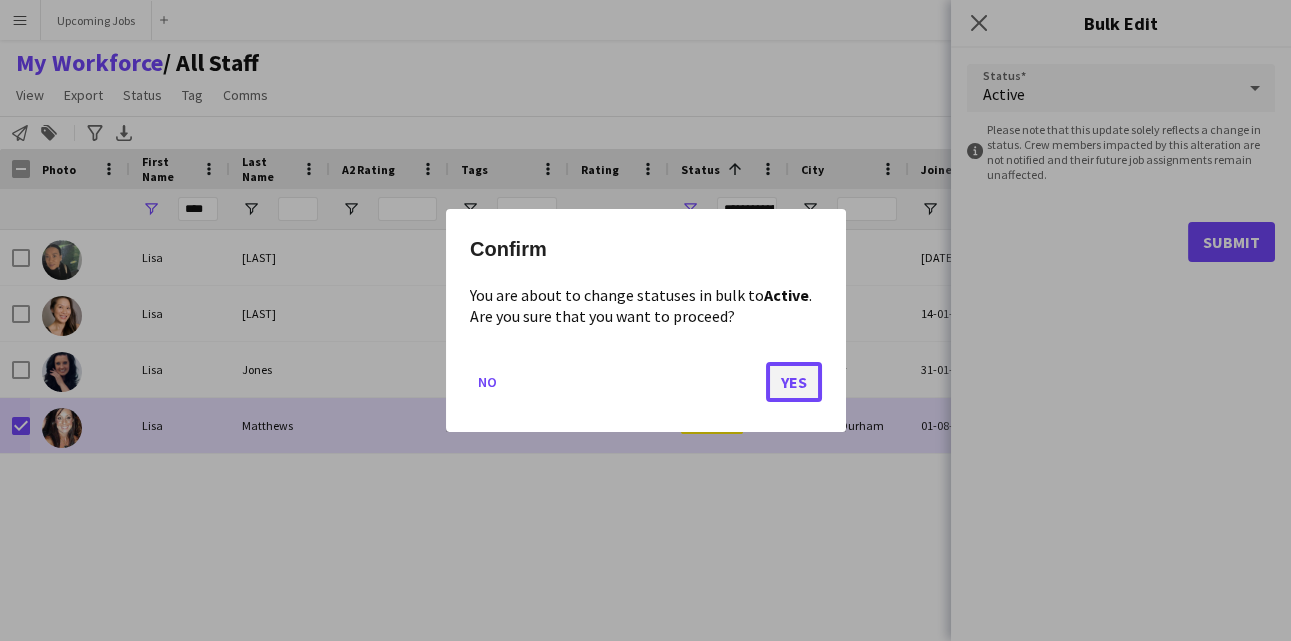 click on "Yes" 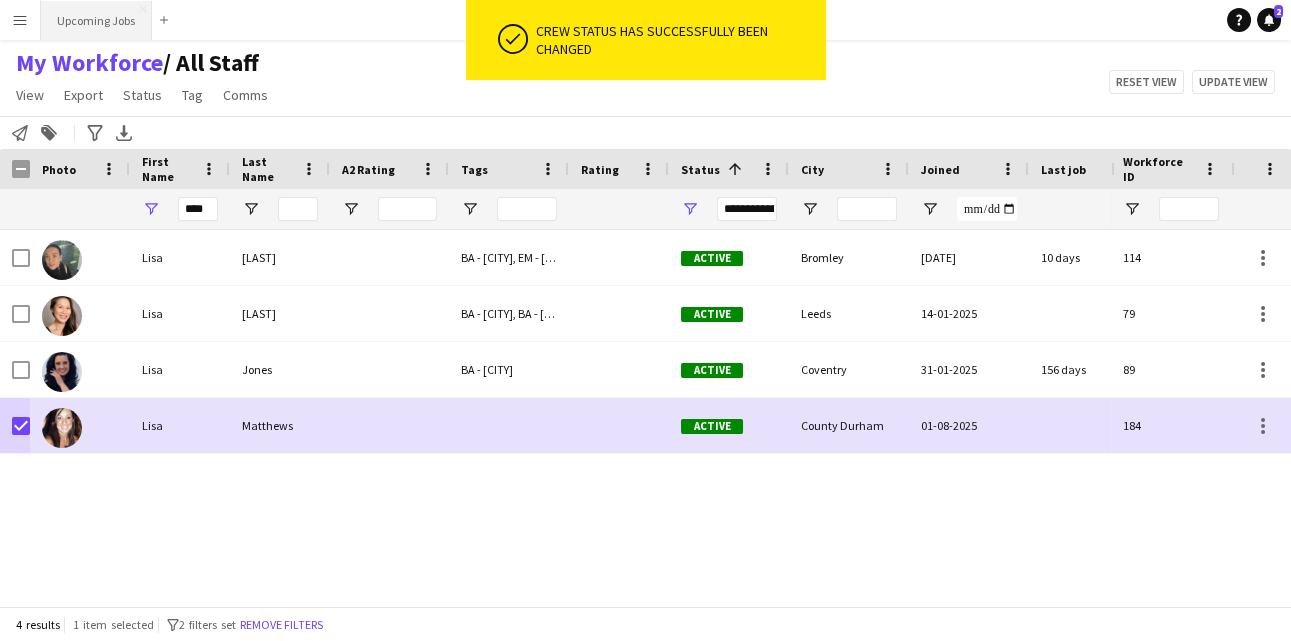 click on "Upcoming Jobs
Close" at bounding box center (96, 20) 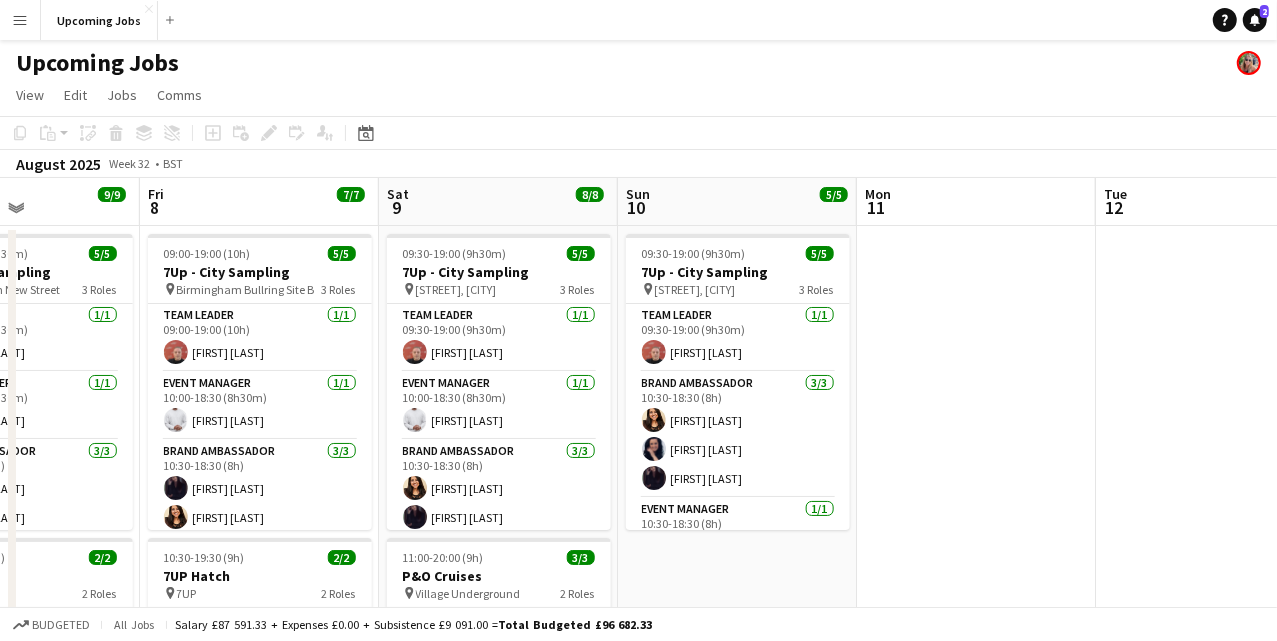 scroll, scrollTop: 0, scrollLeft: 800, axis: horizontal 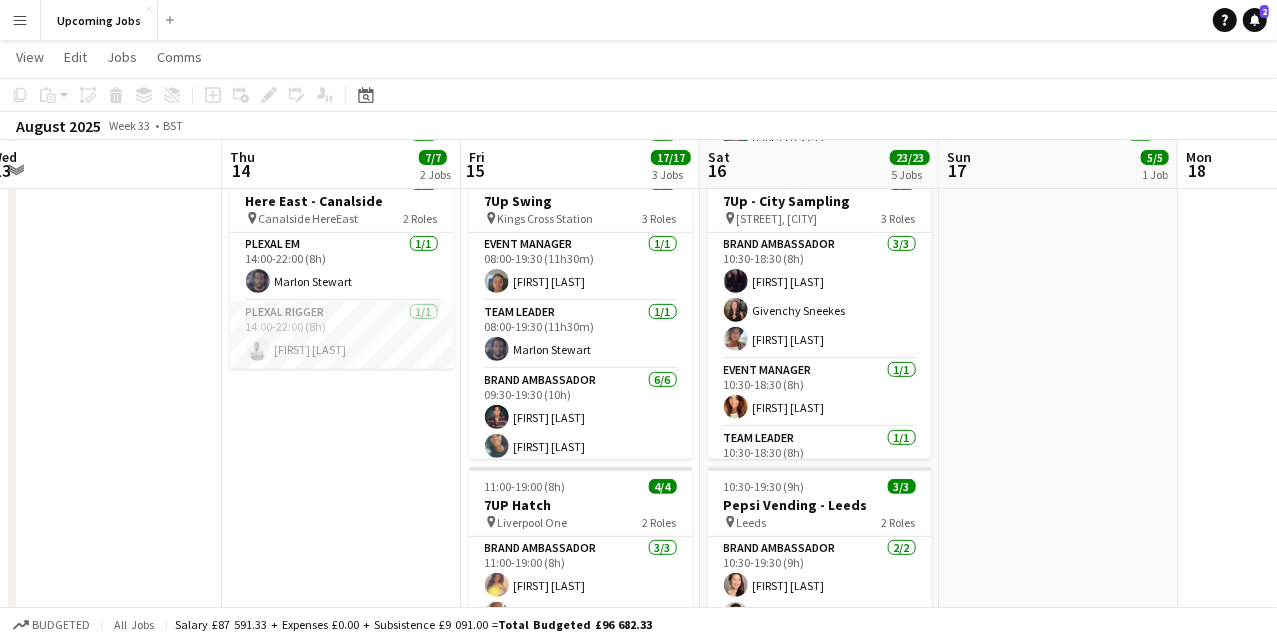 click on "Menu" at bounding box center [20, 20] 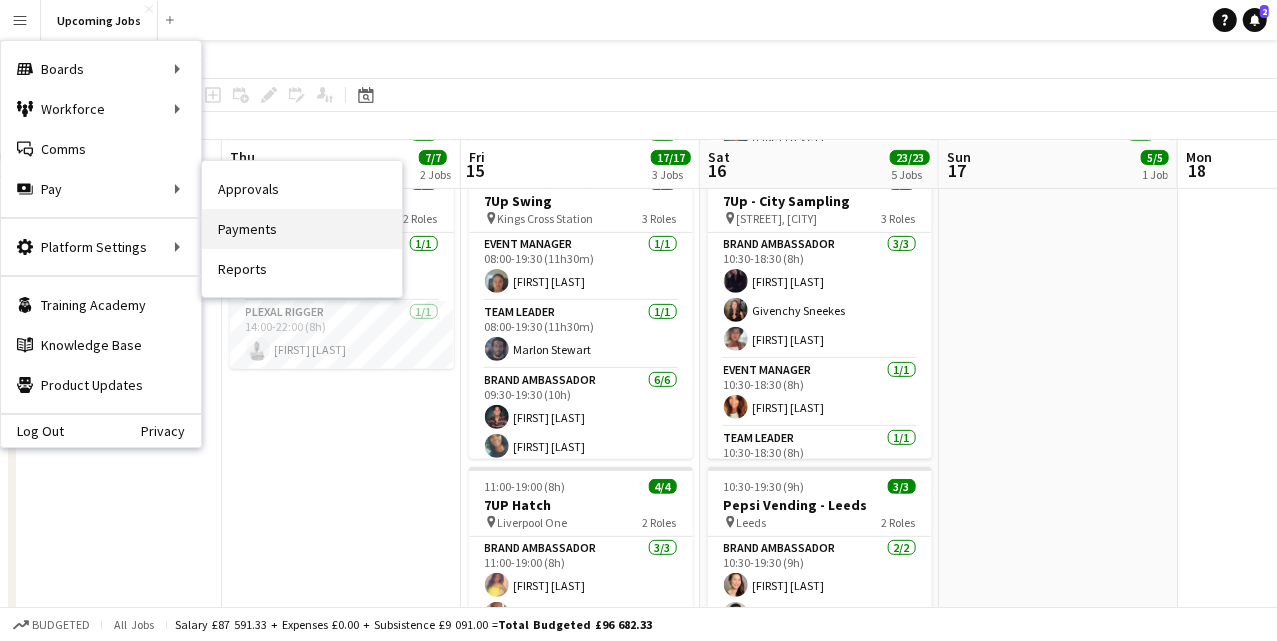 click on "Payments" at bounding box center (302, 229) 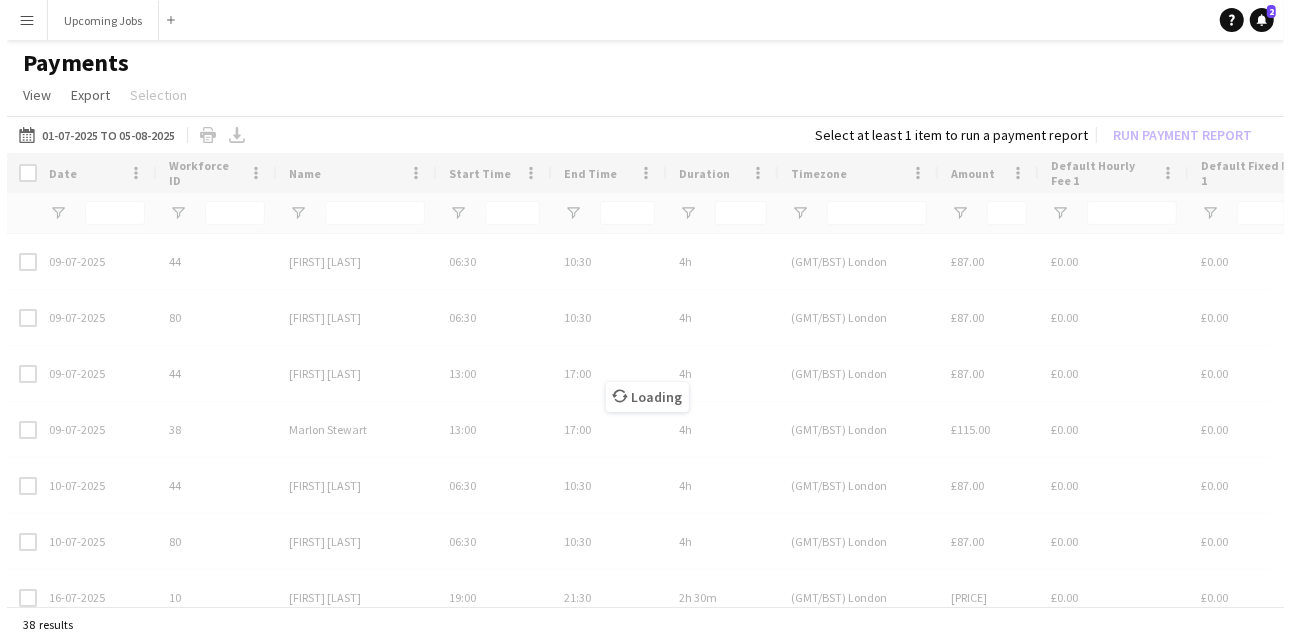 scroll, scrollTop: 0, scrollLeft: 0, axis: both 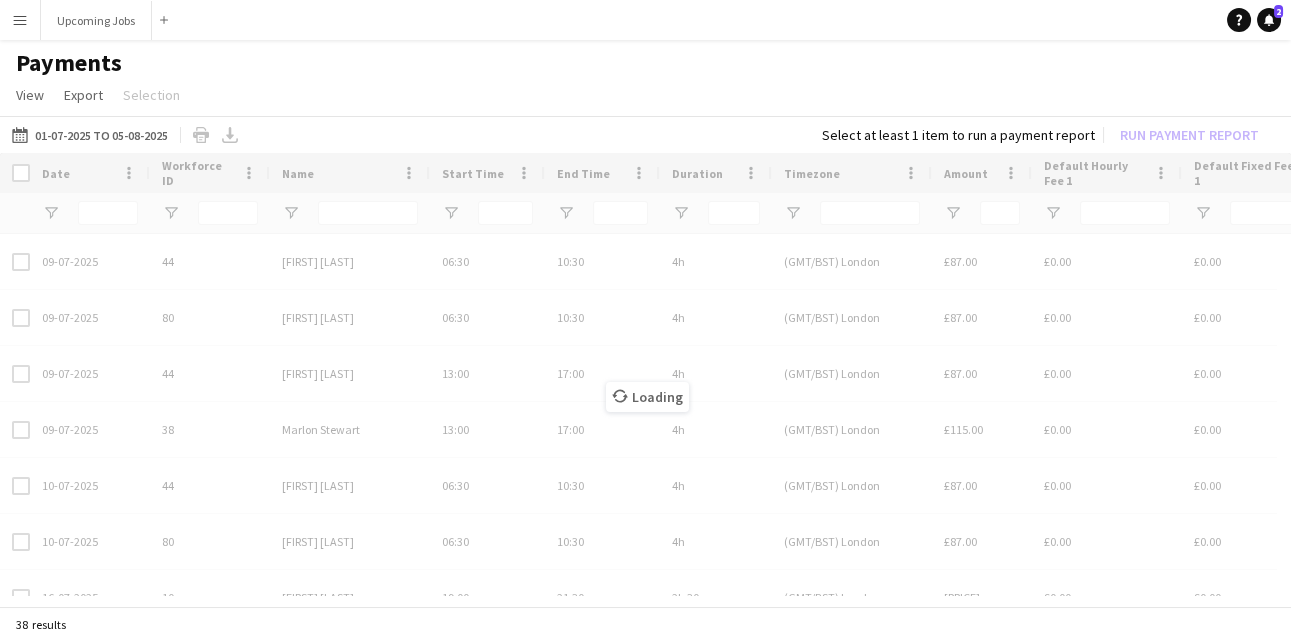 type on "******" 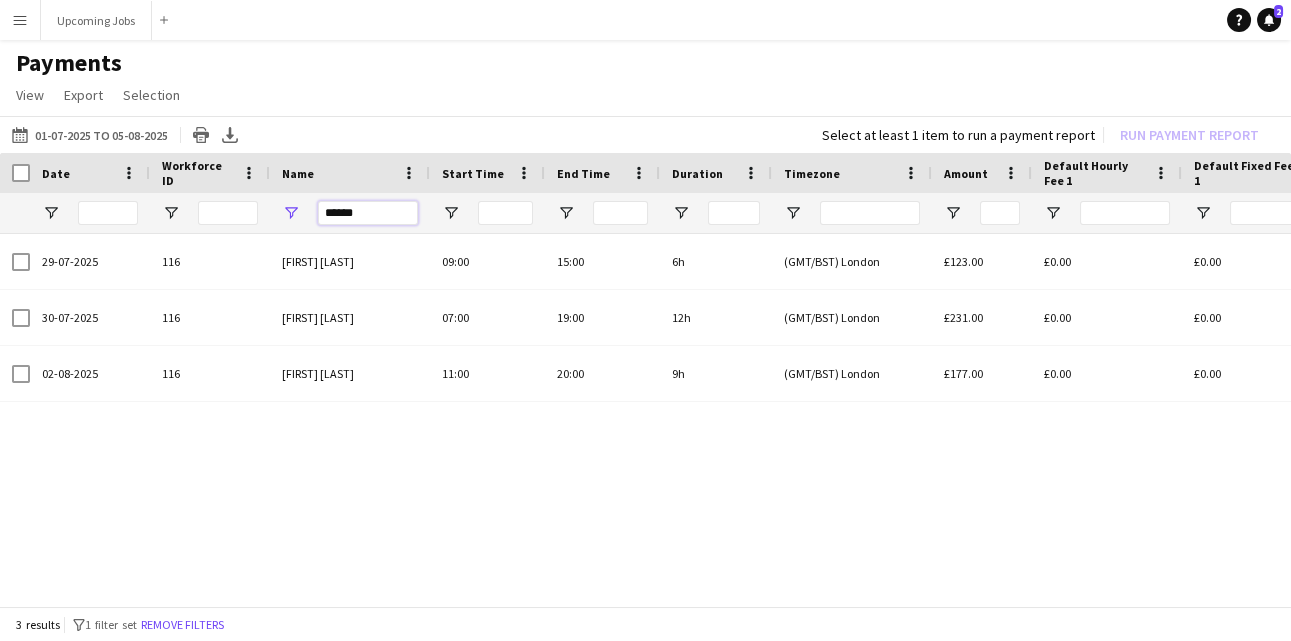 click on "******" at bounding box center [368, 213] 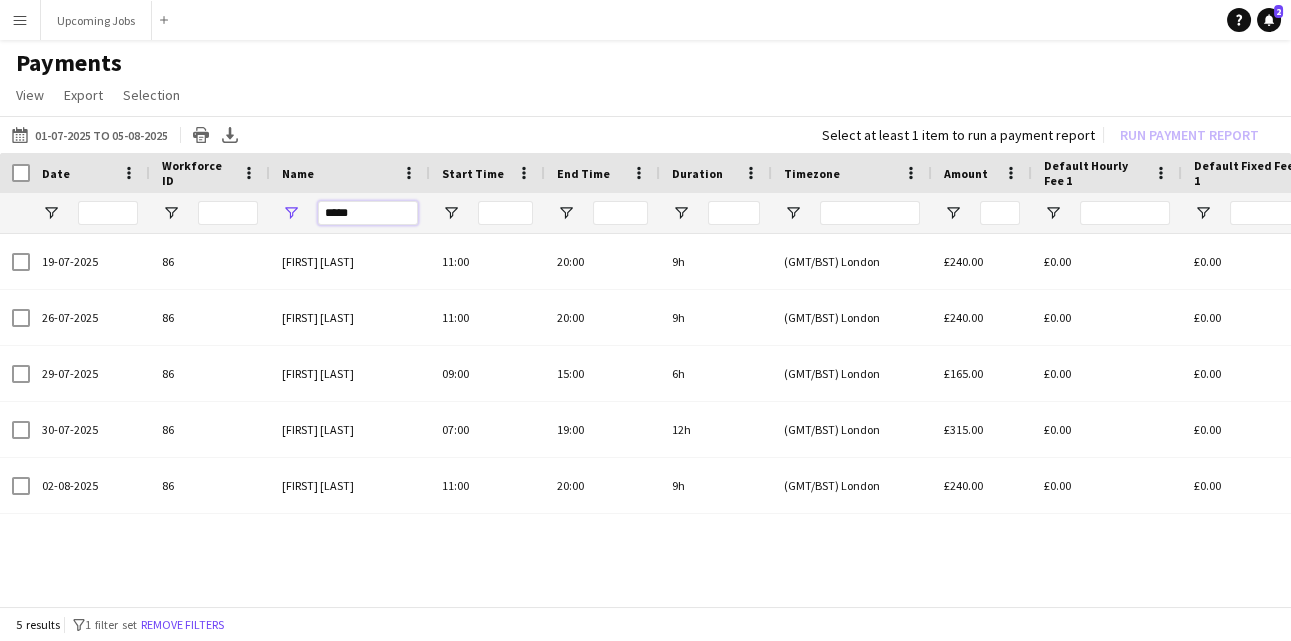 drag, startPoint x: 374, startPoint y: 220, endPoint x: 251, endPoint y: 202, distance: 124.3101 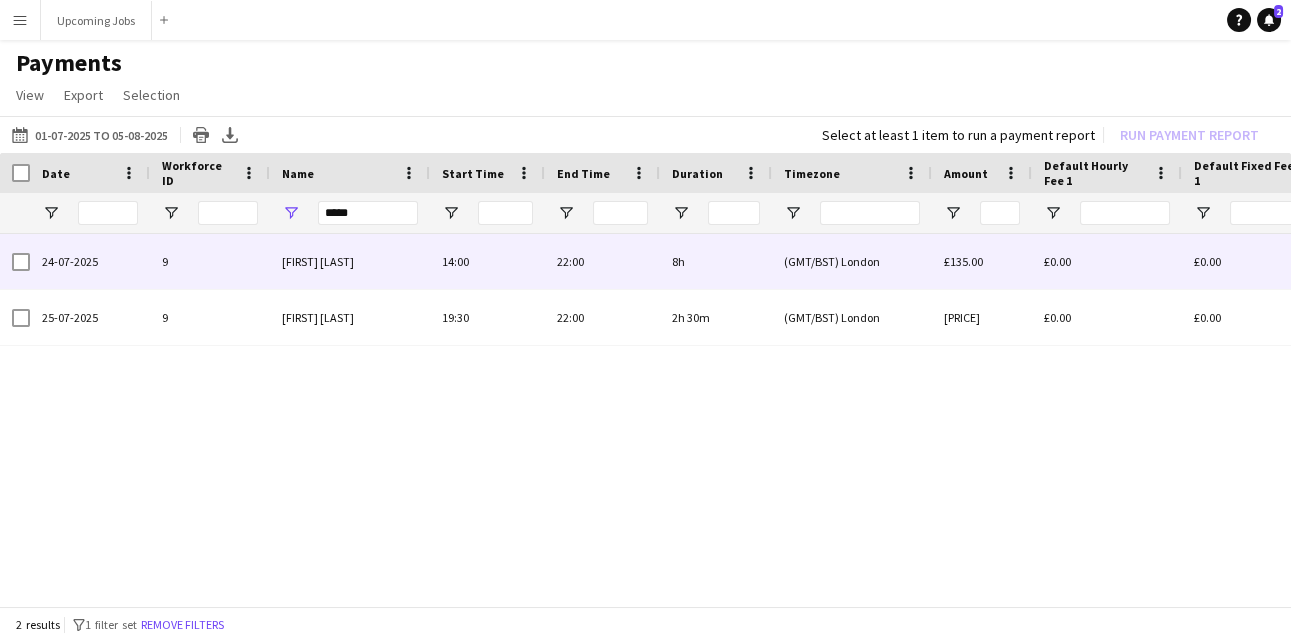 click at bounding box center [15, 261] 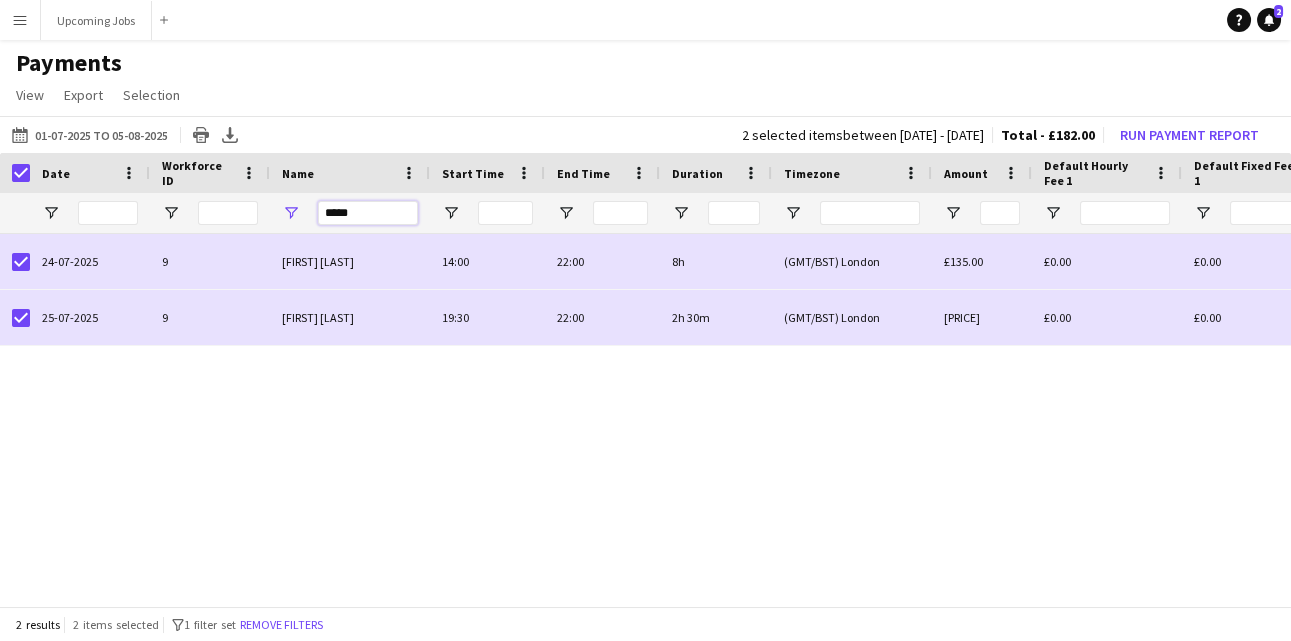 click on "*****" at bounding box center (368, 213) 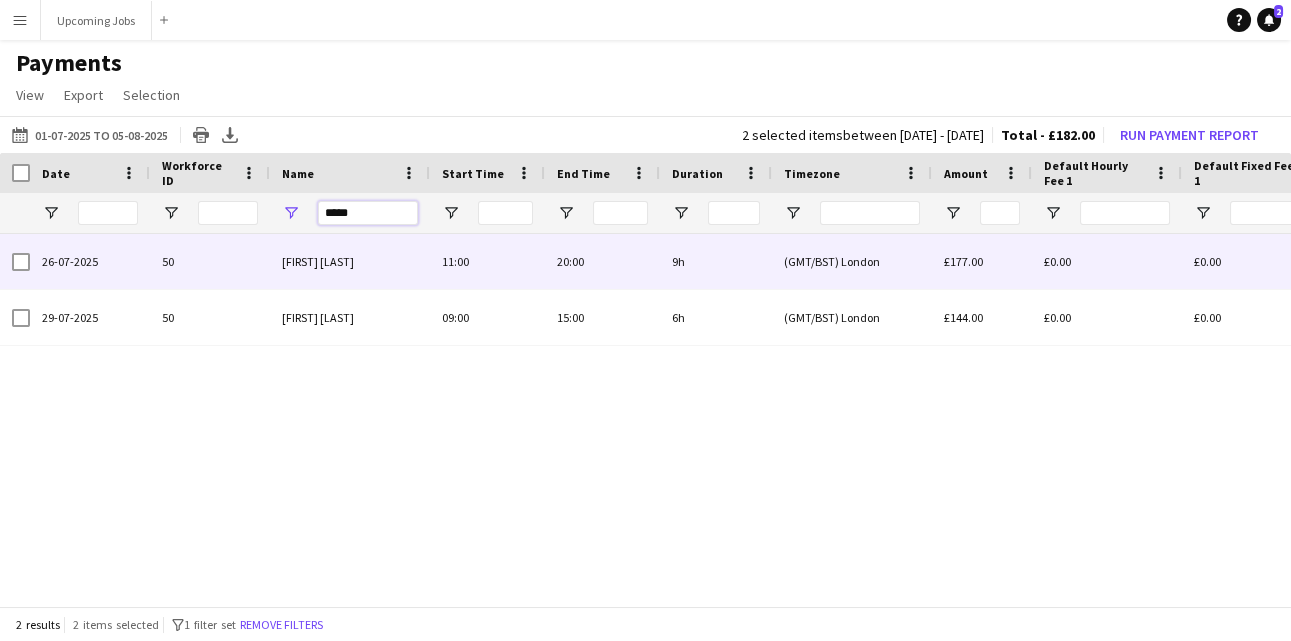 type on "*****" 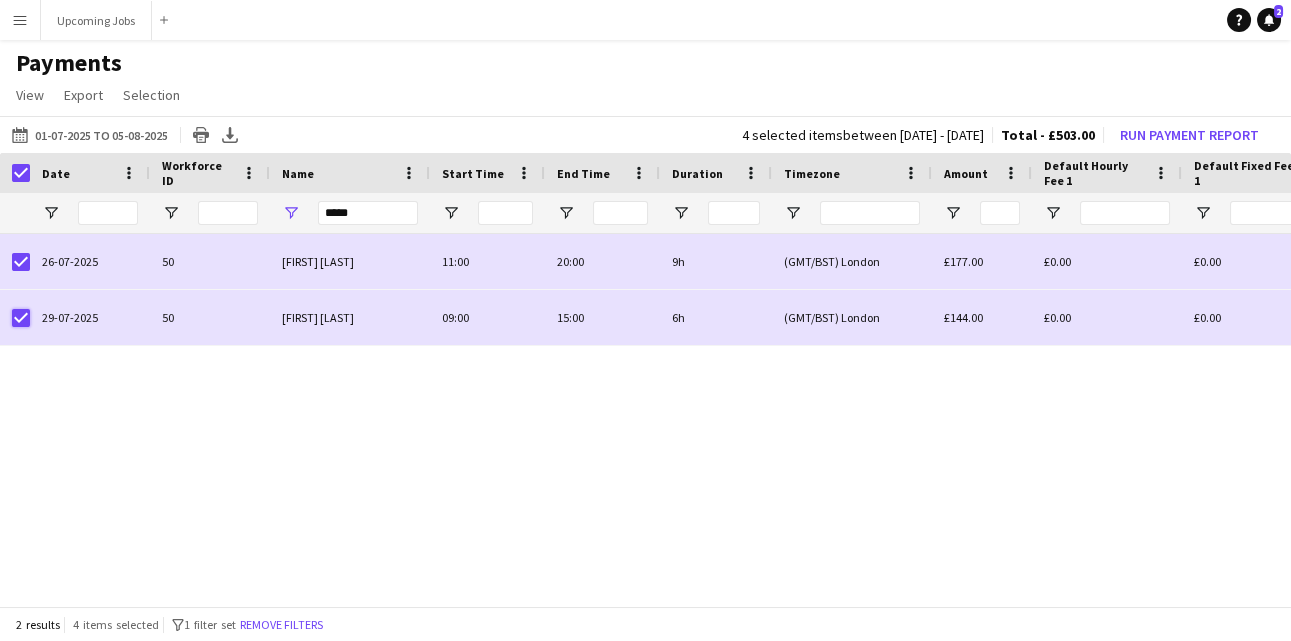 scroll, scrollTop: 0, scrollLeft: 123, axis: horizontal 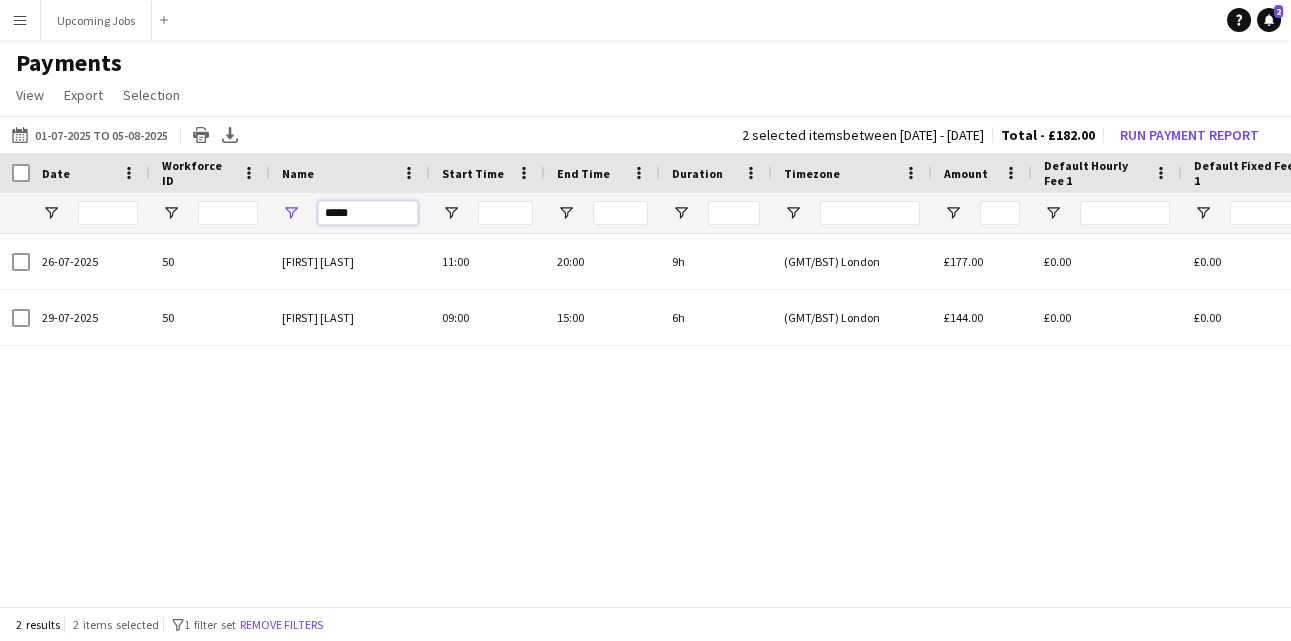 click on "*****" at bounding box center [368, 213] 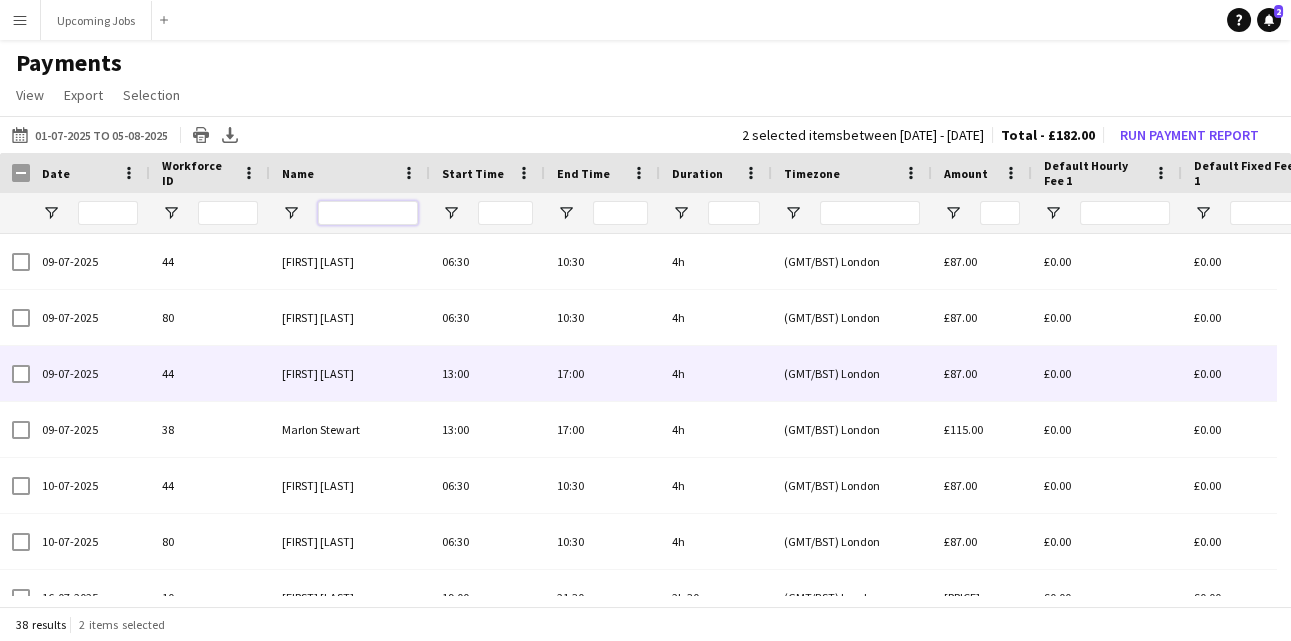 scroll, scrollTop: 563, scrollLeft: 0, axis: vertical 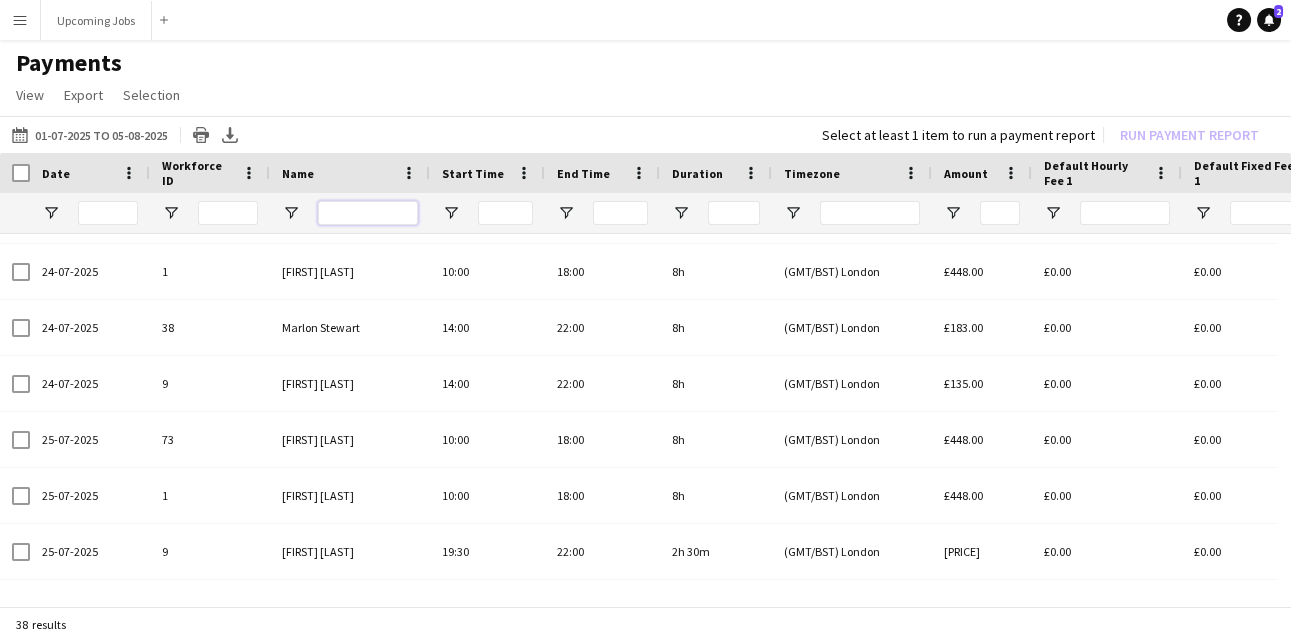 click at bounding box center (368, 213) 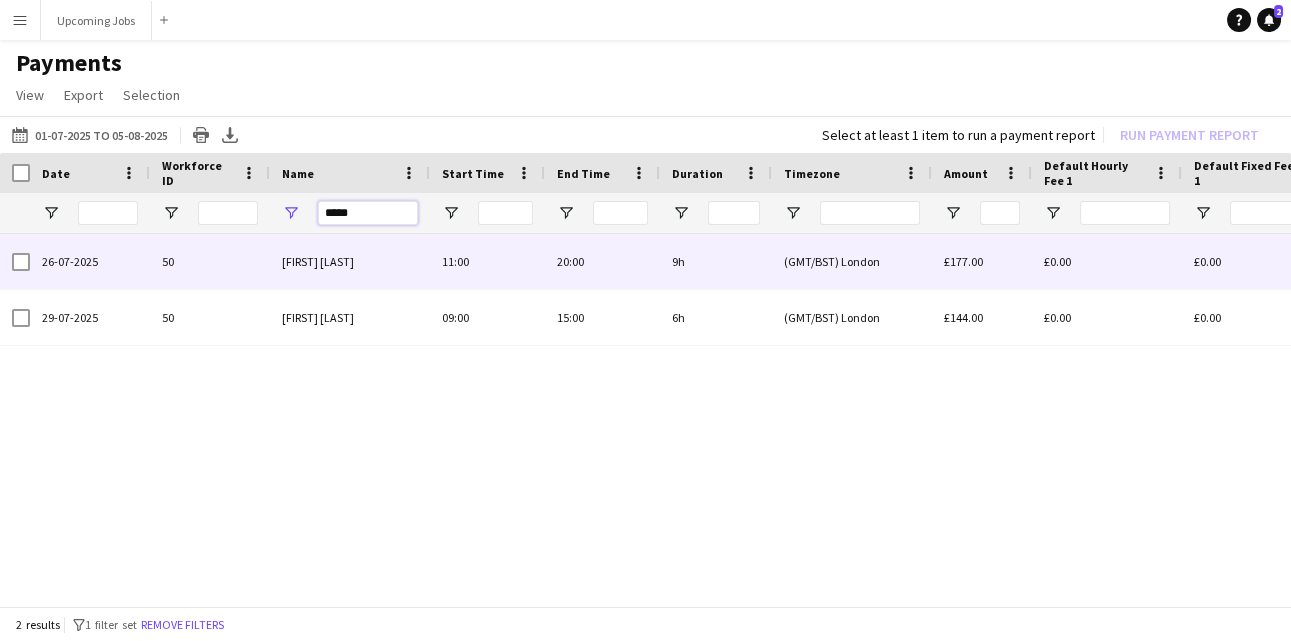 type on "*****" 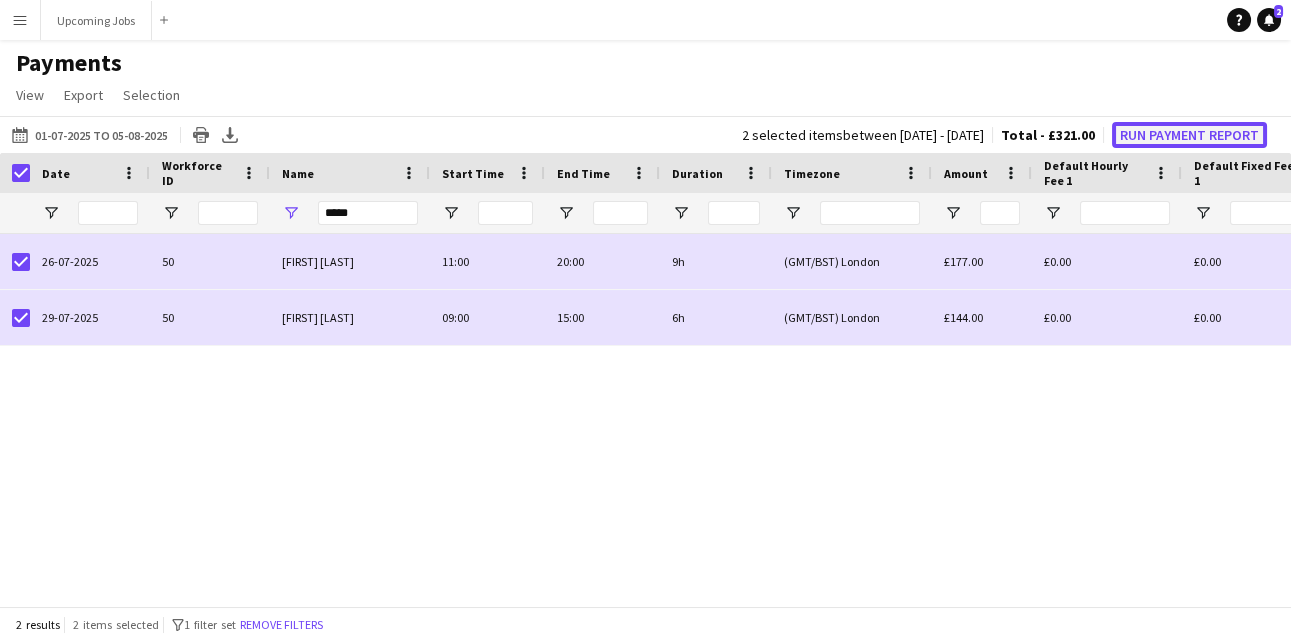 click on "Run Payment Report" 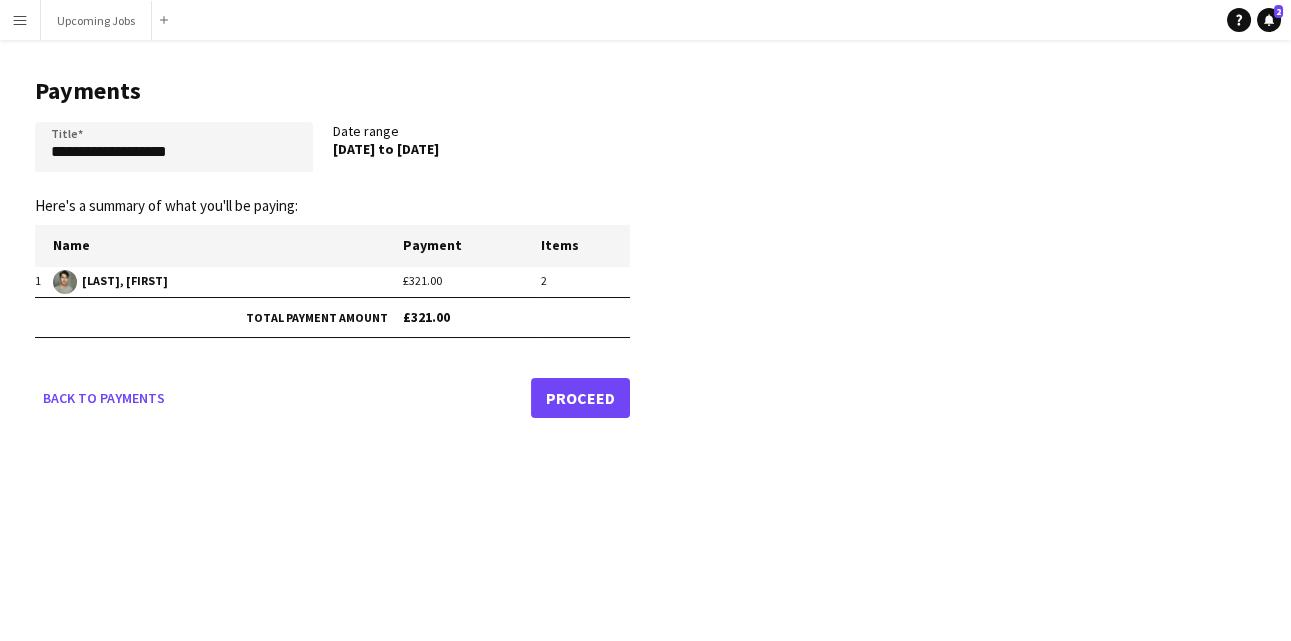 click on "Proceed" 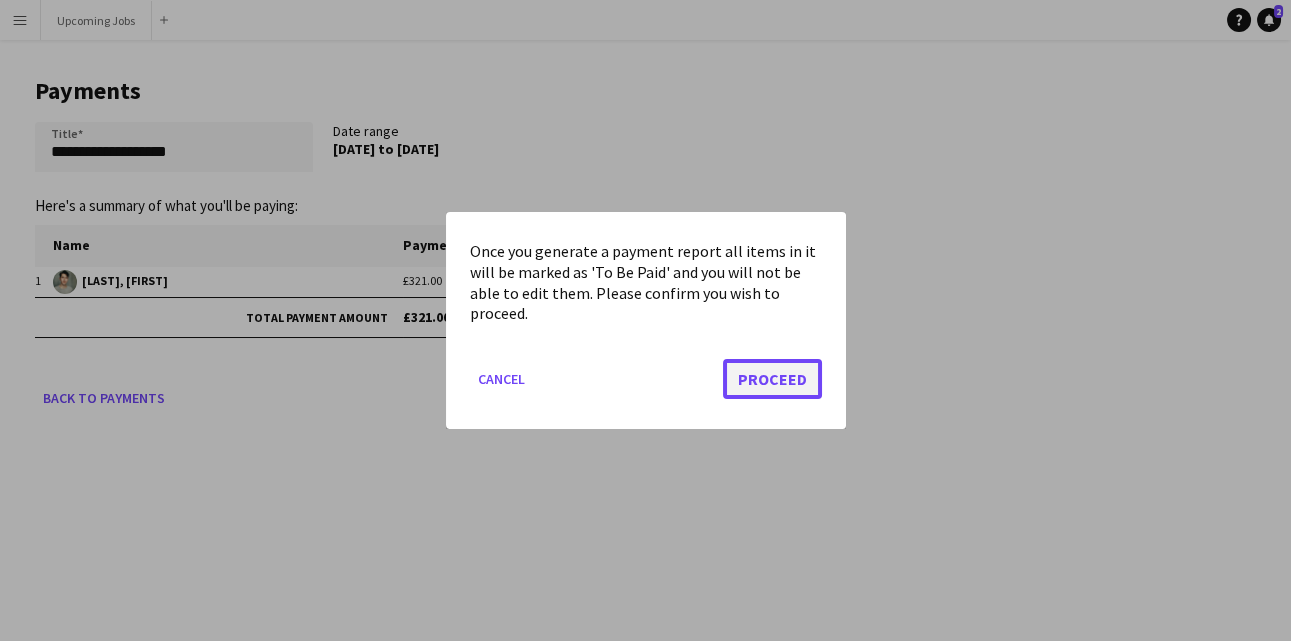 click on "Proceed" 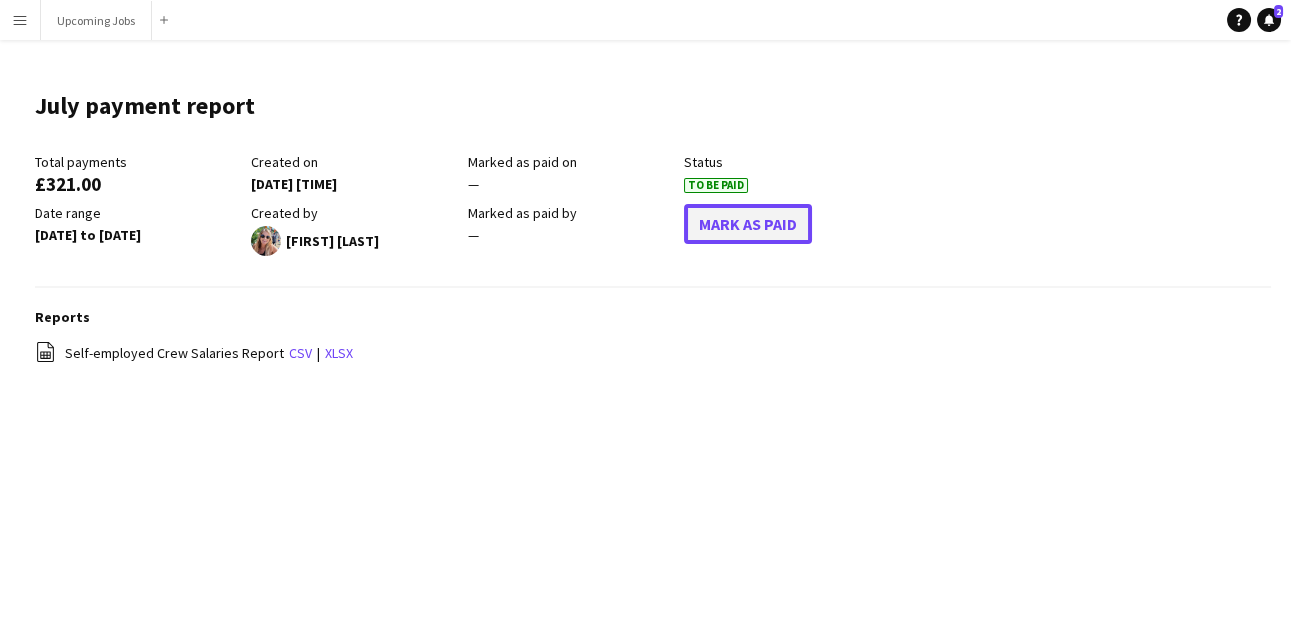 click on "Mark As Paid" 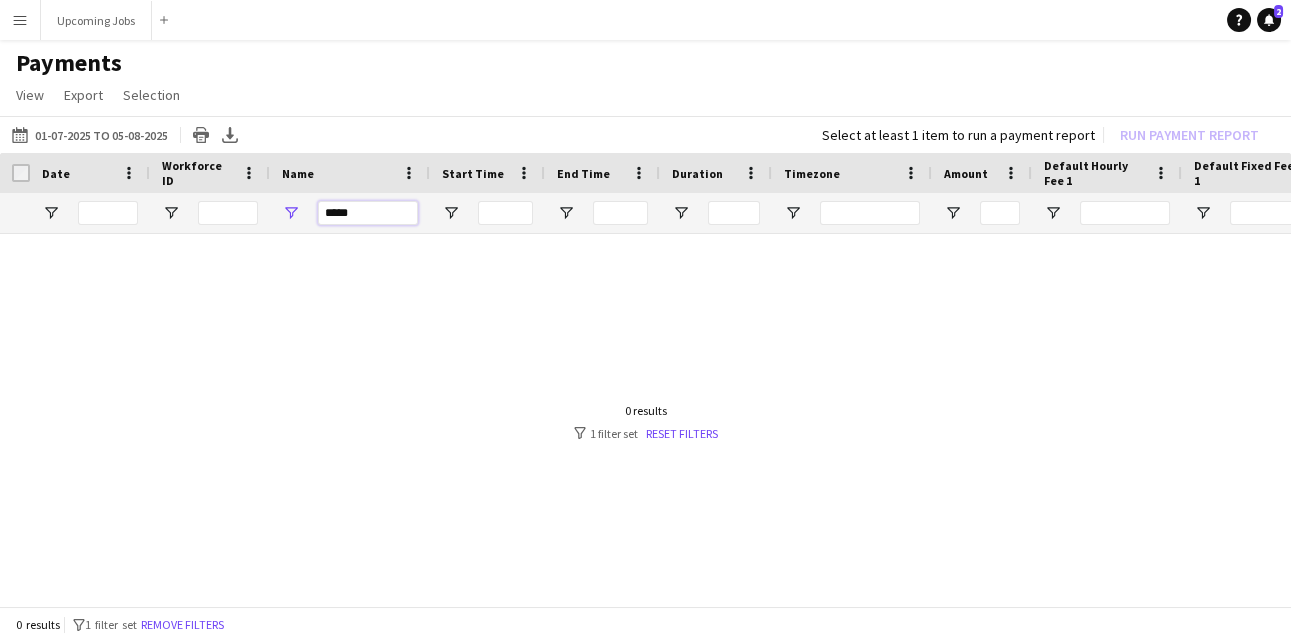 click on "*****" at bounding box center (368, 213) 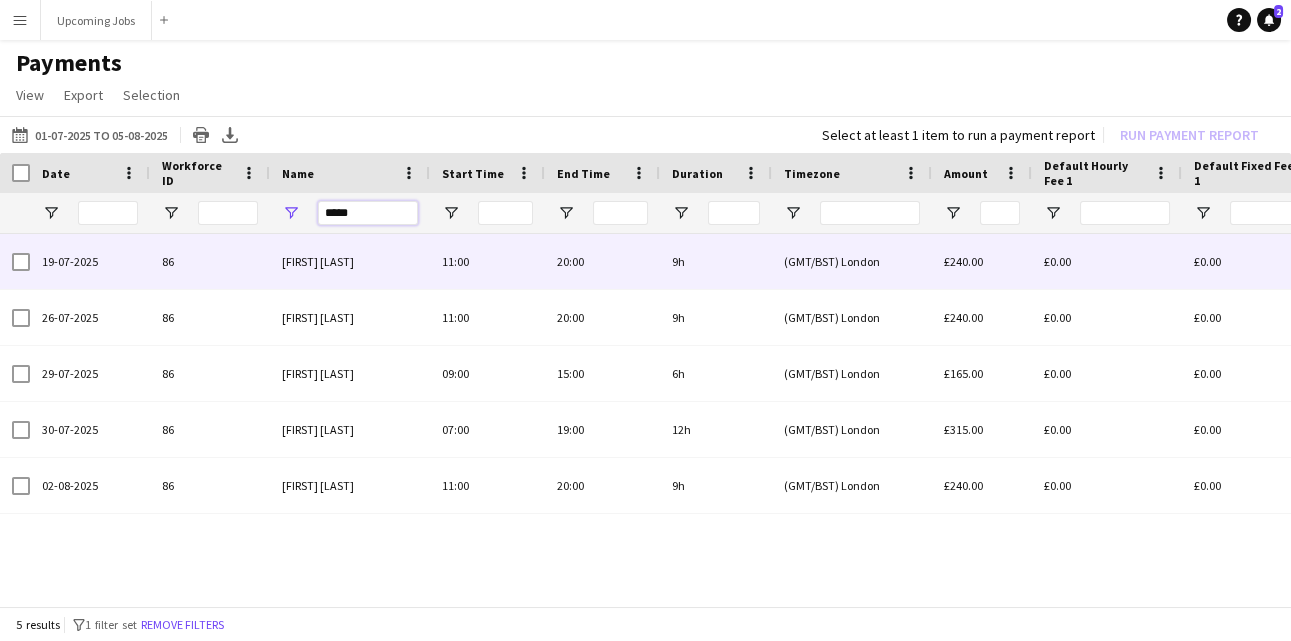 type on "*****" 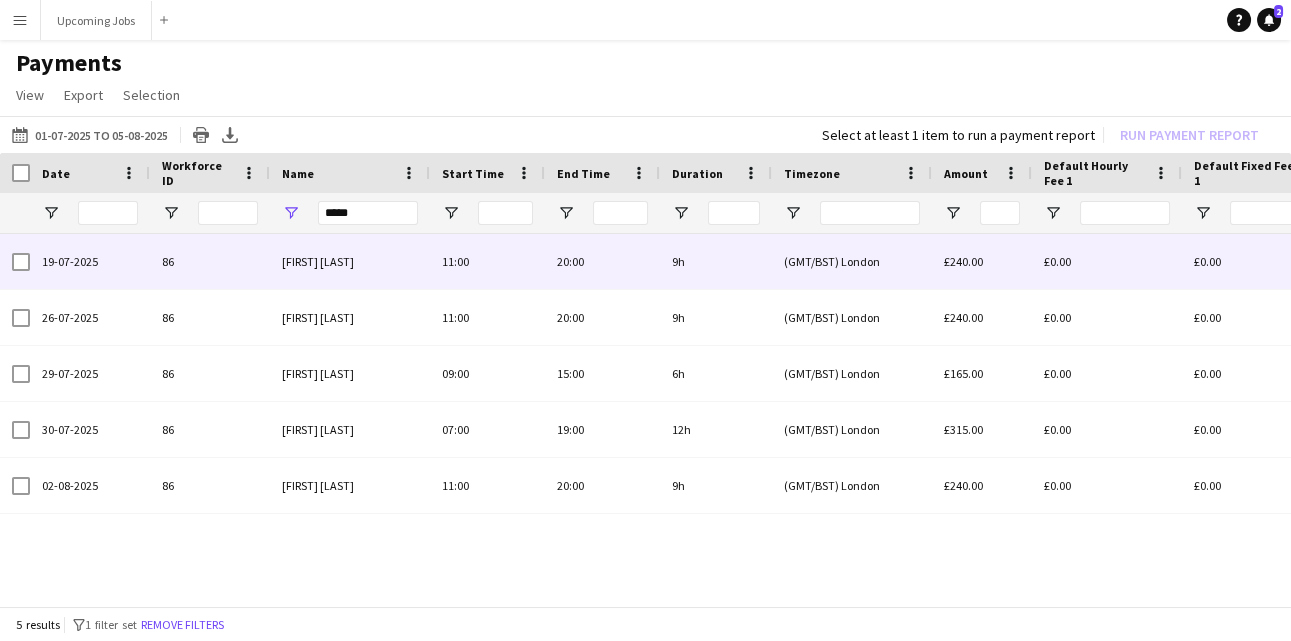 click on "19-07-2025" at bounding box center [90, 261] 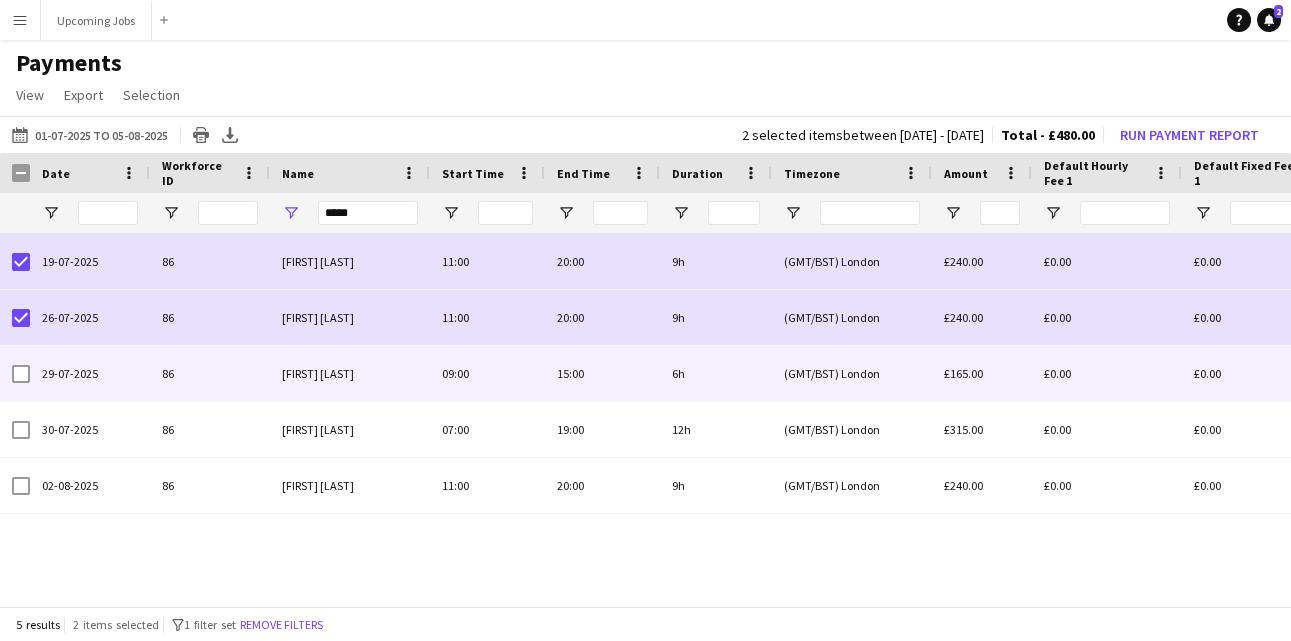 click at bounding box center (21, 374) 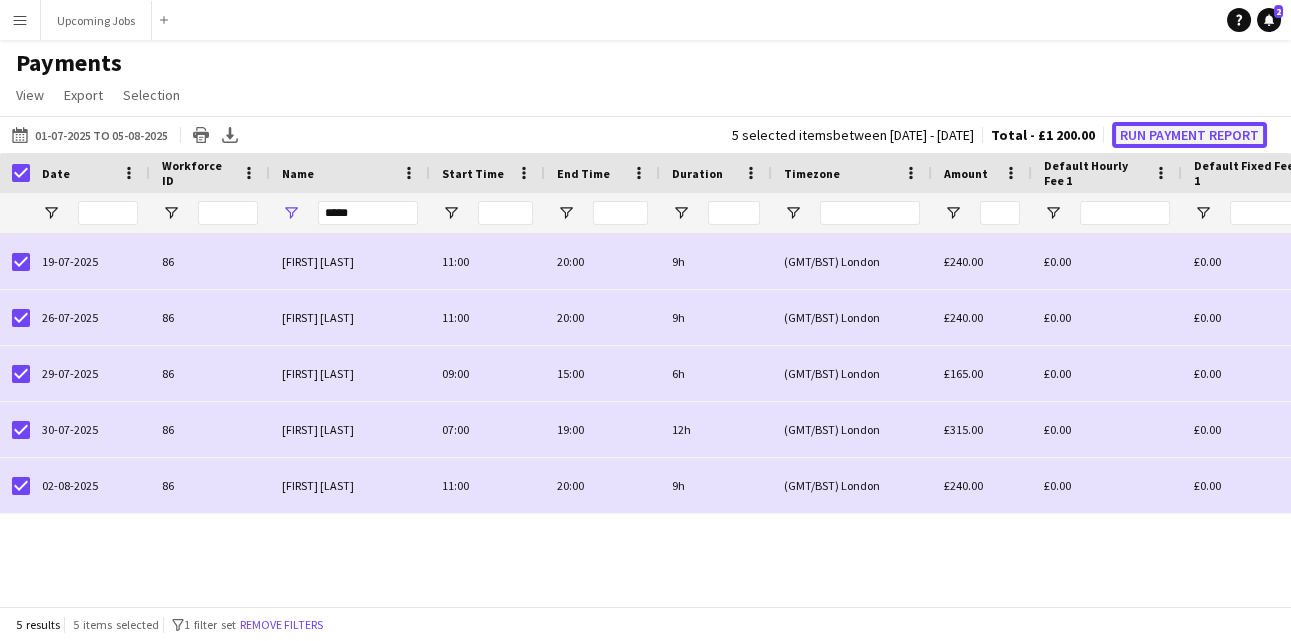 click on "Run Payment Report" 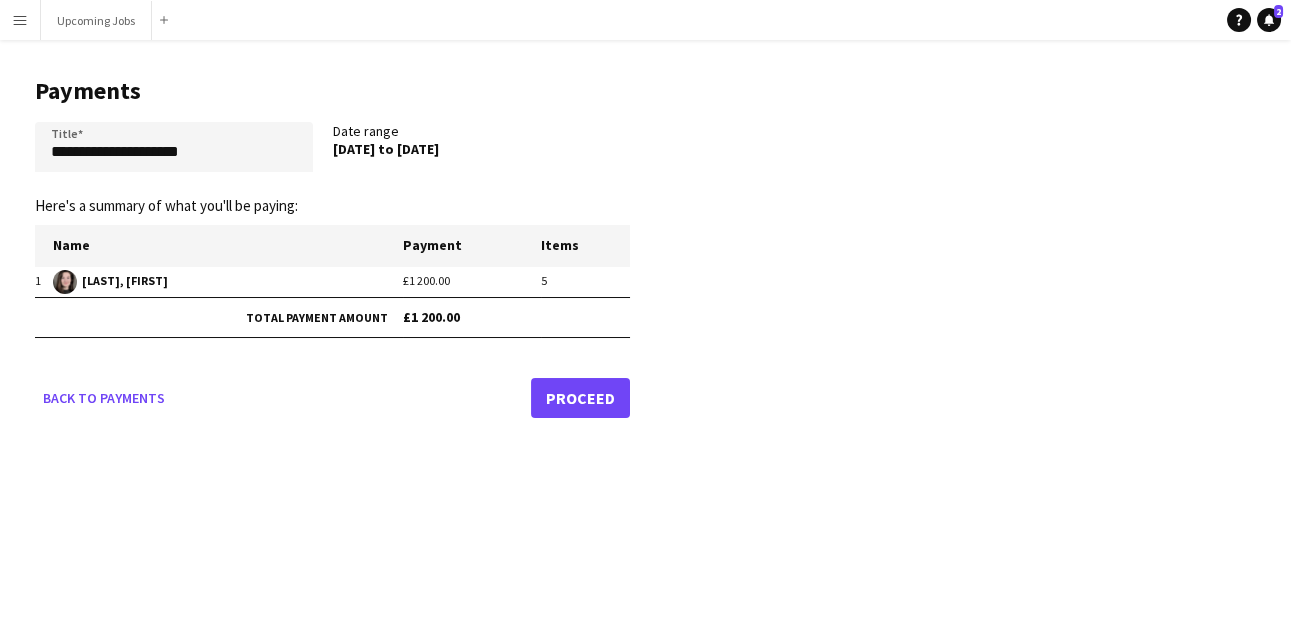 click on "Proceed" 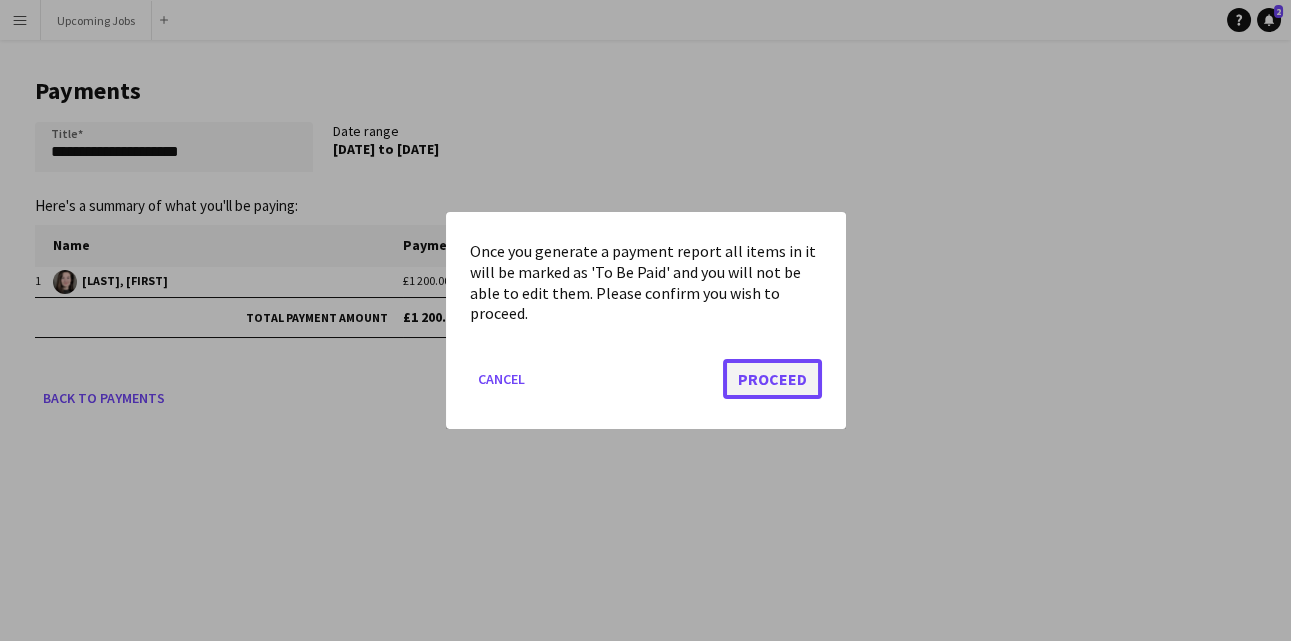 click on "Proceed" 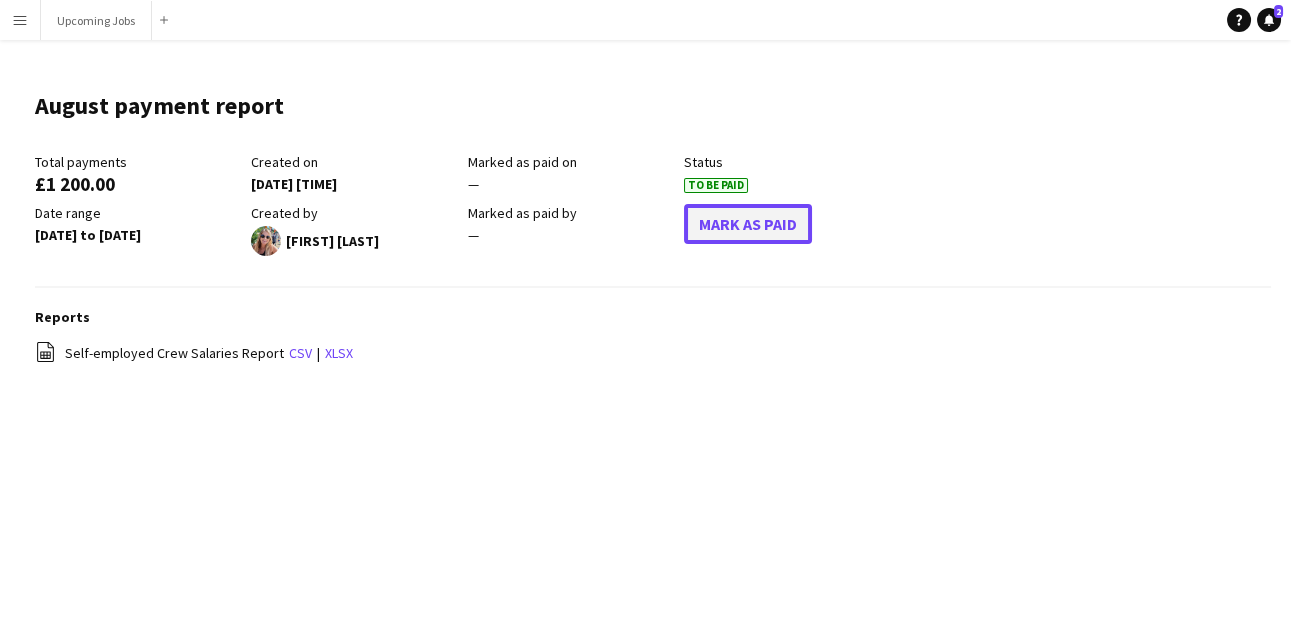 click on "Mark As Paid" 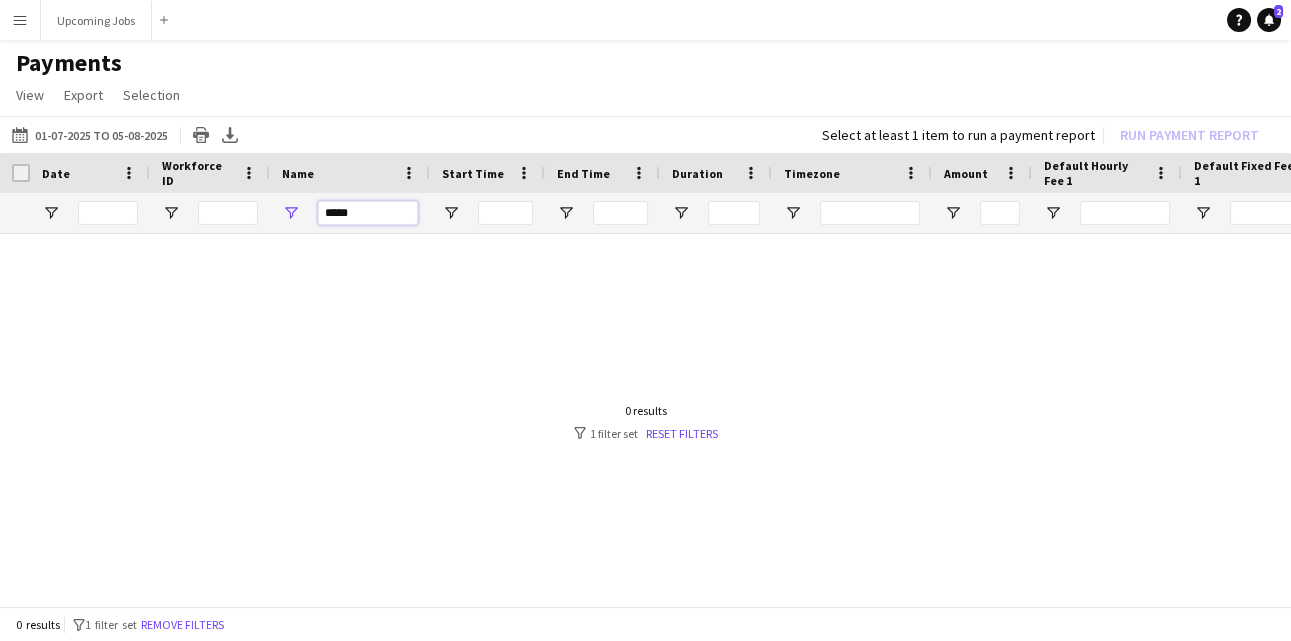 click on "*****" at bounding box center [368, 213] 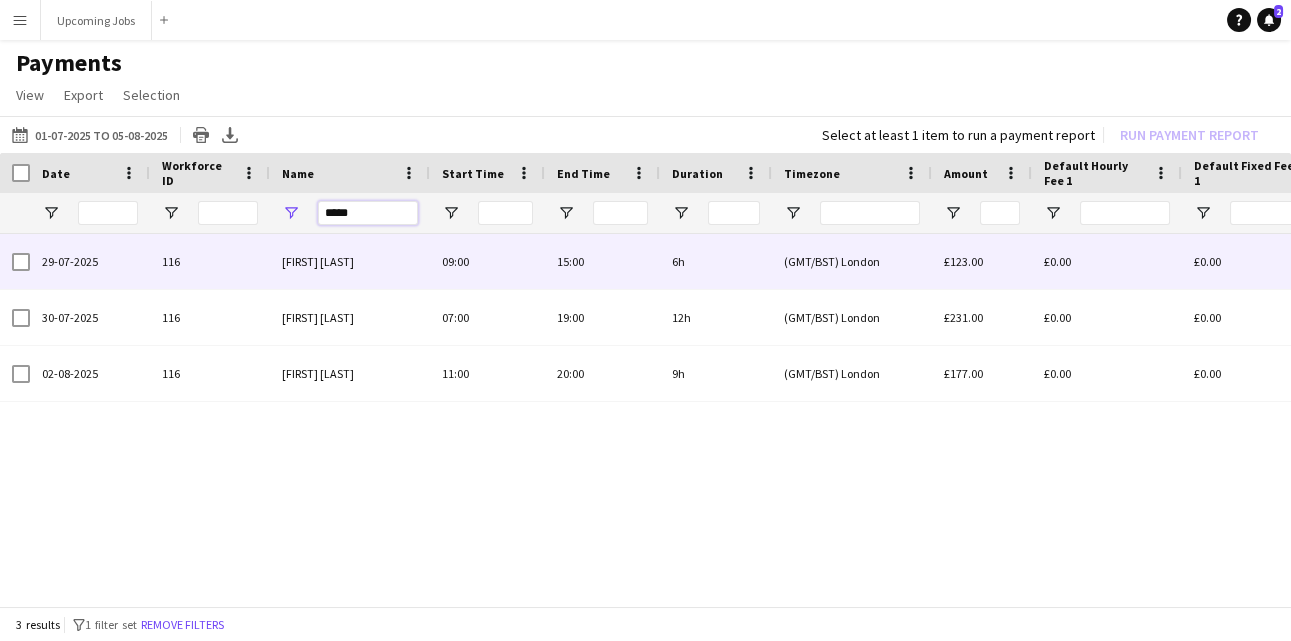 type on "*****" 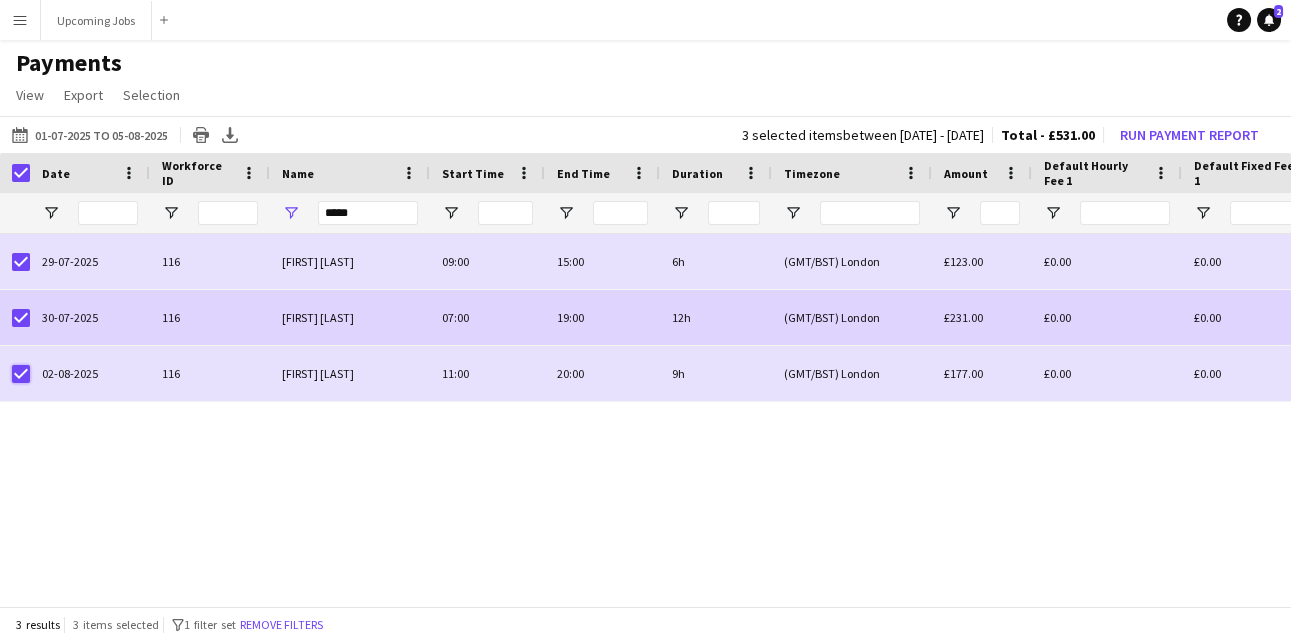 scroll, scrollTop: 0, scrollLeft: 334, axis: horizontal 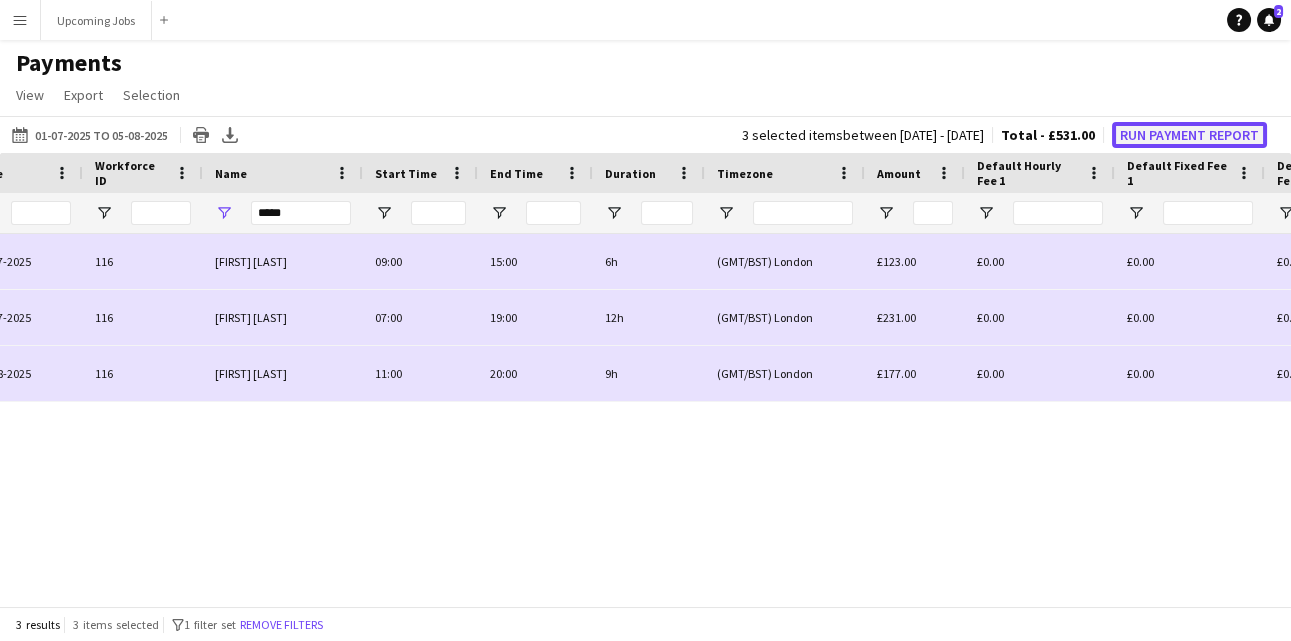 click on "Run Payment Report" 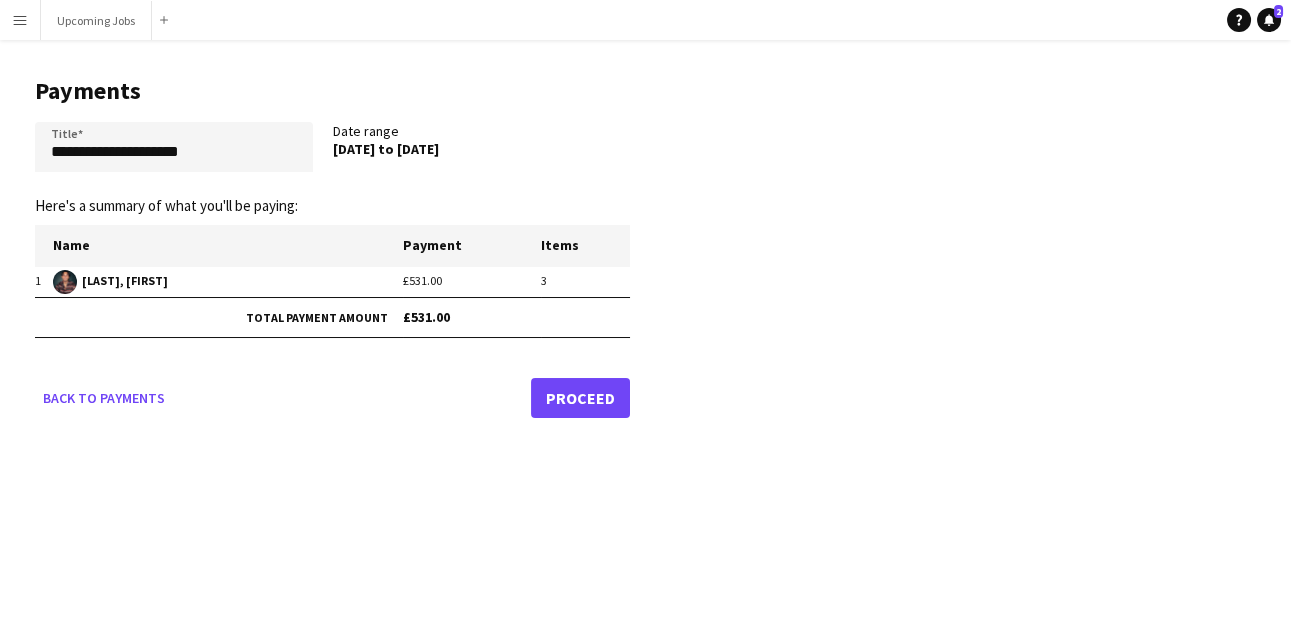 click on "Proceed" 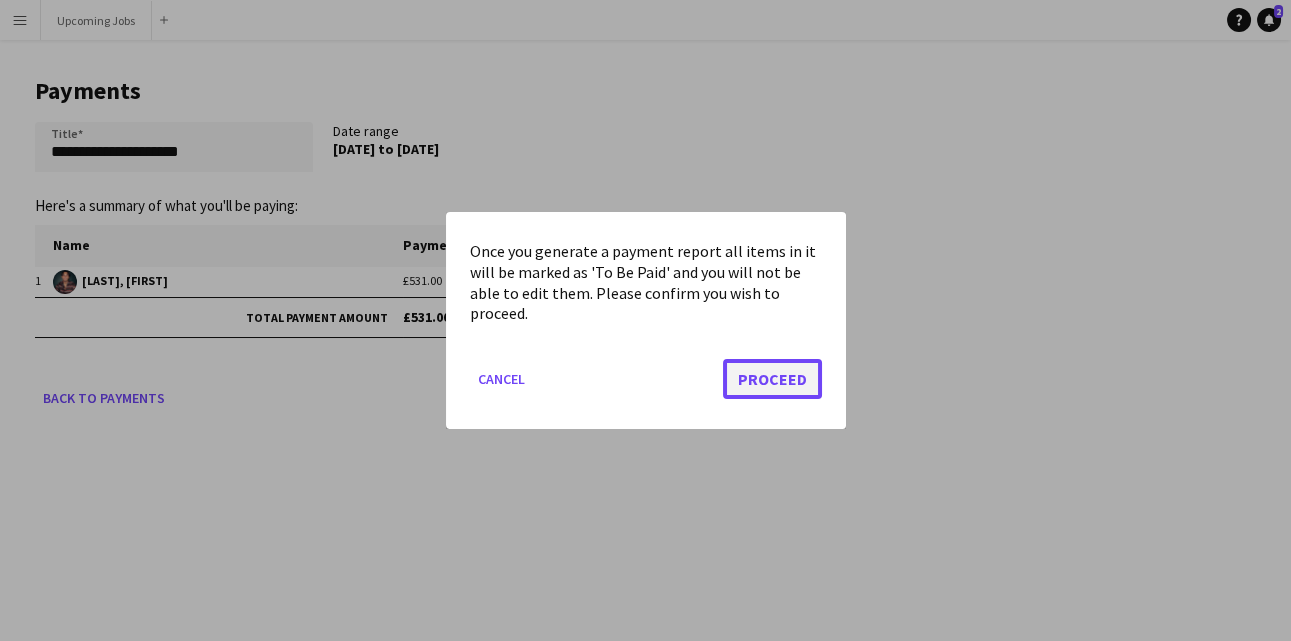 click on "Proceed" 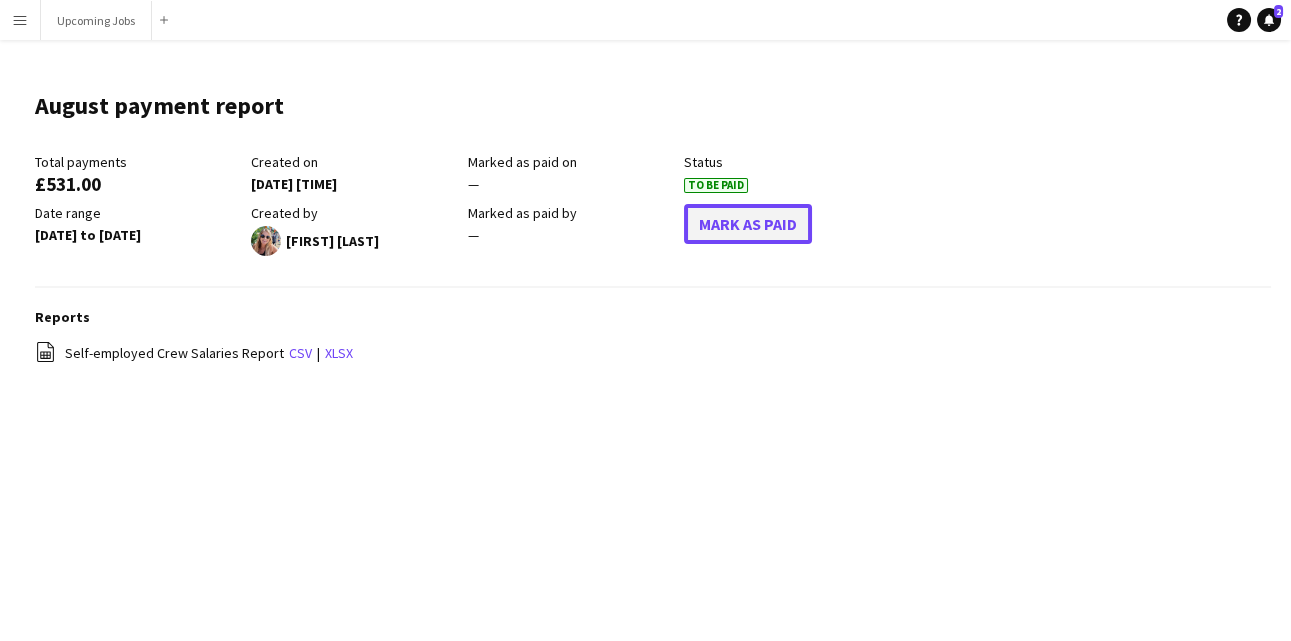 click on "Mark As Paid" 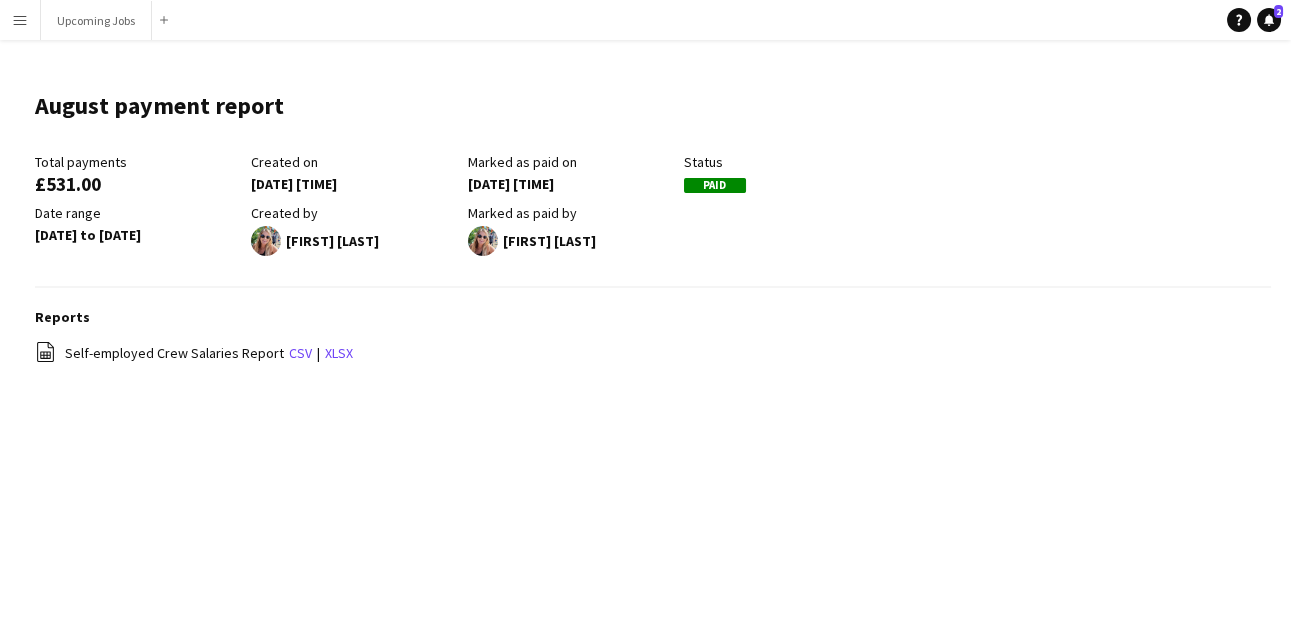 click on "Menu" at bounding box center [20, 20] 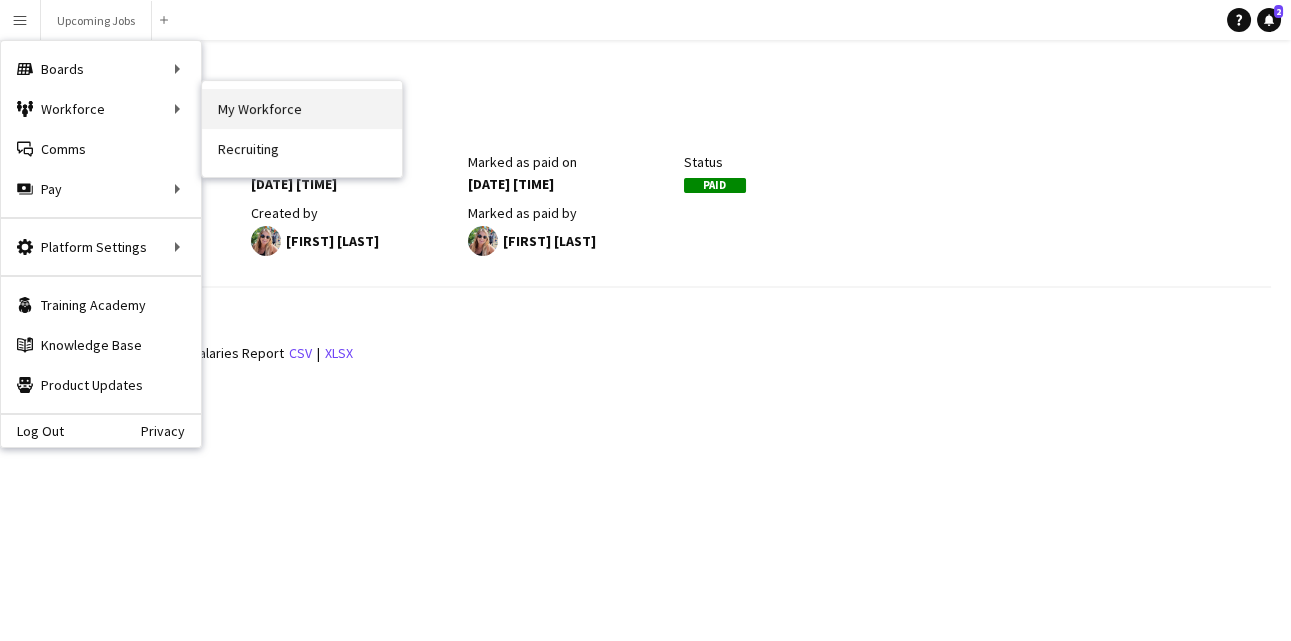 click on "My Workforce" at bounding box center [302, 109] 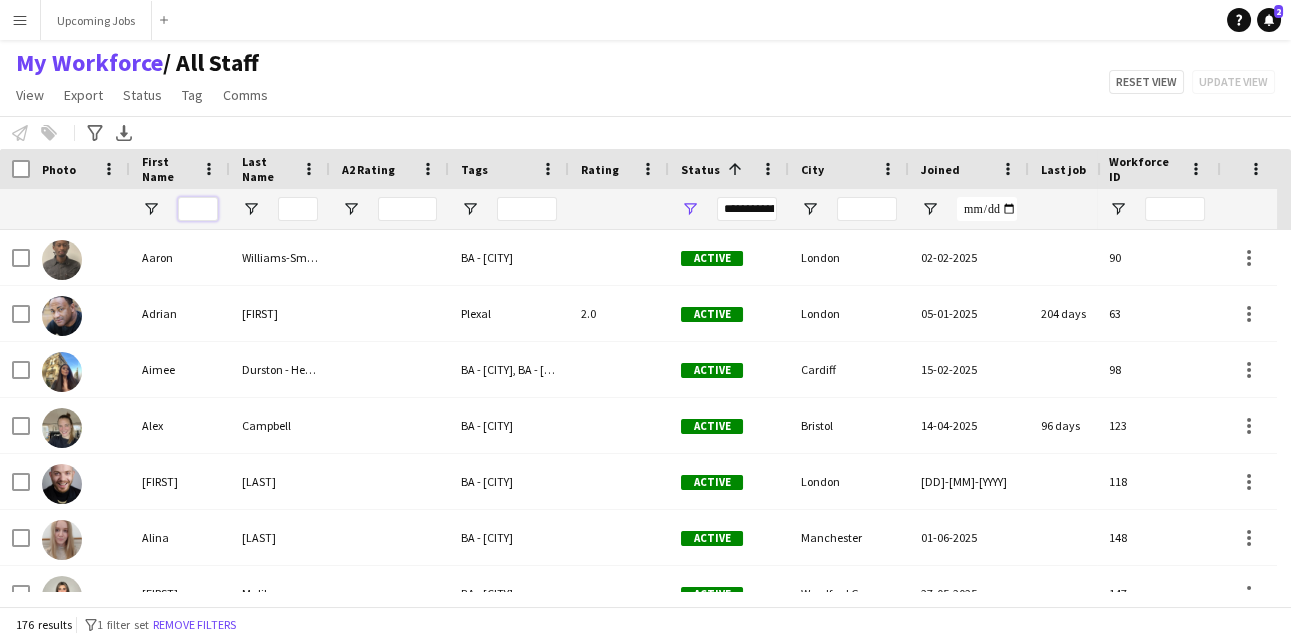 click at bounding box center [198, 209] 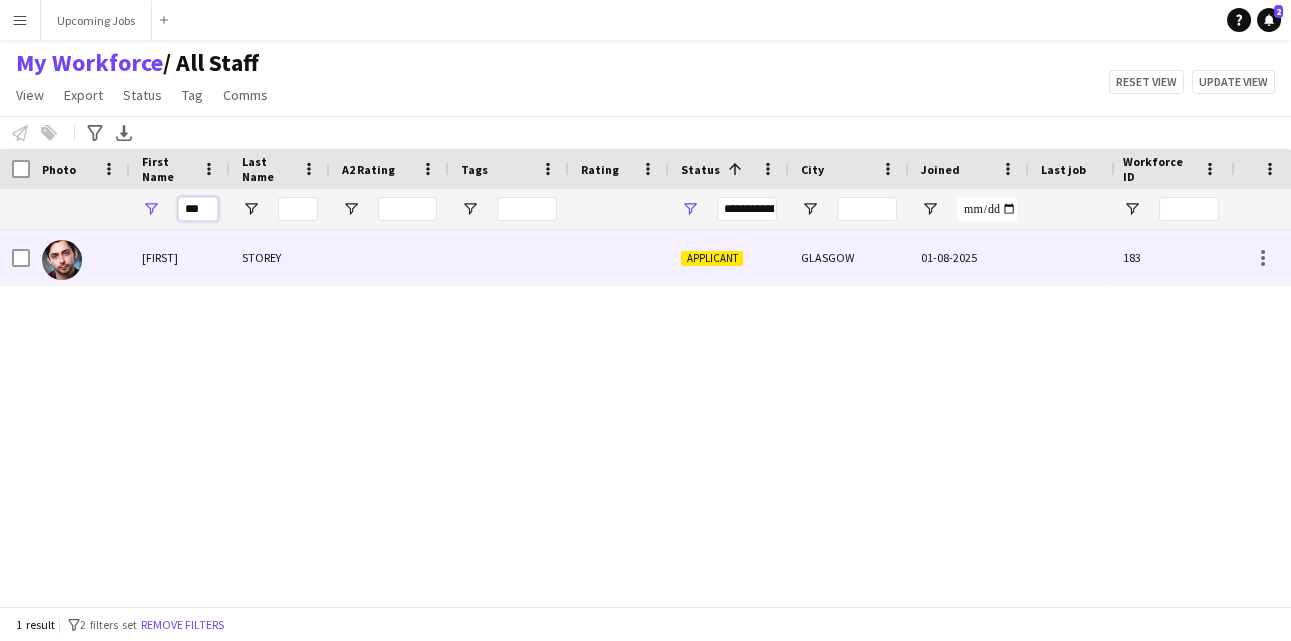 type on "***" 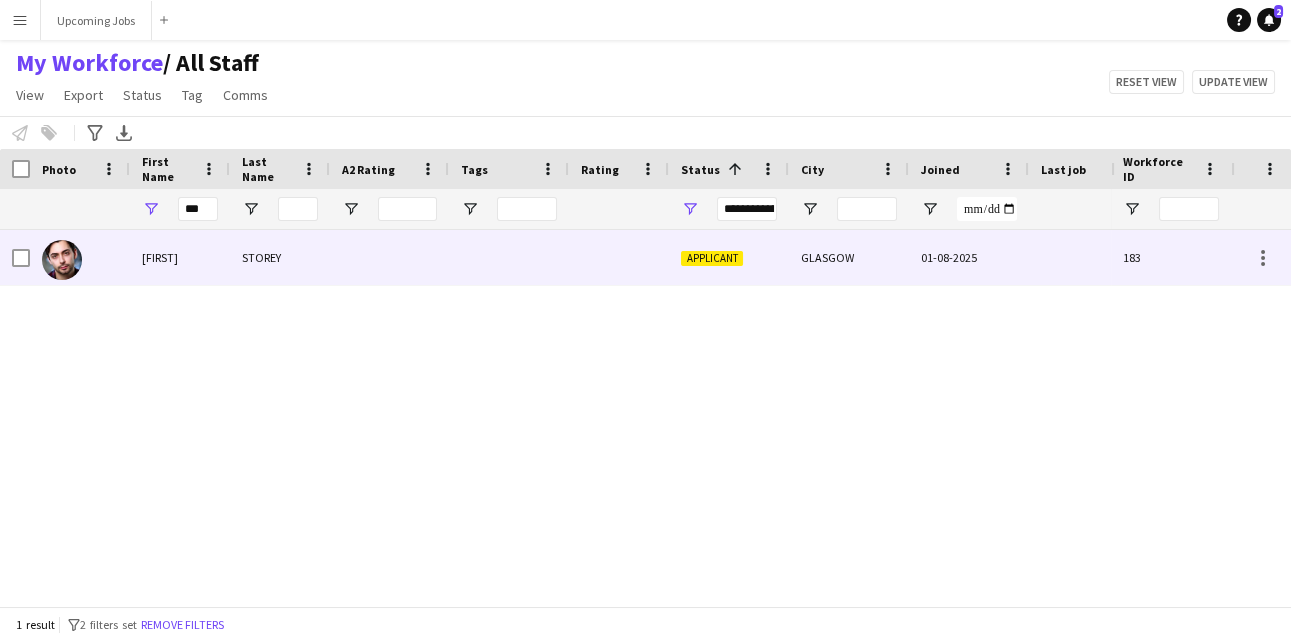 click on "[FIRST]" at bounding box center [180, 257] 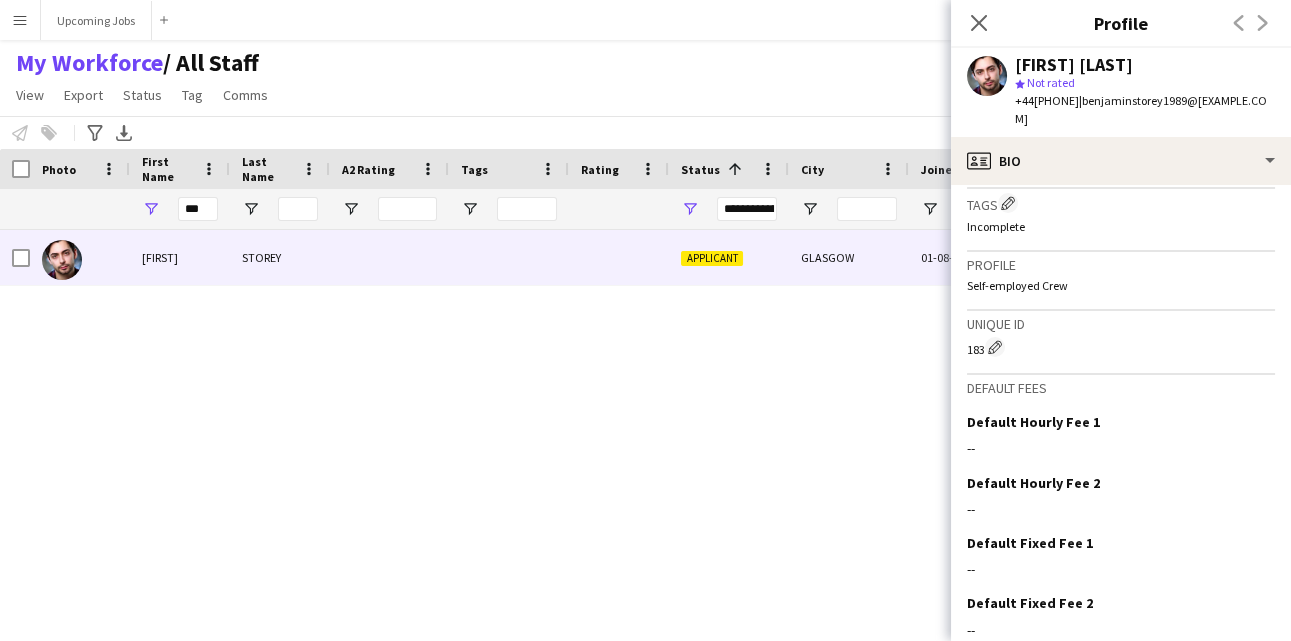 scroll, scrollTop: 814, scrollLeft: 0, axis: vertical 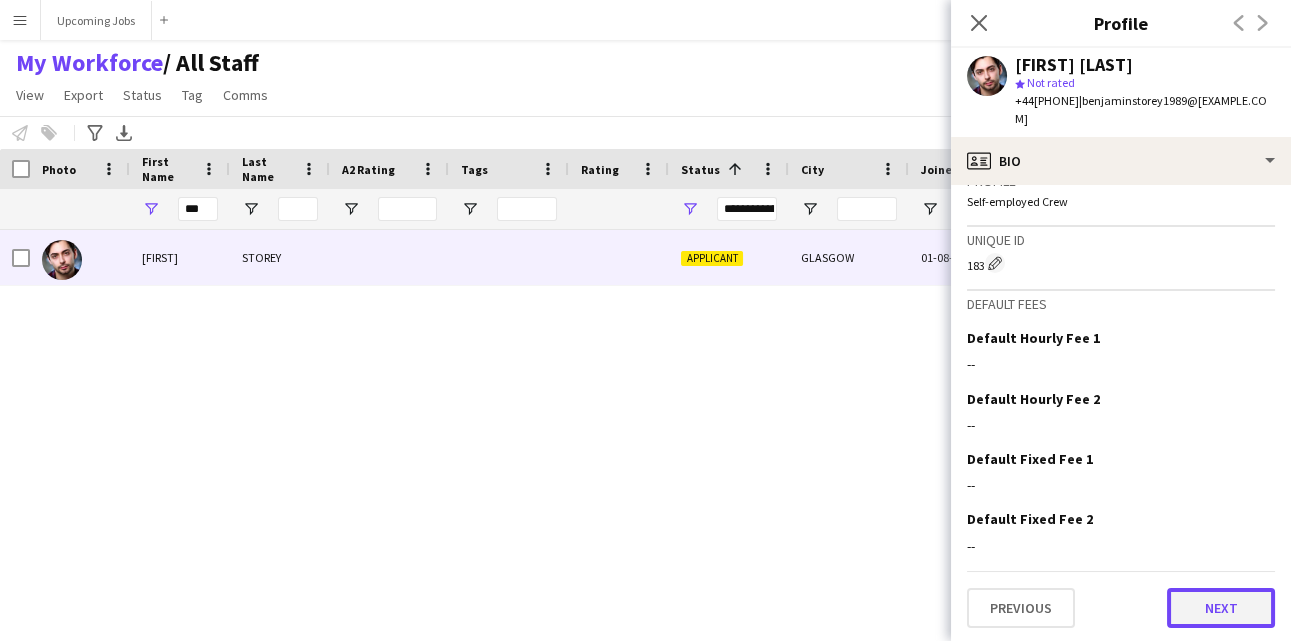 click on "Next" 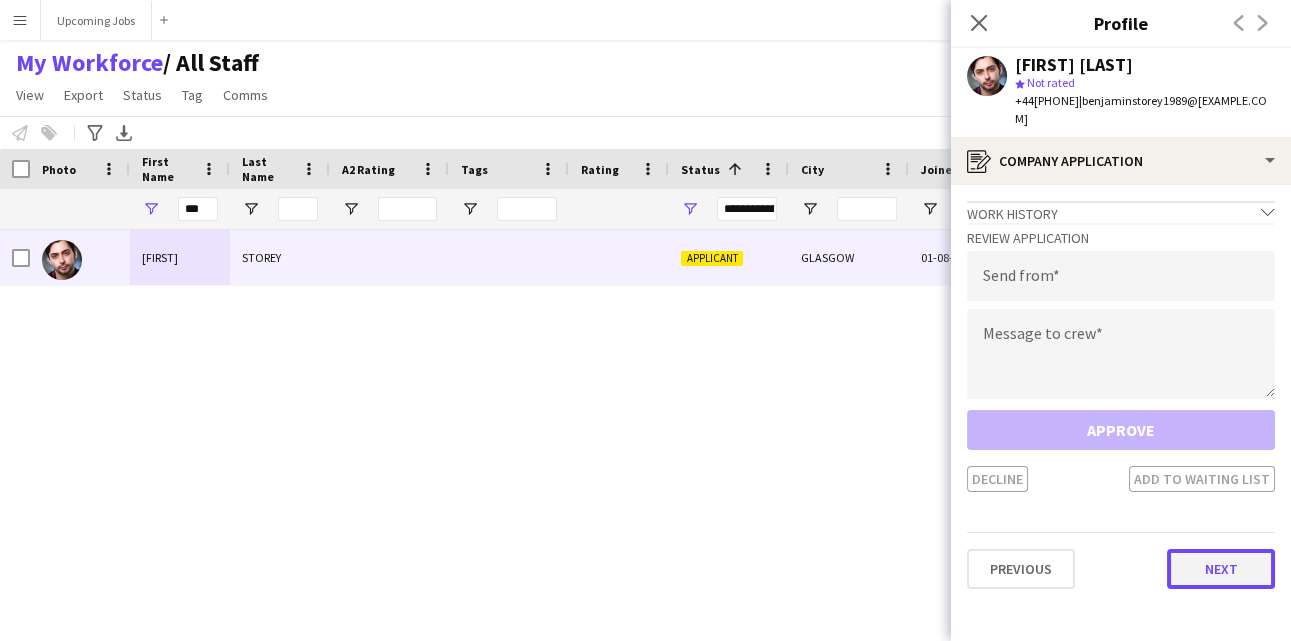 click on "Next" 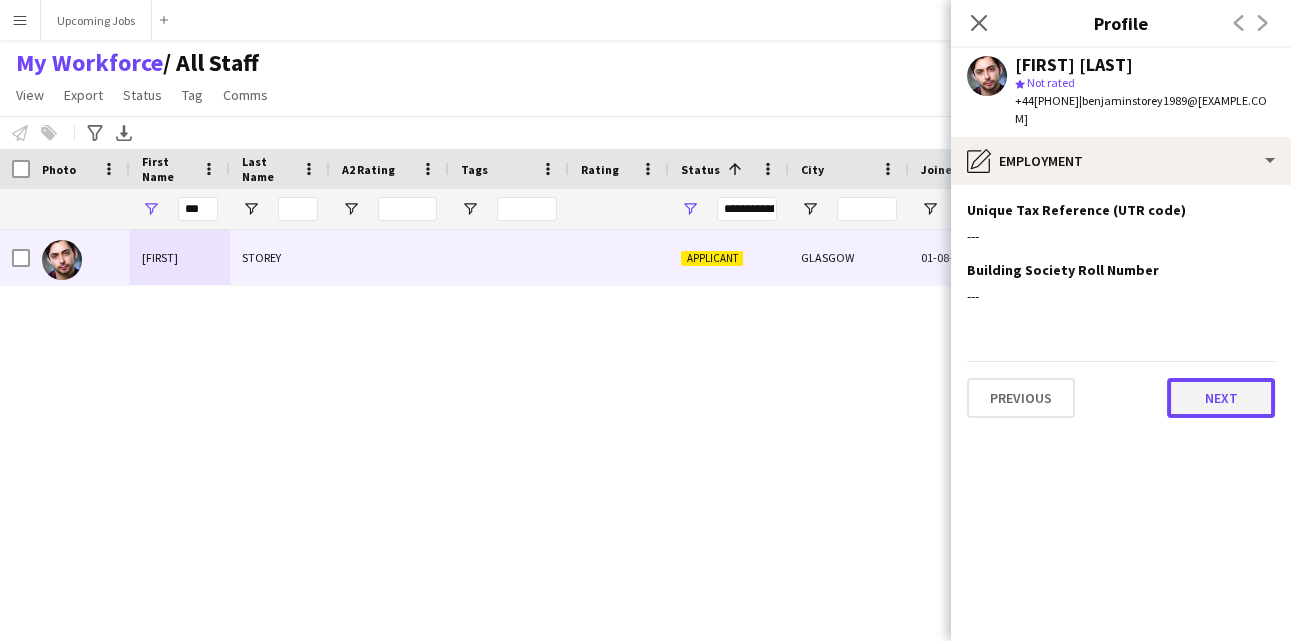 click on "Next" 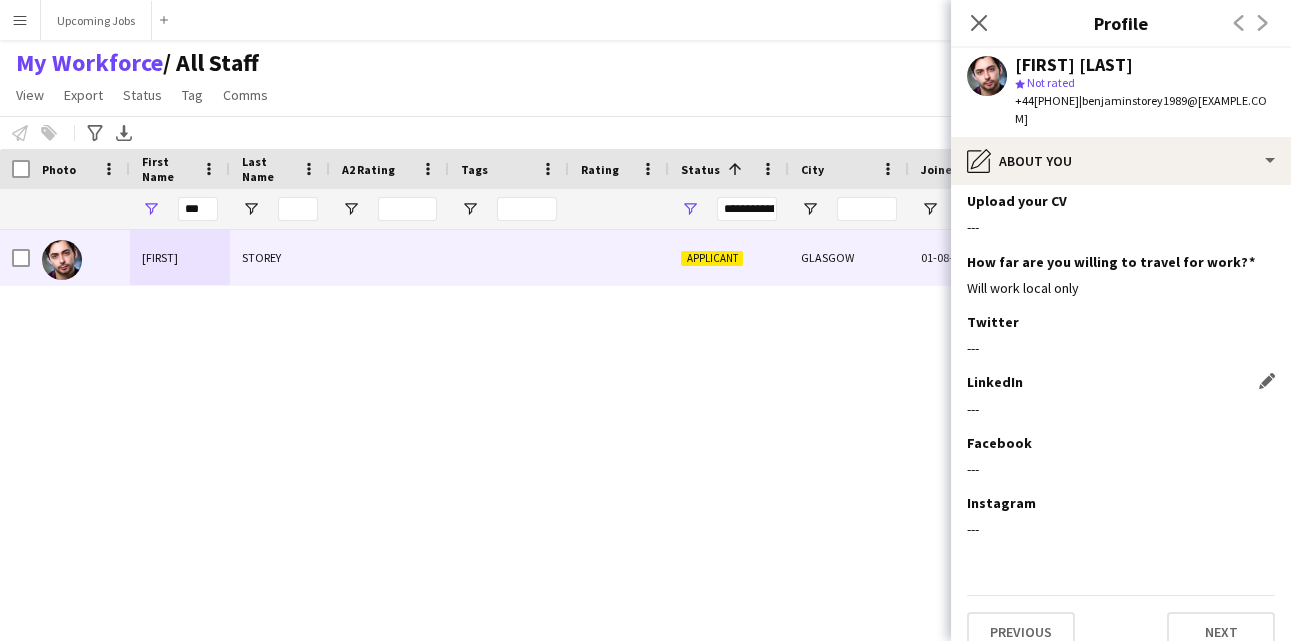 scroll, scrollTop: 113, scrollLeft: 0, axis: vertical 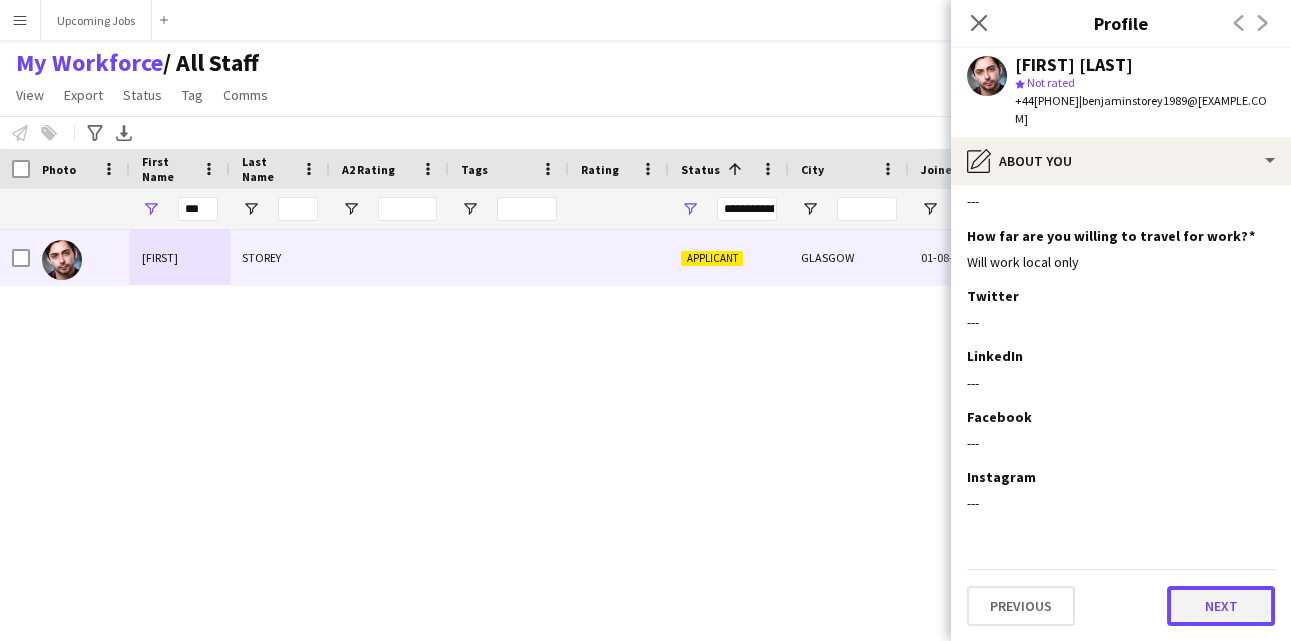 click on "Next" 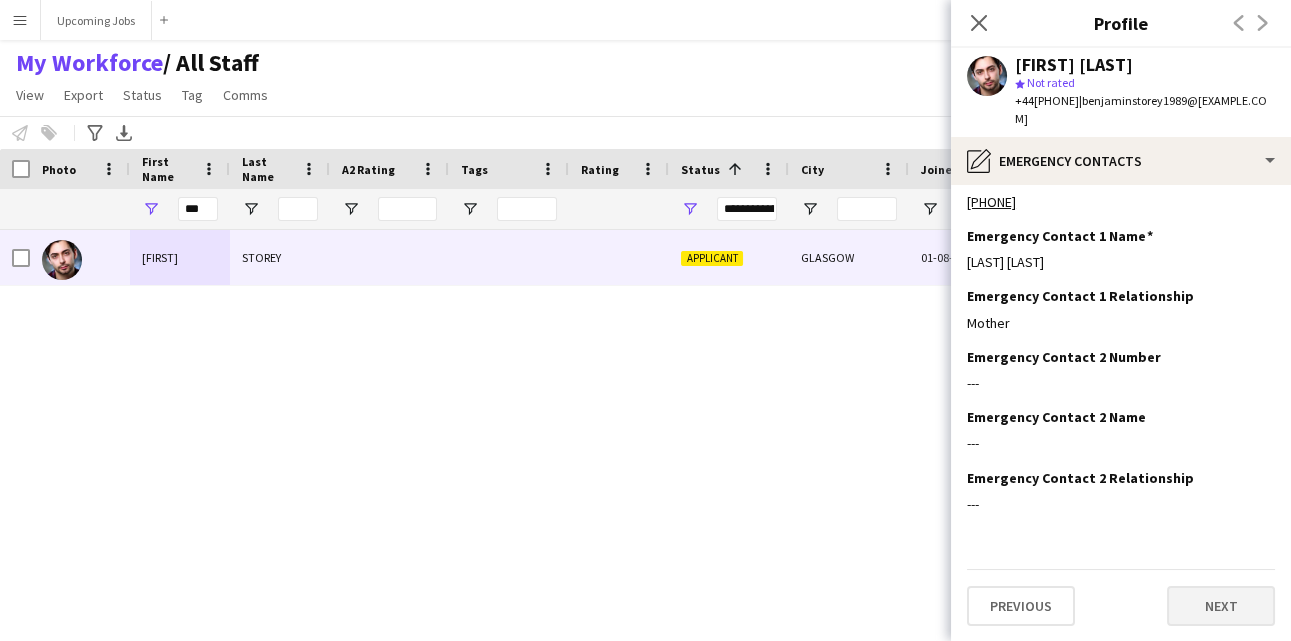 scroll, scrollTop: 30, scrollLeft: 0, axis: vertical 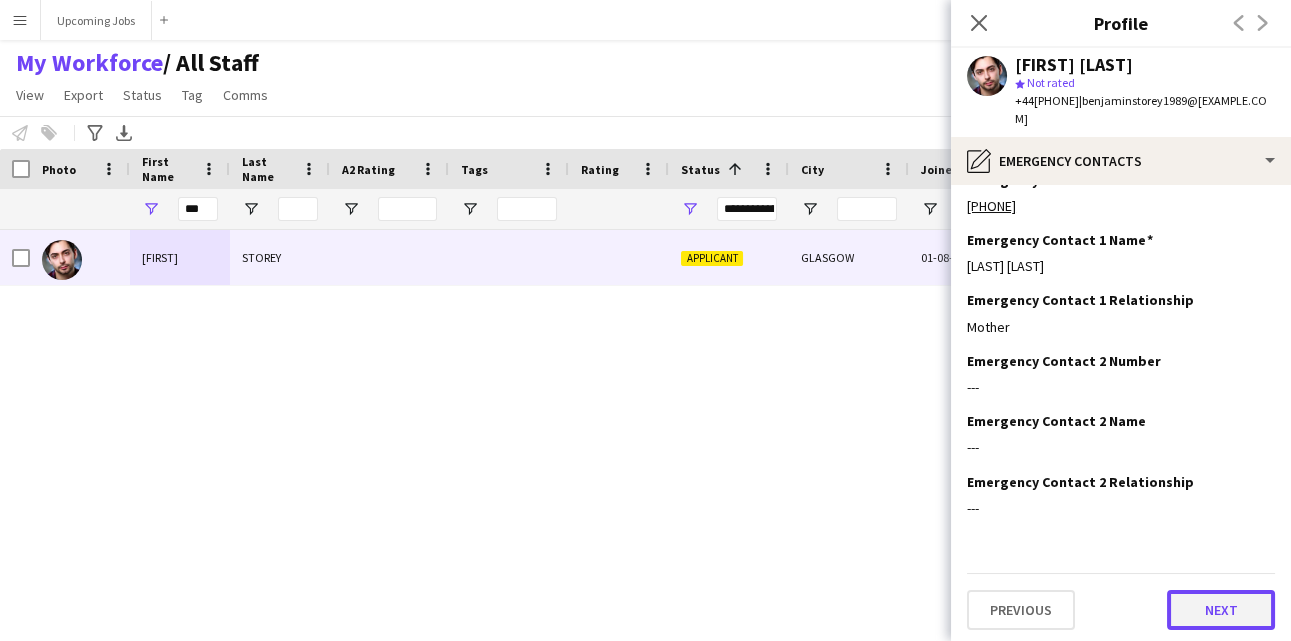 click on "Next" 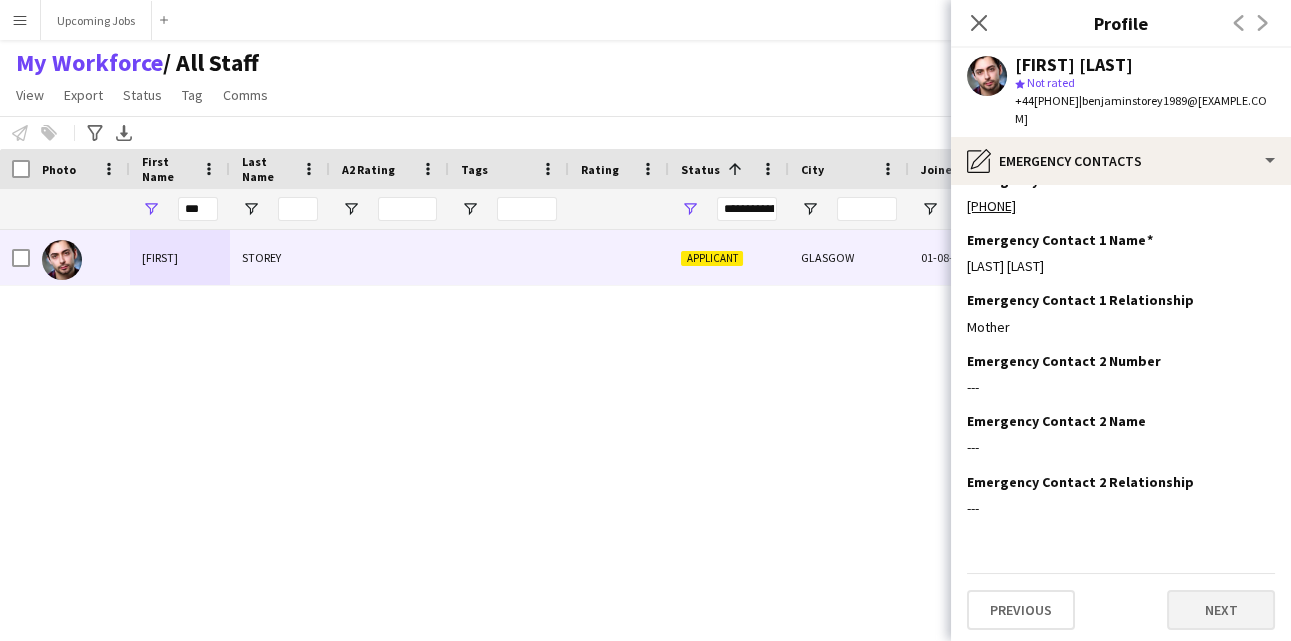 scroll, scrollTop: 0, scrollLeft: 0, axis: both 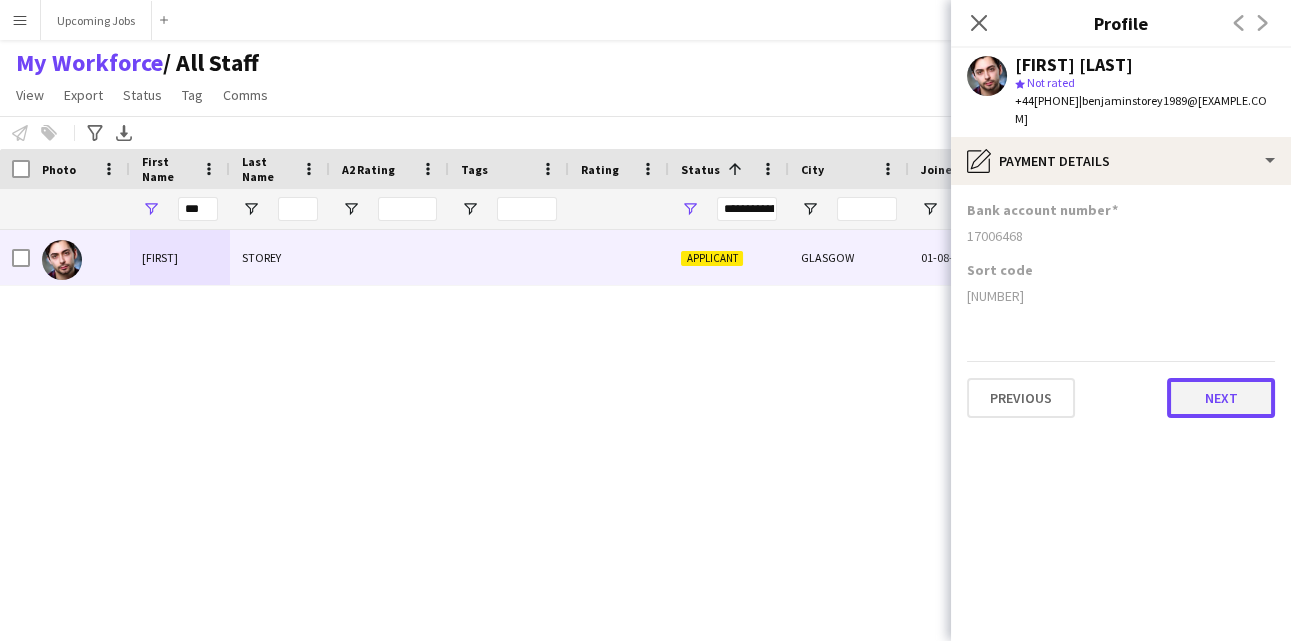 click on "Next" 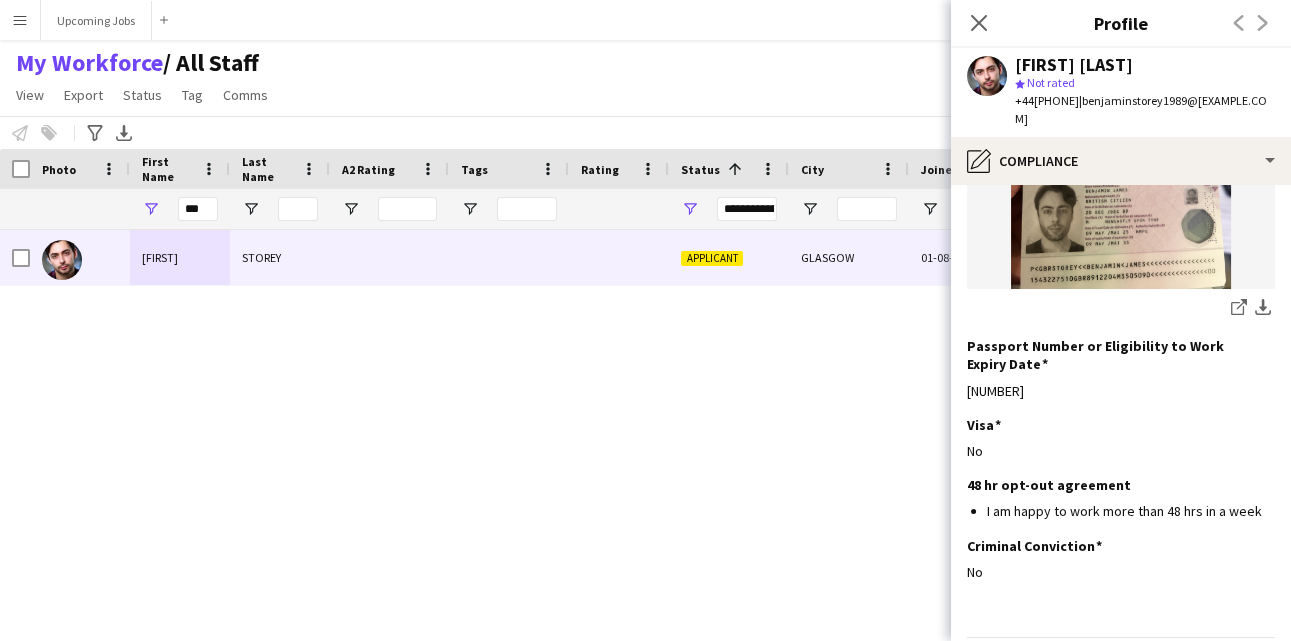 scroll, scrollTop: 420, scrollLeft: 0, axis: vertical 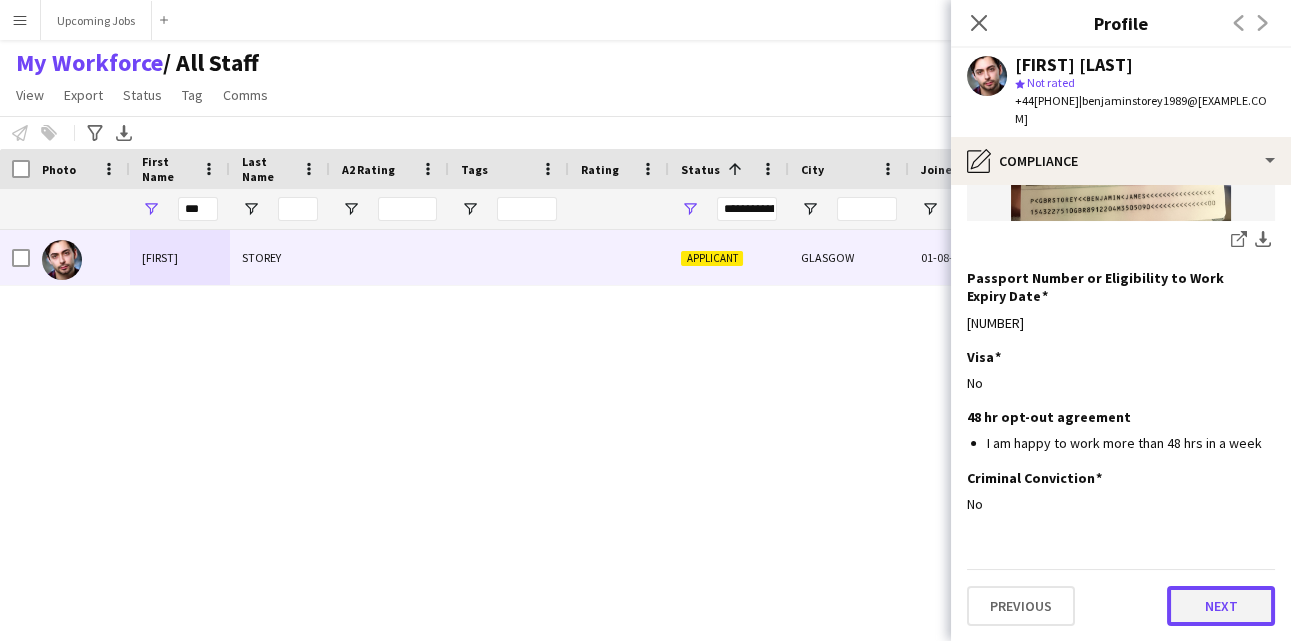 click on "Next" 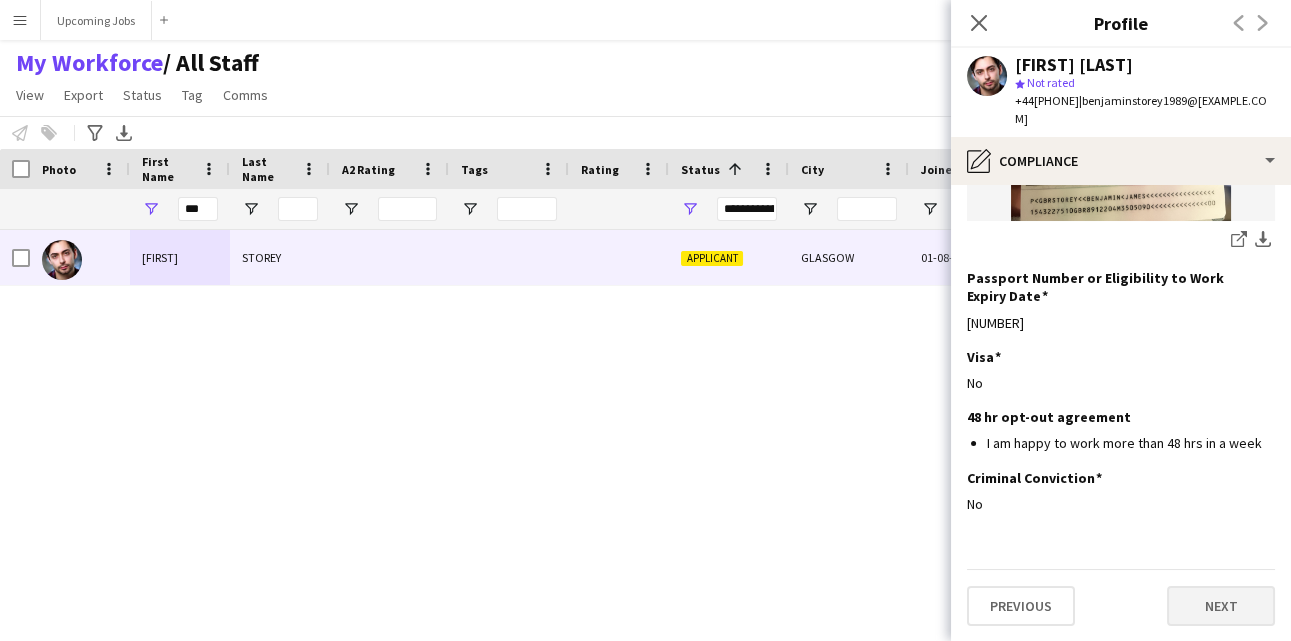scroll, scrollTop: 0, scrollLeft: 0, axis: both 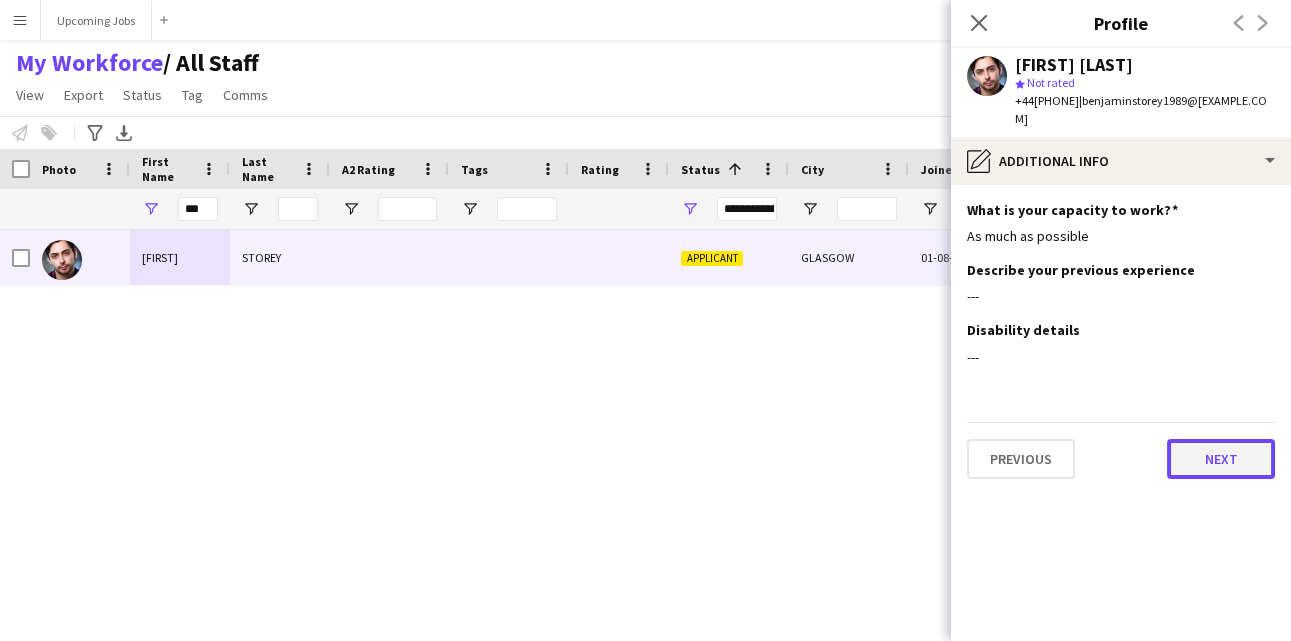 click on "Next" 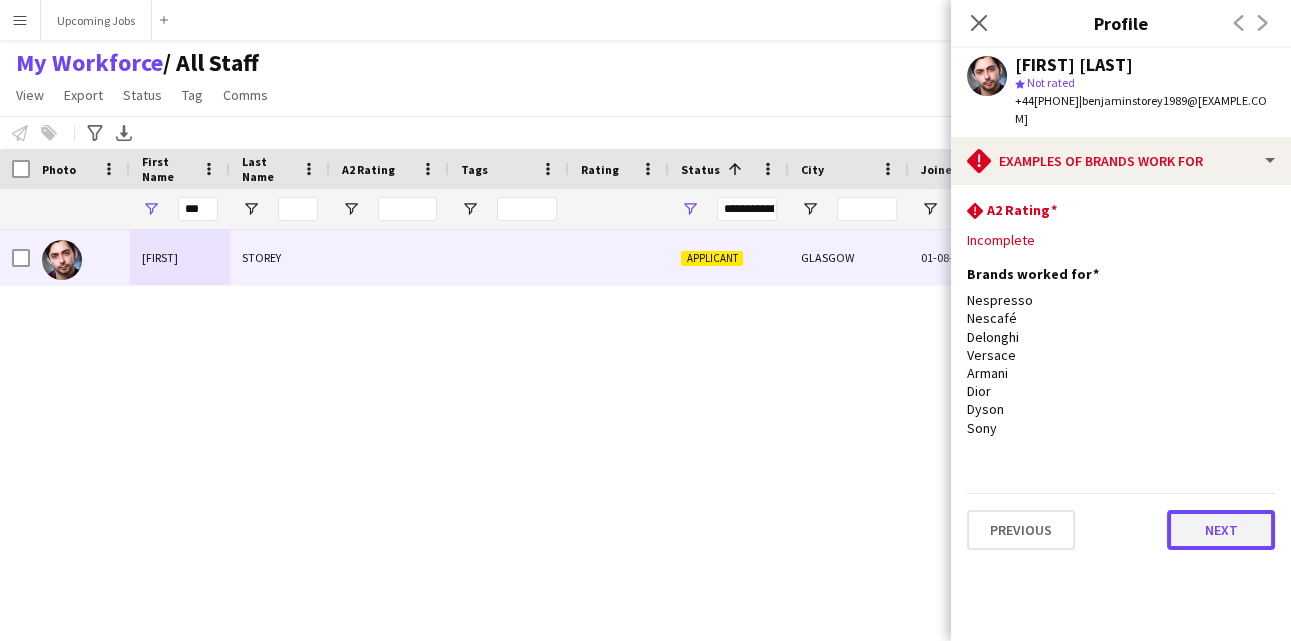 click on "Next" 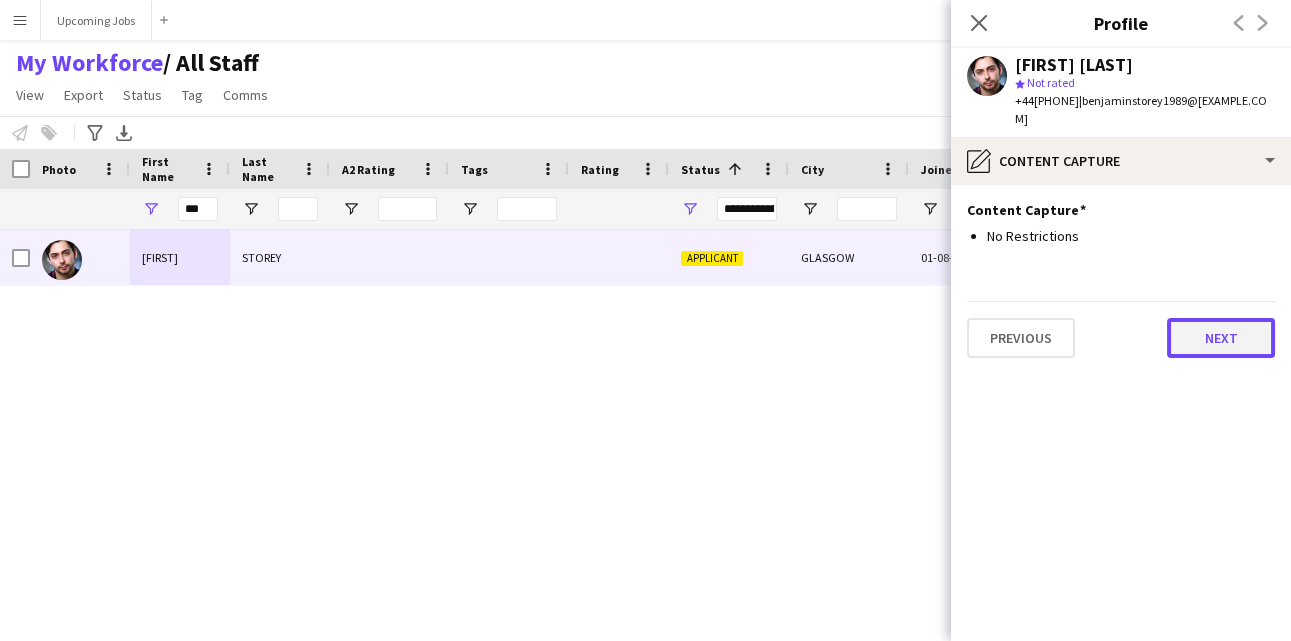 click on "Next" 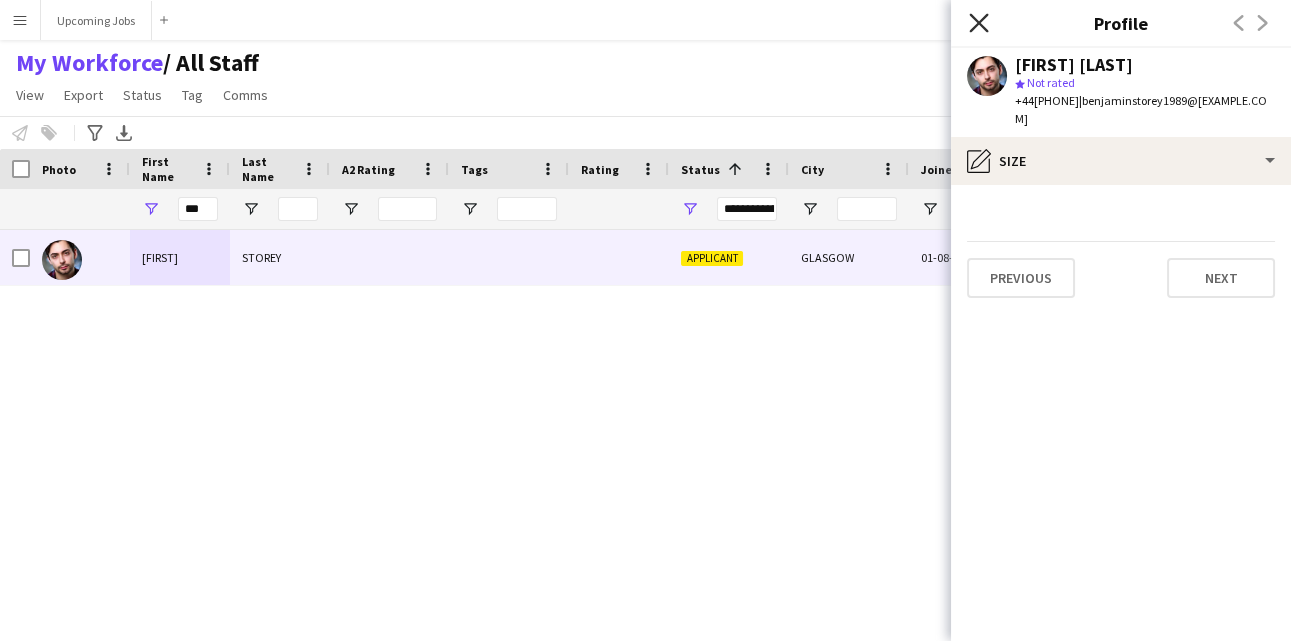 click 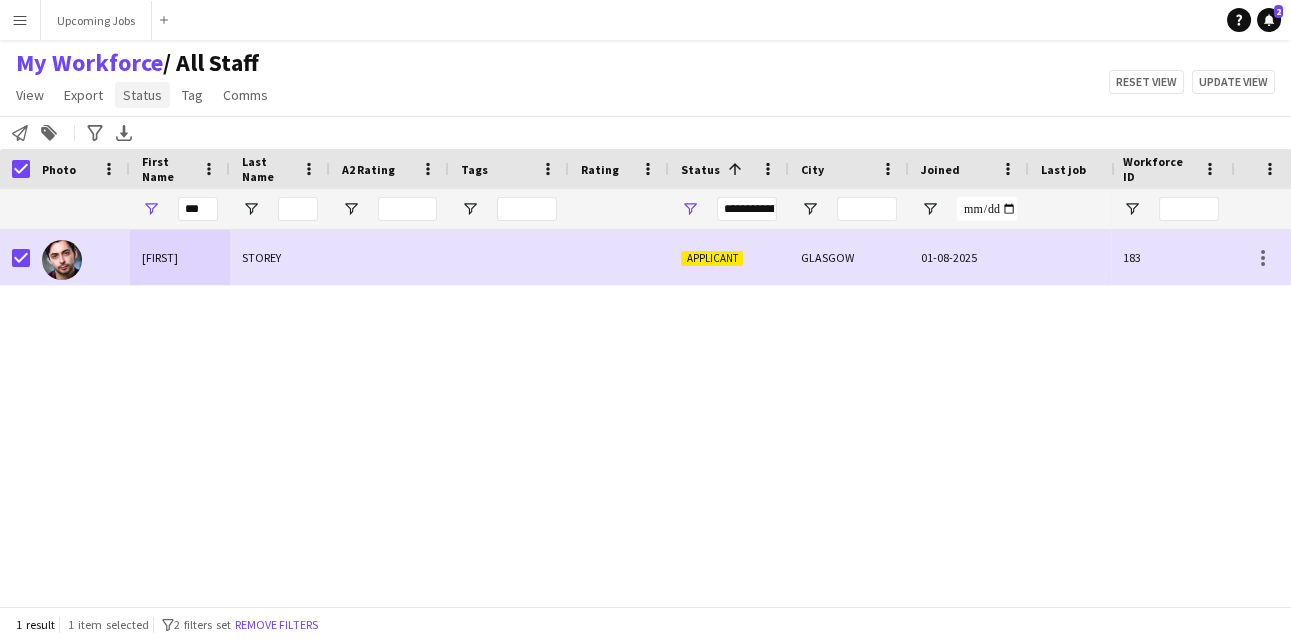 click on "Status" 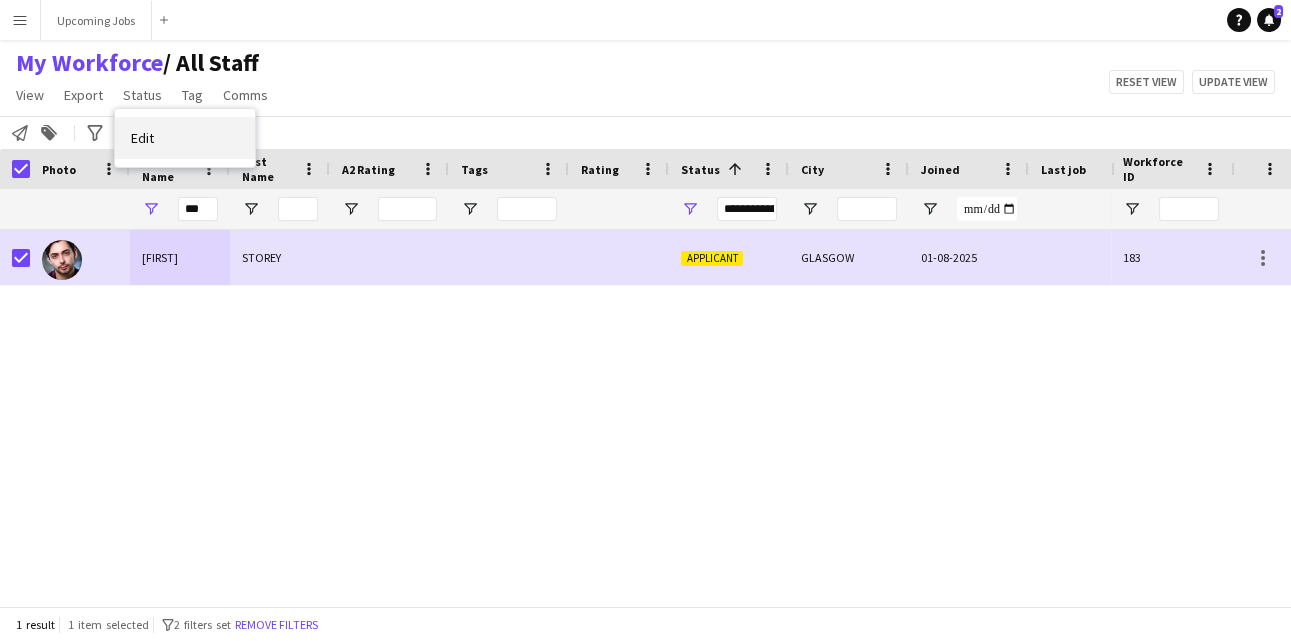 click on "Edit" at bounding box center (142, 138) 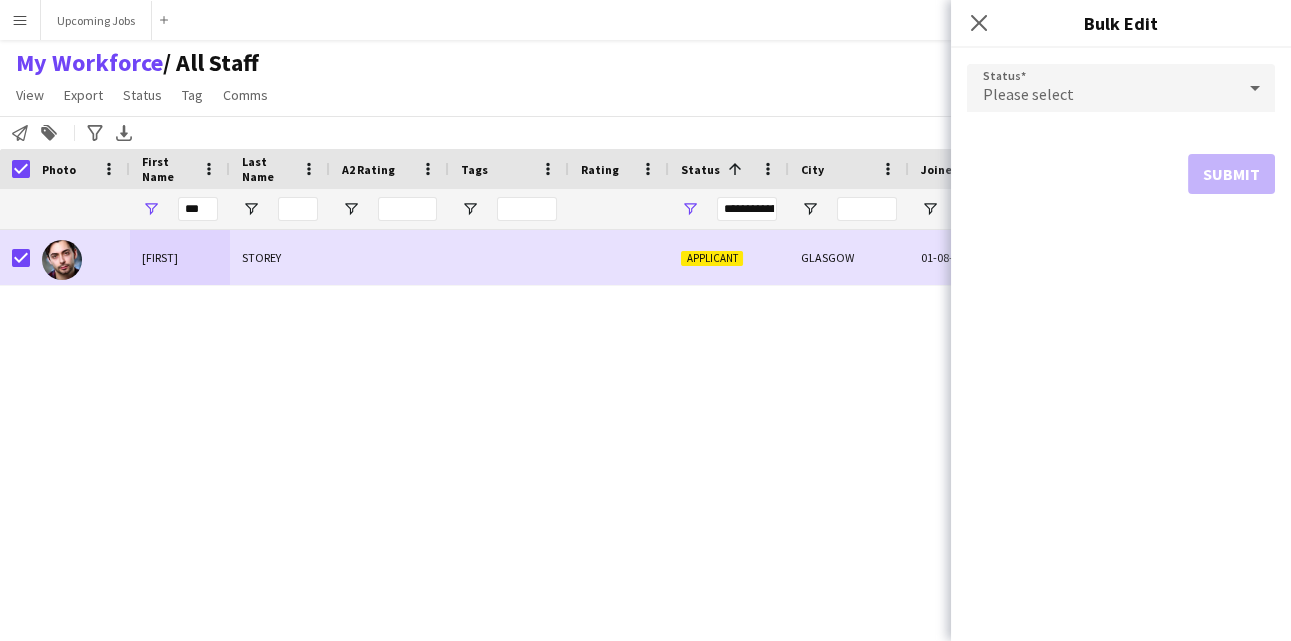 click on "Please select" at bounding box center [1101, 88] 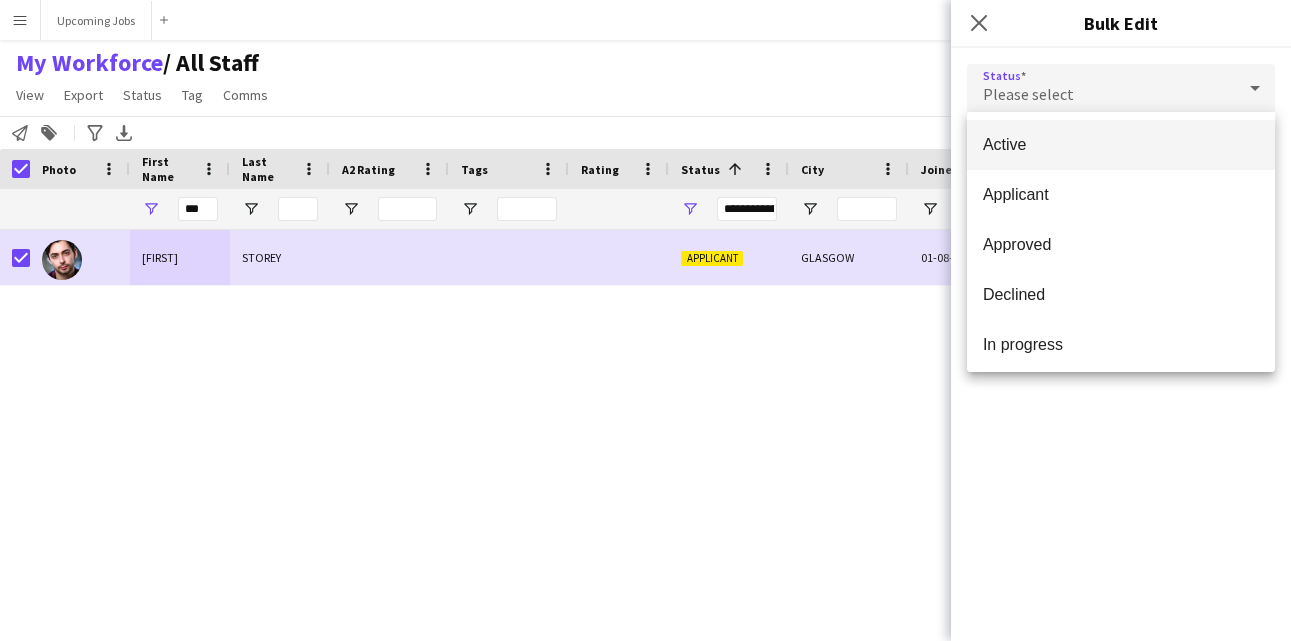 click on "Active" at bounding box center [1121, 144] 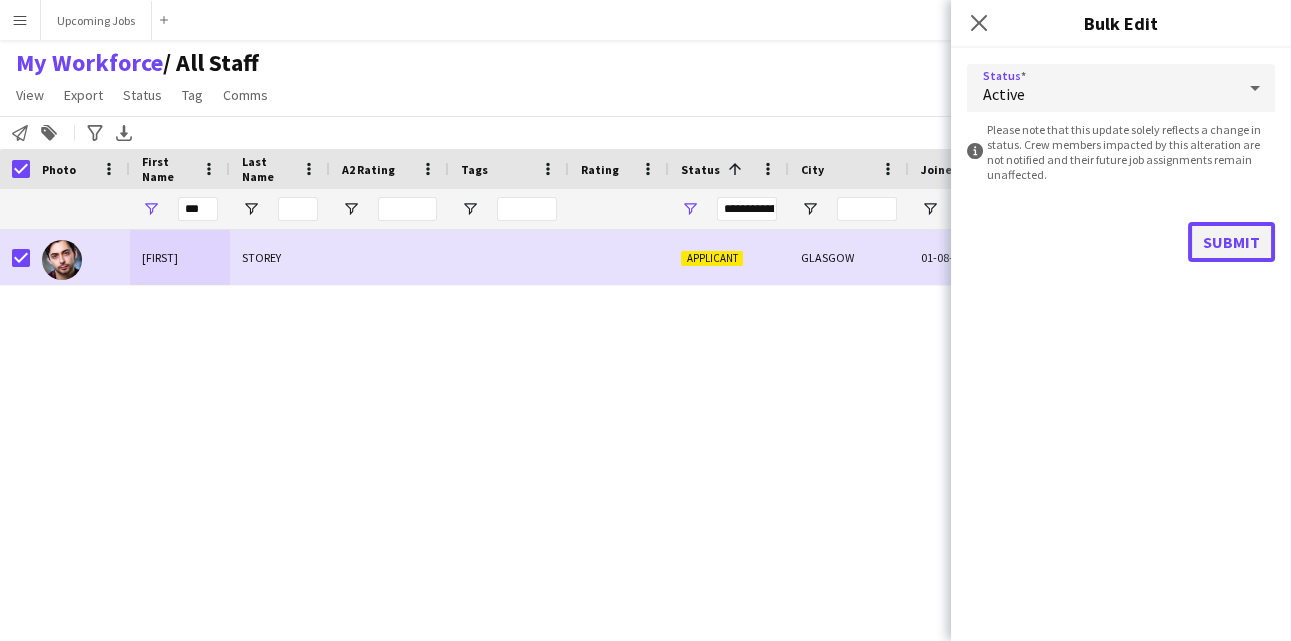 click on "Submit" 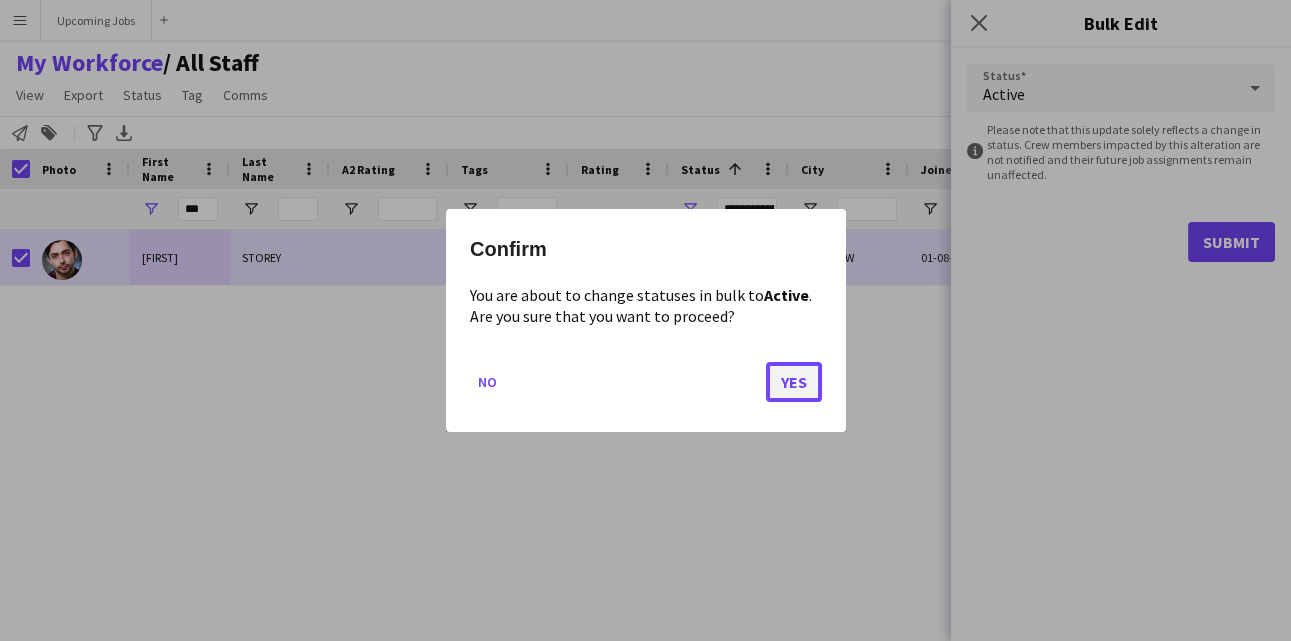 click on "Yes" 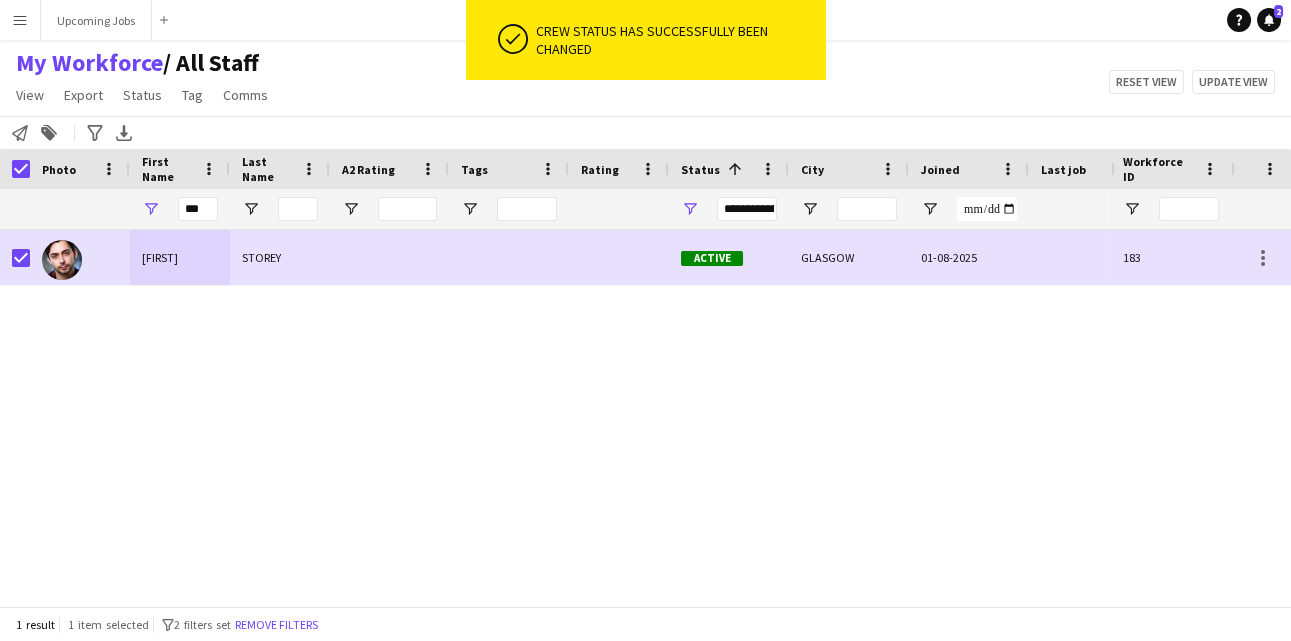 click on "[FIRST] [LAST] Active [CITY] [DATE] [NUMBER] [EMAIL]" at bounding box center (555, 411) 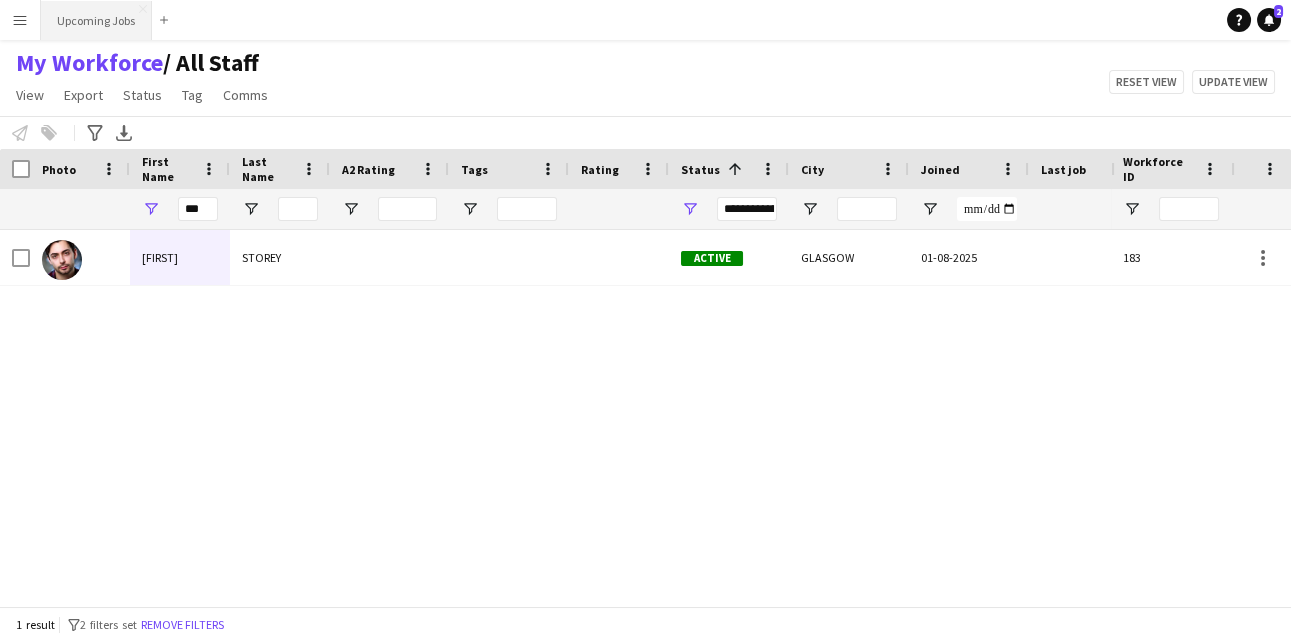 click on "Upcoming Jobs
Close" at bounding box center [96, 20] 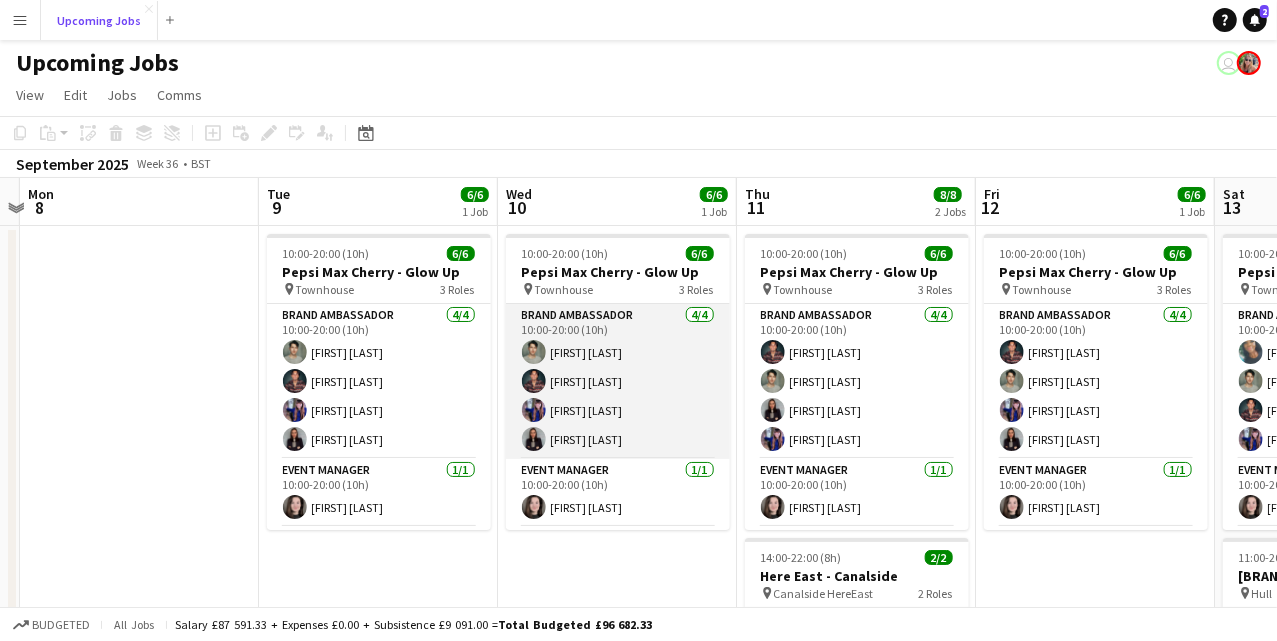 scroll, scrollTop: 0, scrollLeft: 706, axis: horizontal 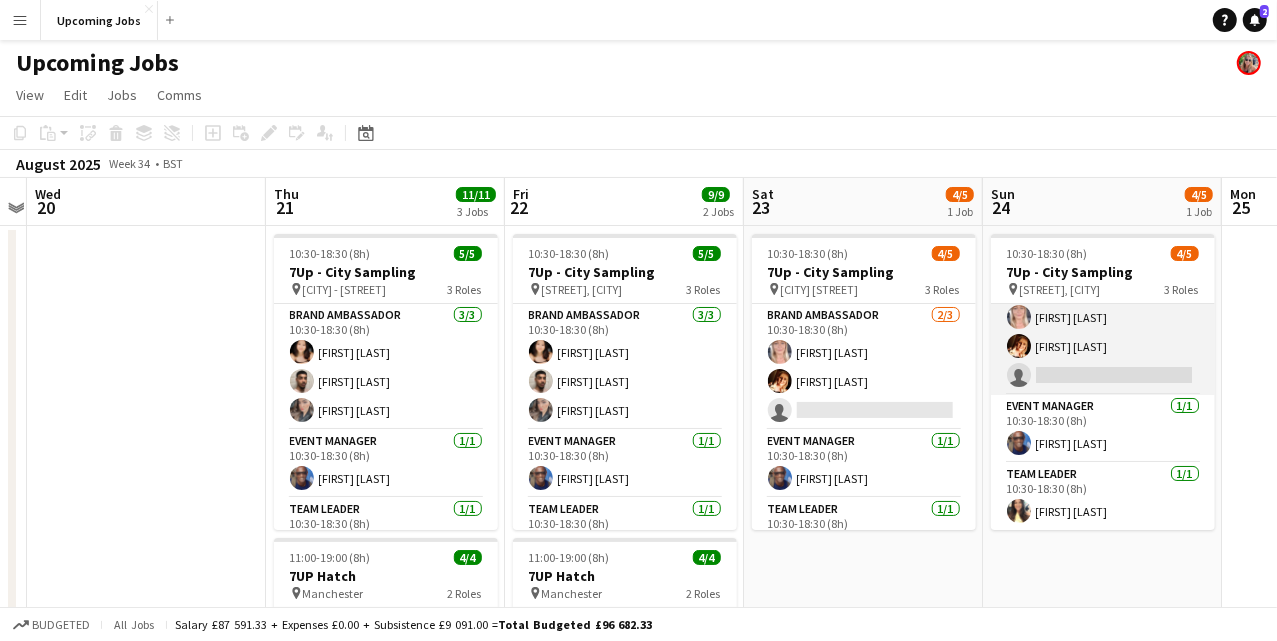 click on "Brand Ambassador   [NUMBER]/[NUMBER] [TIME] ([HOURS])
[FIRST] [LAST] [FIRST] [LAST]
single-neutral-actions" at bounding box center (1103, 332) 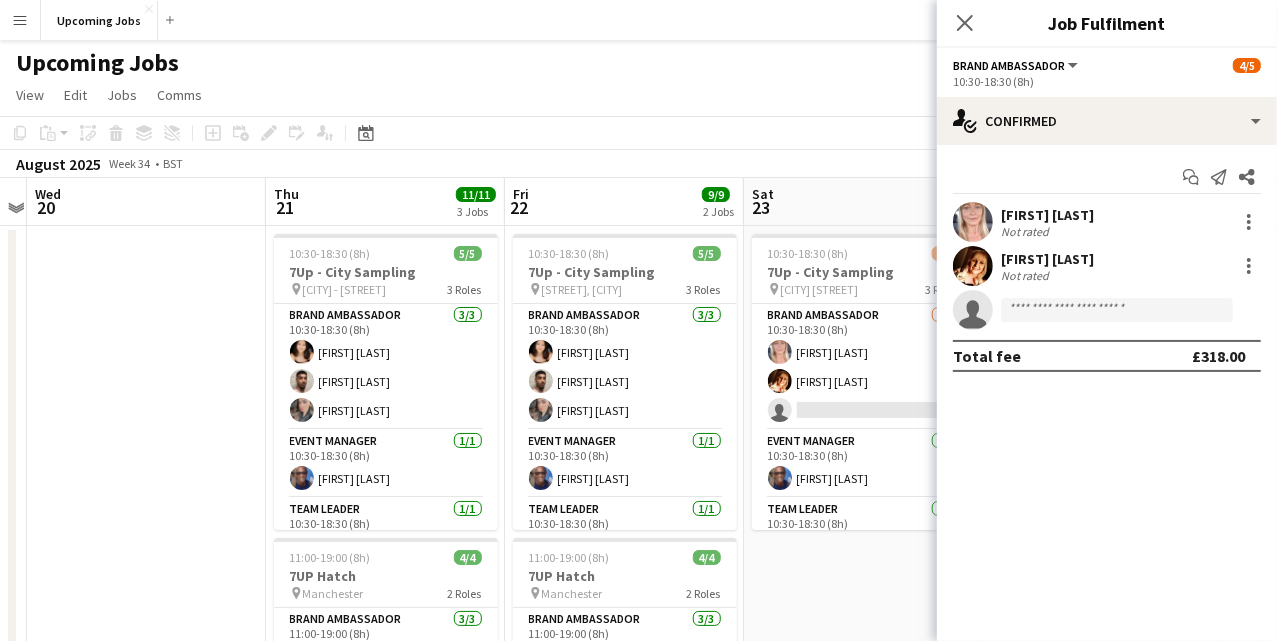 scroll, scrollTop: 37, scrollLeft: 0, axis: vertical 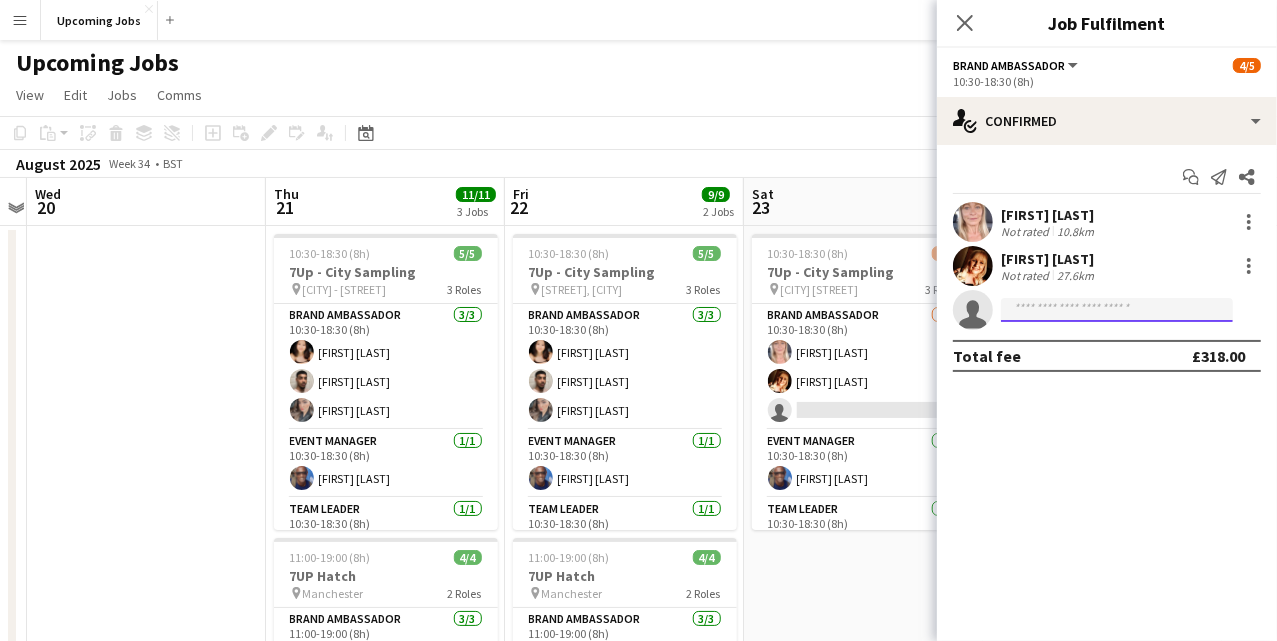 click 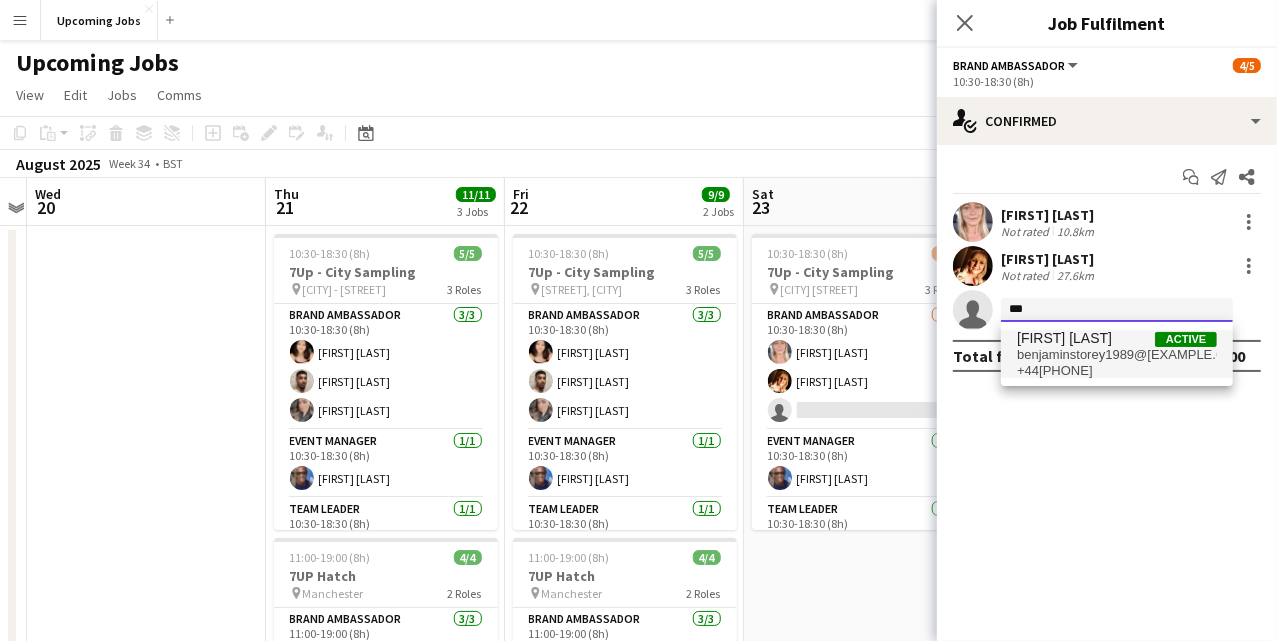 type on "***" 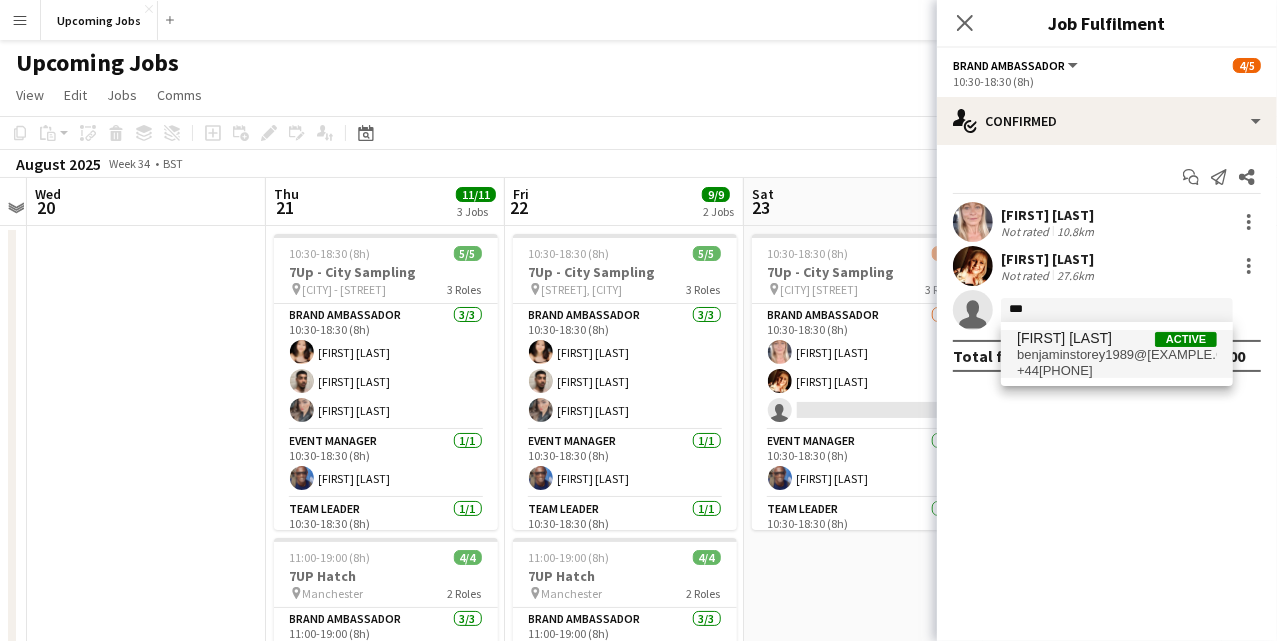click on "benjaminstorey1989@[EXAMPLE.COM]" at bounding box center (1117, 355) 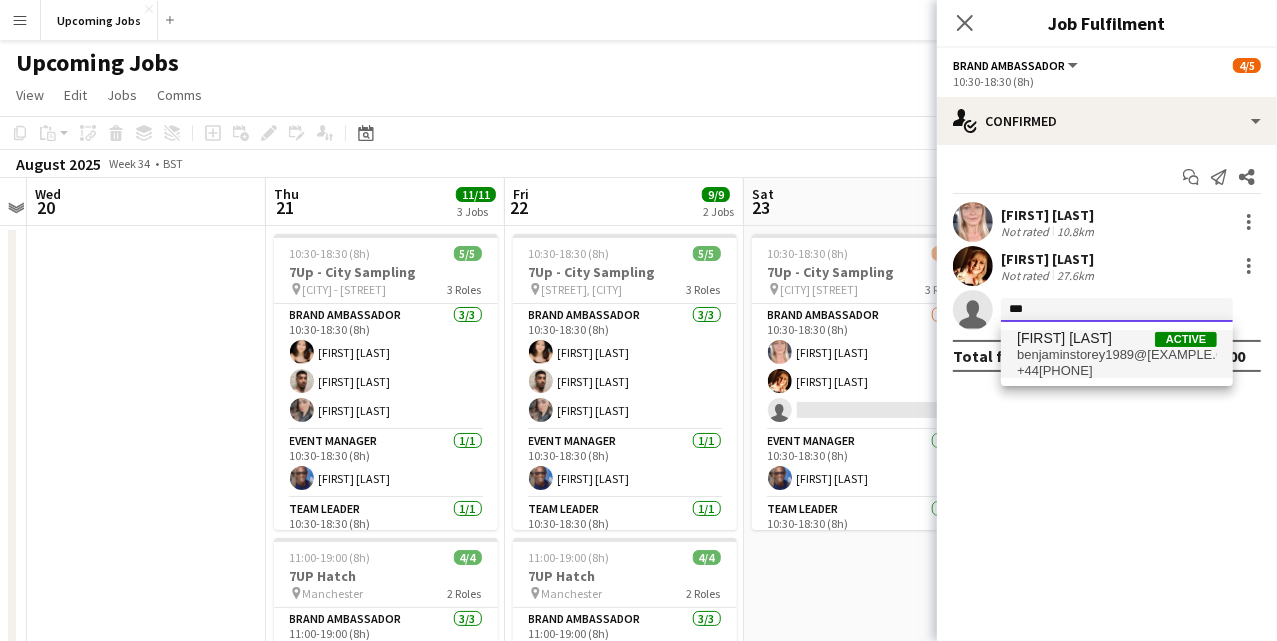 type 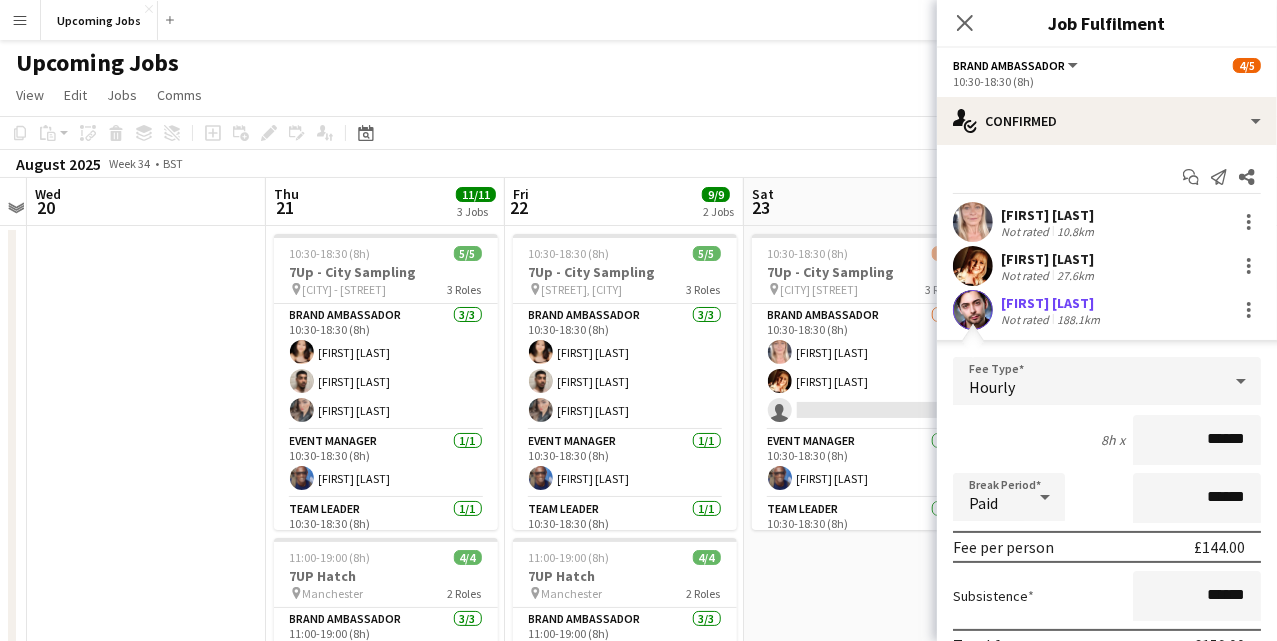 scroll, scrollTop: 141, scrollLeft: 0, axis: vertical 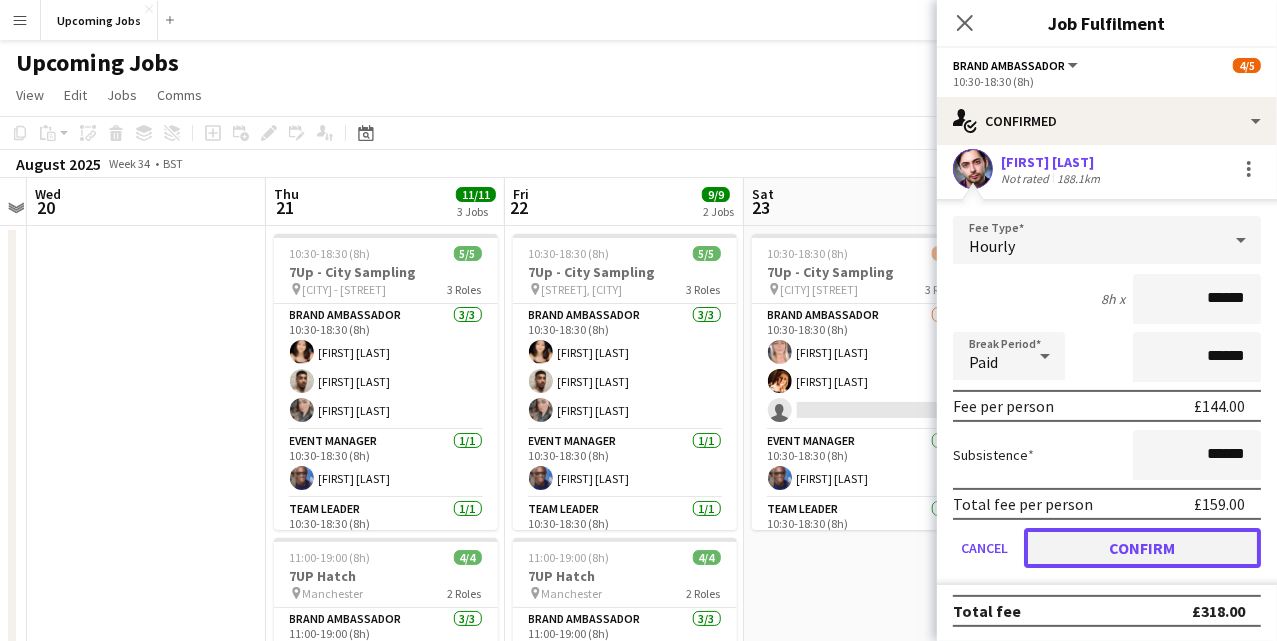 click on "Confirm" at bounding box center (1142, 548) 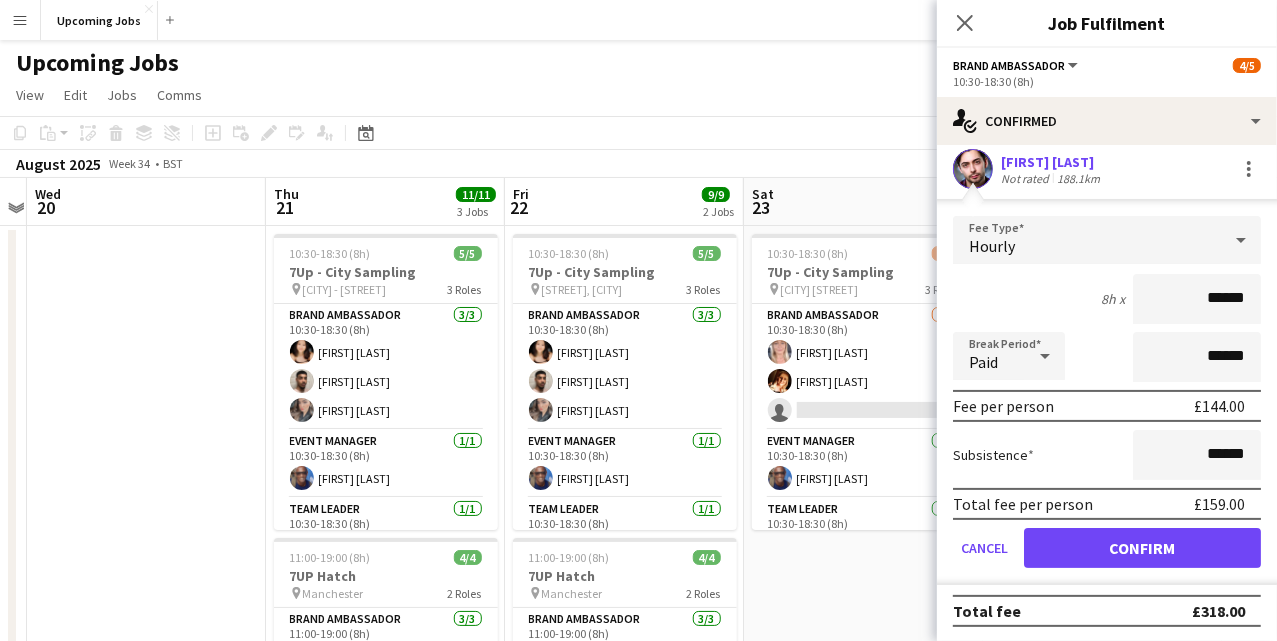 scroll, scrollTop: 0, scrollLeft: 0, axis: both 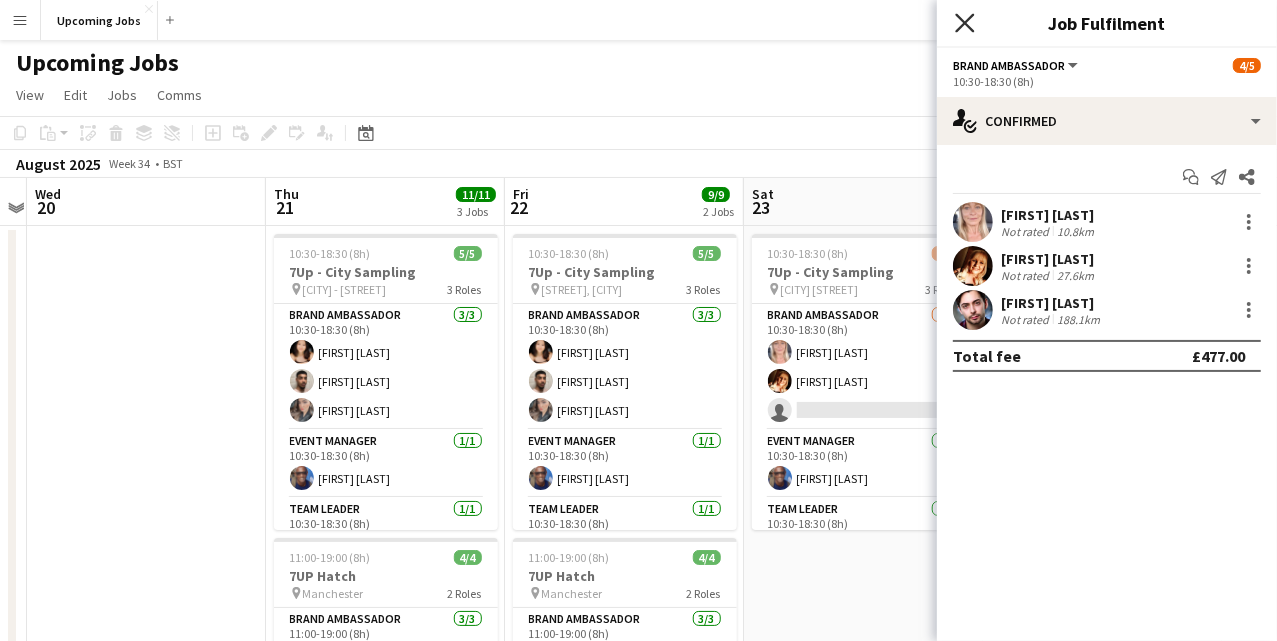 click on "Close pop-in" 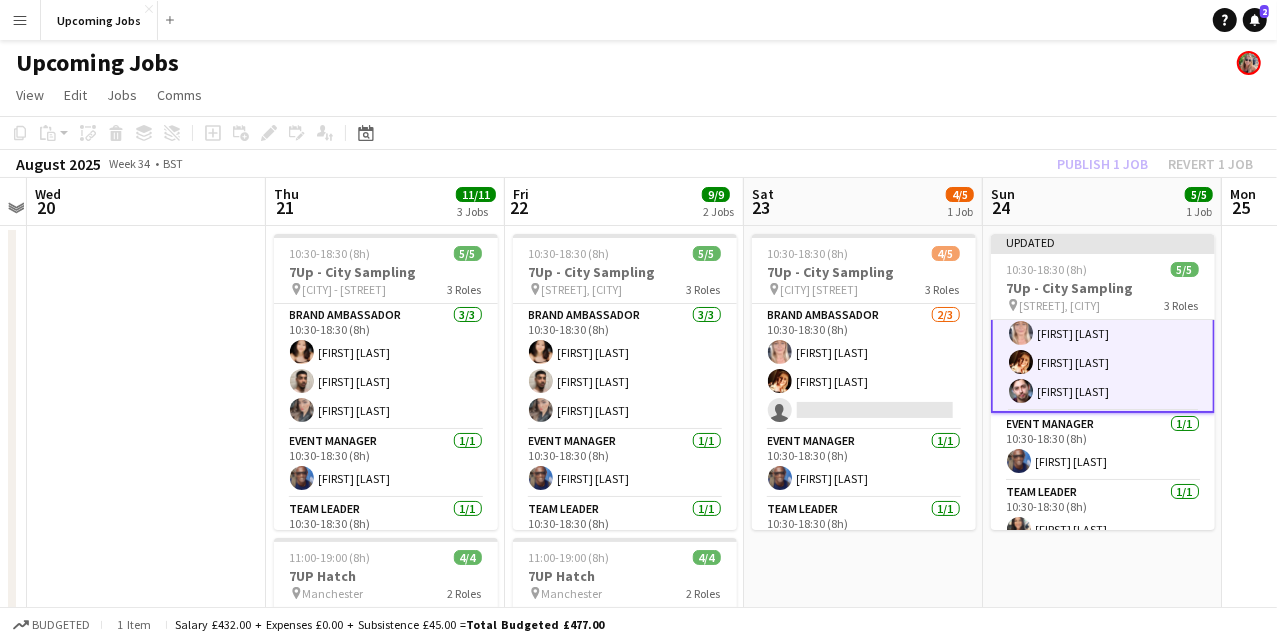 click on "Publish 1 job   Revert 1 job" 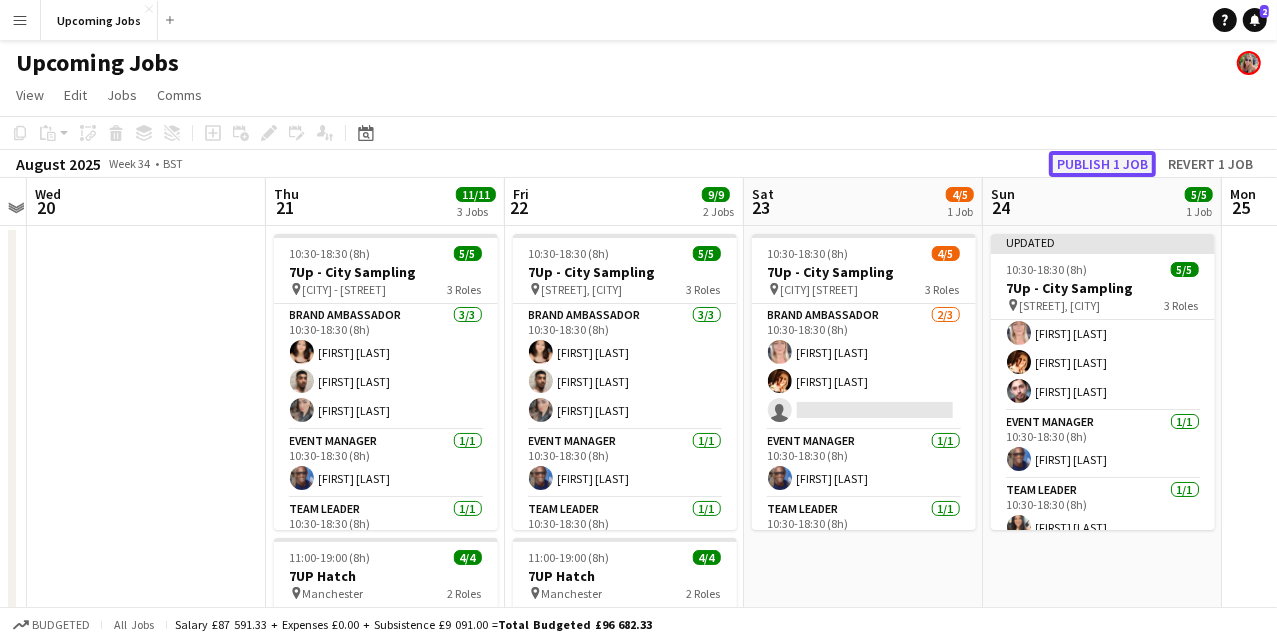 click on "Publish 1 job" 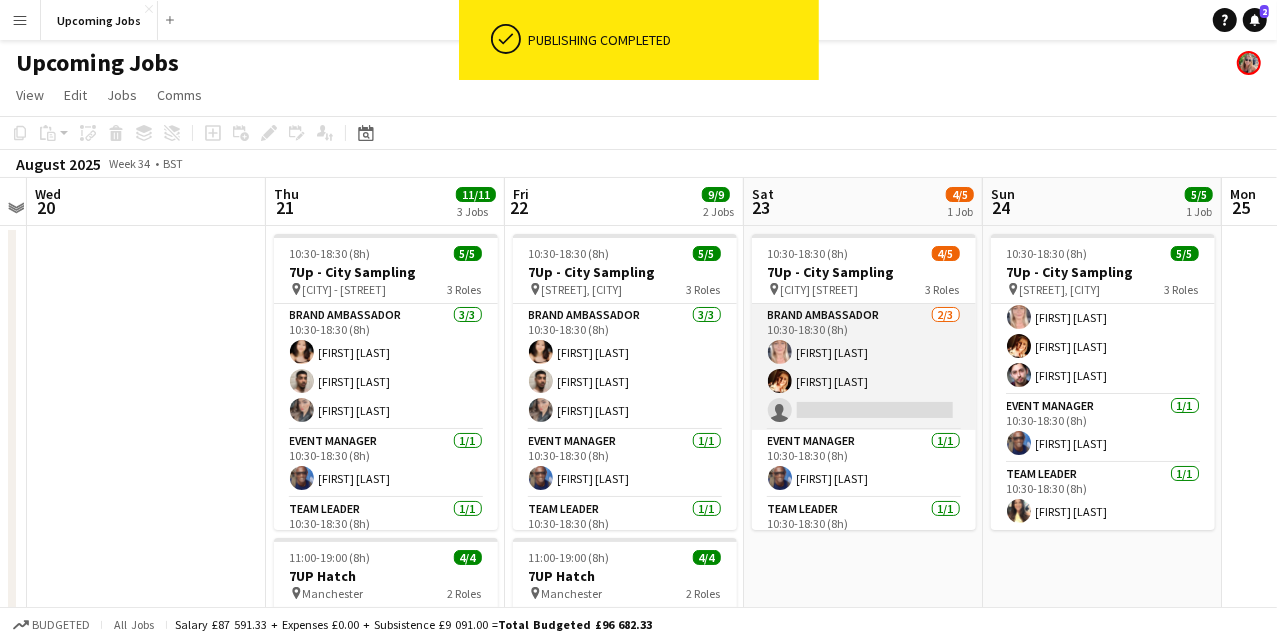 click on "Brand Ambassador   [NUMBER]/[NUMBER] [TIME] ([HOURS])
[FIRST] [LAST] [FIRST] [LAST]
single-neutral-actions" at bounding box center (864, 367) 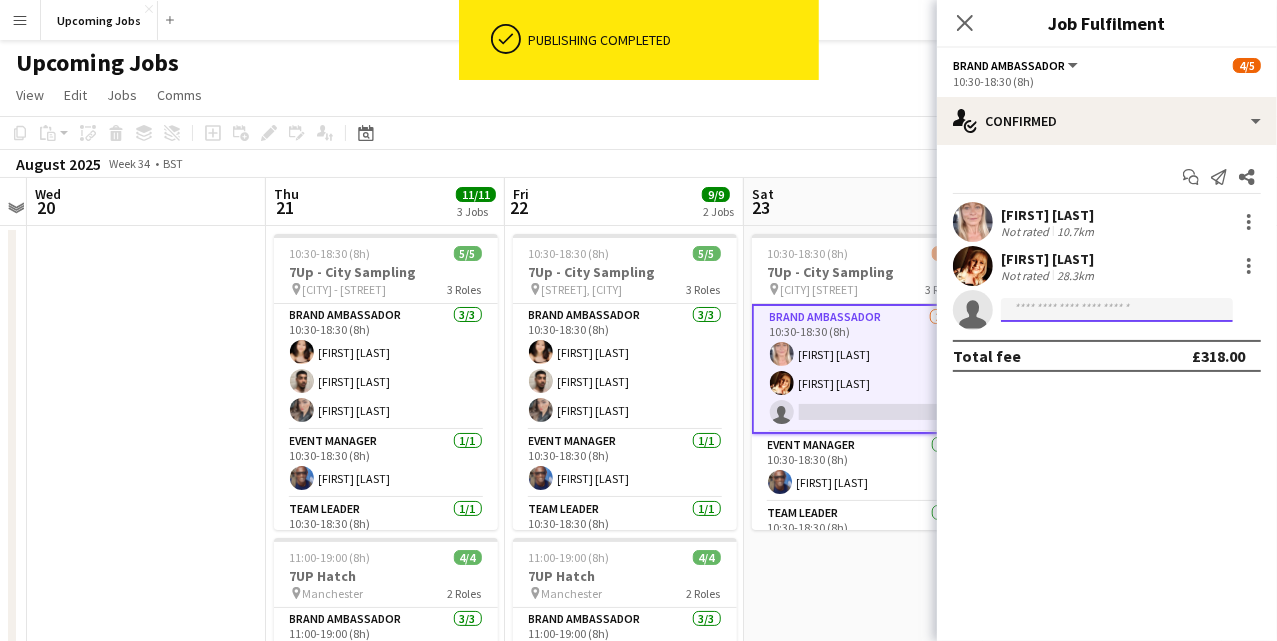 click 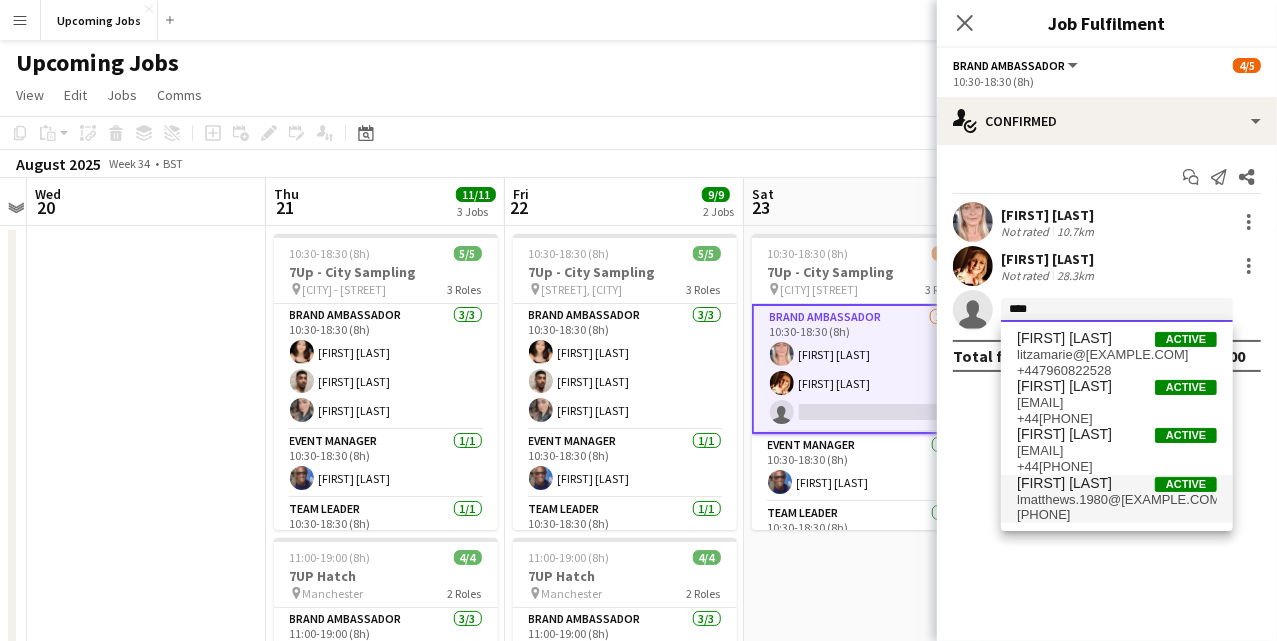 type on "****" 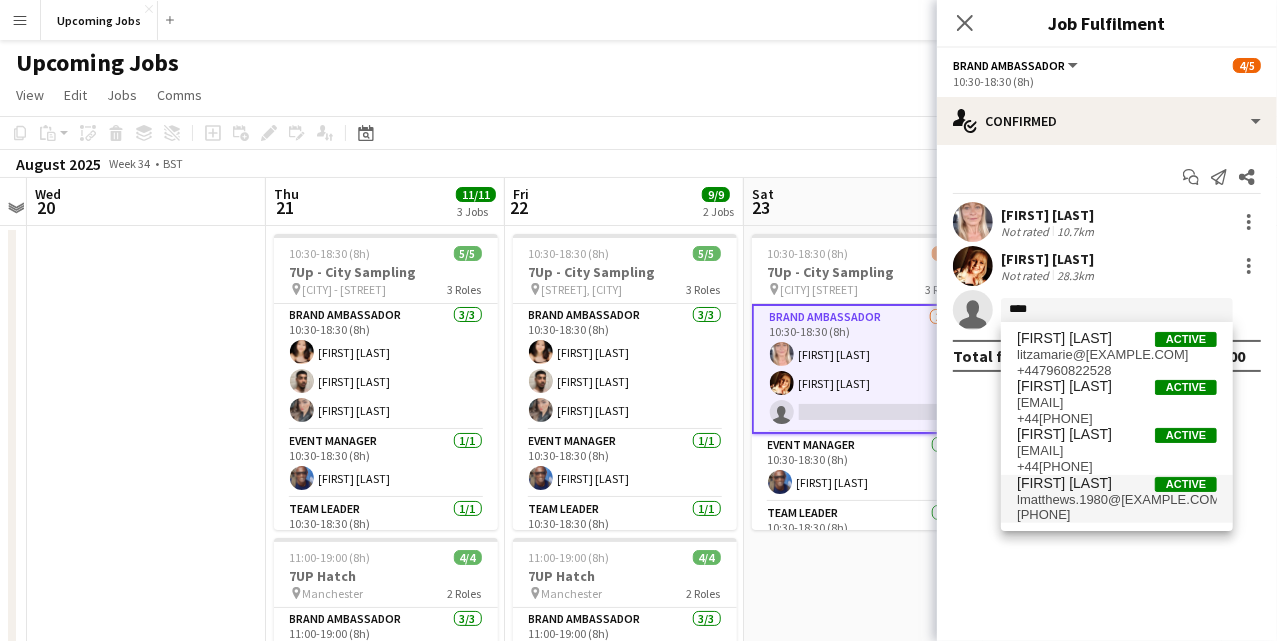 click on "[FIRST] [LAST]" at bounding box center (1064, 483) 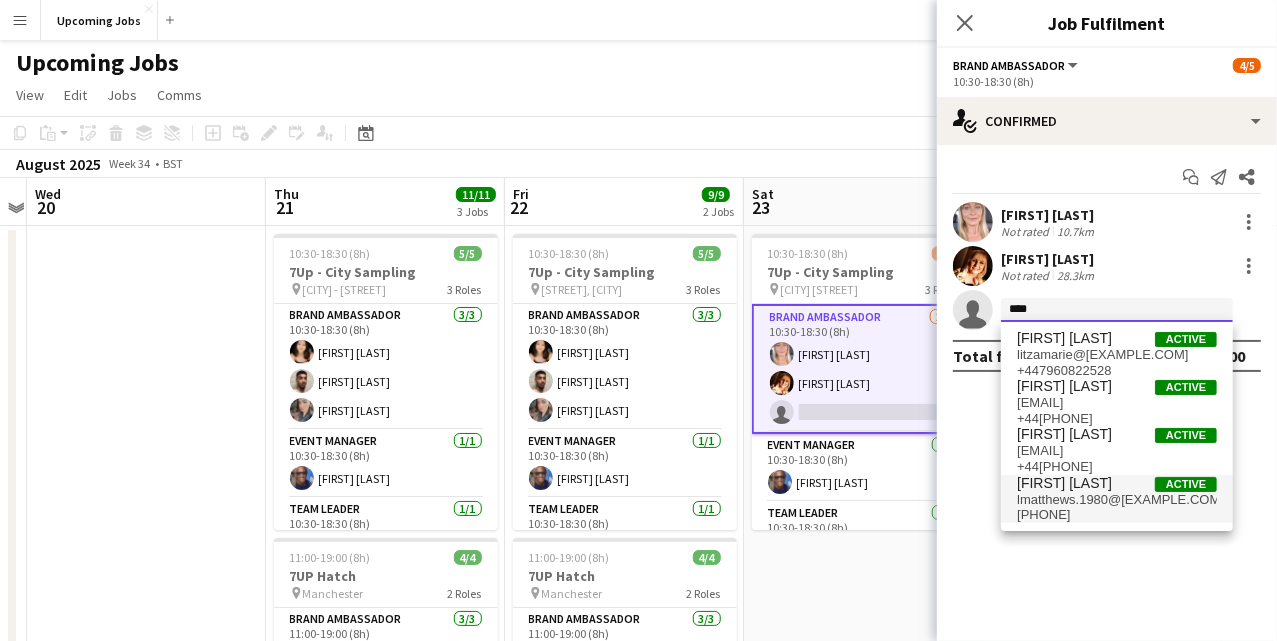type 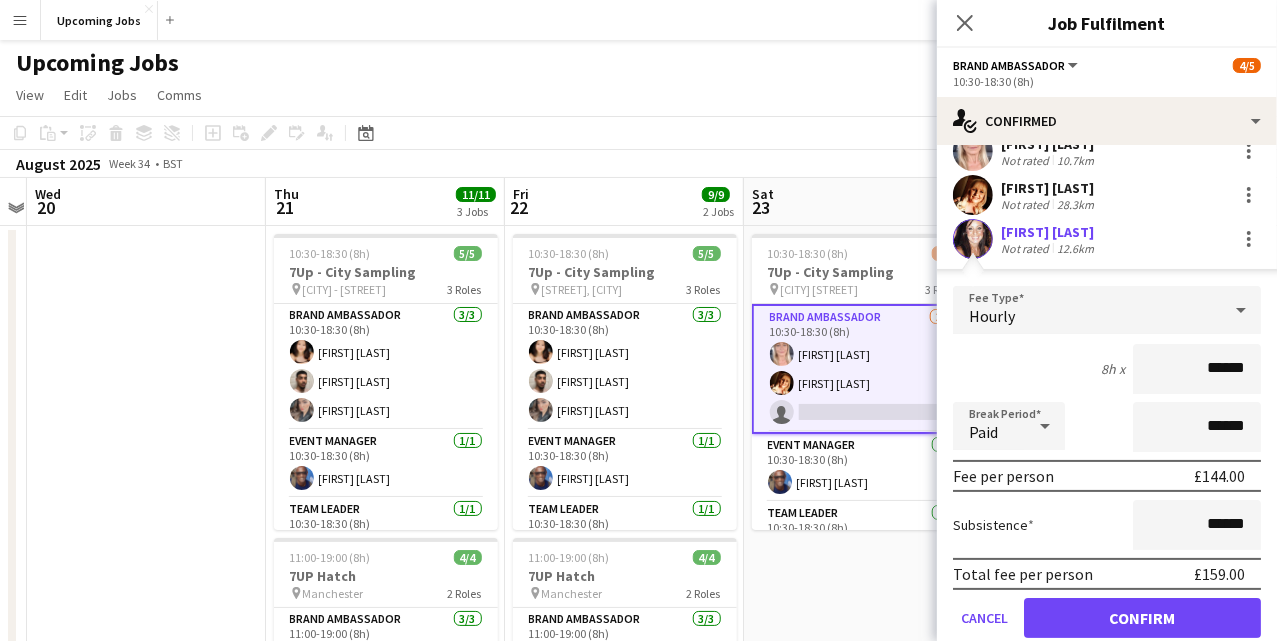 scroll, scrollTop: 141, scrollLeft: 0, axis: vertical 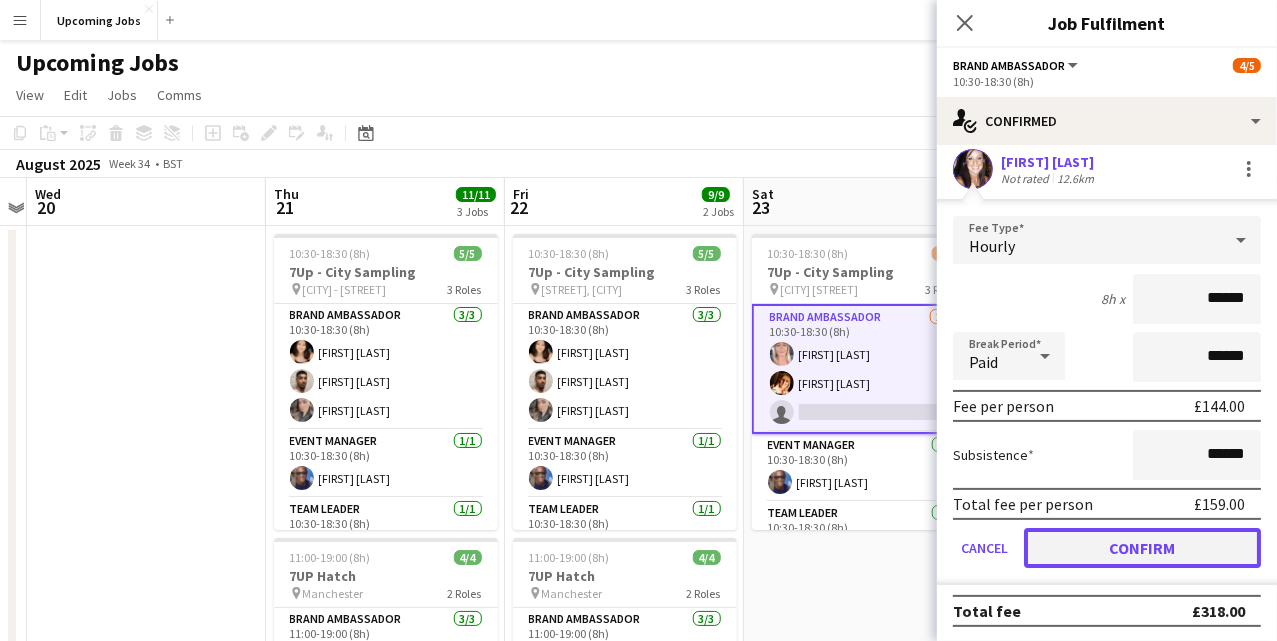 click on "Confirm" at bounding box center [1142, 548] 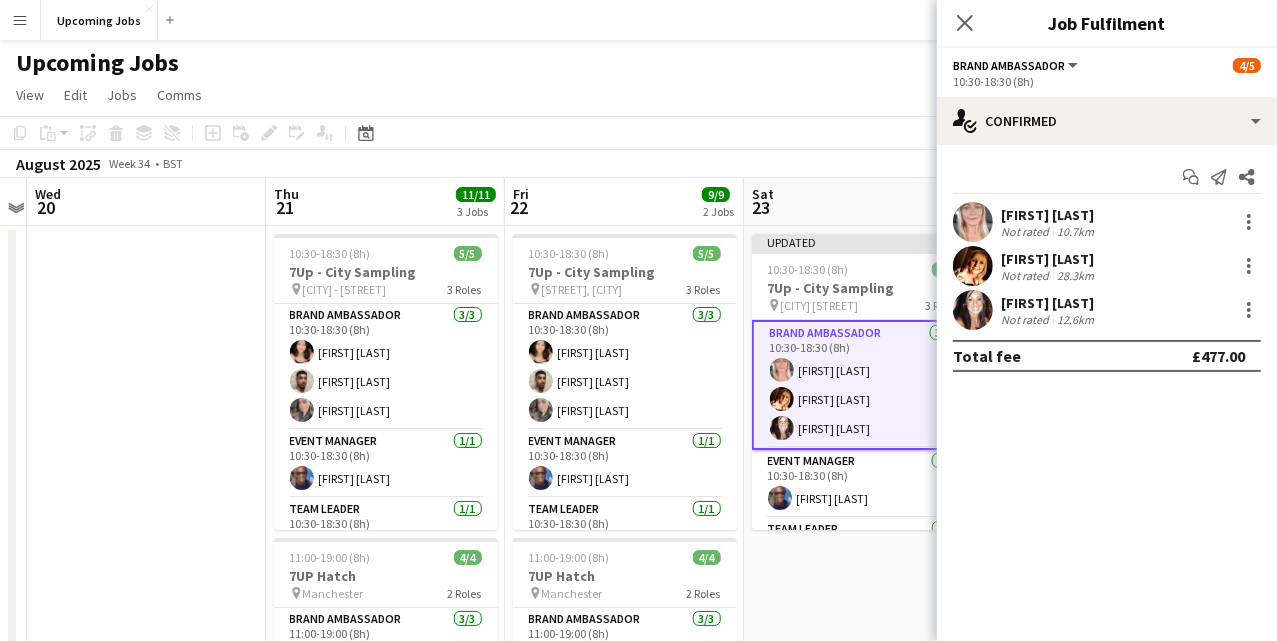 scroll, scrollTop: 0, scrollLeft: 0, axis: both 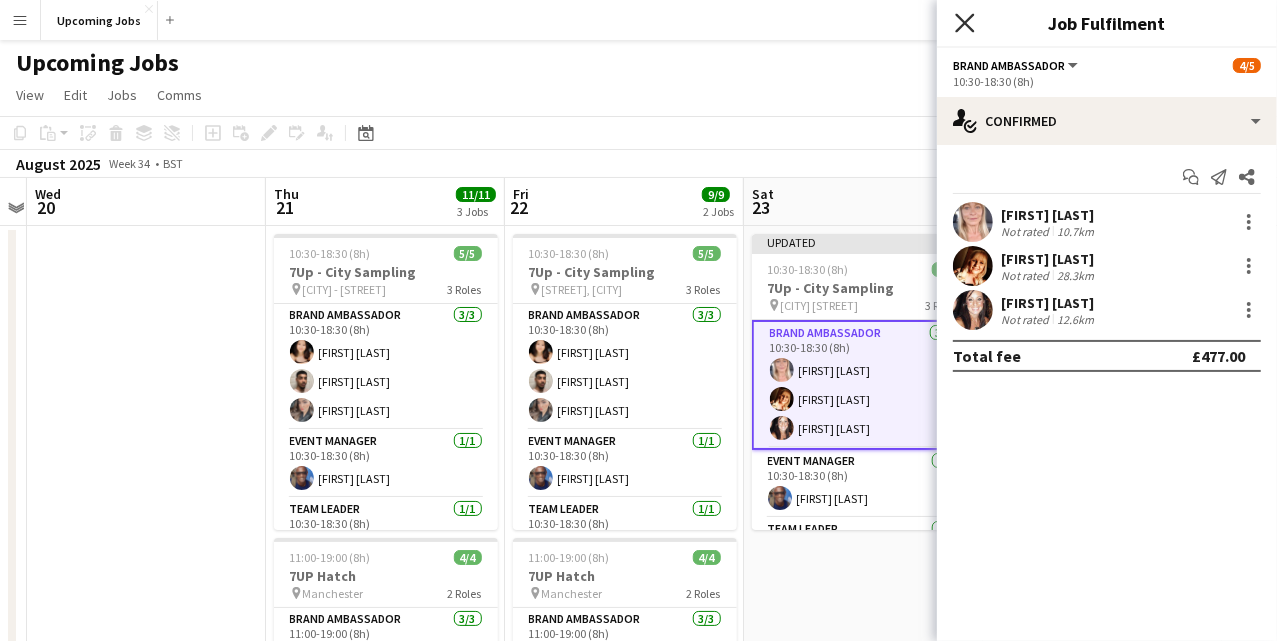 click on "Close pop-in" 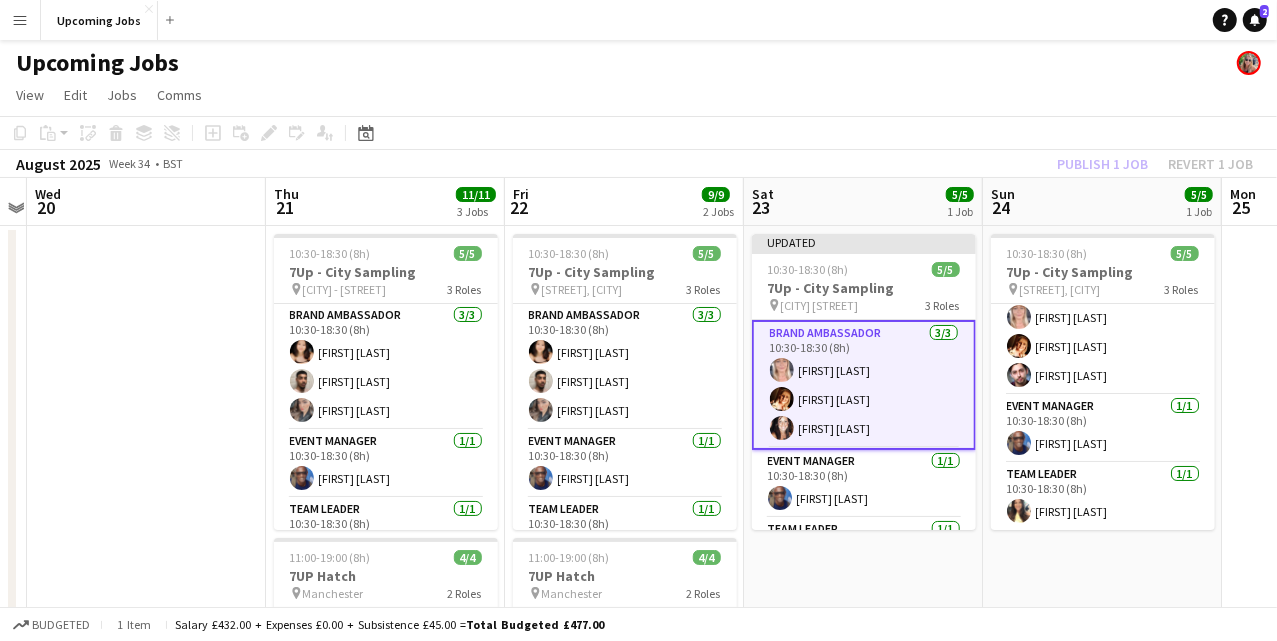 click on "Copy
Paste
Paste
Command
V Paste with crew
Command
Shift
V
Paste linked Job
Delete
Group
Ungroup
Add job
Add linked Job
Edit
Edit linked Job
Applicants
Date picker
AUG 2025 AUG 2025 Monday M Tuesday T Wednesday W Thursday T Friday F Saturday S Sunday S  AUG   1   2   3   4   5   6   7   8   9   10   11   12   13   14   15   16   17   18   19   20   21   22   23   24   25" 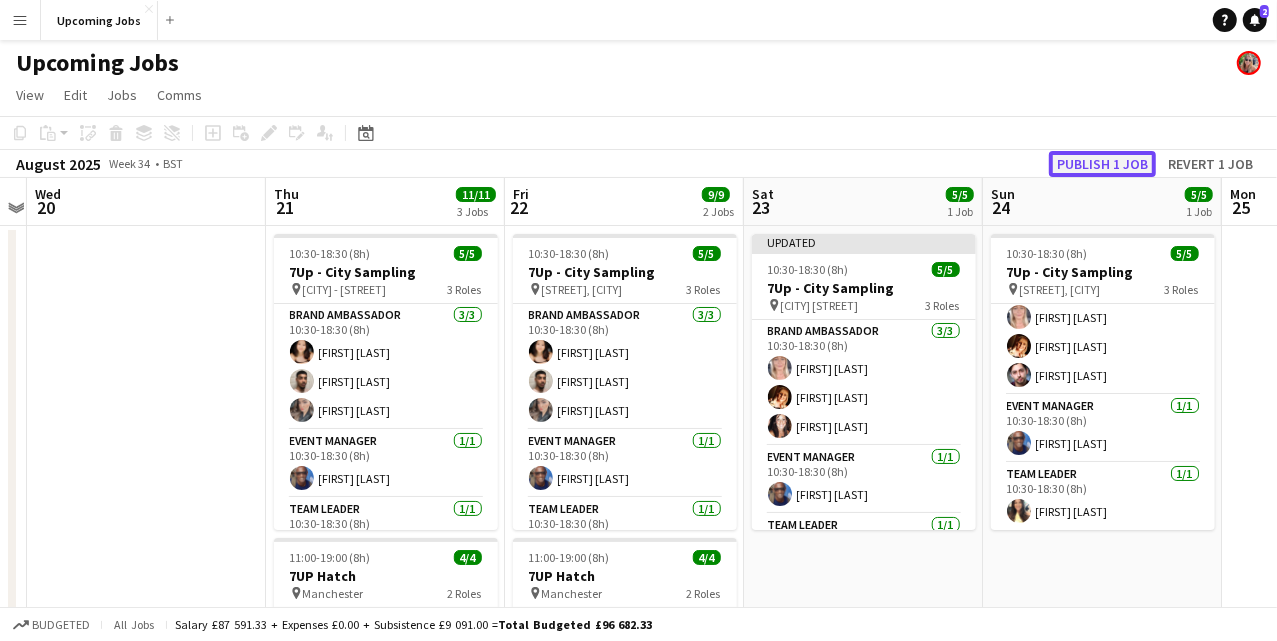 click on "Publish 1 job" 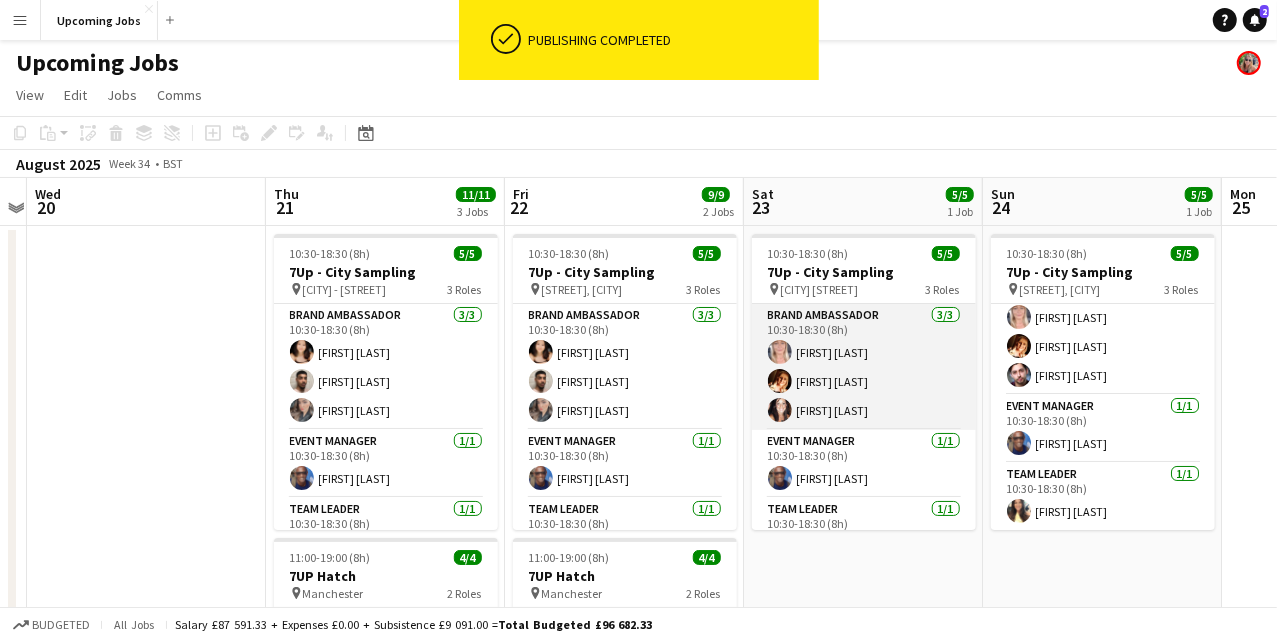 scroll, scrollTop: 0, scrollLeft: 450, axis: horizontal 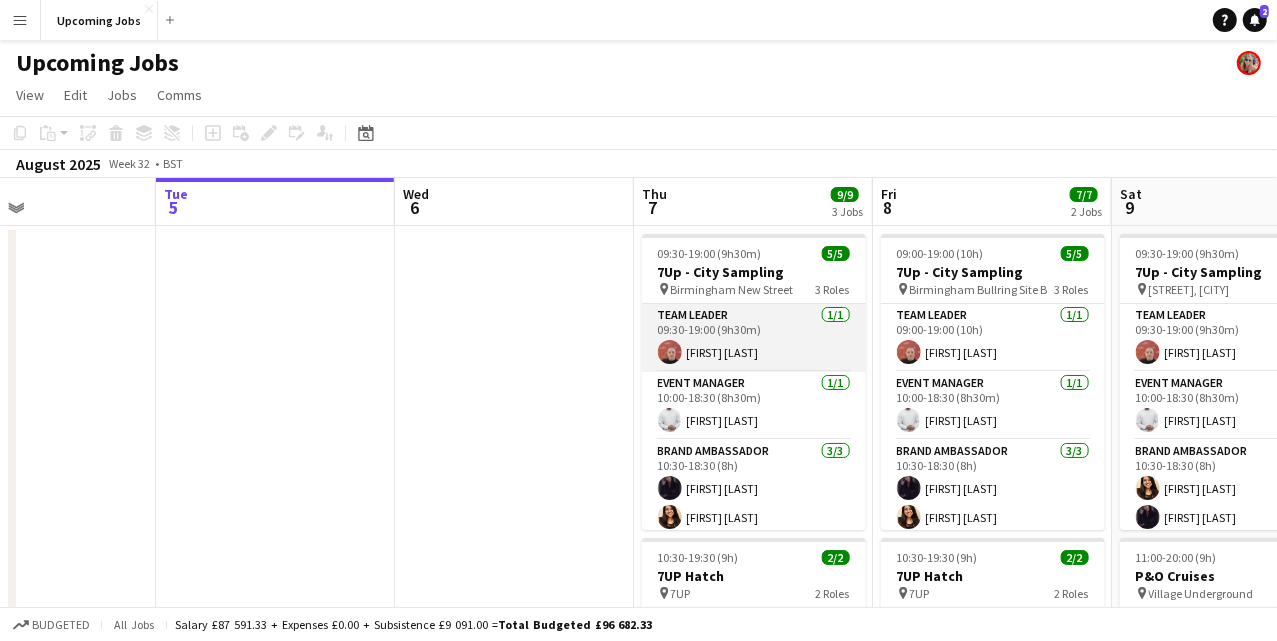 click on "Team Leader   1/1   09:30-19:00 (9h30m)
[FIRST] [LAST]" at bounding box center (754, 338) 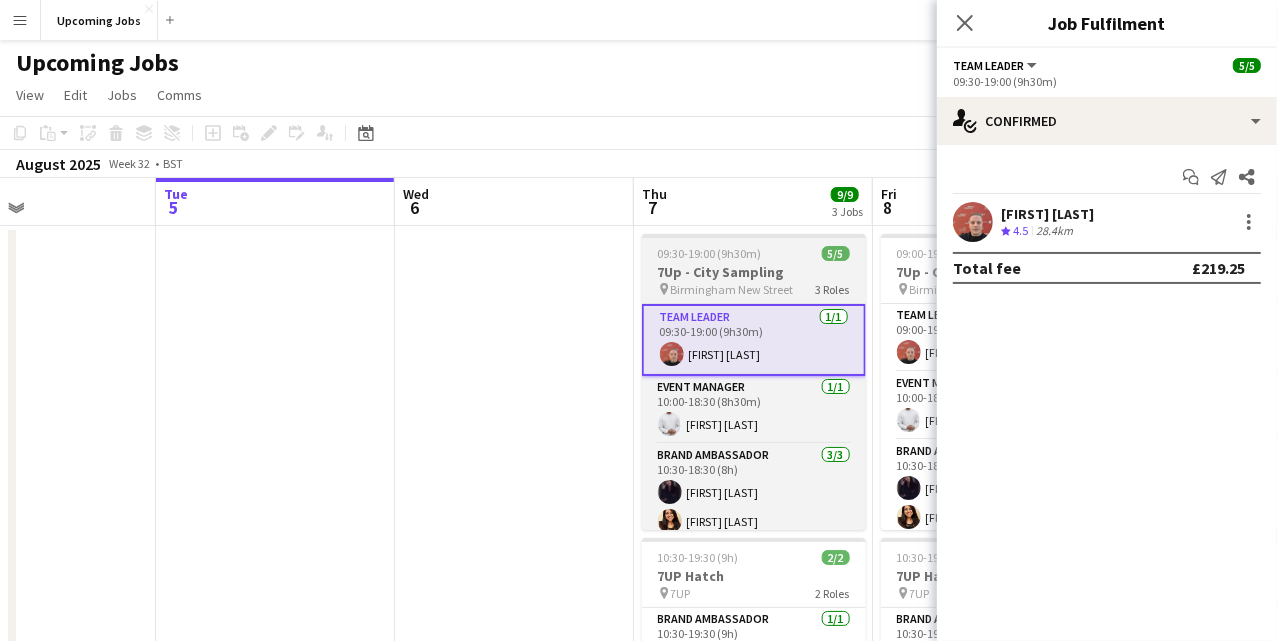 click on "09:30-19:00 (9h30m)" at bounding box center (710, 253) 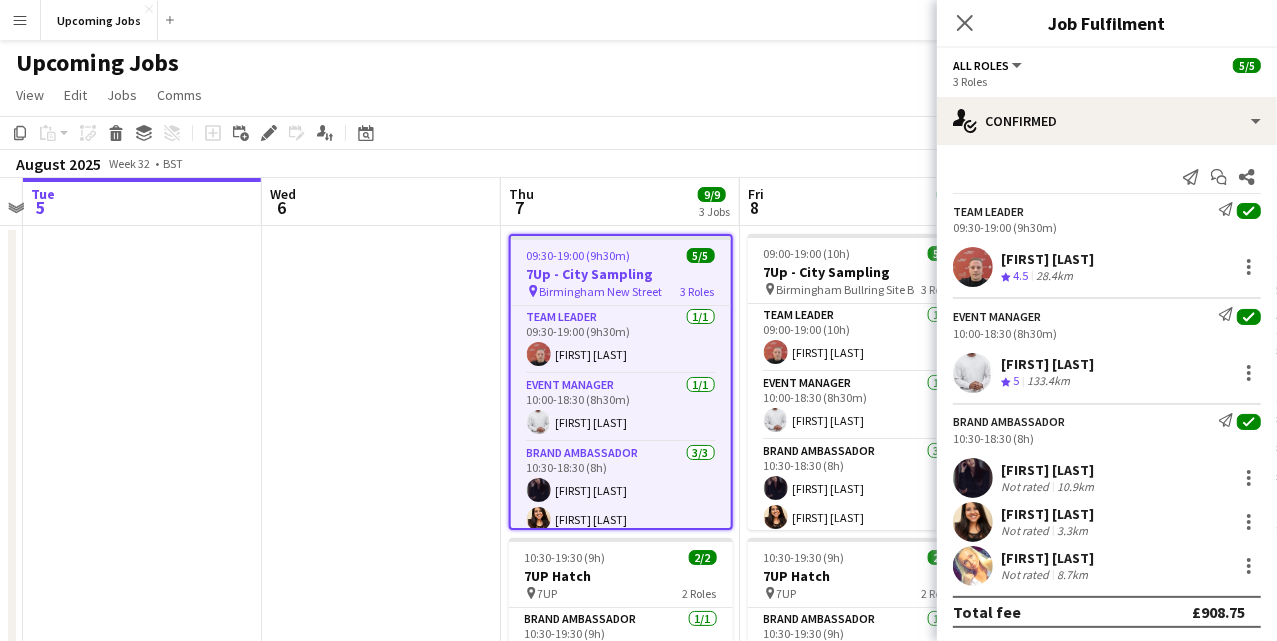 scroll, scrollTop: 0, scrollLeft: 935, axis: horizontal 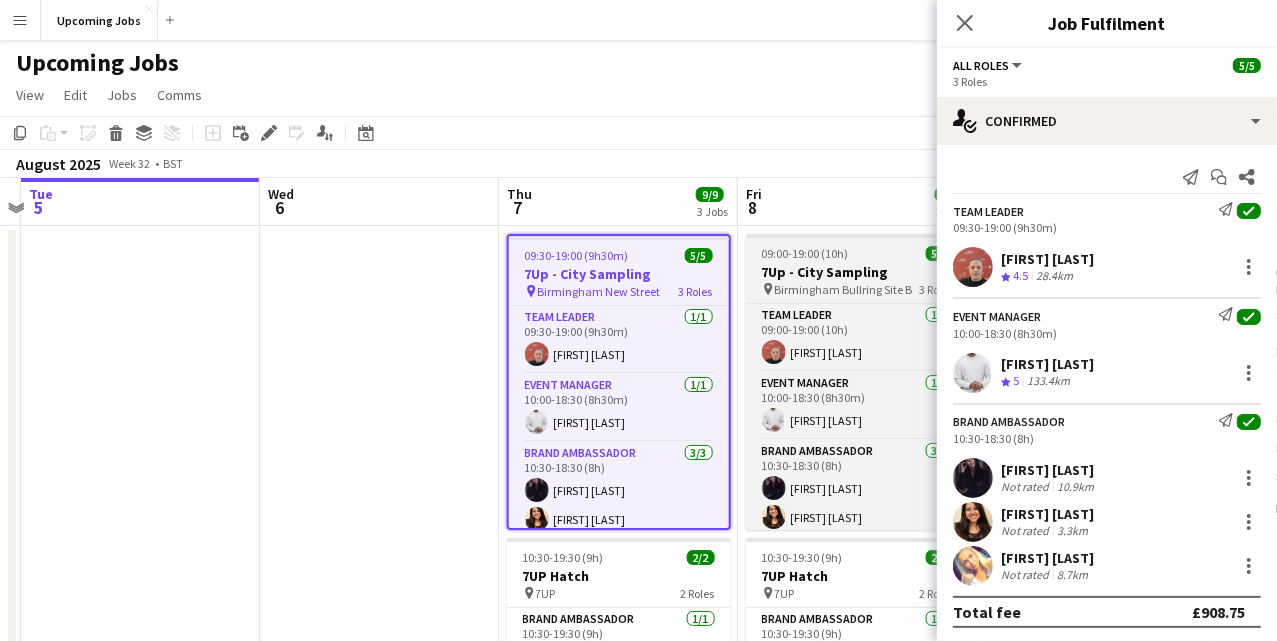 click on "09:00-19:00 (10h)    5/5   7Up - City Sampling
pin
[CITY] [STREET]   3 Roles   Team Leader   1/1   09:00-19:00 (10h)
[FIRST] [LAST]  Event Manager   1/1   10:00-18:30 (8h30m)
[FIRST] [LAST]  Brand Ambassador   3/3   10:30-18:30 (8h)
[FIRST] [LAST] [FIRST] [LAST] [FIRST] [LAST]" at bounding box center (858, 382) 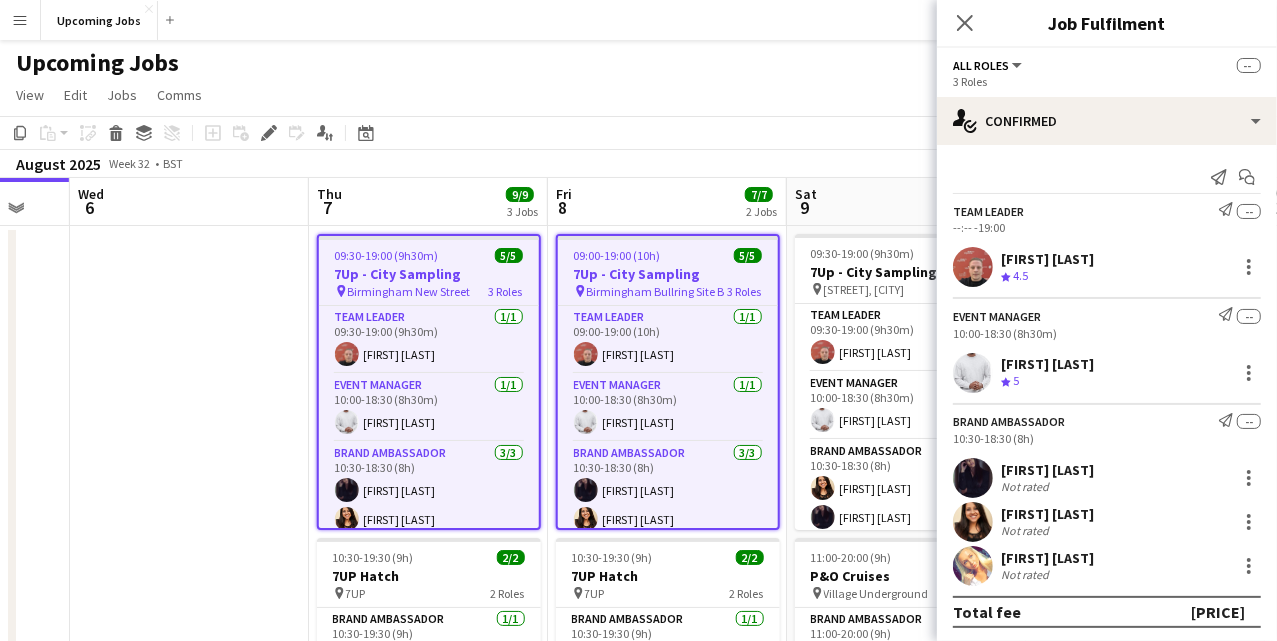 scroll, scrollTop: 0, scrollLeft: 655, axis: horizontal 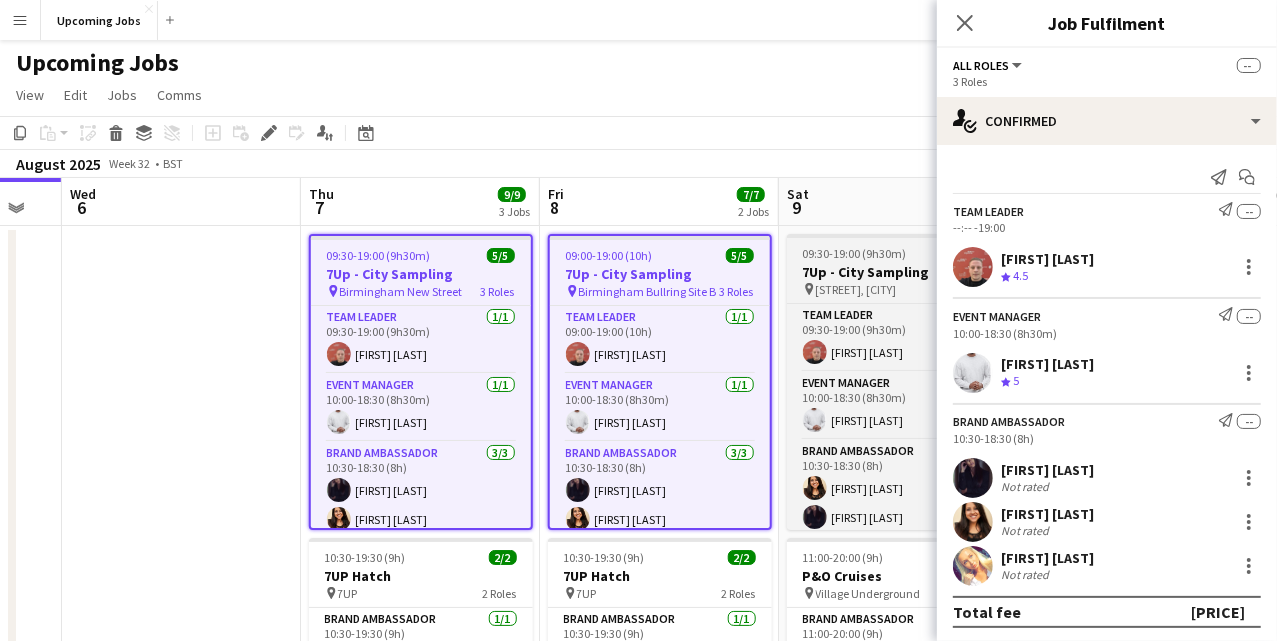 click on "[TIME]    [NUMBER]/[NUMBER] [BRAND]
pin
[LOCATION]   [NUMBER] Roles   Team Leader   [NUMBER]/[NUMBER] [TIME]
[FIRST] [LAST]  Event Manager   [NUMBER]/[NUMBER] [TIME]
[FIRST] [LAST] [FIRST] [LAST] [FIRST] [LAST]  Brand Ambassador   [NUMBER]/[NUMBER] [TIME]
[FIRST] [LAST] [FIRST] [LAST]" at bounding box center [899, 382] 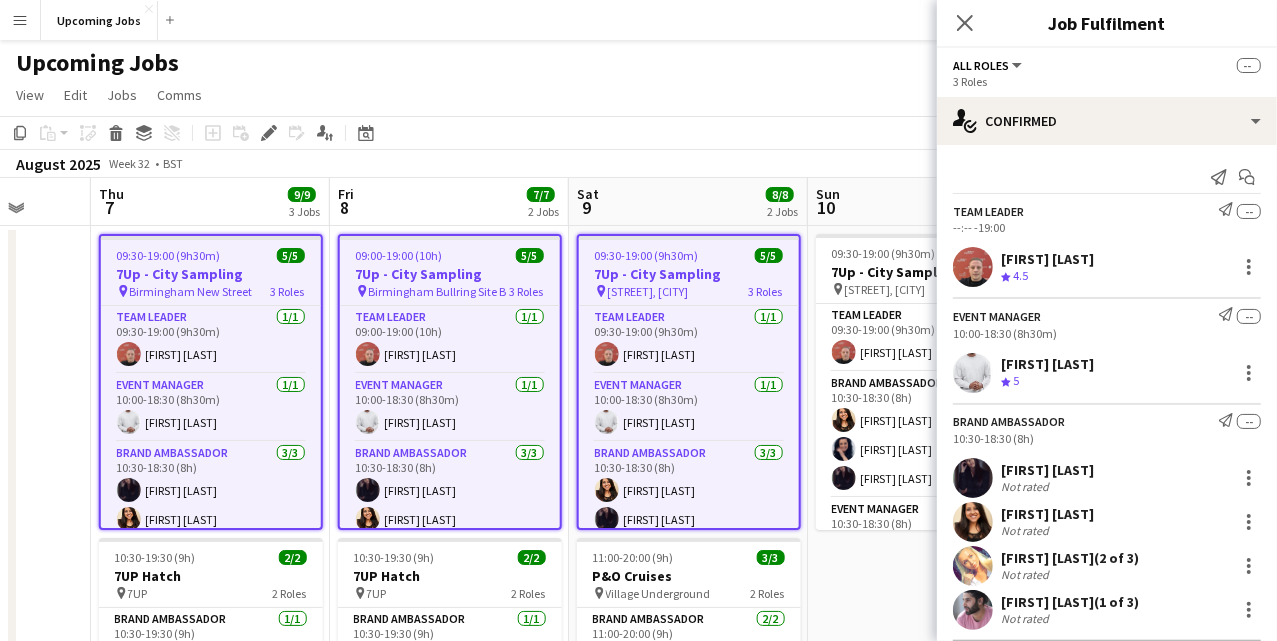 scroll, scrollTop: 0, scrollLeft: 873, axis: horizontal 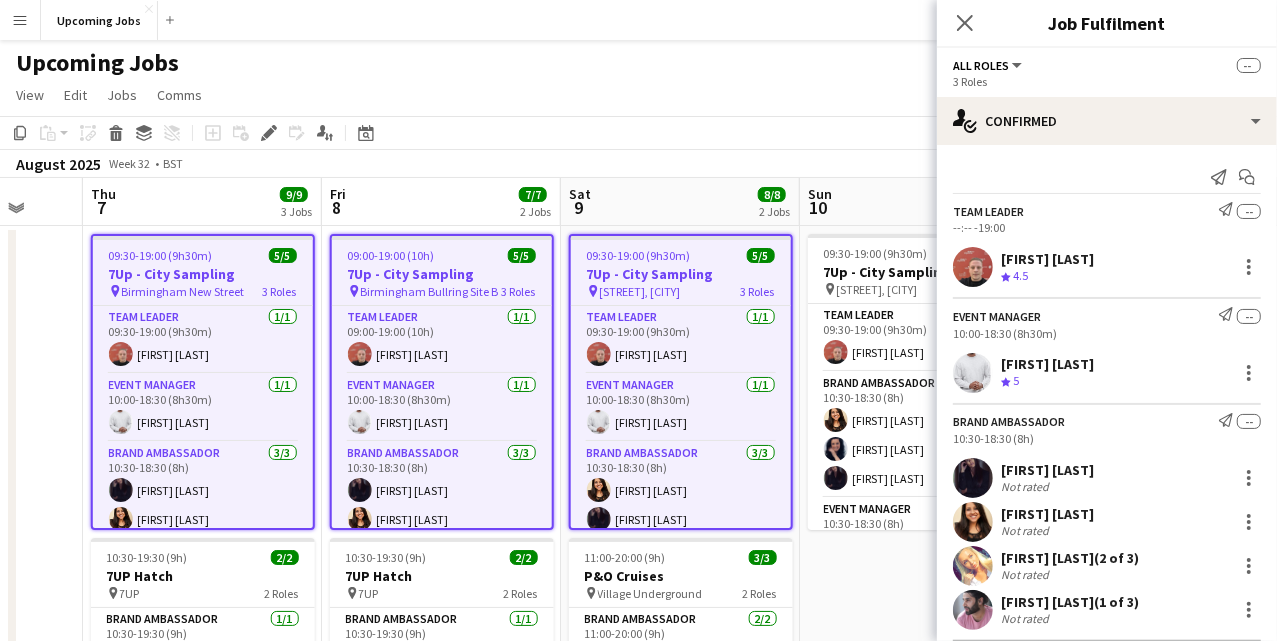 click on "[TIME]    [NUMBER]/[NUMBER] [BRAND]
pin
[LOCATION]   [NUMBER] Roles   Team Leader   [NUMBER]/[NUMBER] [TIME]
[FIRST] [LAST]  Brand Ambassador   [NUMBER]/[NUMBER] [TIME]
[FIRST] [LAST] [FIRST] [LAST] [FIRST] [LAST]  Event Manager   [NUMBER]/[NUMBER] [TIME]
[FIRST] [LAST]" at bounding box center (920, 382) 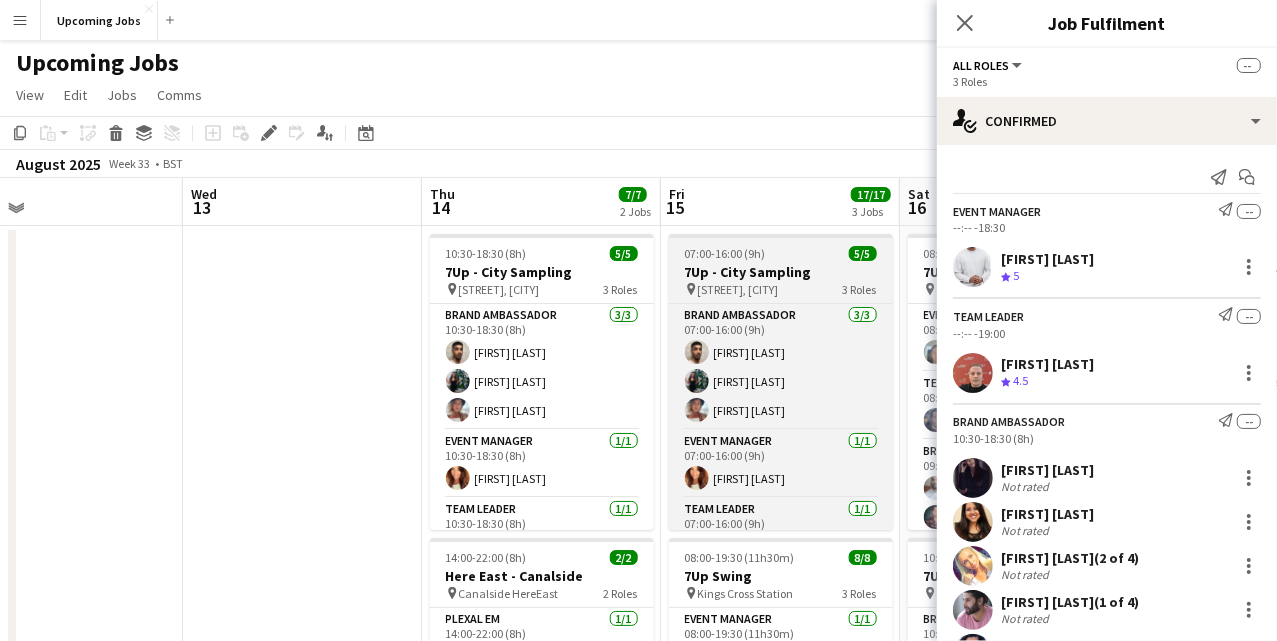 scroll, scrollTop: 0, scrollLeft: 775, axis: horizontal 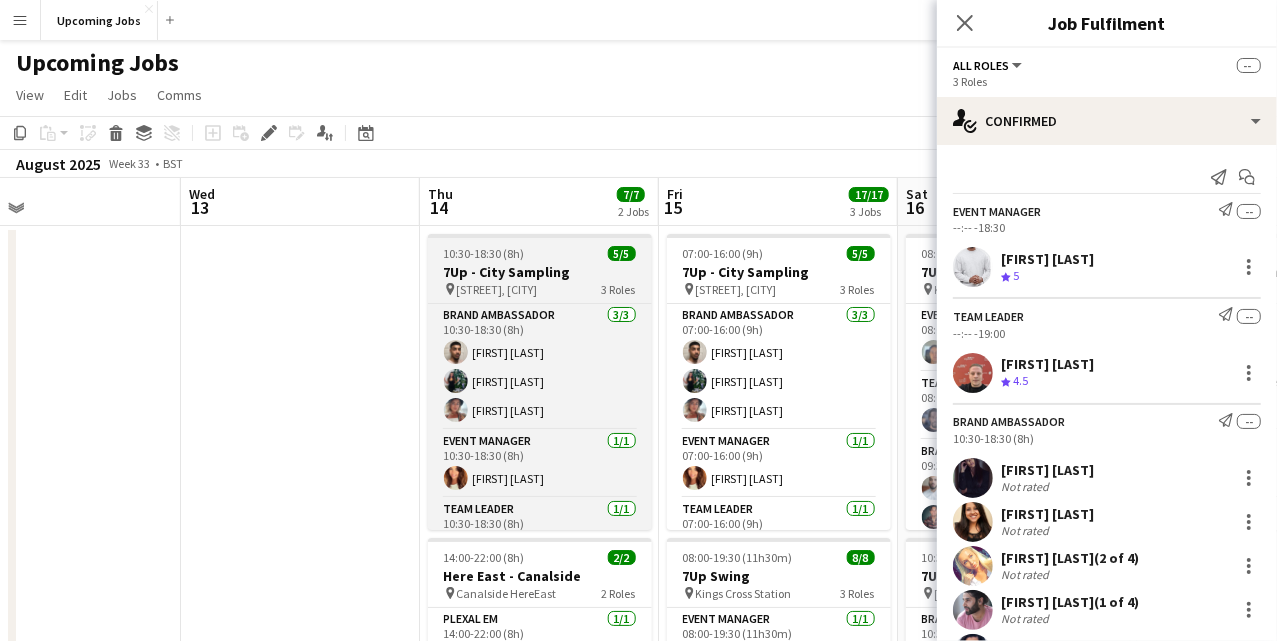 click on "[STREET], [CITY]" at bounding box center (497, 289) 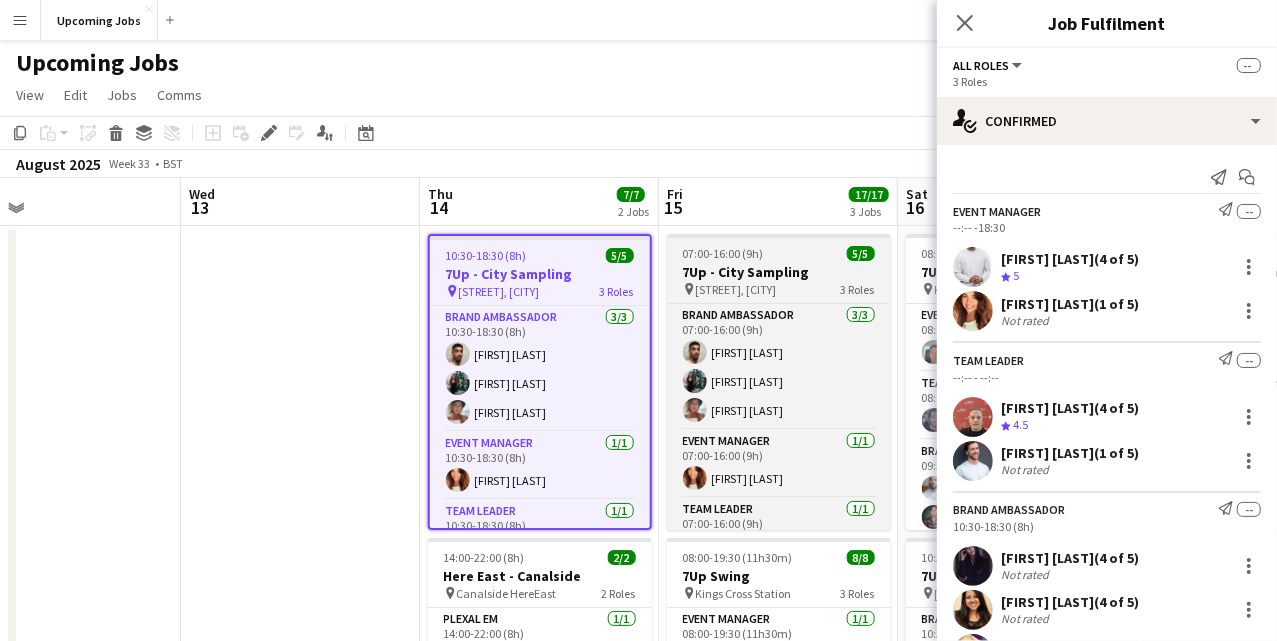 click on "07:00-16:00 (9h)    5/5" at bounding box center [779, 253] 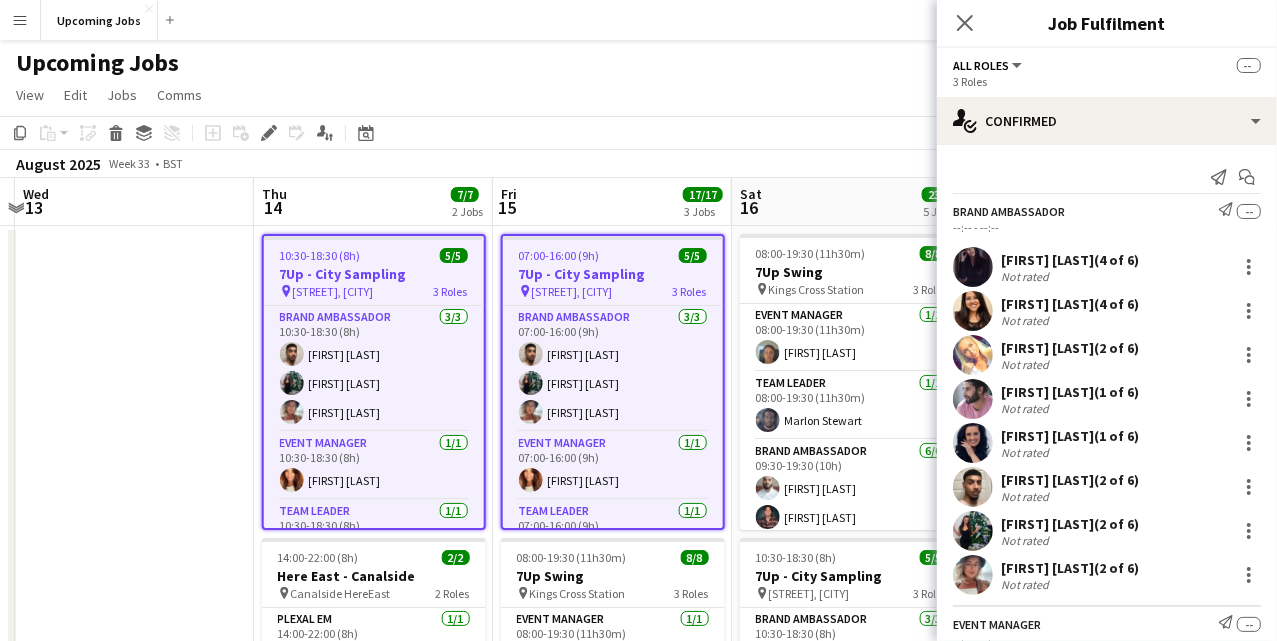 scroll, scrollTop: 0, scrollLeft: 515, axis: horizontal 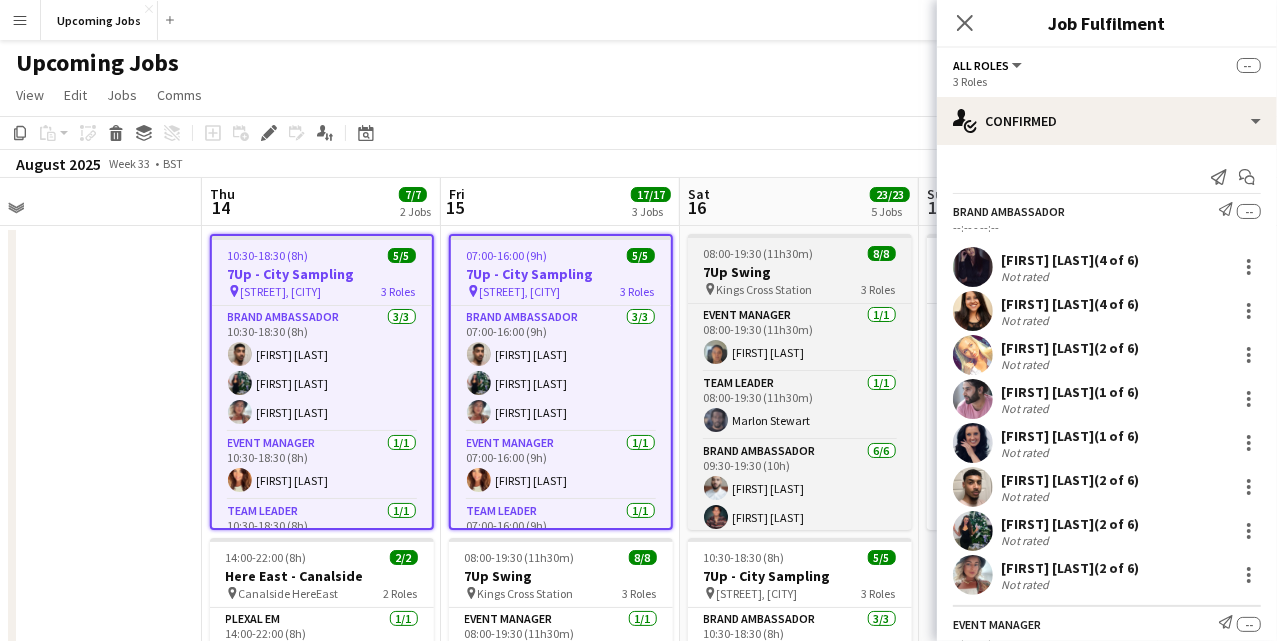 click on "08:00-19:30 (11h30m)" at bounding box center (759, 253) 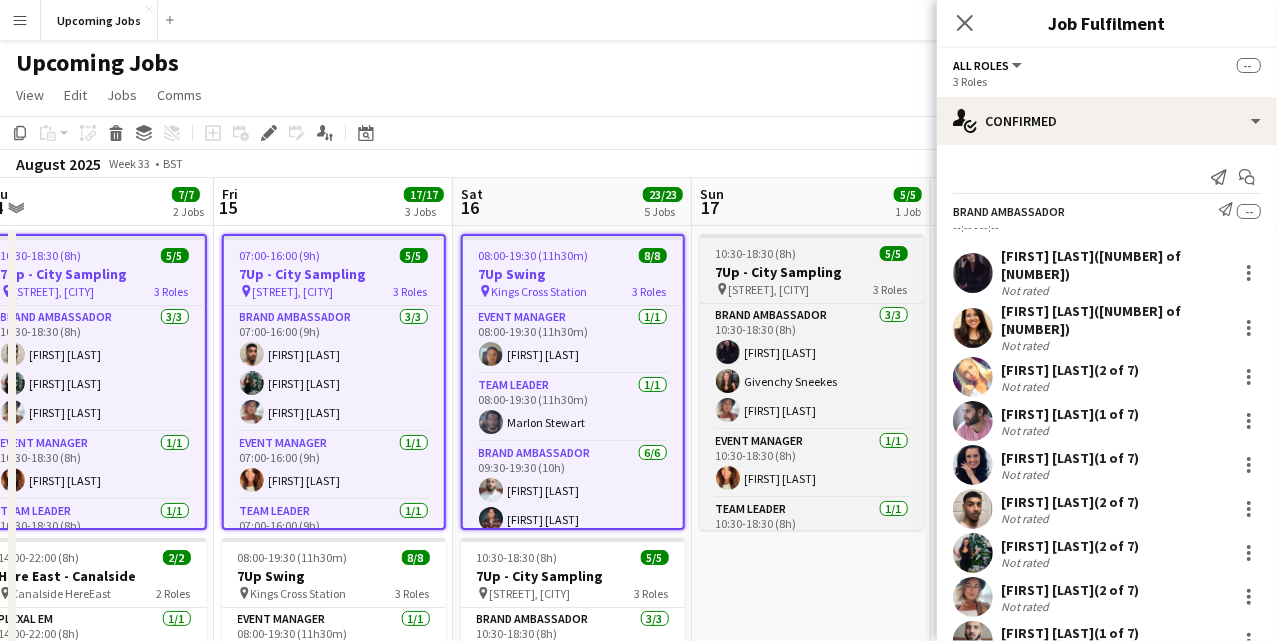 click on "10:30-18:30 (8h)" at bounding box center (756, 253) 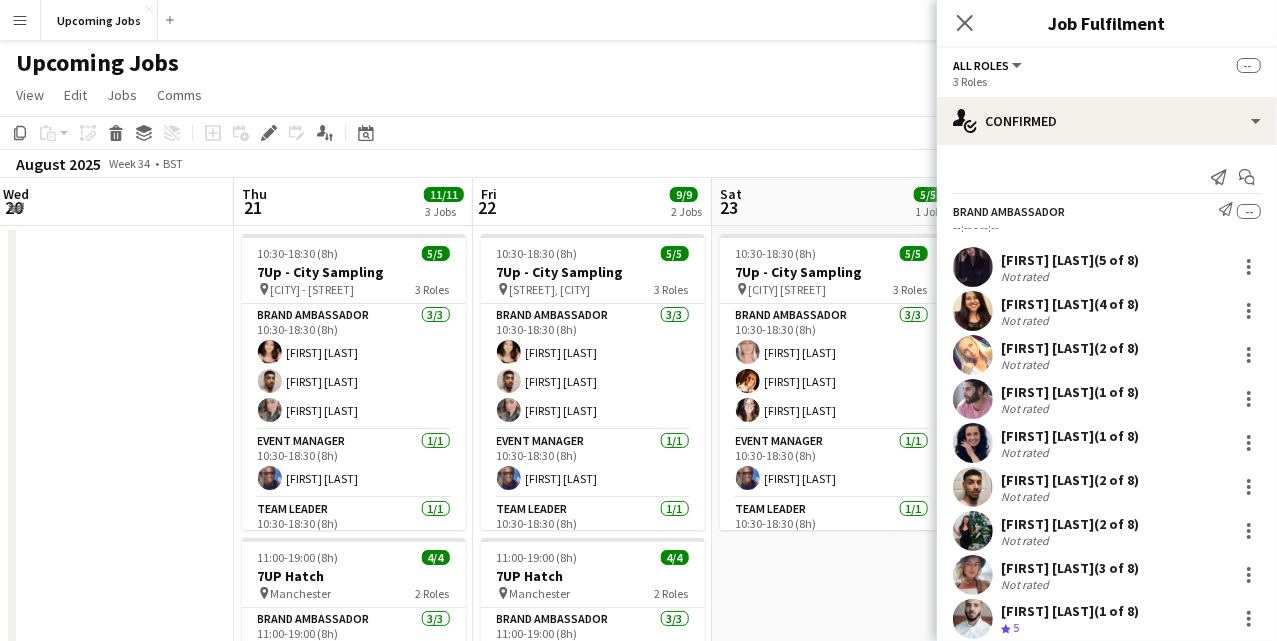scroll, scrollTop: 0, scrollLeft: 712, axis: horizontal 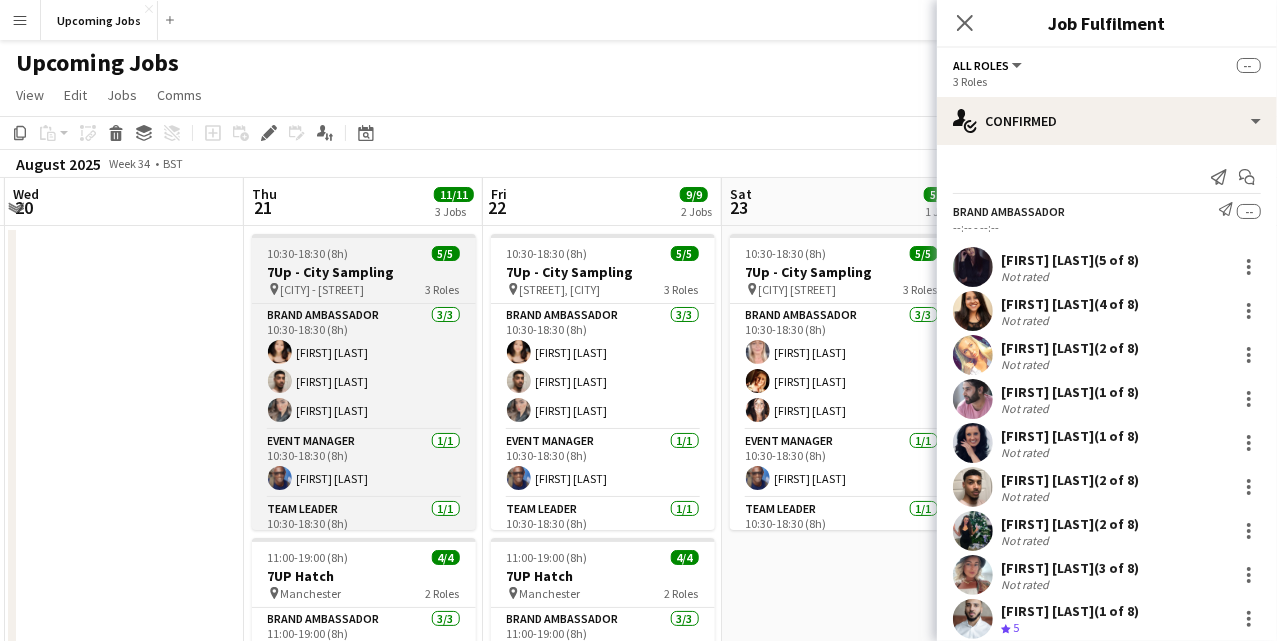 click on "7Up - City Sampling" at bounding box center (364, 272) 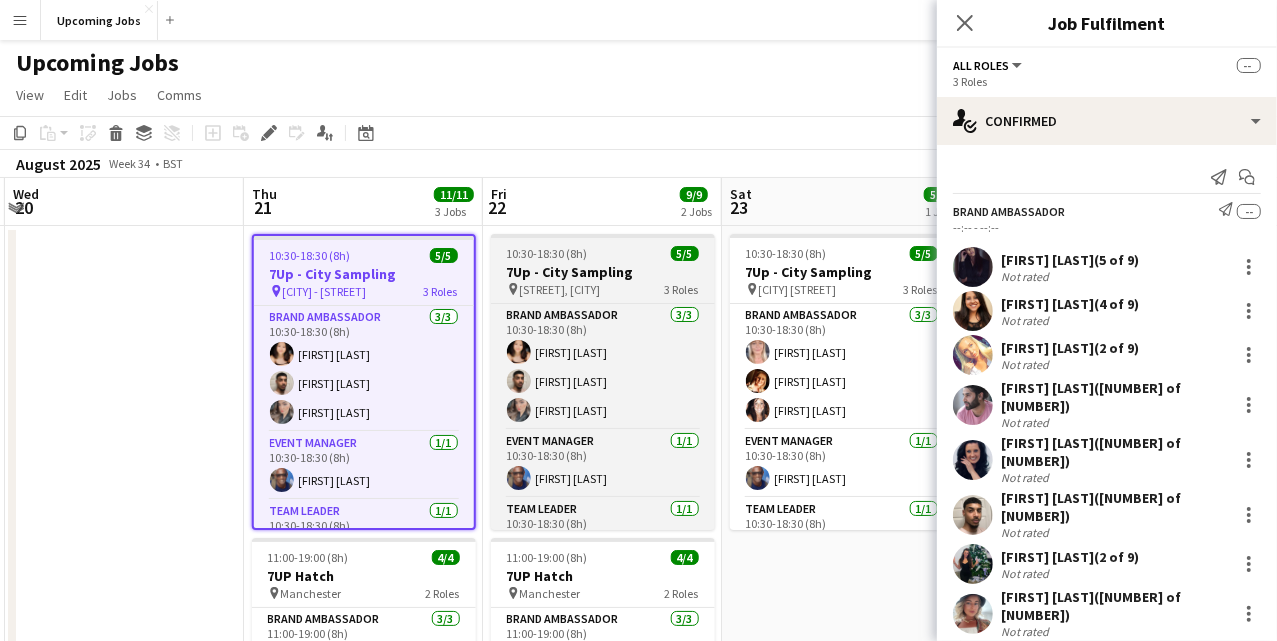 click on "7Up - City Sampling" at bounding box center [603, 272] 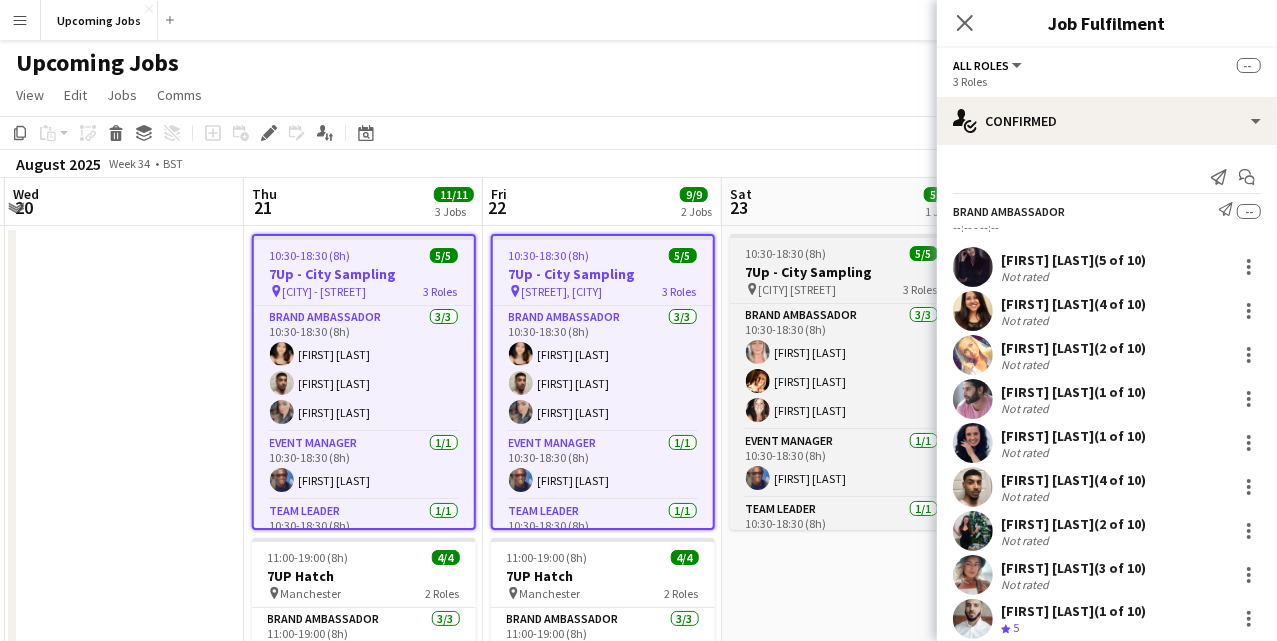 click on "7Up - City Sampling" at bounding box center [842, 272] 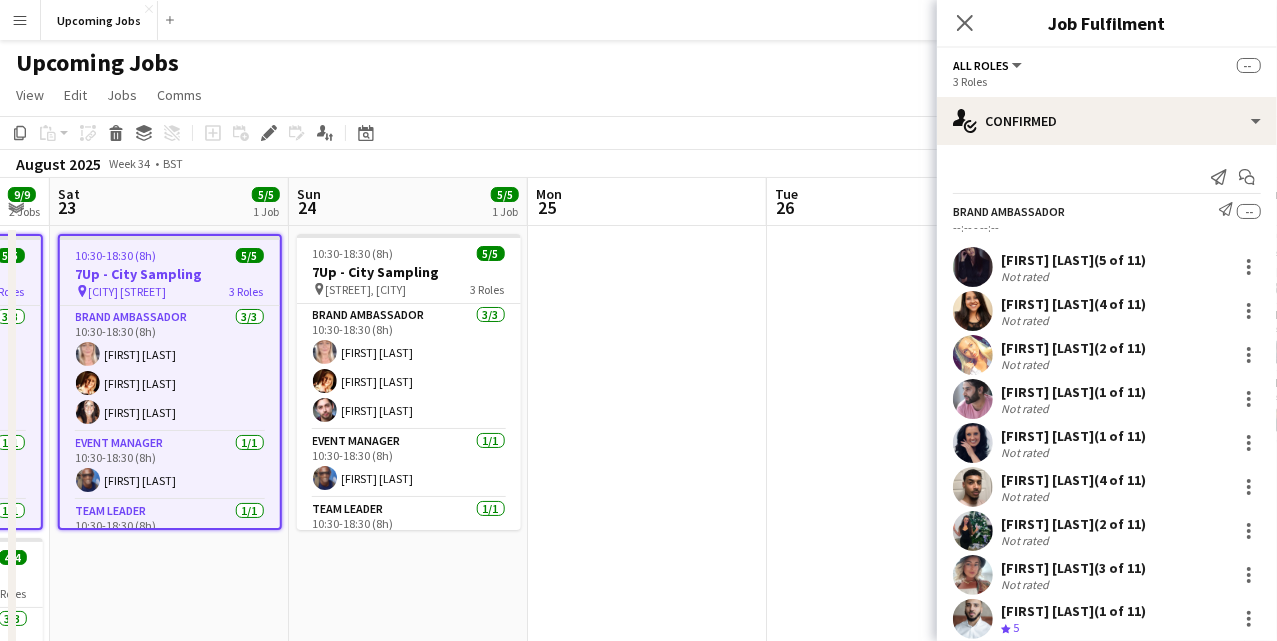 scroll, scrollTop: 0, scrollLeft: 926, axis: horizontal 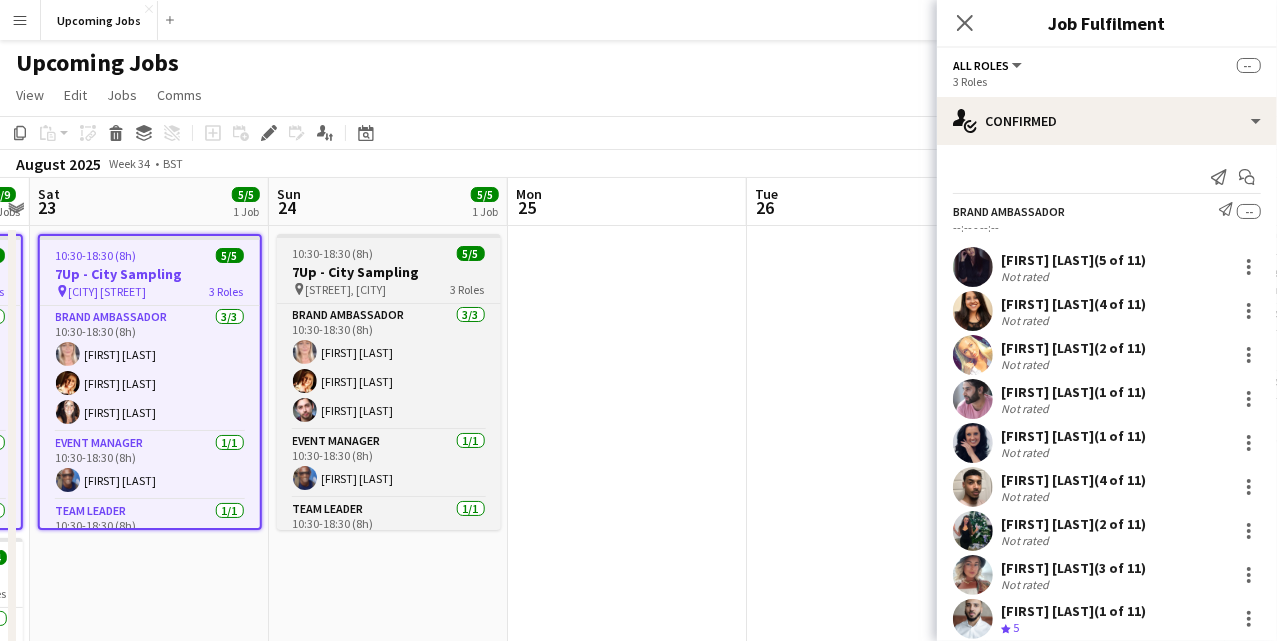 click on "7Up - City Sampling" at bounding box center [389, 272] 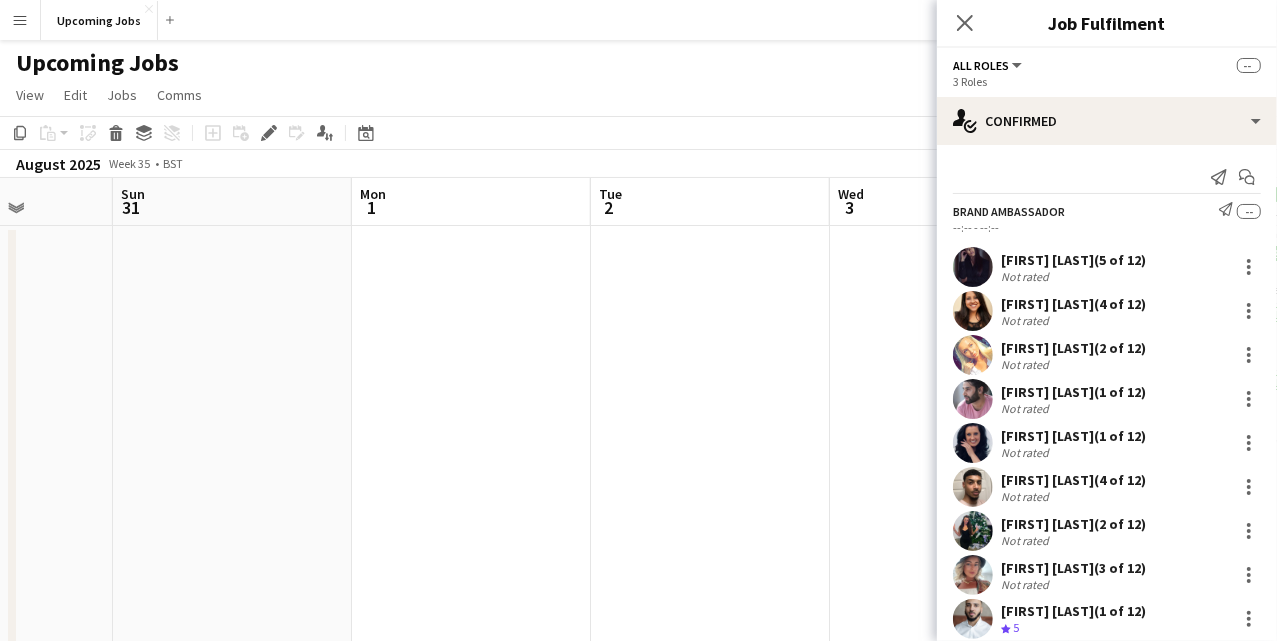 scroll, scrollTop: 0, scrollLeft: 879, axis: horizontal 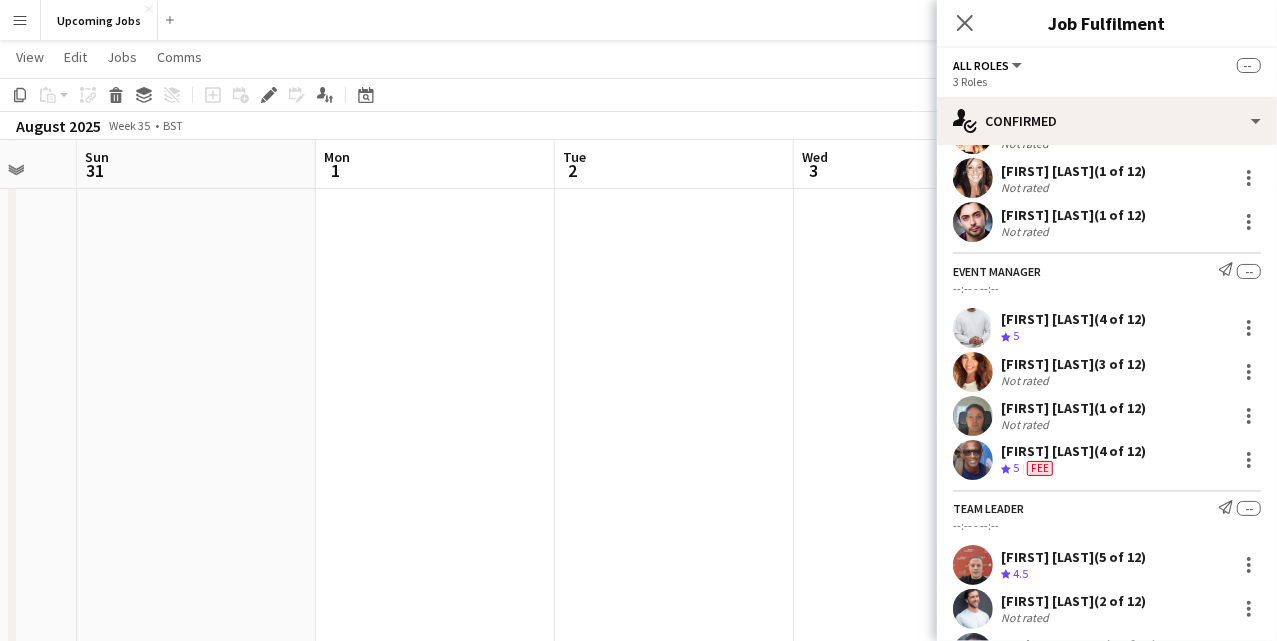 click on "[FIRST] [LAST]  ([NUMBER] of [NUMBER])" at bounding box center (1073, 319) 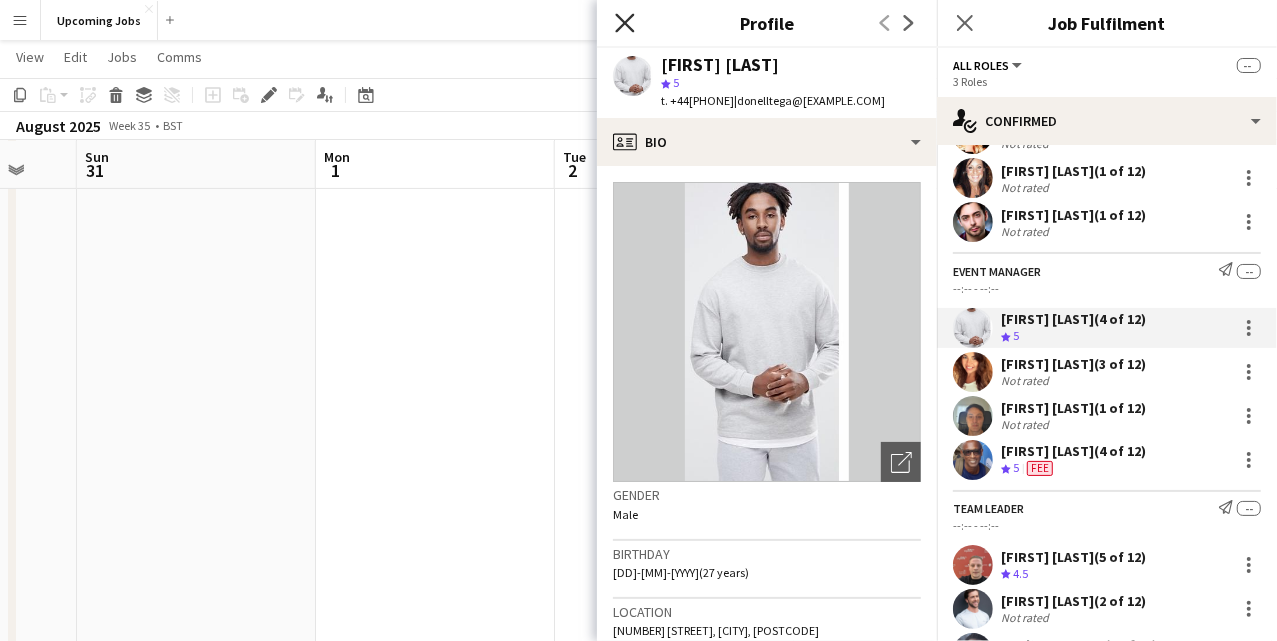 click on "Close pop-in" 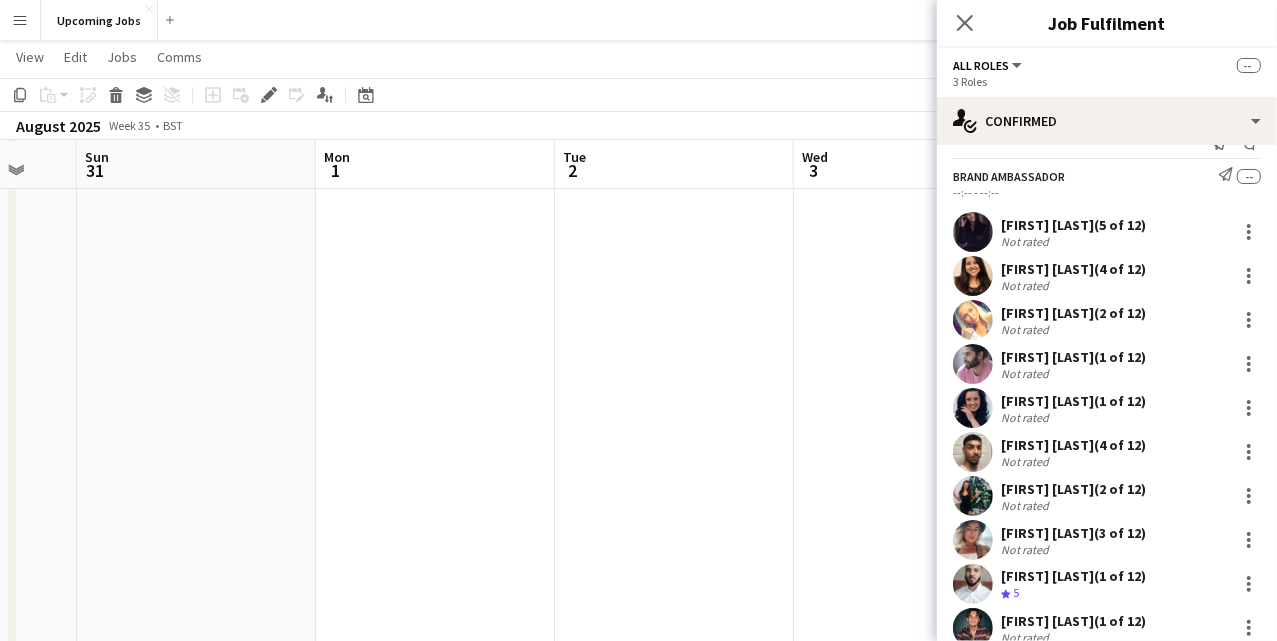scroll, scrollTop: 0, scrollLeft: 0, axis: both 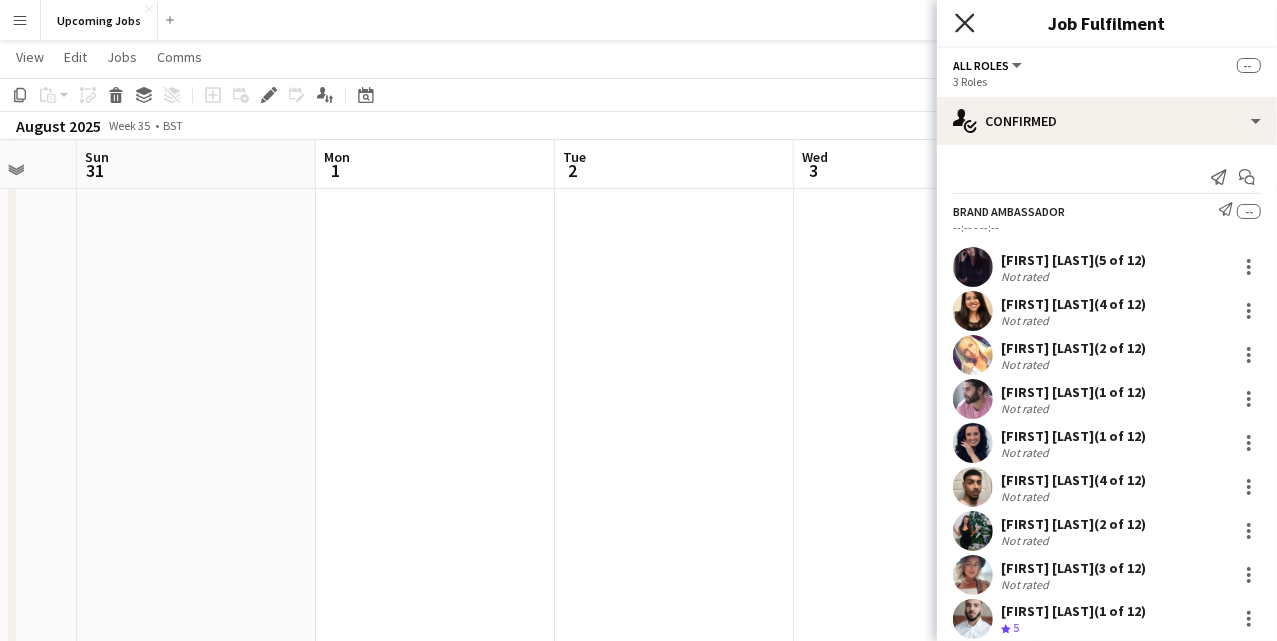 click on "Close pop-in" 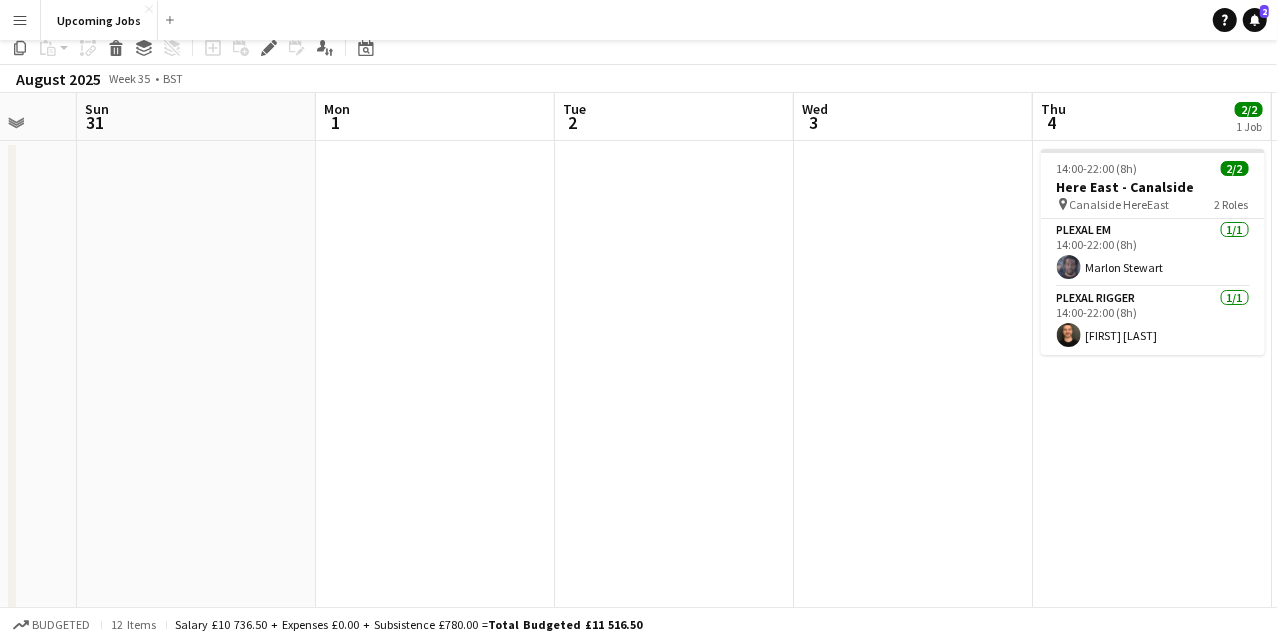 scroll, scrollTop: 0, scrollLeft: 0, axis: both 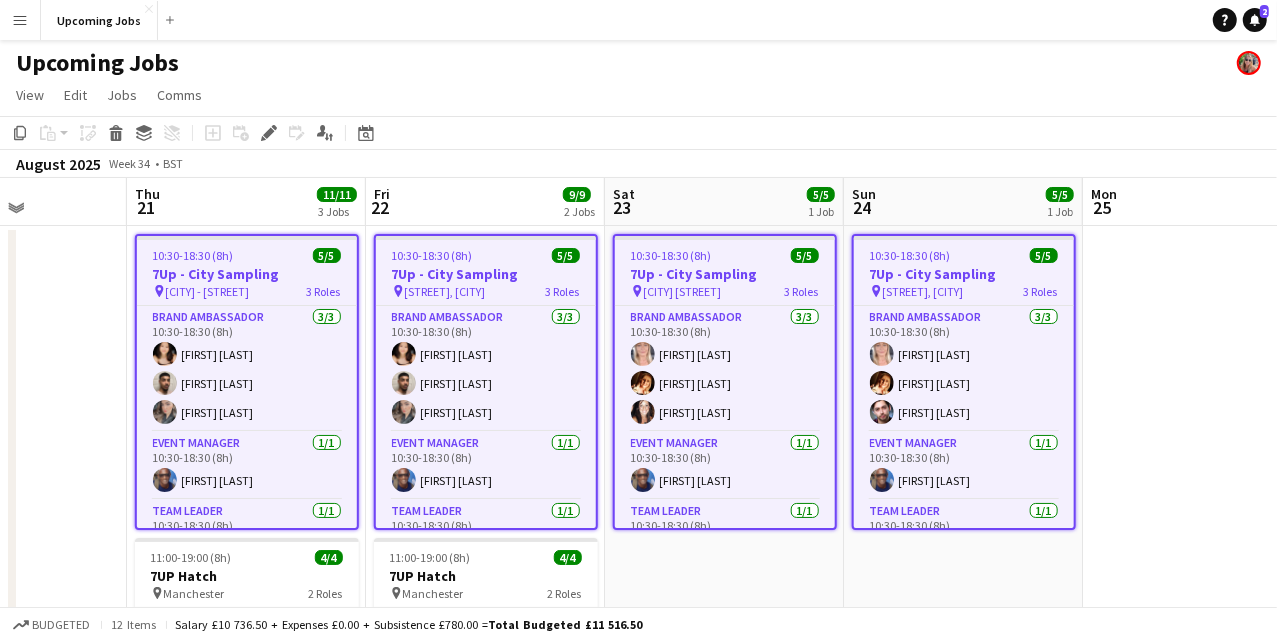 click at bounding box center [7, 940] 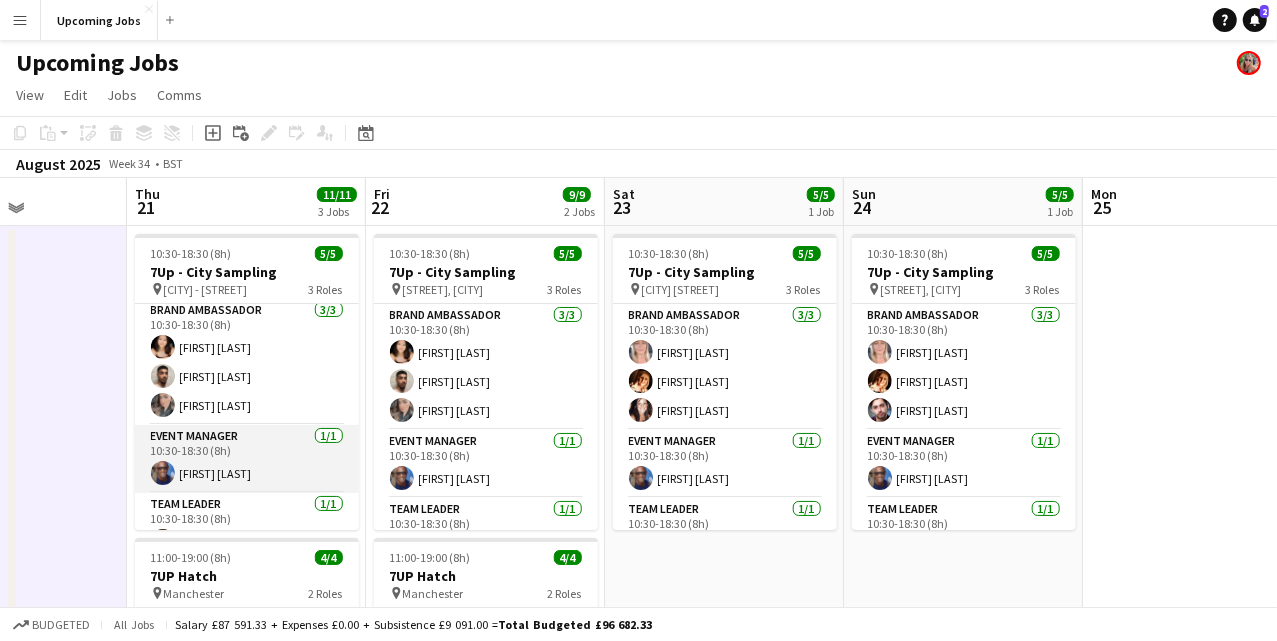 scroll, scrollTop: 0, scrollLeft: 0, axis: both 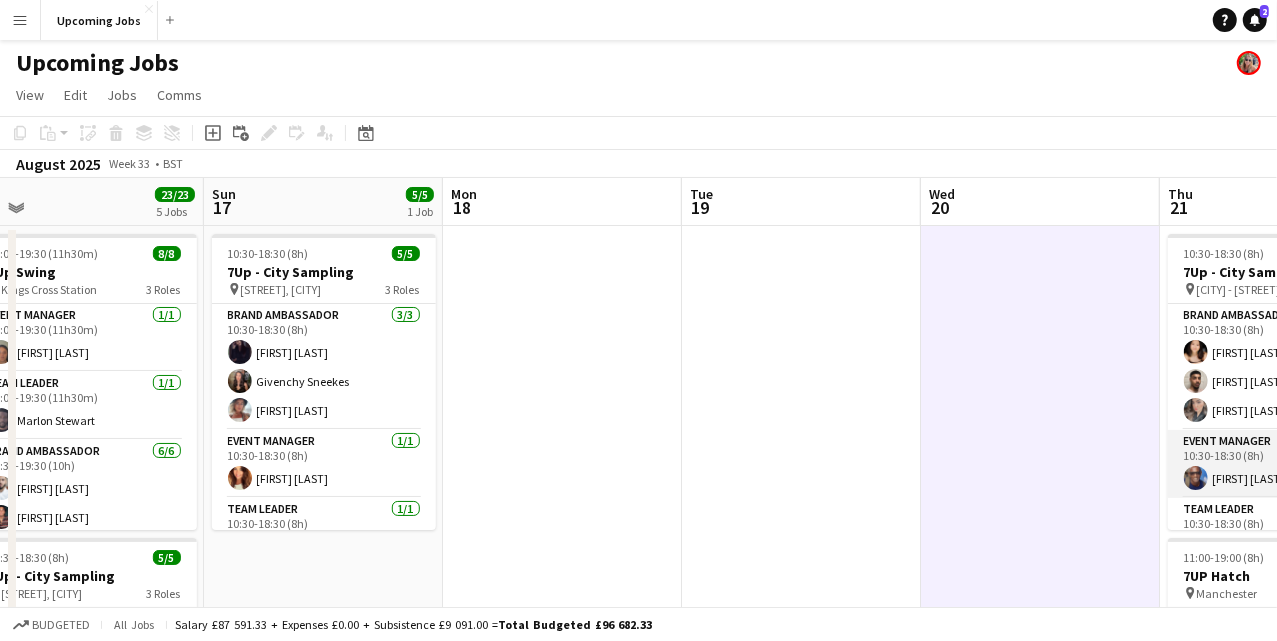 click on "Event Manager   [NUMBER]/[NUMBER] [TIME] ([HOURS])
[FIRST] [LAST]" at bounding box center [1280, 464] 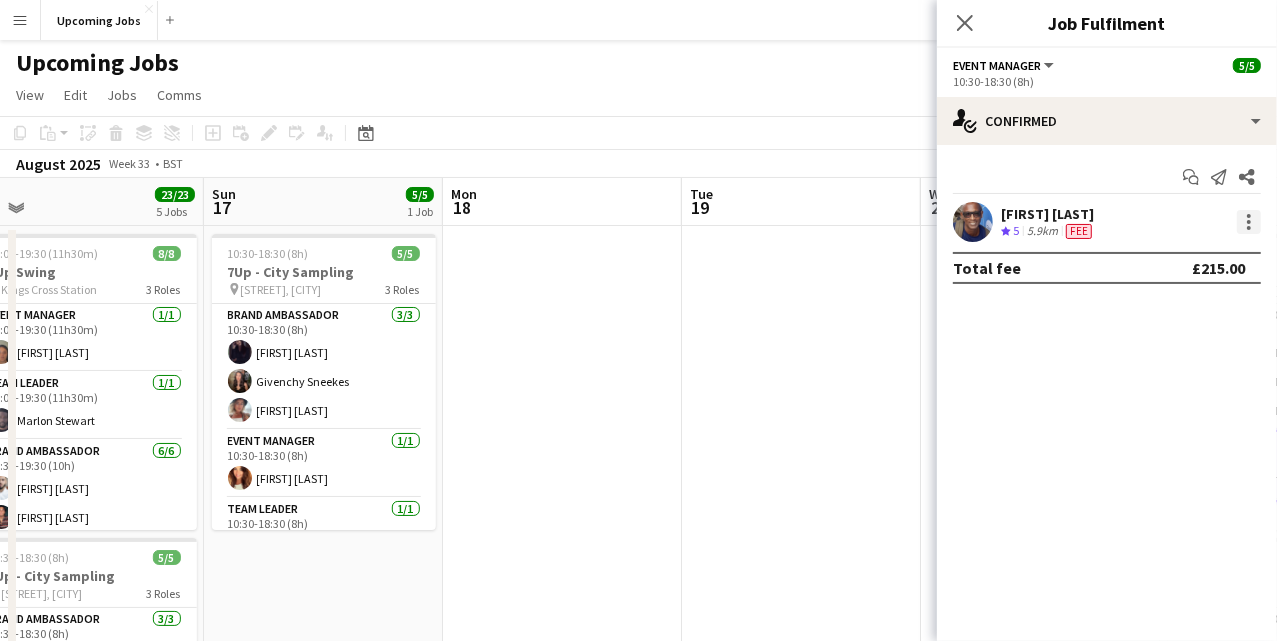 click at bounding box center (1249, 222) 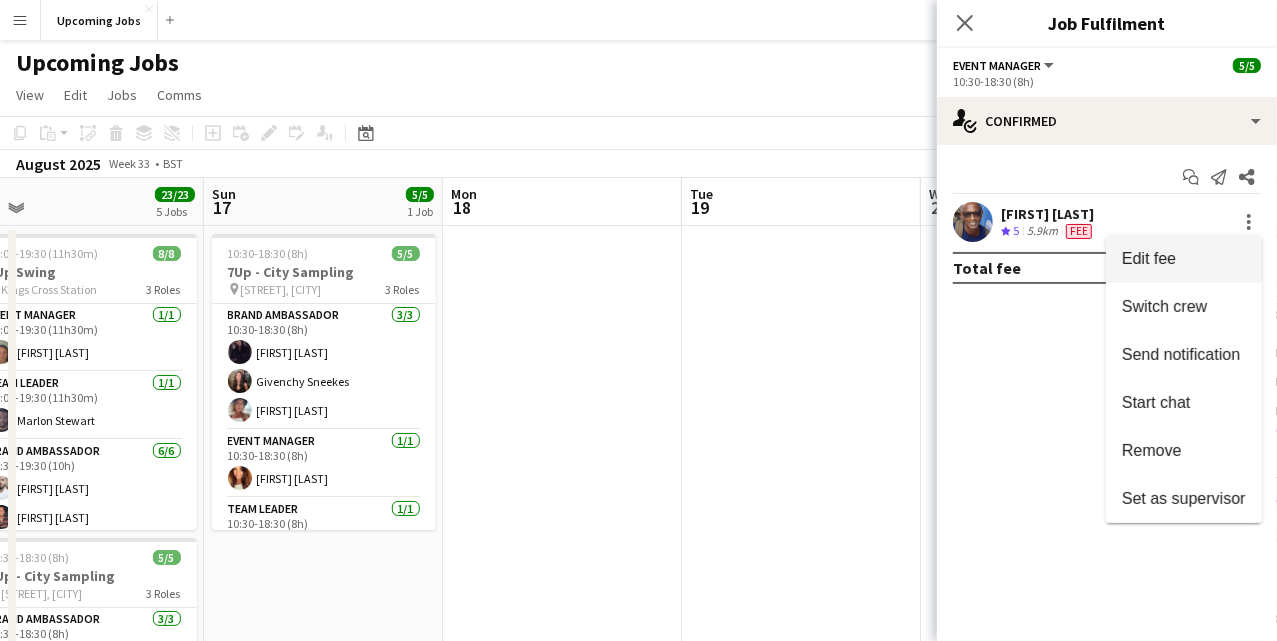 click on "Edit fee" at bounding box center (1149, 258) 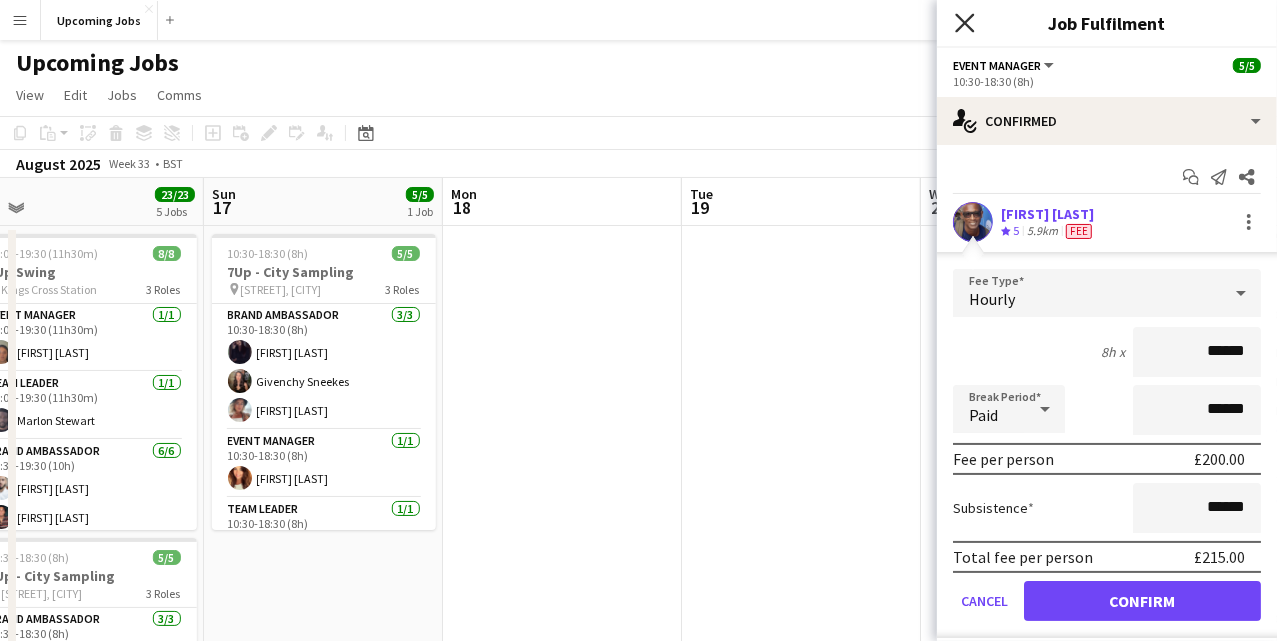 click on "Close pop-in" 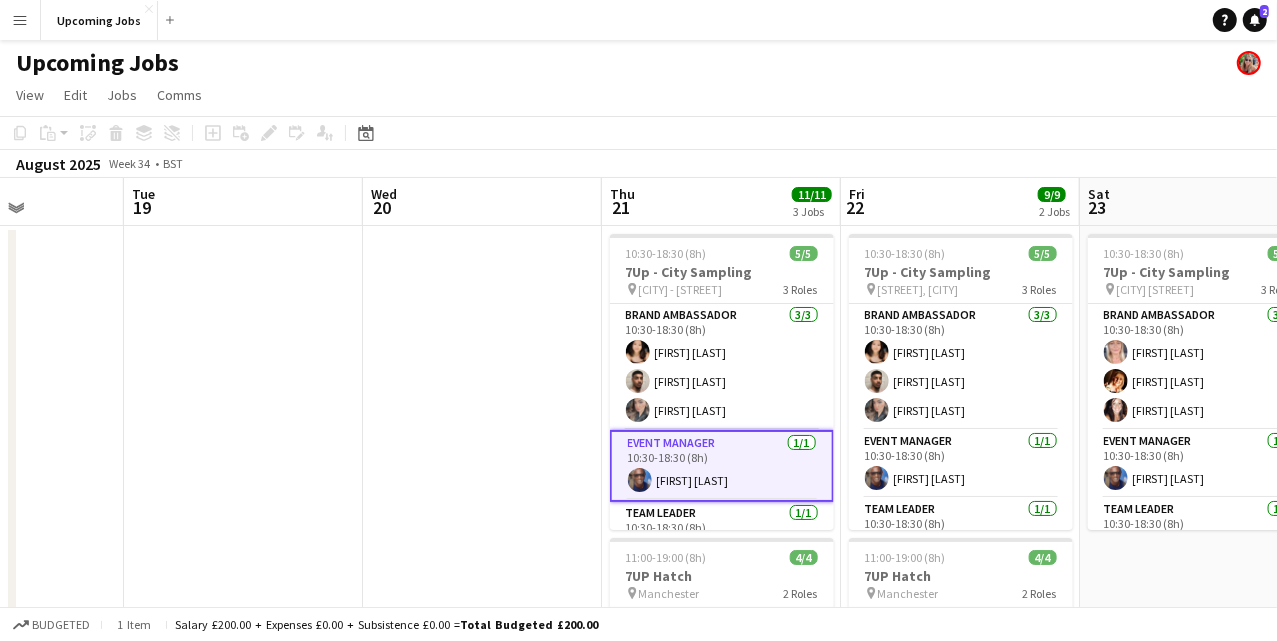 scroll, scrollTop: 0, scrollLeft: 941, axis: horizontal 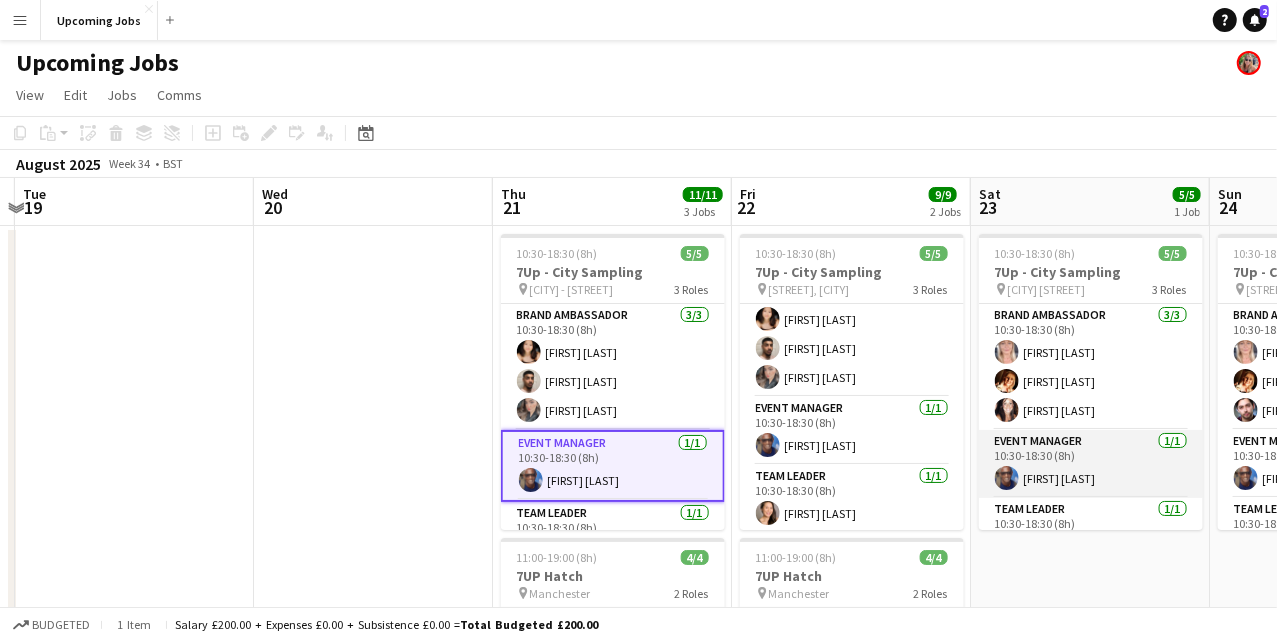 click on "Event Manager   [NUMBER]/[NUMBER] [TIME] ([HOURS])
[FIRST] [LAST]" at bounding box center [1091, 464] 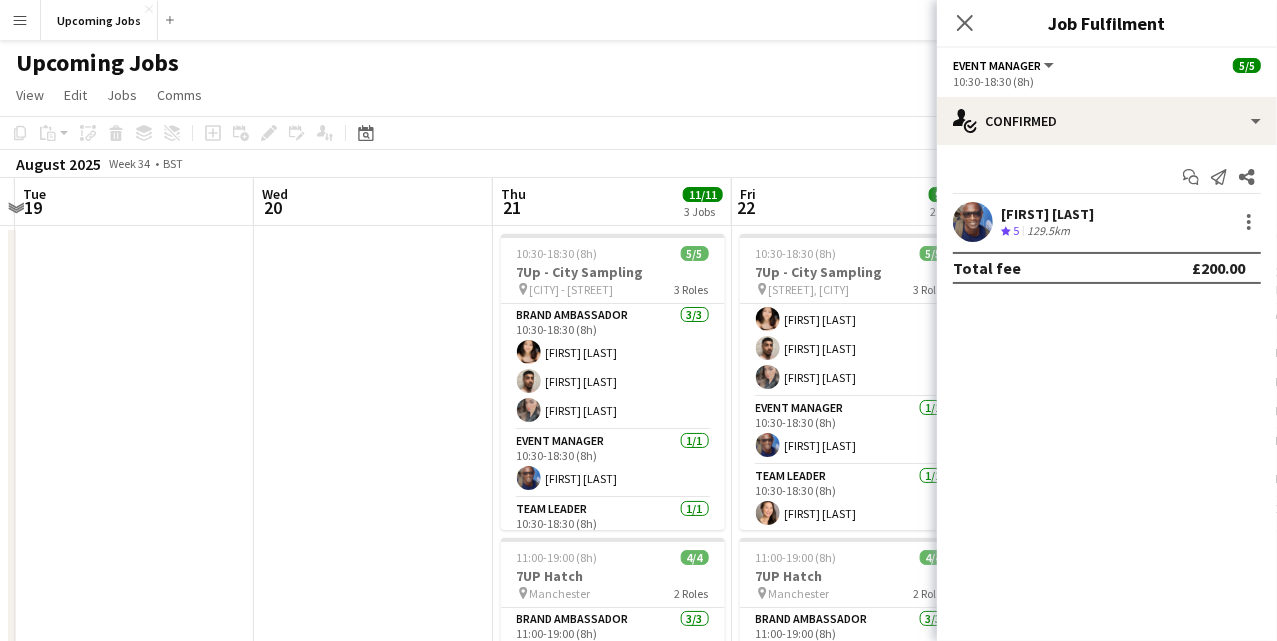 click at bounding box center [373, 940] 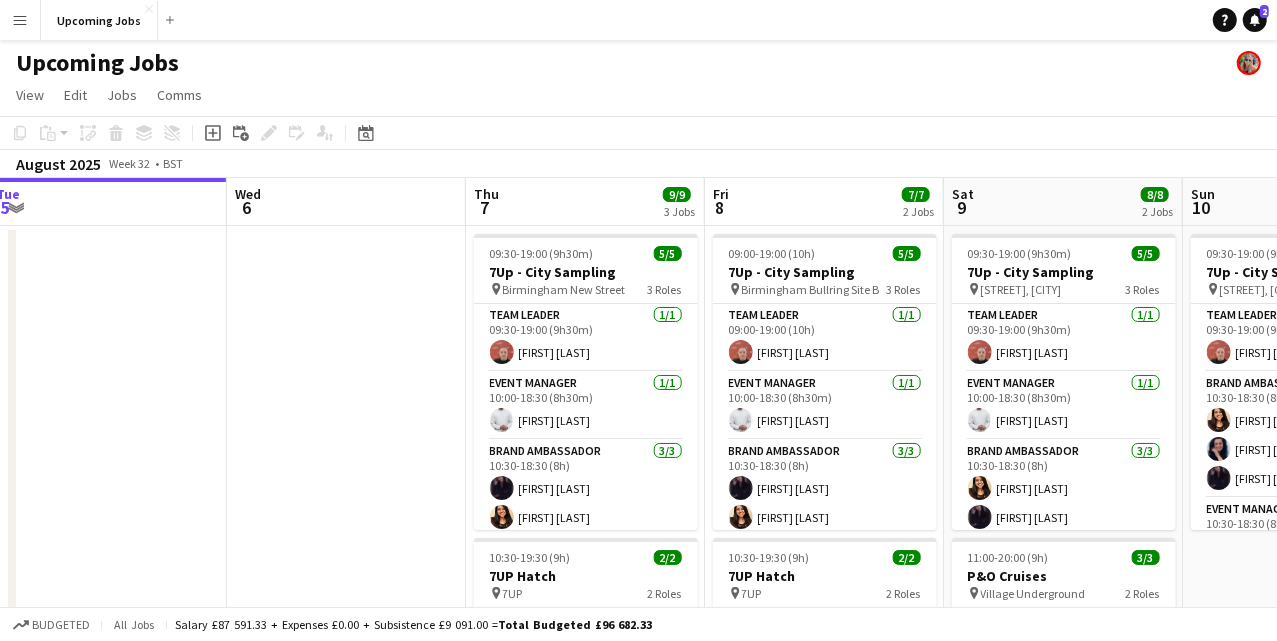 scroll, scrollTop: 0, scrollLeft: 731, axis: horizontal 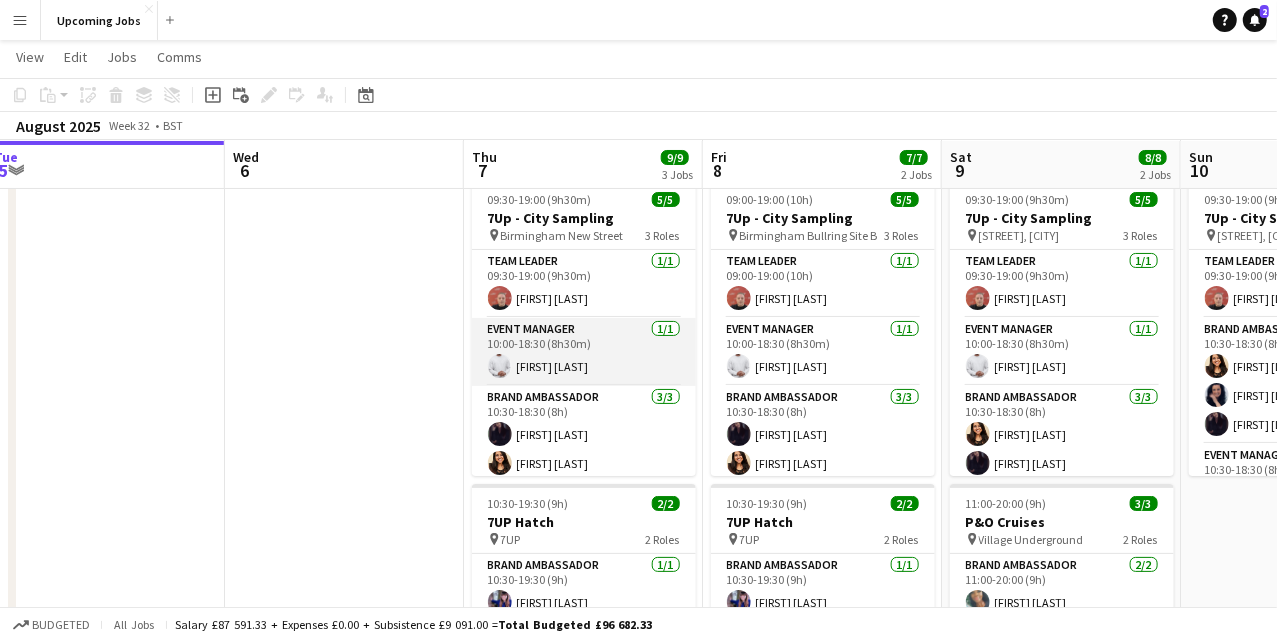 click on "Event Manager   [NUMBER]/[NUMBER] [TIME] ([HOURS]m)
[FIRST] [LAST]" at bounding box center (584, 352) 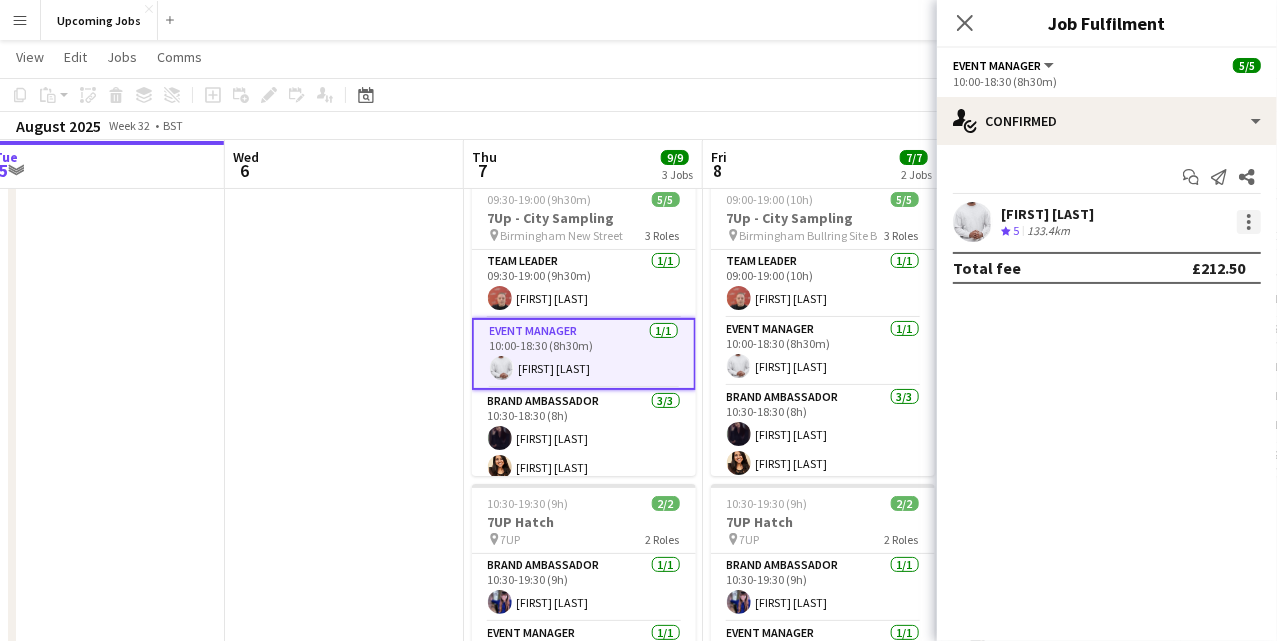 click at bounding box center [1249, 222] 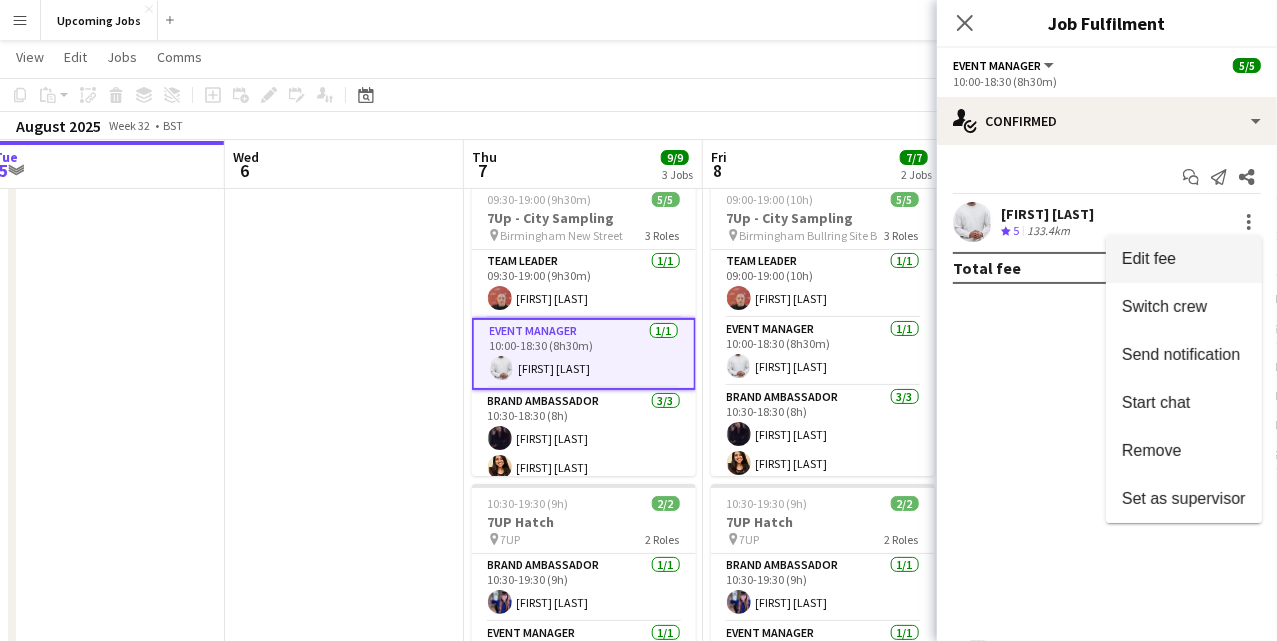 click on "Edit fee" at bounding box center (1149, 258) 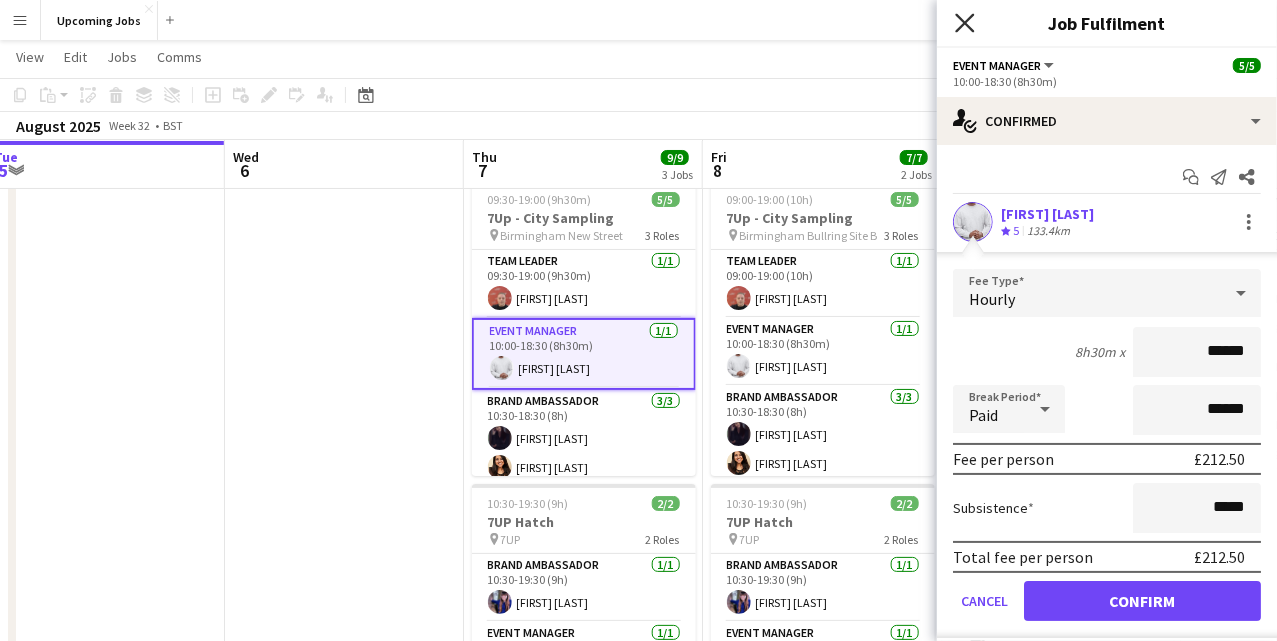 click on "Close pop-in" 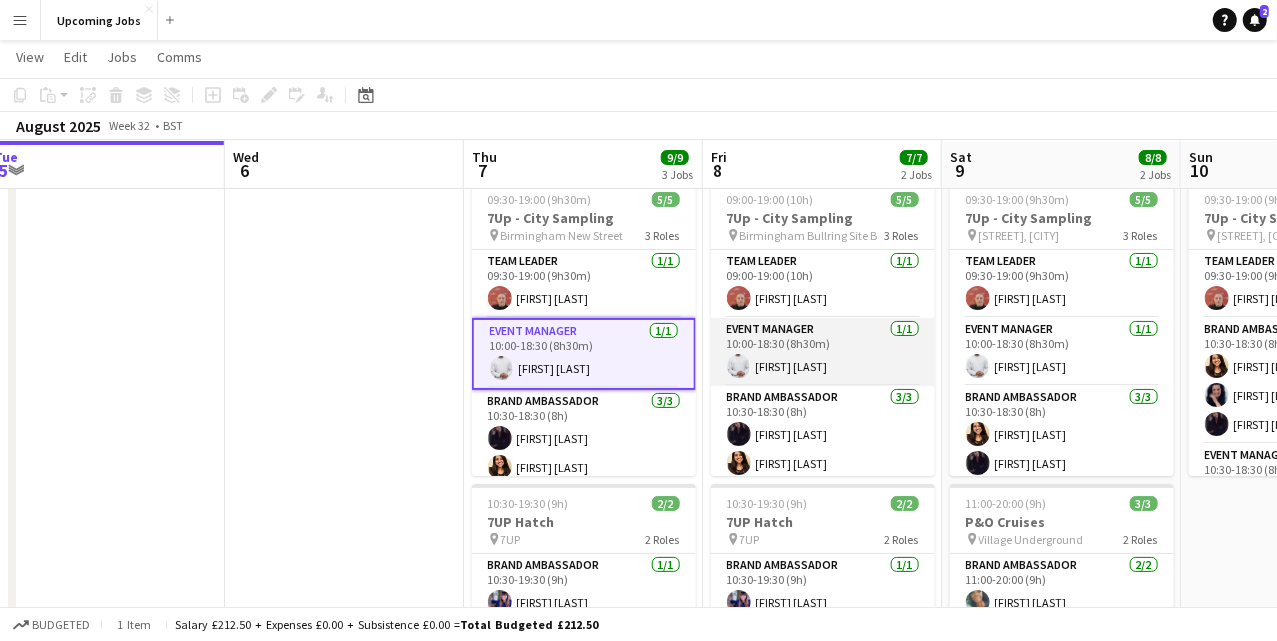 click on "Event Manager   [NUMBER]/[NUMBER] [TIME] ([HOURS]m)
[FIRST] [LAST]" at bounding box center (823, 352) 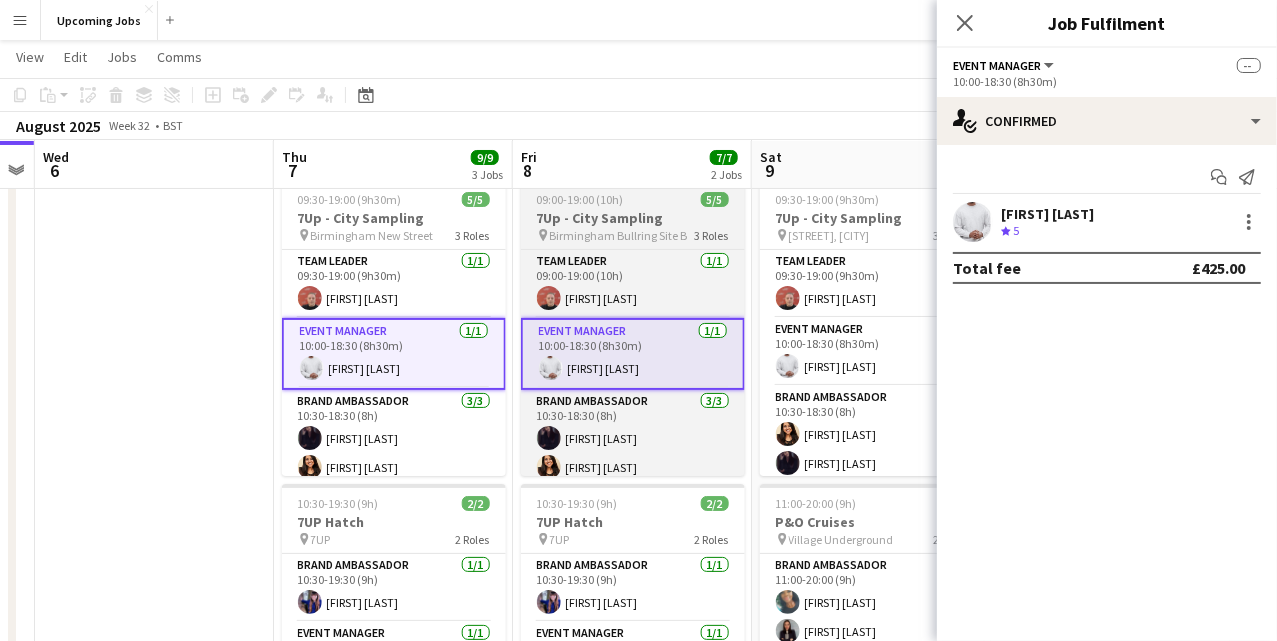 scroll, scrollTop: 0, scrollLeft: 928, axis: horizontal 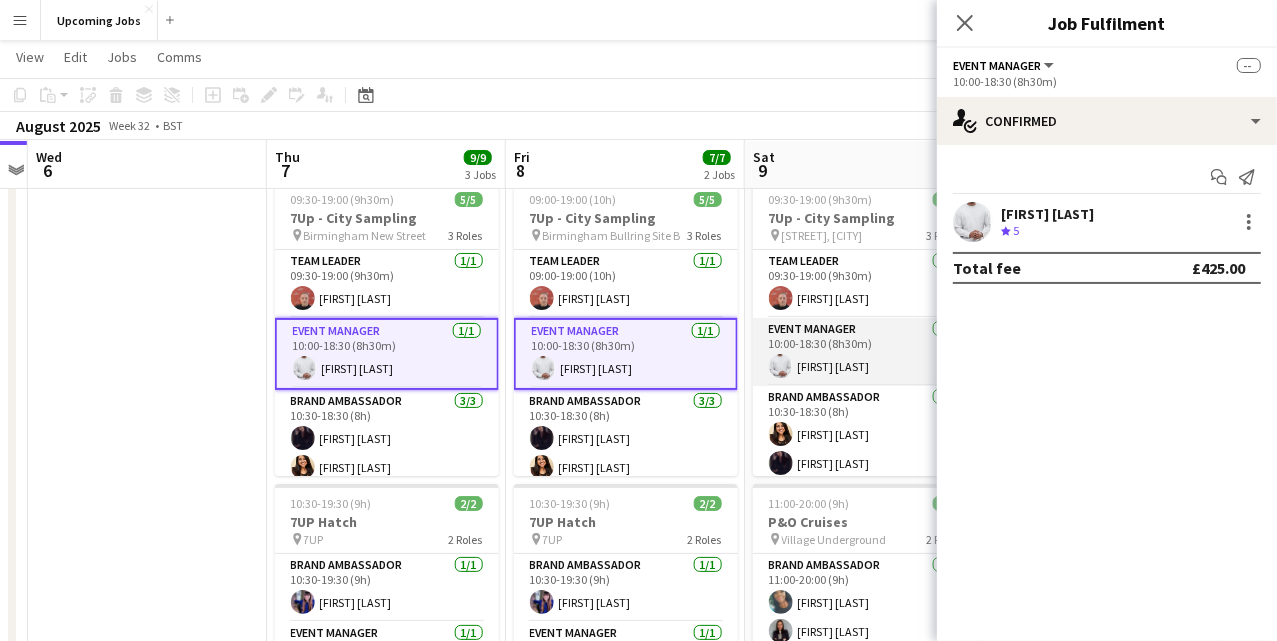 click on "Event Manager   [NUMBER]/[NUMBER] [TIME] ([HOURS]m)
[FIRST] [LAST]" at bounding box center [865, 352] 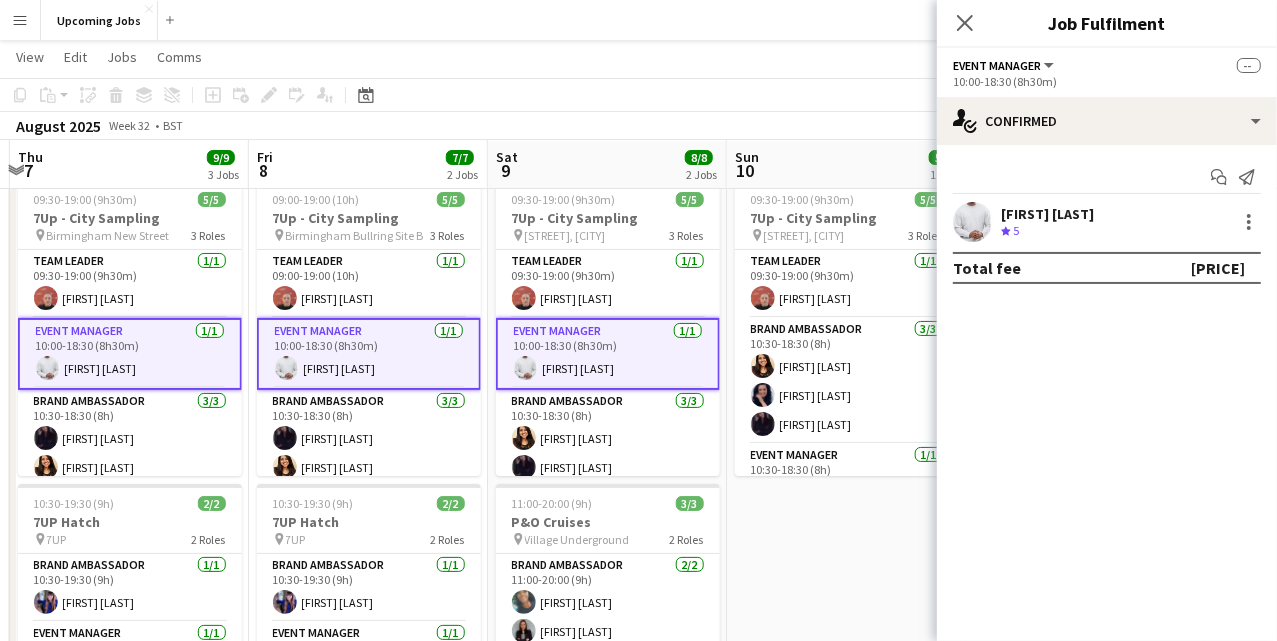 scroll, scrollTop: 0, scrollLeft: 710, axis: horizontal 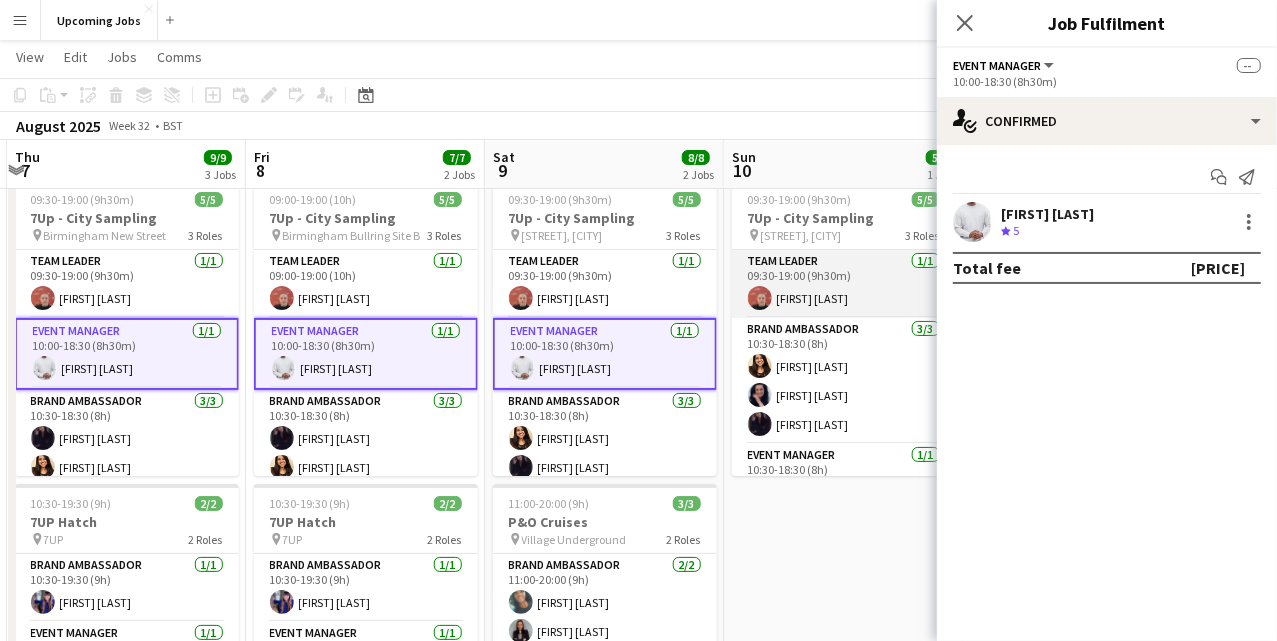 click on "Team Leader   1/1   09:30-19:00 (9h30m)
[FIRST] [LAST]" at bounding box center (844, 284) 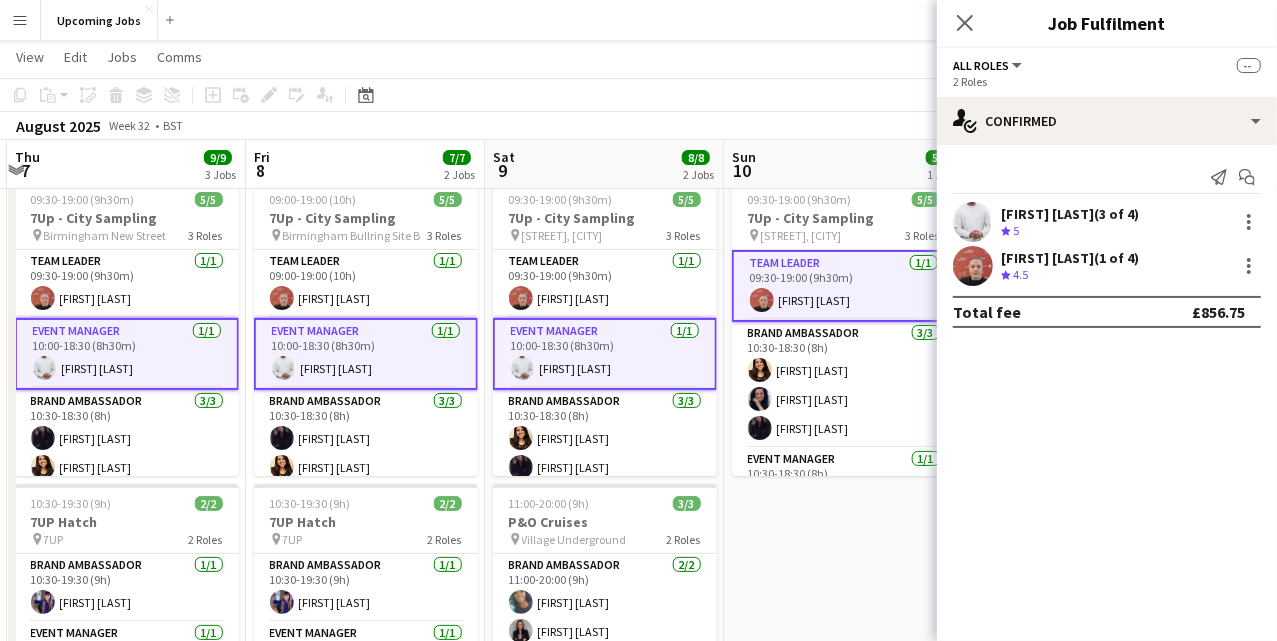 click on "Team Leader   1/1   09:30-19:00 (9h30m)
[FIRST] [LAST]" at bounding box center [844, 286] 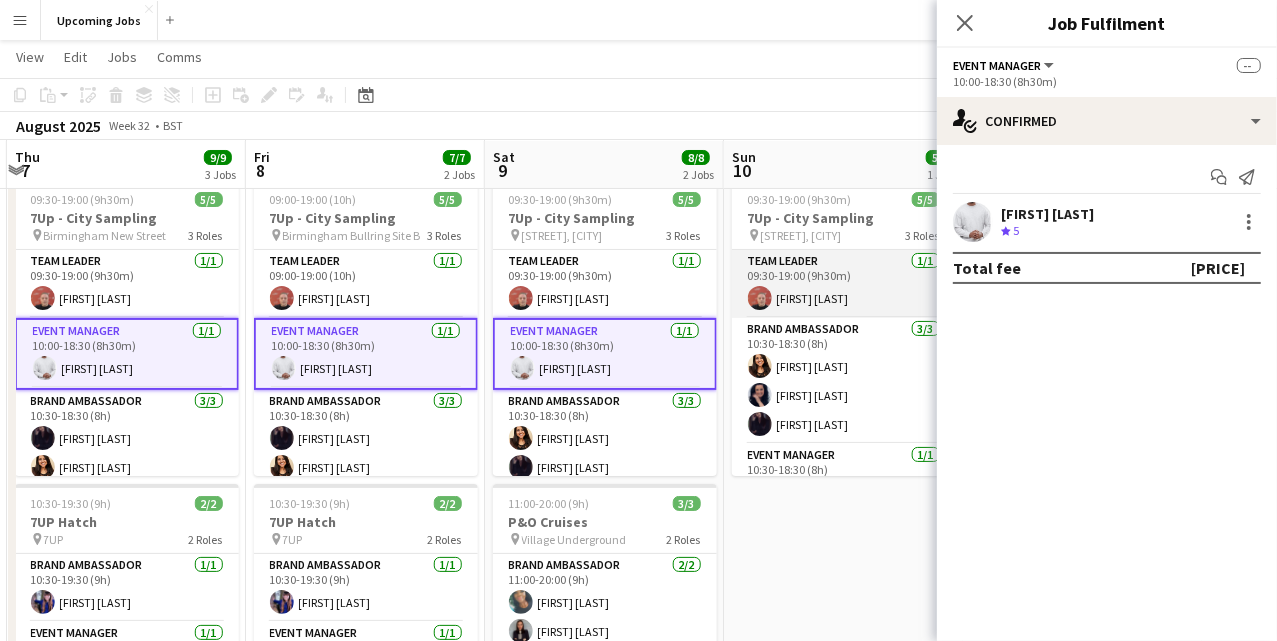 scroll, scrollTop: 35, scrollLeft: 0, axis: vertical 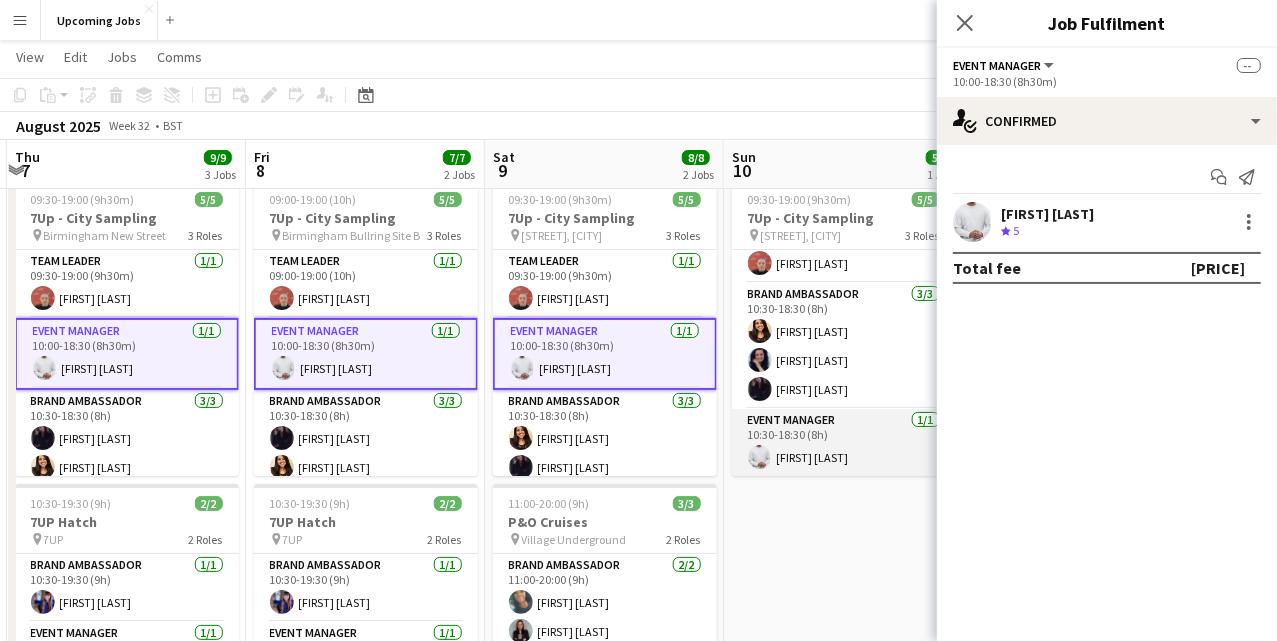 click on "Event Manager   1/1   10:30-18:30 (8h)
[FIRST] [LAST]" at bounding box center (844, 443) 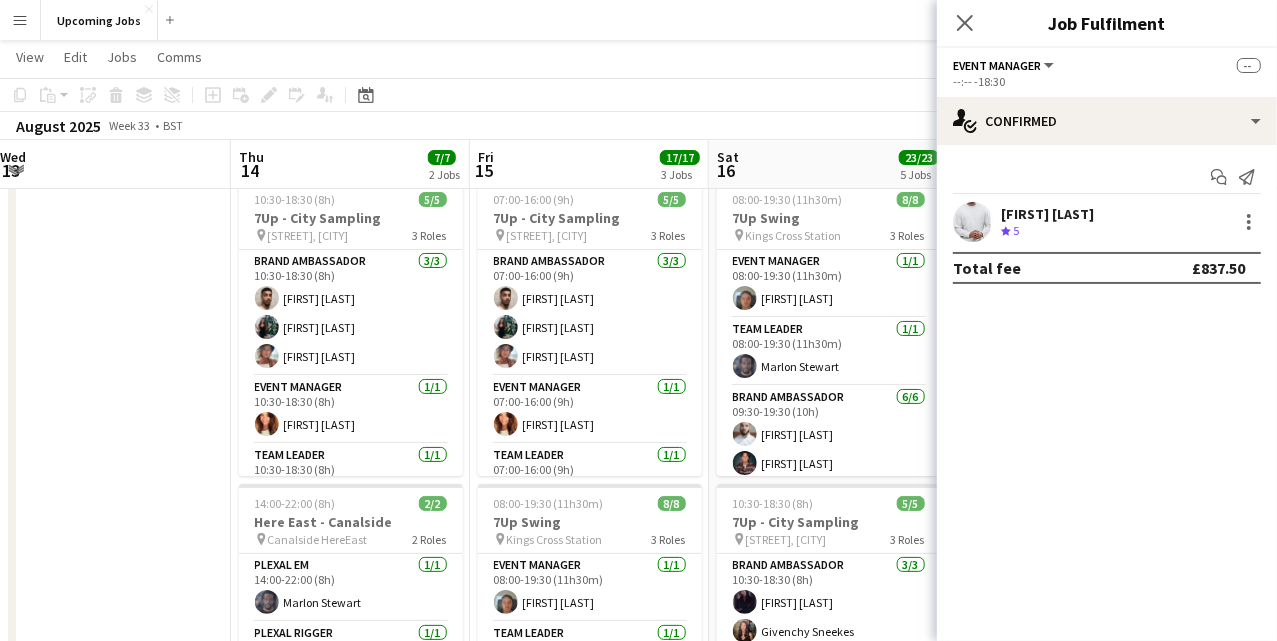 scroll, scrollTop: 0, scrollLeft: 717, axis: horizontal 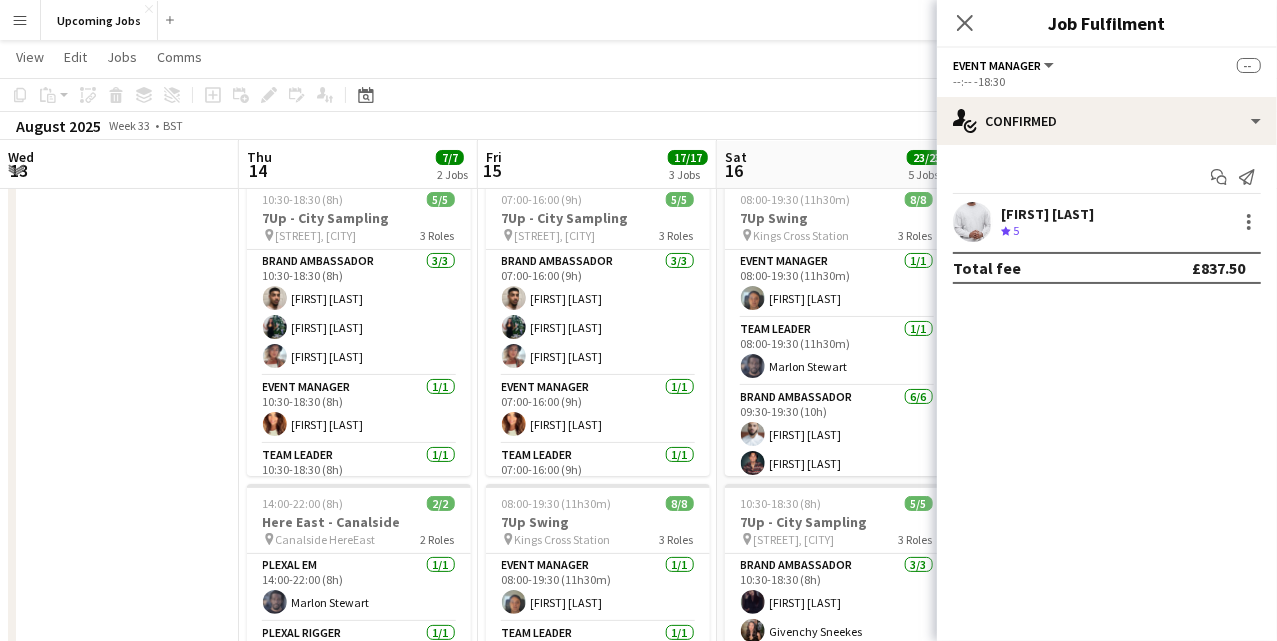 click at bounding box center [119, 886] 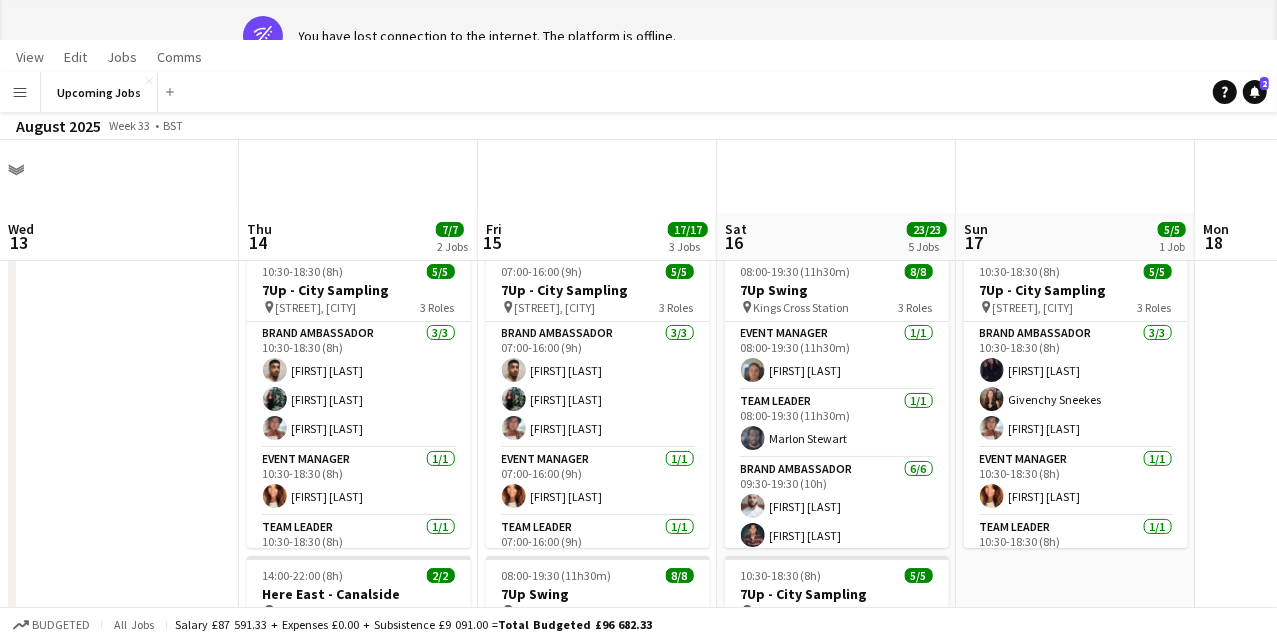 scroll, scrollTop: 52, scrollLeft: 0, axis: vertical 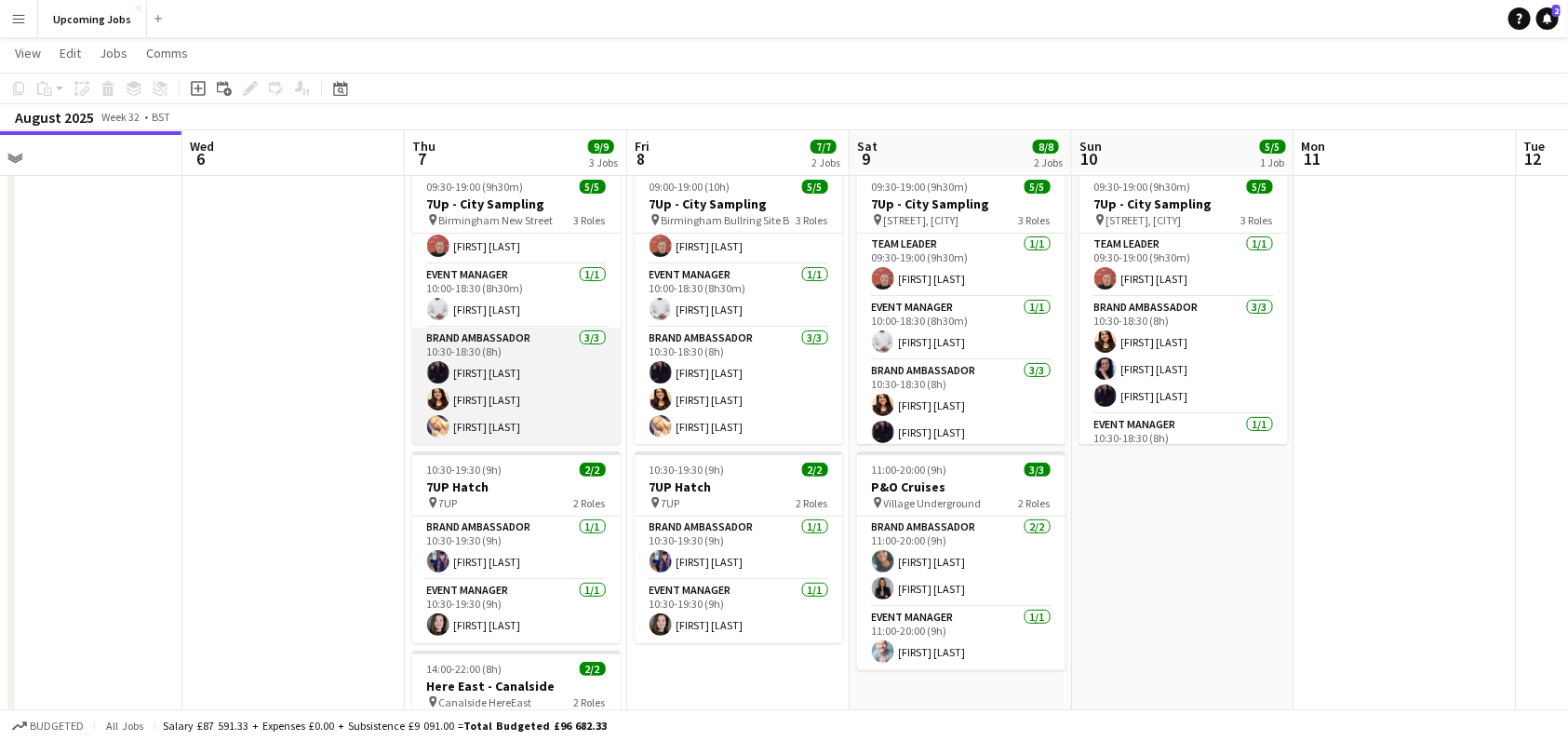 click on "Brand Ambassador   [NUMBER]/[NUMBER] [TIME]
[FIRST] [LAST] [FIRST] [LAST] [FIRST] [LAST]" at bounding box center (516, 386) 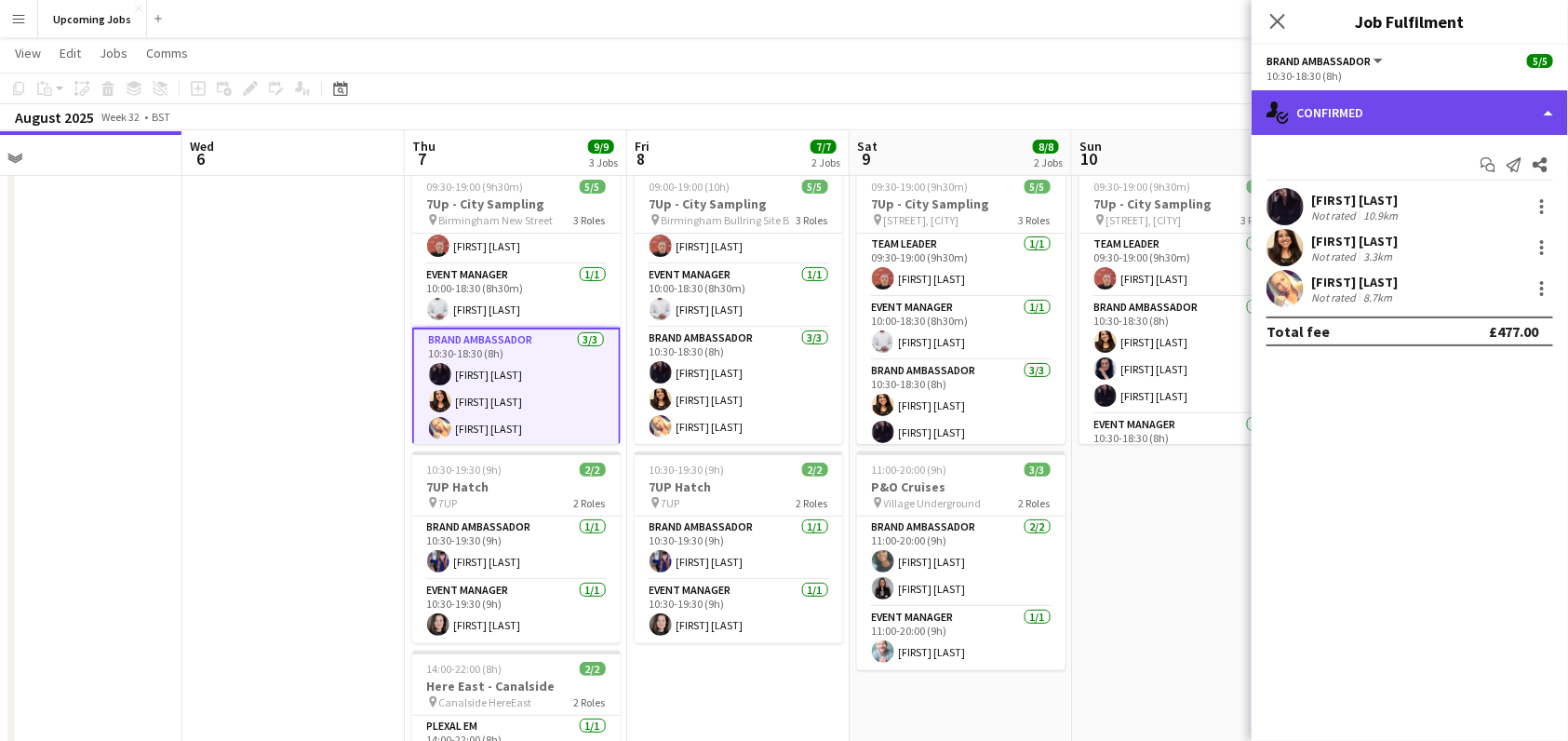 click on "single-neutral-actions-check-2
Confirmed" 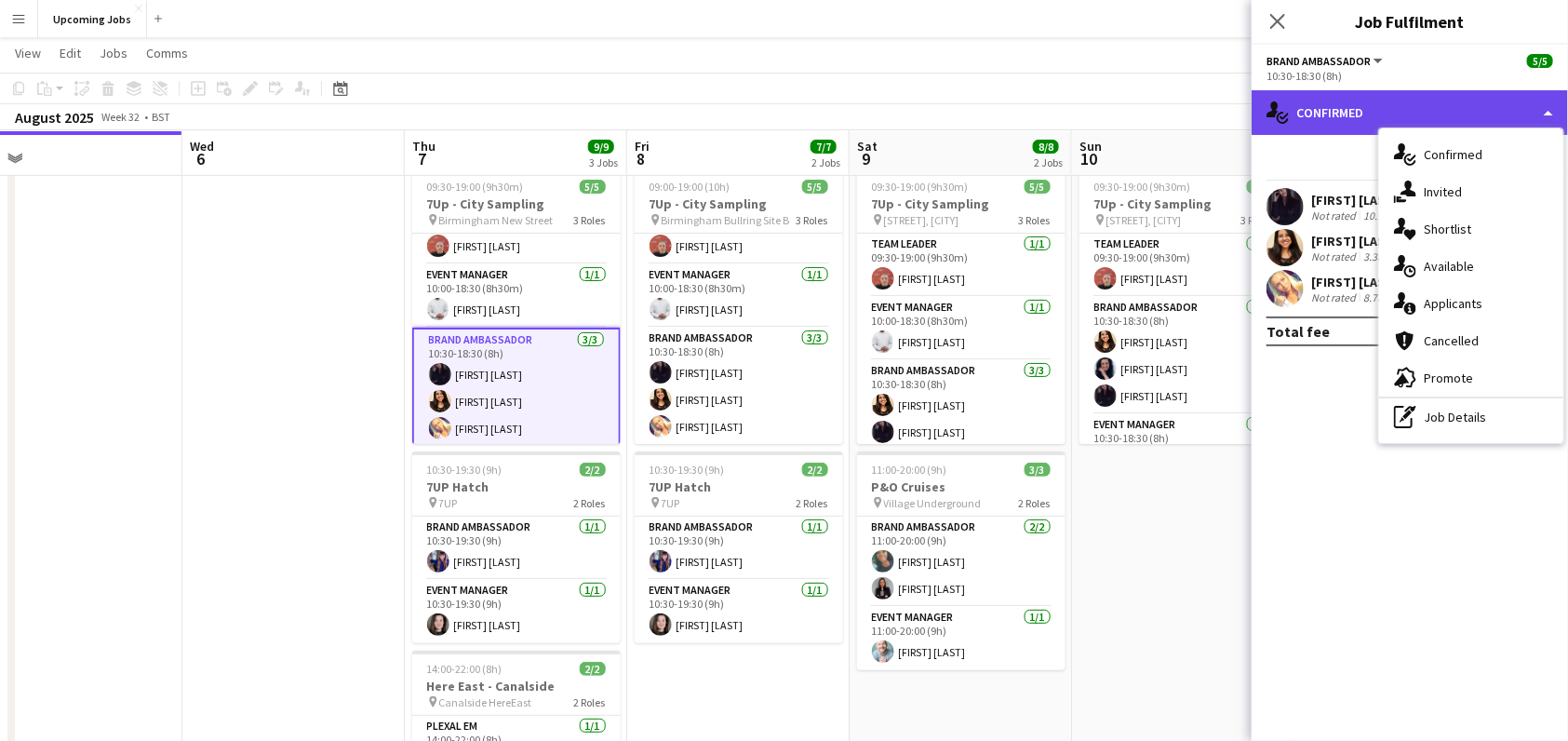 click on "single-neutral-actions-check-2
Confirmed" 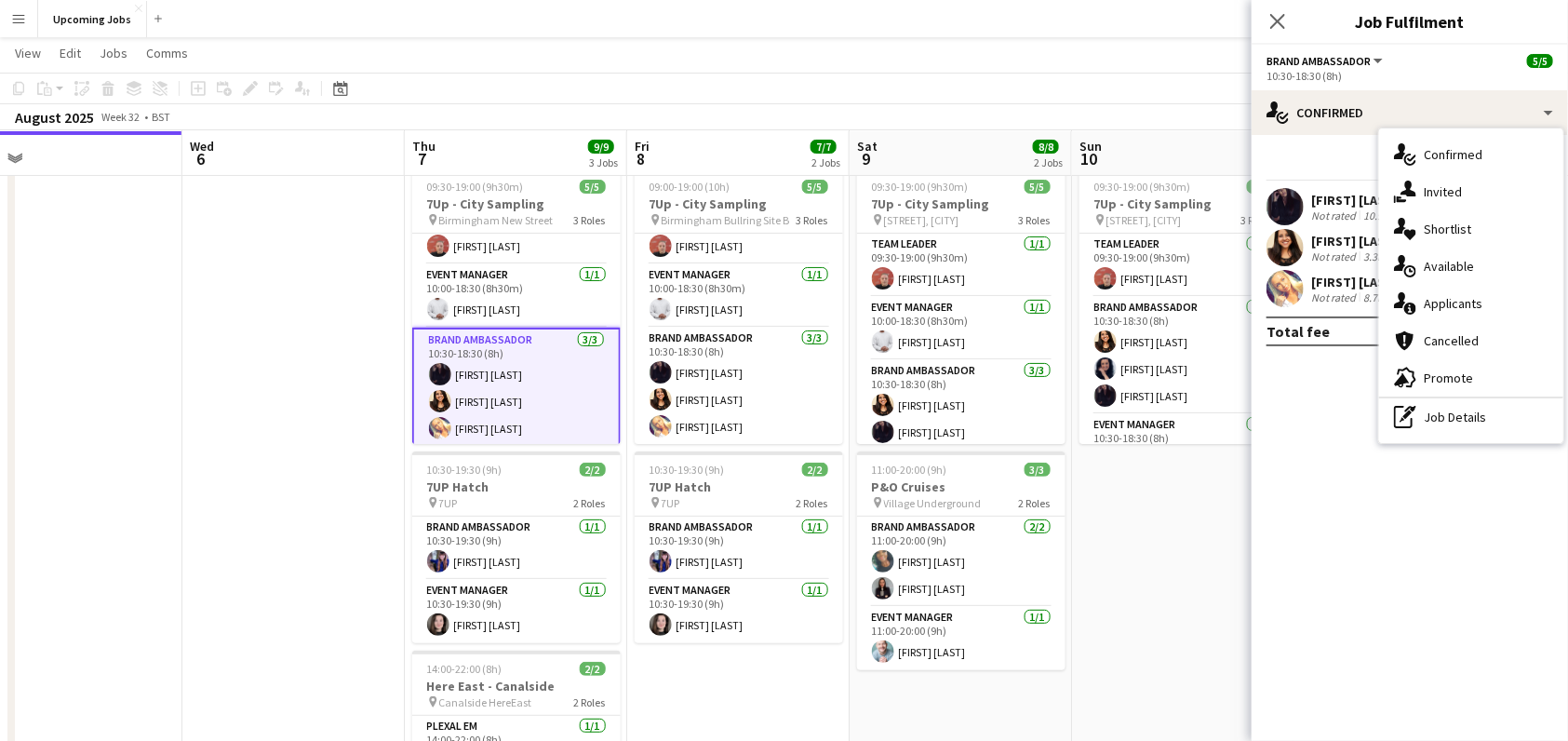 click on "Copy
Paste
Paste
Command
V Paste with crew
Command
Shift
V
Paste linked Job
Delete
Group
Ungroup
Add job
Add linked Job
Edit
Edit linked Job
Applicants
Date picker
AUG 2025 AUG 2025 Monday M Tuesday T Wednesday W Thursday T Friday F Saturday S Sunday S  AUG   1   2   3   4   5   6   7   8   9   10   11   12   13   14   15   16   17   18   19   20   21   22   23   24   25" 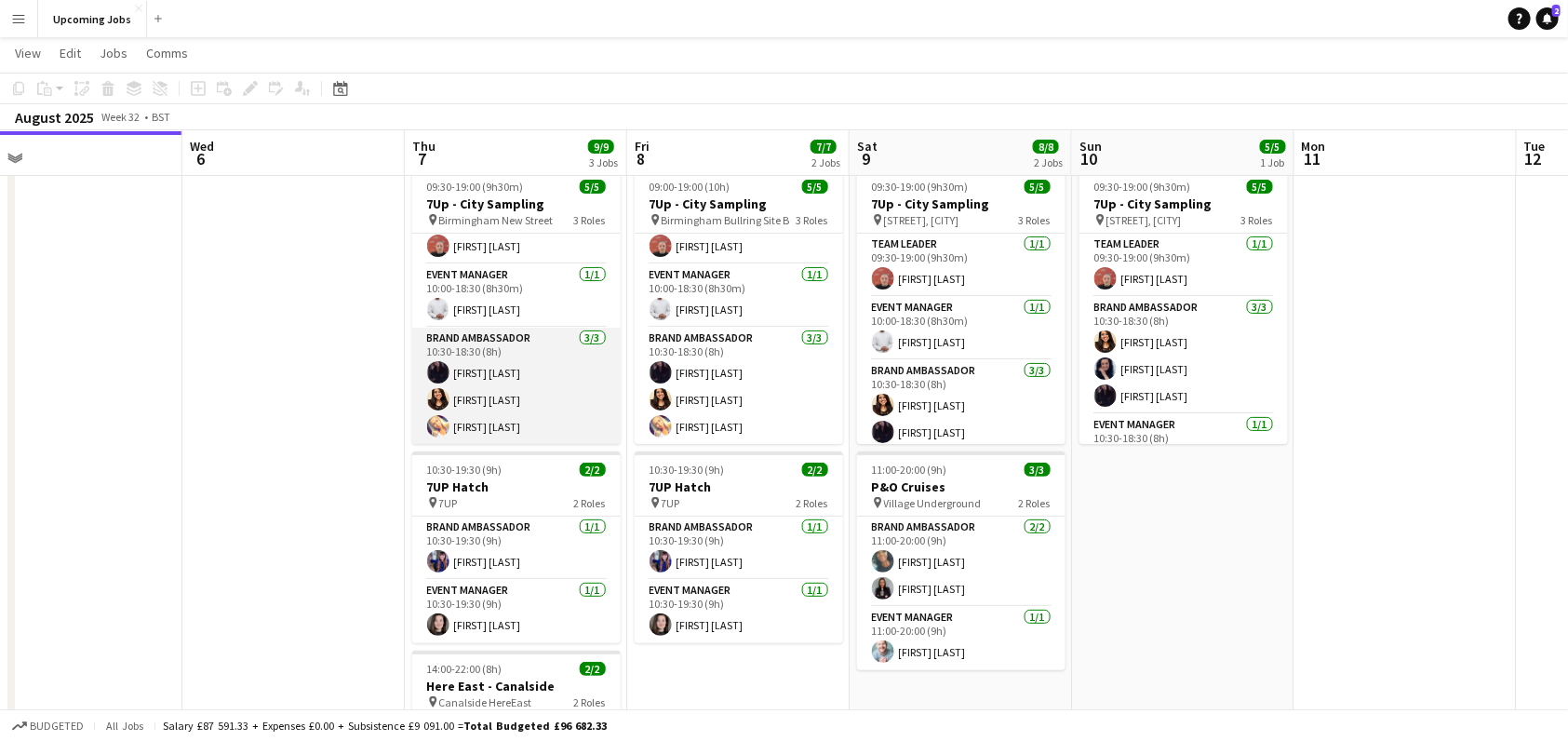 click on "Brand Ambassador   [NUMBER]/[NUMBER] [TIME]
[FIRST] [LAST] [FIRST] [LAST] [FIRST] [LAST]" at bounding box center [516, 386] 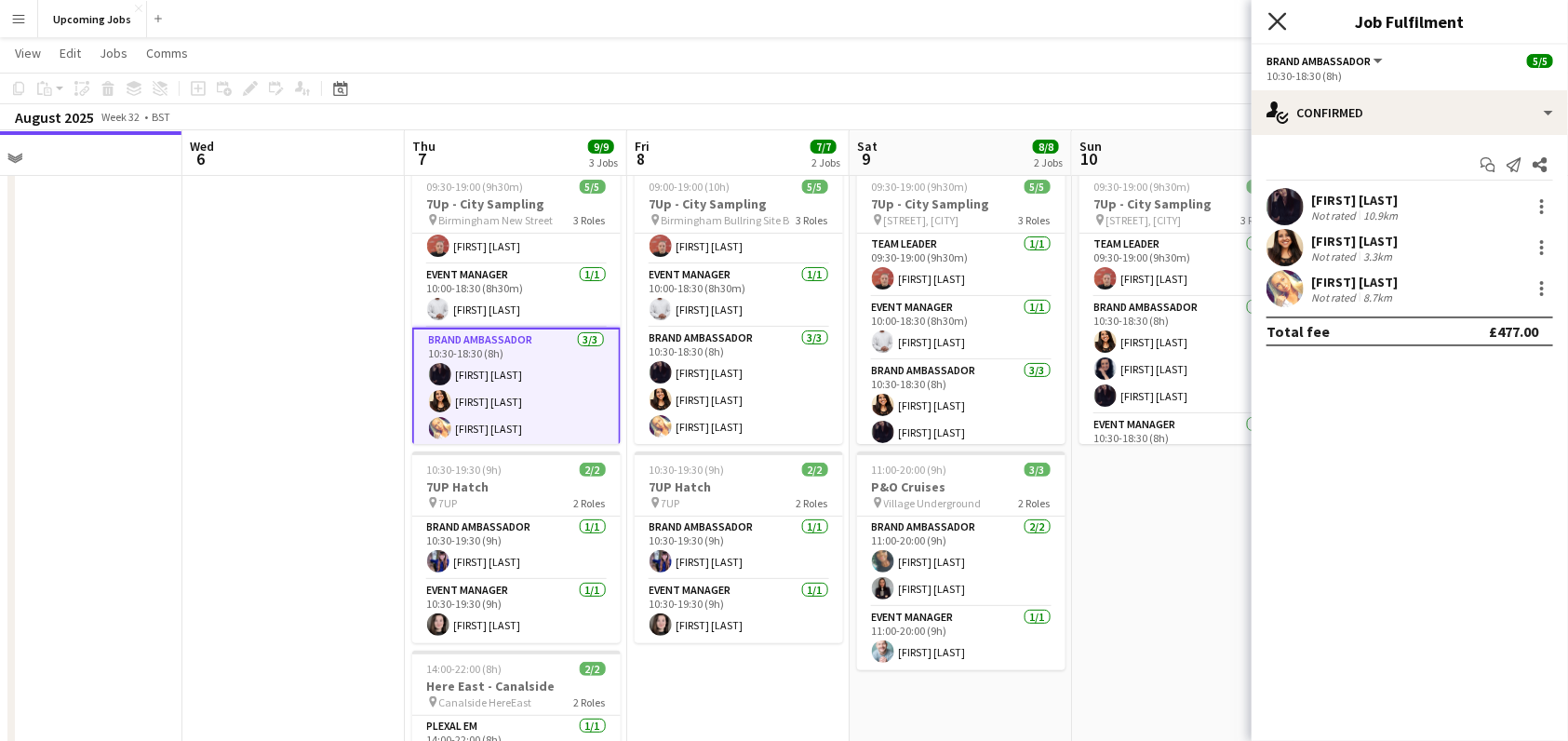 click 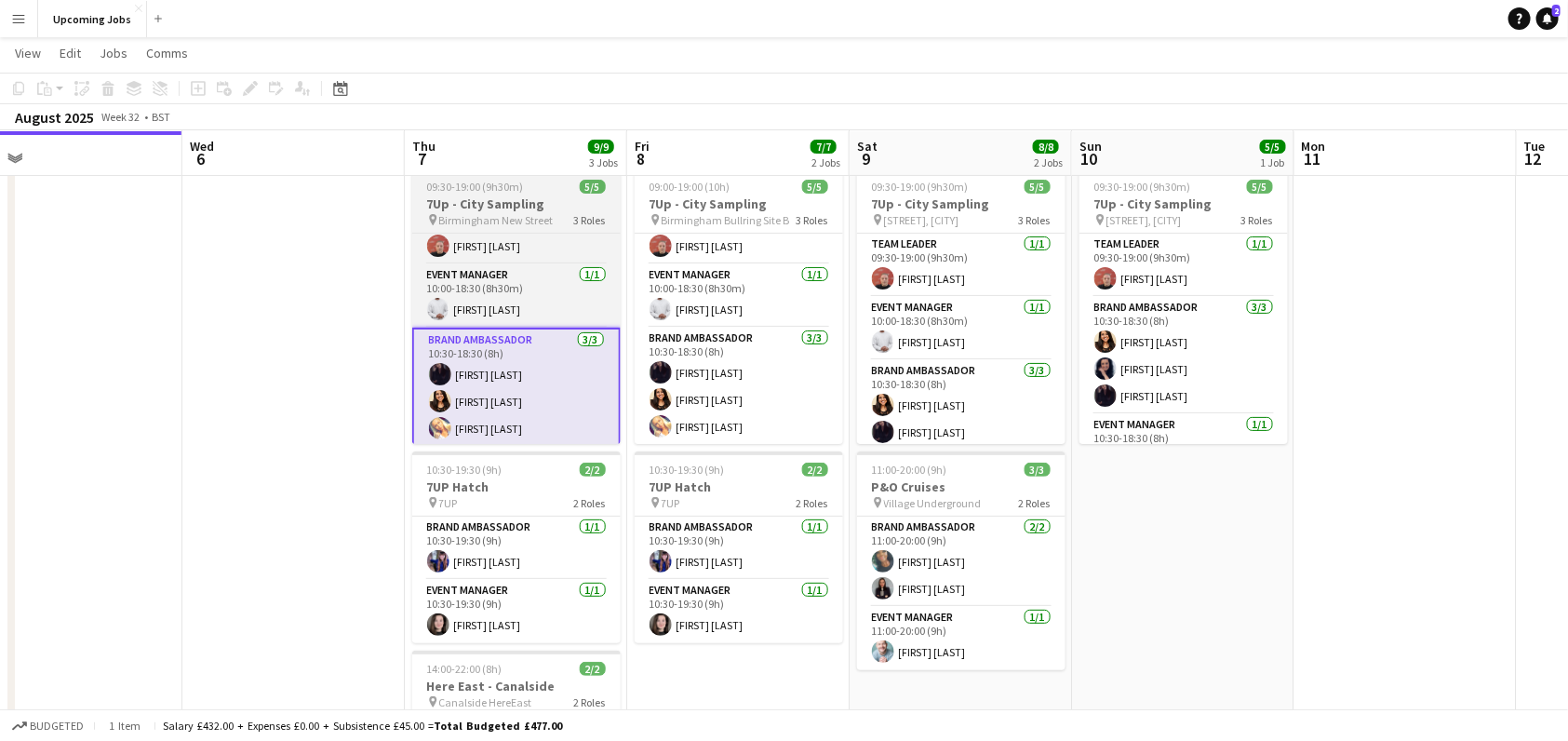 click on "7Up - City Sampling" at bounding box center (516, 204) 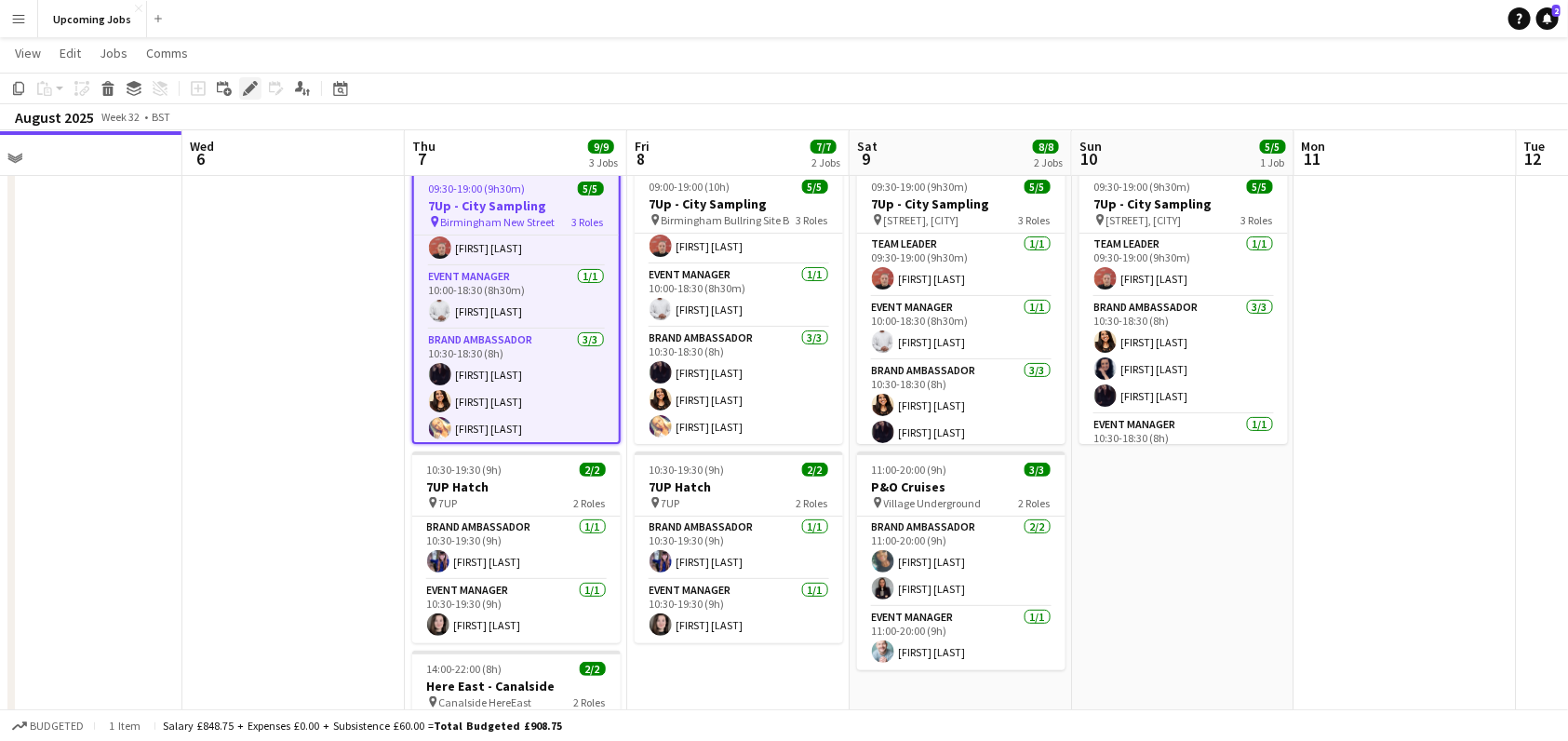 click on "Edit" 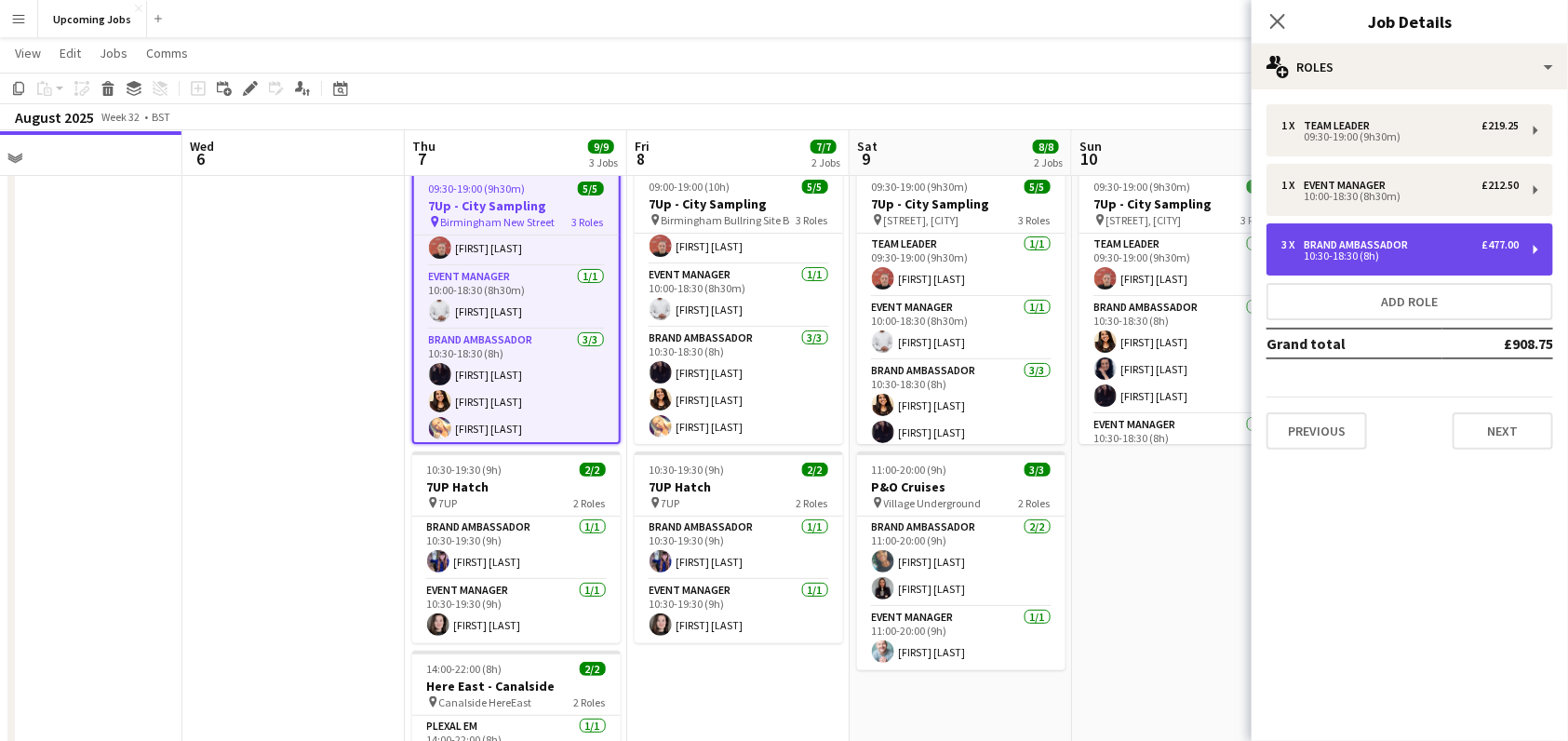 click on "10:30-18:30 (8h)" at bounding box center [1400, 256] 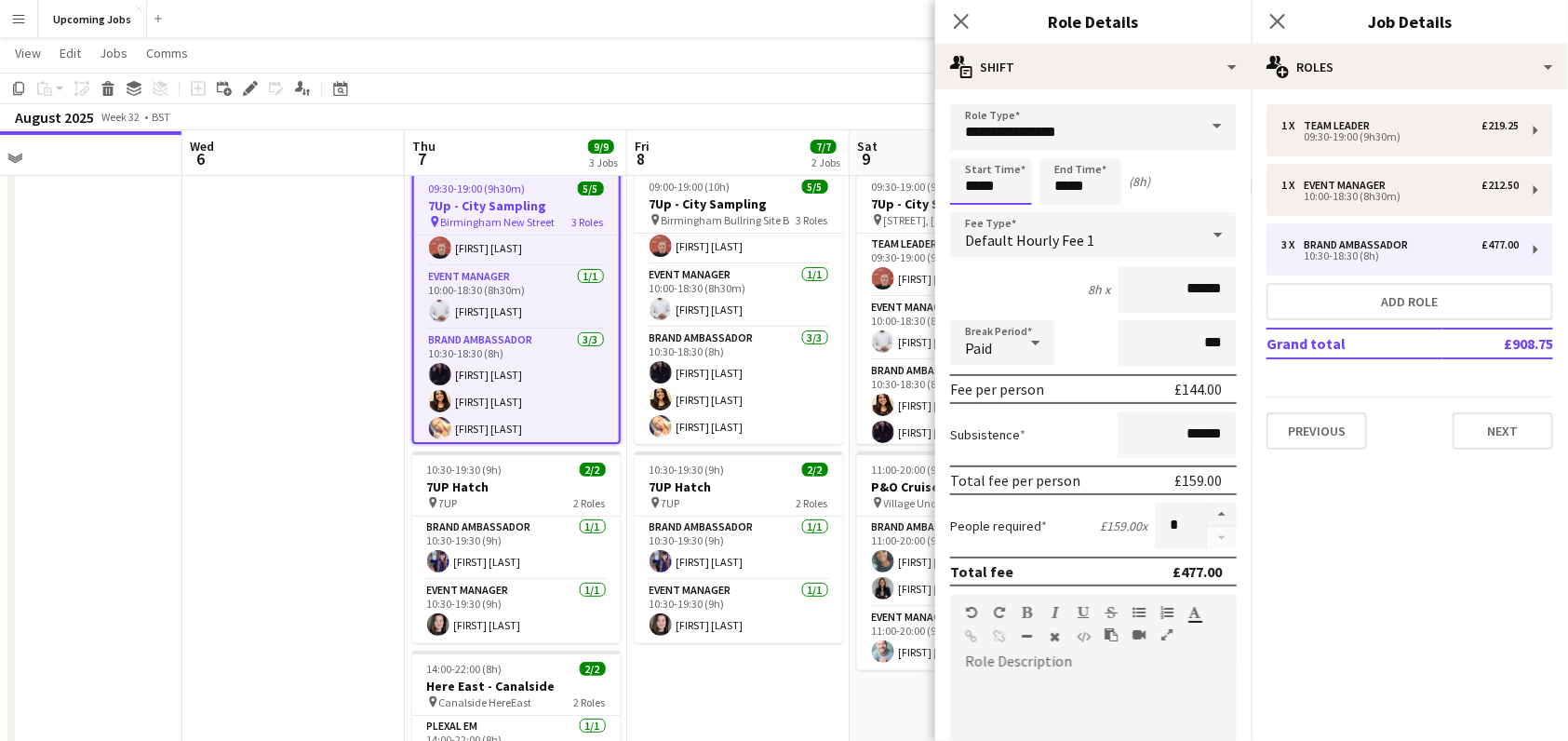 click on "*****" at bounding box center [991, 182] 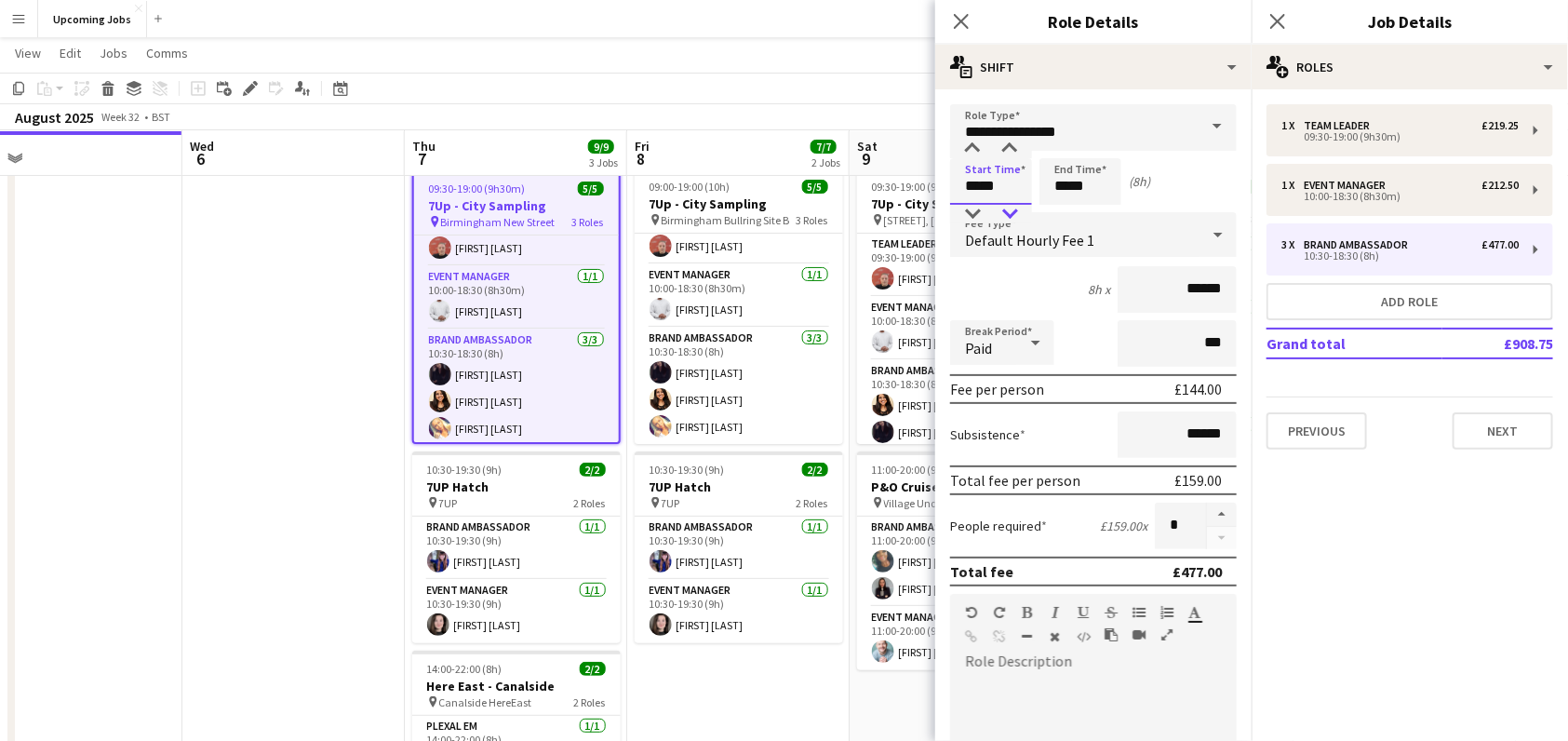 click at bounding box center [1010, 214] 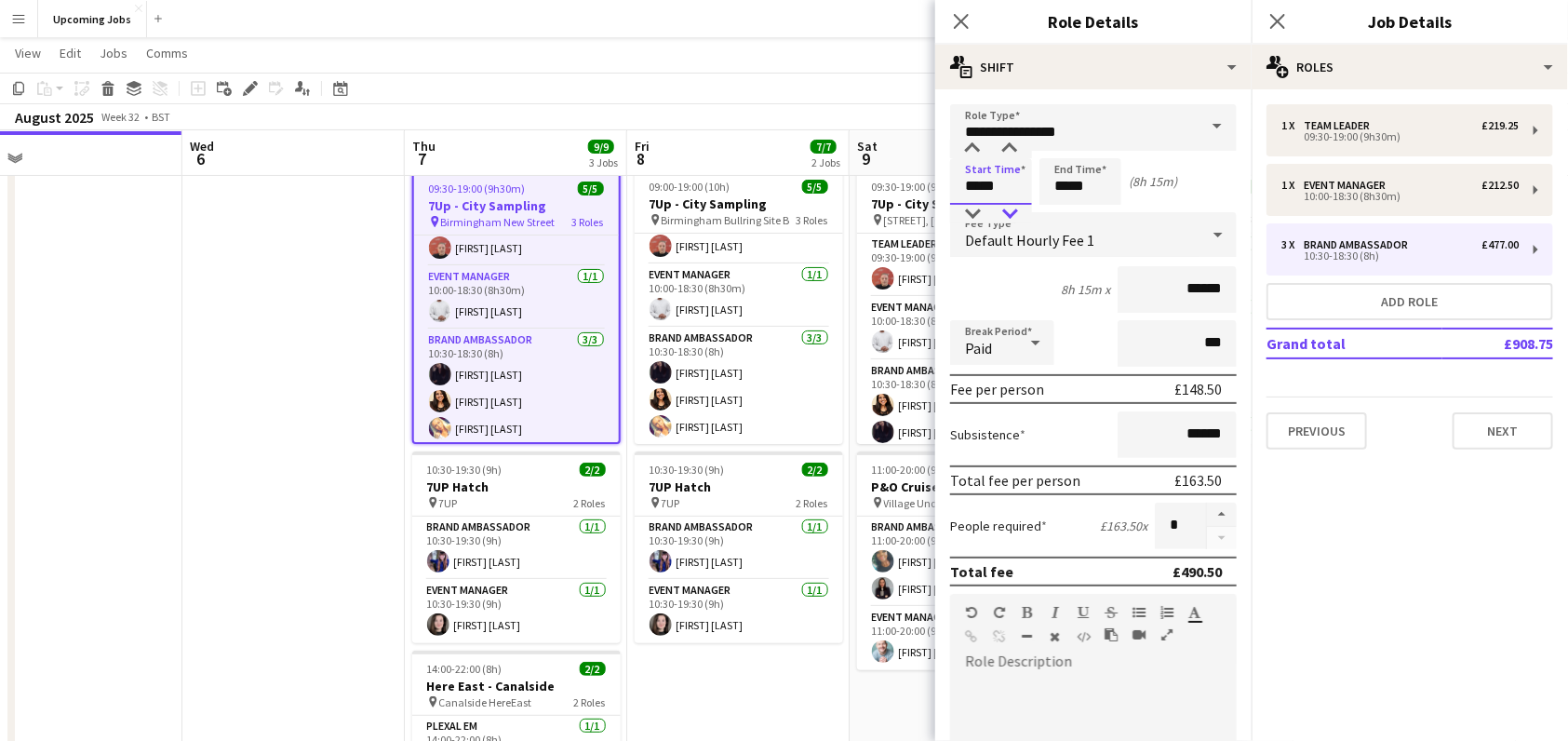 type on "*****" 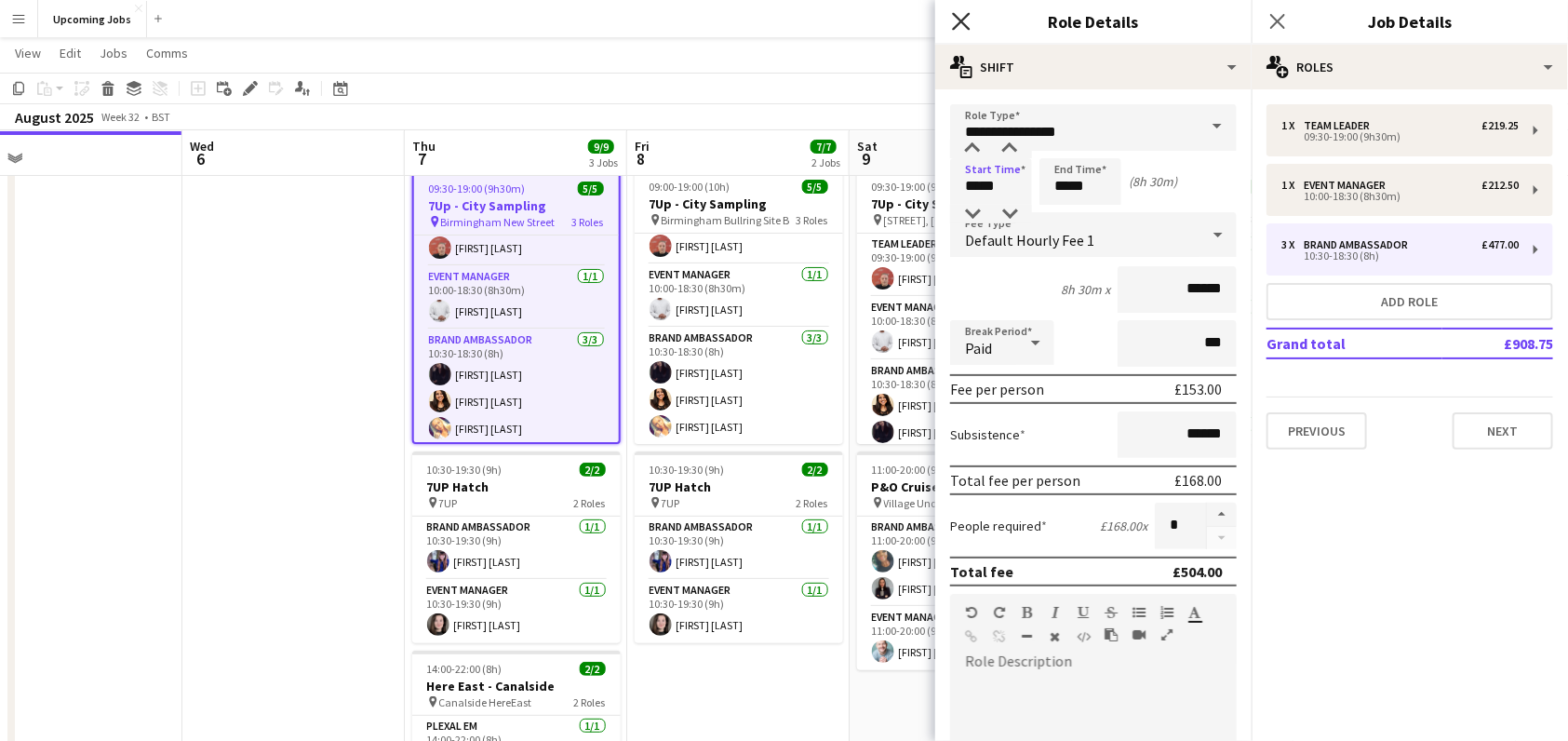 click on "Close pop-in" 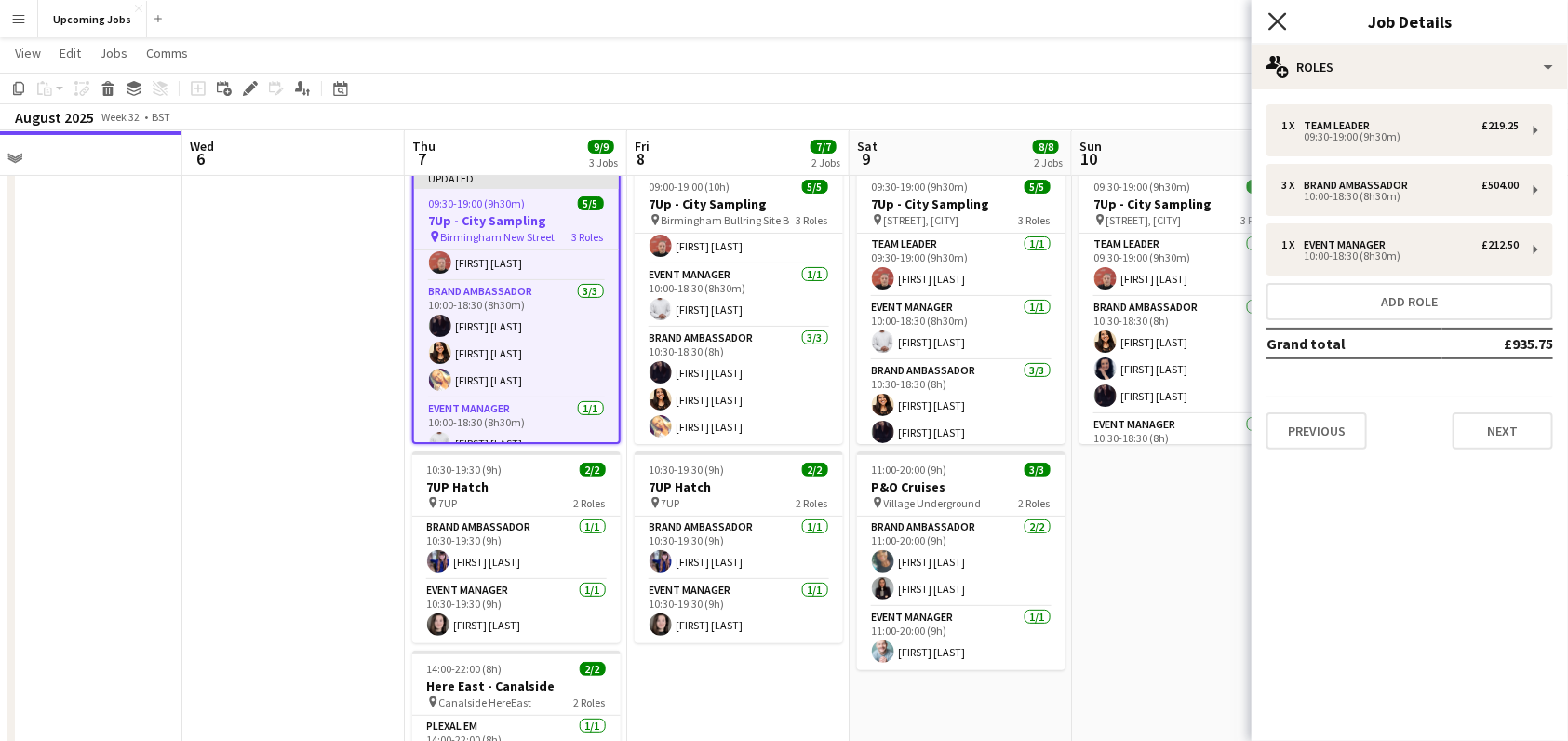 click on "Close pop-in" 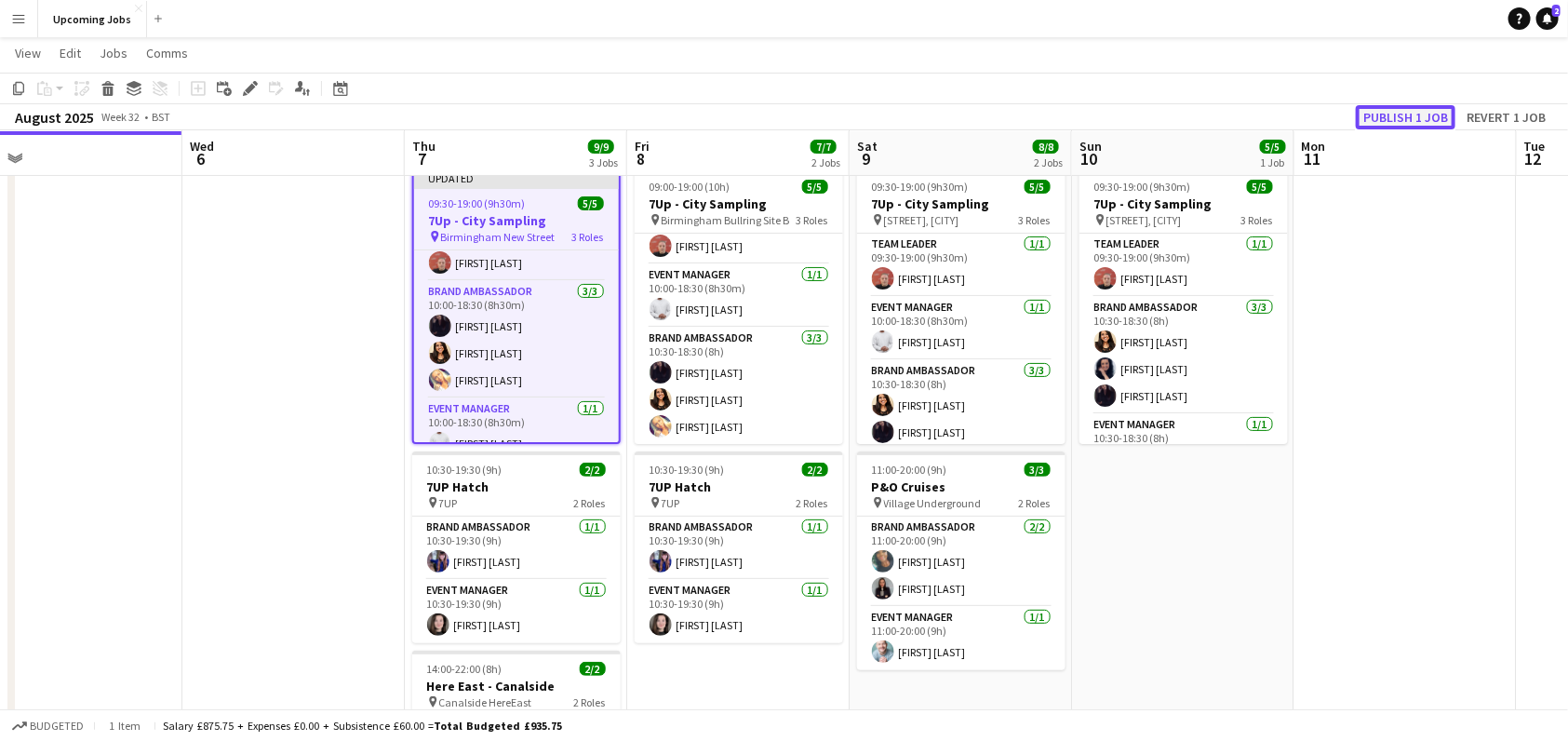 click on "Publish 1 job" 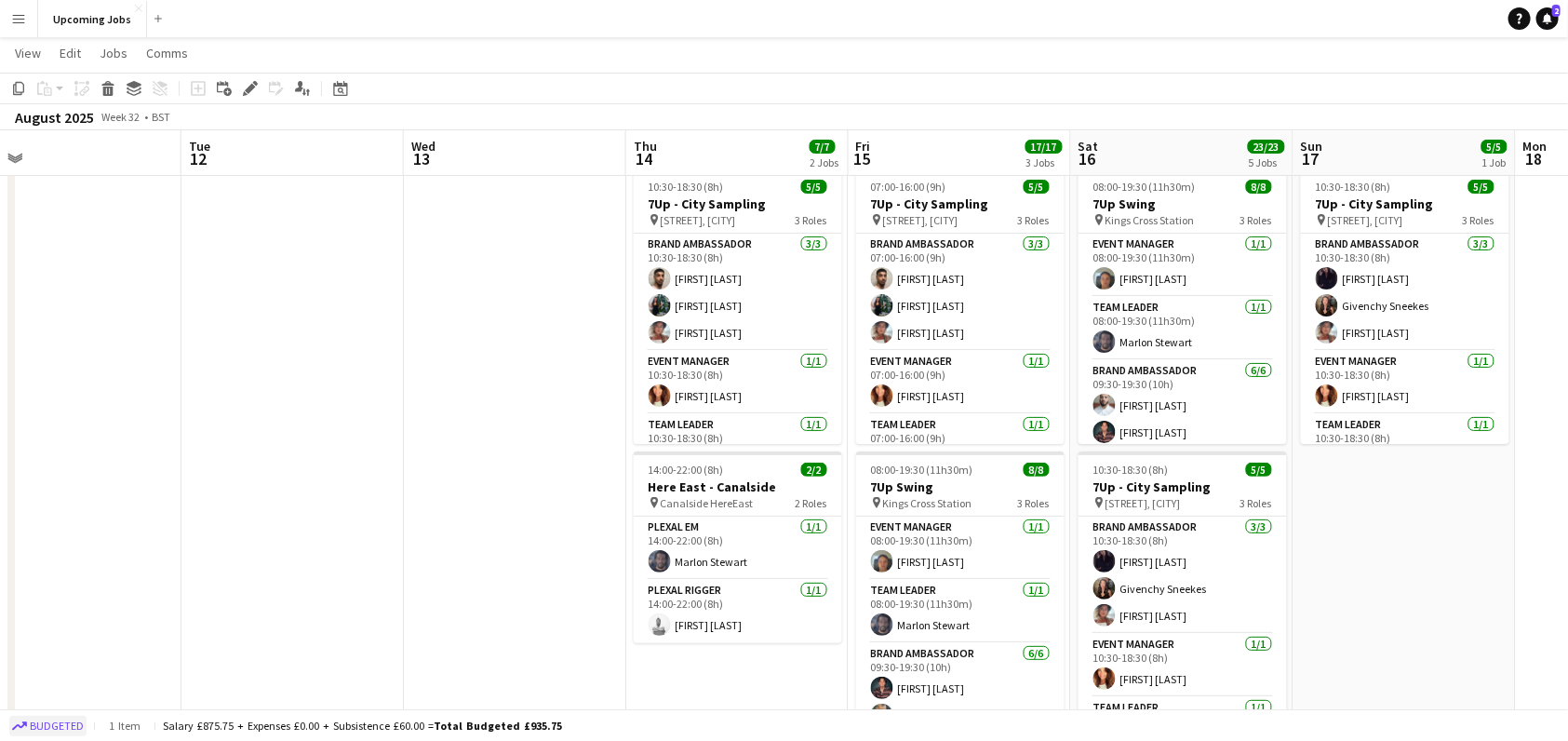 scroll, scrollTop: 0, scrollLeft: 940, axis: horizontal 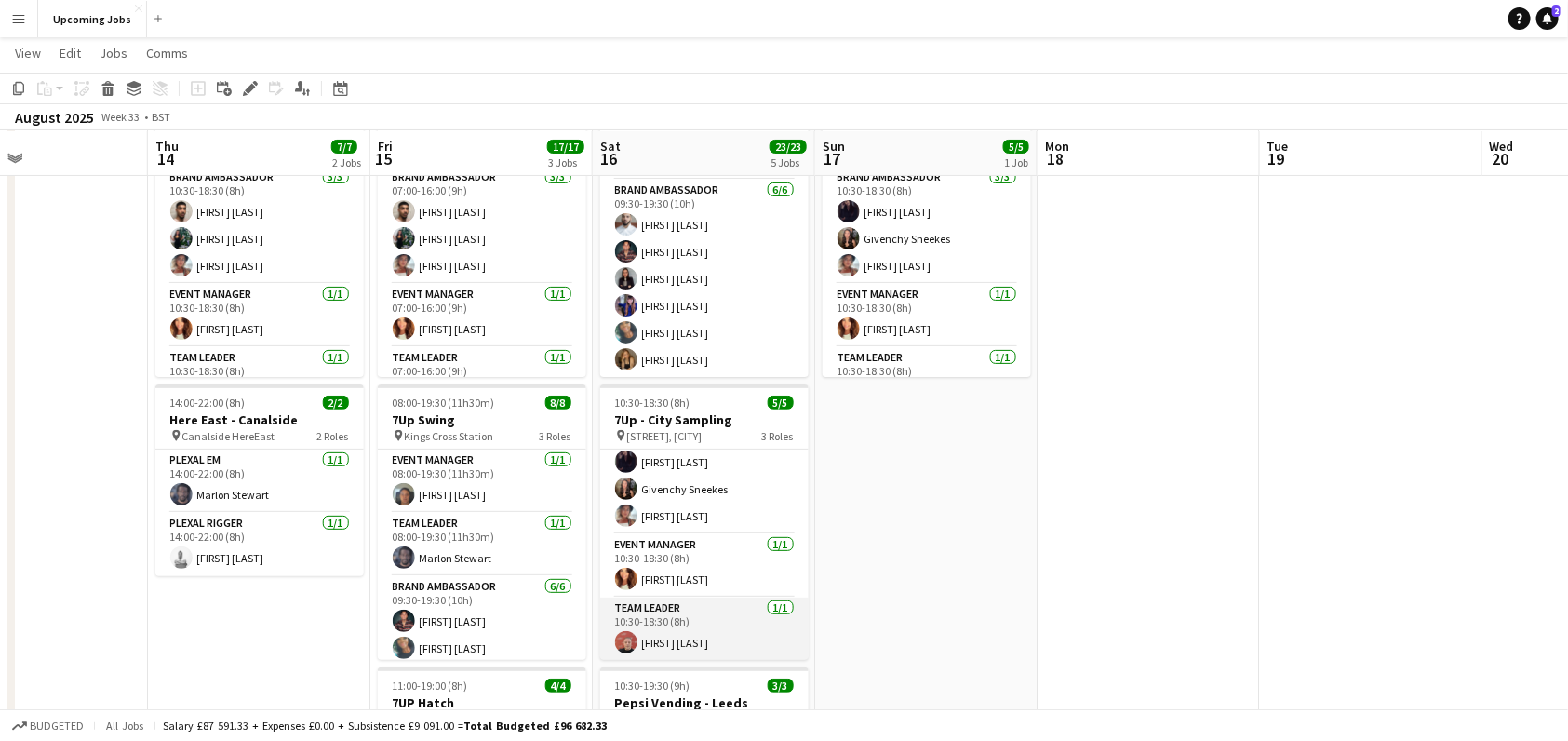 click on "Team Leader   1/1   10:30-18:30 (8h)
[FIRST] [LAST]" at bounding box center (704, 629) 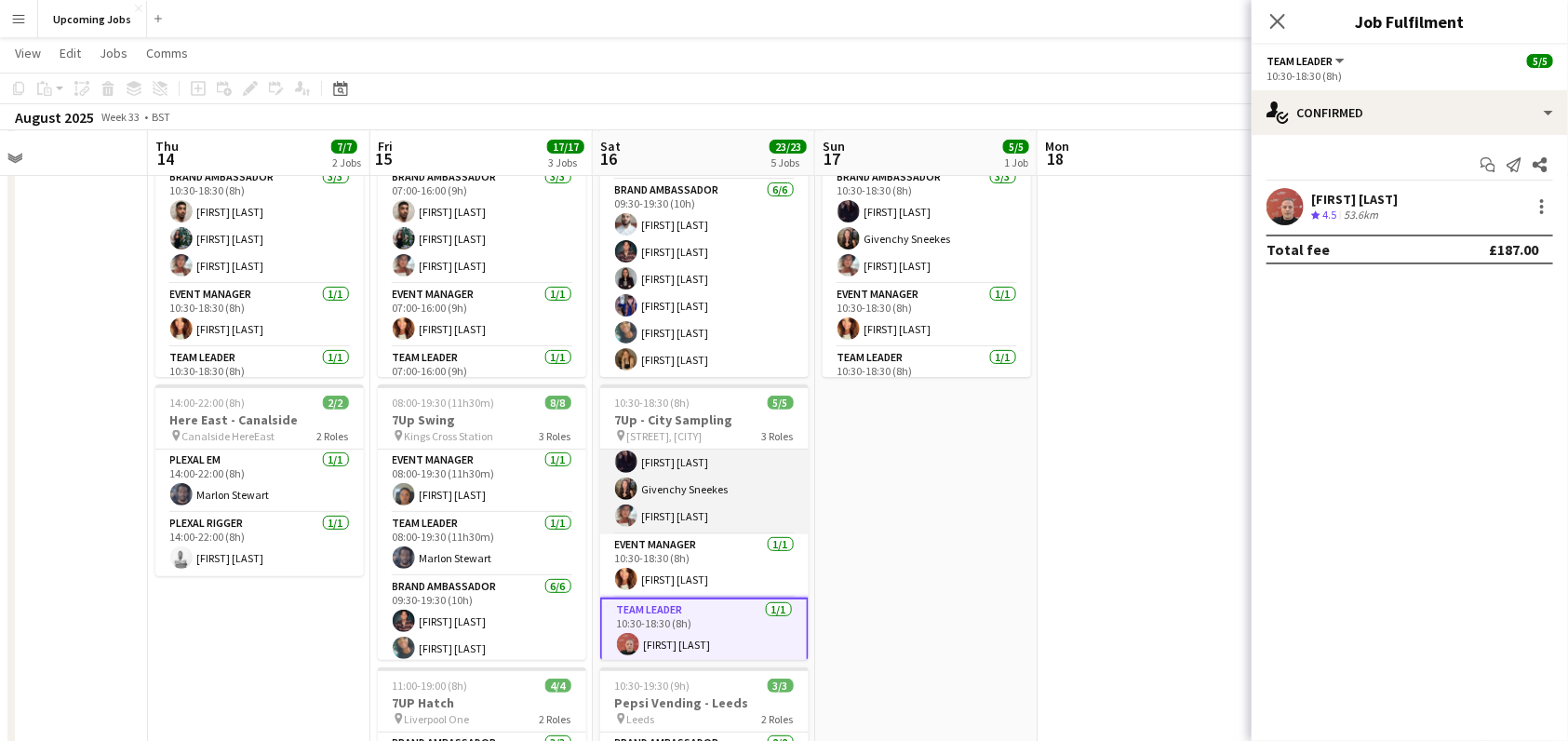 click on "Brand Ambassador   3/3   10:30-18:30 (8h)
[FIRST] [LAST] [FIRST] [LAST] [FIRST] [LAST]" at bounding box center (704, 476) 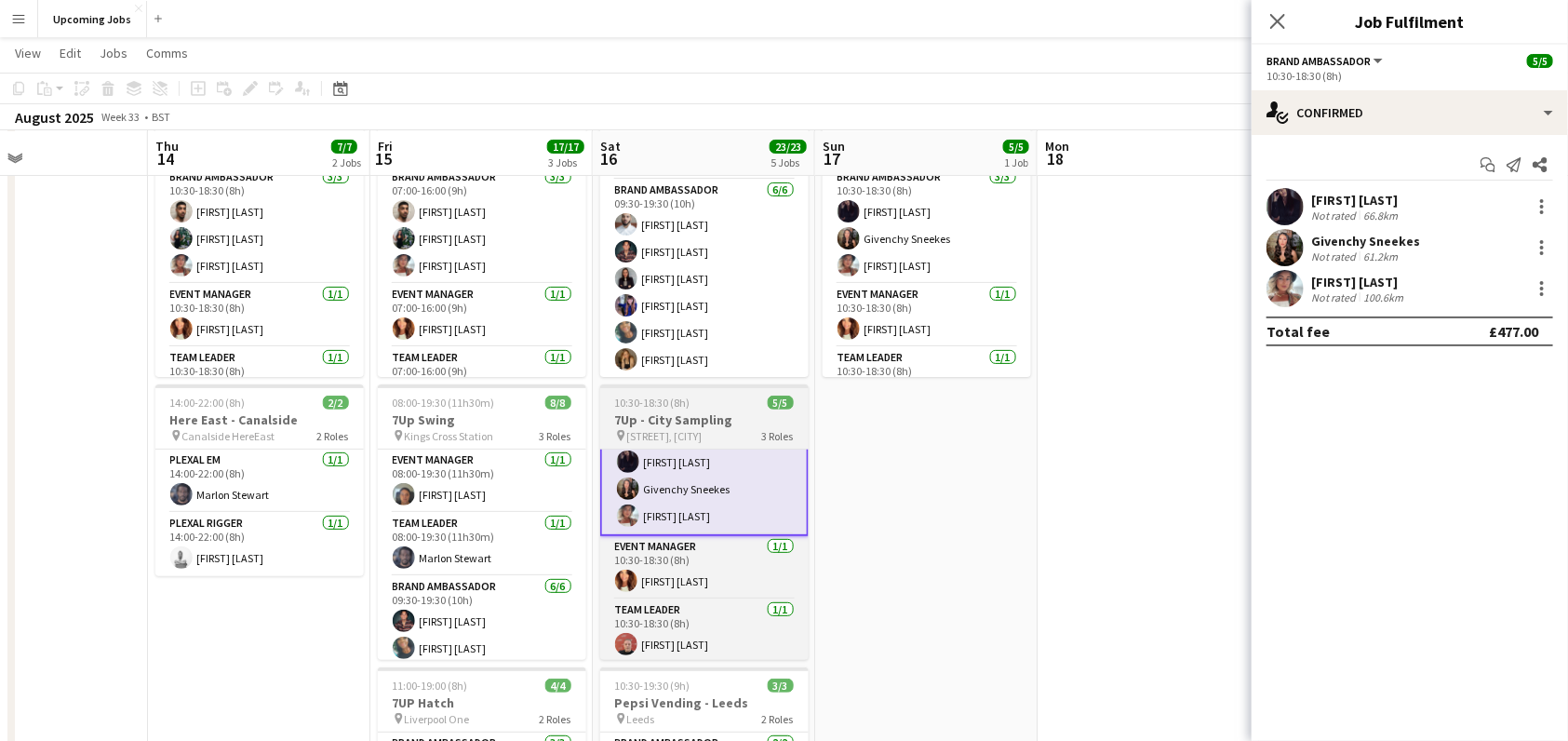 click on "7Up - City Sampling" at bounding box center [704, 420] 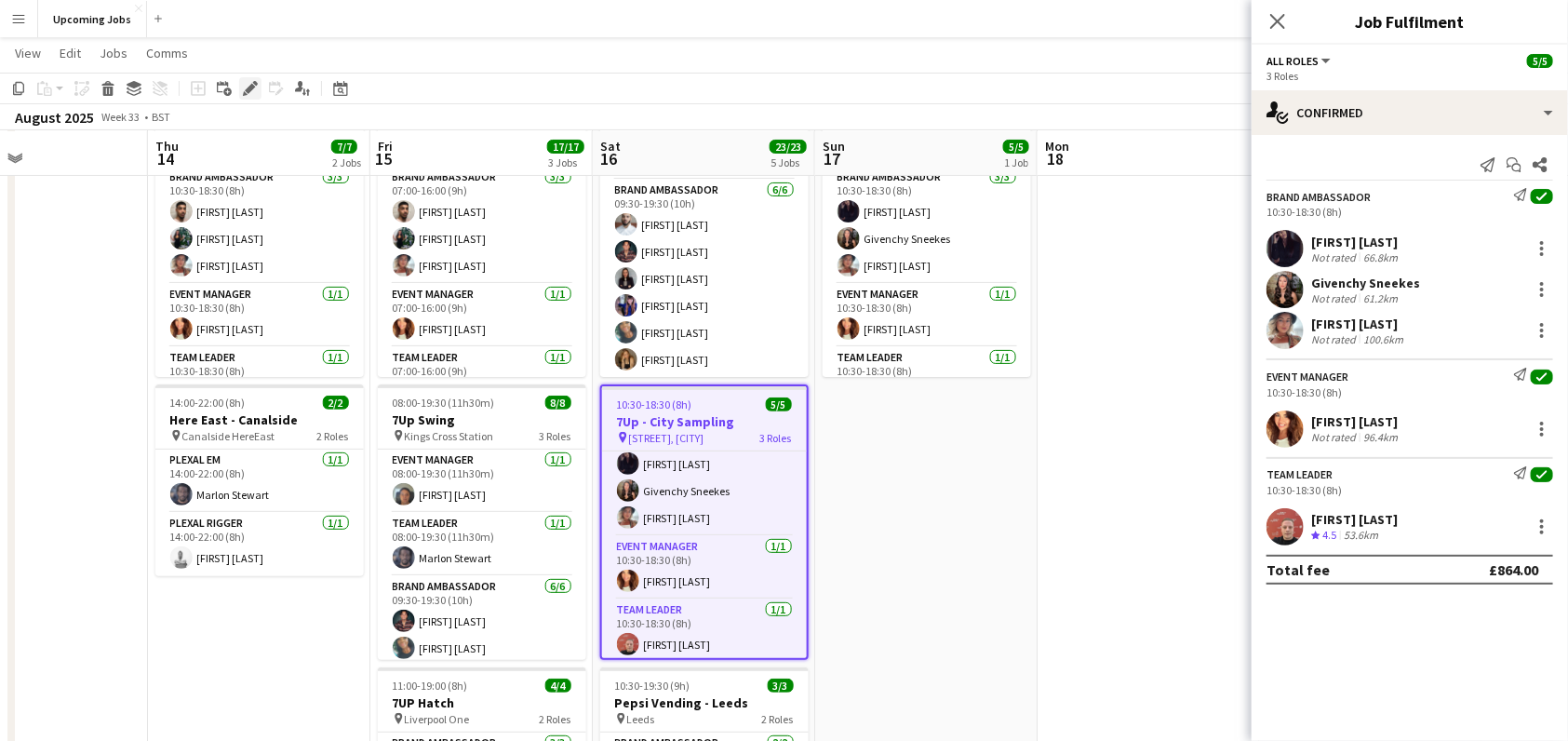 click on "Edit" at bounding box center [250, 88] 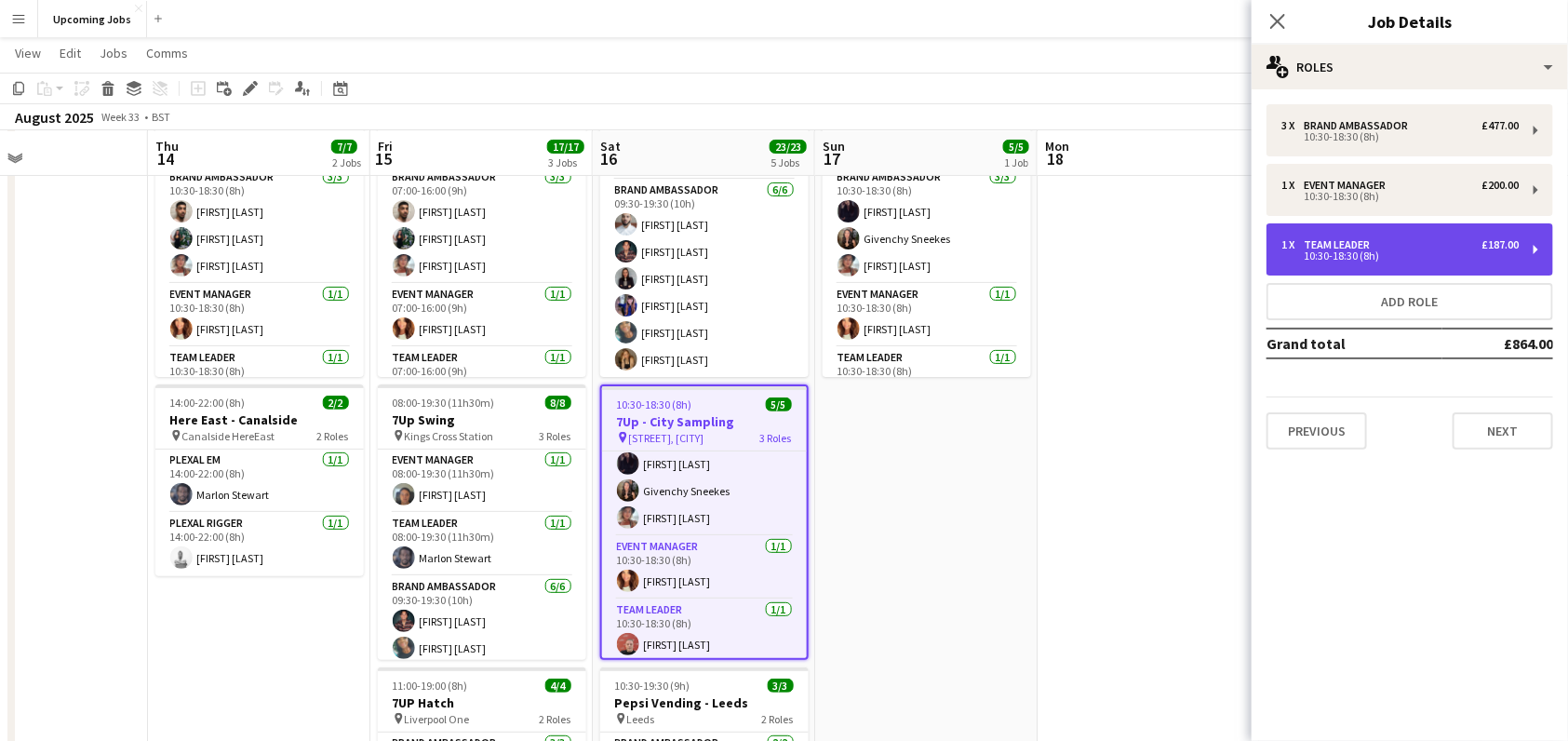 click on "Team Leader" at bounding box center (1340, 245) 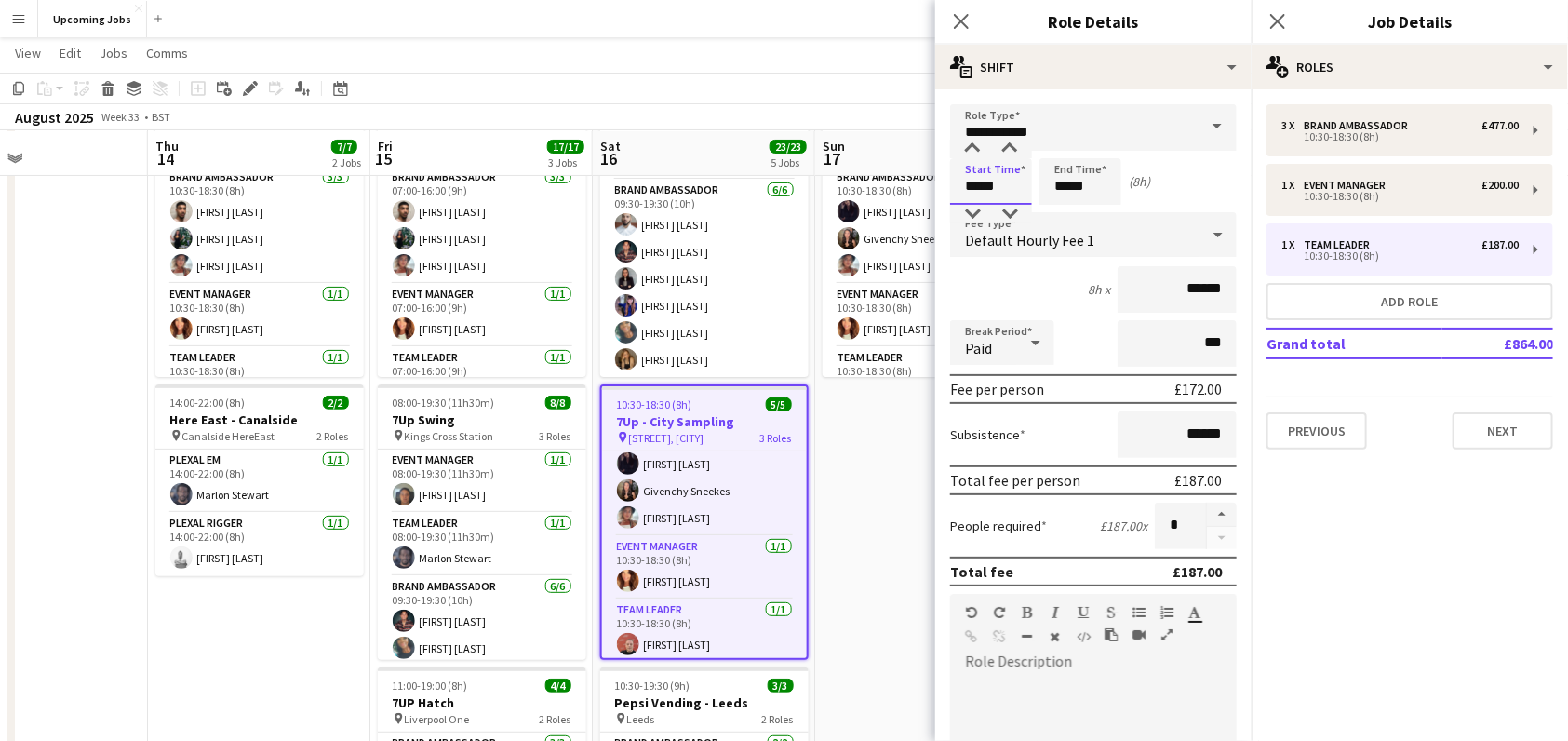click on "*****" at bounding box center (991, 182) 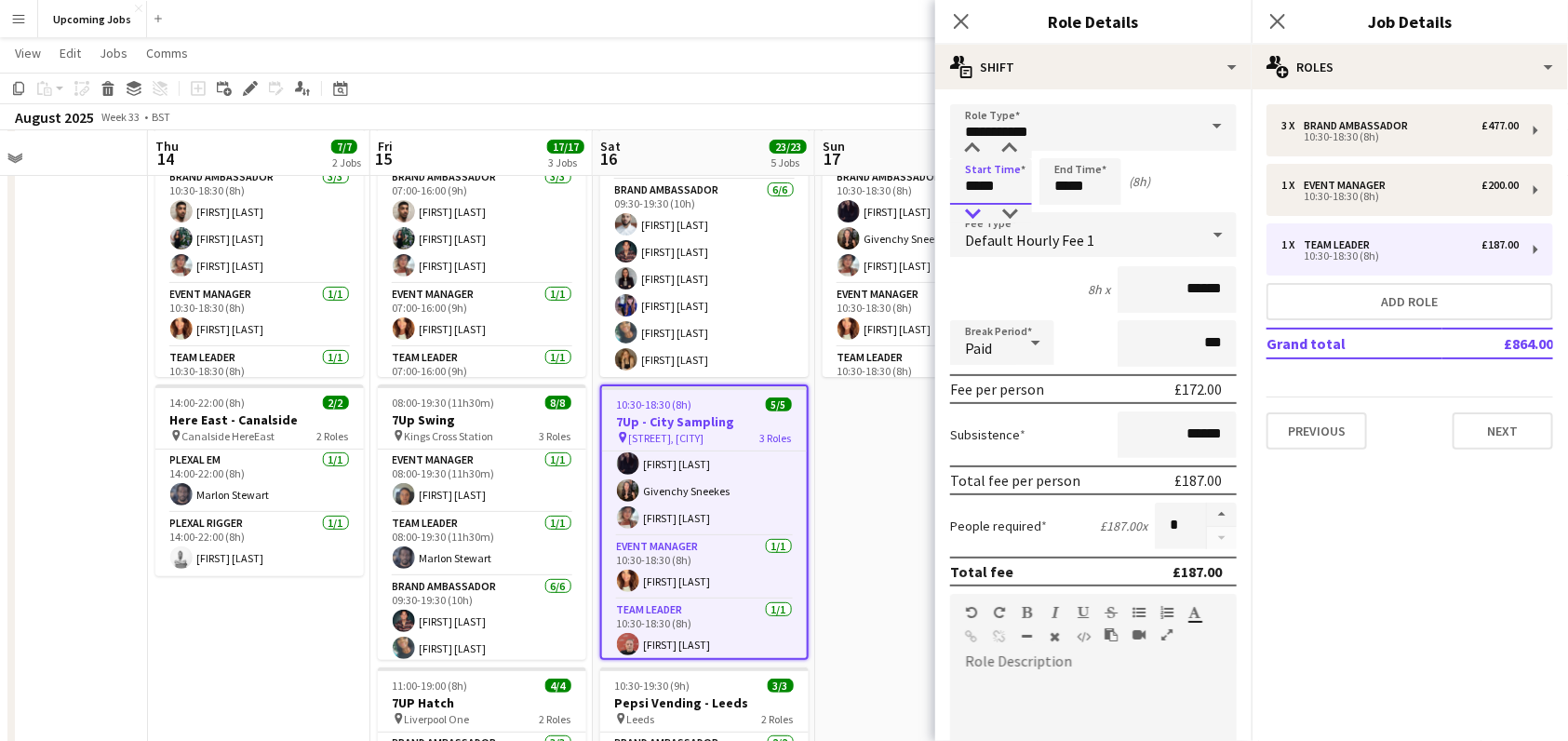 type on "*****" 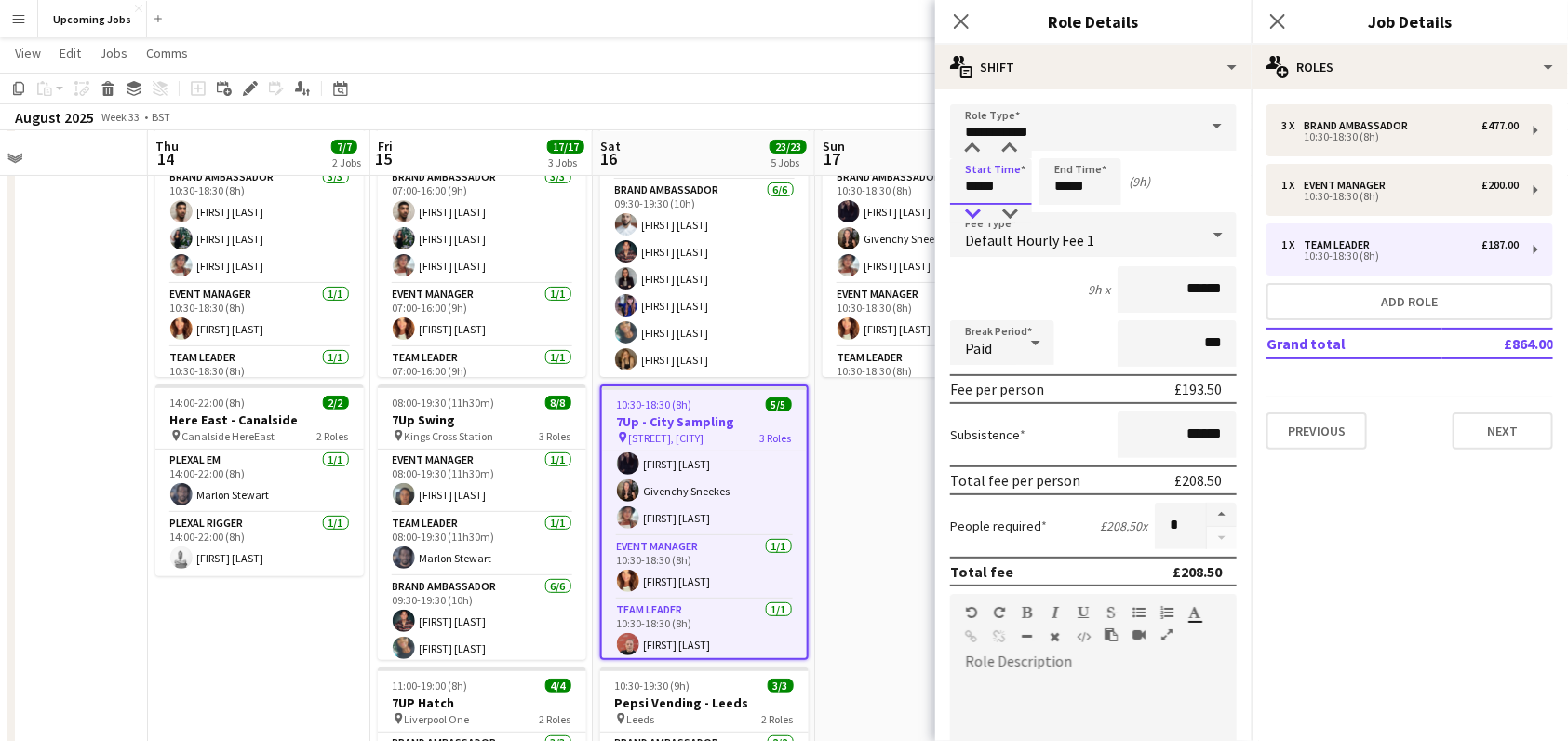 click at bounding box center [972, 214] 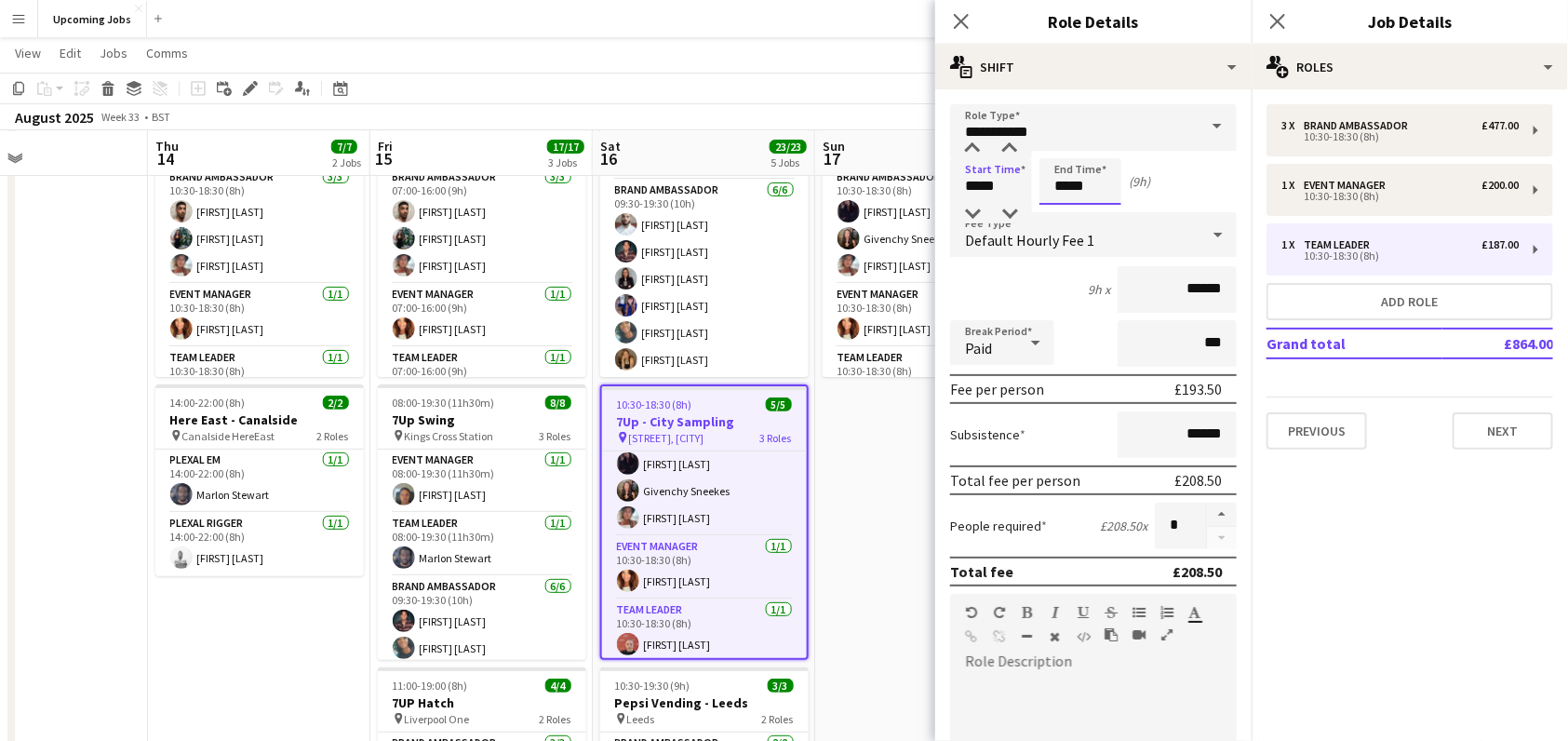 click on "*****" at bounding box center [1080, 182] 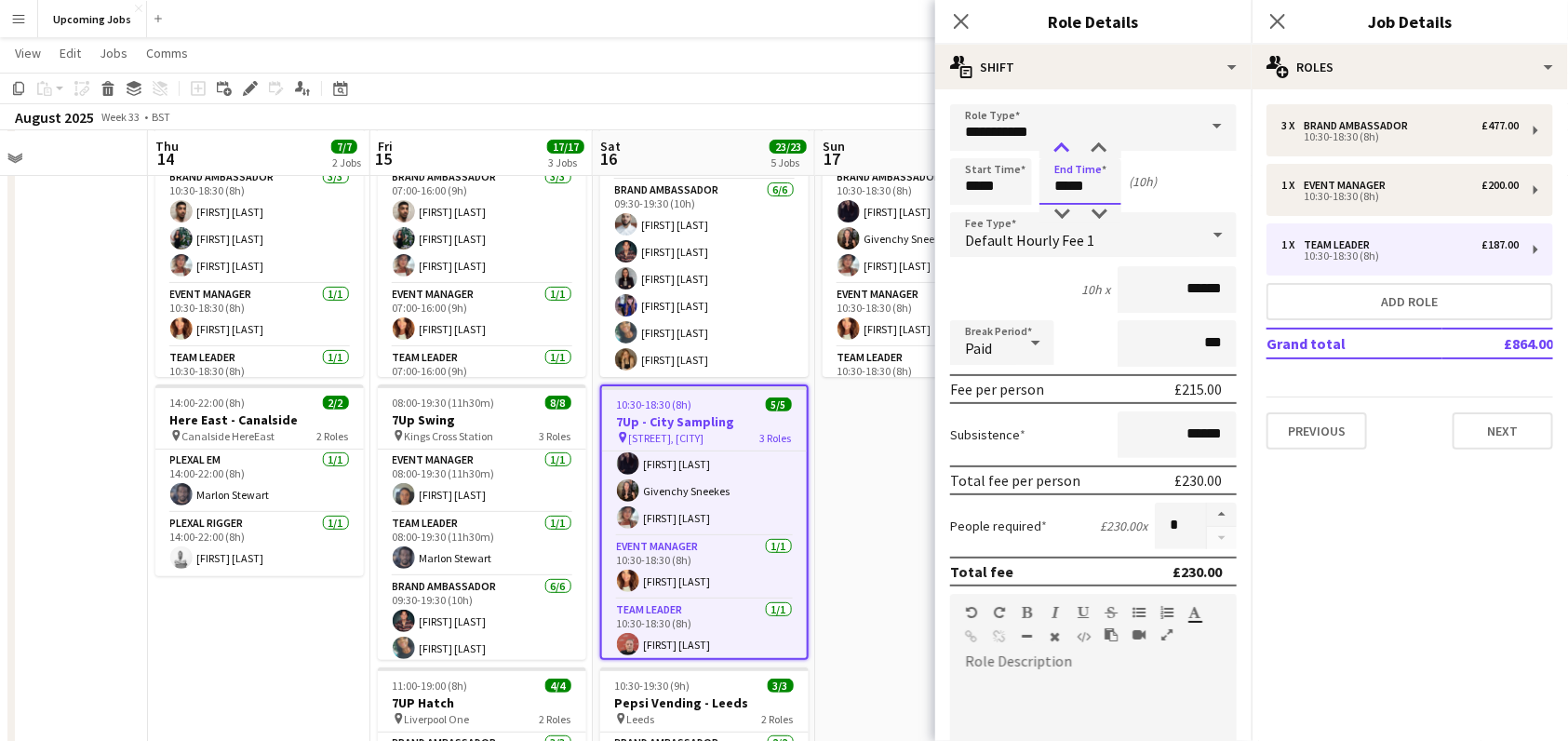 click at bounding box center [1062, 149] 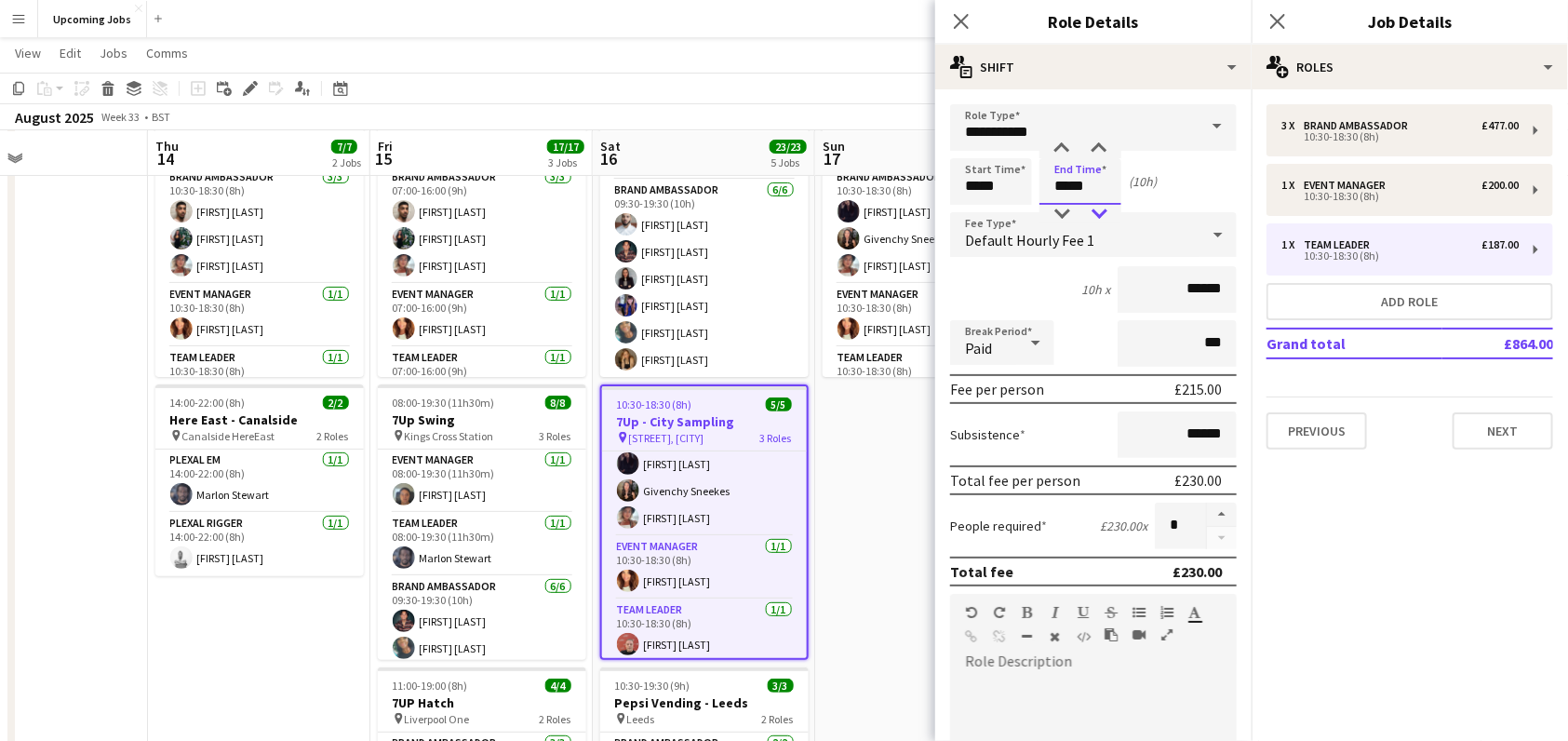 click at bounding box center (1099, 214) 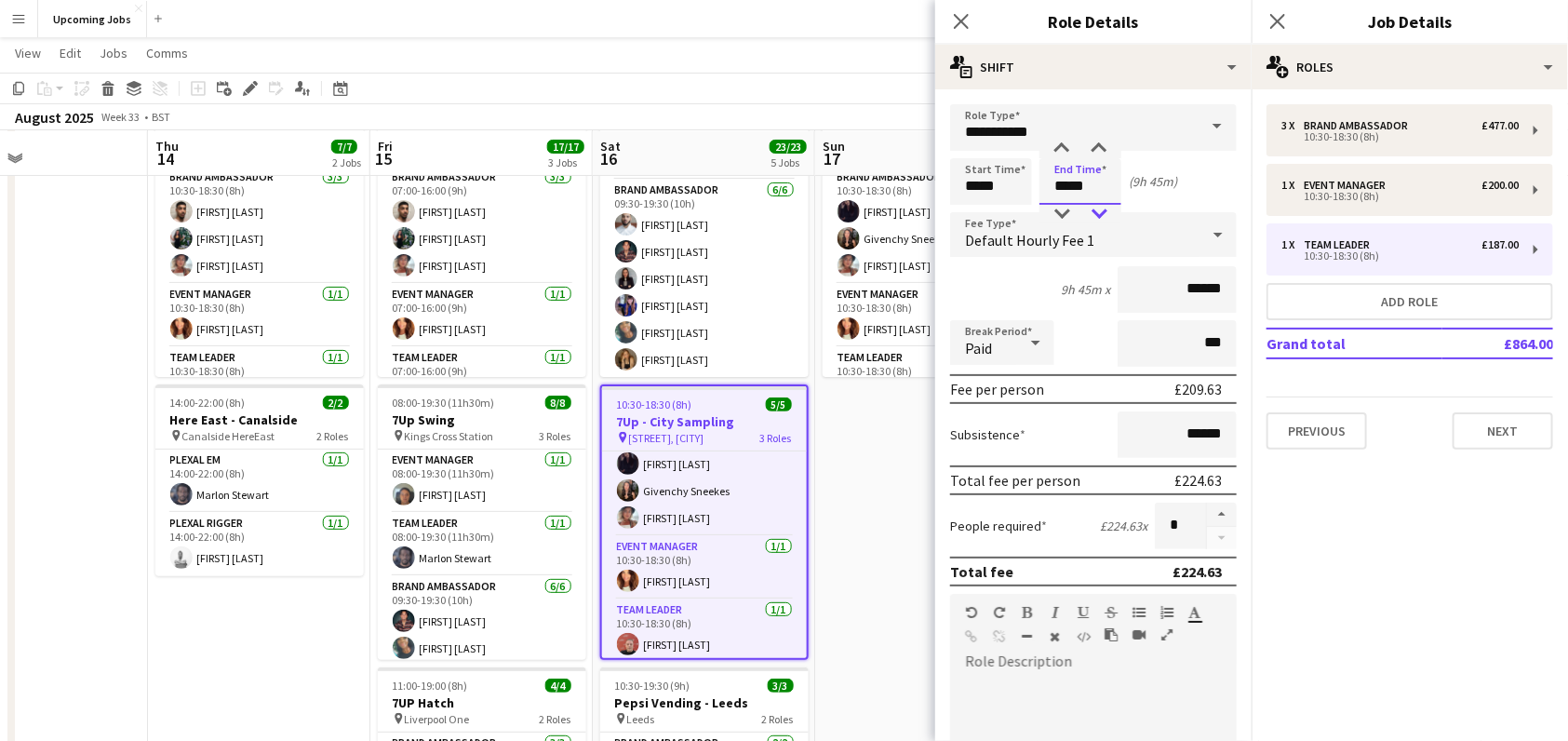 type on "*****" 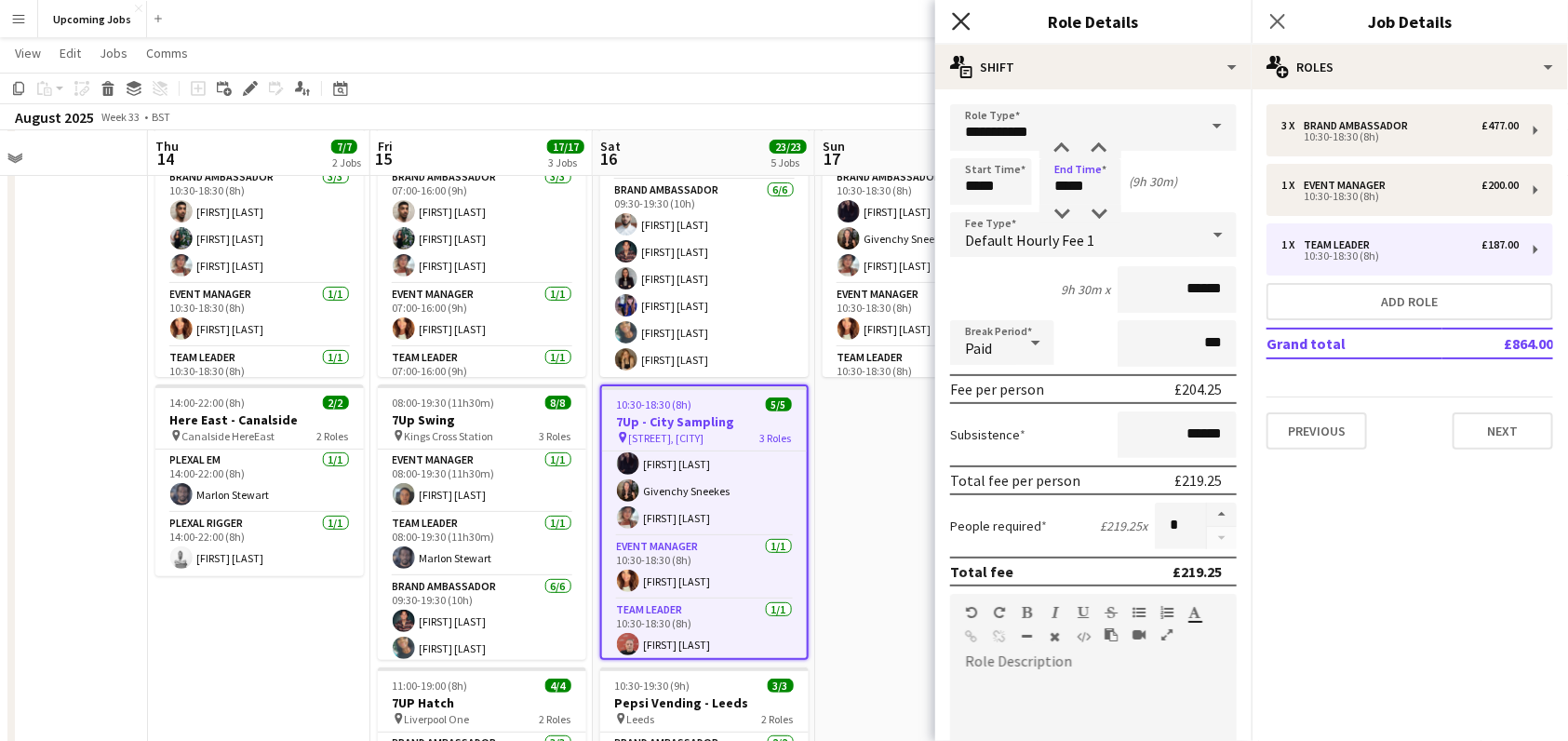 click on "Close pop-in" 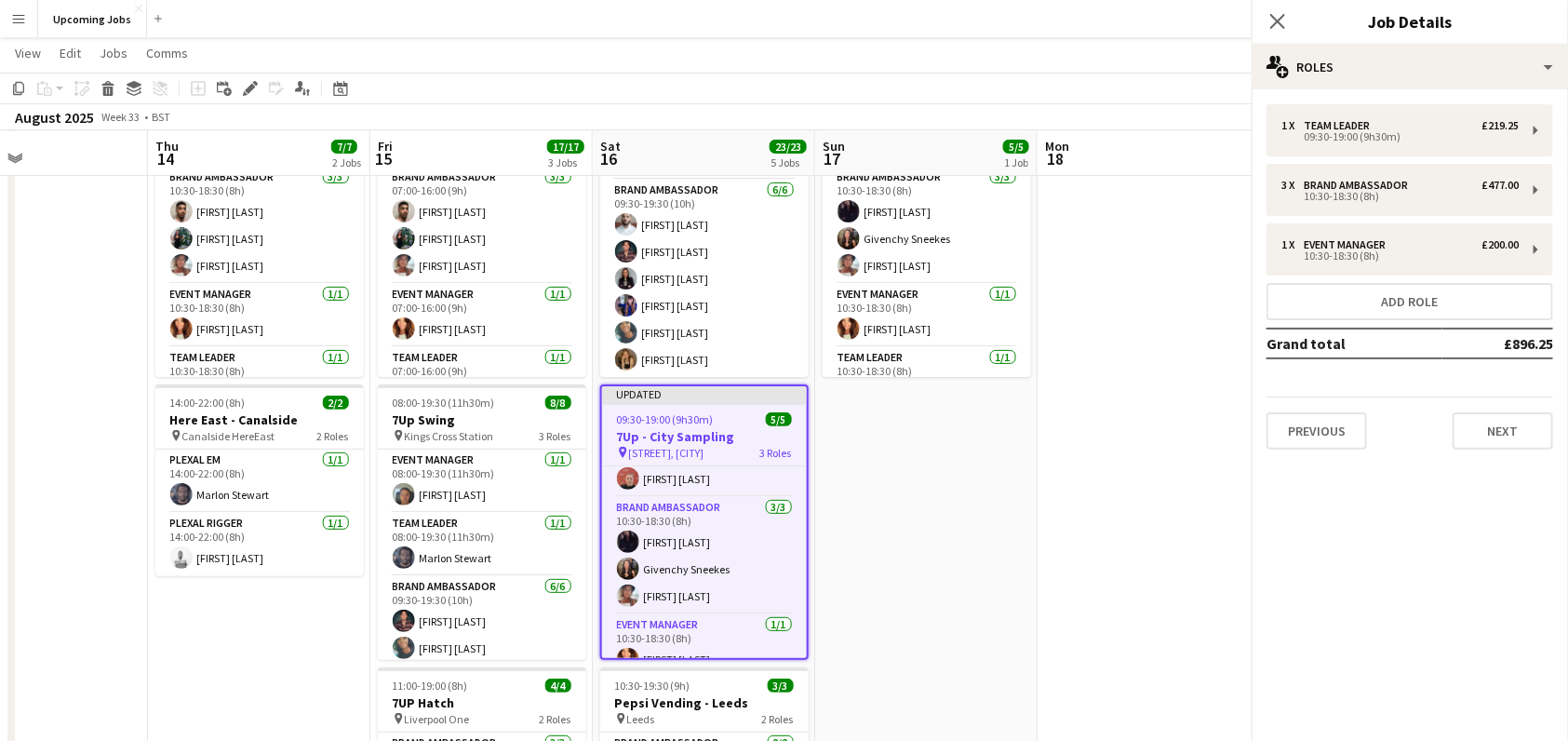 scroll, scrollTop: 51, scrollLeft: 0, axis: vertical 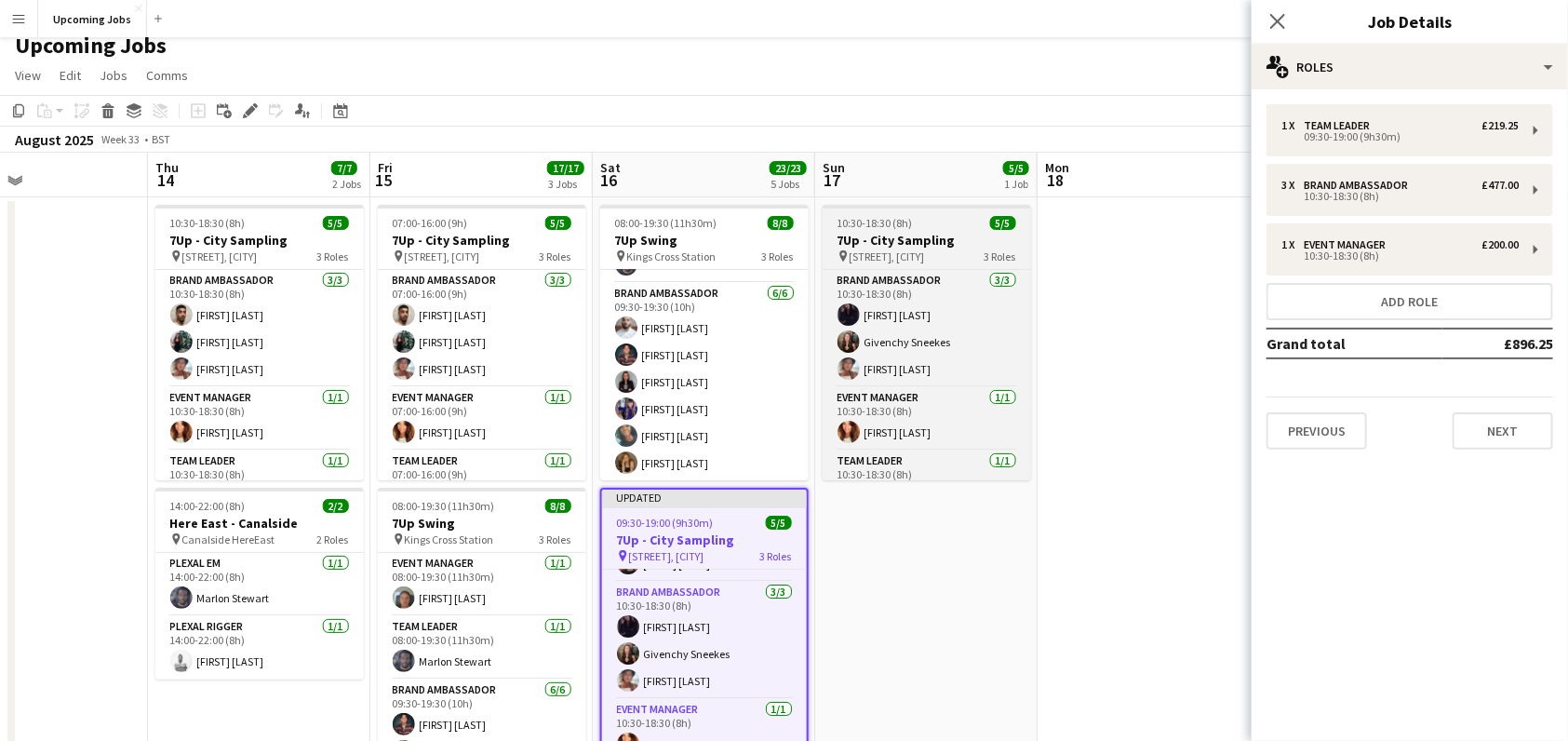 click on "7Up - City Sampling" at bounding box center (927, 240) 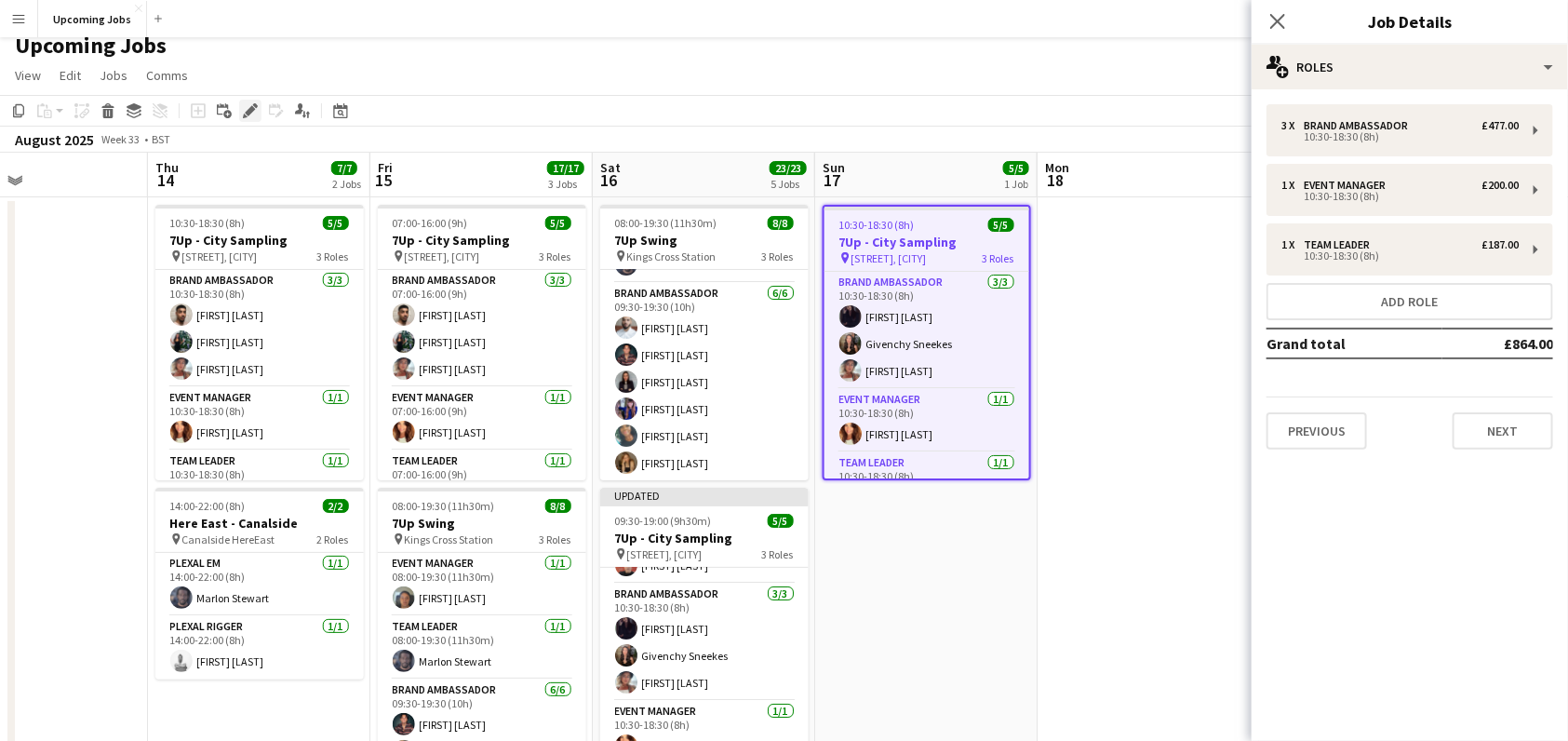 click on "Edit" 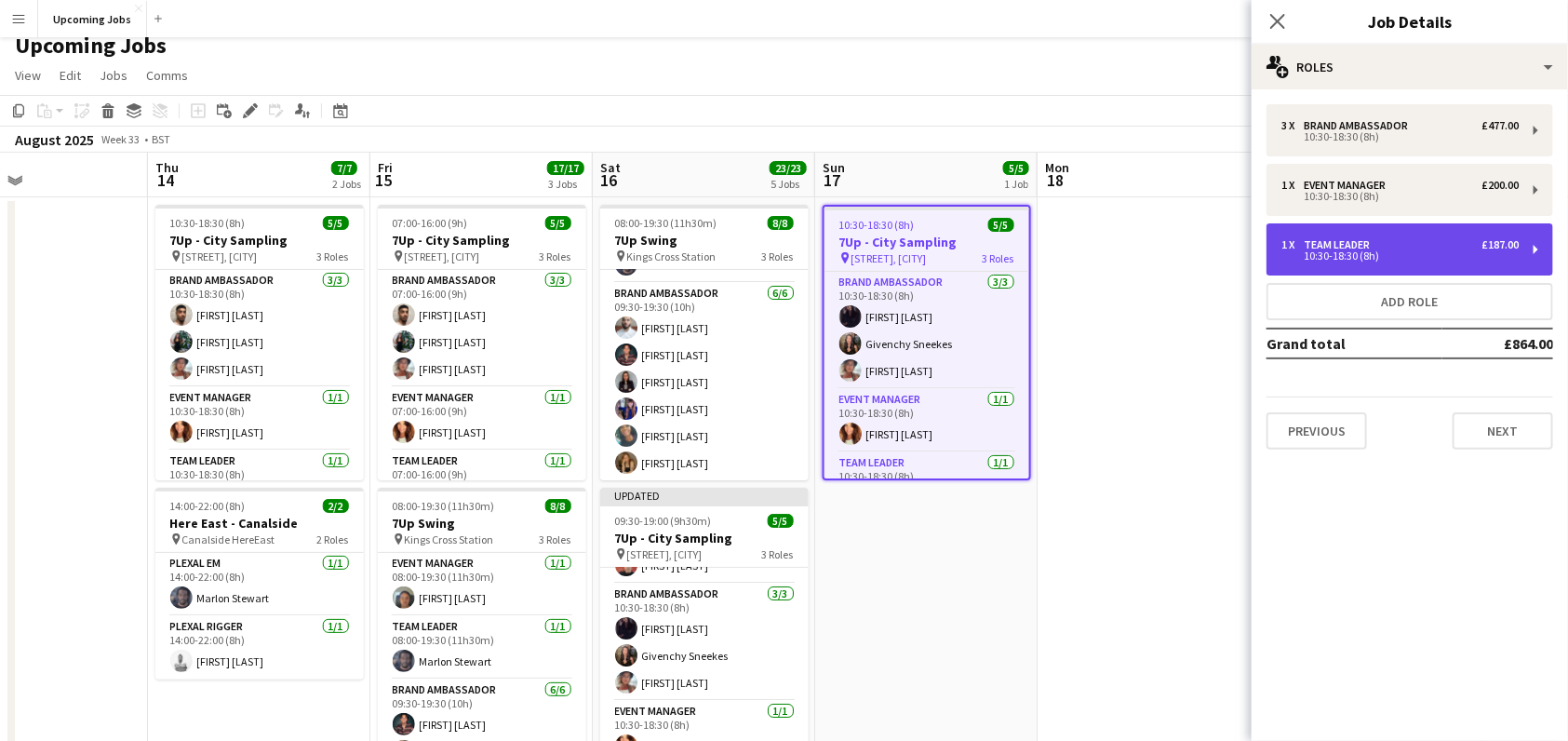 click on "10:30-18:30 (8h)" at bounding box center (1400, 256) 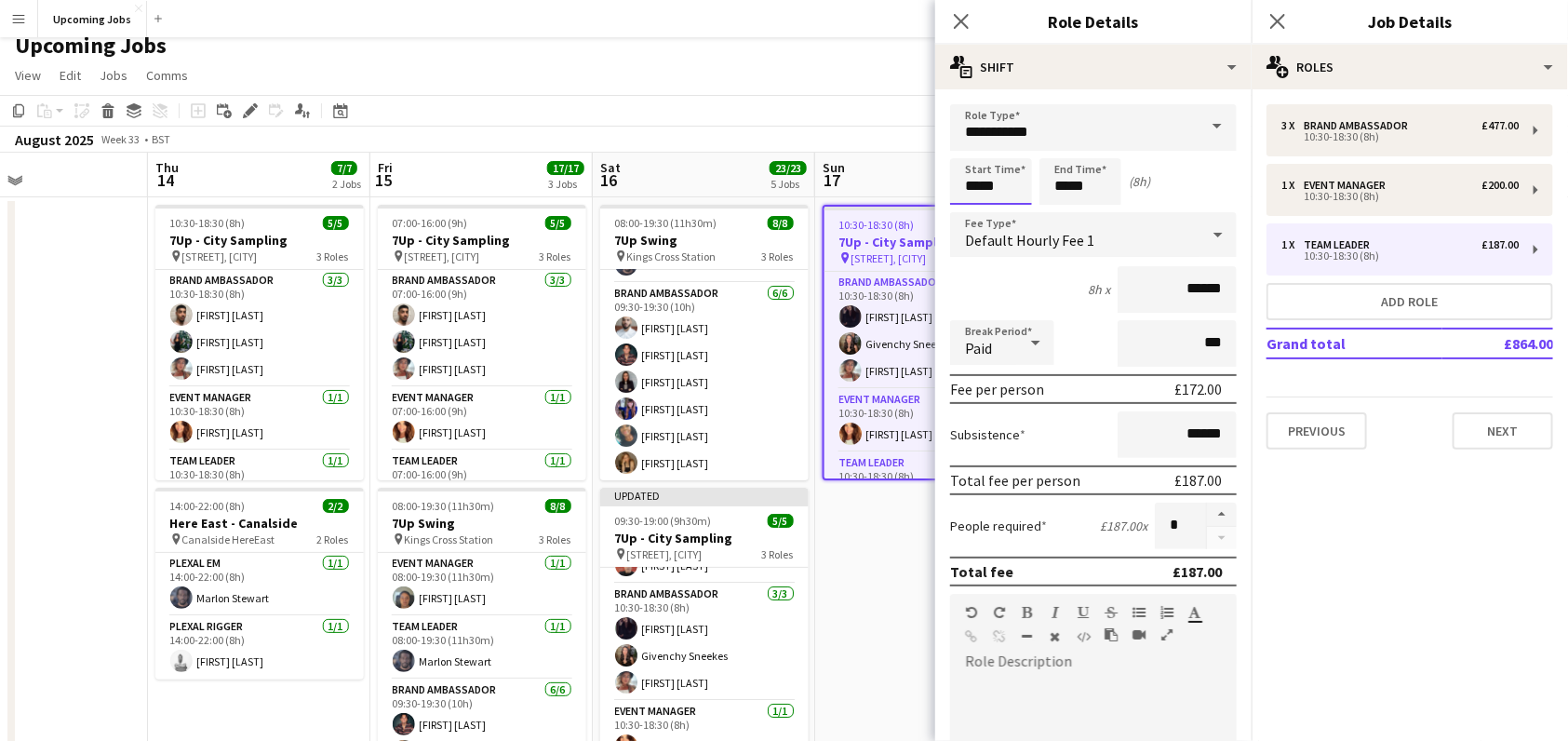 click on "*****" at bounding box center (991, 182) 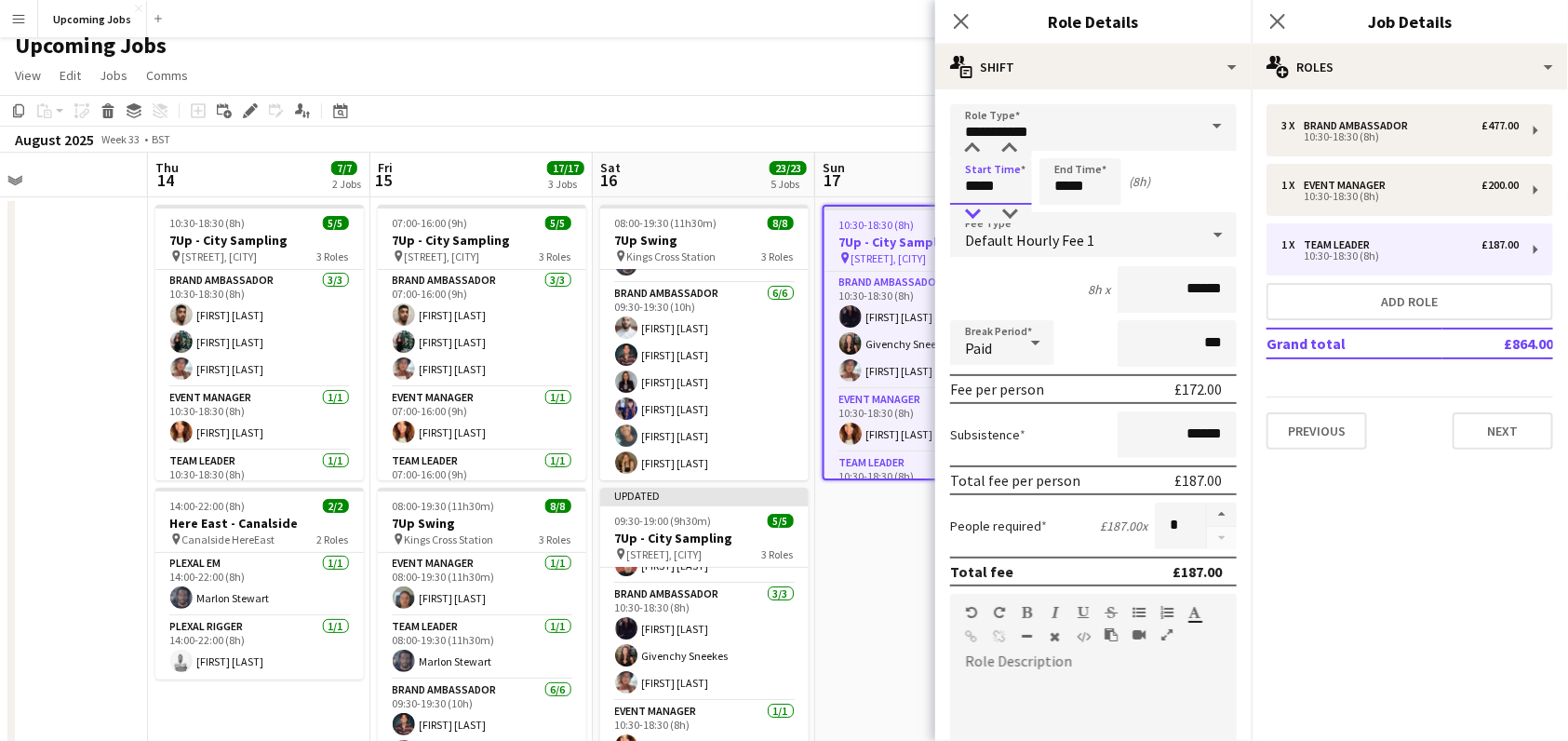 click at bounding box center (972, 214) 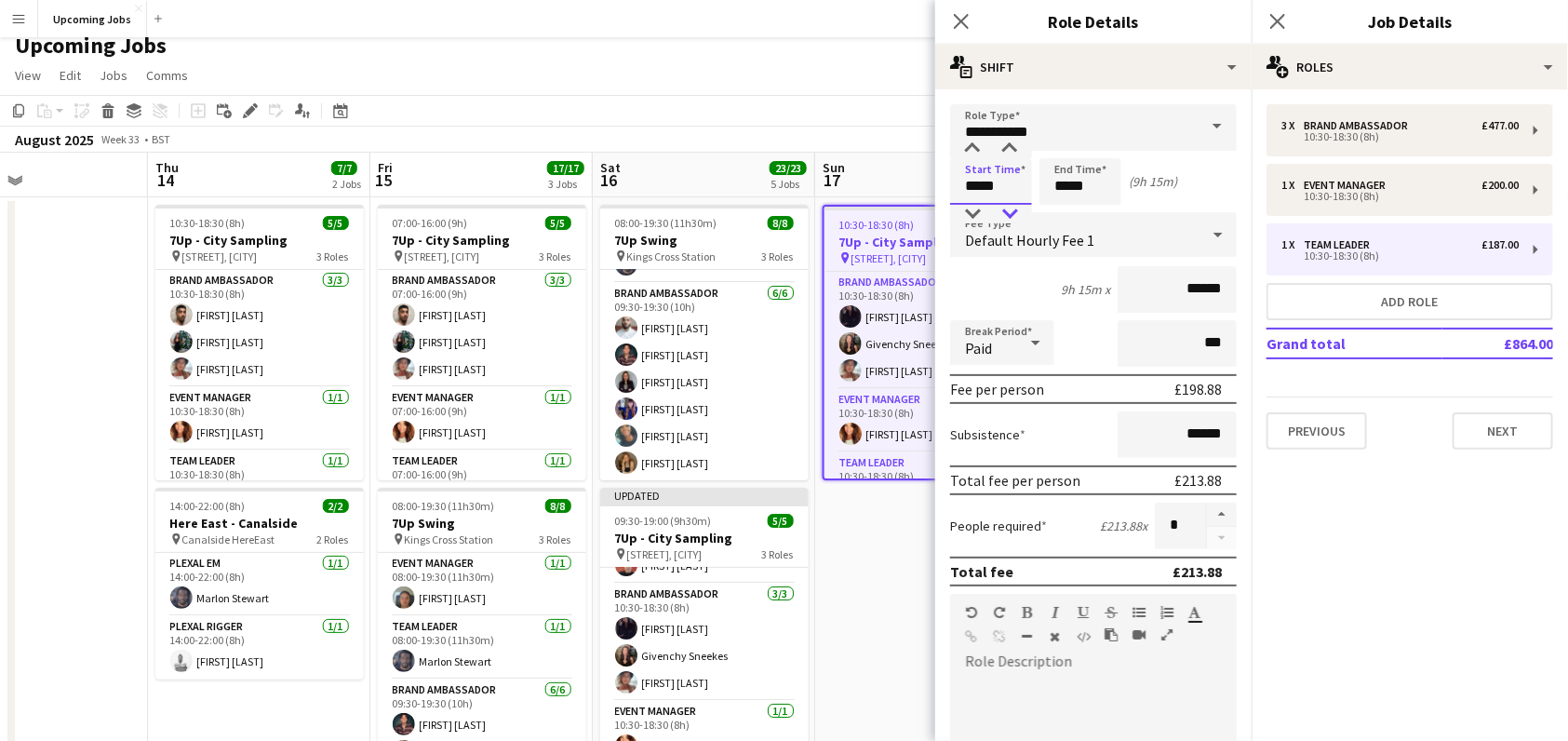 click at bounding box center (1010, 214) 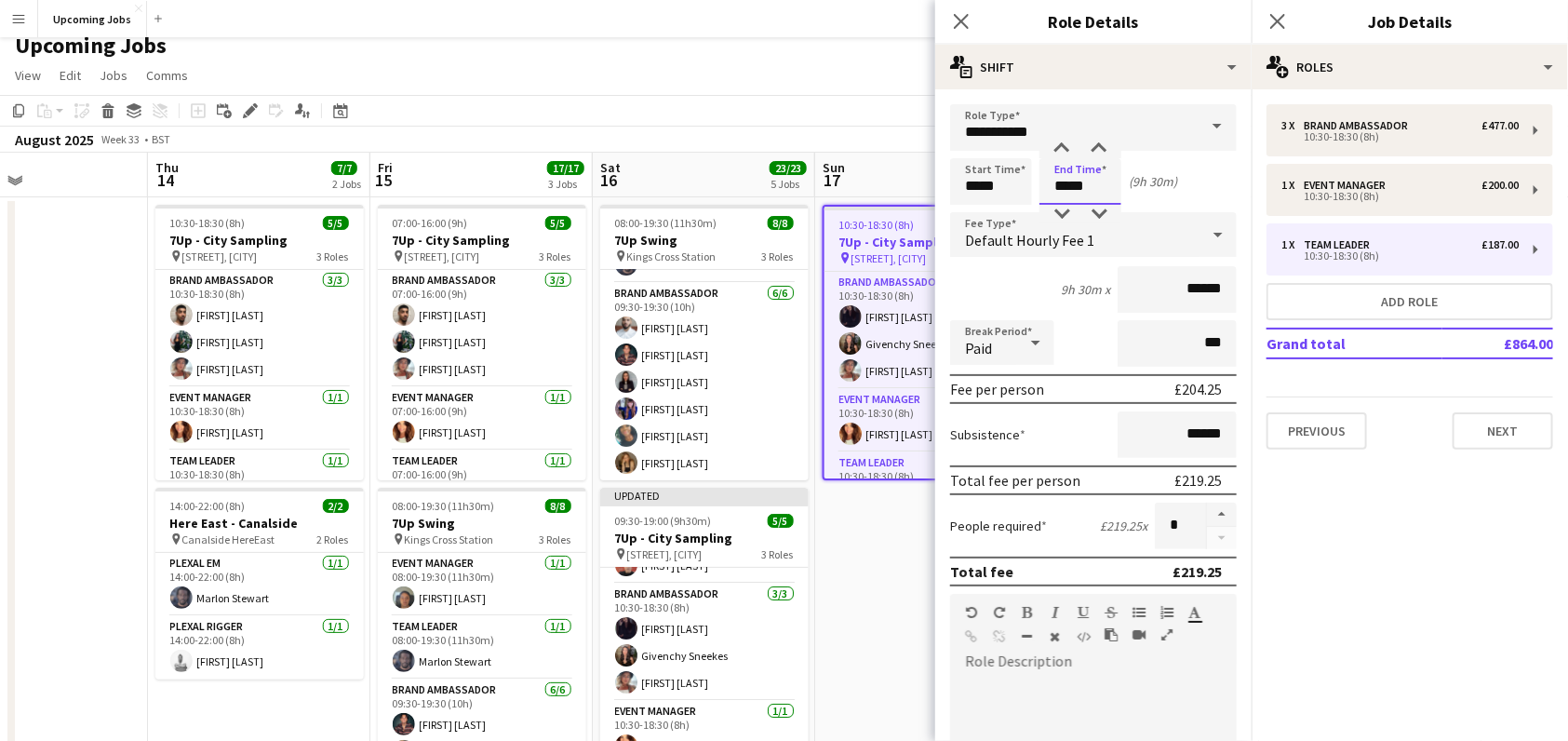 click on "*****" at bounding box center [1080, 182] 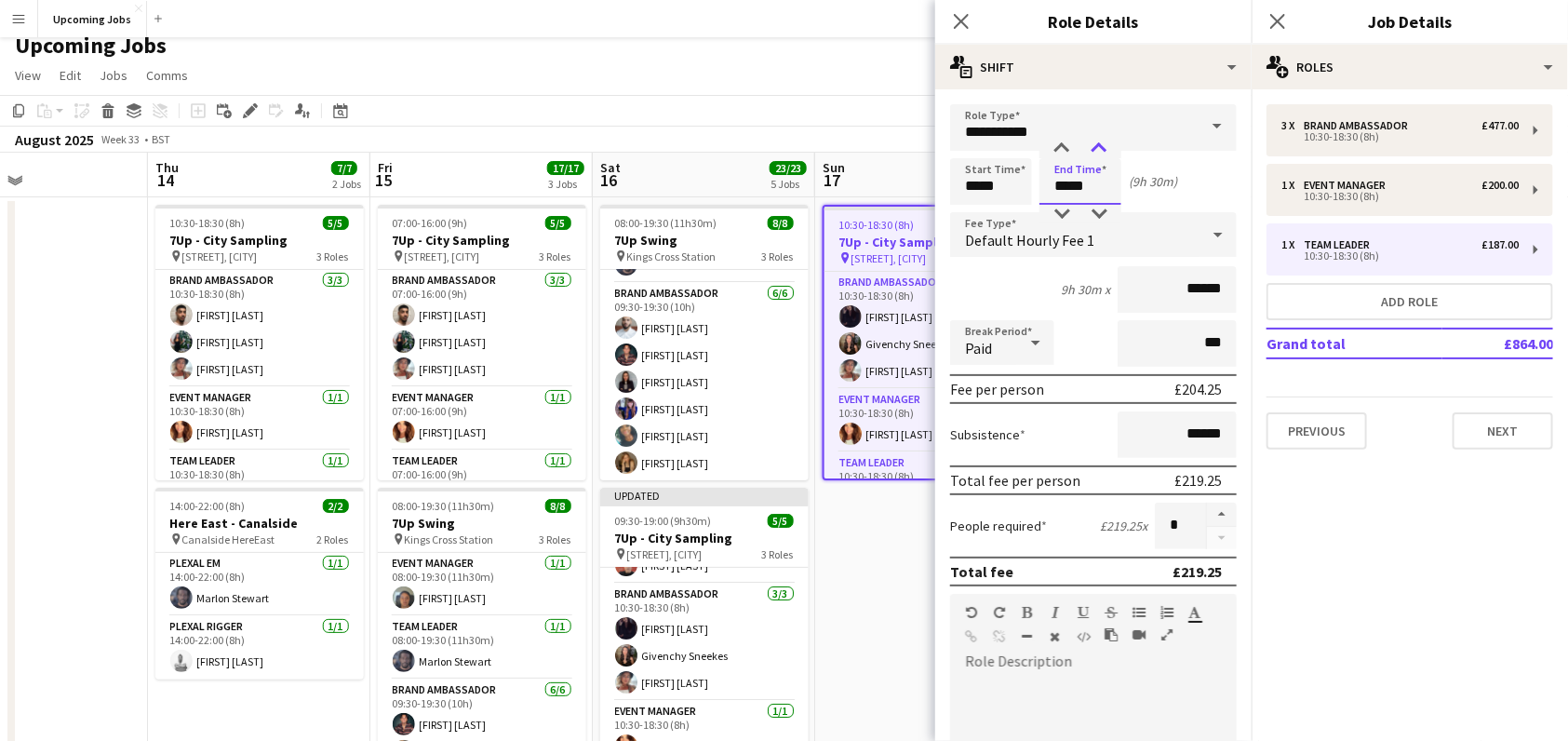 click at bounding box center (1099, 149) 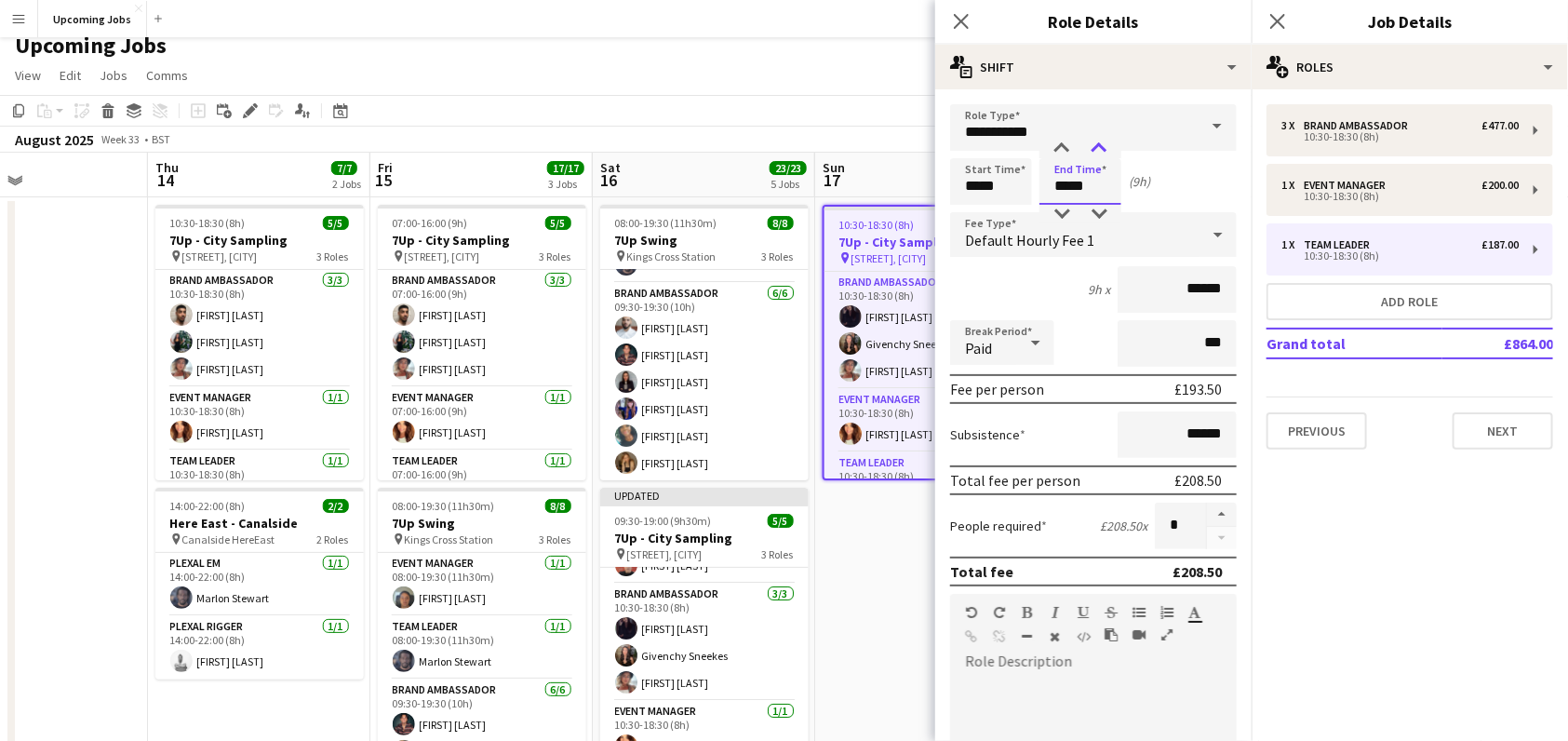 click at bounding box center [1099, 149] 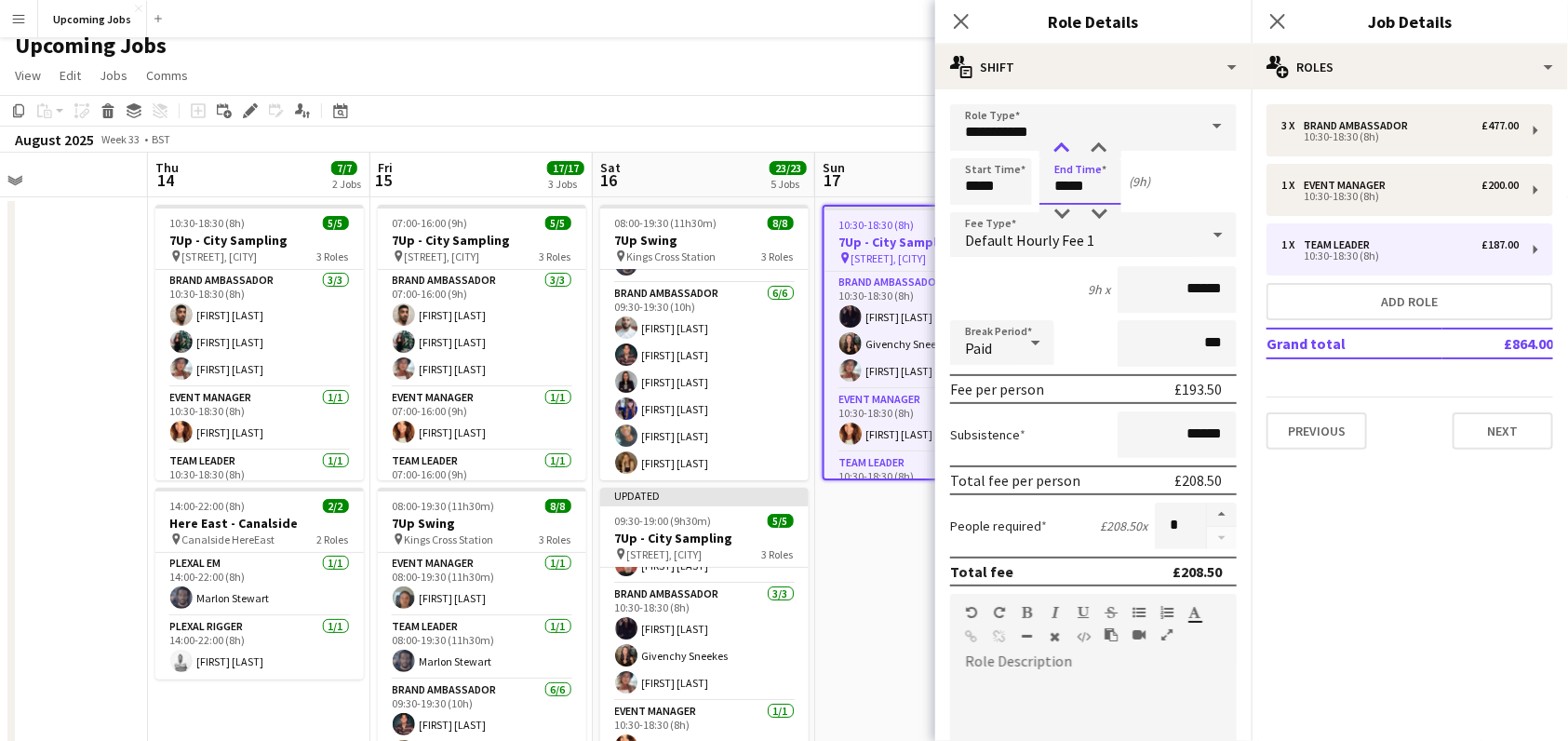 type on "*****" 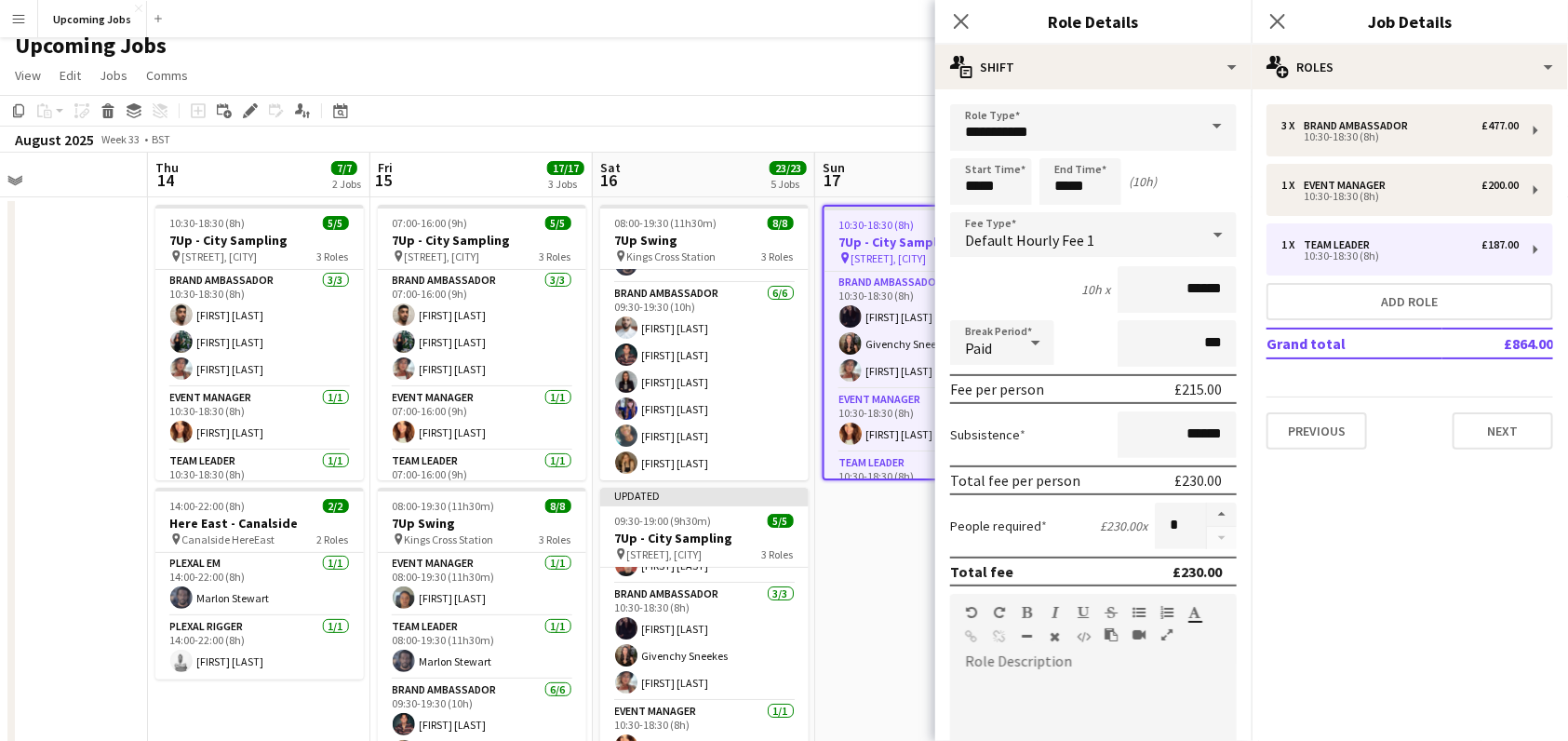 click on "Start Time  *****  End Time  *****  (10h)" at bounding box center [1093, 182] 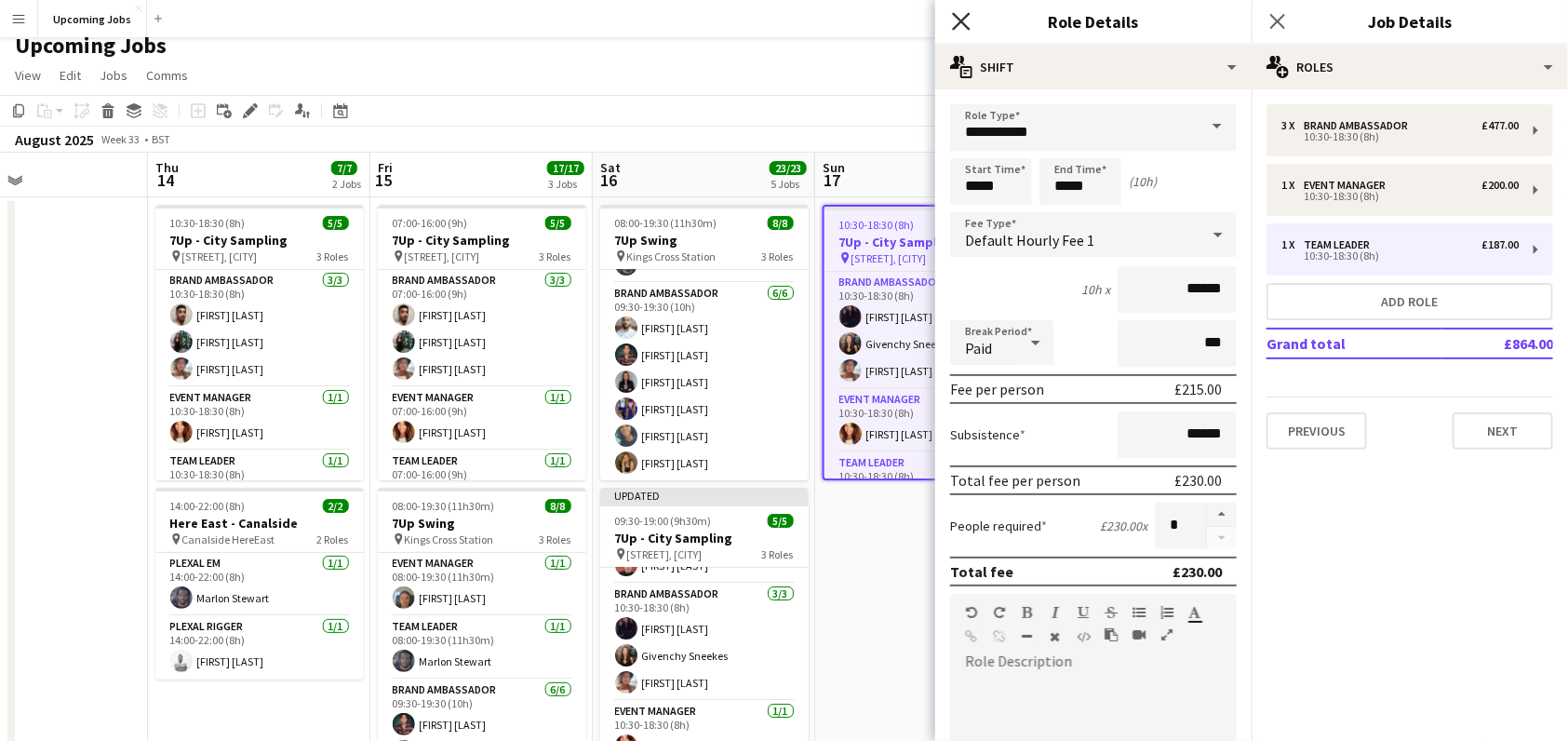 click on "Close pop-in" 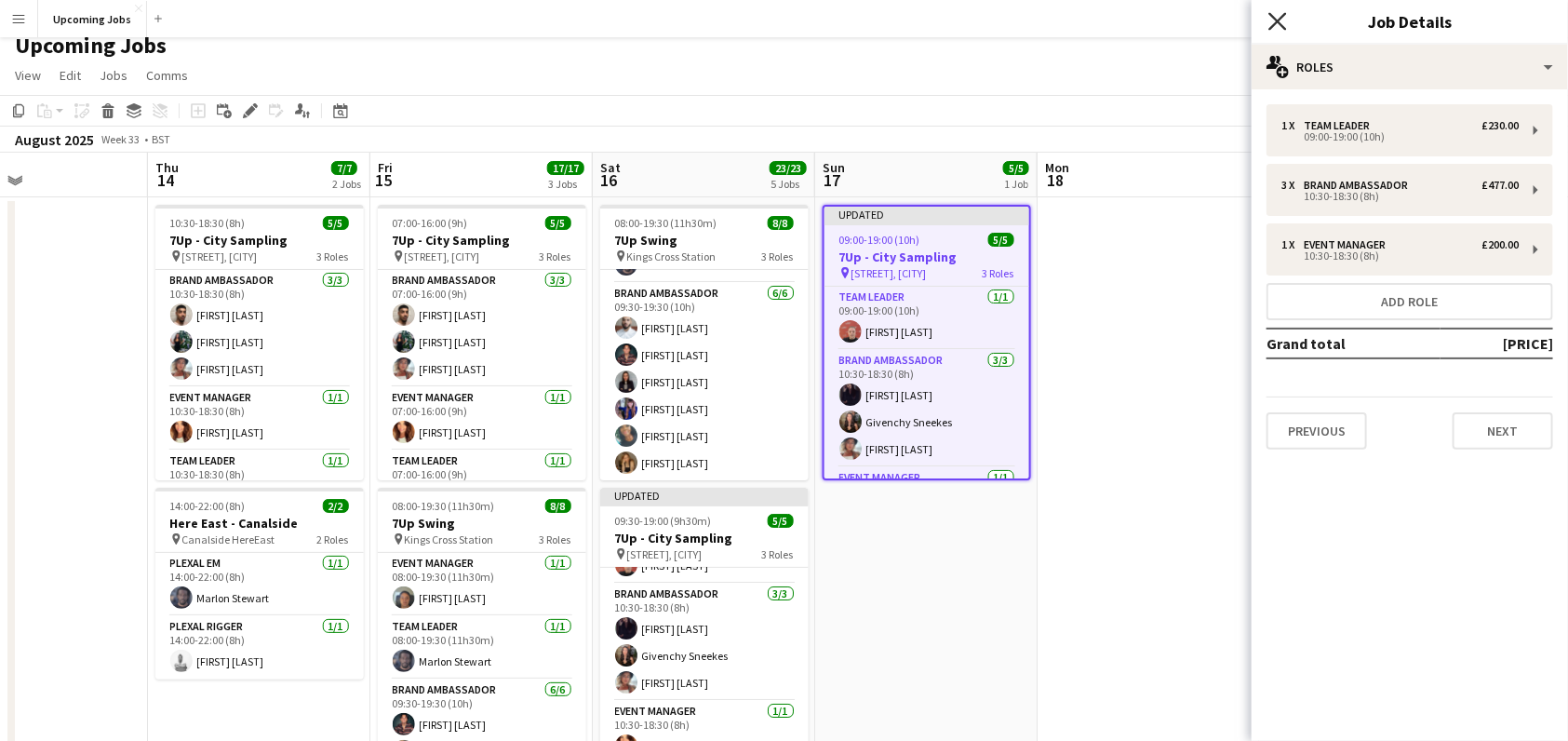 click on "Close pop-in" 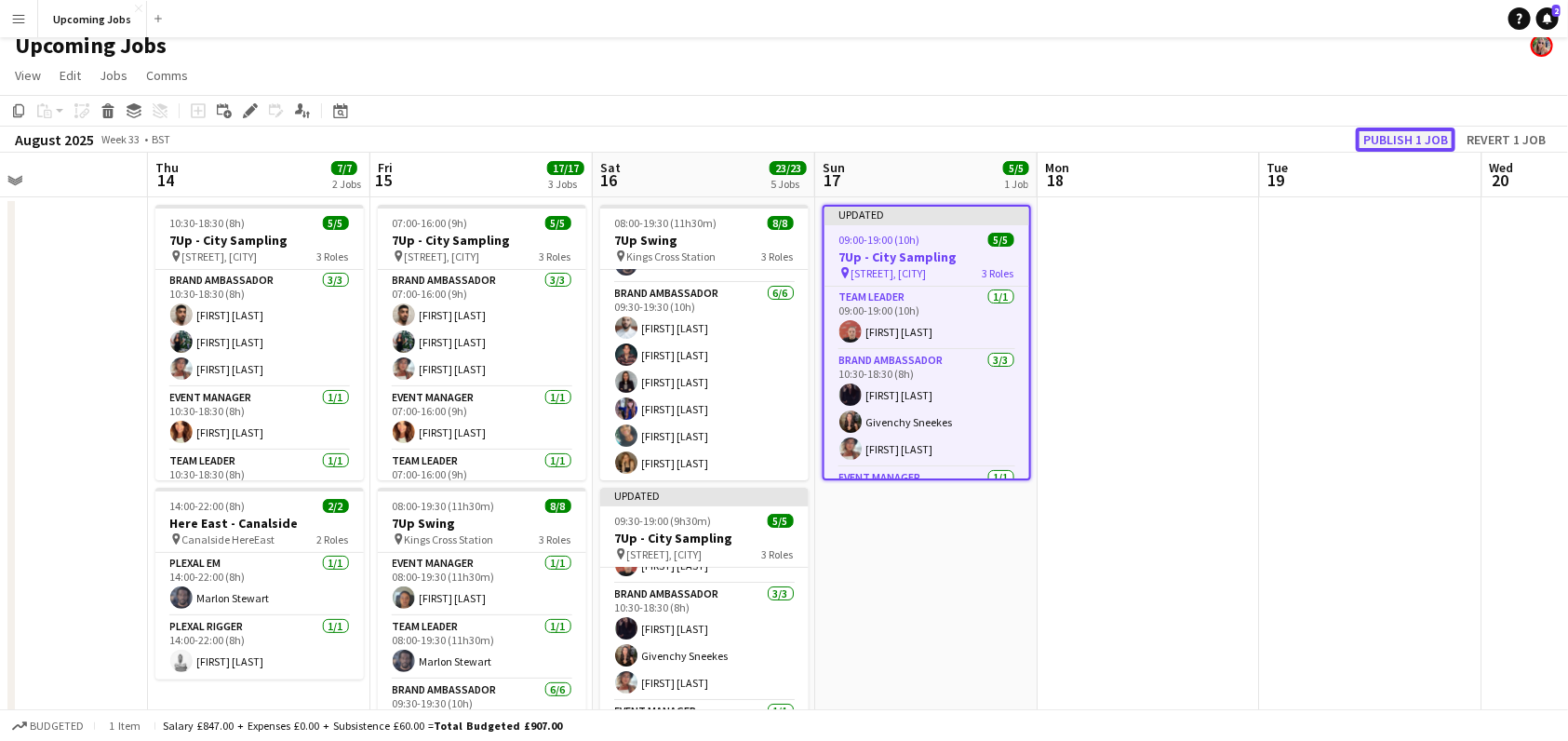 click on "Publish 1 job" 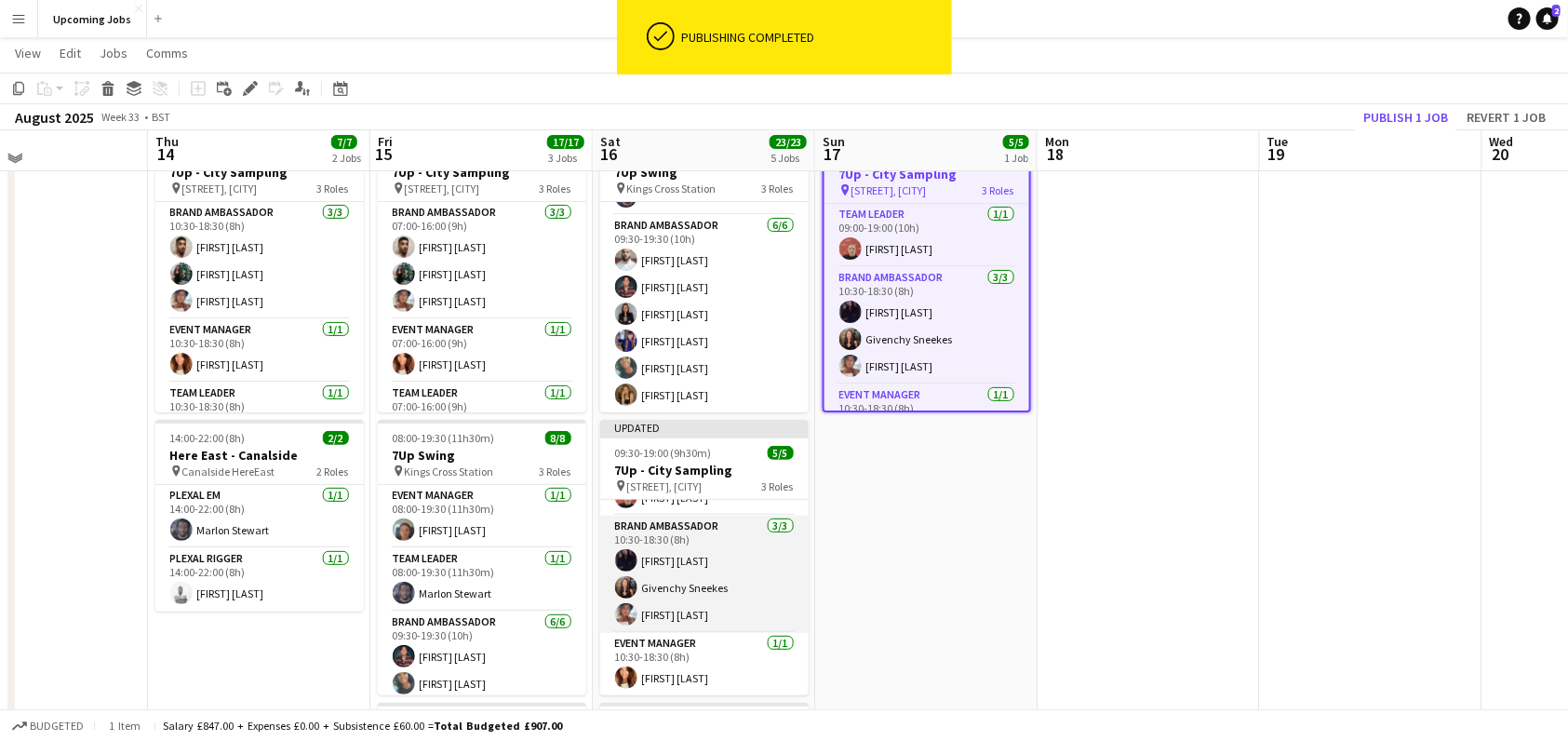 scroll, scrollTop: 95, scrollLeft: 0, axis: vertical 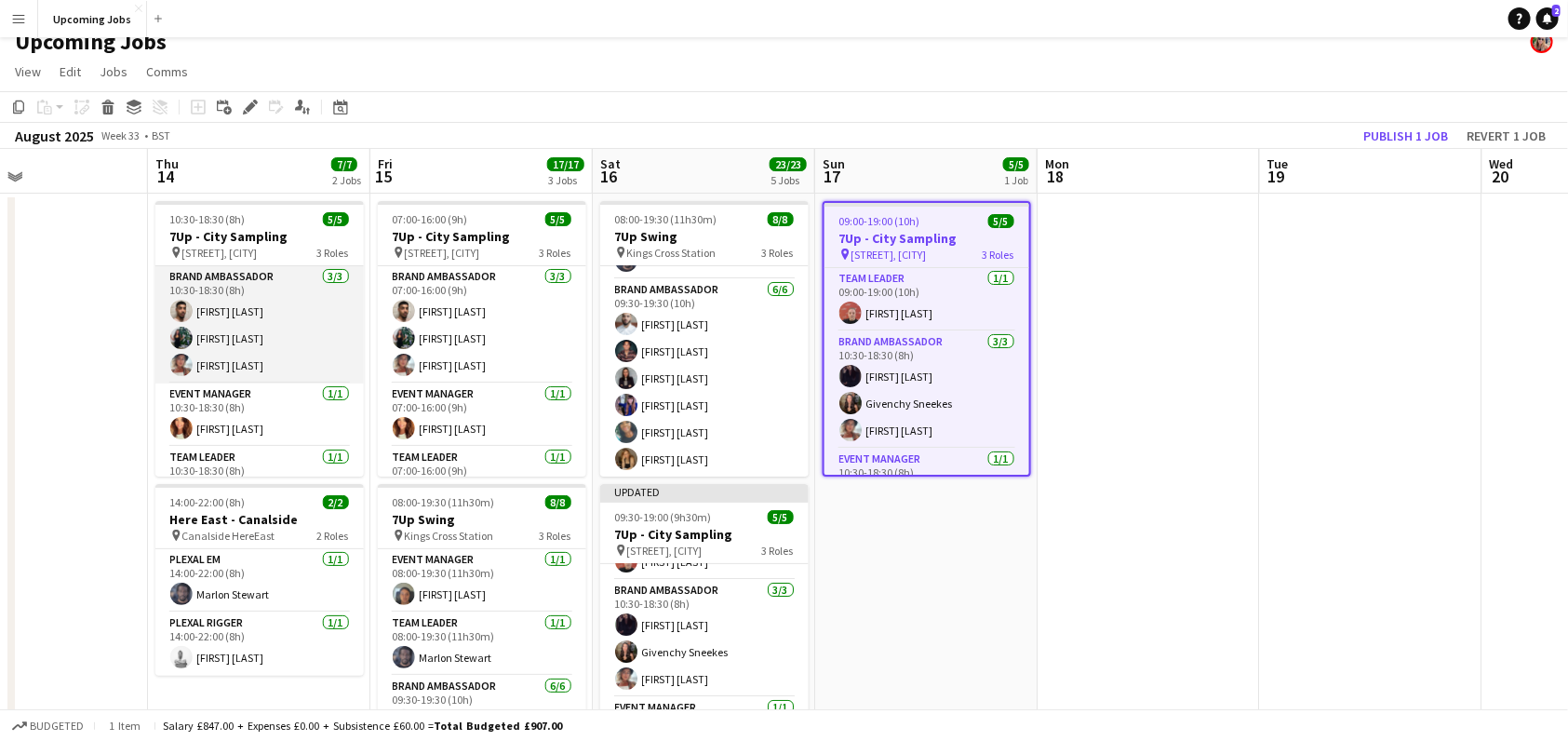 click on "Brand Ambassador   3/3   10:30-18:30 (8h)
[FIRST] [LAST] [FIRST] [LAST] [FIRST] [LAST]" at bounding box center (260, 325) 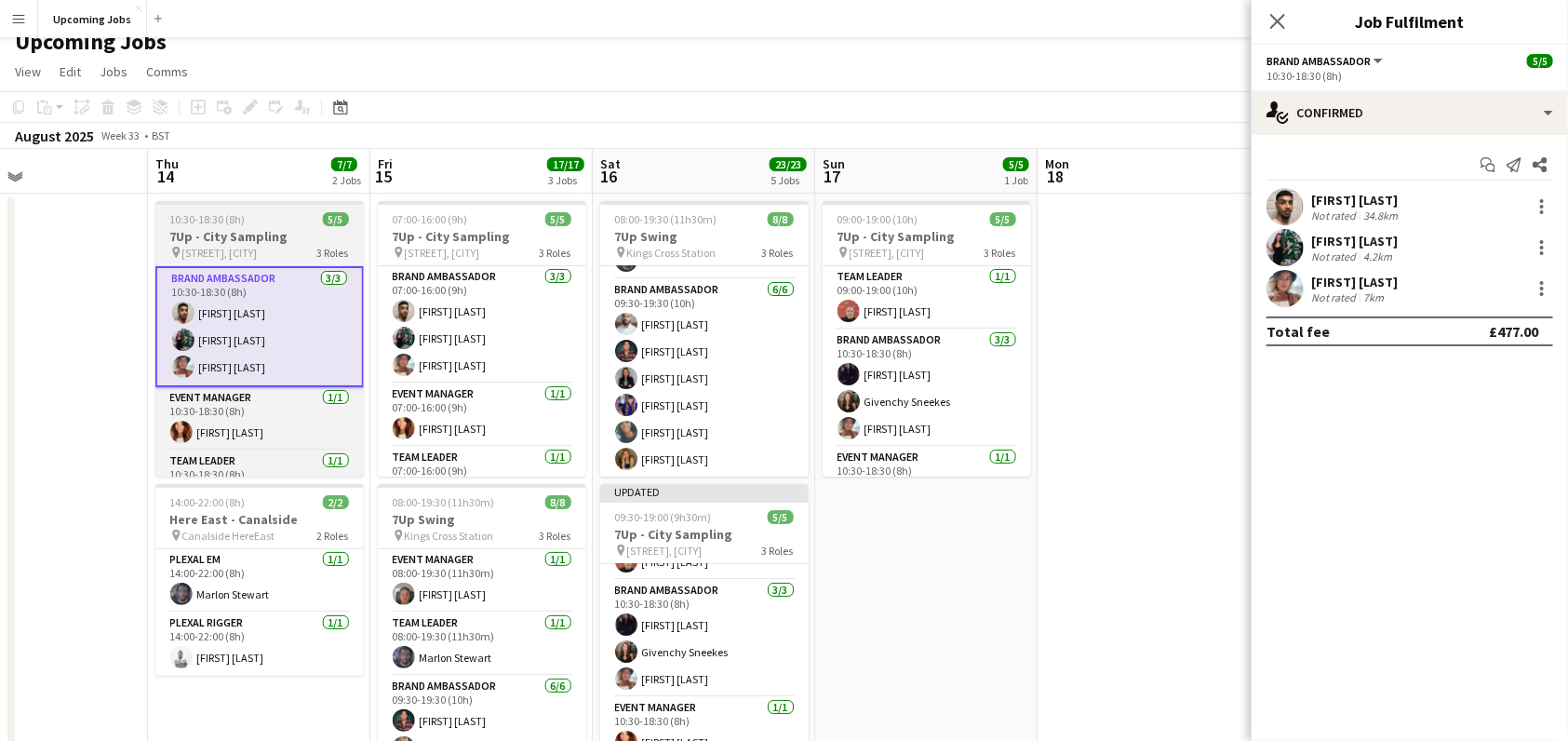 click on "10:30-18:30 (8h)    5/5" at bounding box center [260, 219] 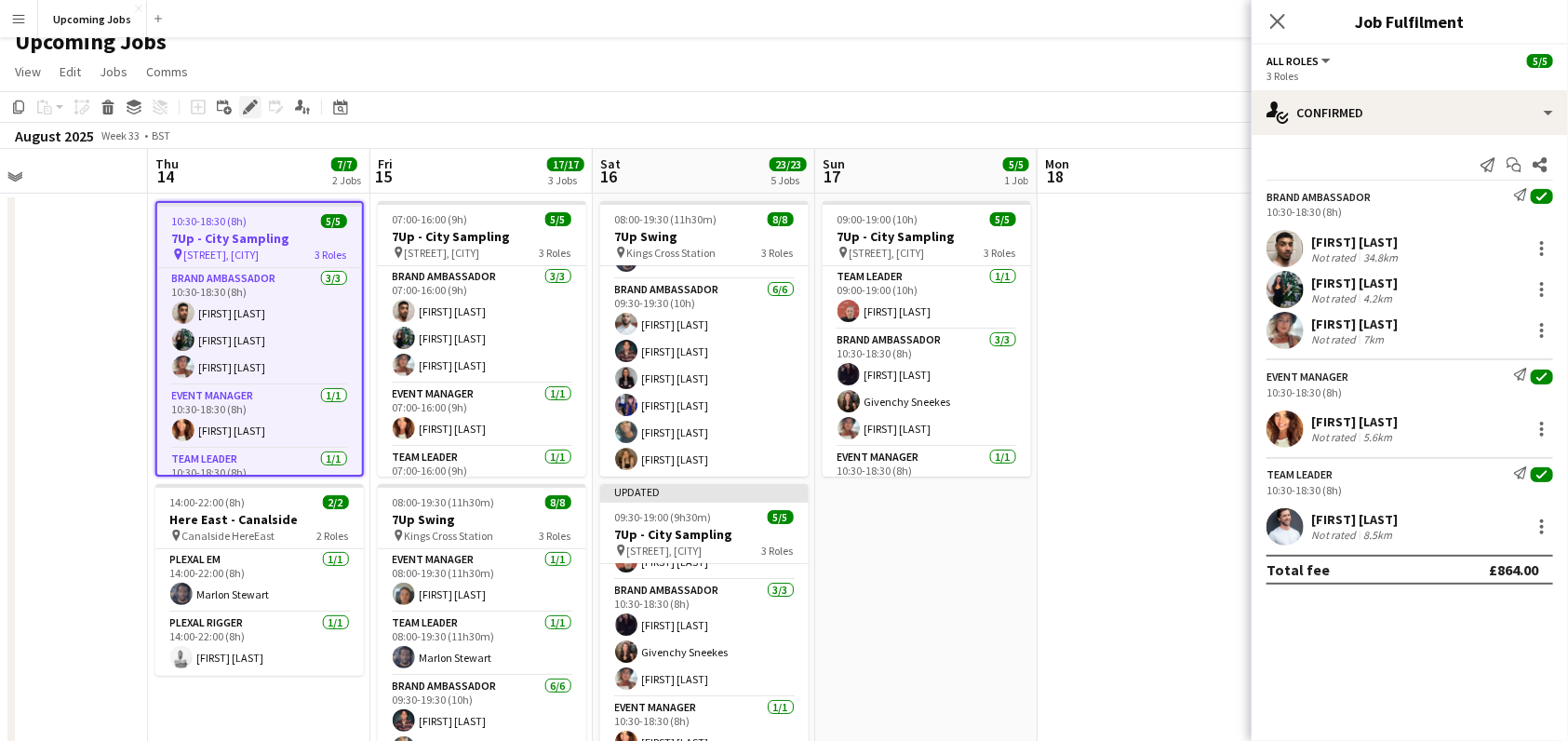 click on "Edit" 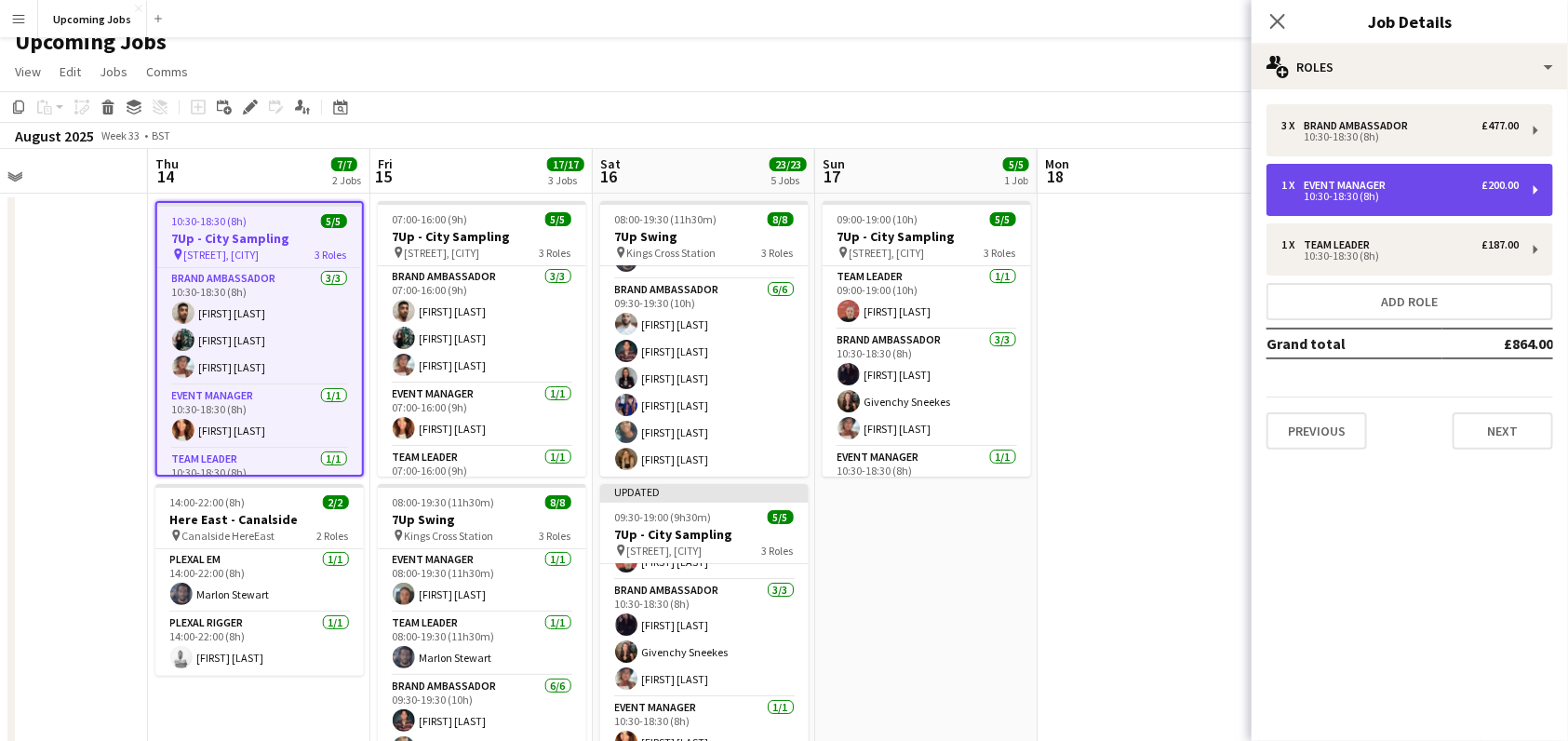 click on "10:30-18:30 (8h)" at bounding box center (1400, 196) 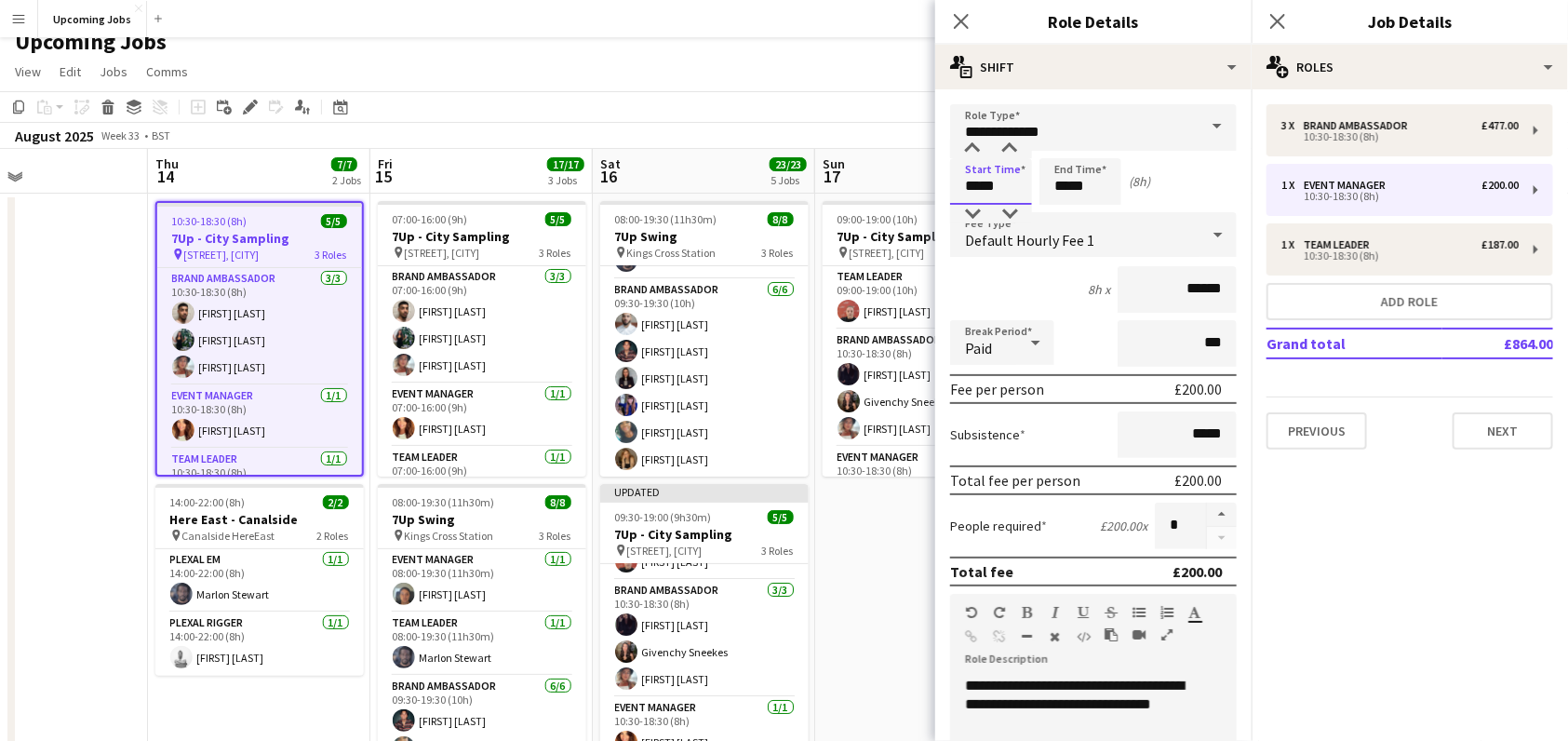 click on "*****" at bounding box center (991, 182) 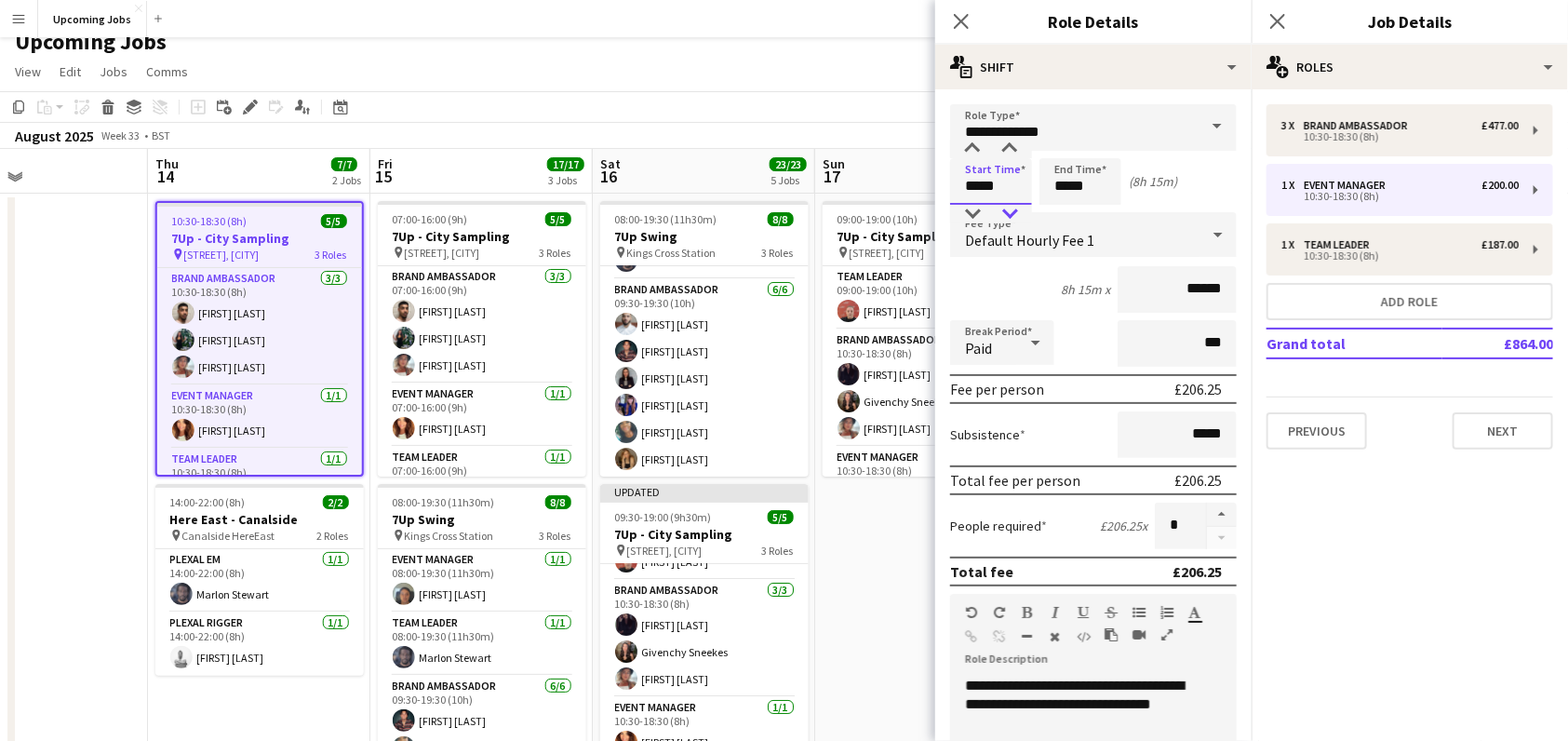 click at bounding box center [1010, 214] 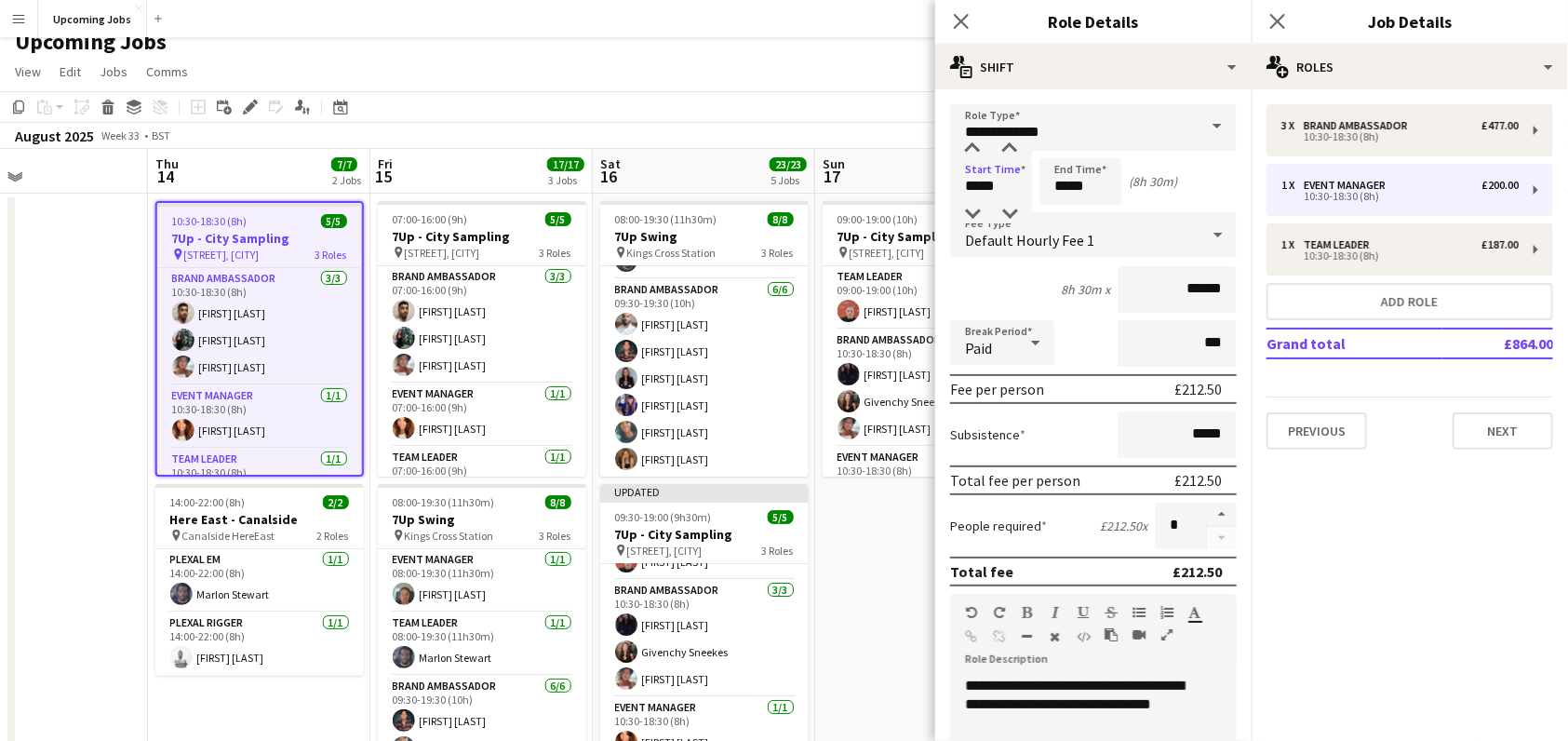 click on "pencil3
General details   3 x   Brand Ambassador   £477.00   10:30-18:30 (8h)   1 x   Event Manager   £200.00   10:30-18:30 (8h)   1 x   Team Leader   £187.00   10:30-18:30 (8h)   Add role   Grand total   £864.00   Previous   Next" 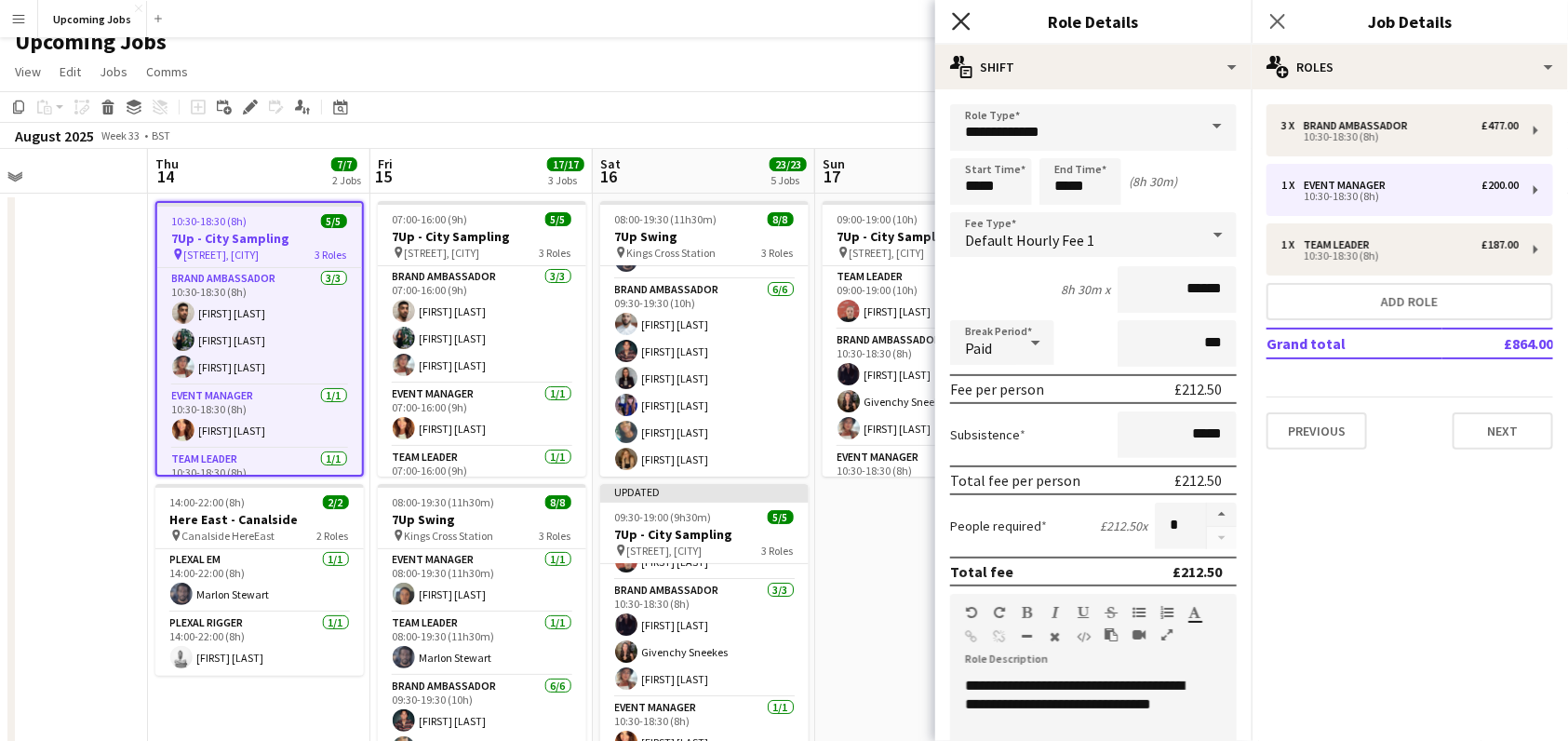 click on "Close pop-in" 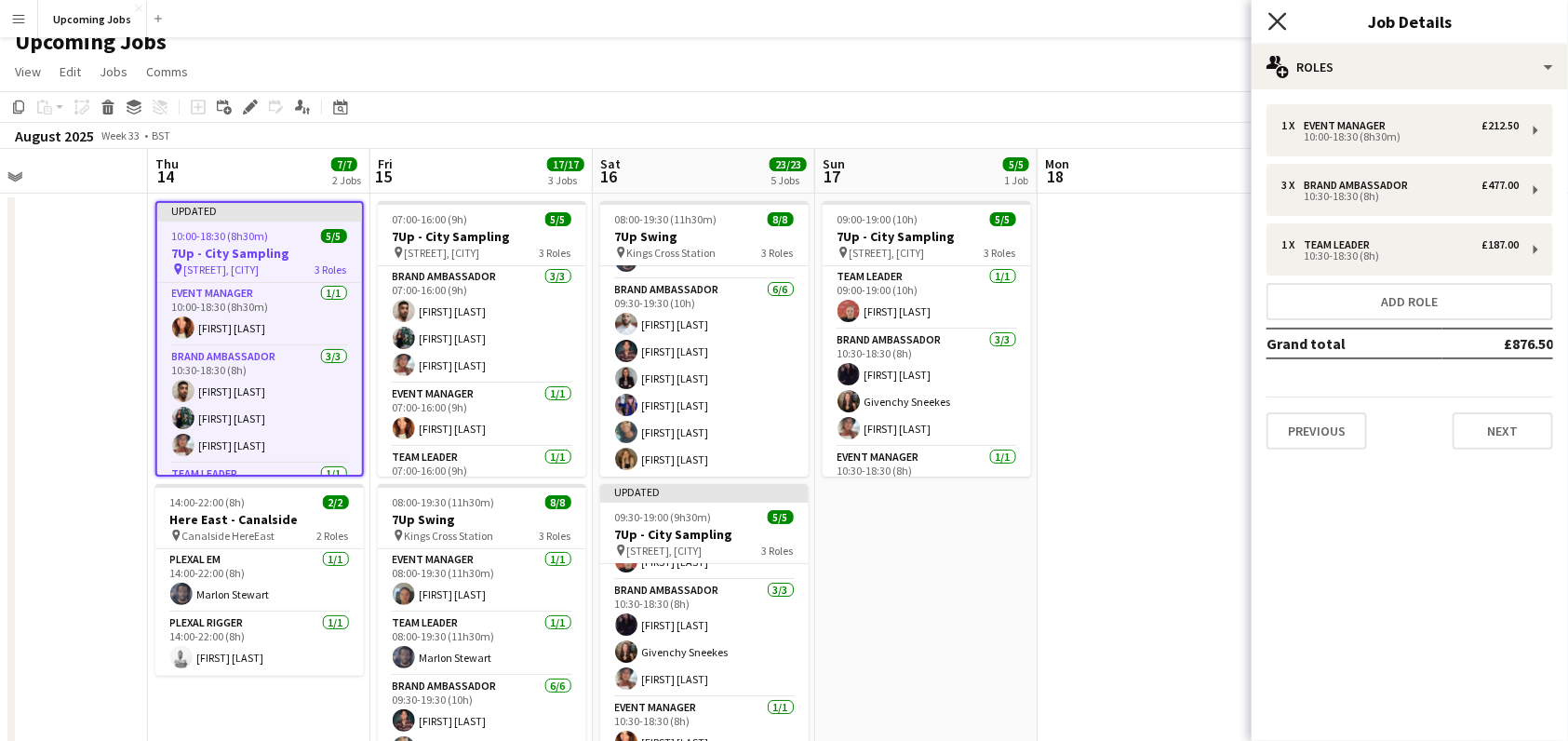 click on "Close pop-in" 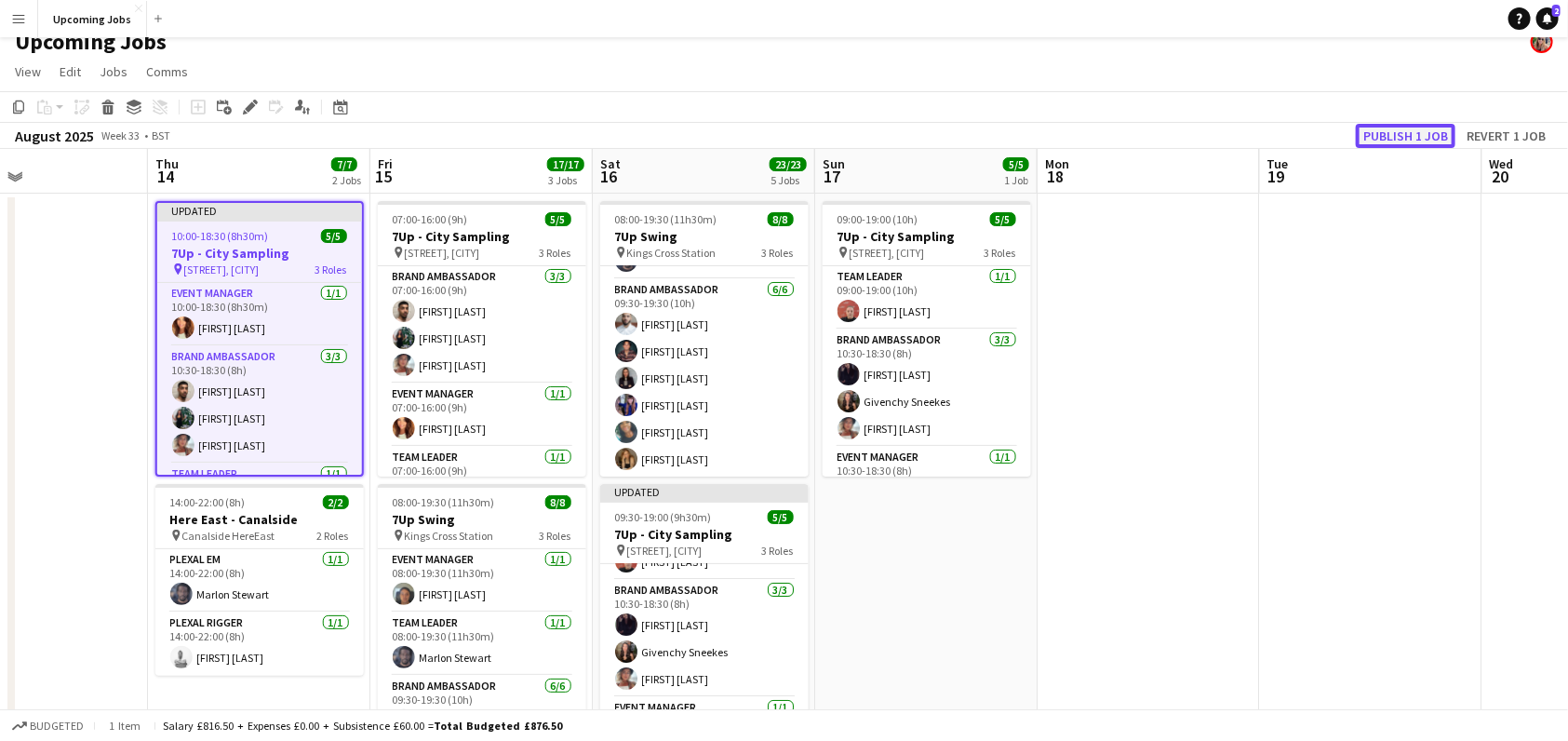 click on "Publish 1 job" 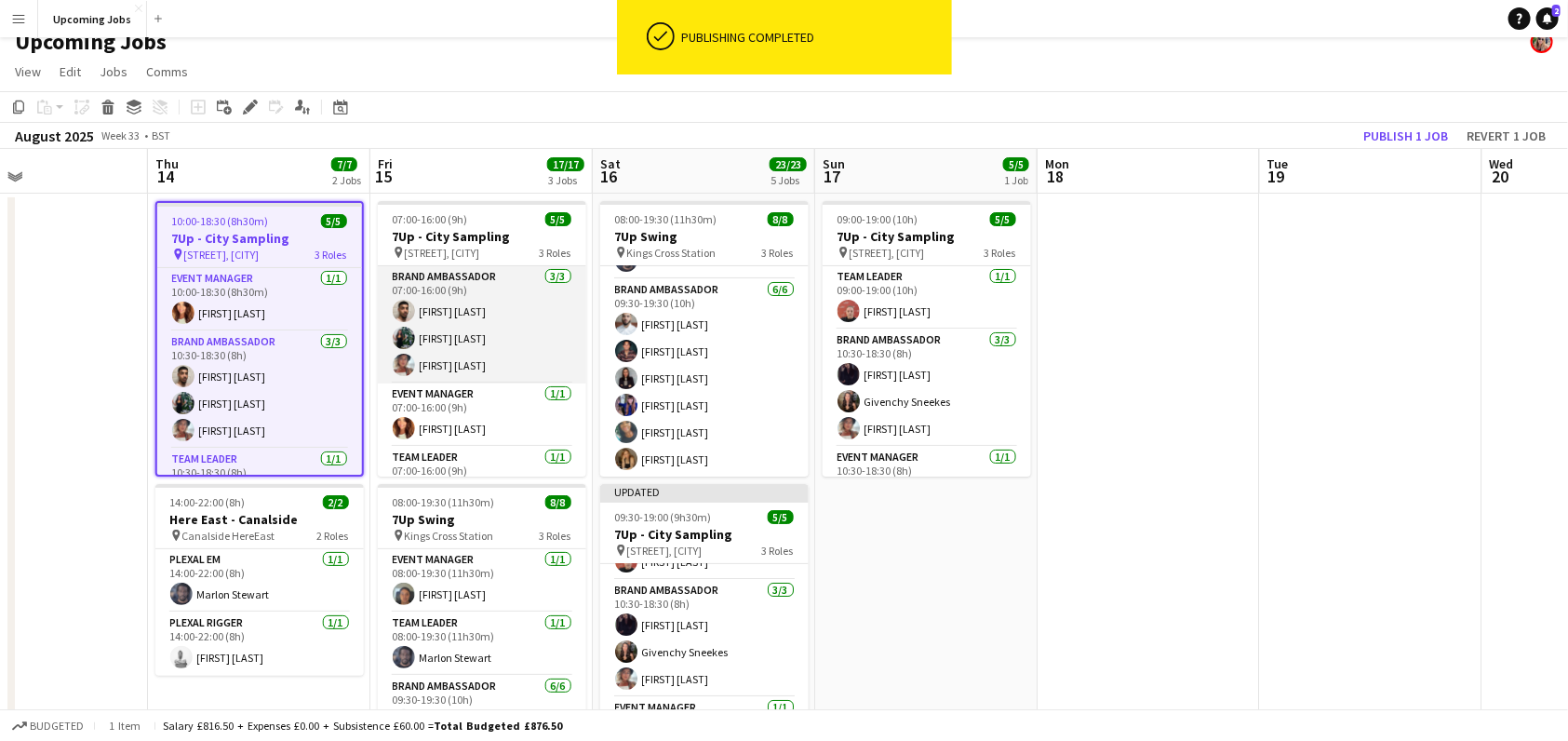 click on "Brand Ambassador   3/3   07:00-16:00 (9h)
[FIRST] [LAST] [FIRST] [LAST] [FIRST] [LAST]" at bounding box center (482, 325) 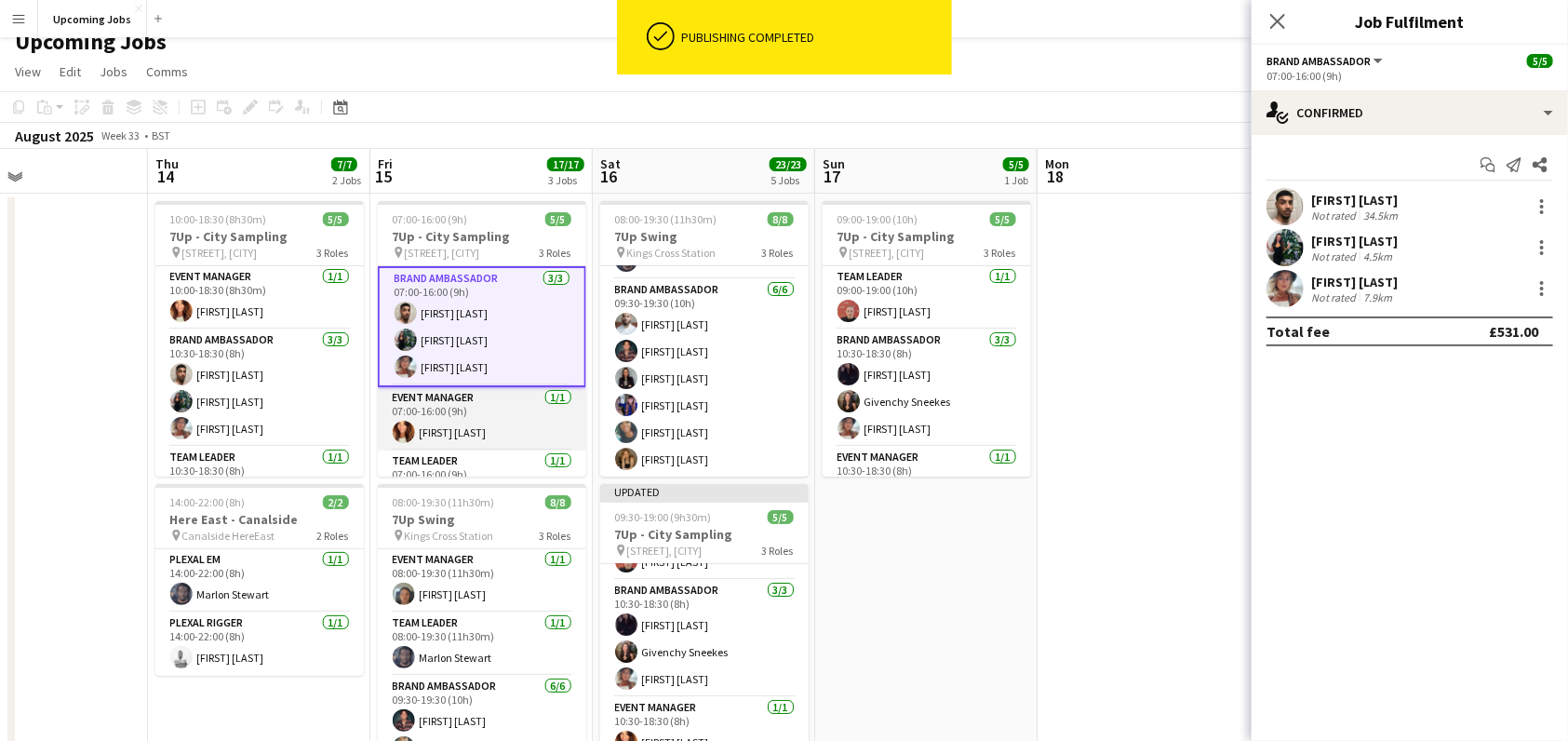 click on "Event Manager   1/1   07:00-16:00 (9h)
[FIRST] [LAST]" at bounding box center (482, 419) 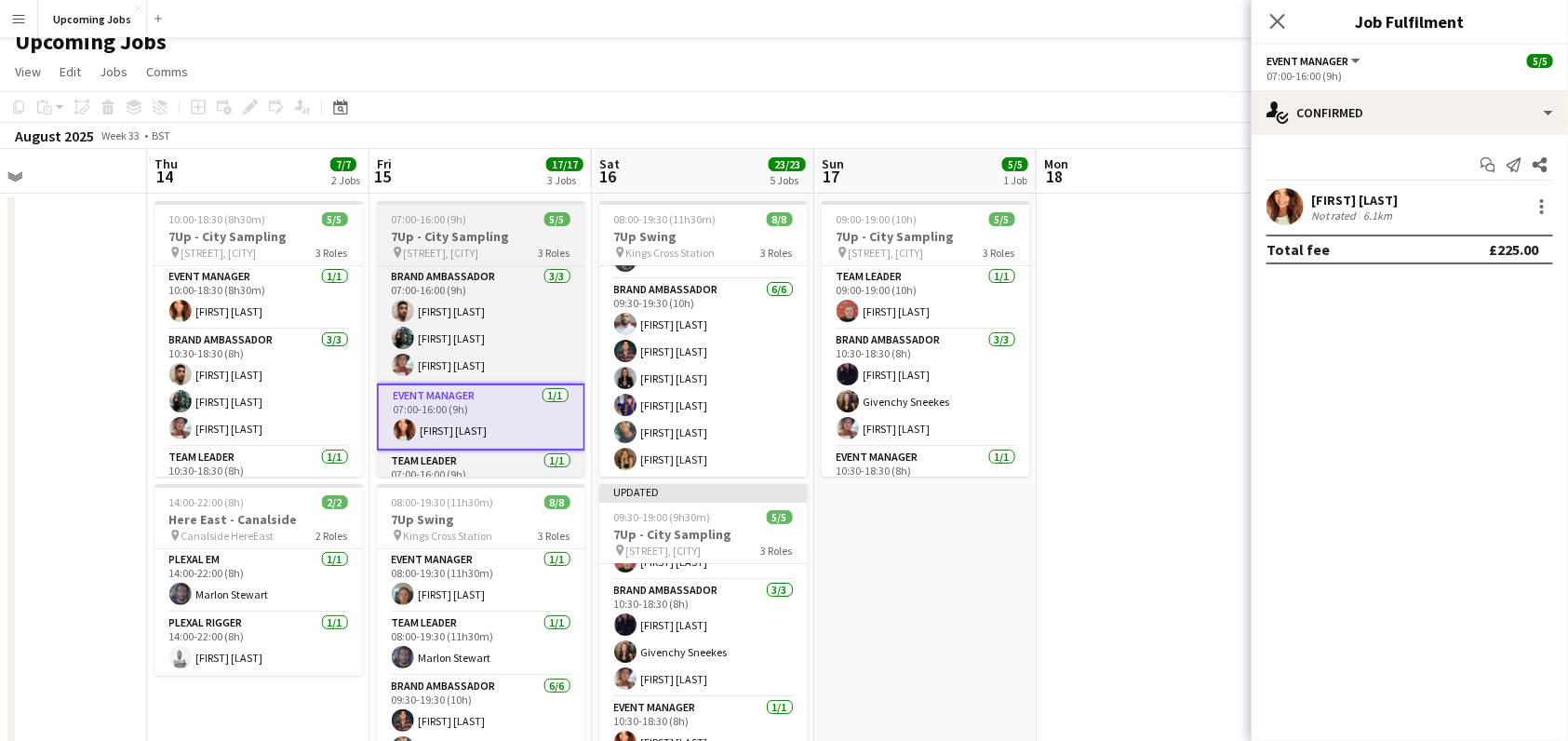 click on "07:00-16:00 (9h)    5/5   7Up - City Sampling
pin
[STREET], [CITY]   3 Roles   Brand Ambassador   3/3   07:00-16:00 (9h)
[FIRST] [LAST] [FIRST] [LAST] [FIRST] [LAST]  Event Manager   1/1   07:00-16:00 (9h)
[FIRST] [LAST]  Team Leader   1/1   07:00-16:00 (9h)
[FIRST] [LAST]" at bounding box center (481, 339) 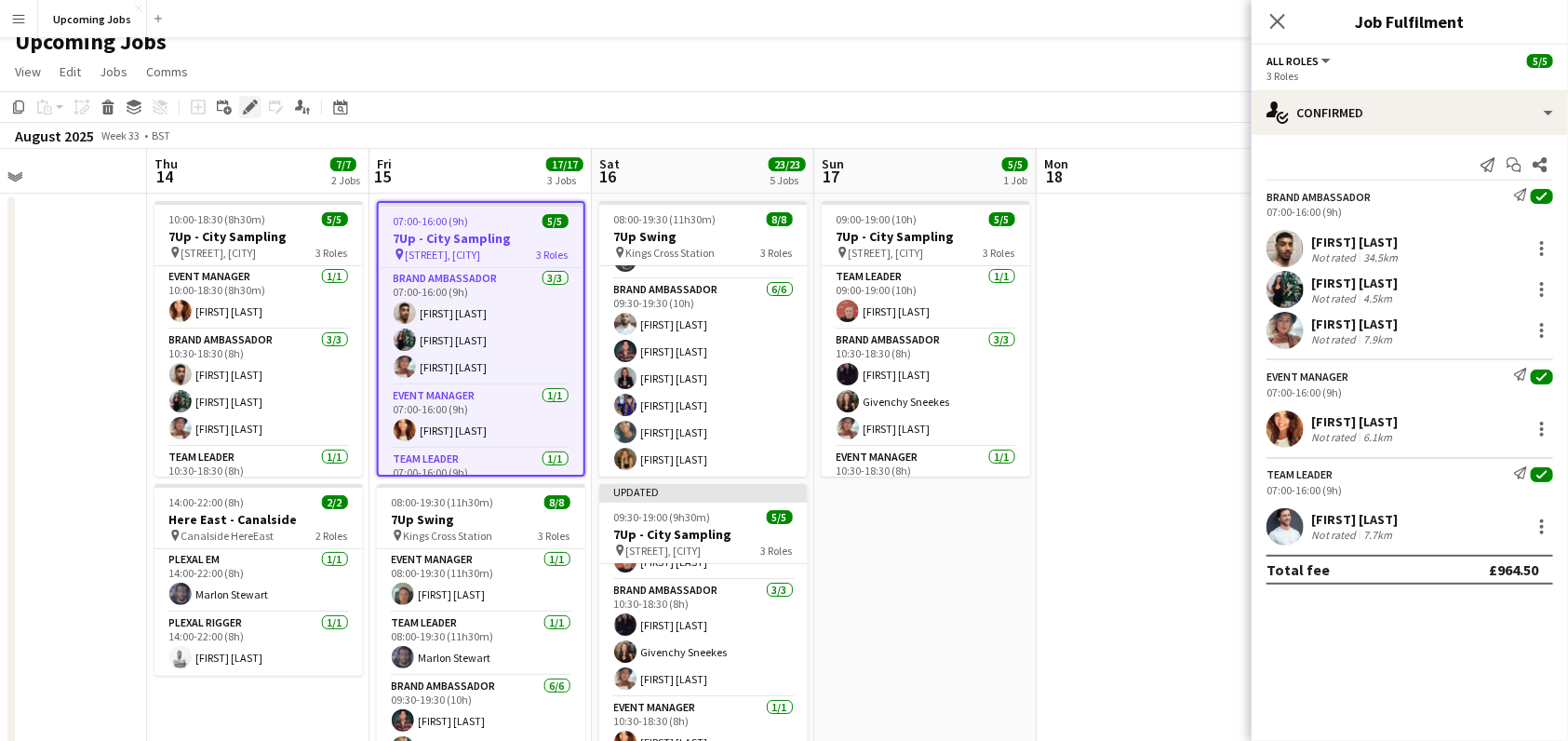 click on "Edit" 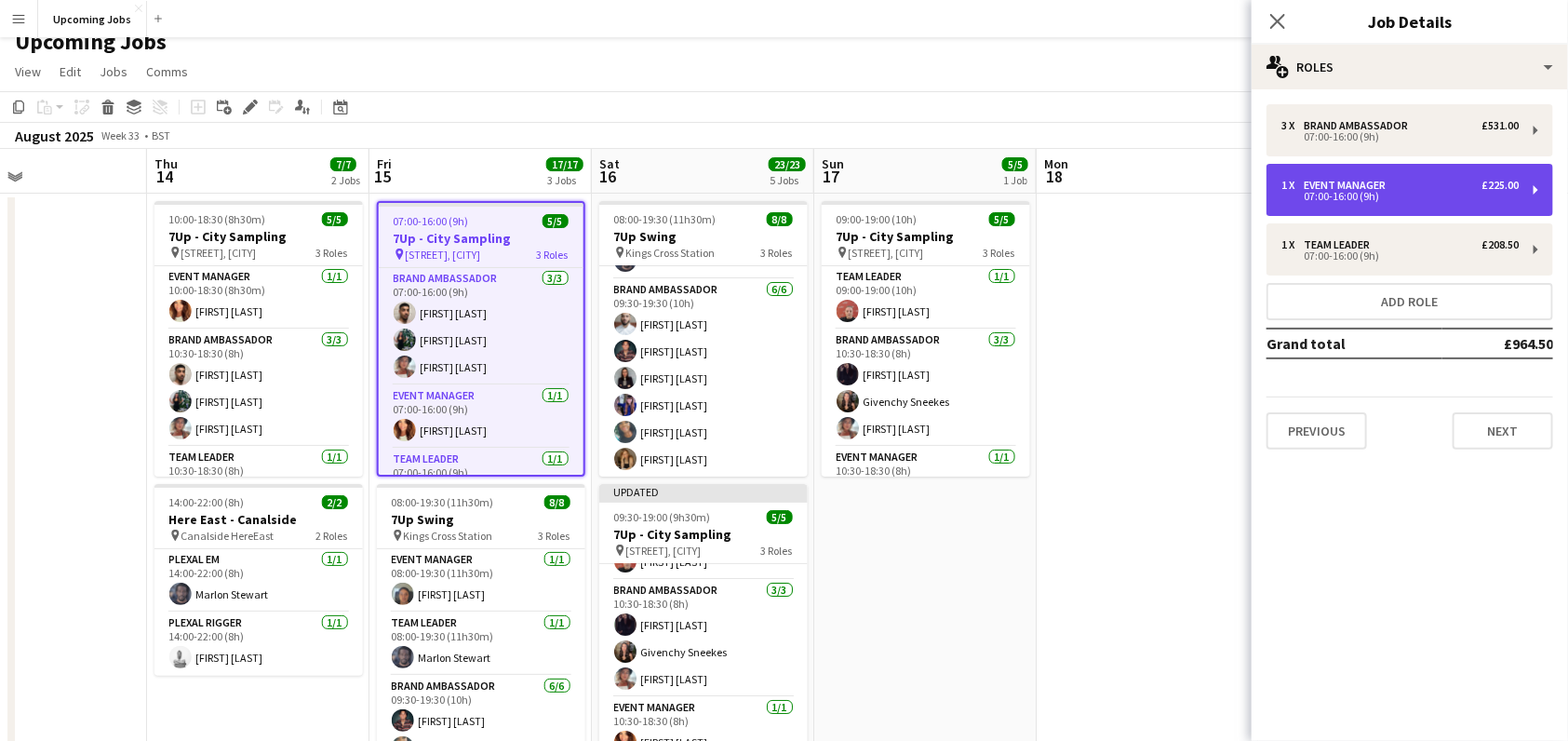 click on "Event Manager" at bounding box center [1348, 185] 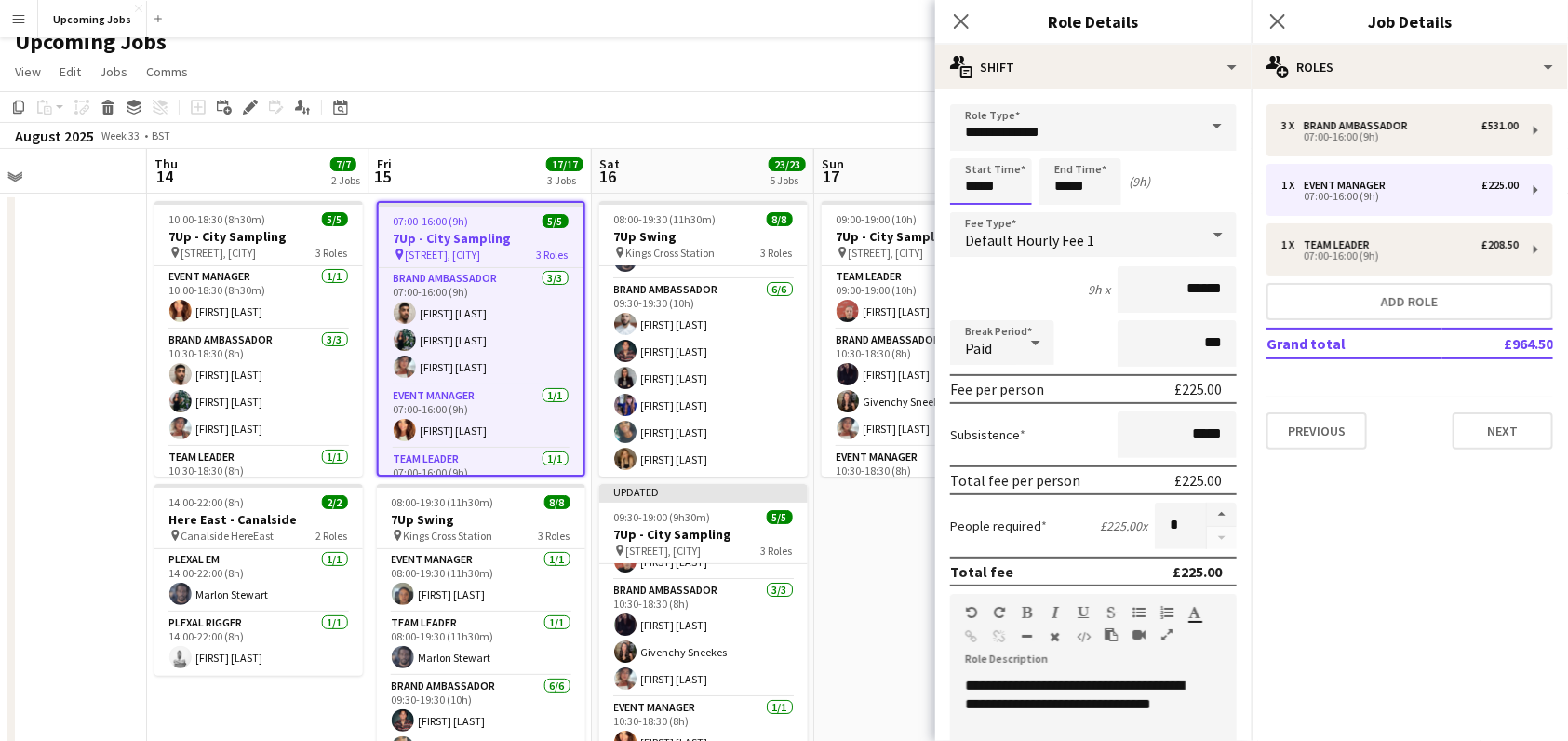 click on "*****" at bounding box center [991, 182] 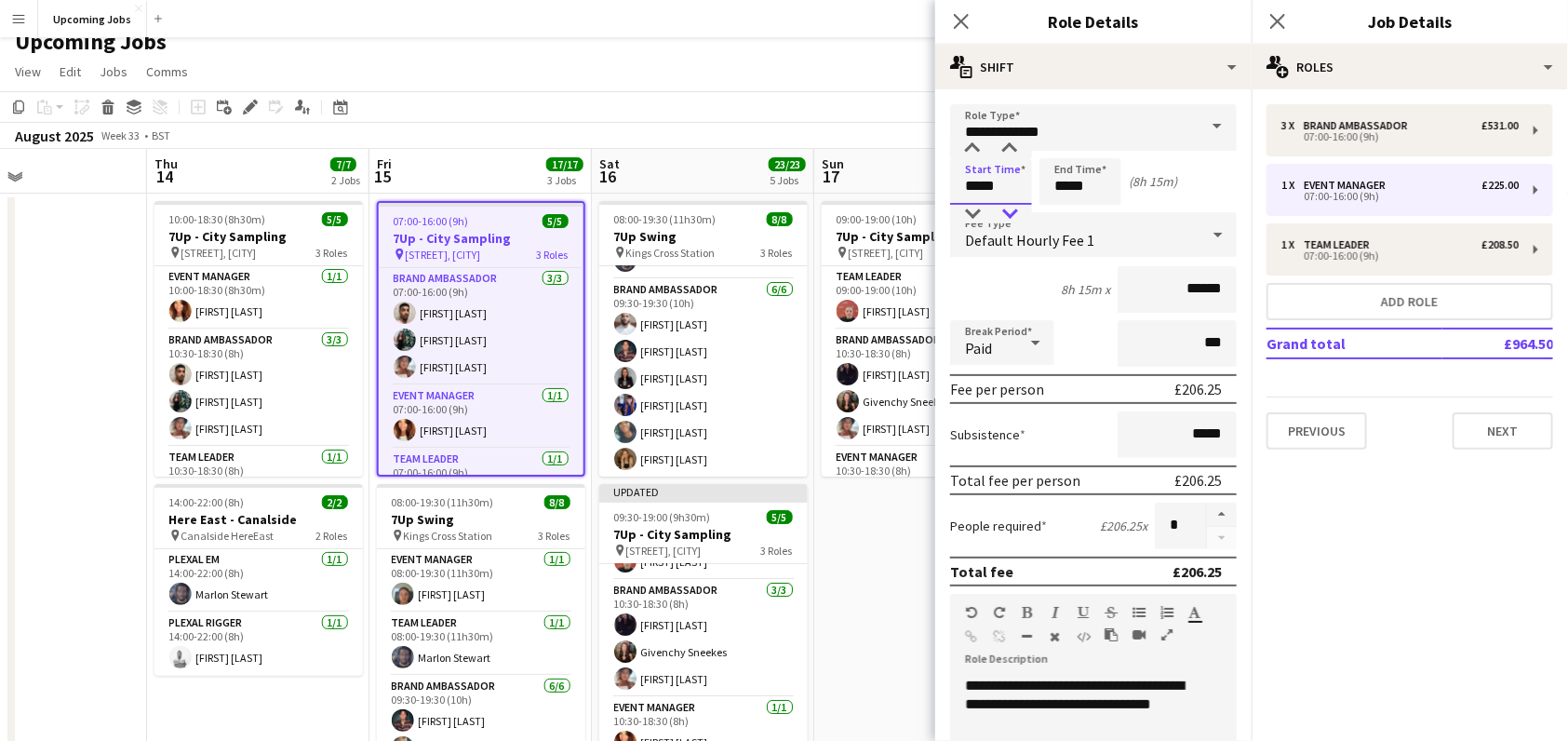 click at bounding box center (1010, 214) 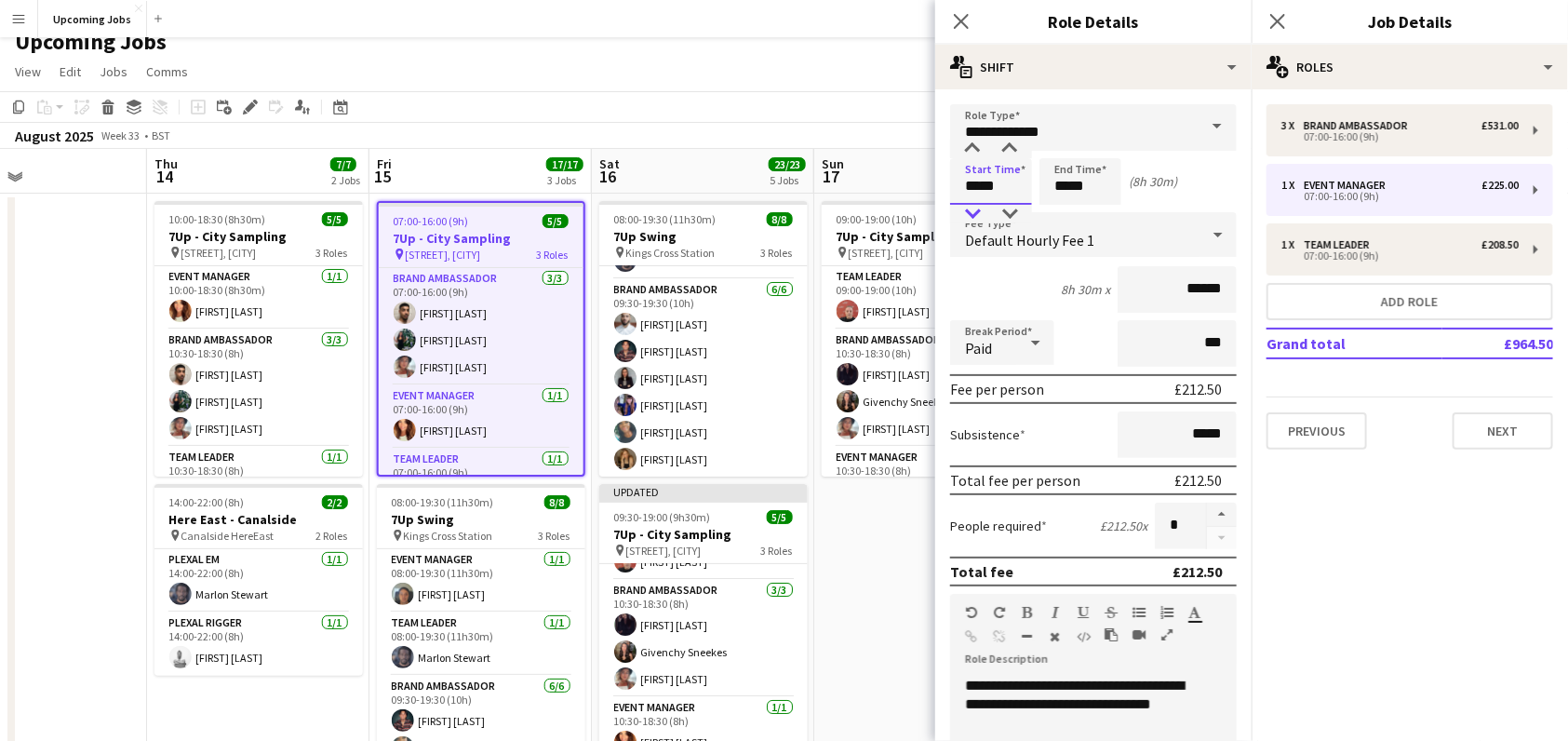 type on "*****" 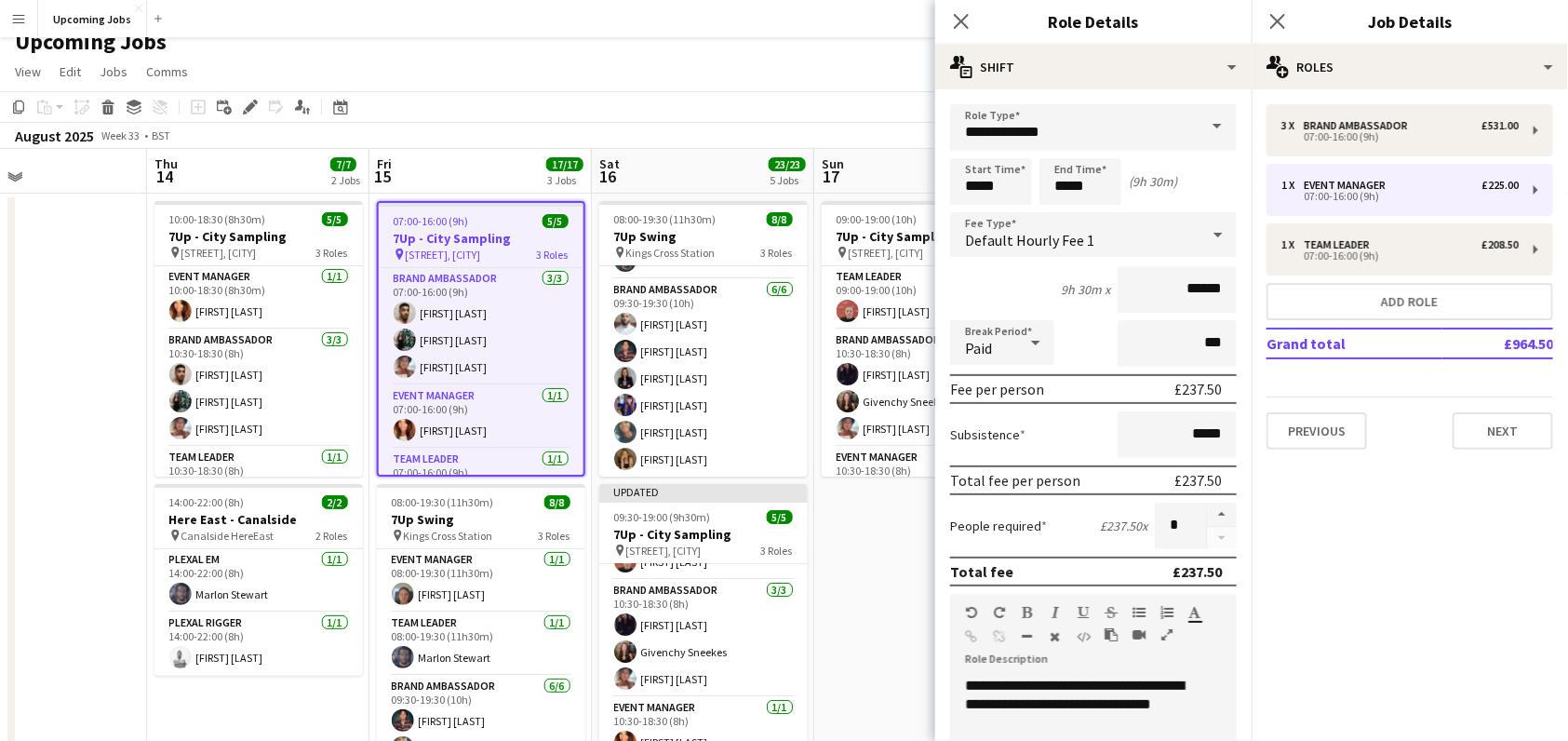 click on "Start Time  *****  End Time  *****  (9h 30m)" at bounding box center (1093, 182) 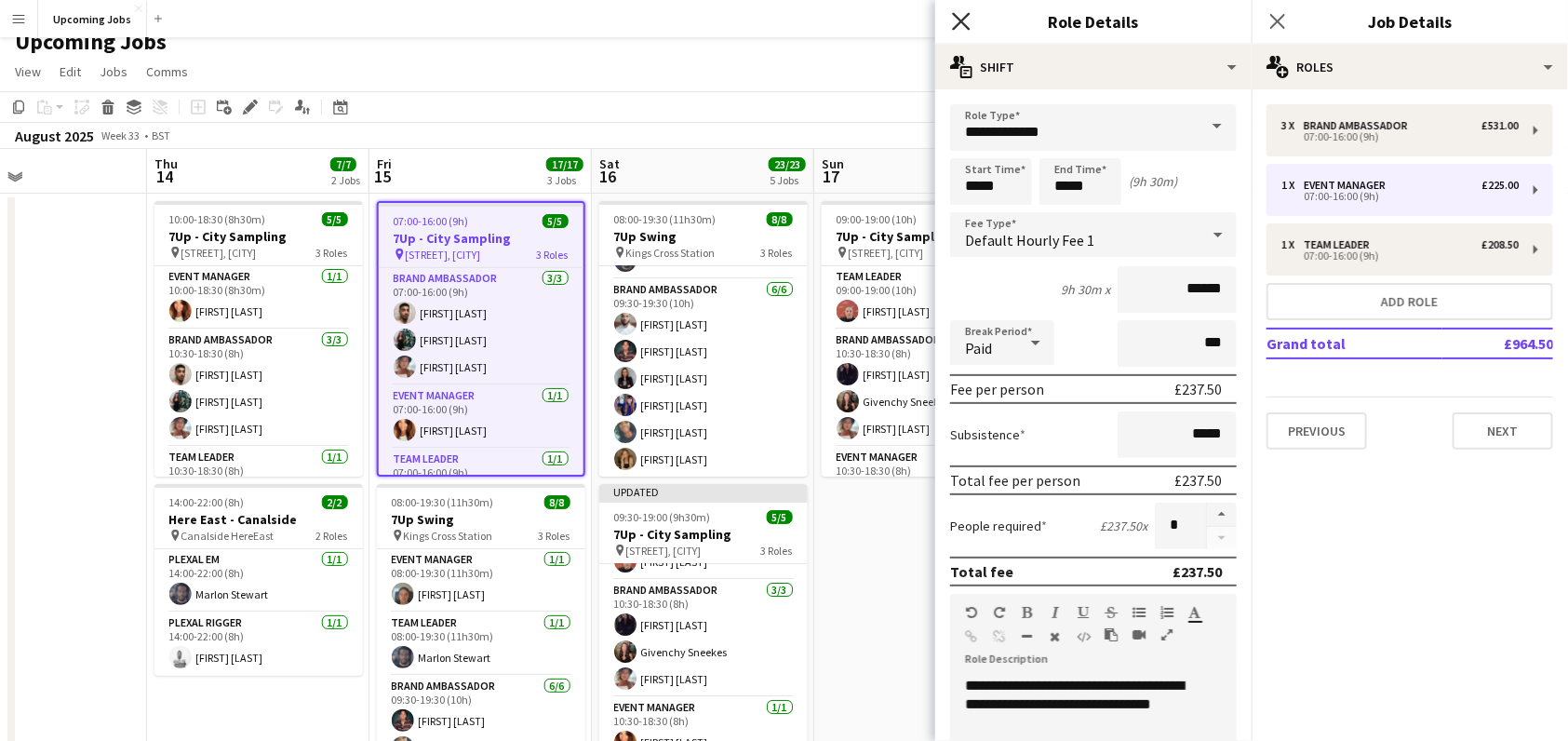 click 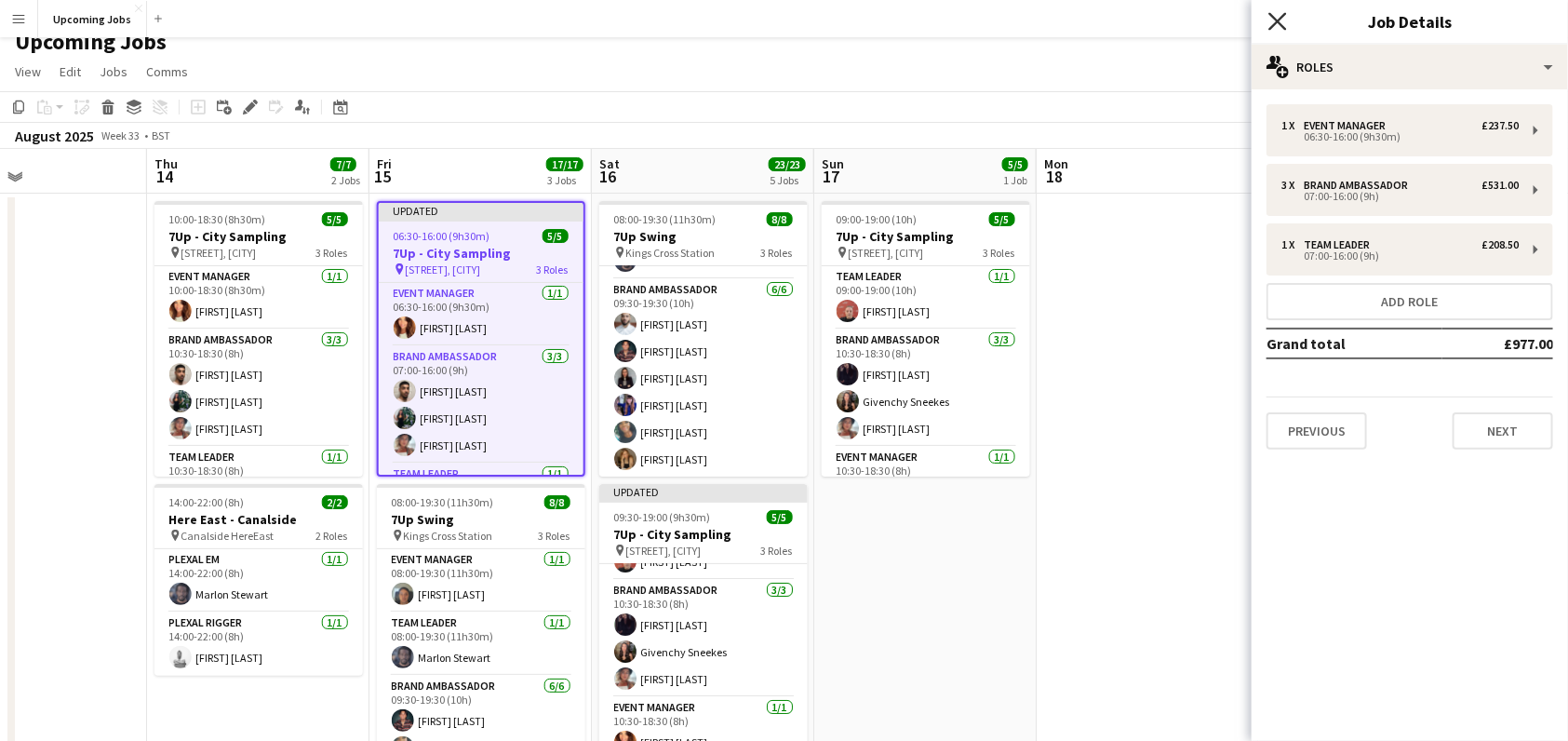 click on "Close pop-in" 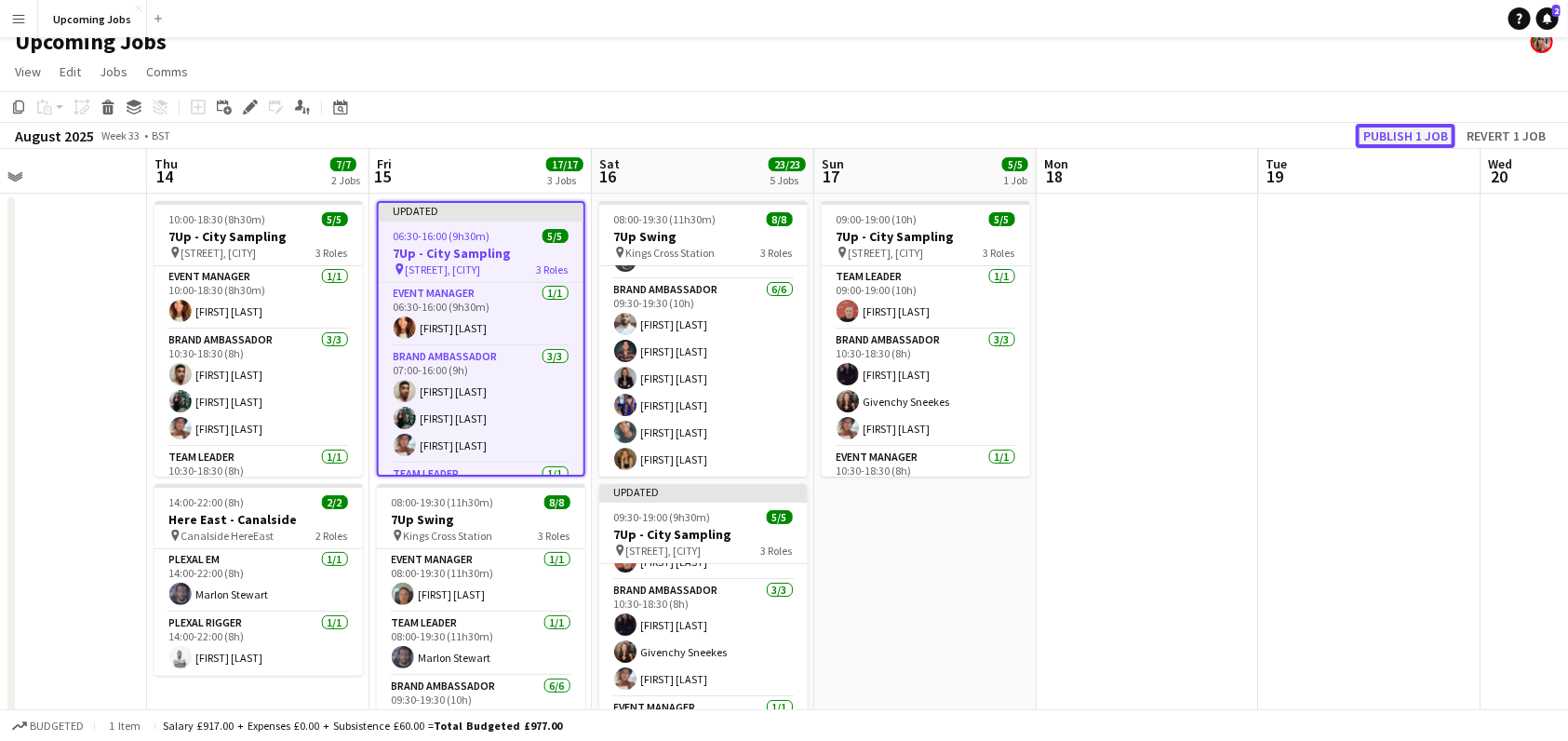 click on "Publish 1 job" 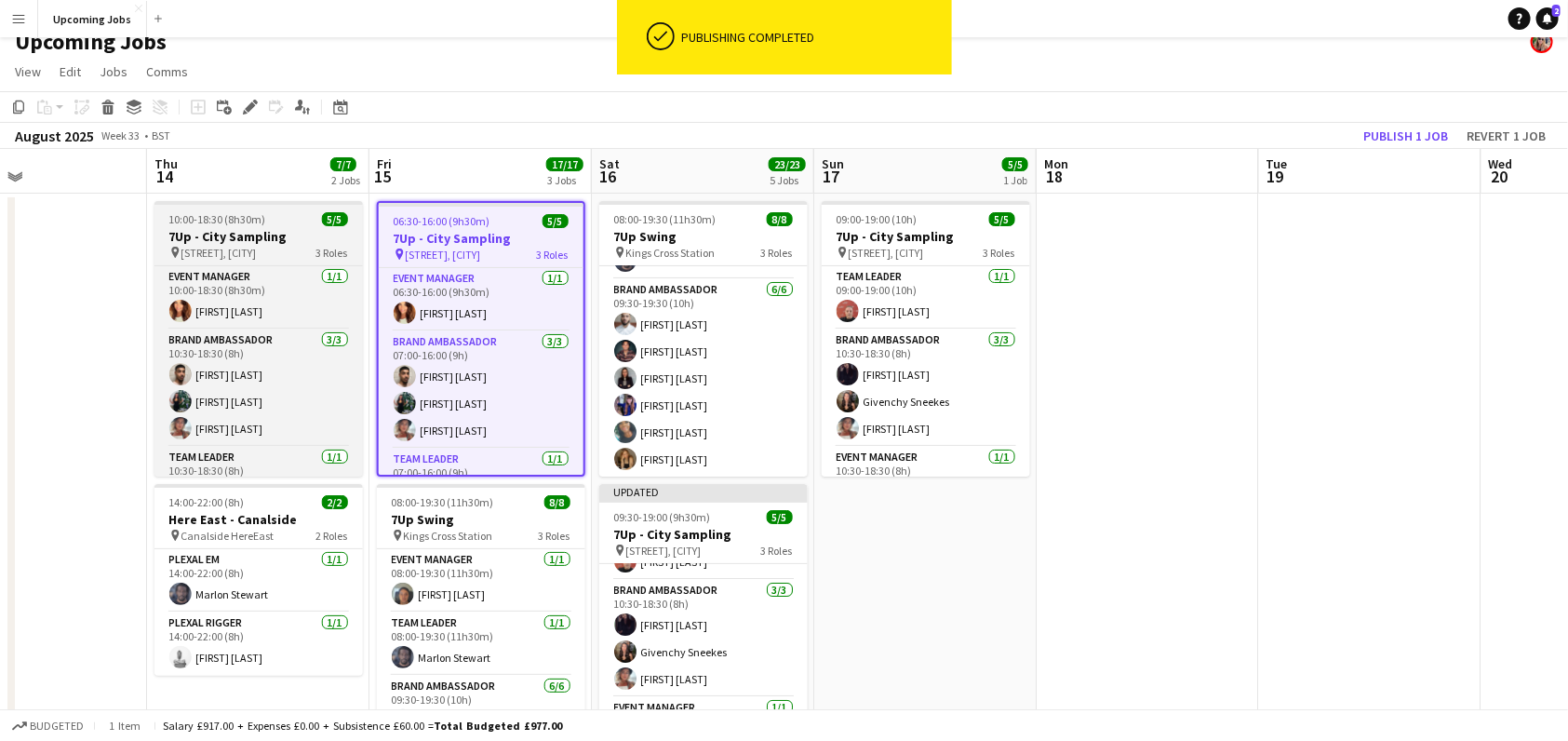 click on "10:00-18:30 (8h30m)    5/5   7Up - City Sampling
pin
[STREET], [CITY]   3 Roles   Event Manager   1/1   10:00-18:30 (8h30m)
[FIRST] [LAST]  Brand Ambassador   3/3   10:30-18:30 (8h)
[FIRST] [LAST] [FIRST] [LAST] [FIRST] [LAST]  Team Leader   1/1   10:30-18:30 (8h)
[FIRST] [LAST]" at bounding box center (259, 339) 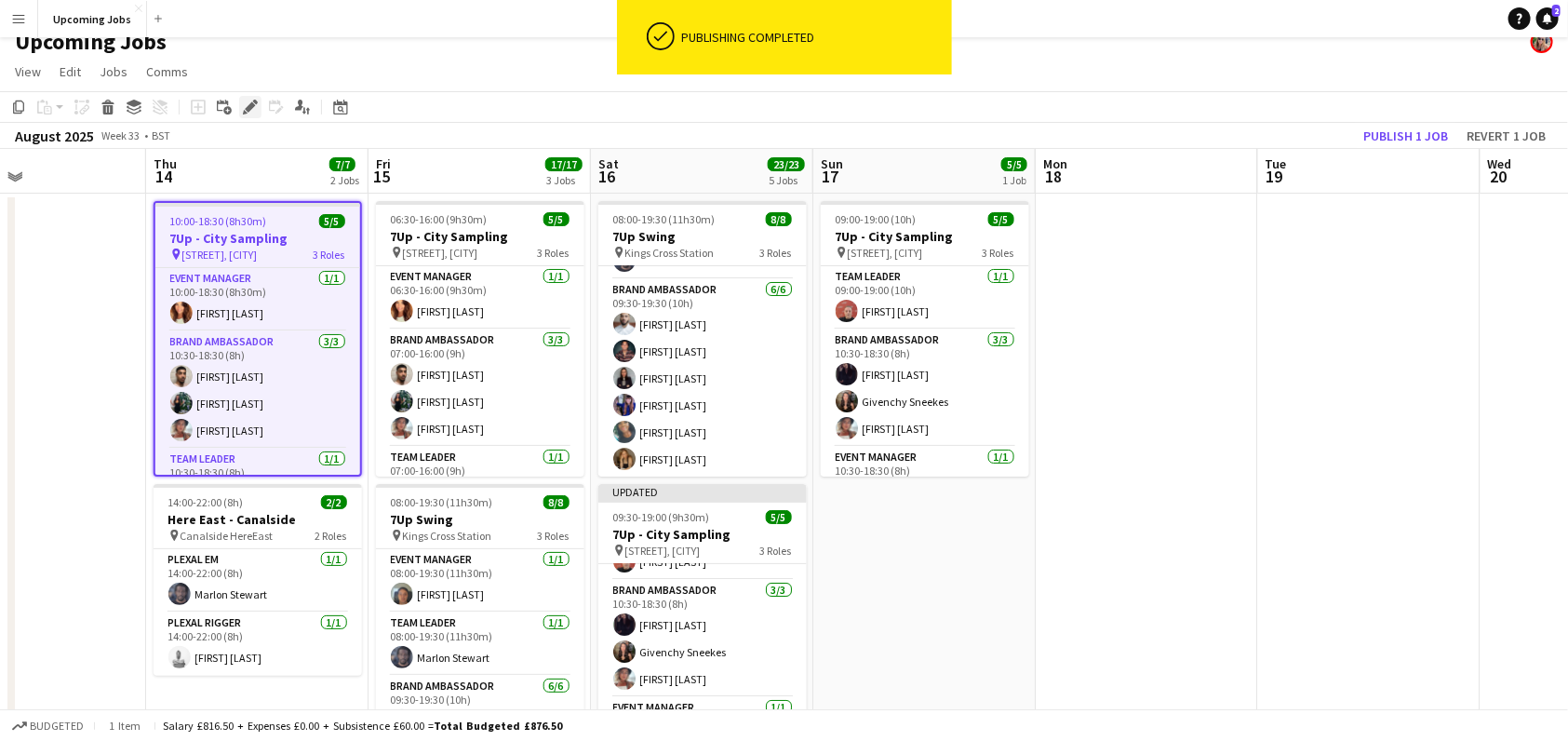 click on "Edit" at bounding box center (250, 107) 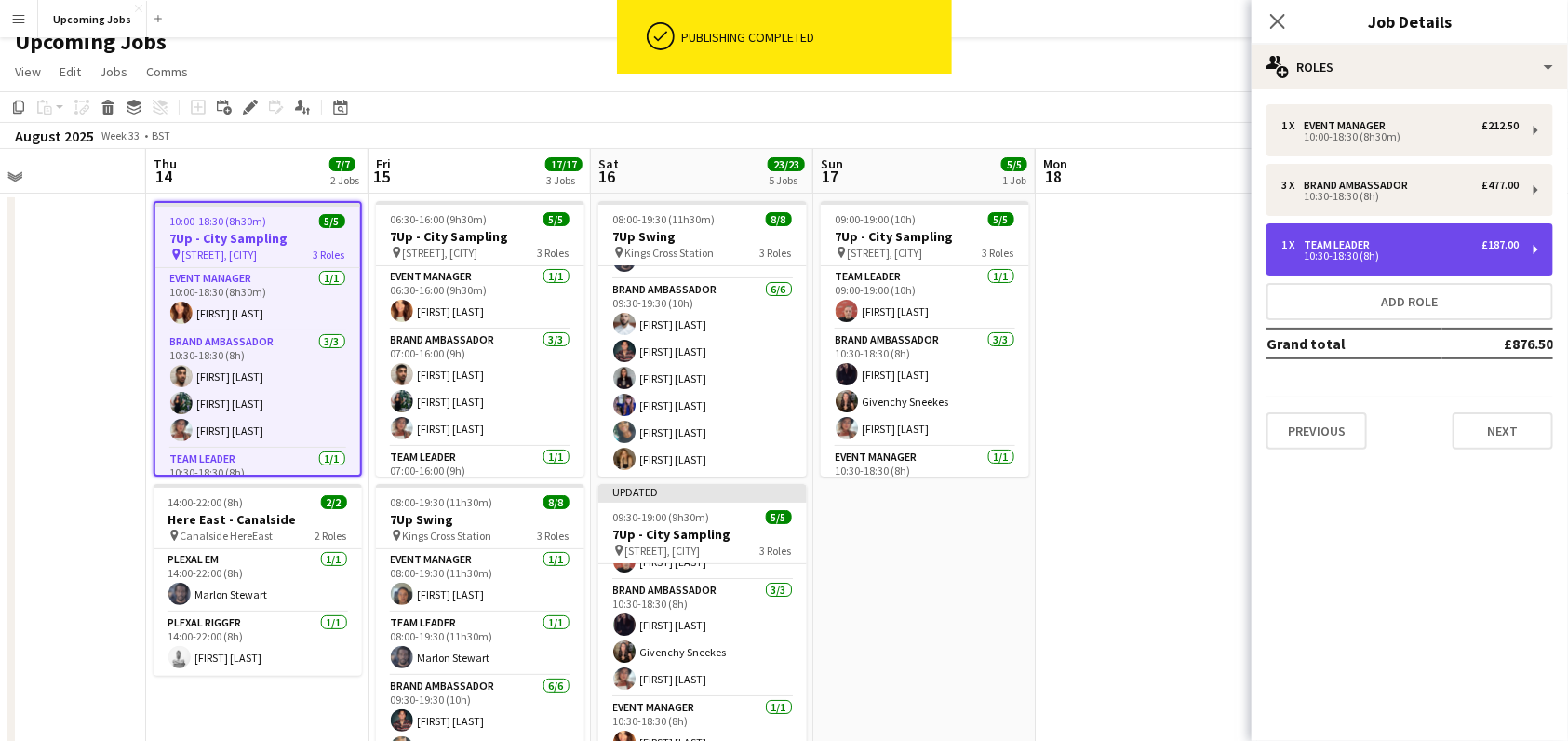 click on "10:30-18:30 (8h)" at bounding box center (1400, 256) 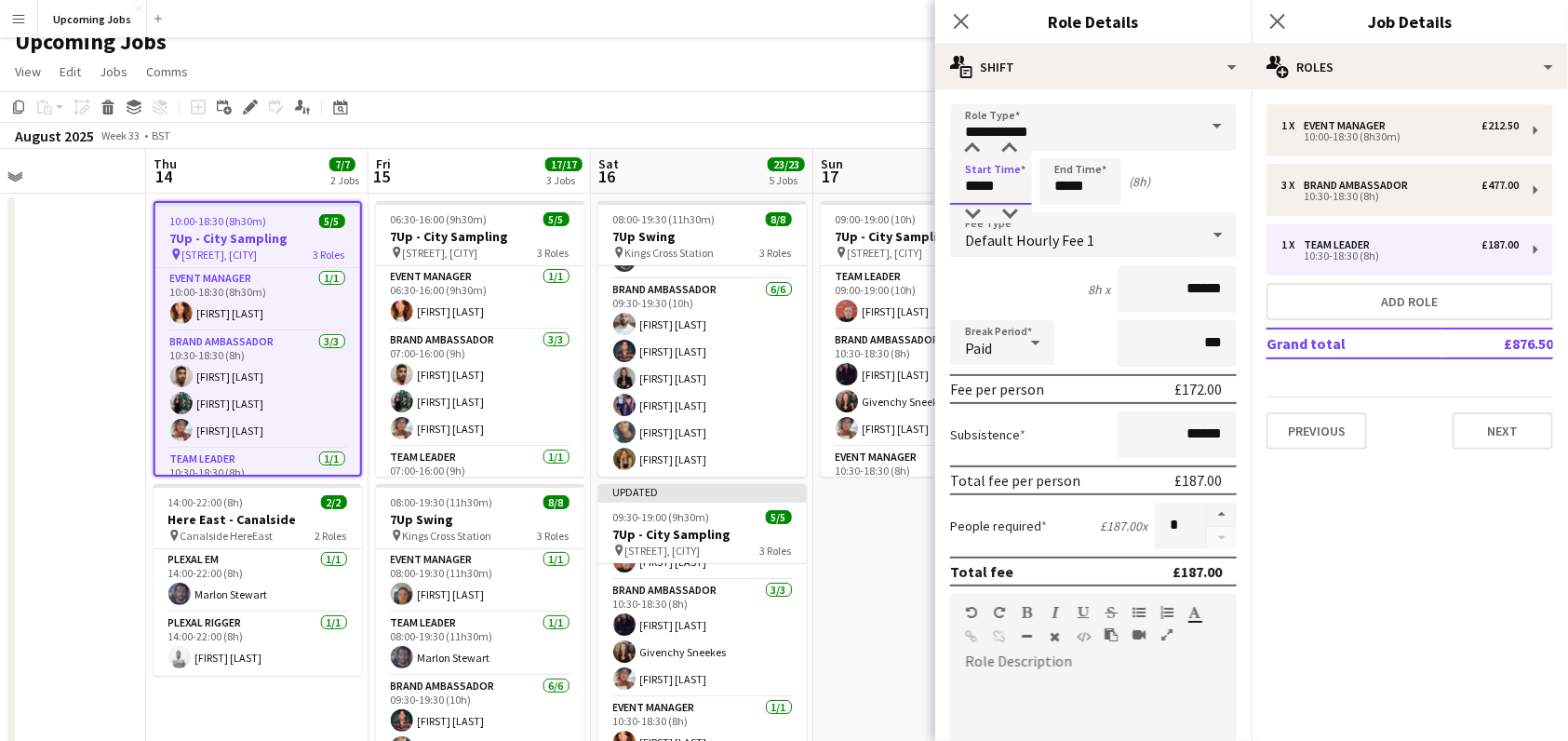 click on "*****" at bounding box center (991, 182) 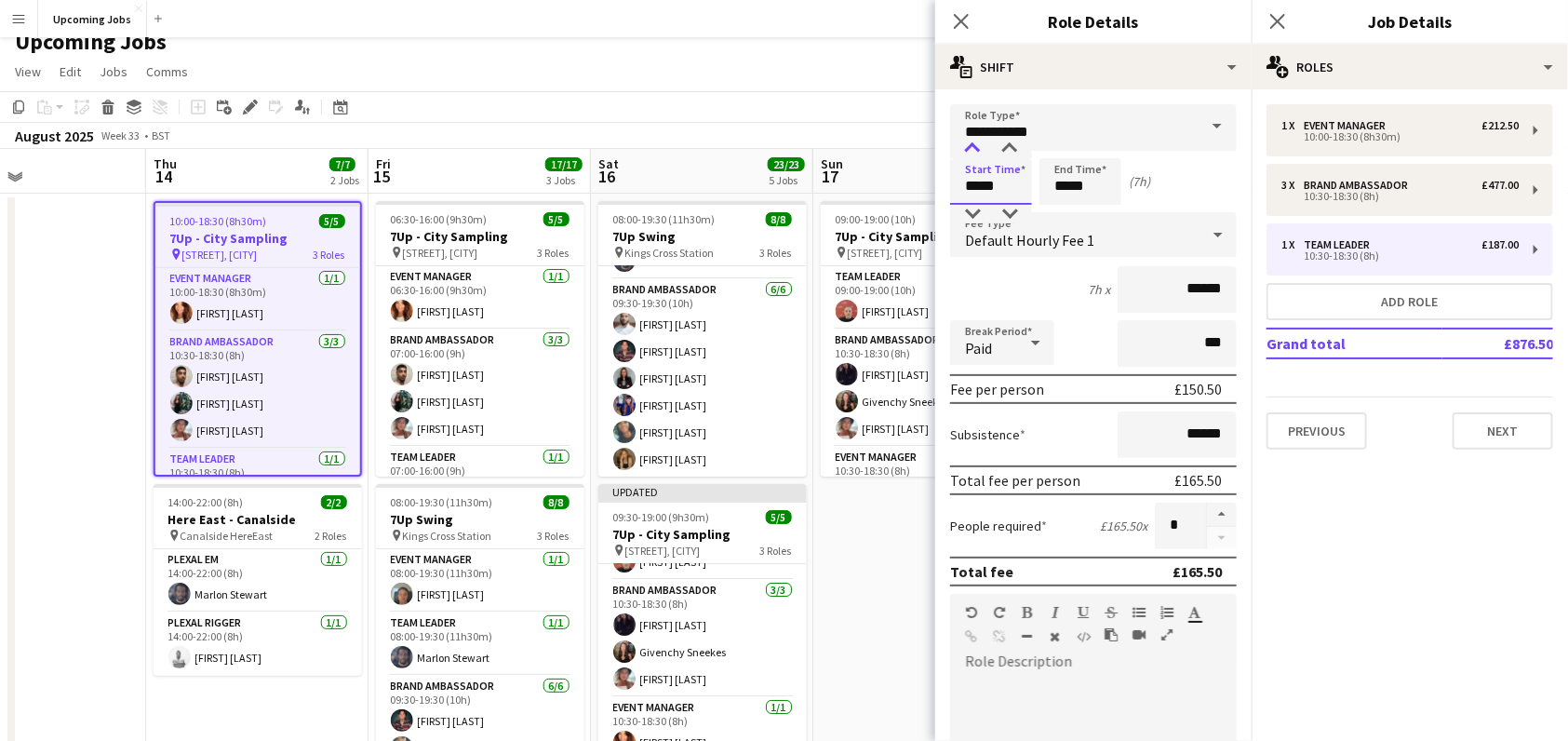 click at bounding box center [972, 149] 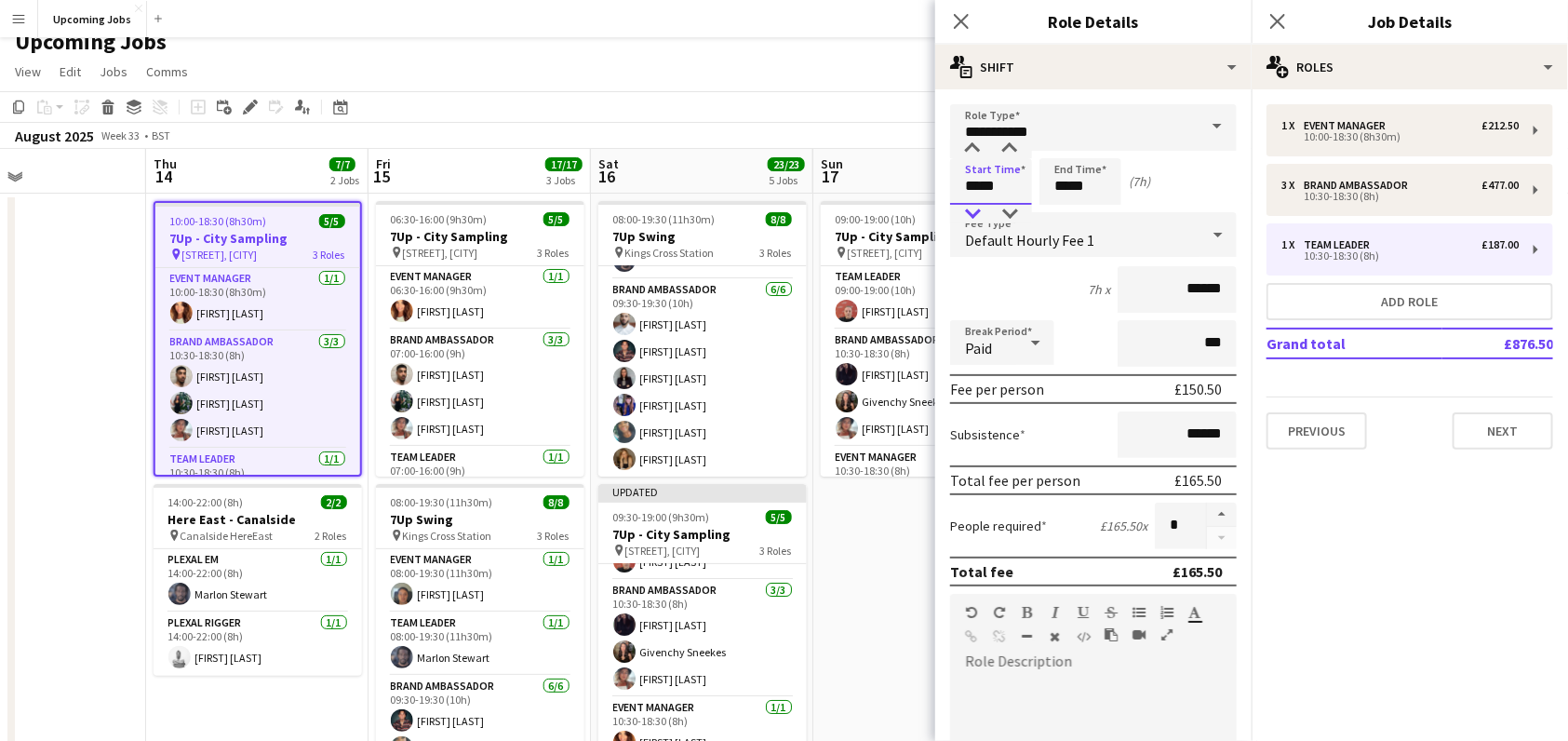 click at bounding box center [972, 214] 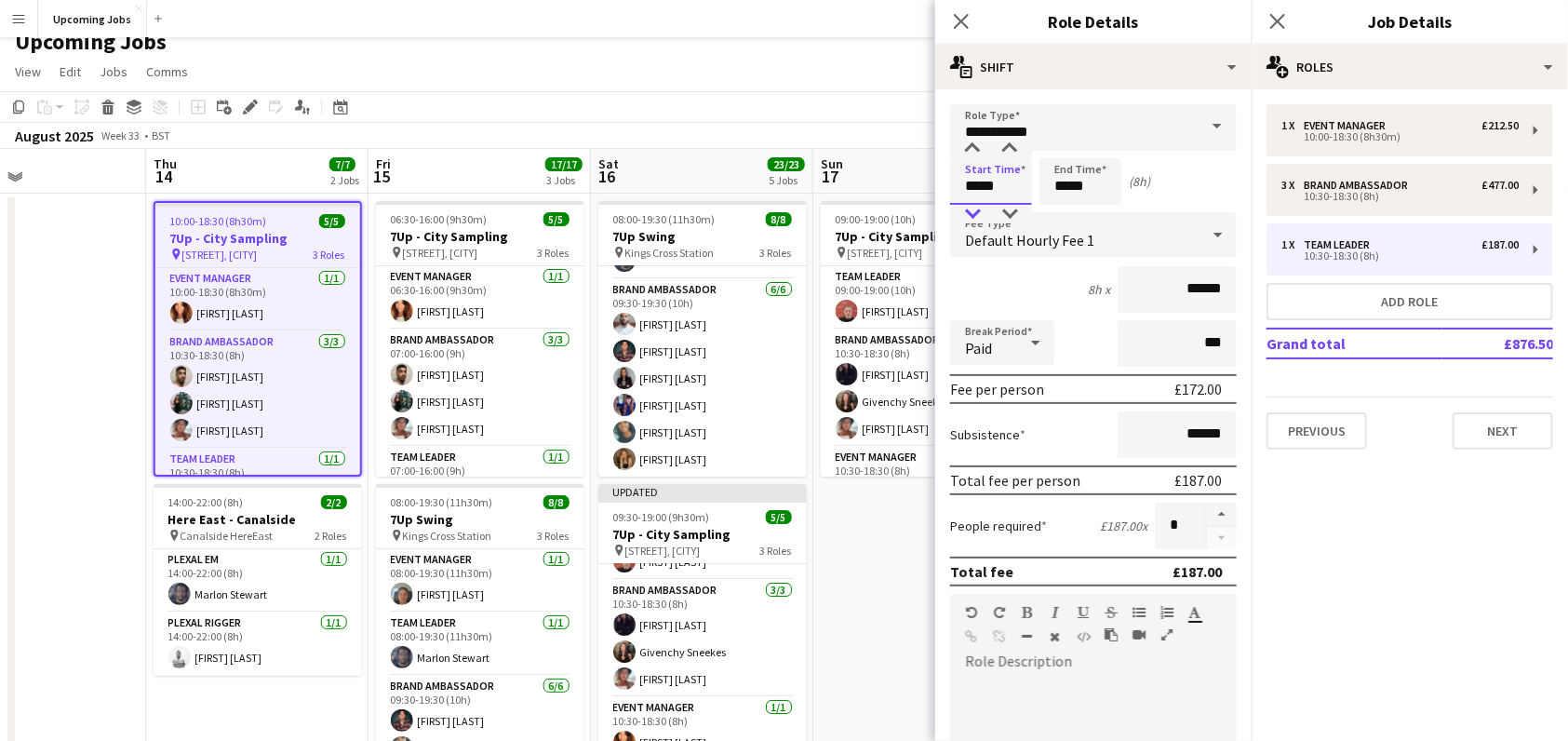 type on "*****" 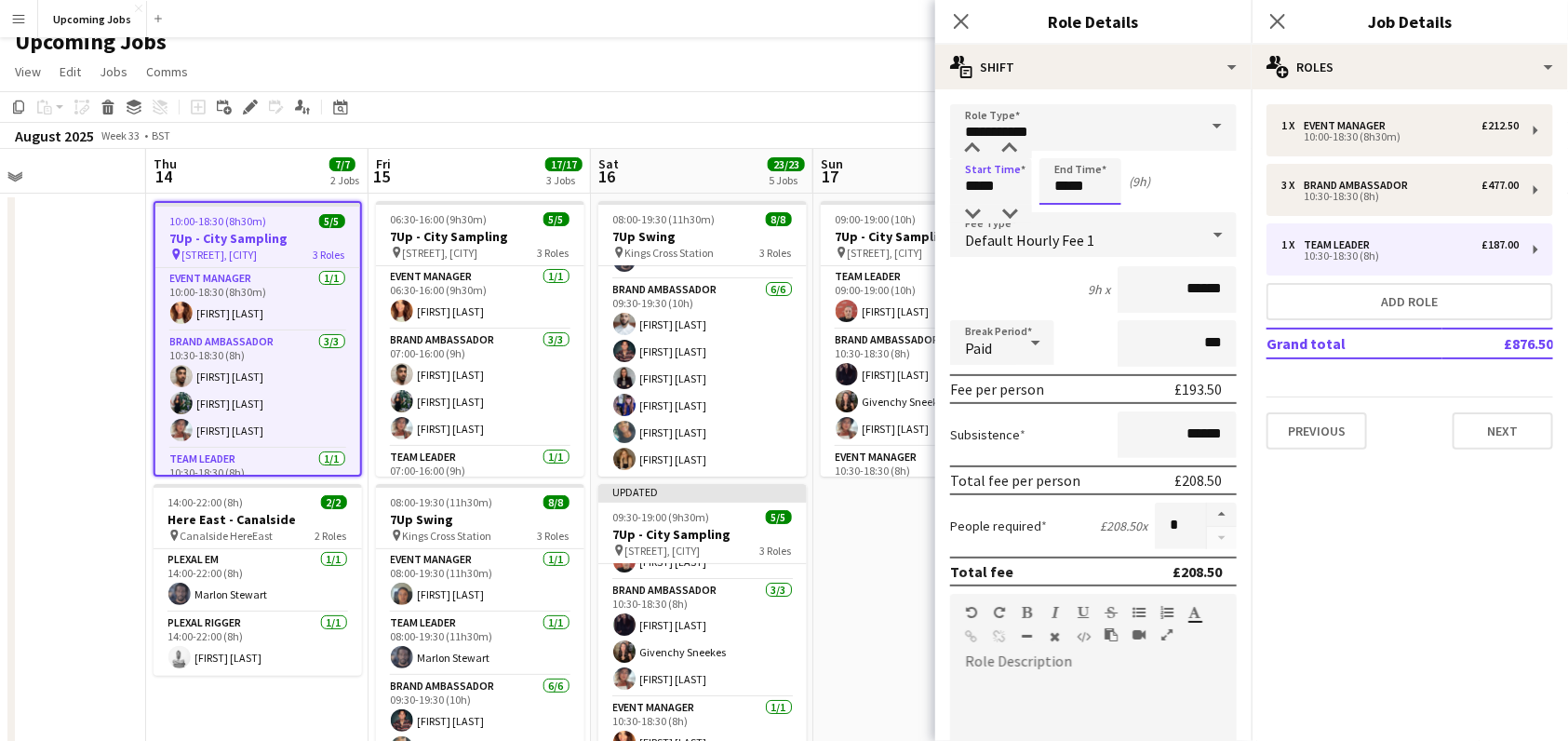 click on "*****" at bounding box center [1080, 182] 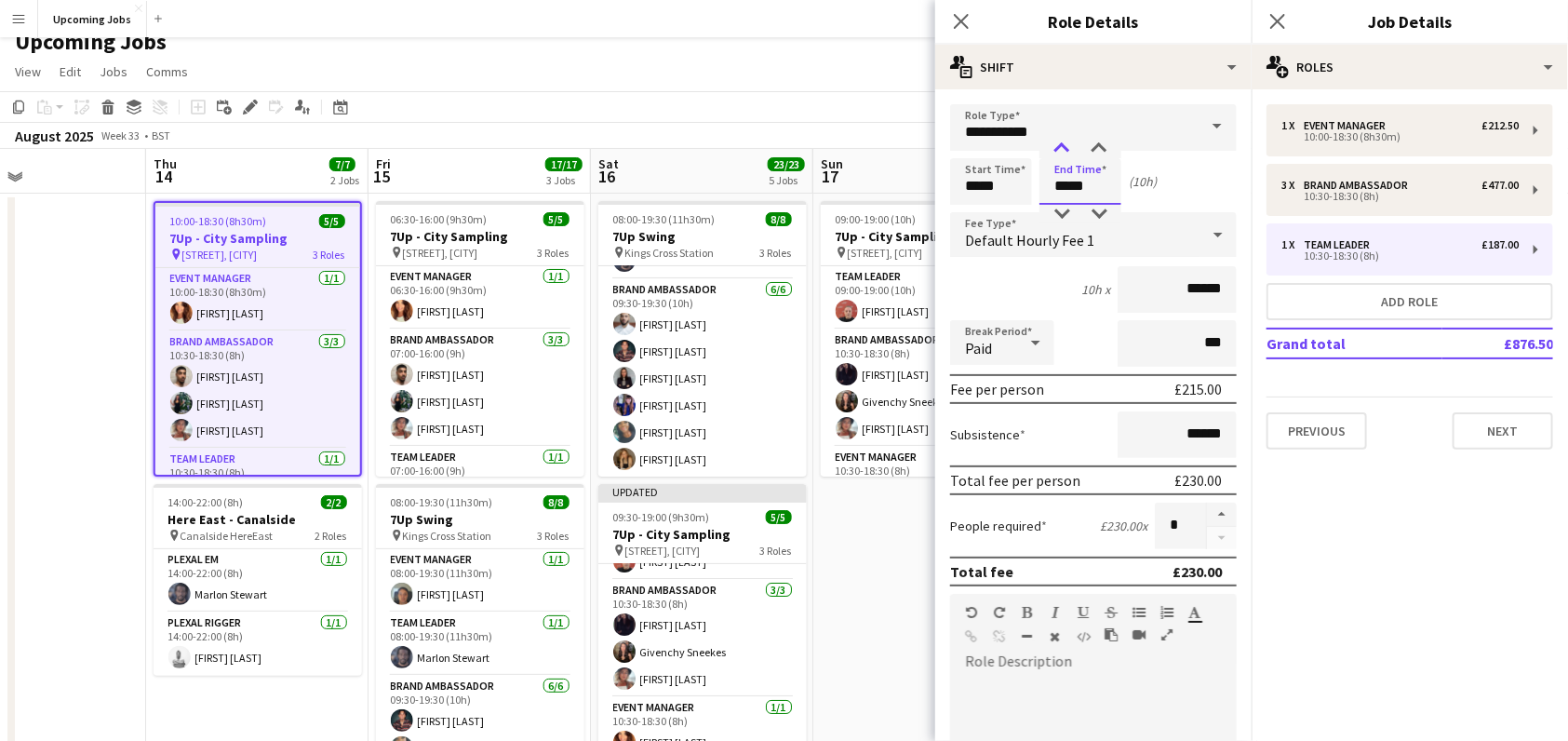 click at bounding box center [1062, 149] 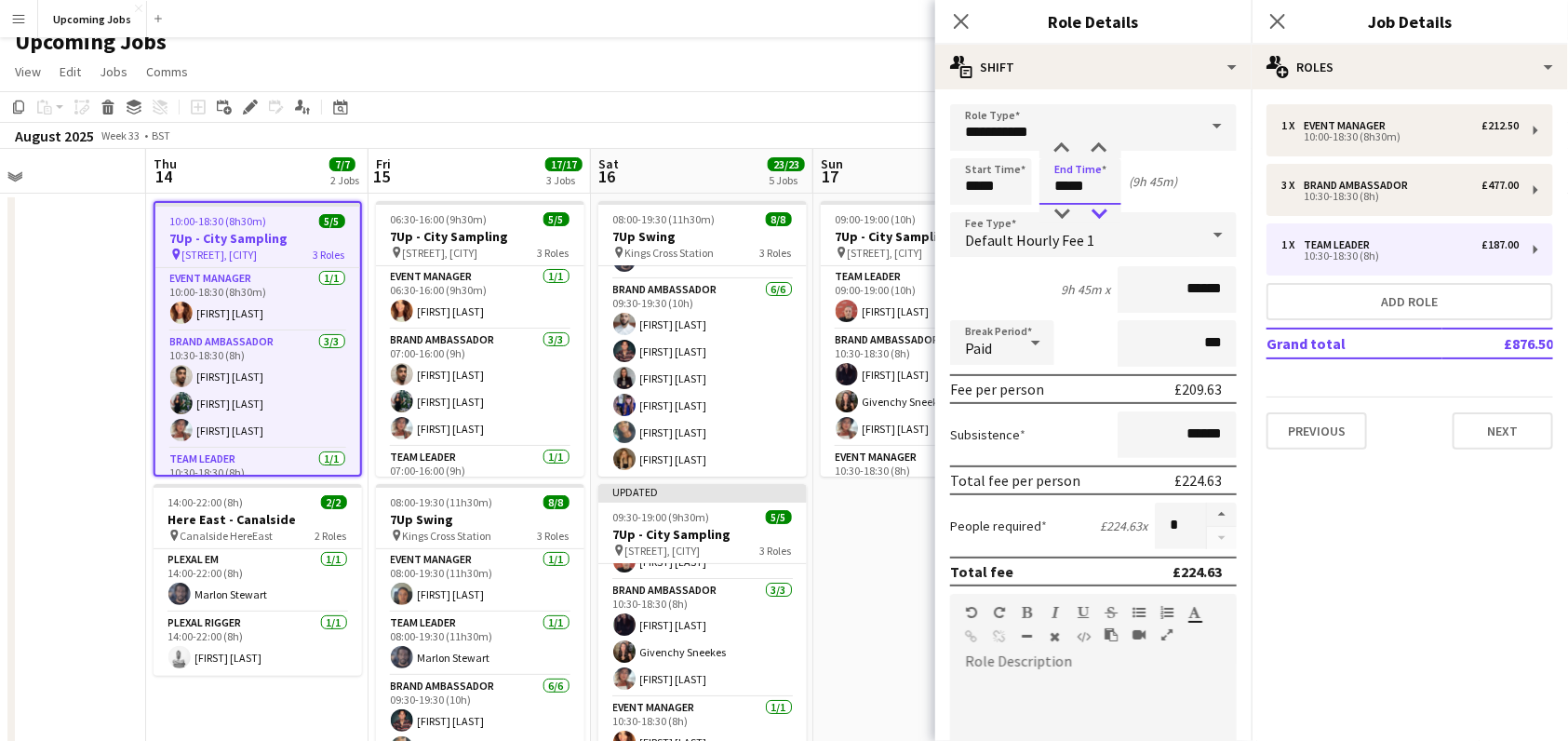 click at bounding box center [1099, 214] 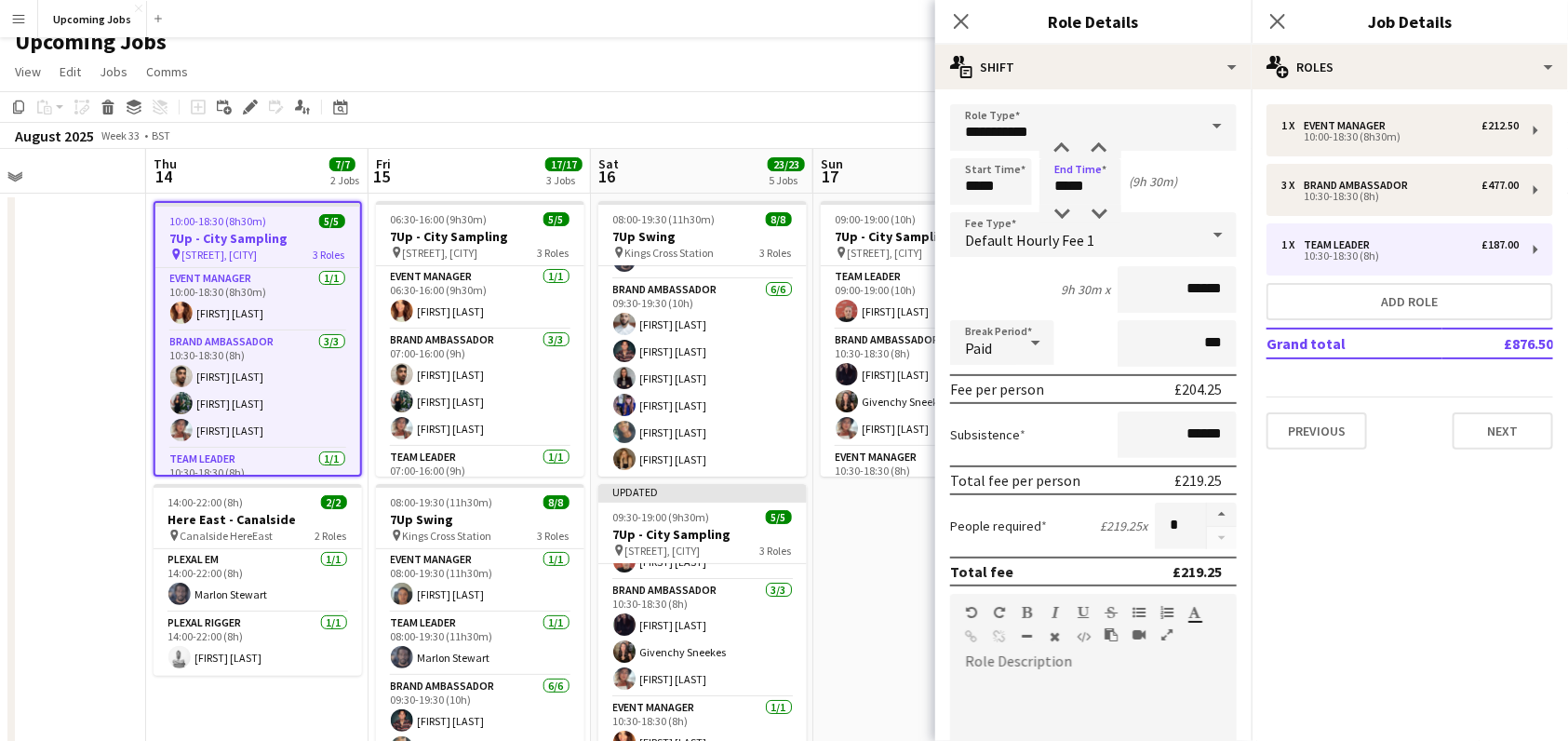 click on "pencil3
General details   1 x   Event Manager   £212.50   10:00-18:30 (8h30m)   3 x   Brand Ambassador   £477.00   10:30-18:30 (8h)   1 x   Team Leader   £187.00   10:30-18:30 (8h)   Add role   Grand total   £876.50   Previous   Next" 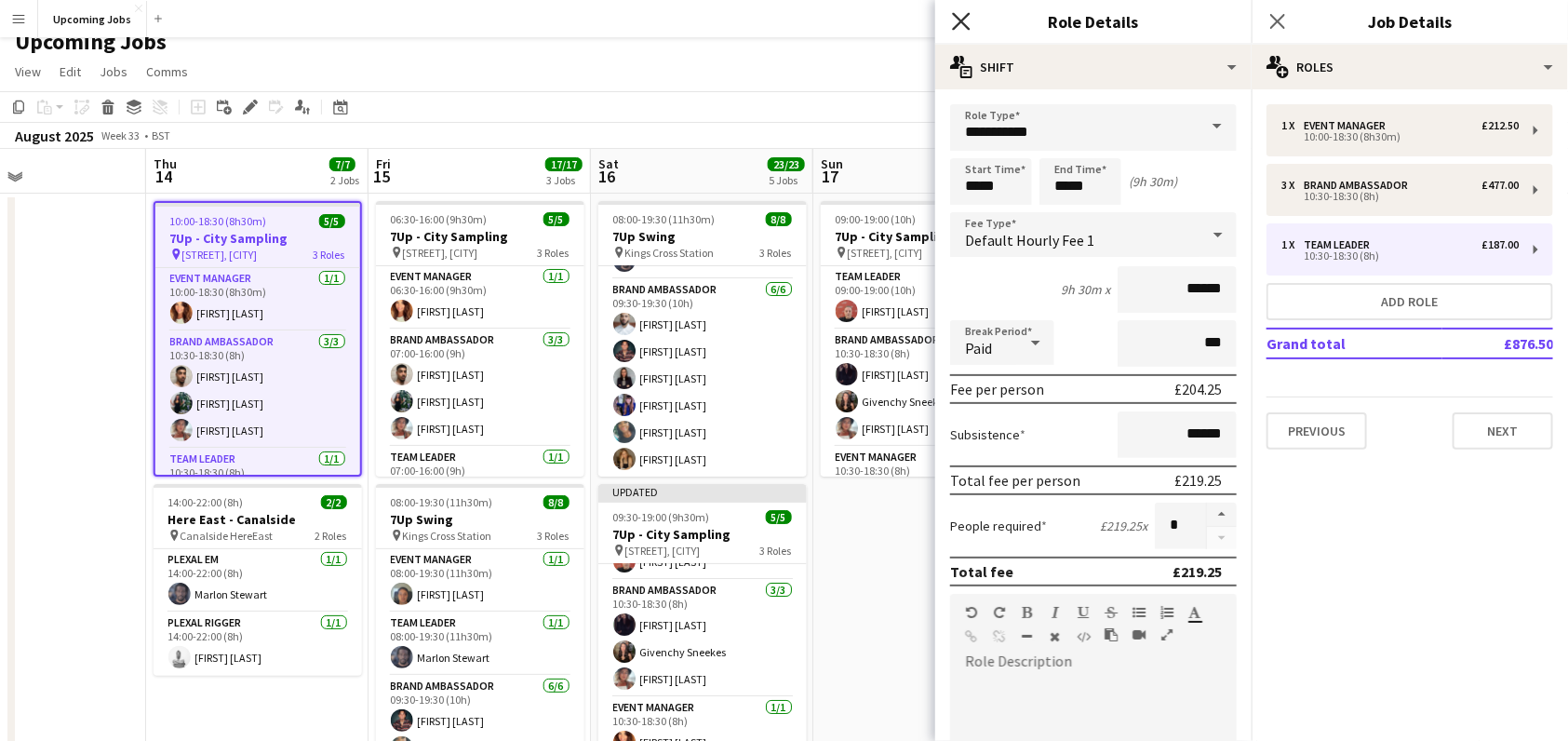 click on "Close pop-in" 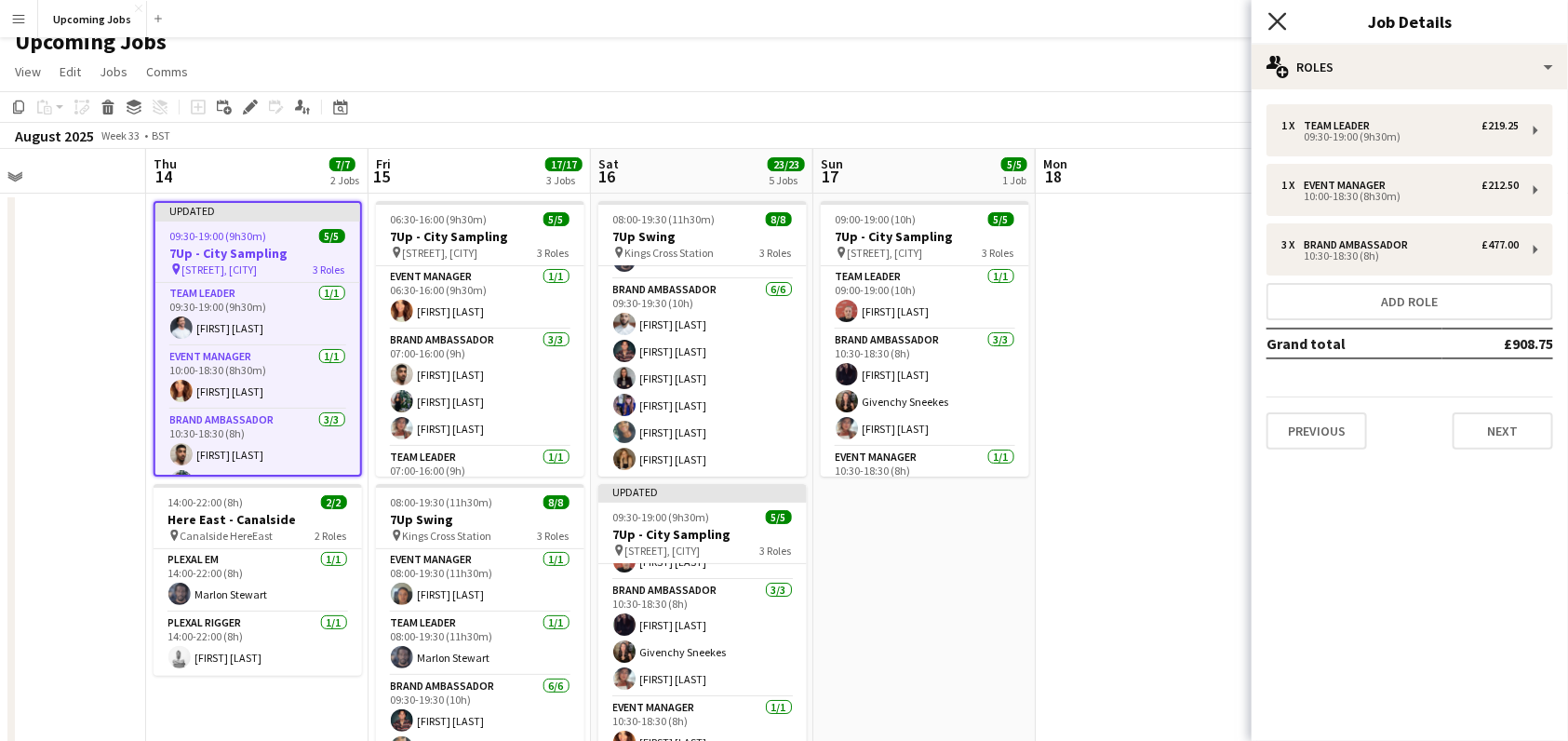 click on "Close pop-in" 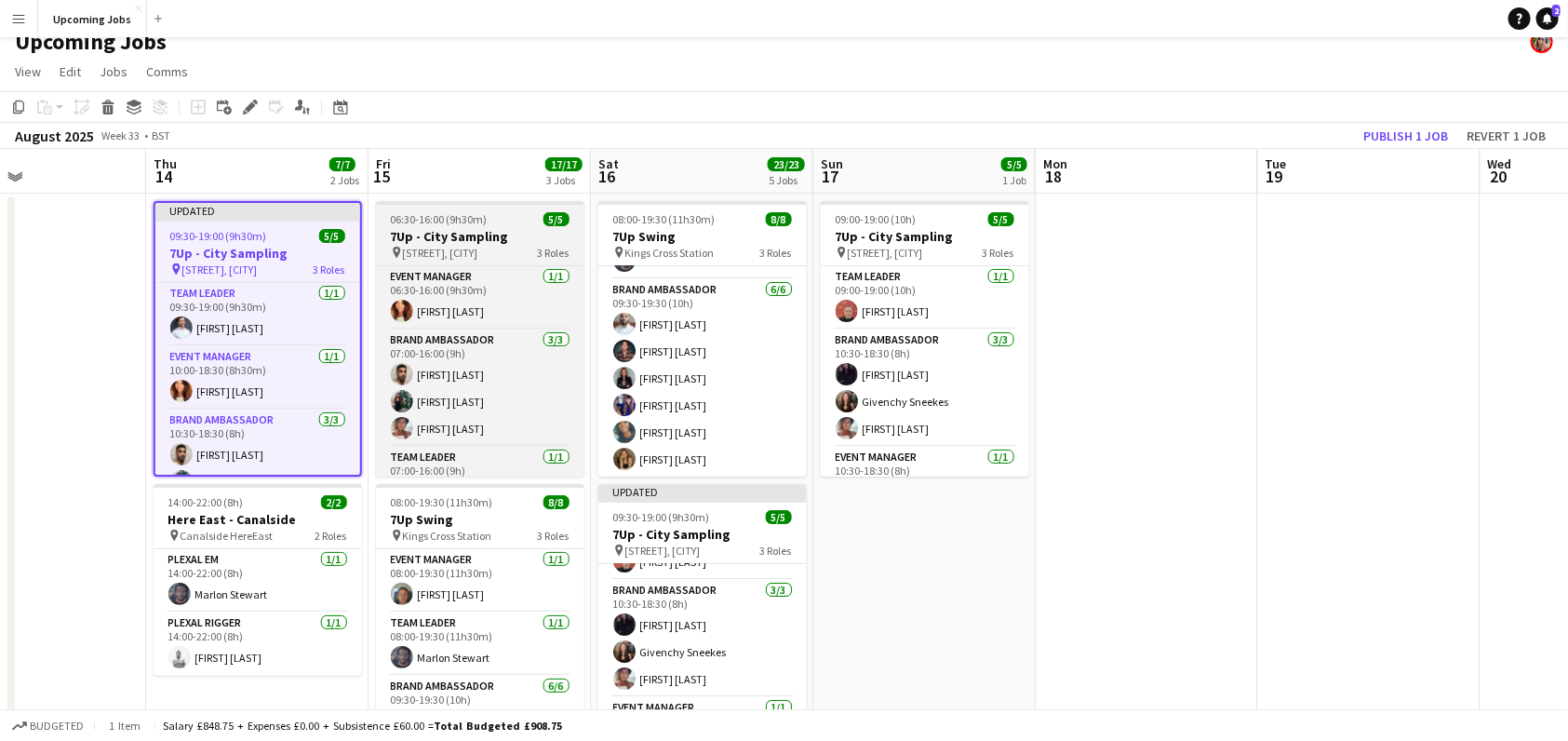 click on "[STREET], [CITY]" at bounding box center [440, 252] 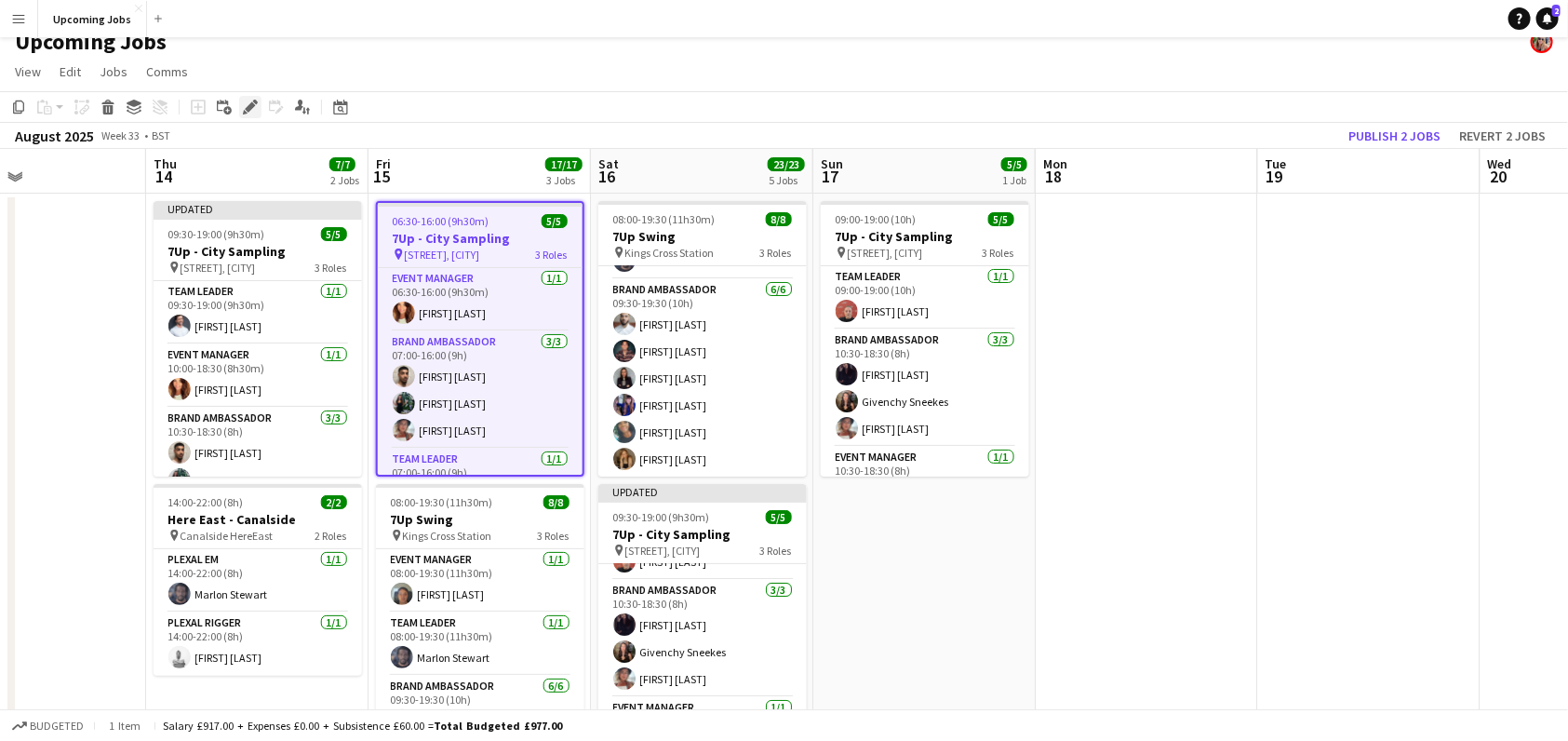 click 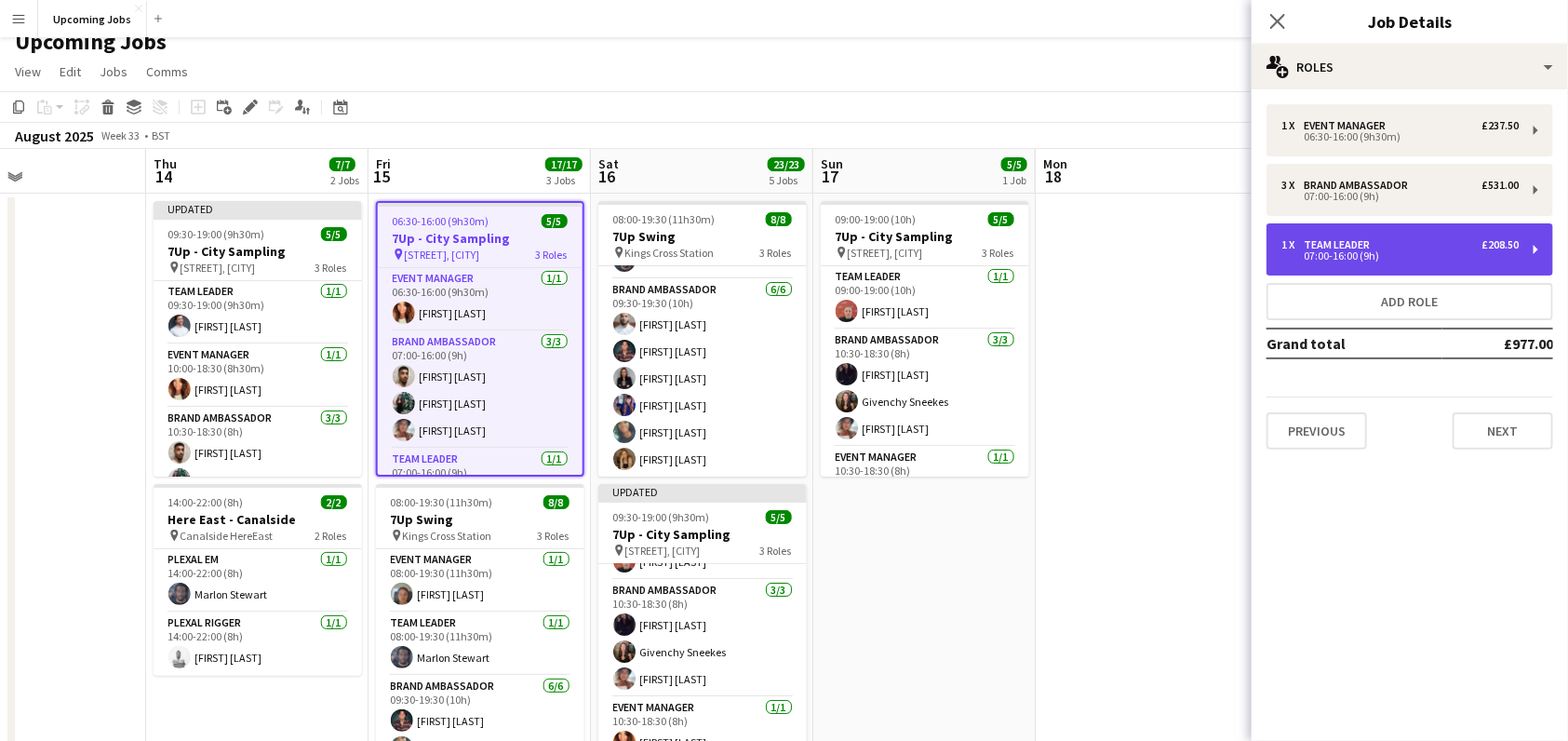 click on "07:00-16:00 (9h)" at bounding box center (1400, 256) 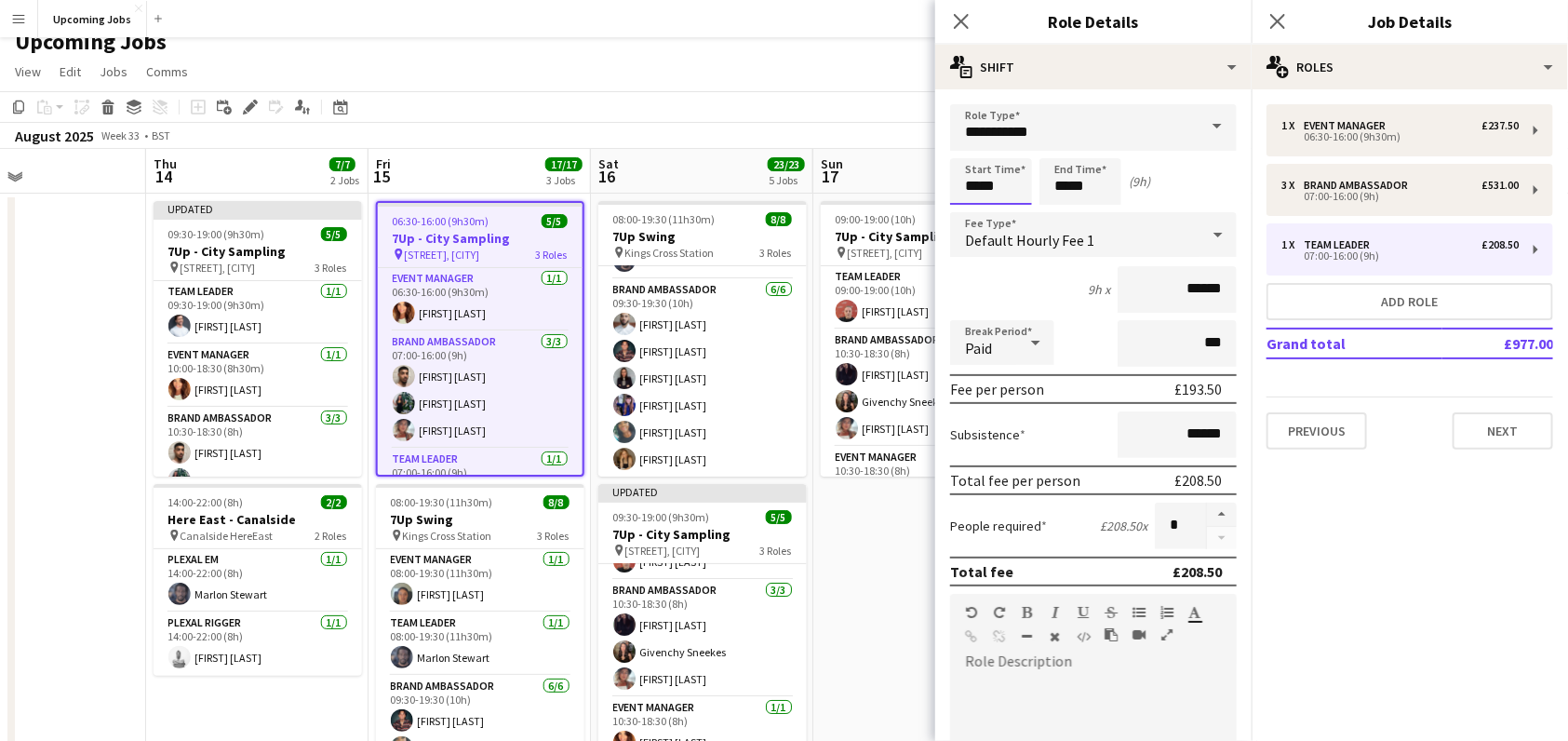click on "*****" at bounding box center [991, 182] 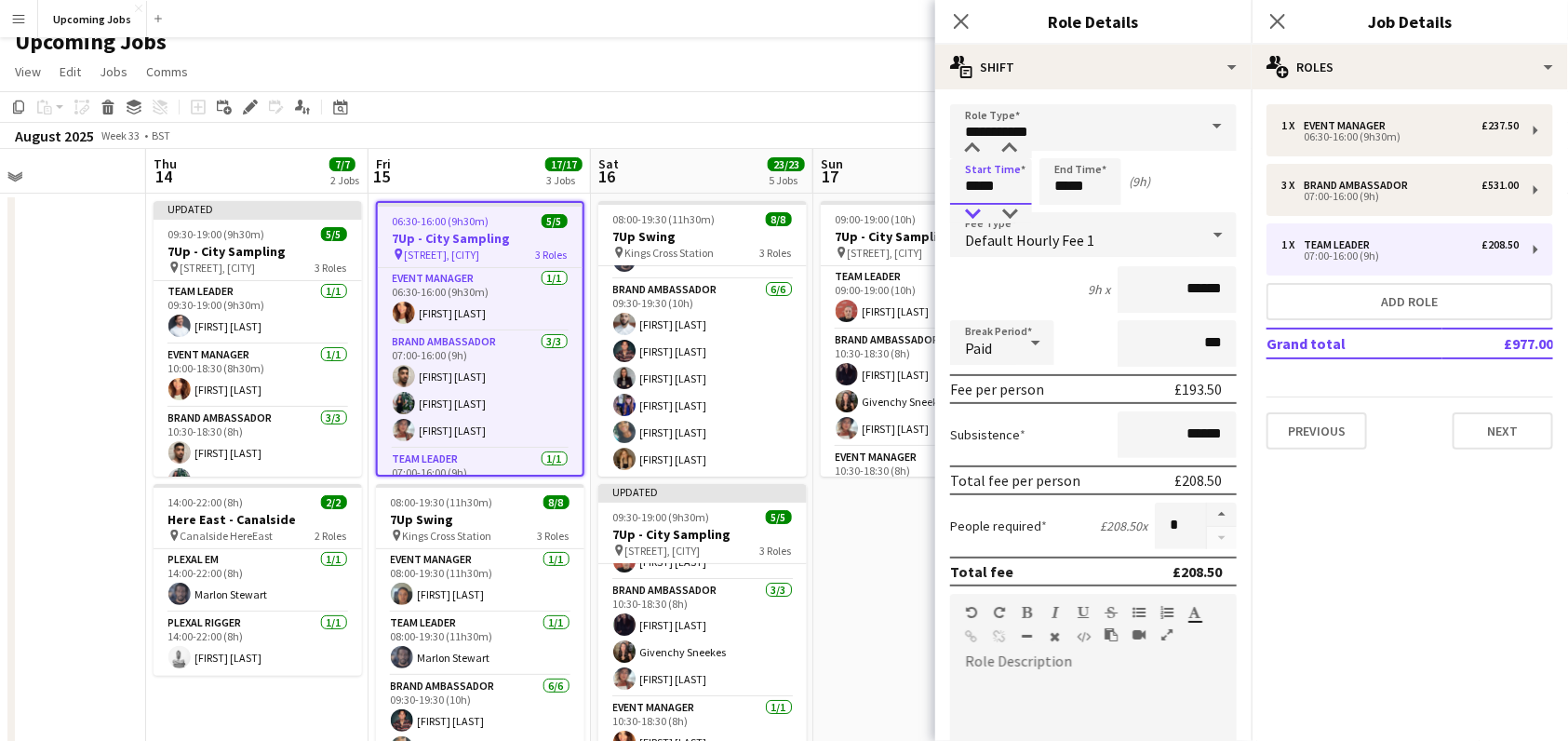 type on "*****" 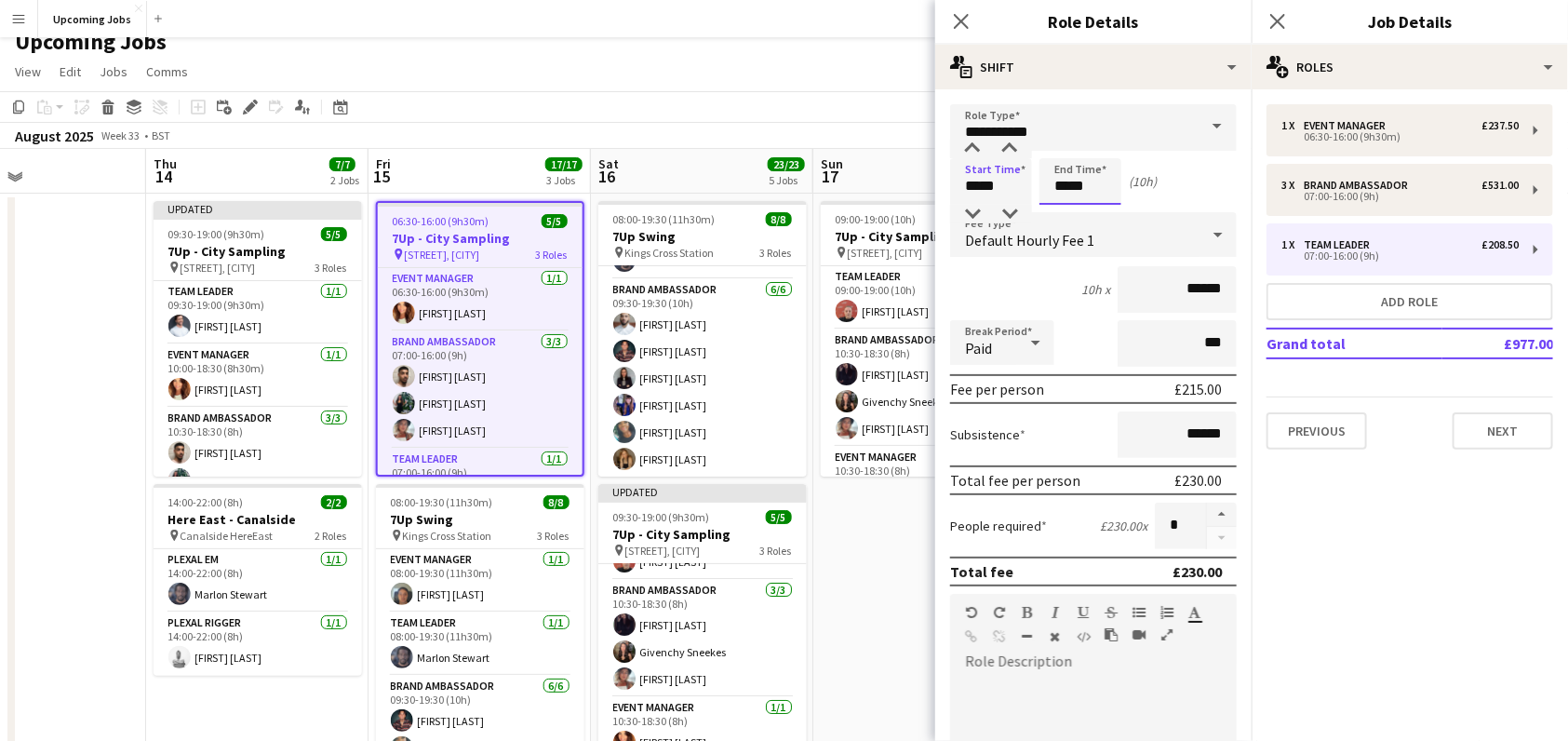 click on "*****" at bounding box center [1080, 182] 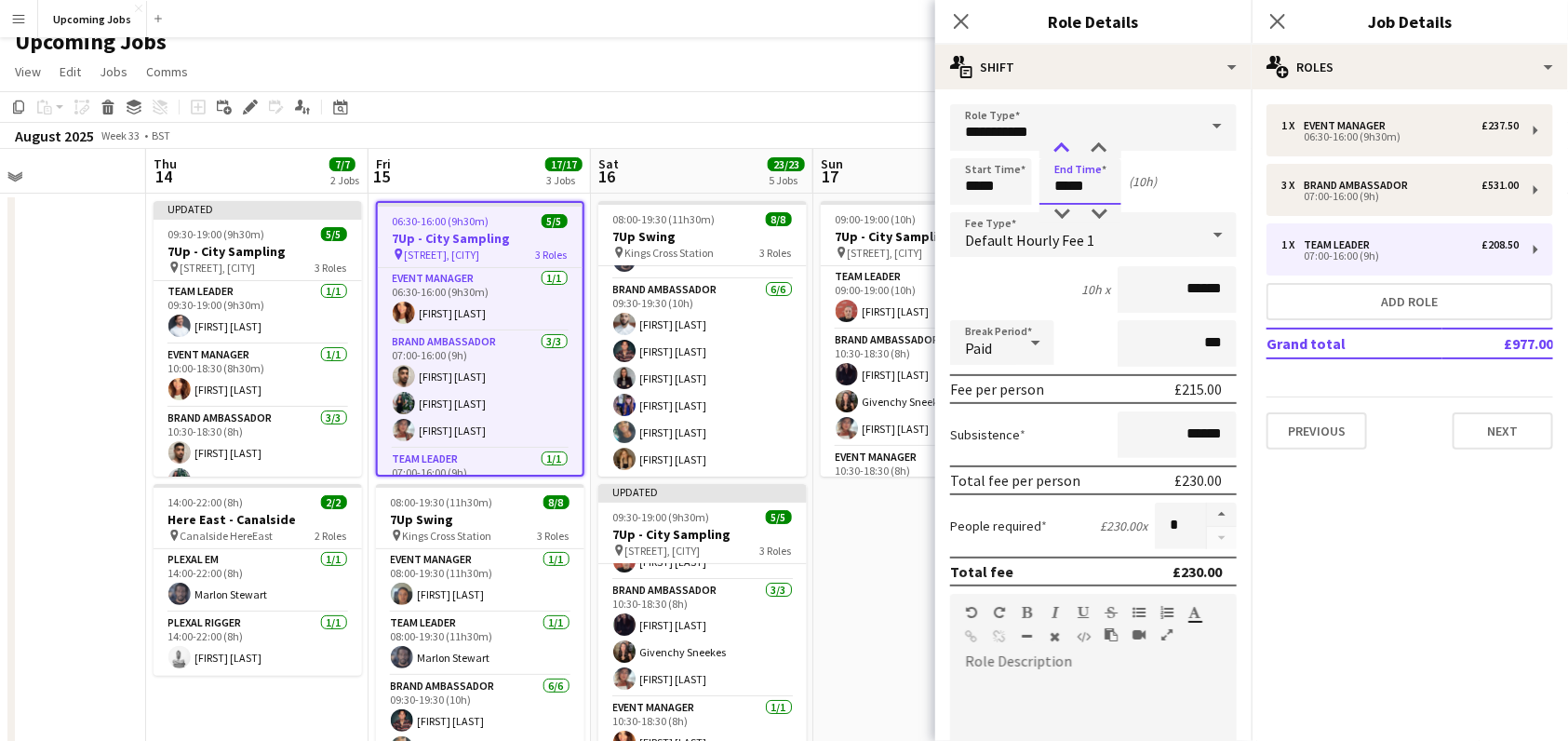 click at bounding box center [1062, 149] 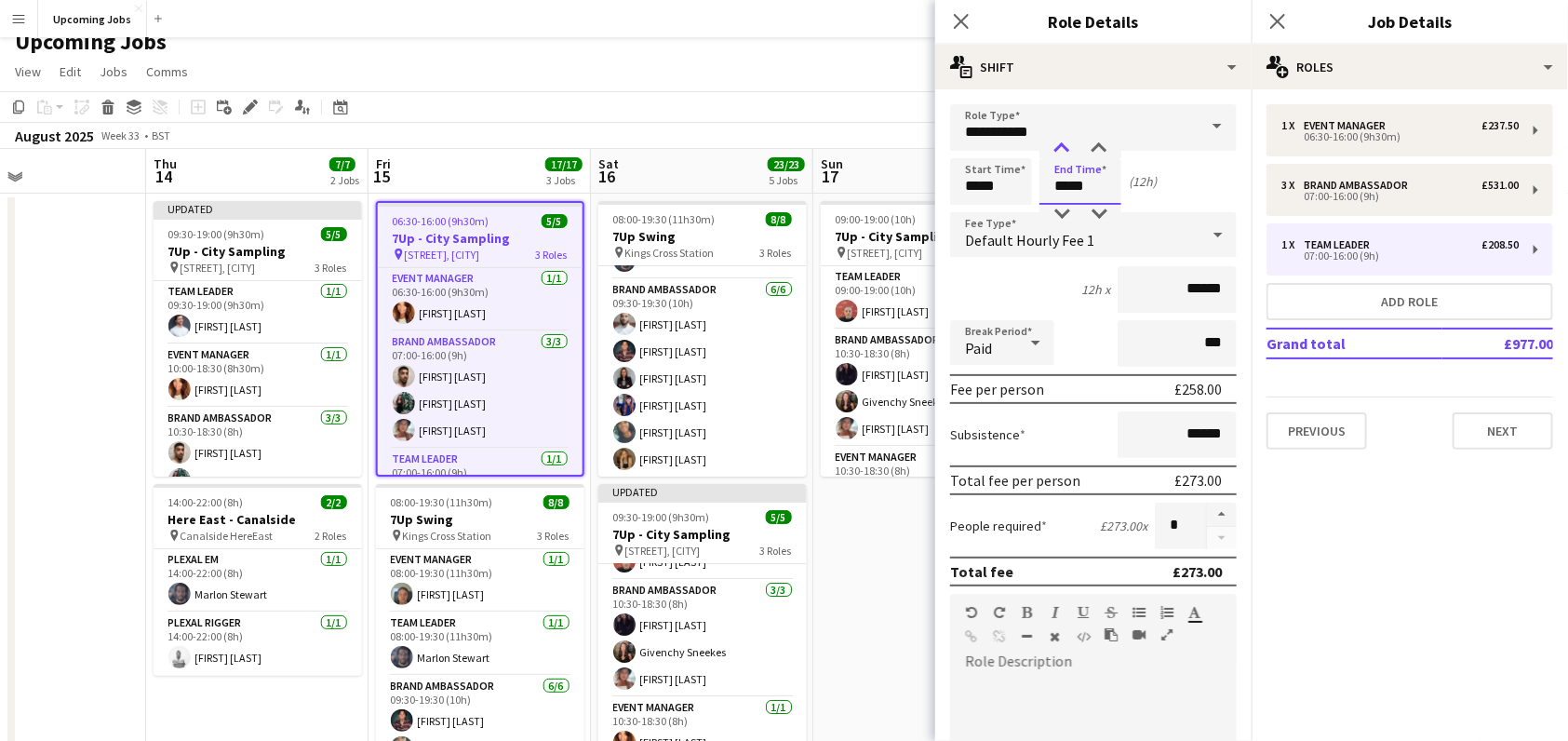 click at bounding box center (1062, 149) 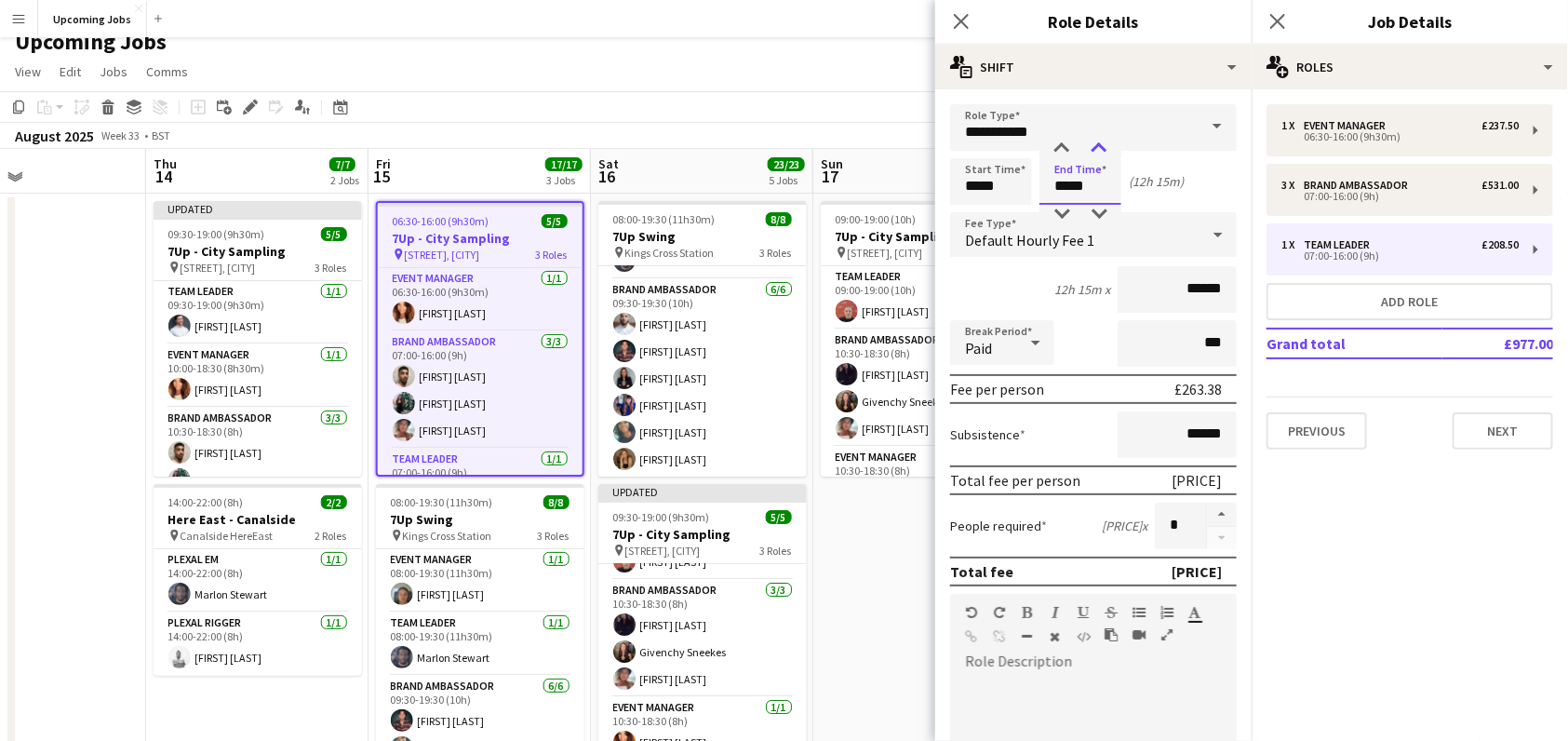 click at bounding box center [1099, 149] 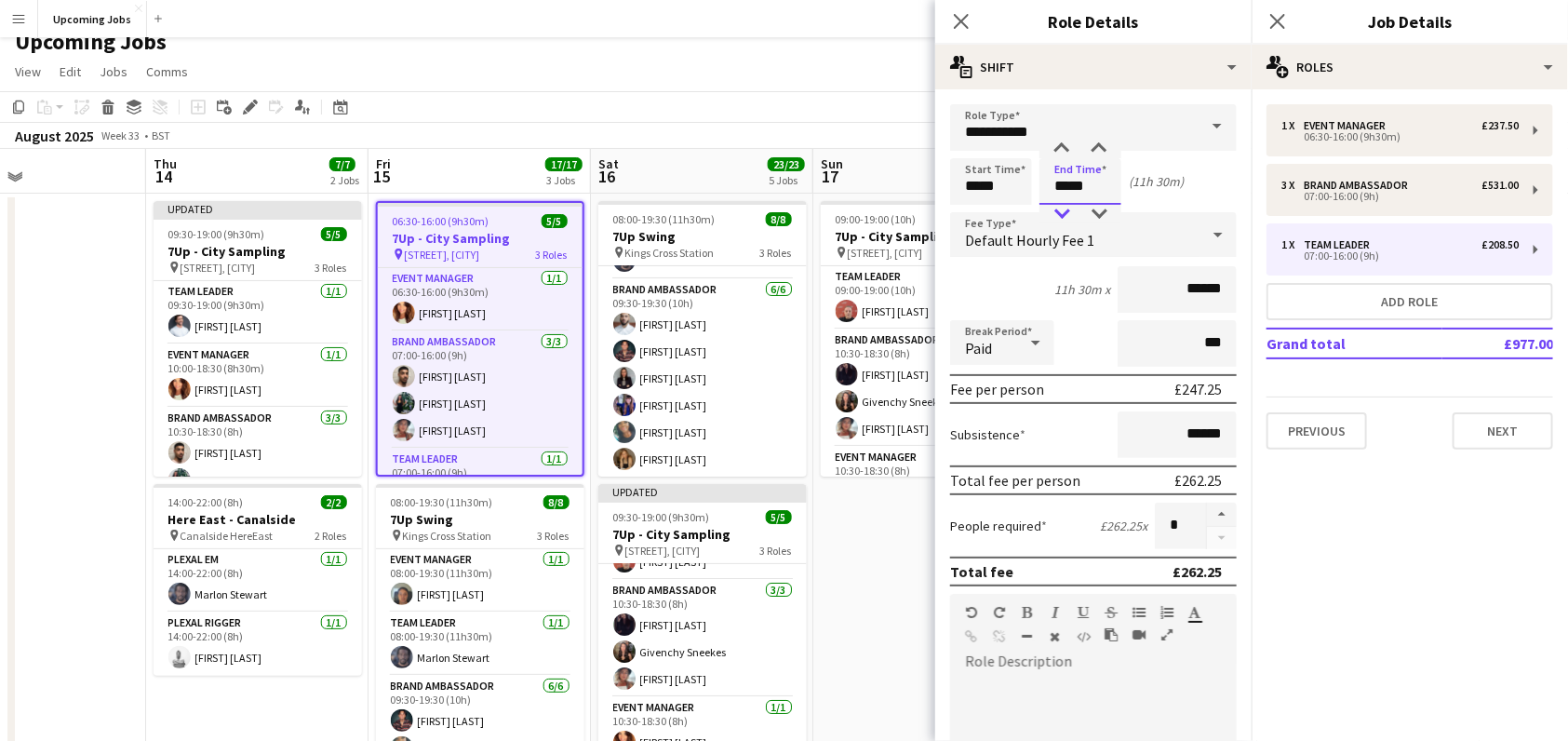 click at bounding box center [1062, 214] 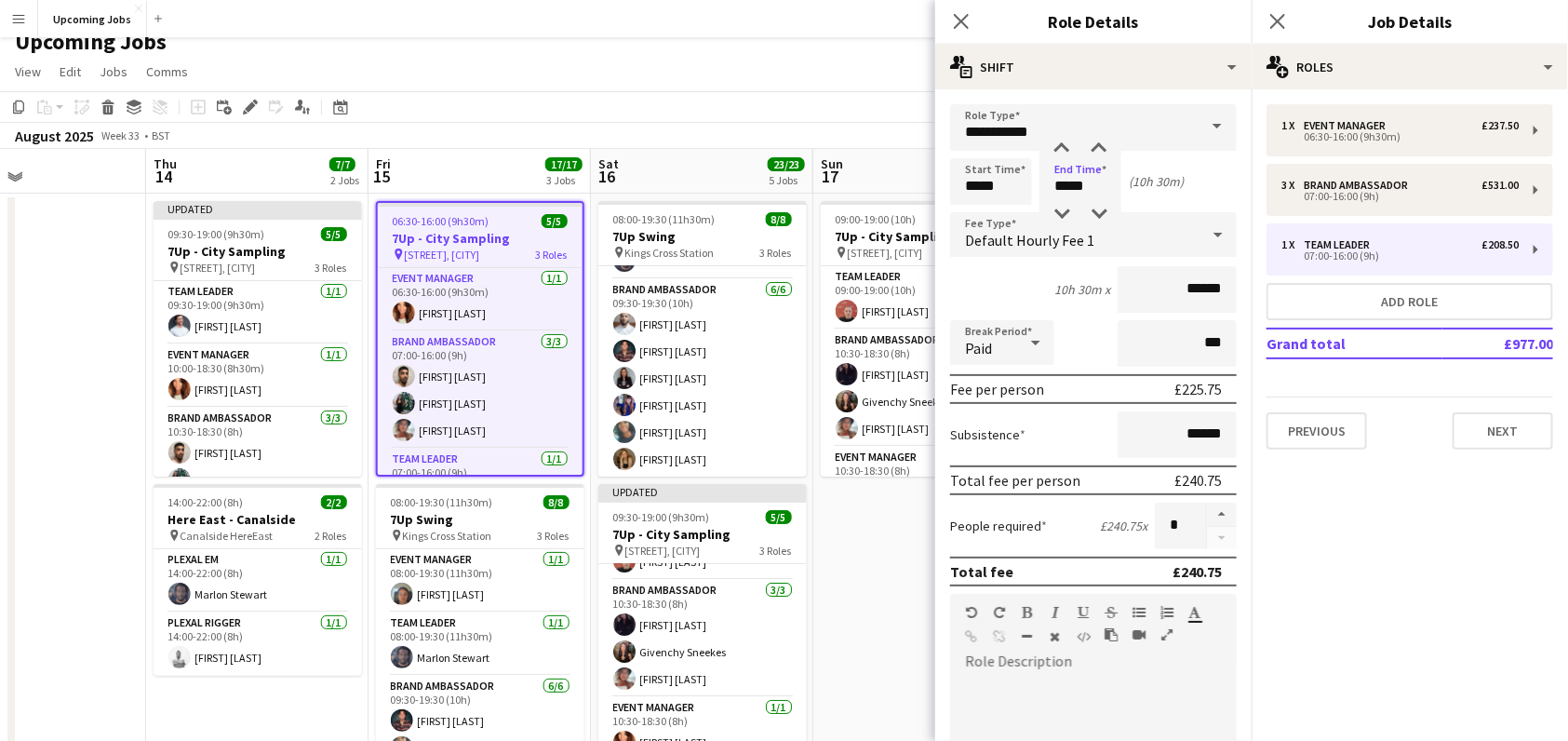 click on "Start Time  *****  End Time  *****  (10h 30m)" at bounding box center [1093, 182] 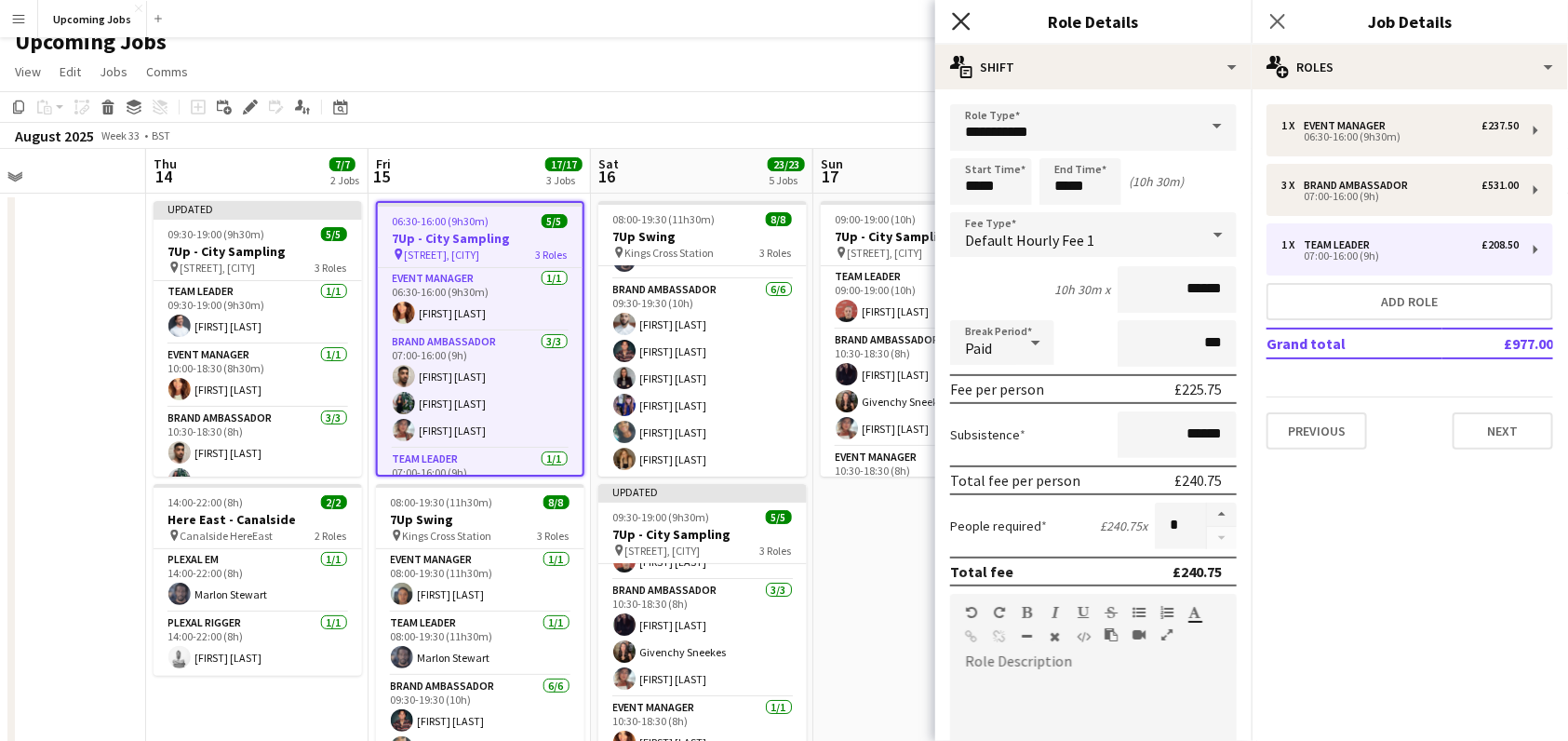 click 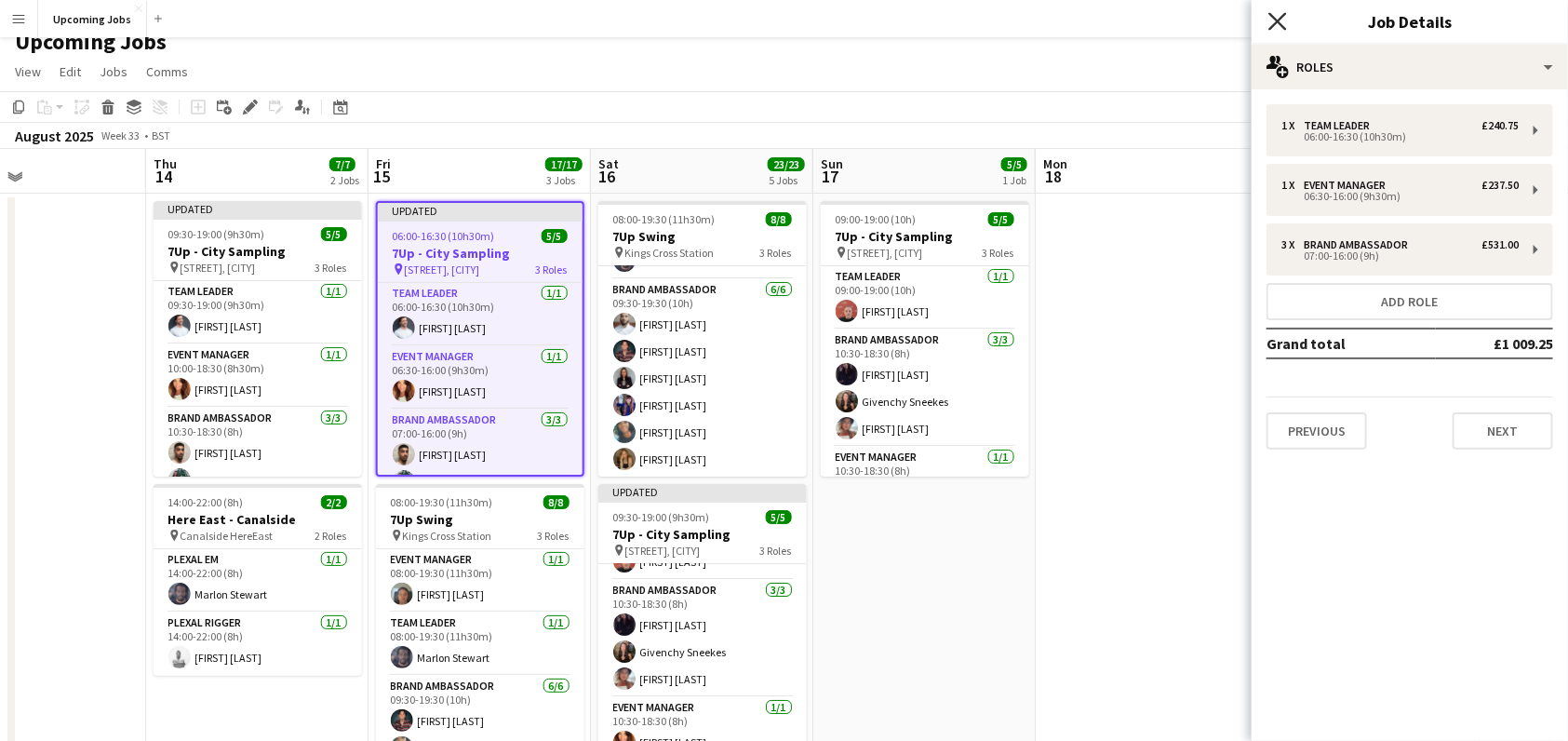 click 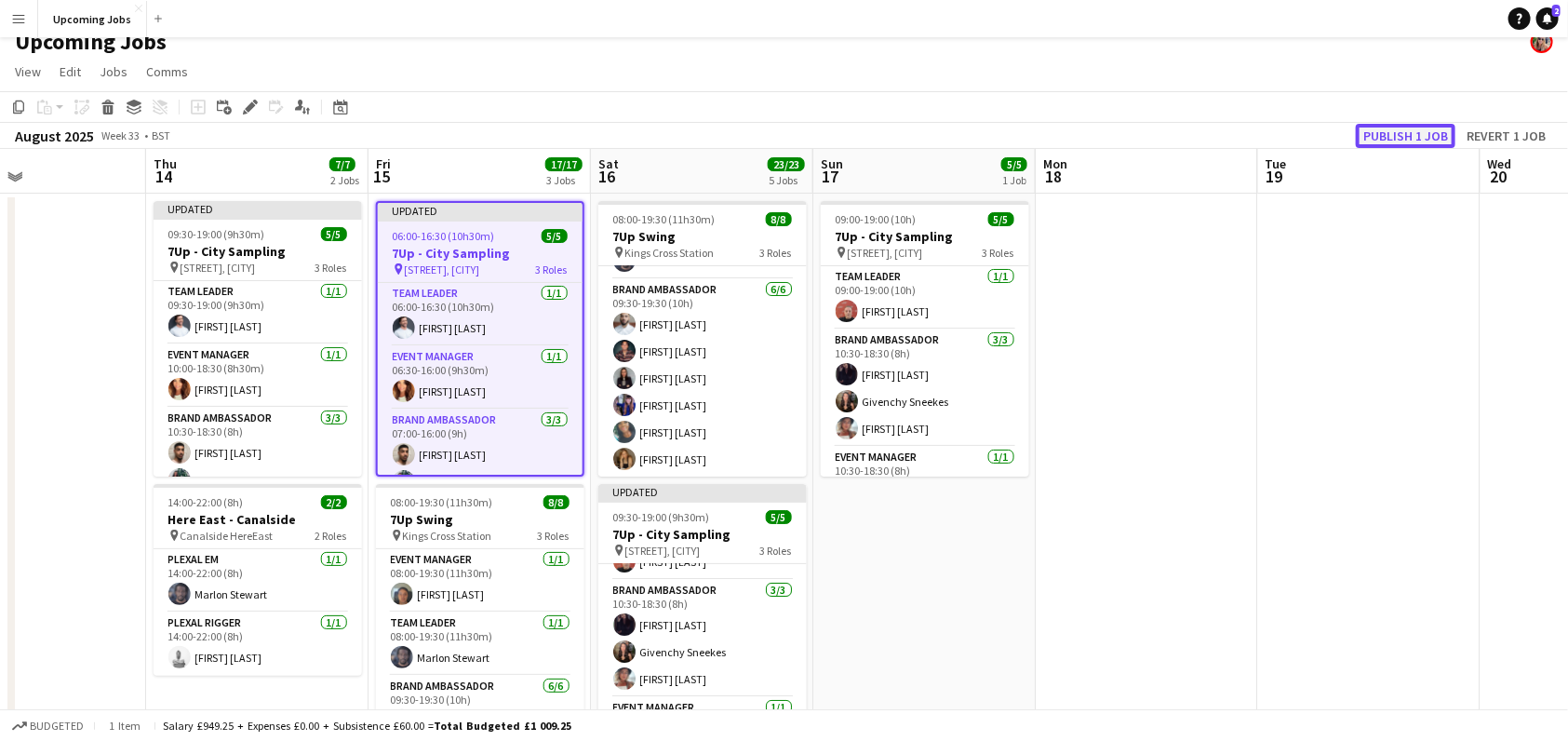 click on "Publish 1 job" 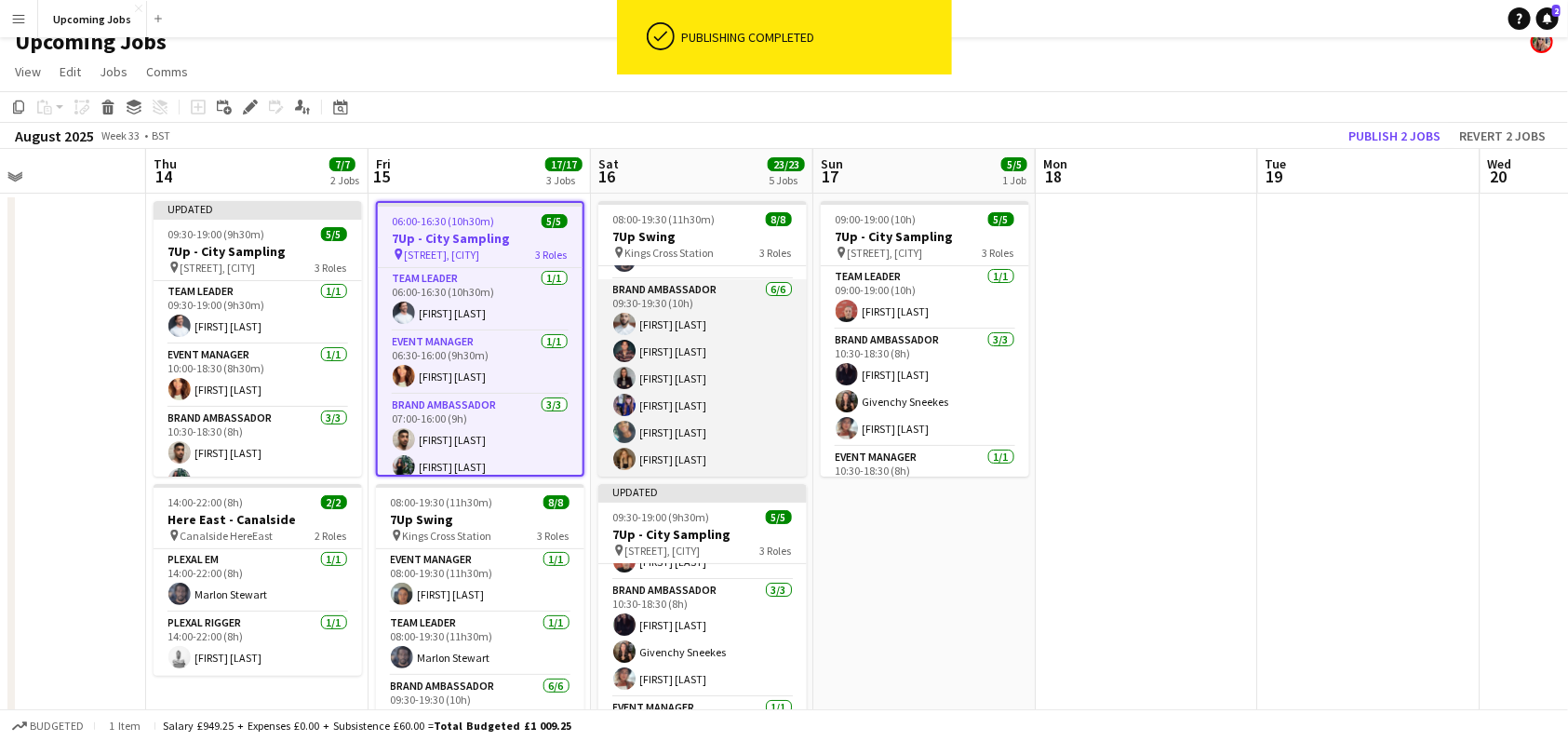 scroll, scrollTop: 94, scrollLeft: 0, axis: vertical 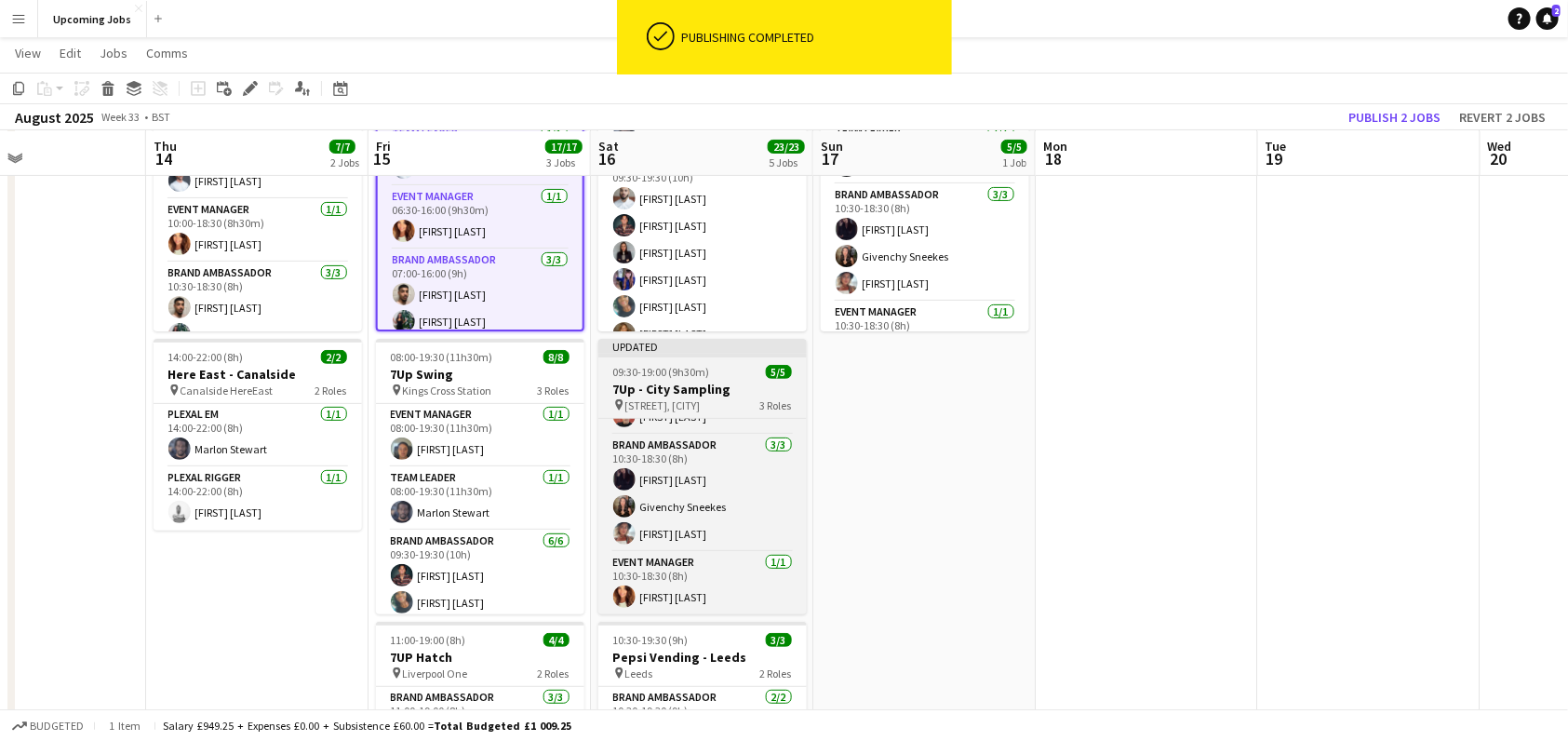 click on "09:30-19:00 (9h30m)" at bounding box center [662, 371] 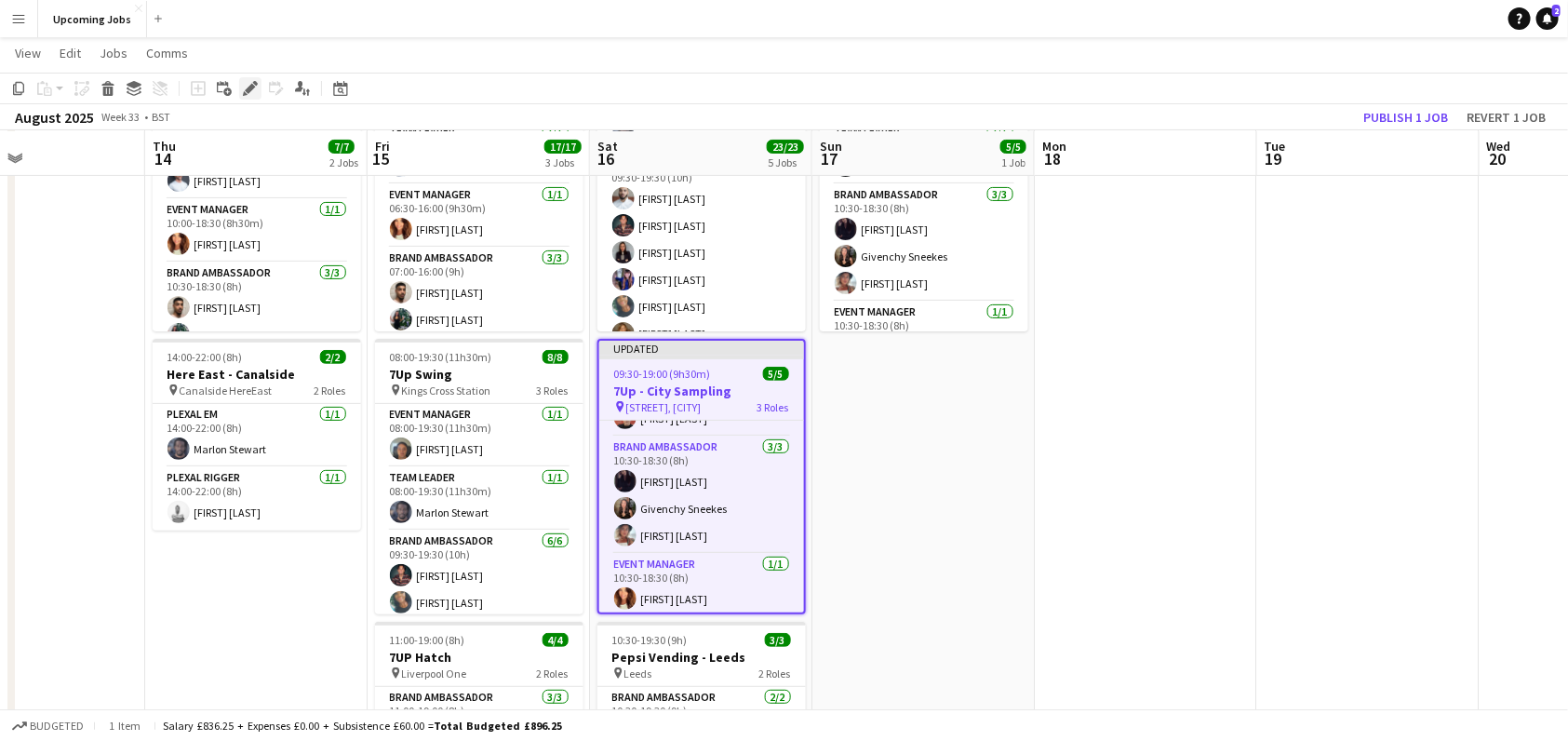 click on "Edit" 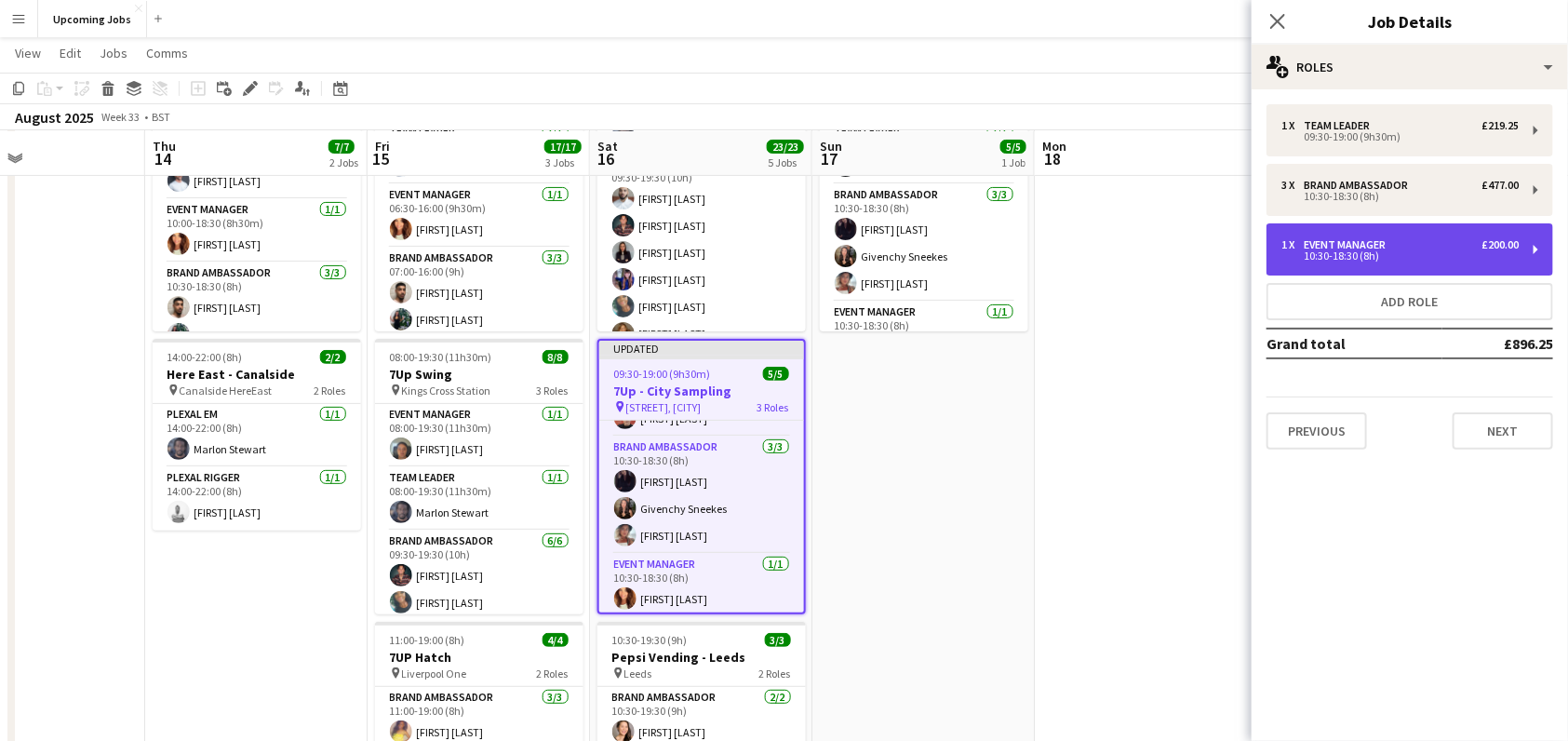 click on "10:30-18:30 (8h)" at bounding box center (1400, 256) 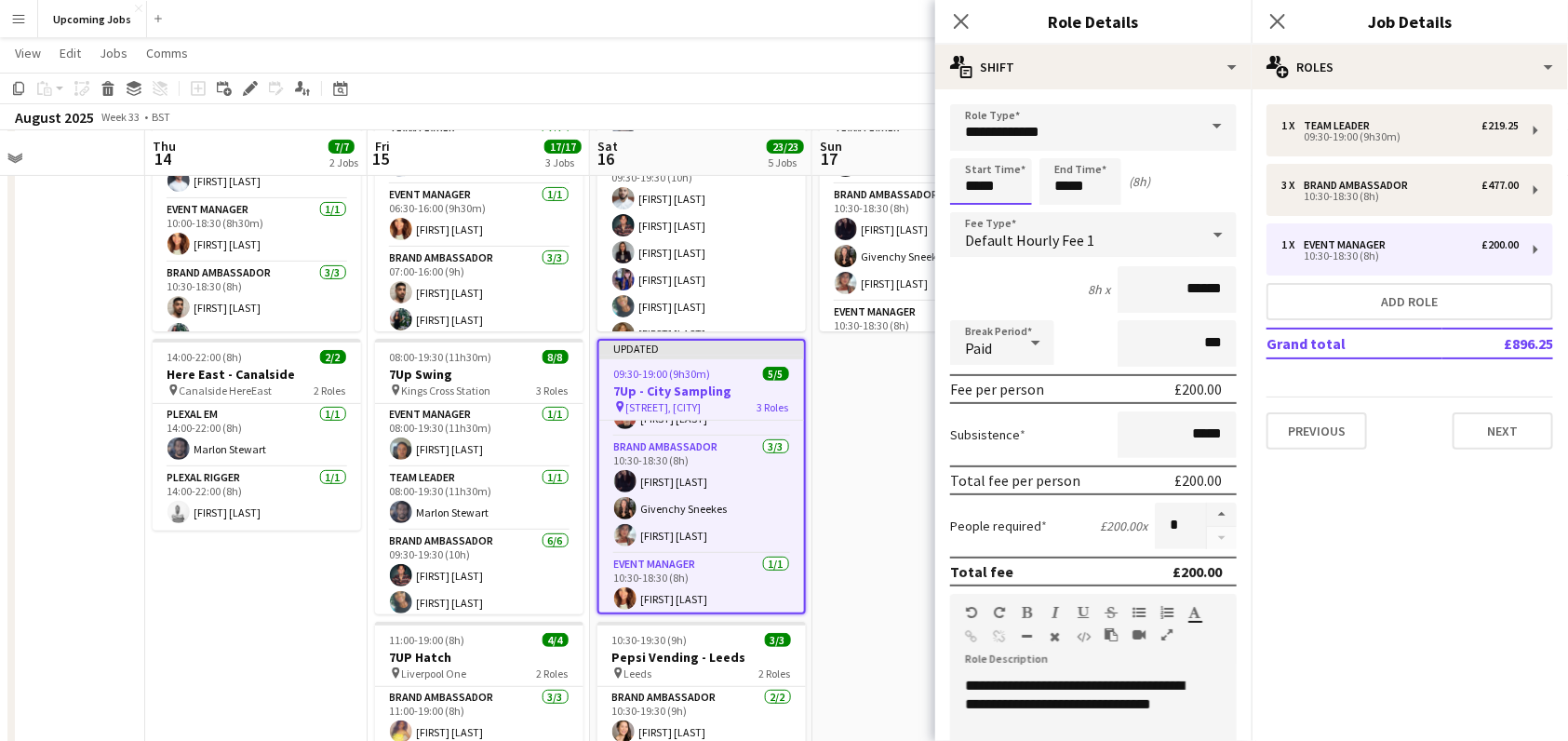 click on "*****" at bounding box center (991, 182) 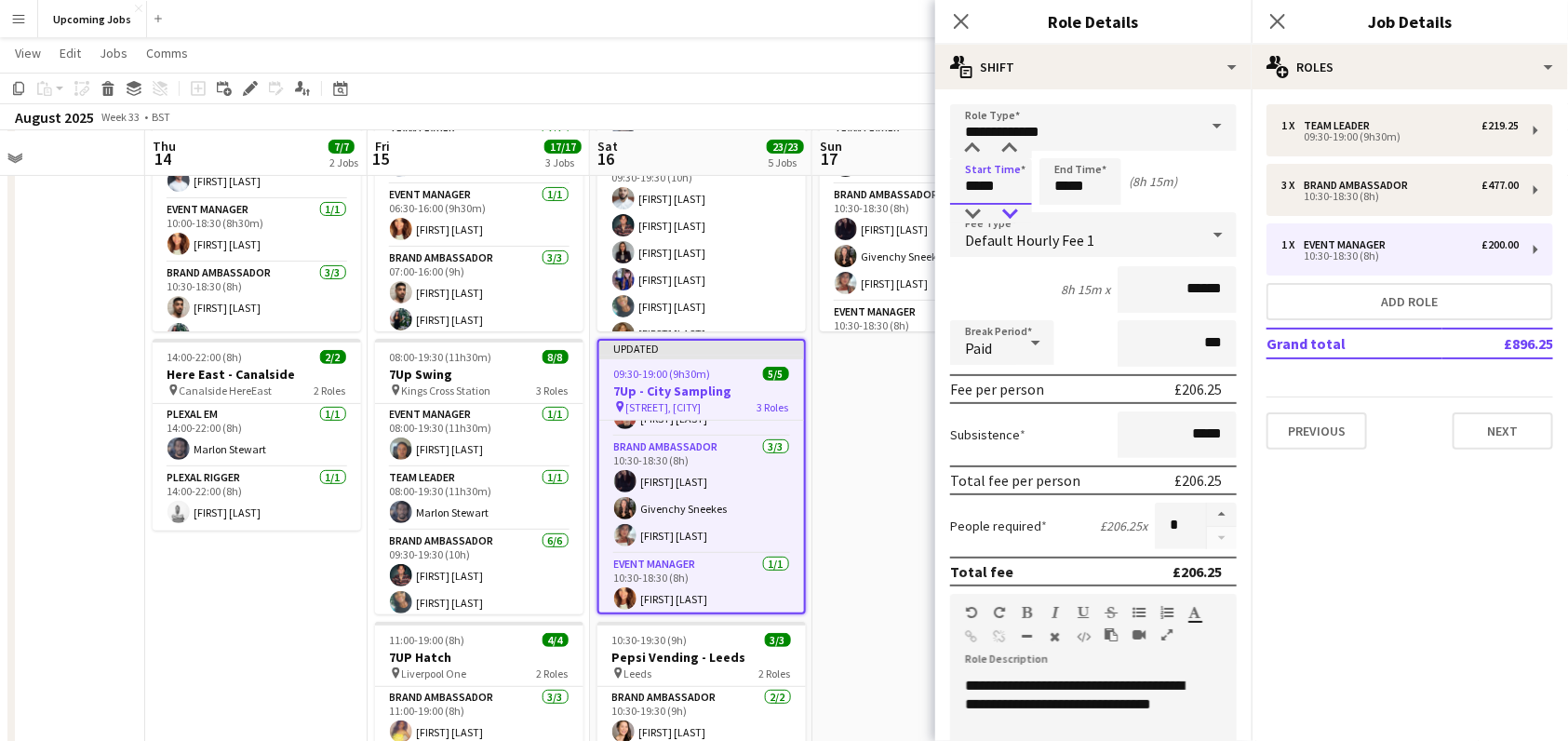 click at bounding box center [1010, 214] 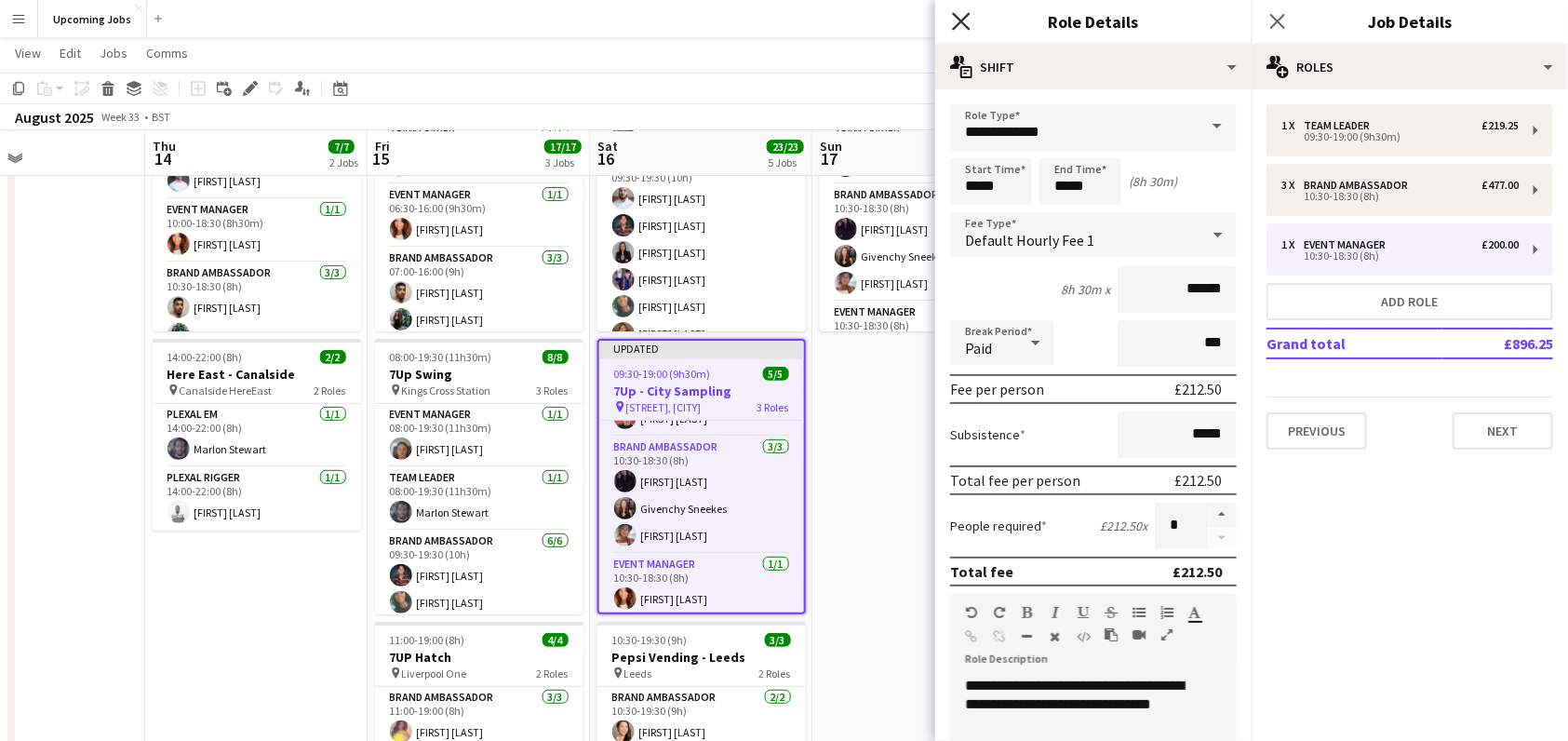 click 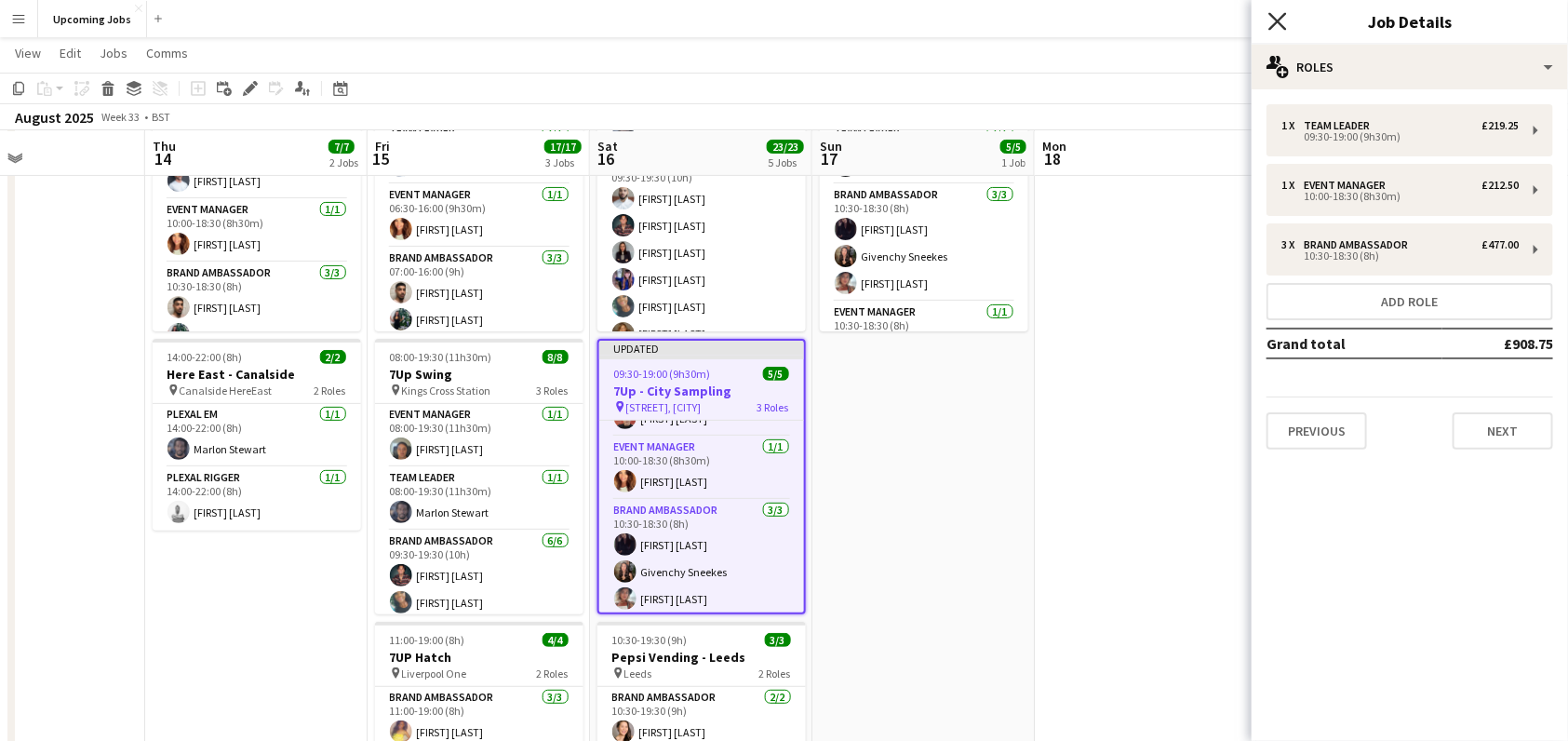 click 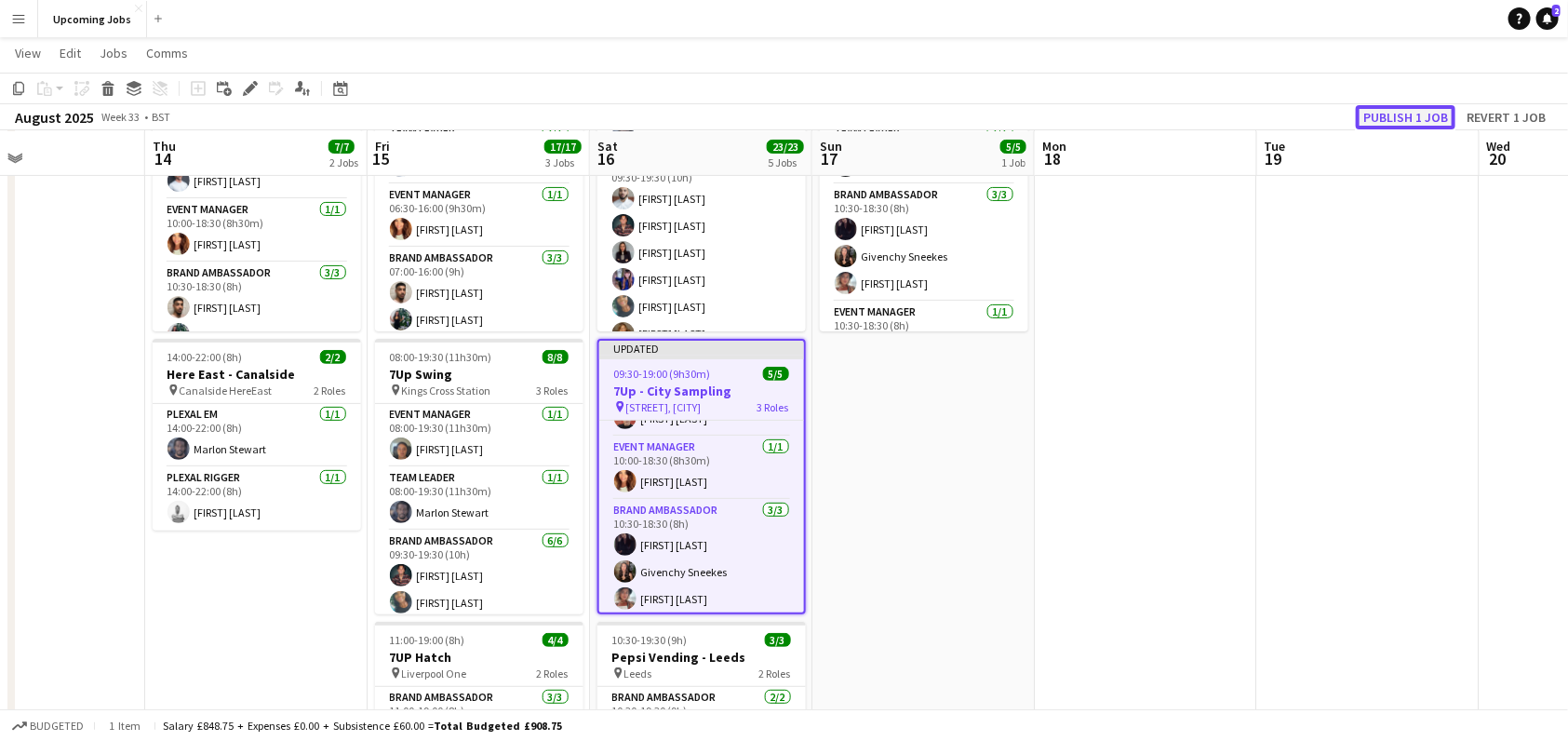 click on "Publish 1 job" 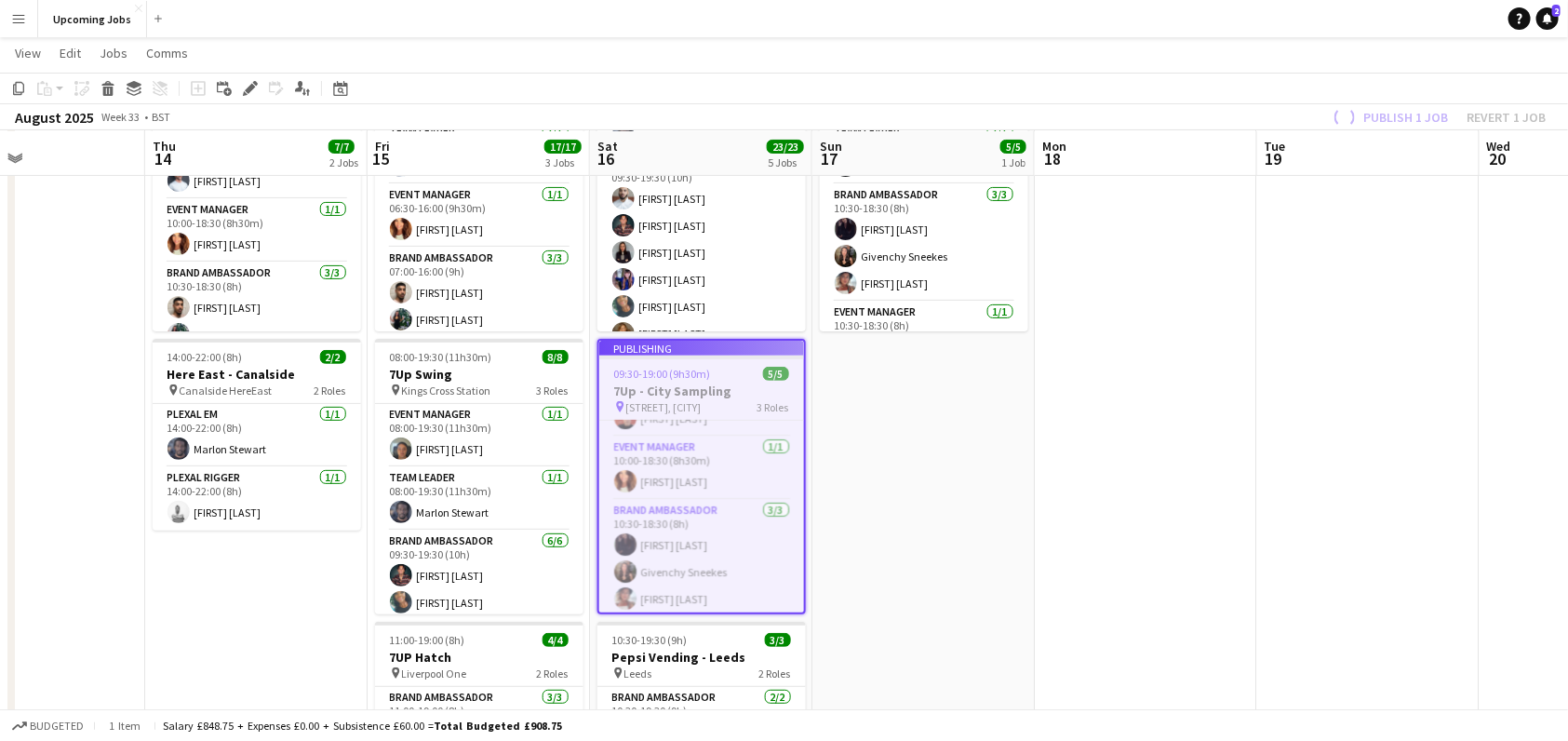 scroll, scrollTop: 36, scrollLeft: 0, axis: vertical 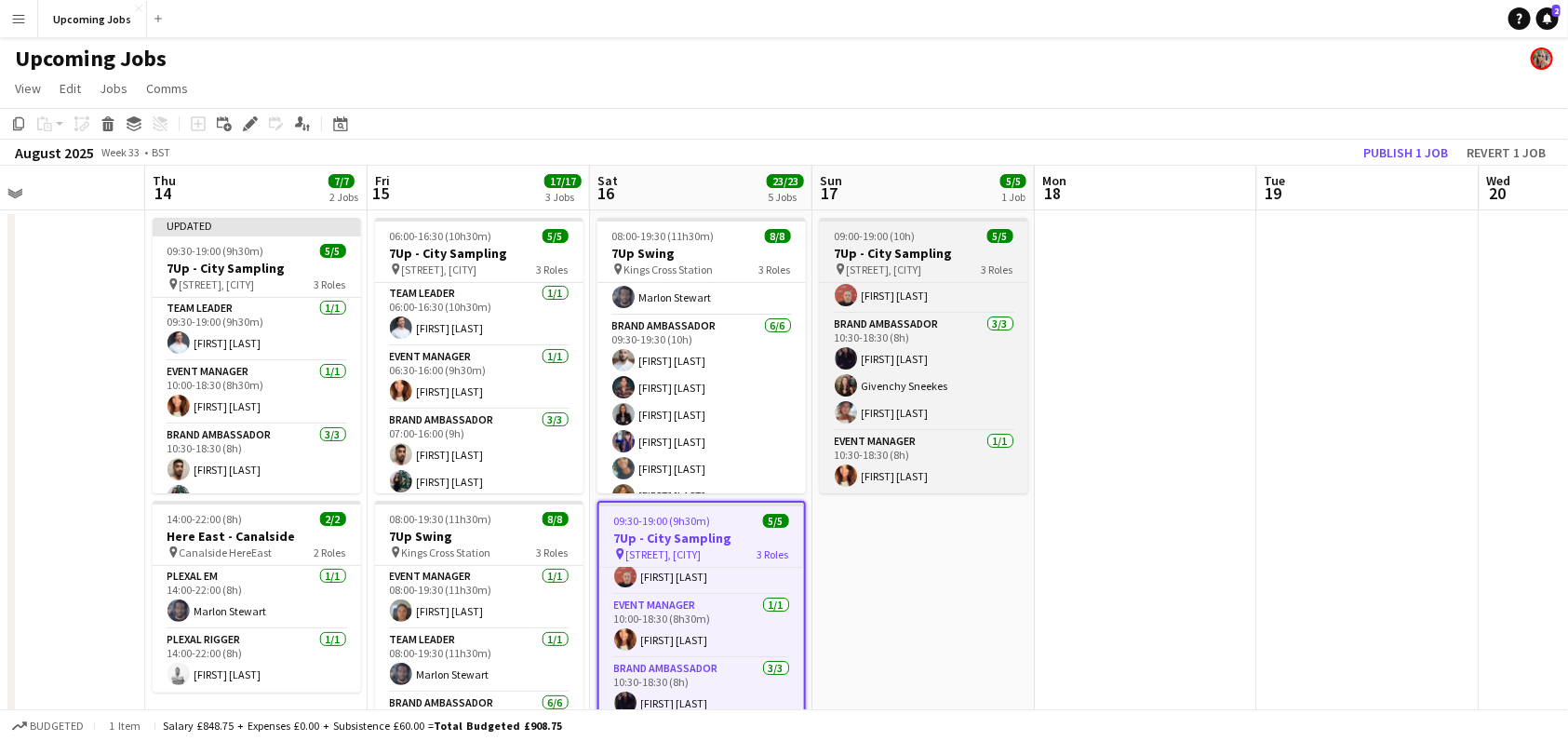 click on "7Up - City Sampling" at bounding box center (924, 253) 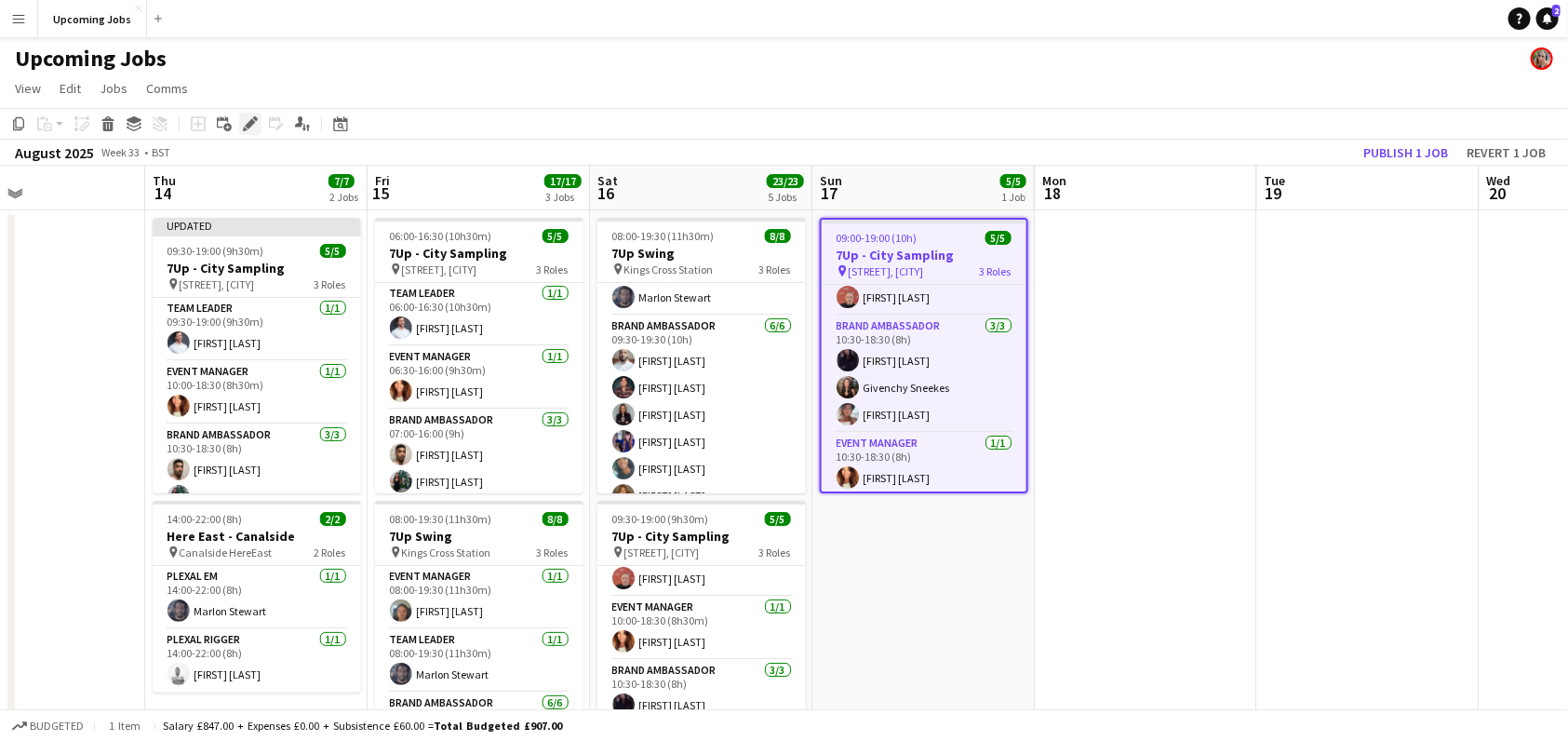 click 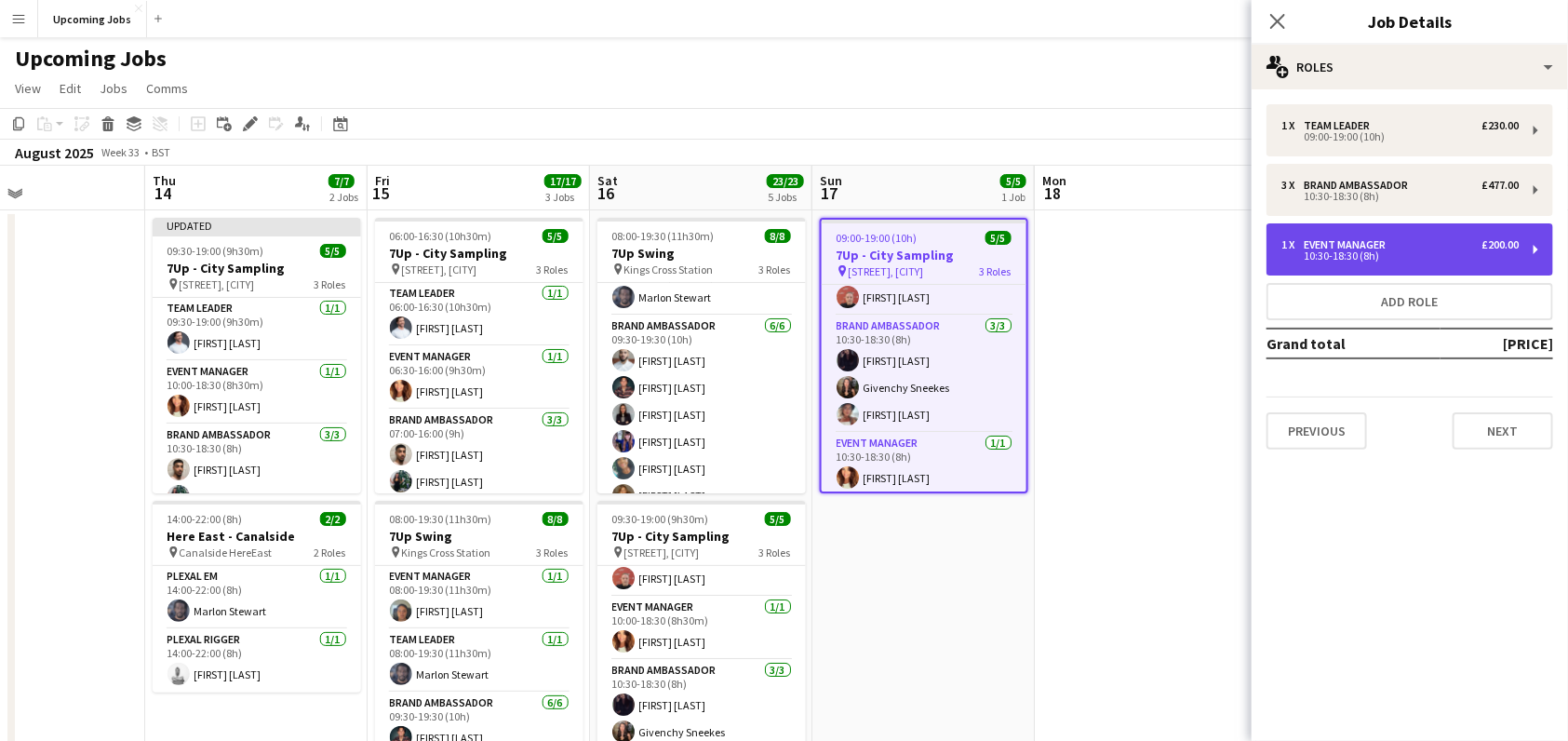 click on "Event Manager" at bounding box center (1348, 245) 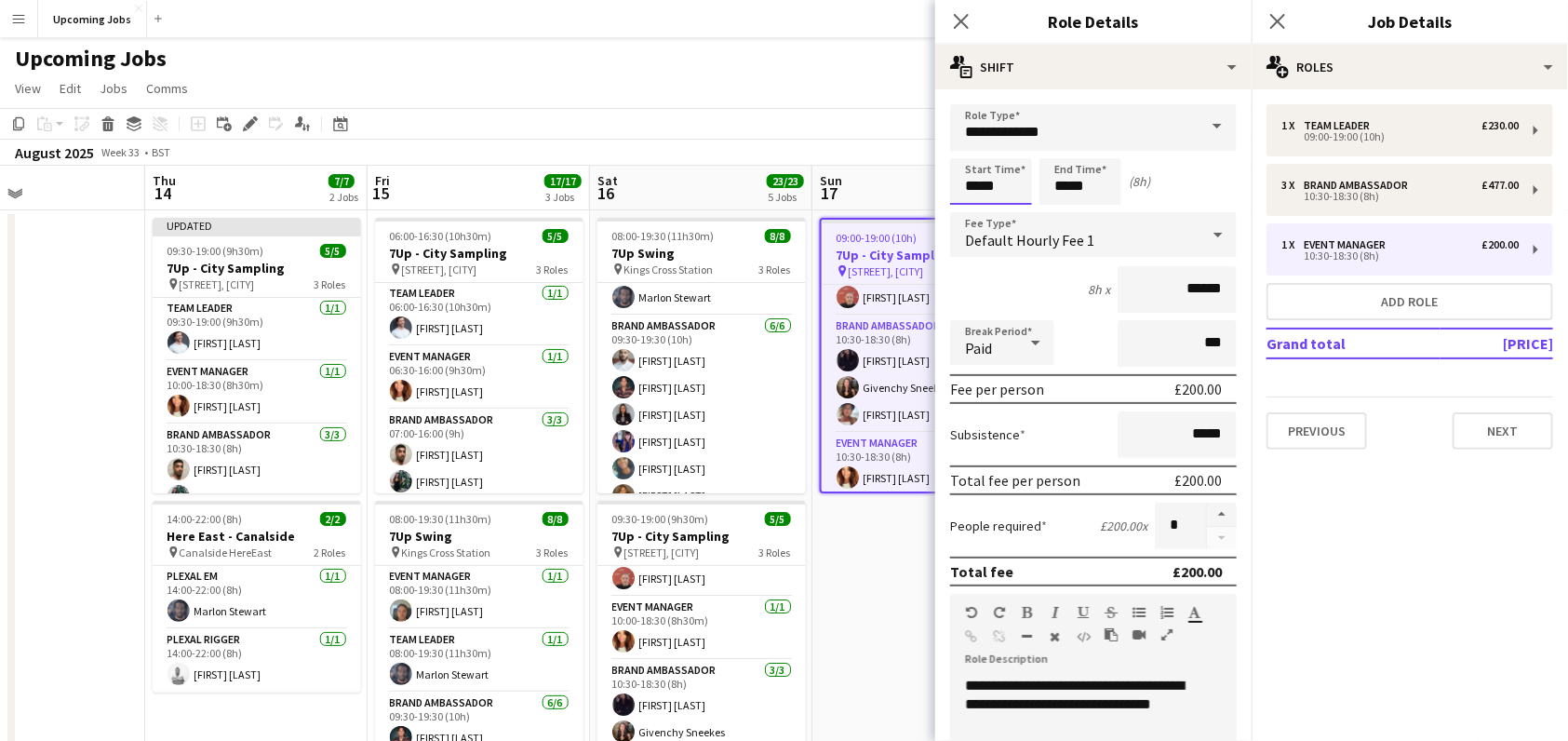 click on "*****" at bounding box center (991, 182) 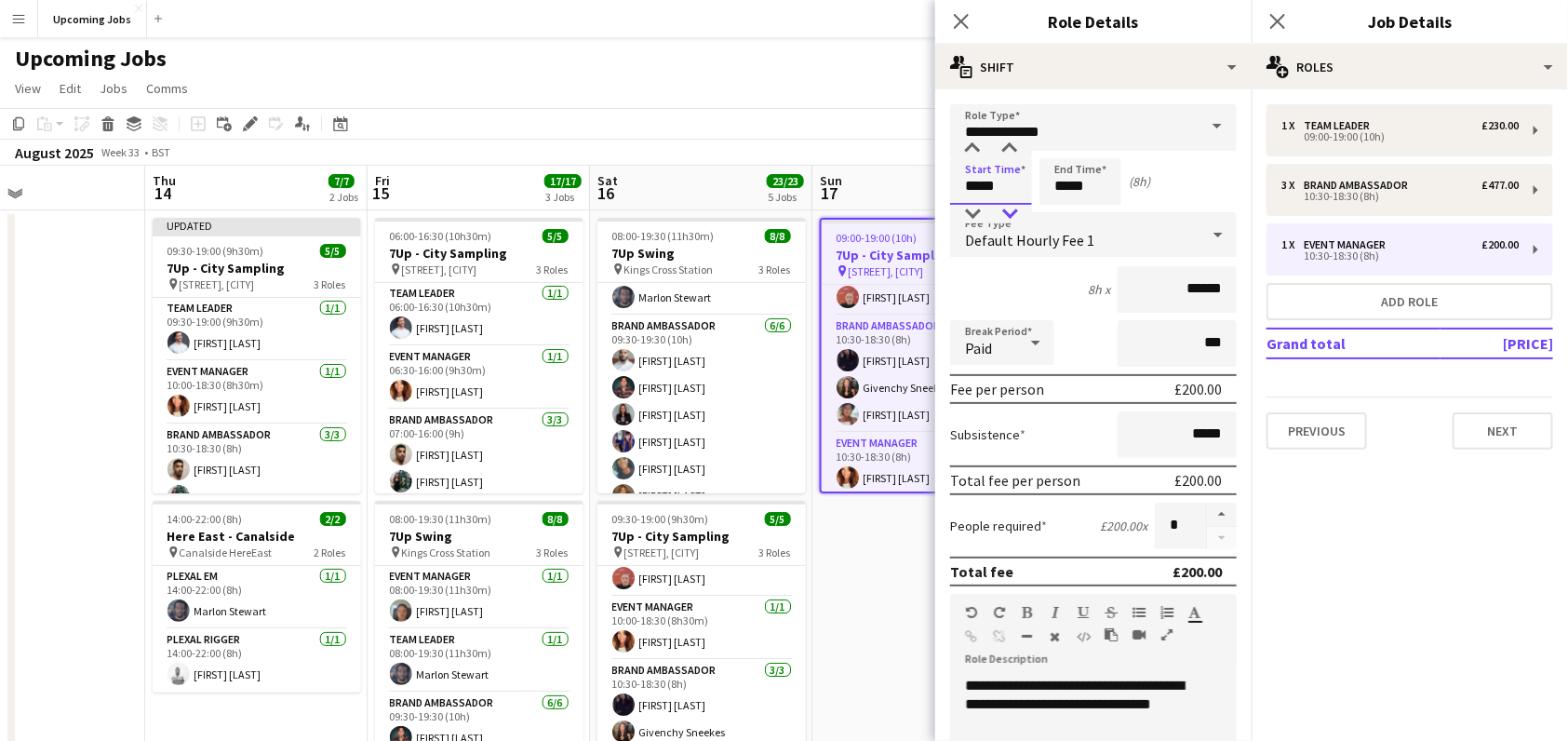 click at bounding box center (1010, 214) 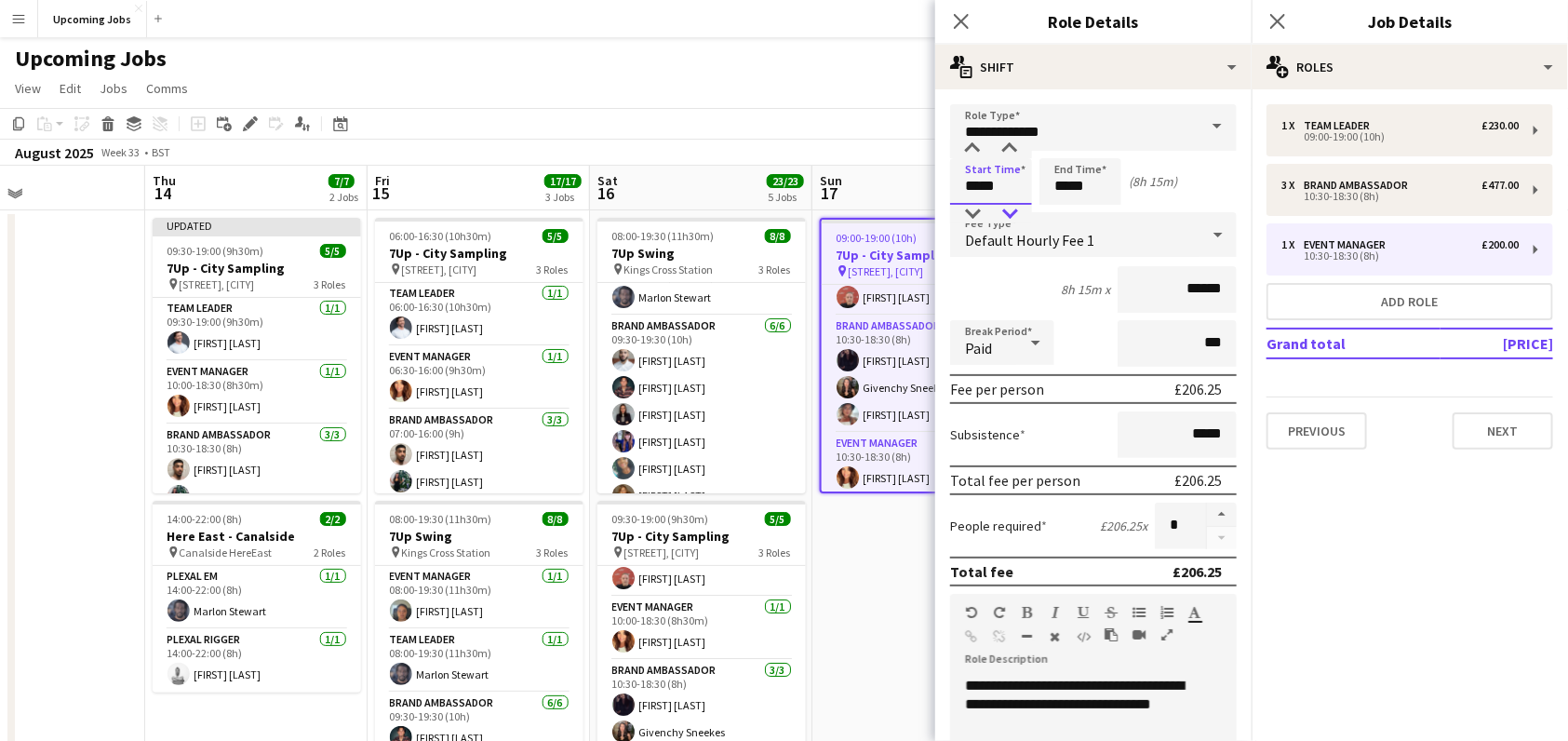 type on "*****" 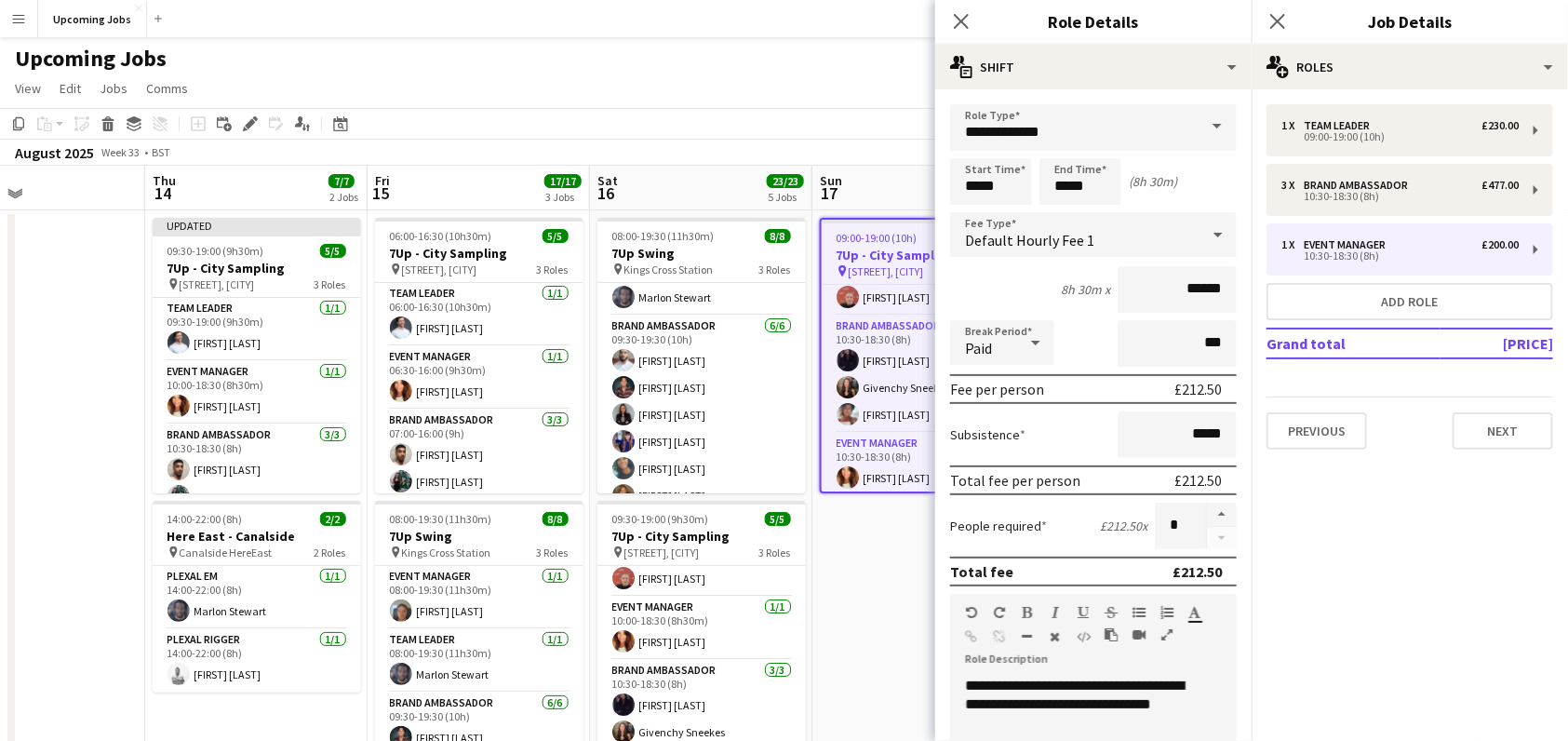 click on "Start Time  *****  End Time  *****  (8h 30m)" at bounding box center (1093, 182) 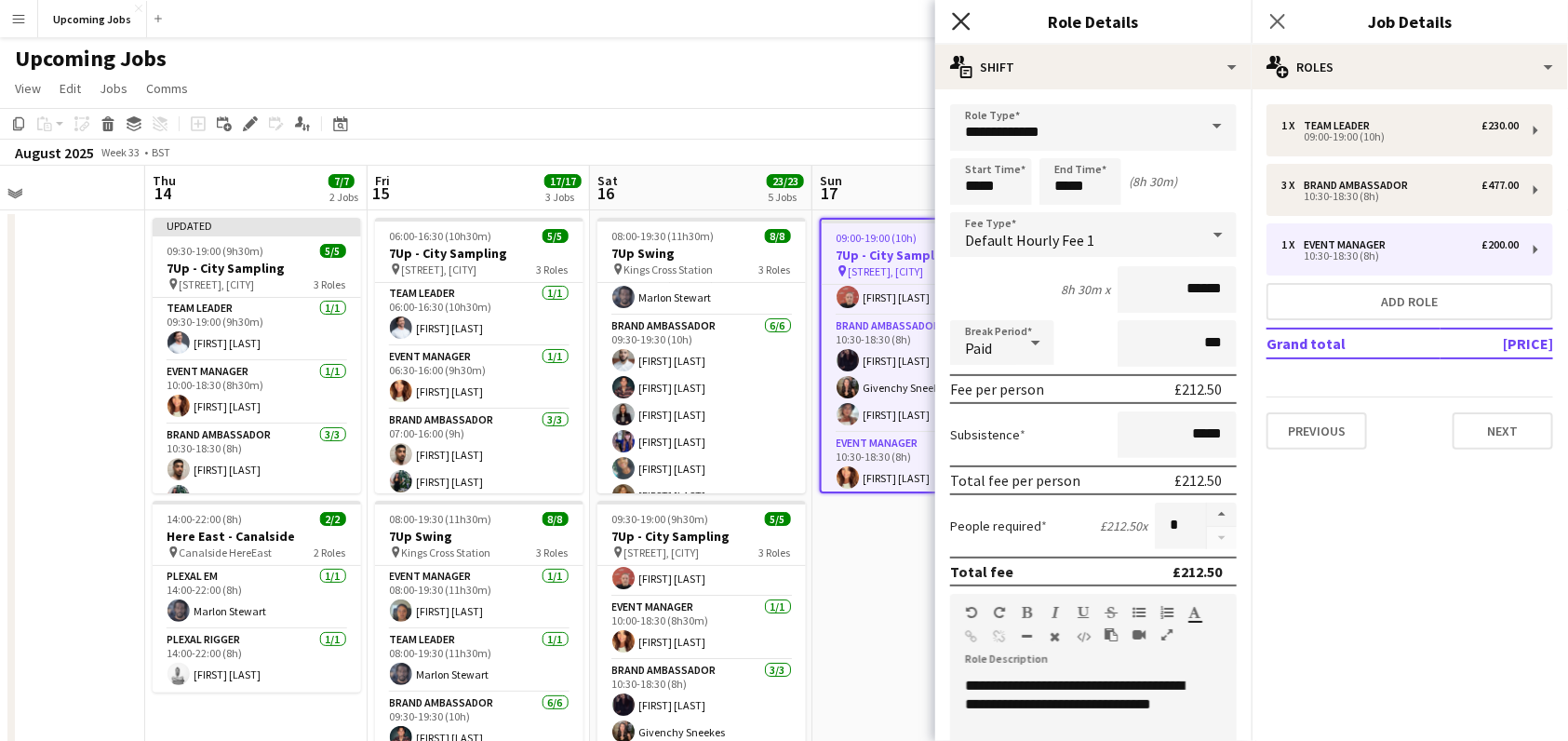 click on "Close pop-in" 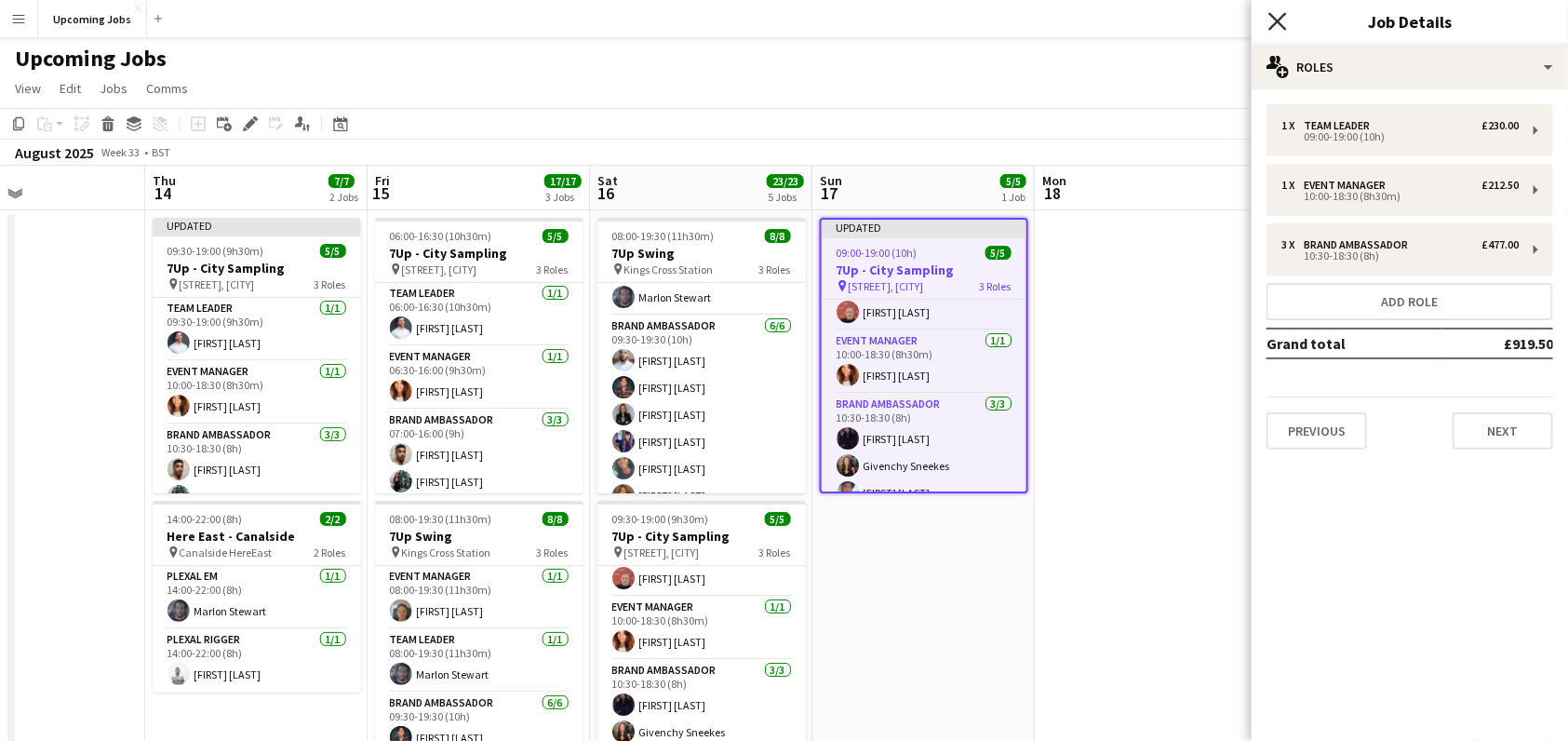 click on "Close pop-in" 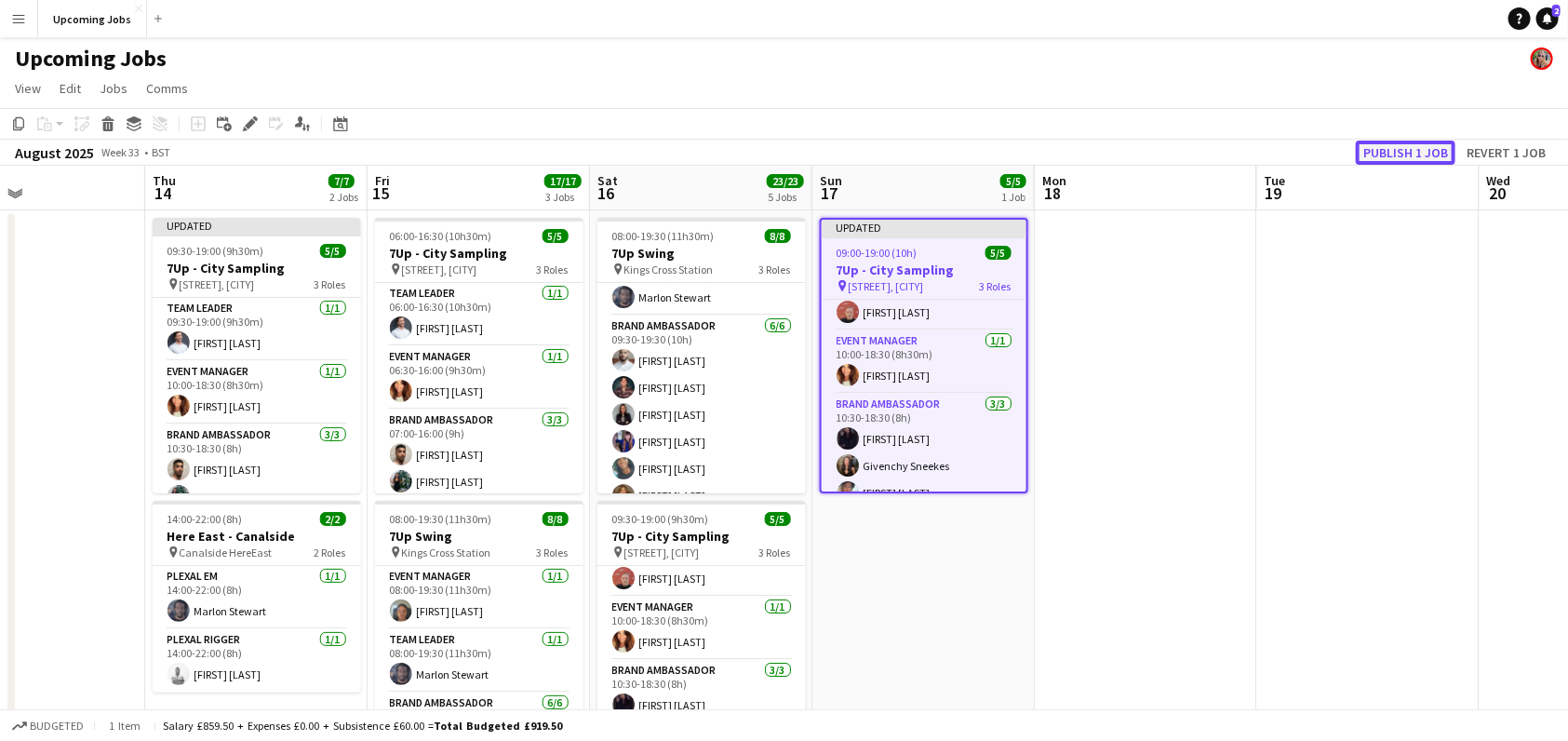 click on "Publish 1 job" 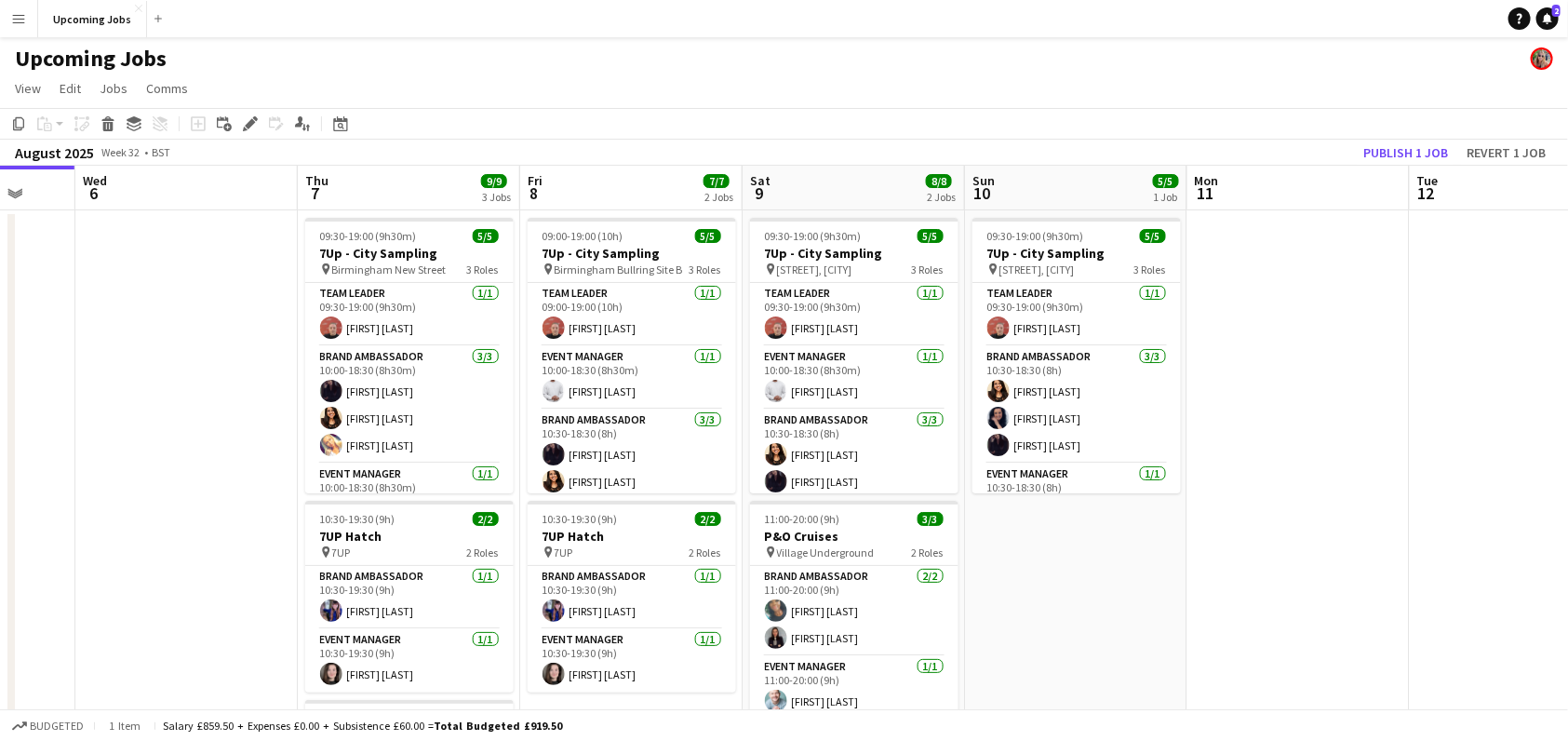 scroll, scrollTop: 0, scrollLeft: 634, axis: horizontal 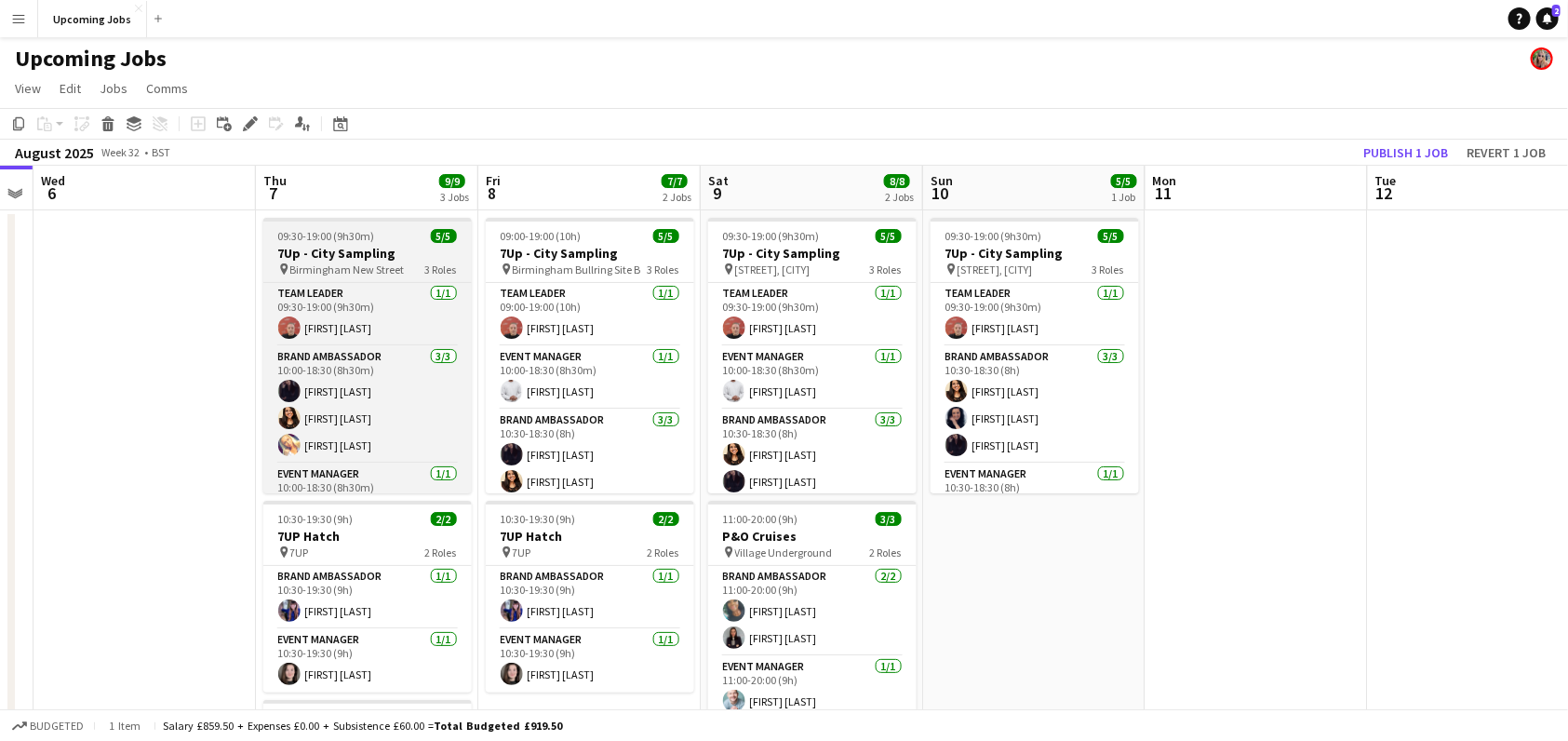 click on "7Up - City Sampling" at bounding box center (368, 253) 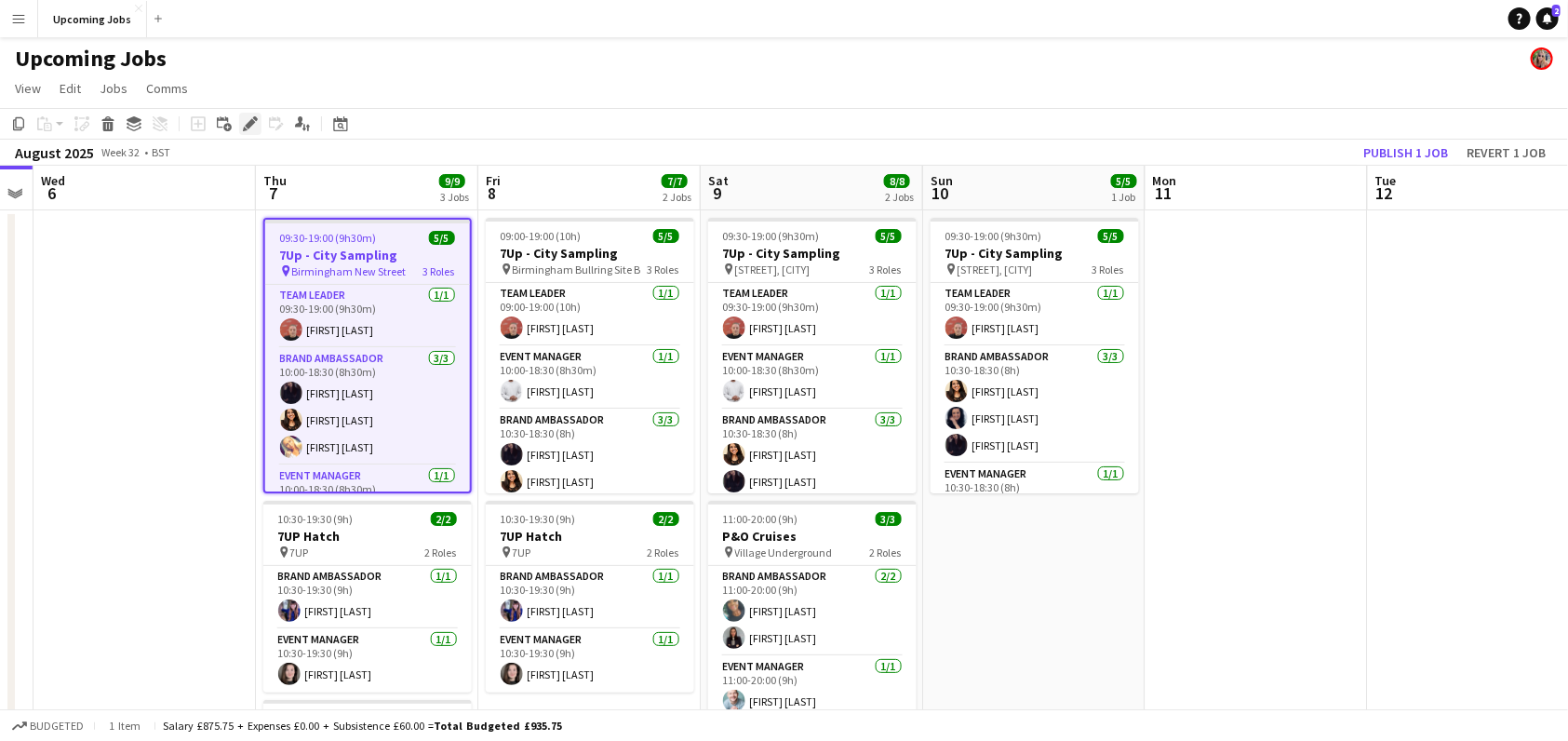 click on "Edit" 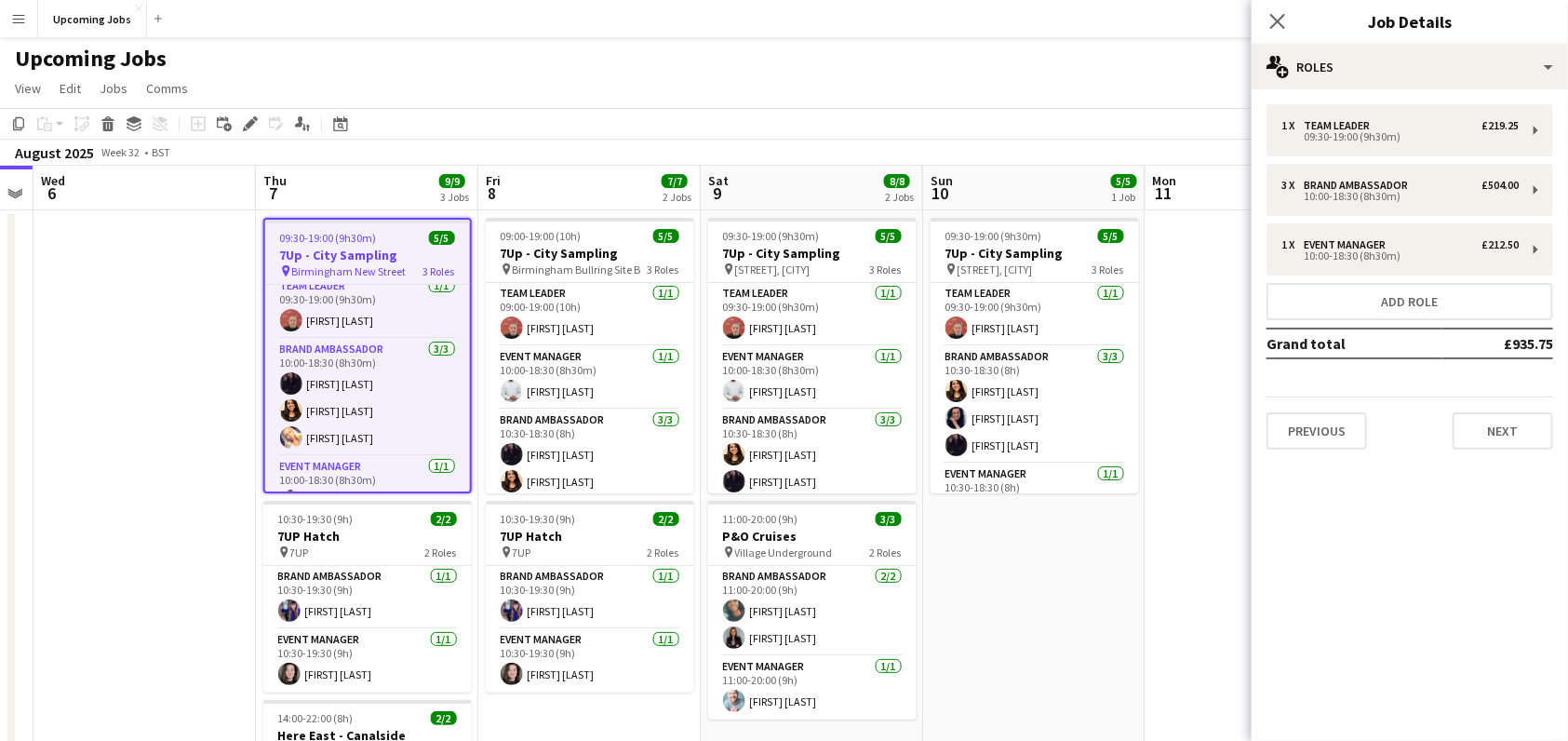 scroll, scrollTop: 0, scrollLeft: 0, axis: both 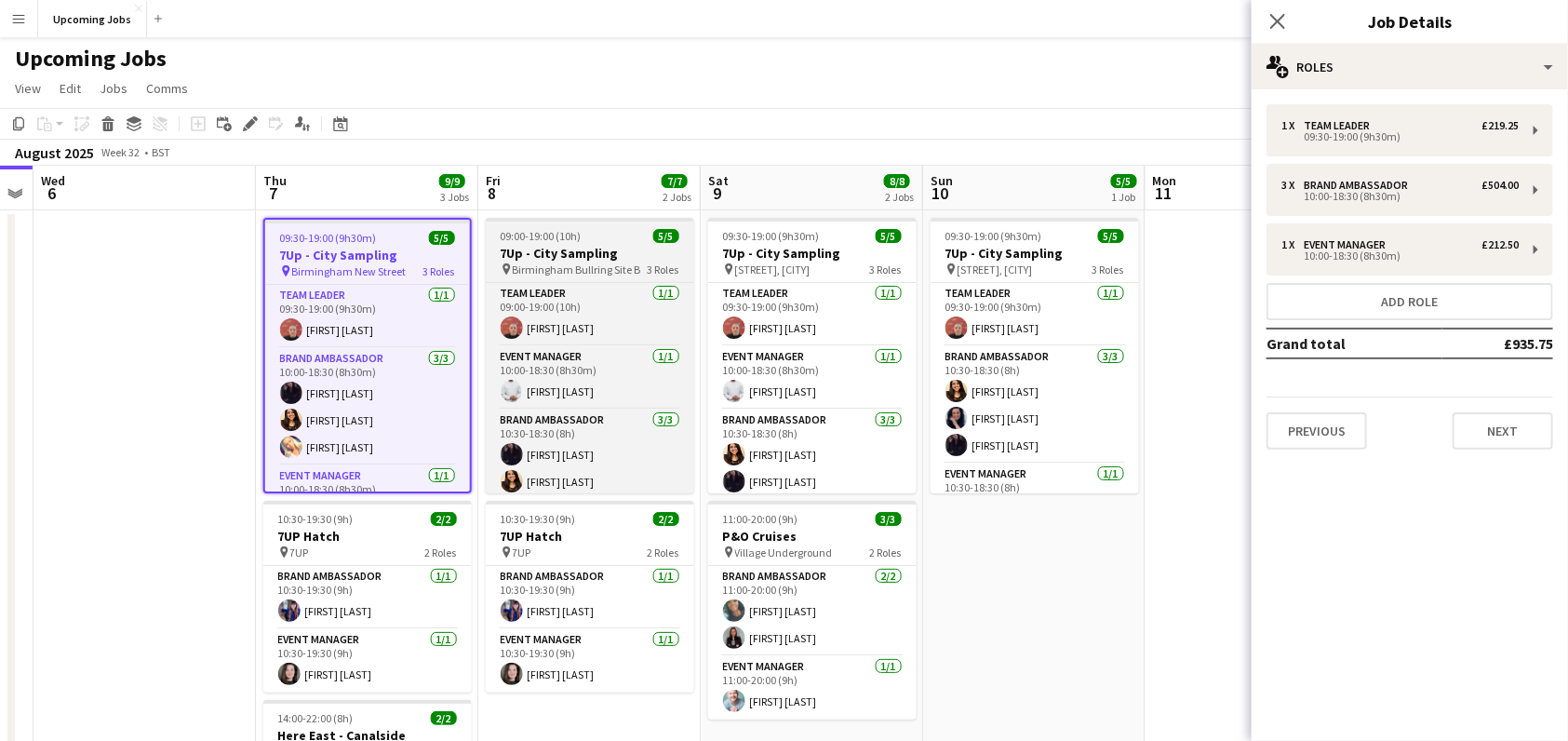 click on "7Up - City Sampling" at bounding box center (590, 253) 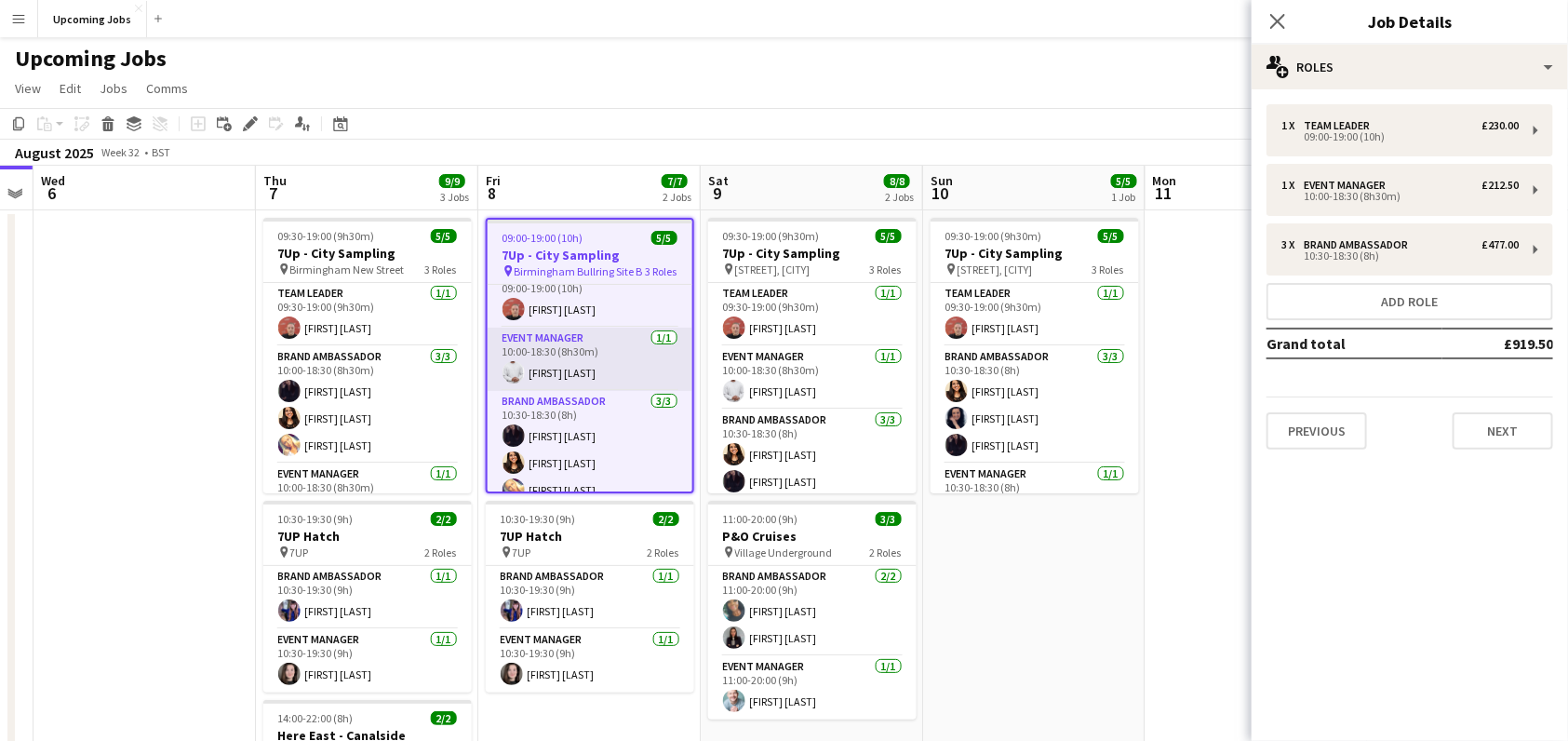 scroll, scrollTop: 36, scrollLeft: 0, axis: vertical 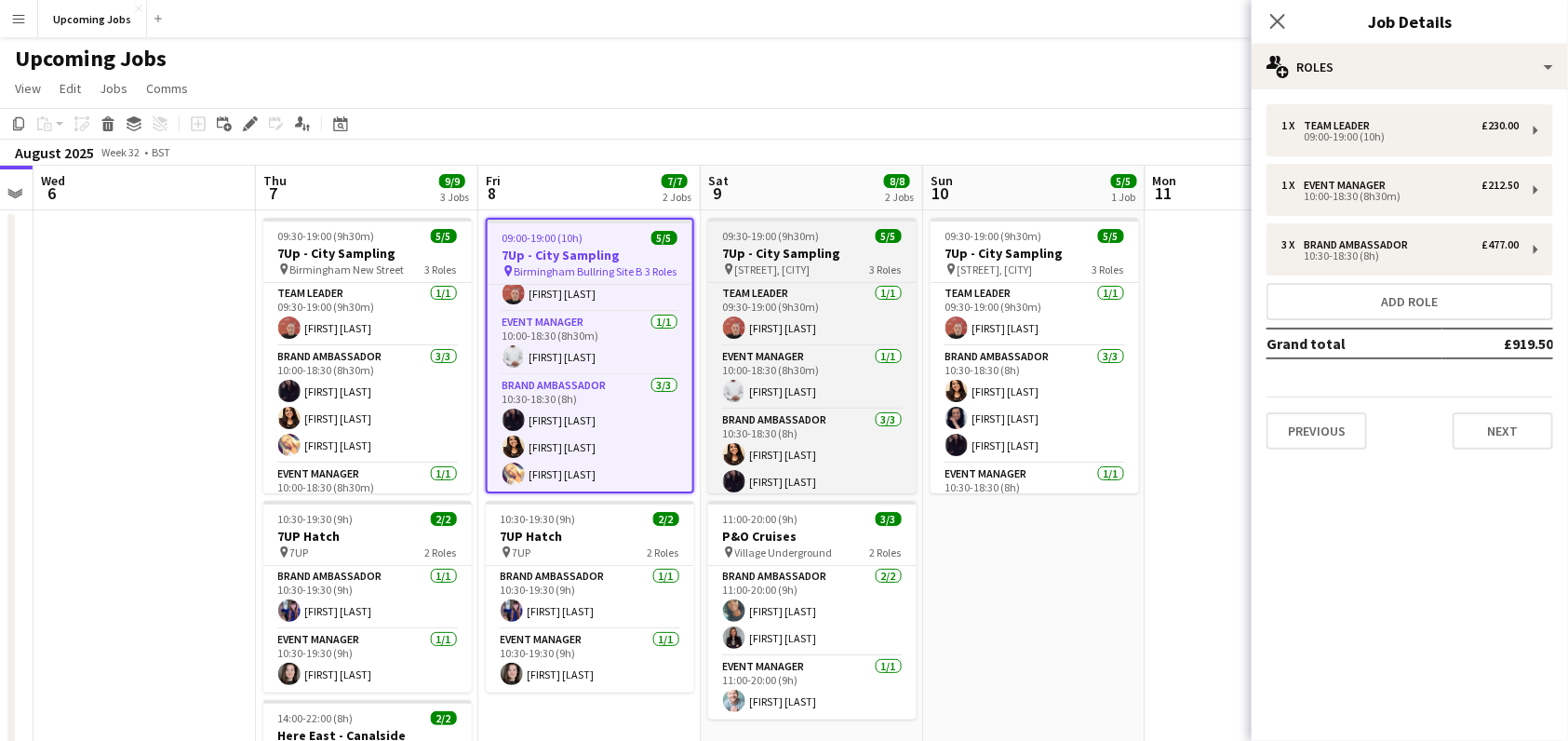 click on "7Up - City Sampling" at bounding box center (812, 253) 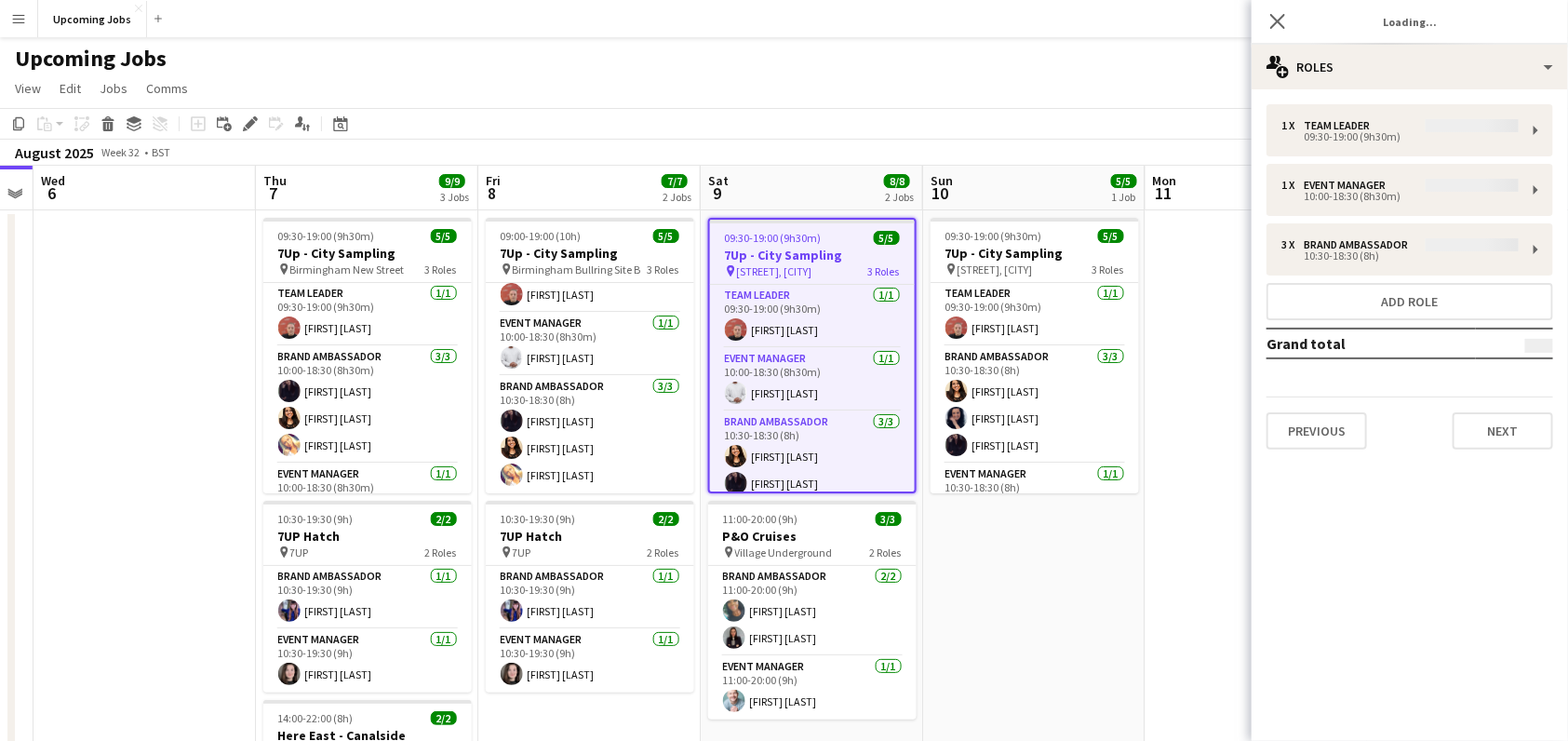 scroll, scrollTop: 33, scrollLeft: 0, axis: vertical 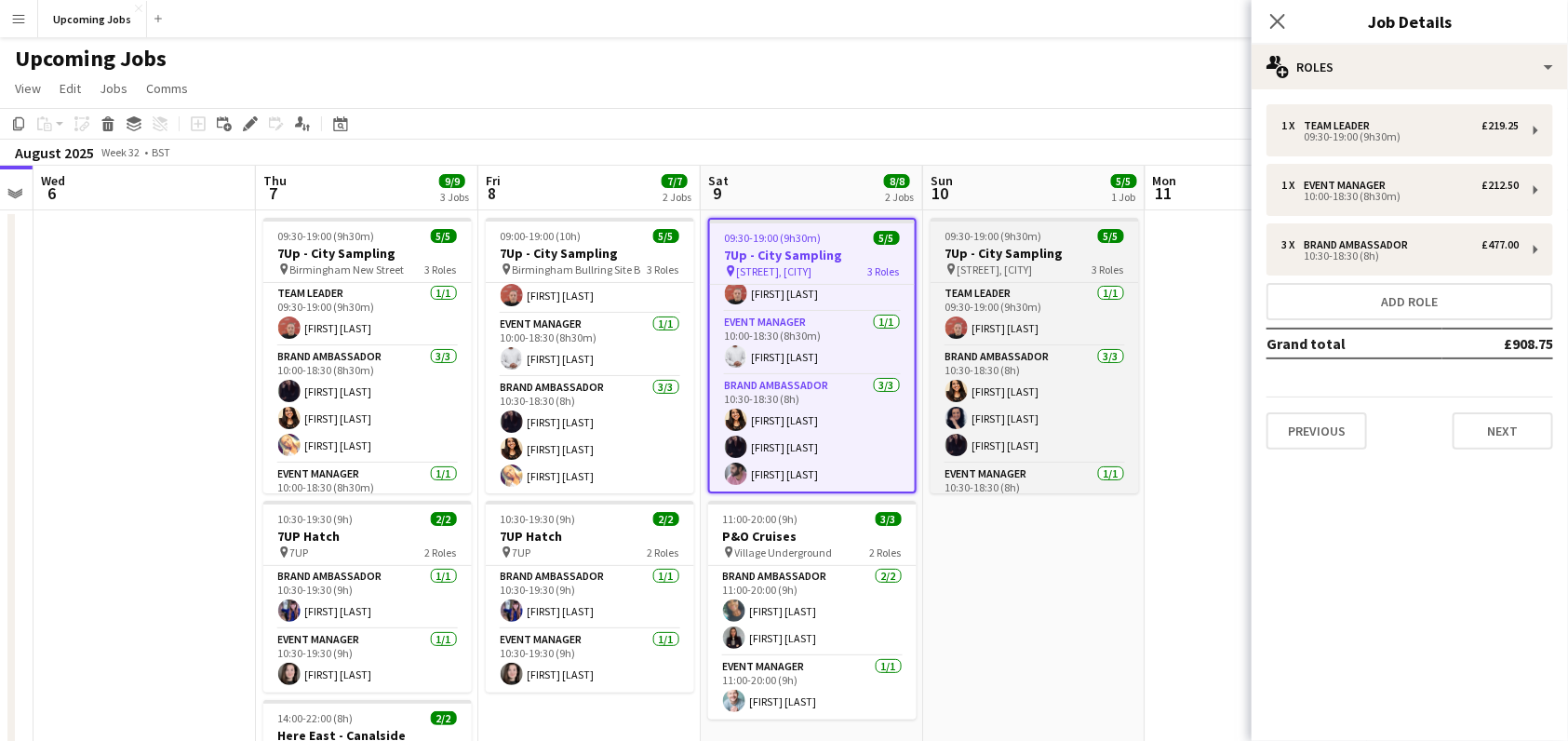 click on "09:30-19:00 (9h30m)" at bounding box center (994, 236) 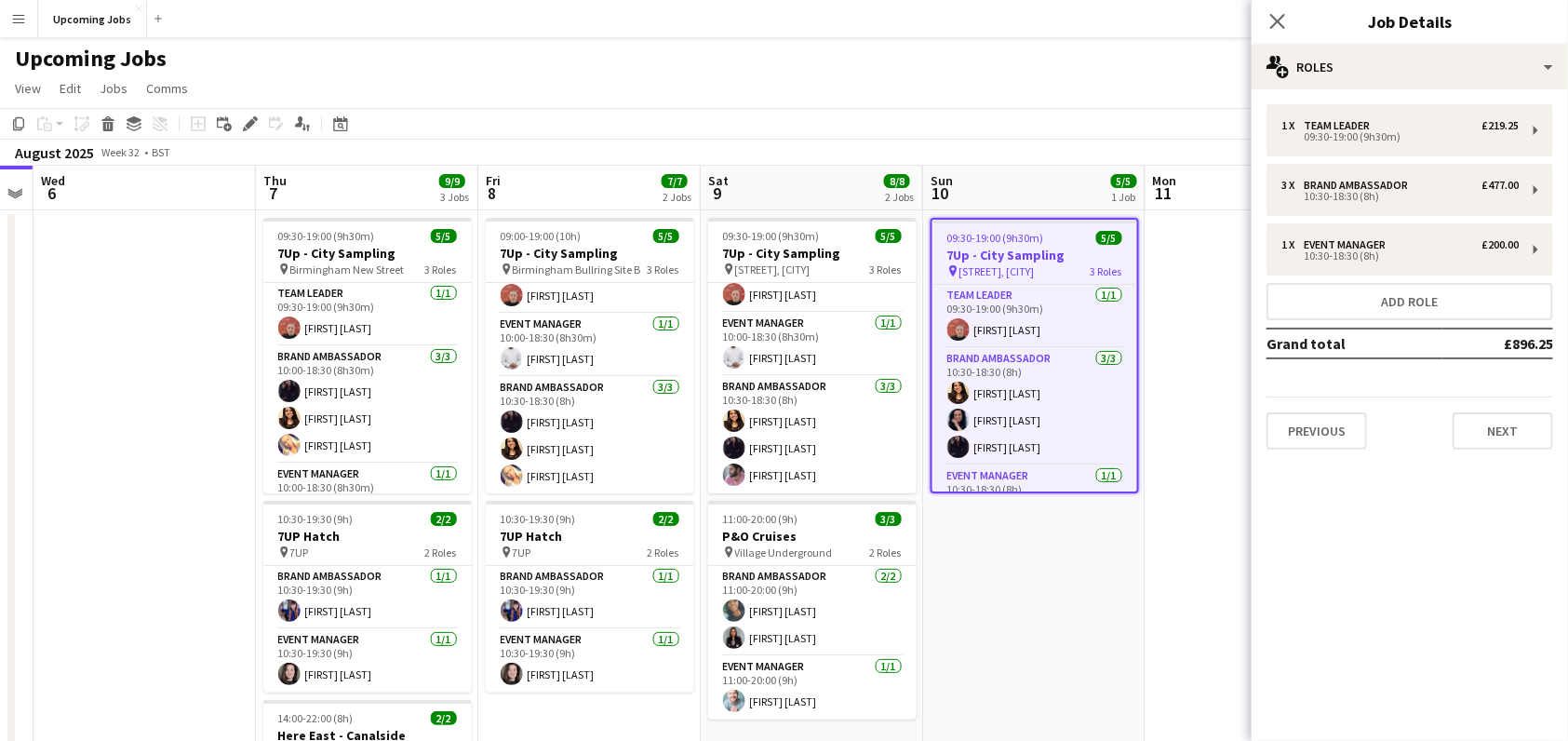 scroll, scrollTop: 33, scrollLeft: 0, axis: vertical 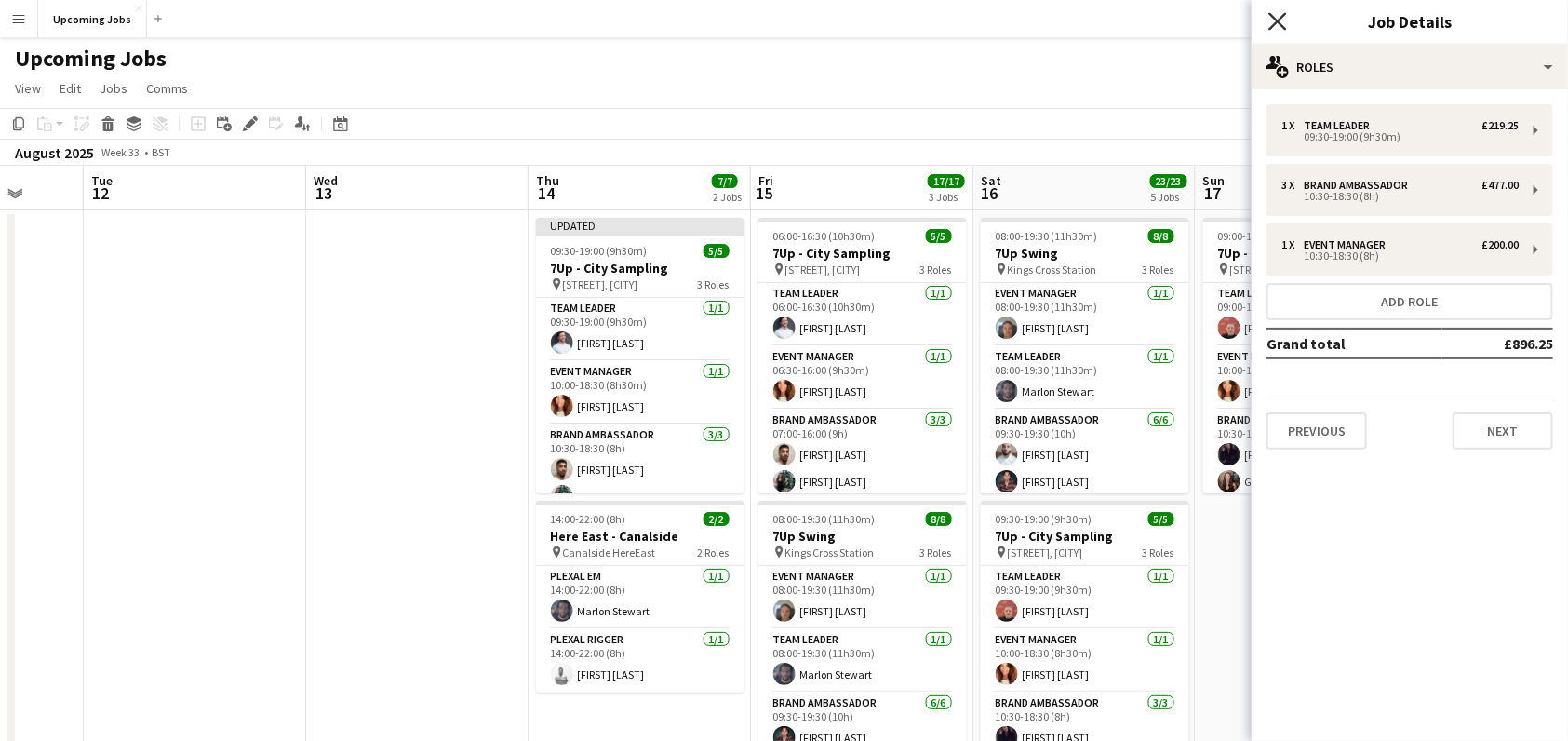 click on "Close pop-in" 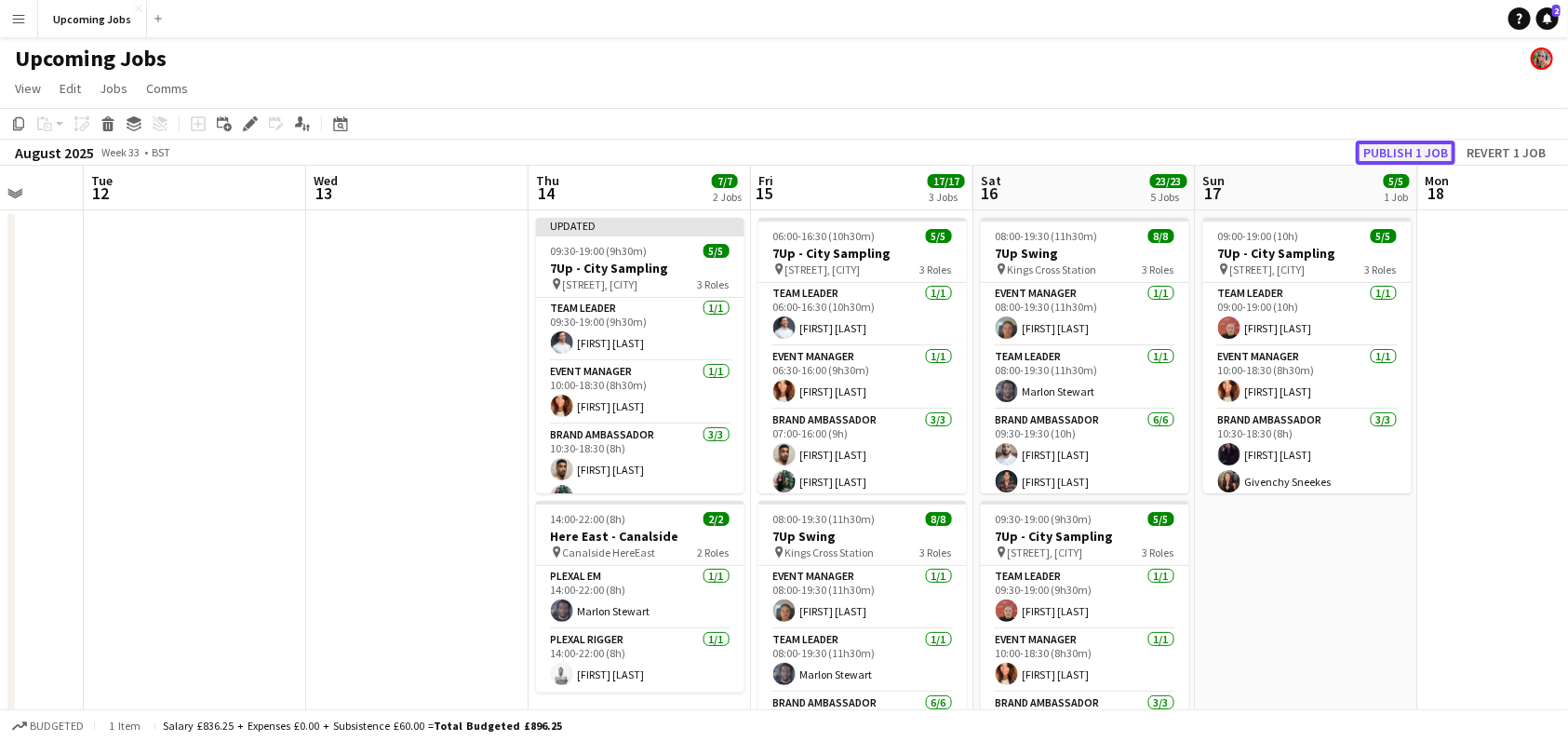 click on "Publish 1 job" 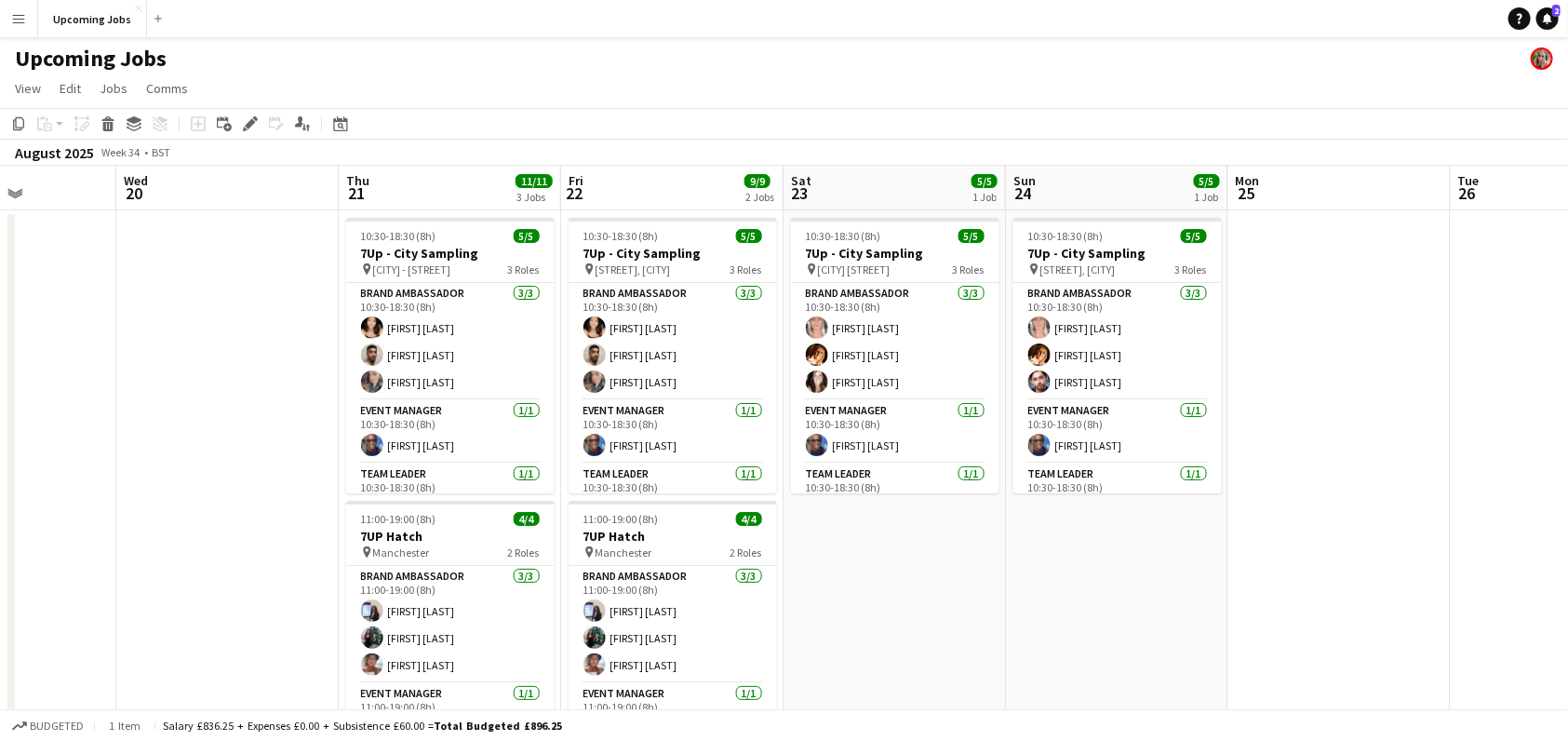 scroll, scrollTop: 0, scrollLeft: 552, axis: horizontal 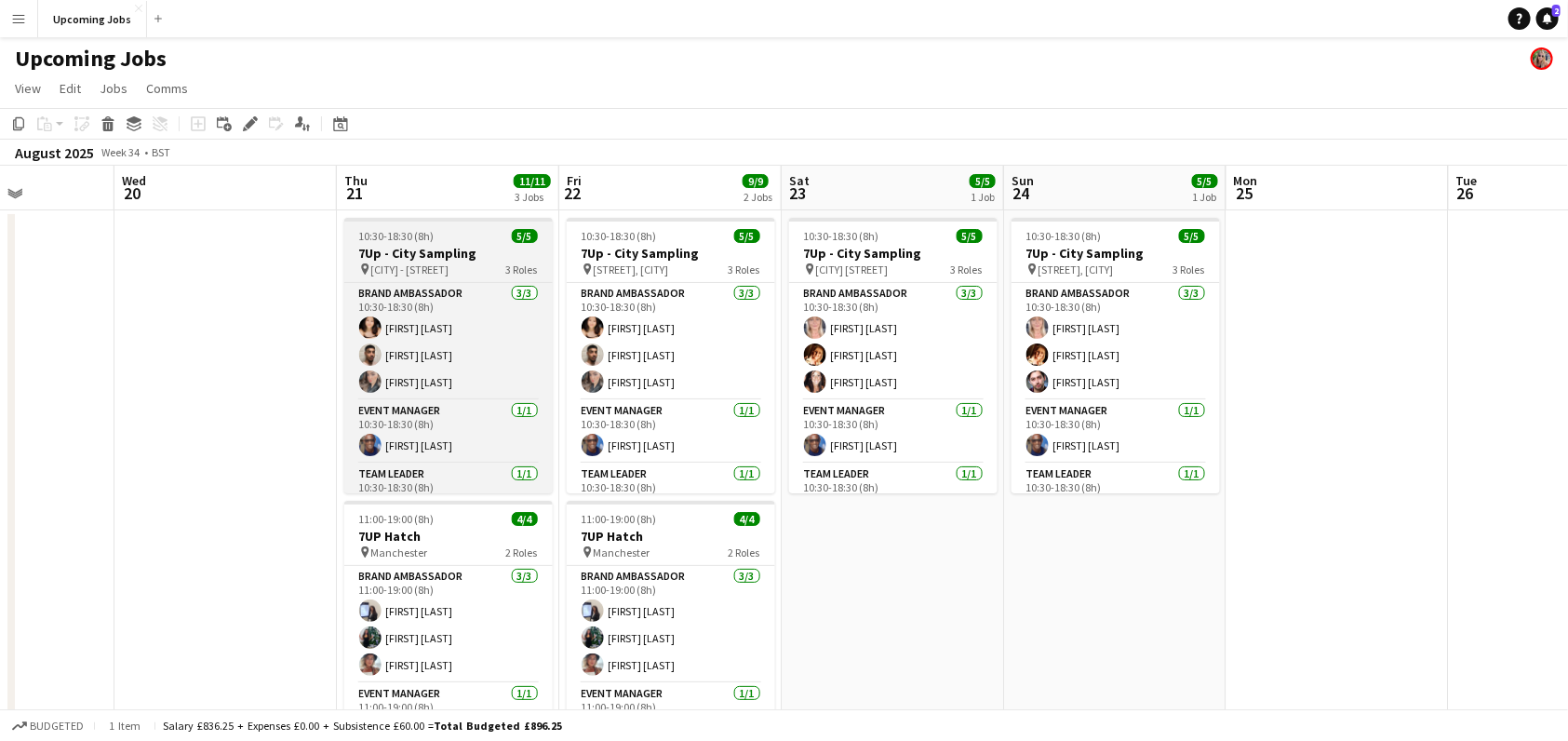 click on "7Up - City Sampling" at bounding box center (449, 253) 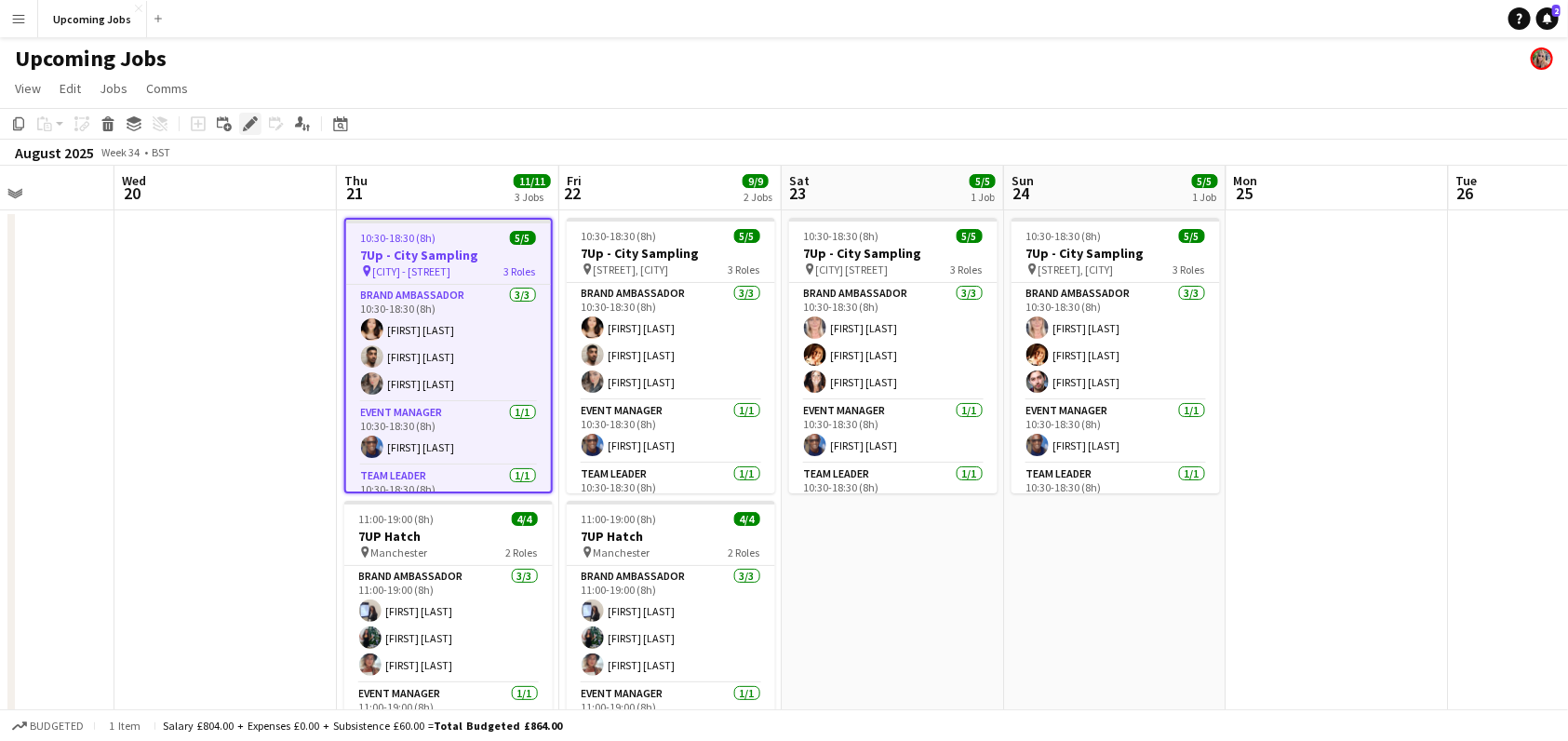 click 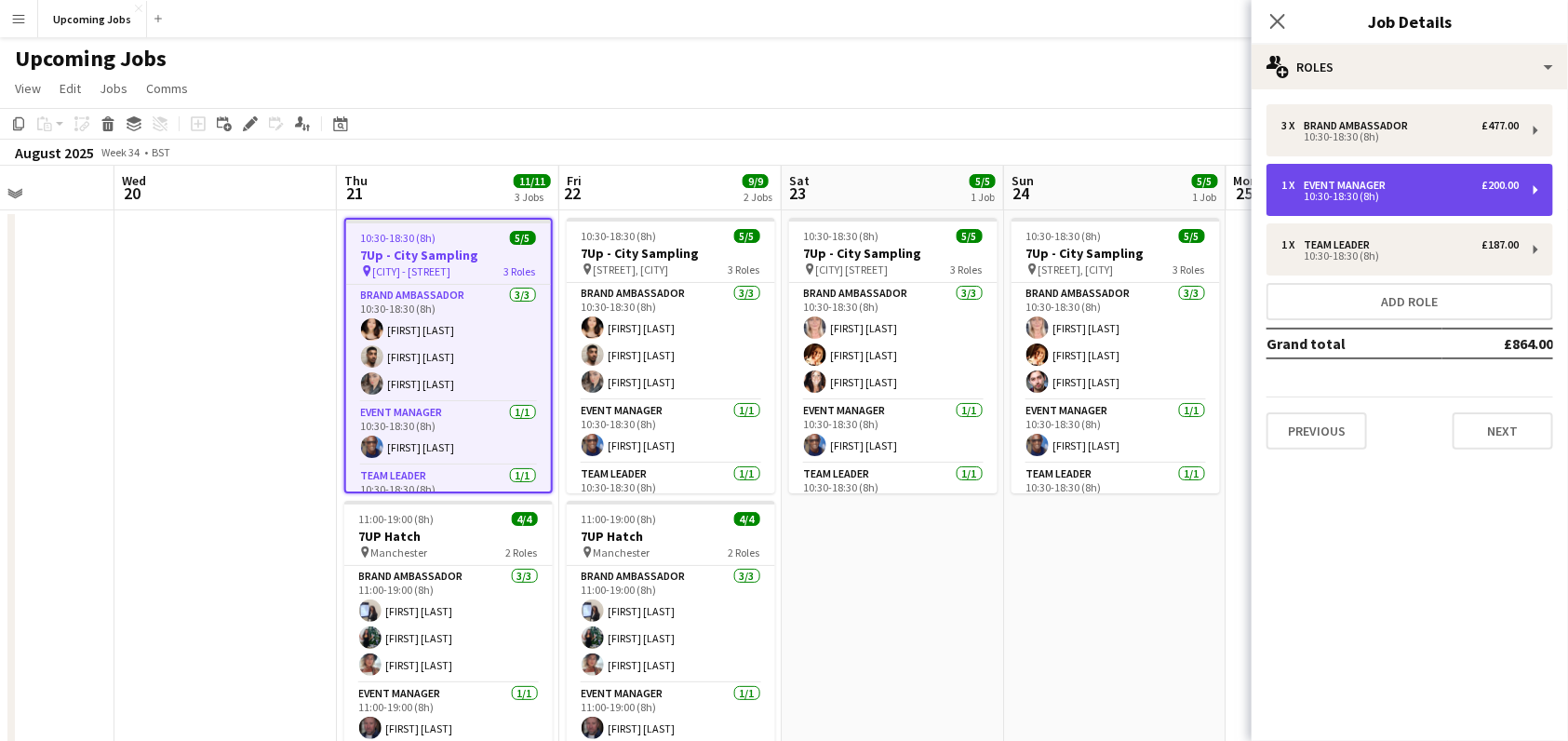 click on "10:30-18:30 (8h)" at bounding box center [1400, 196] 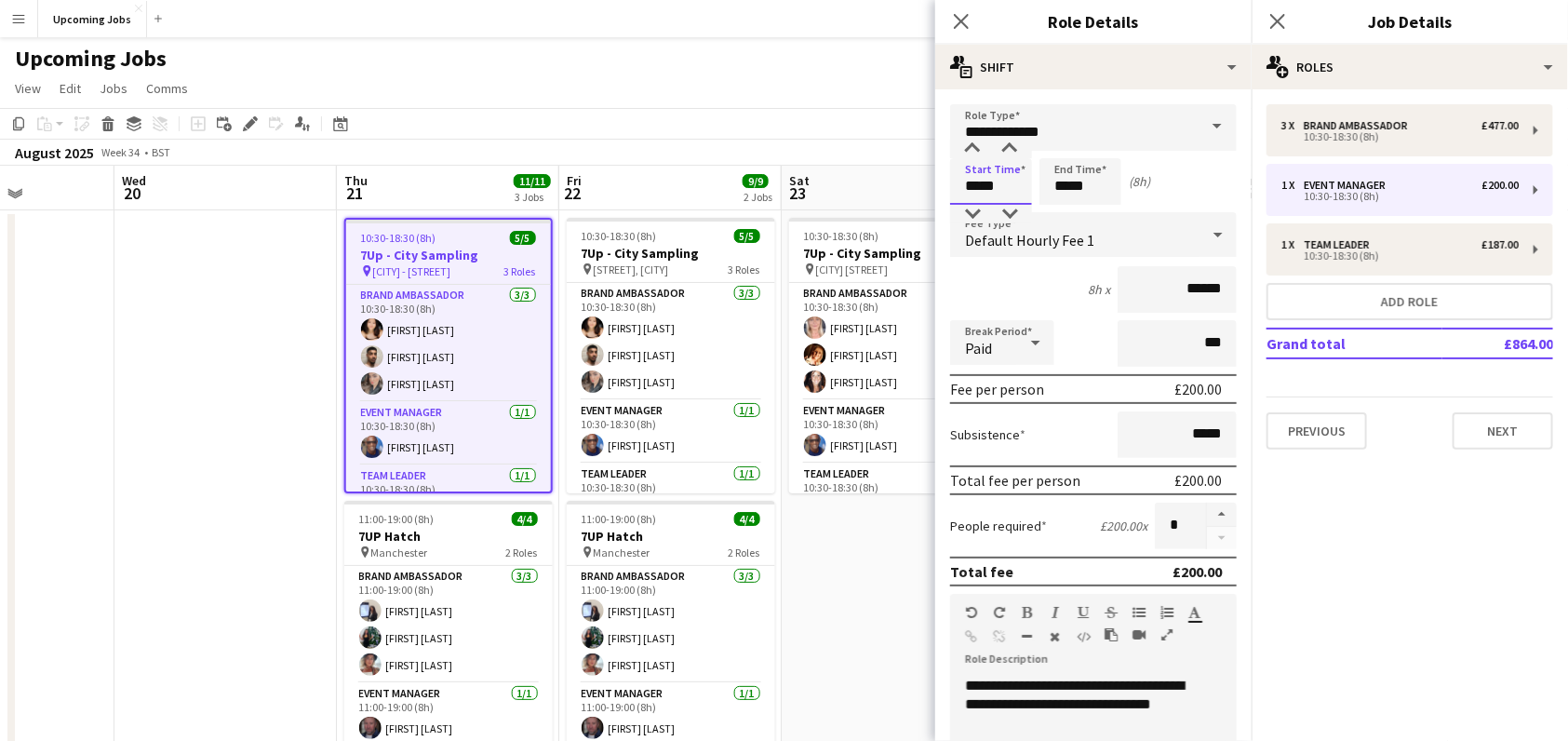 click on "*****" at bounding box center [991, 182] 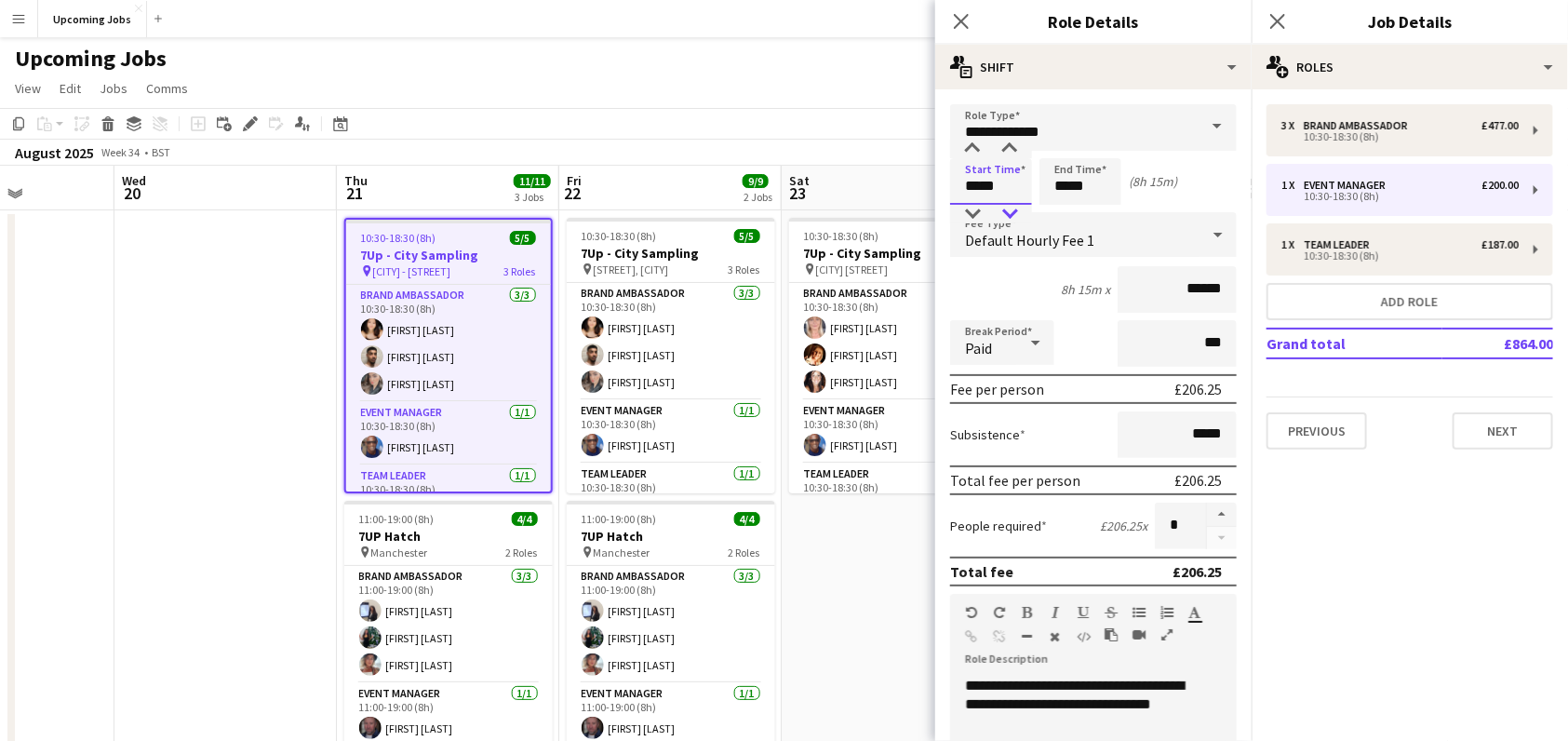 click at bounding box center [1010, 214] 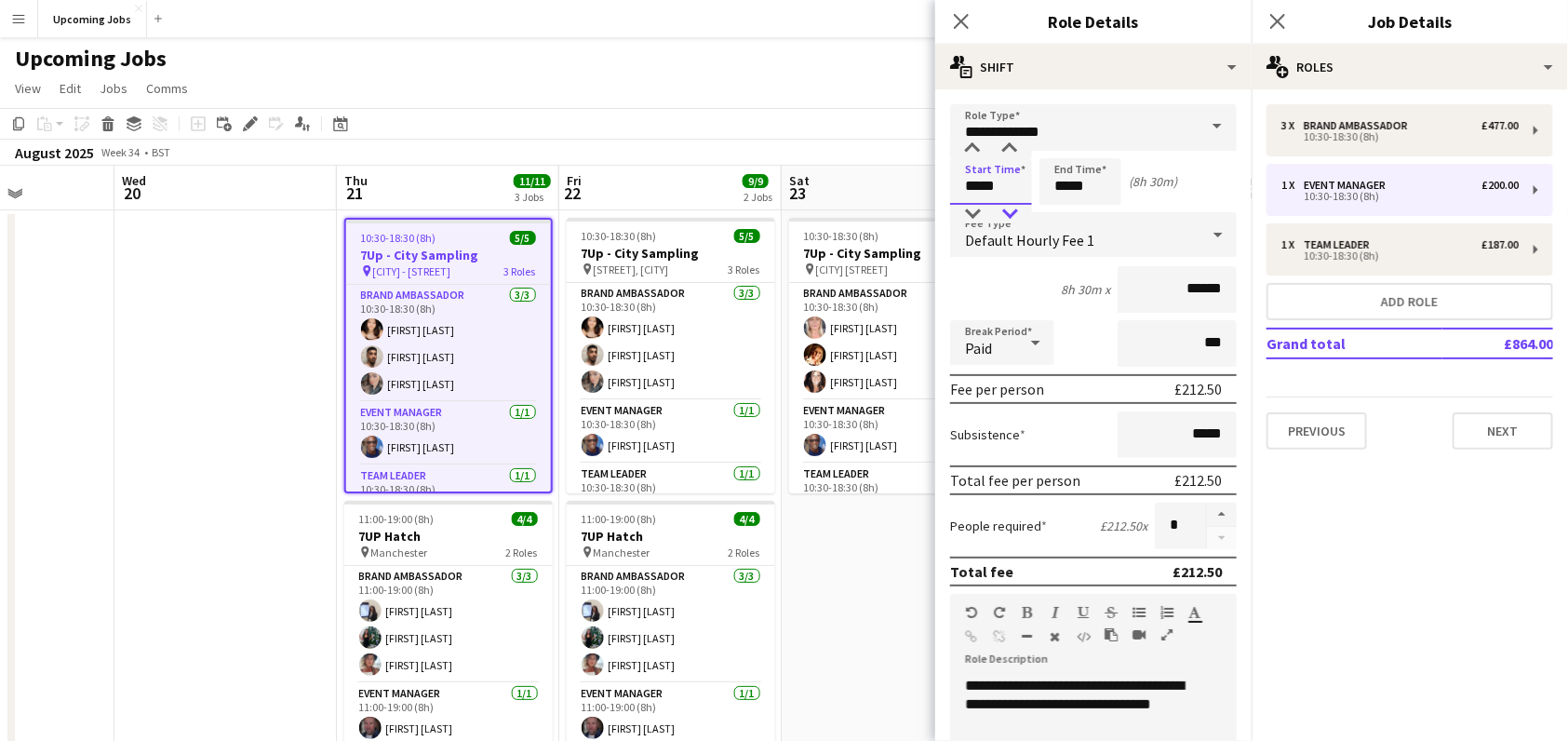 click at bounding box center [1010, 214] 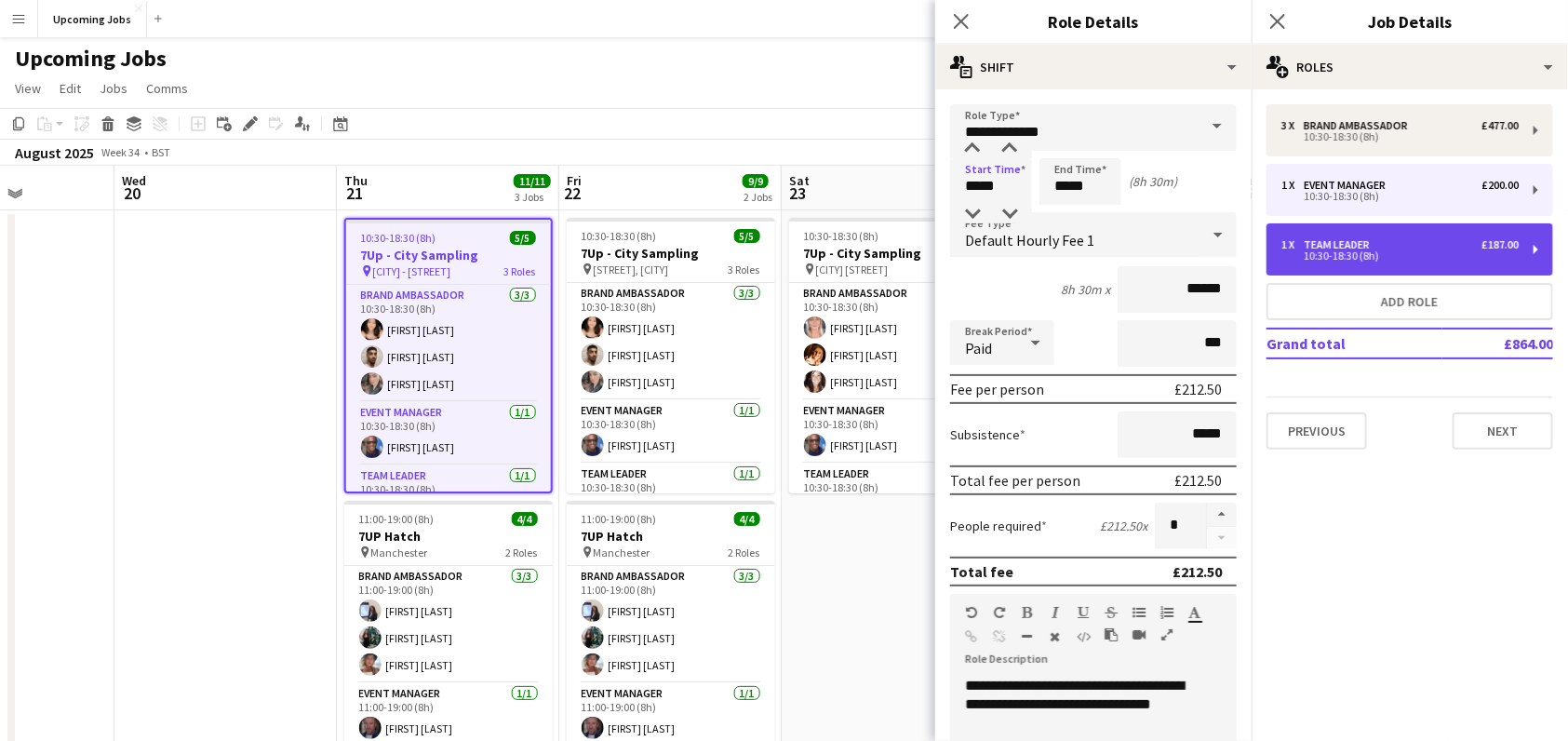 click on "10:30-18:30 (8h)" at bounding box center (1400, 256) 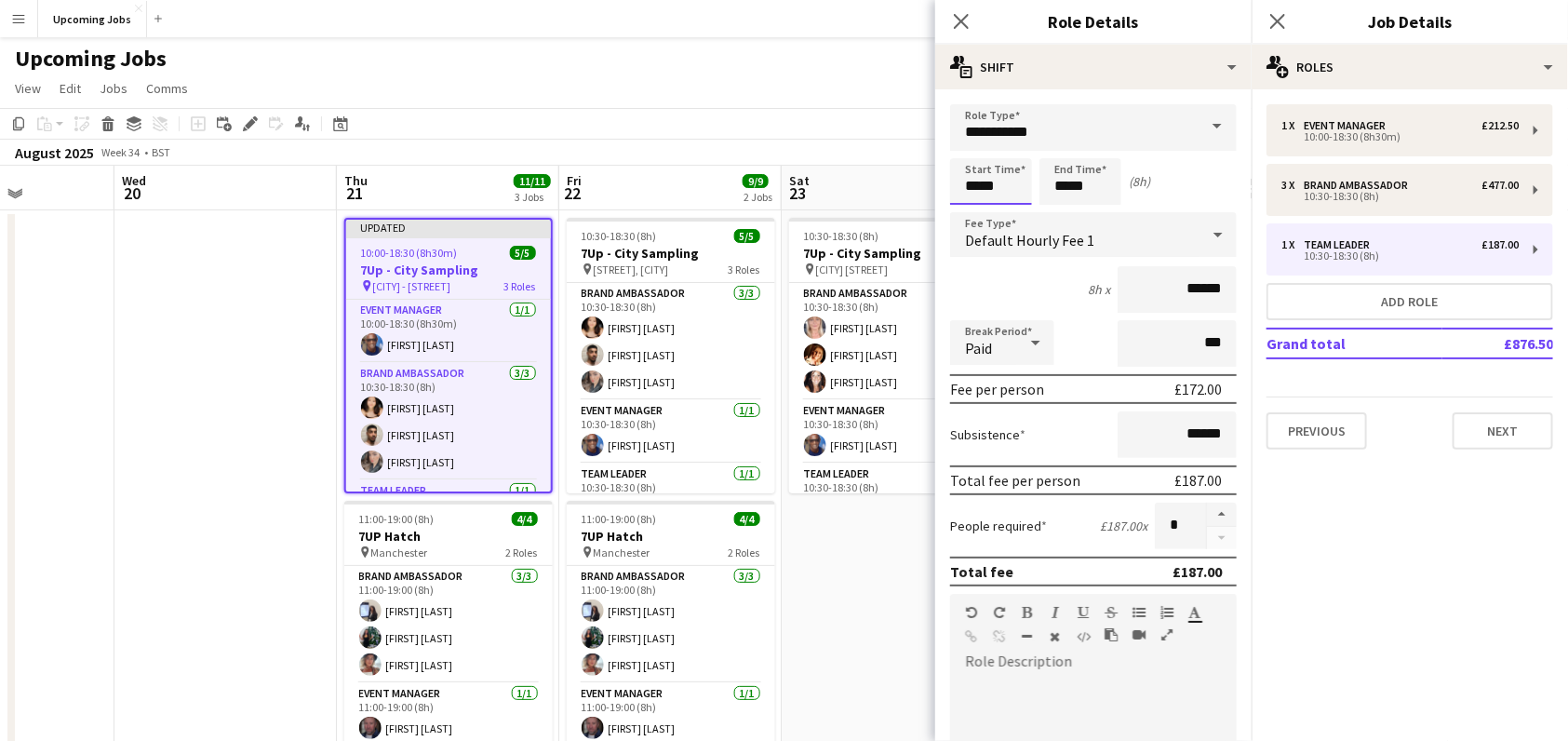click on "*****" at bounding box center (991, 182) 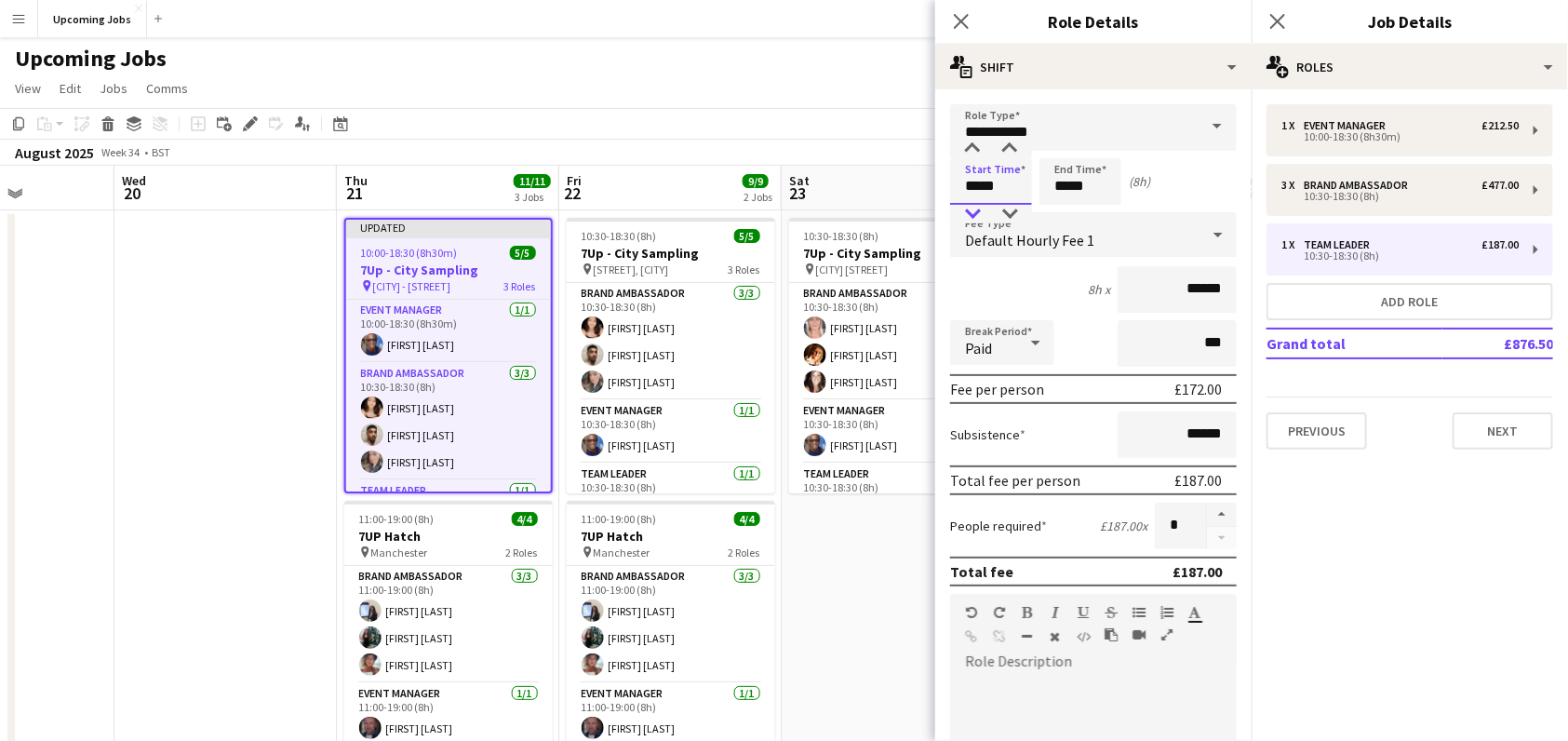 click at bounding box center [972, 214] 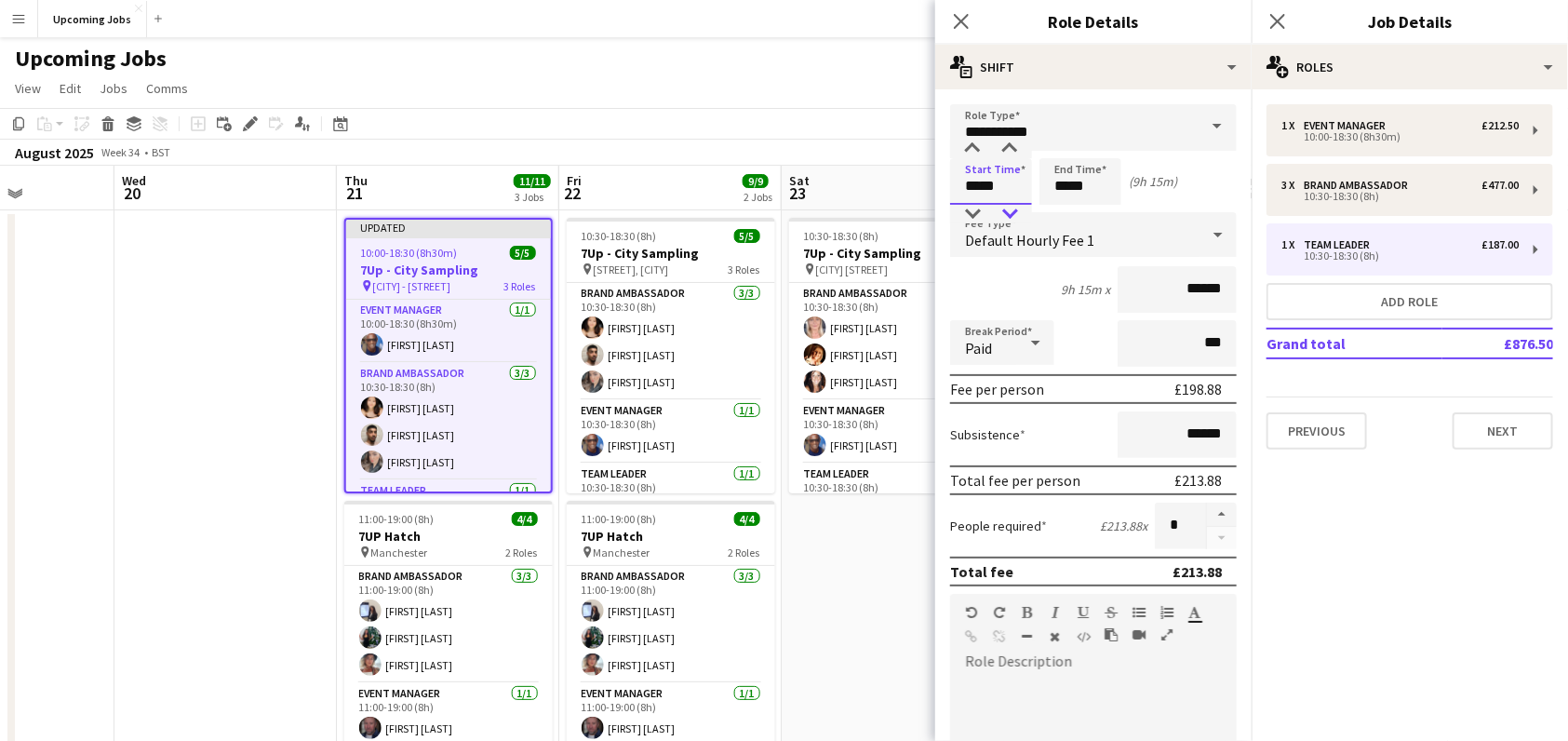 click at bounding box center (1010, 214) 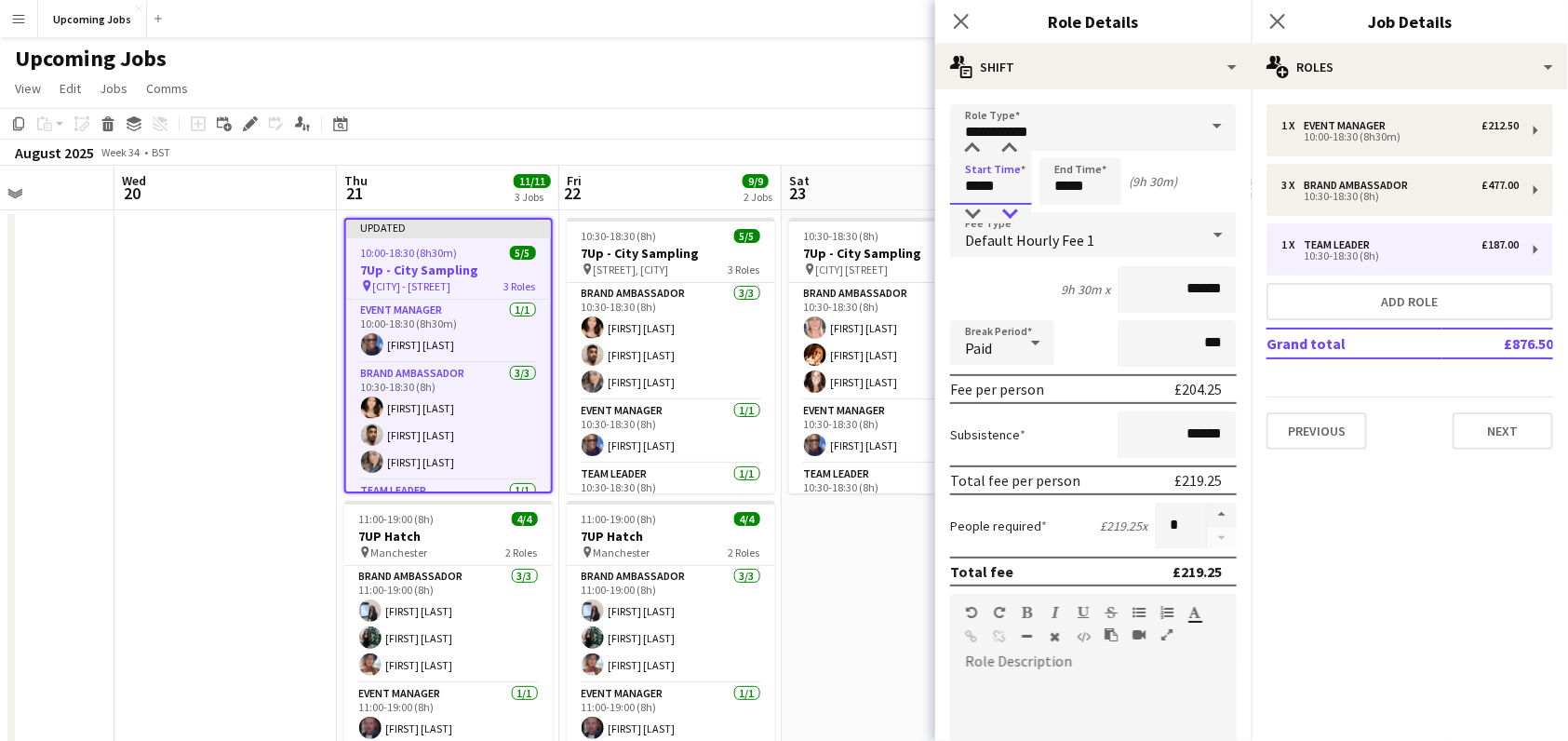 click at bounding box center (1010, 214) 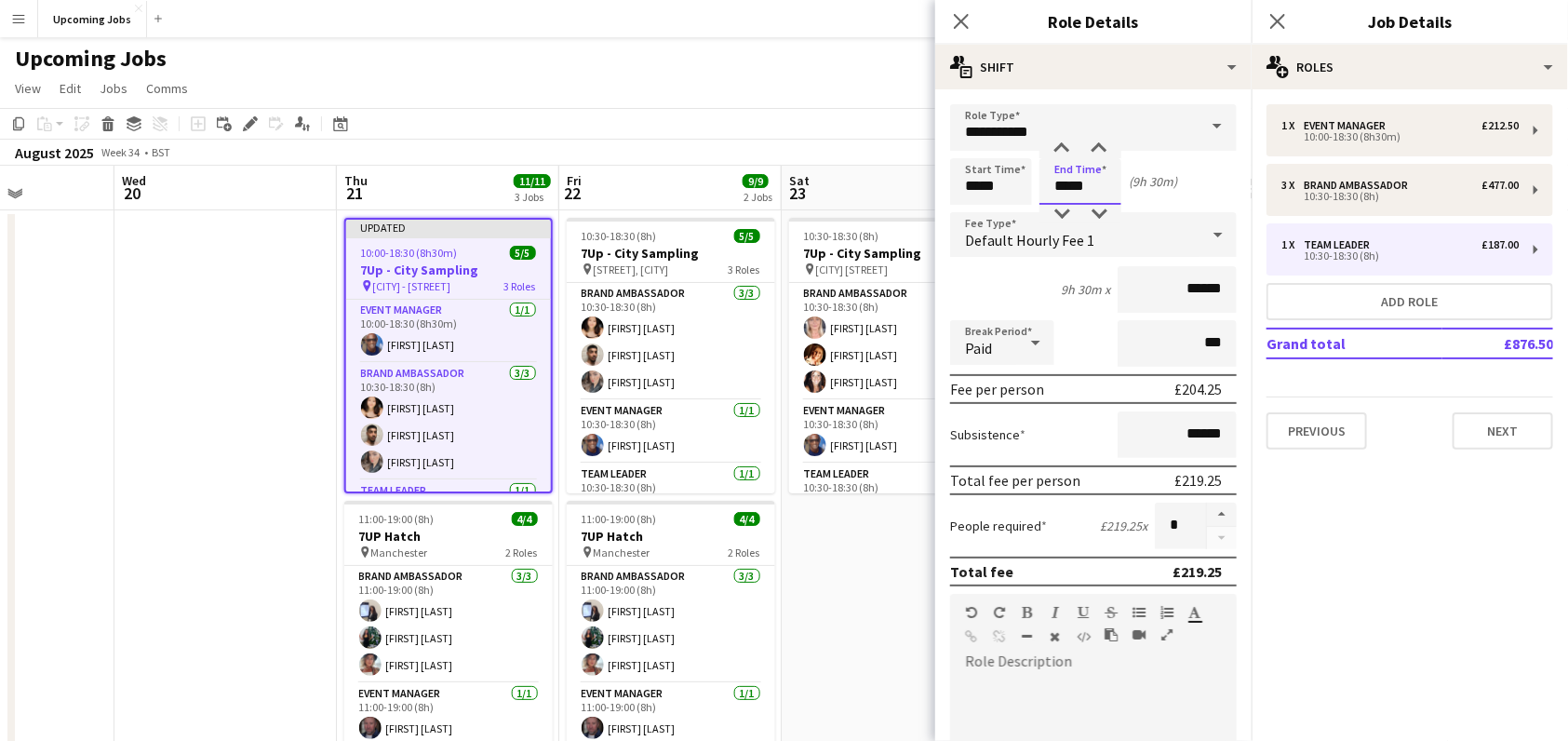 click on "*****" at bounding box center (1080, 182) 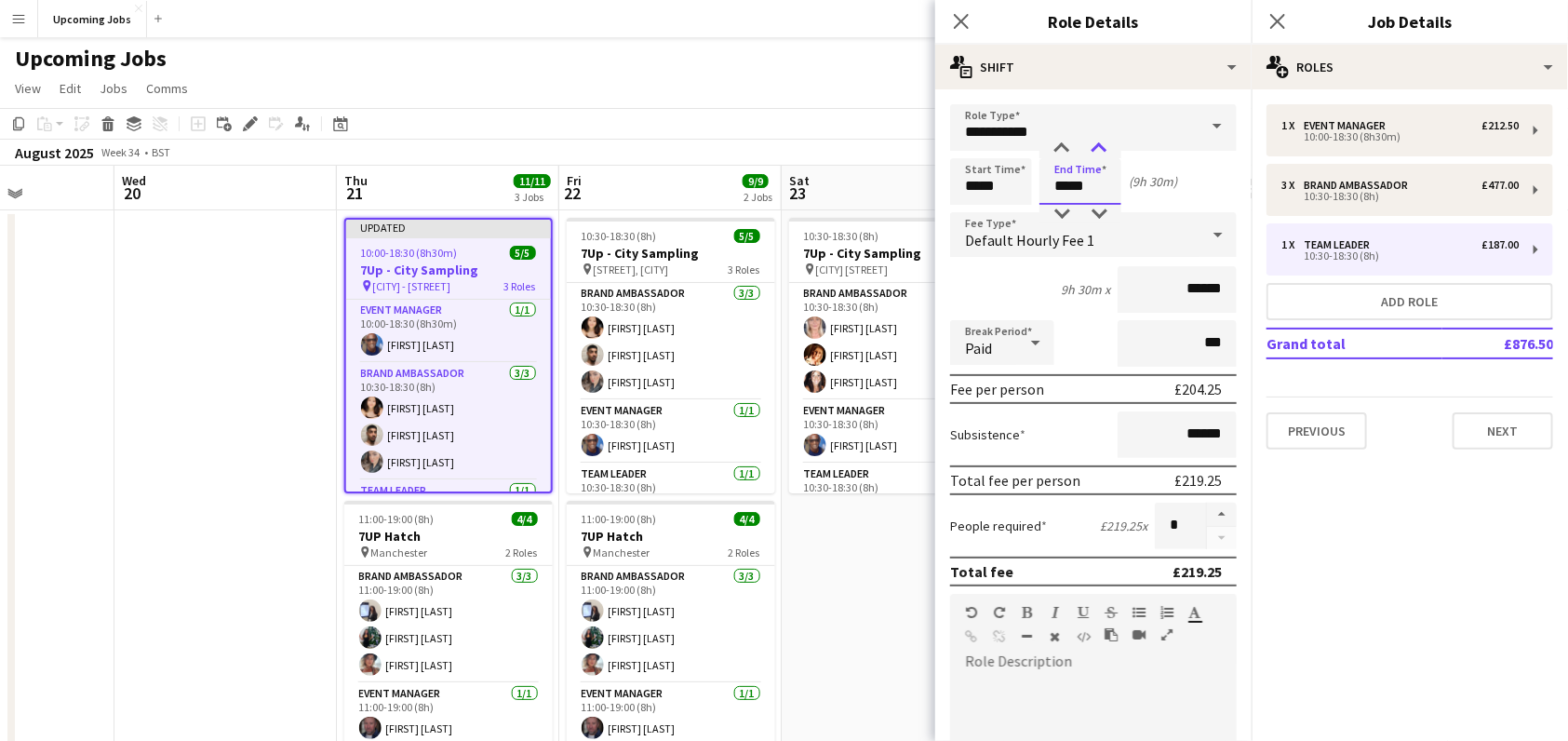 click at bounding box center (1099, 149) 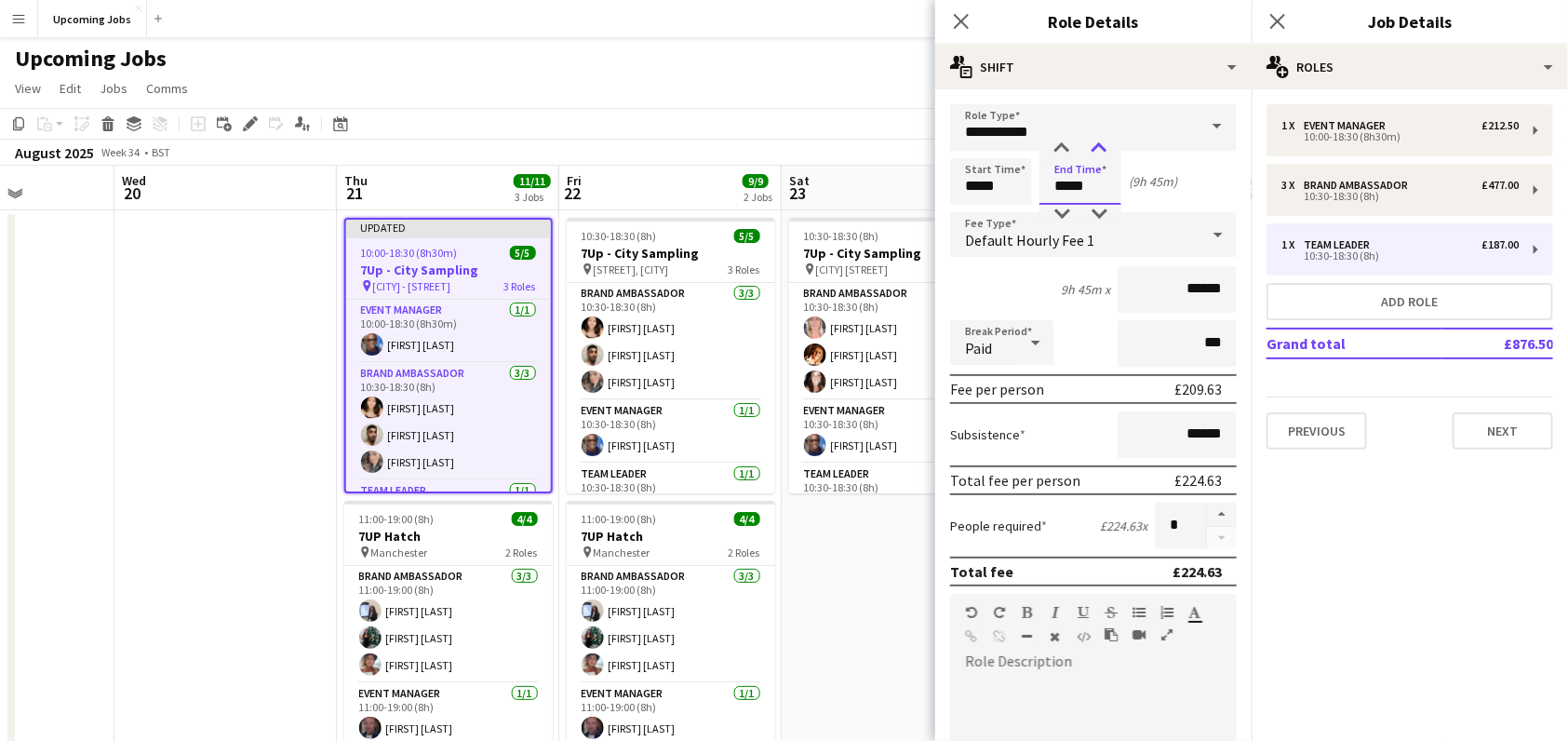 click at bounding box center [1099, 149] 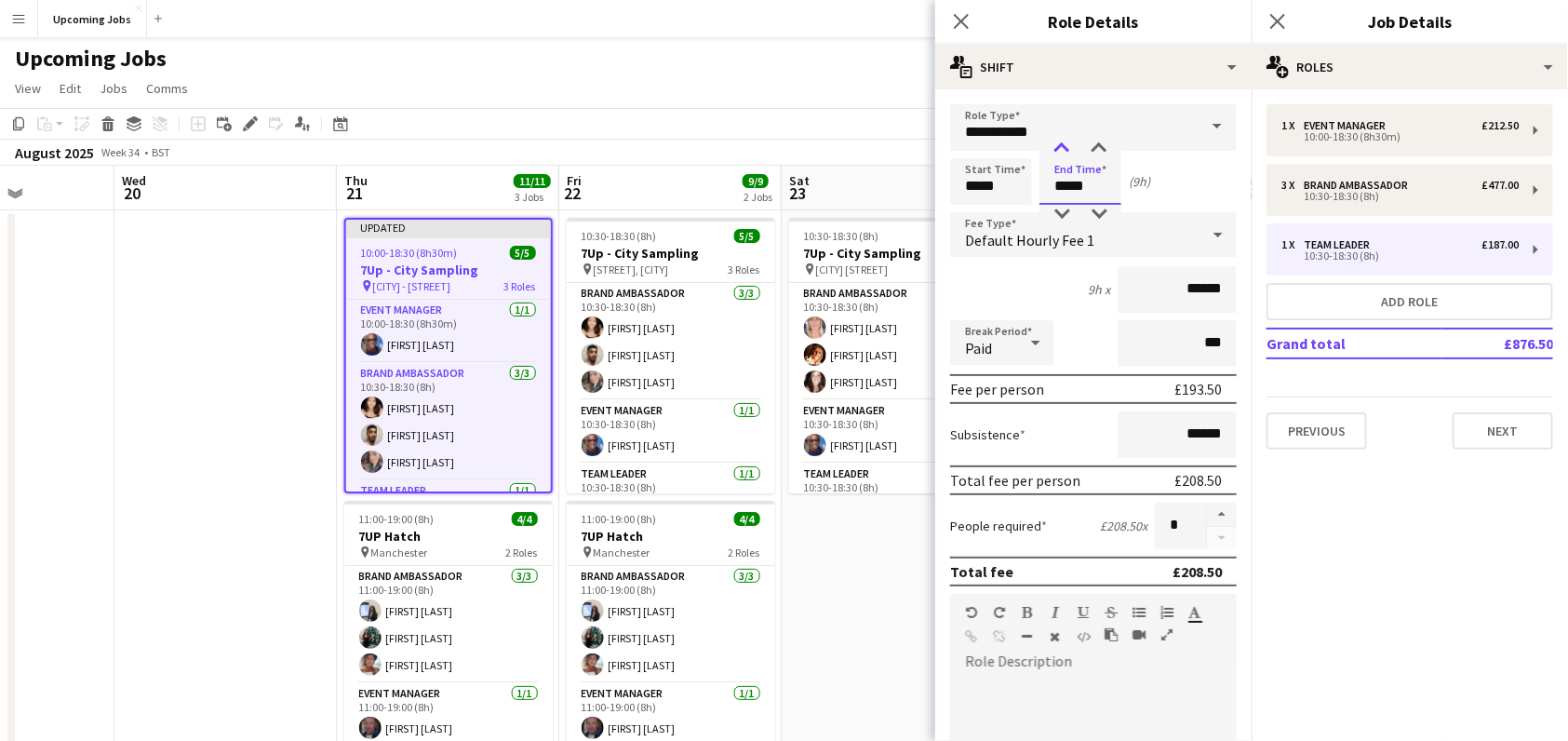 type on "*****" 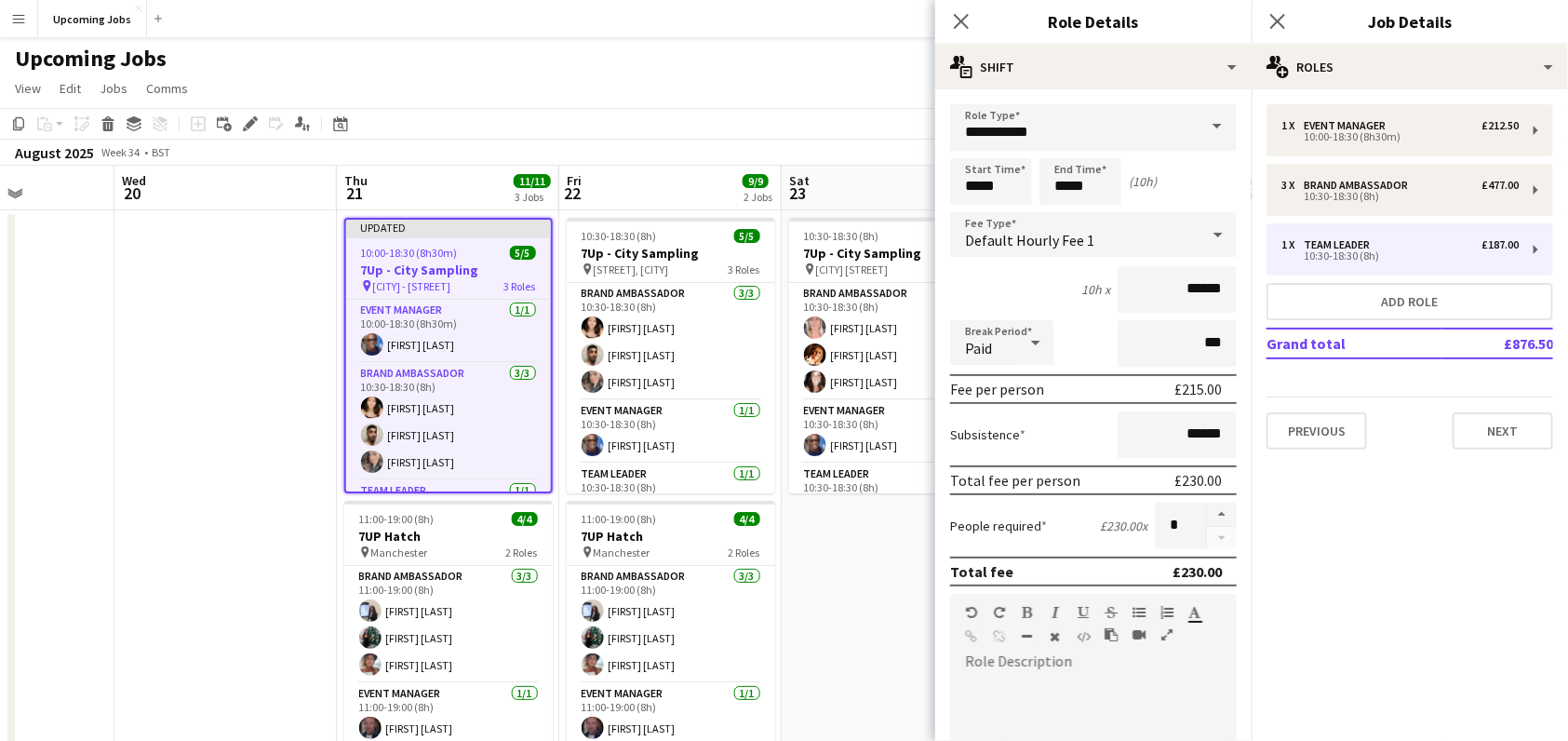 click on "Start Time  *****  End Time  *****  (10h)" at bounding box center (1093, 182) 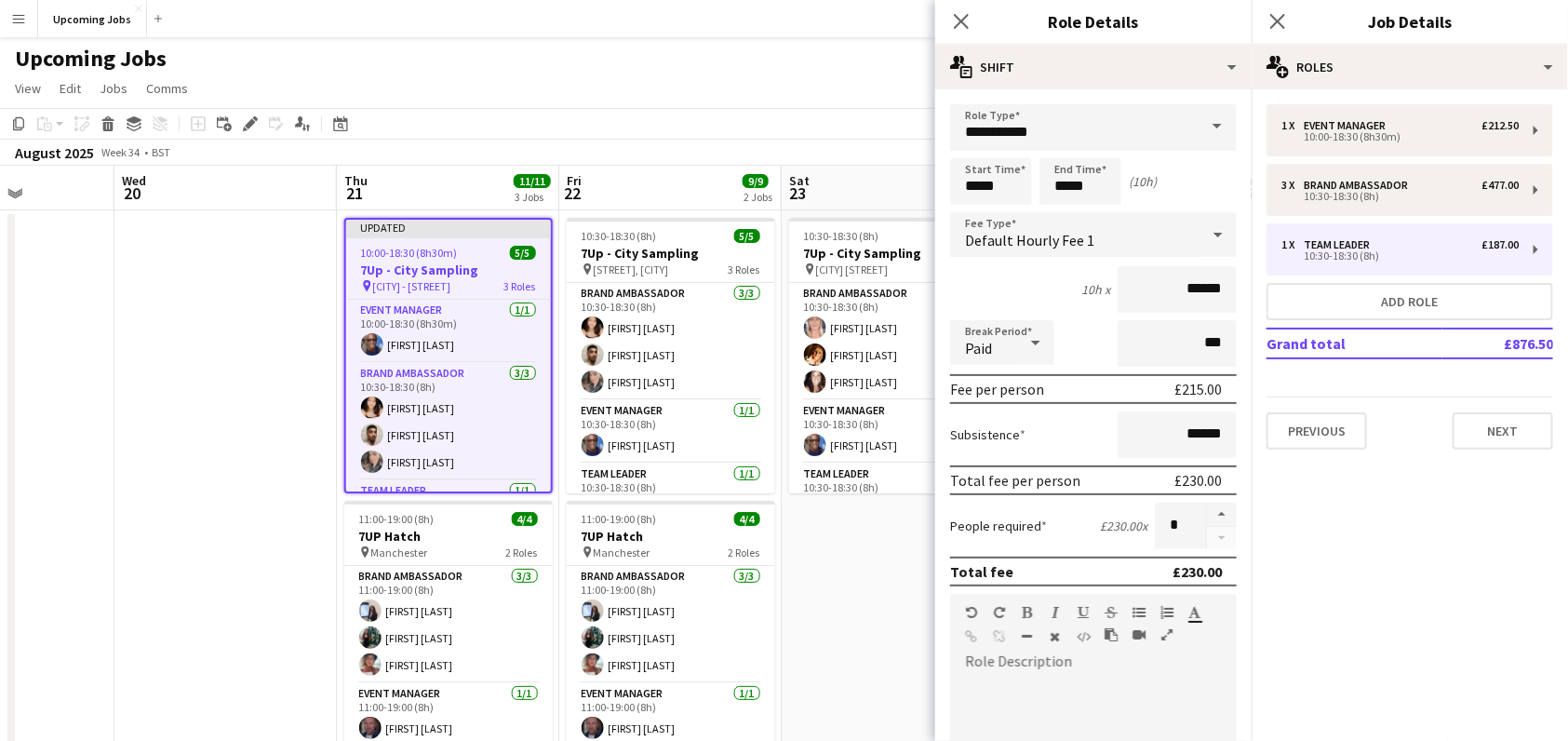 click on "pencil3
General details   1 x   Event Manager   £212.50   10:00-18:30 (8h30m)   3 x   Brand Ambassador   £477.00   10:30-18:30 (8h)   1 x   Team Leader   £187.00   10:30-18:30 (8h)   Add role   Grand total   £876.50   Previous   Next" 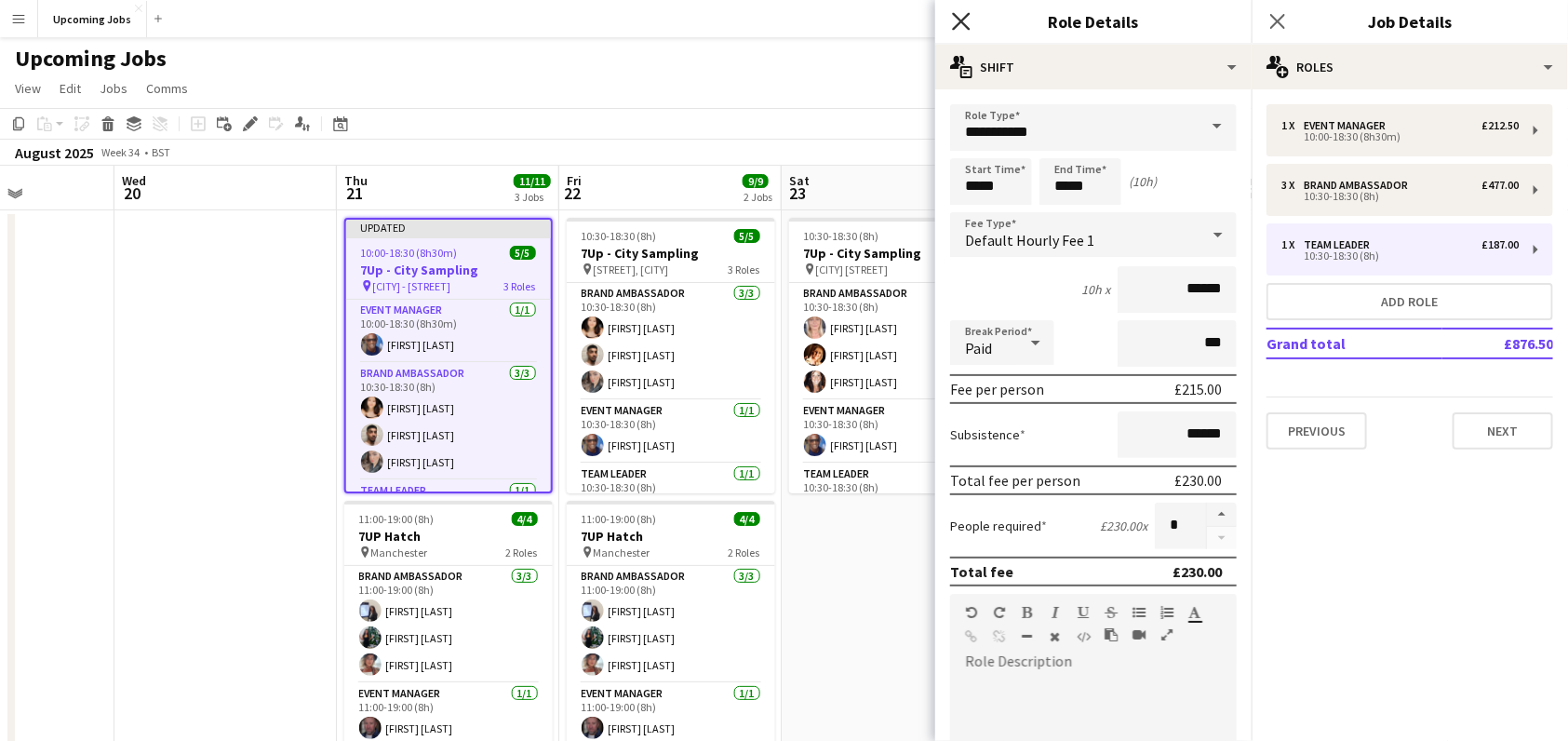 click 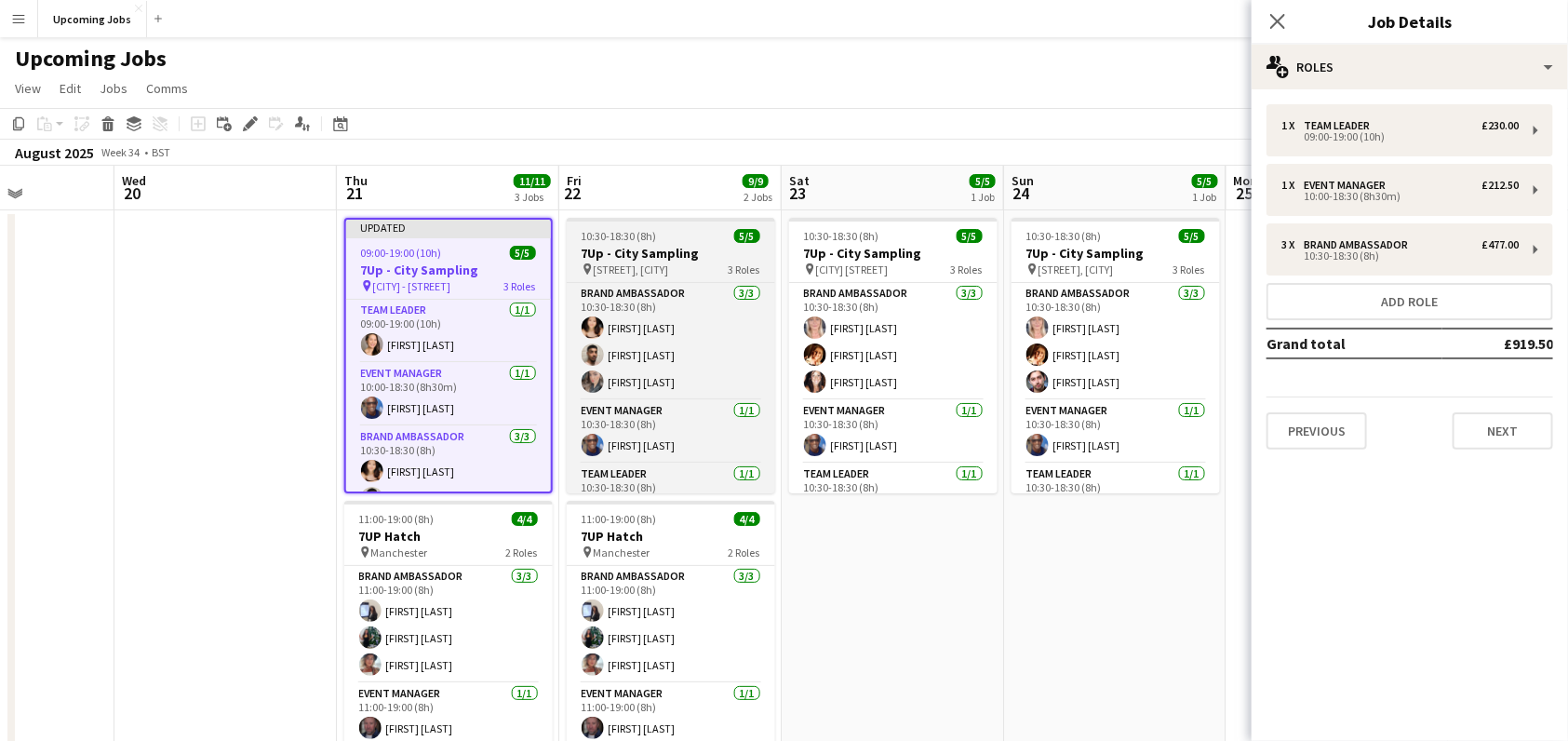 click on "7Up - City Sampling" at bounding box center (671, 253) 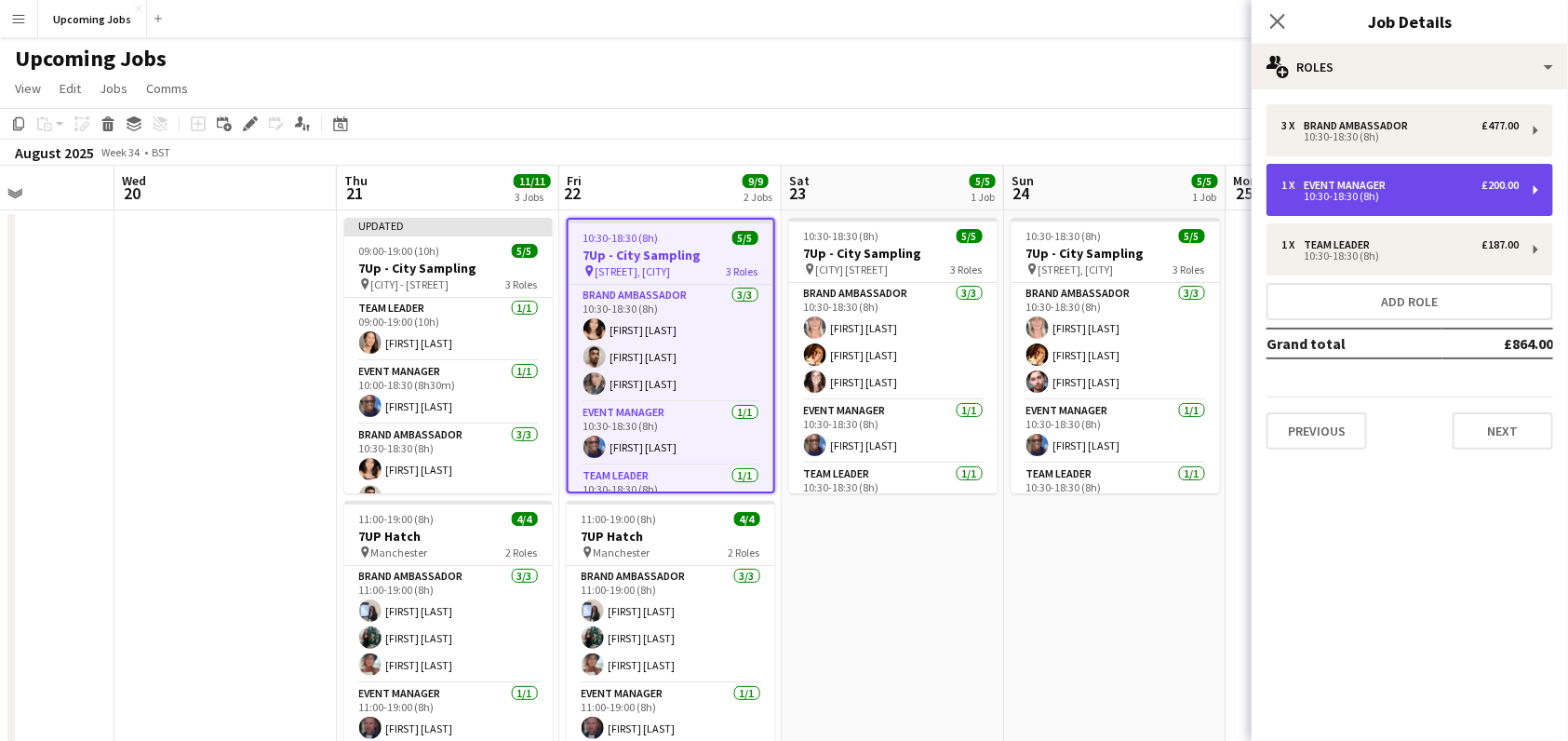 click on "10:30-18:30 (8h)" at bounding box center [1400, 196] 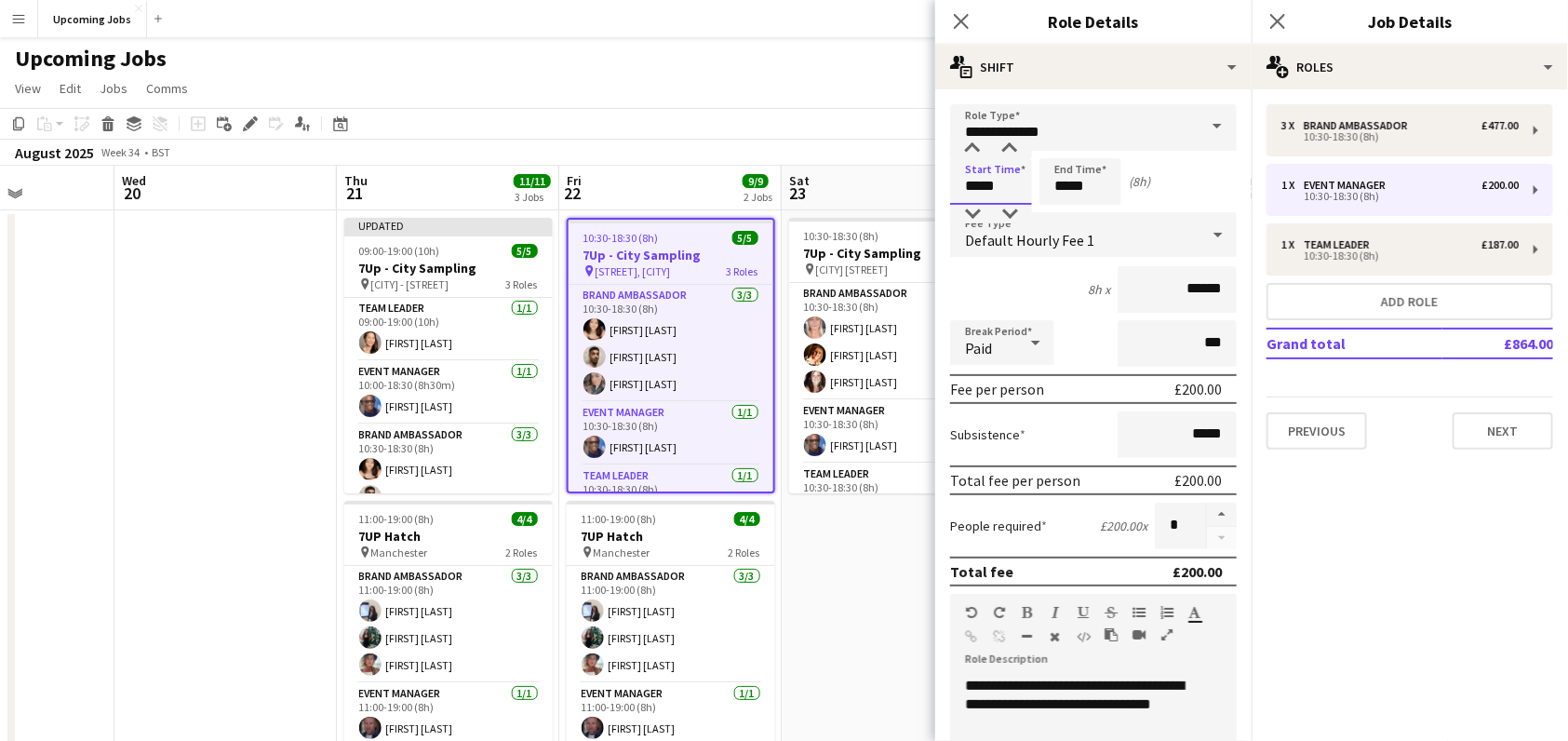 click on "*****" at bounding box center (991, 182) 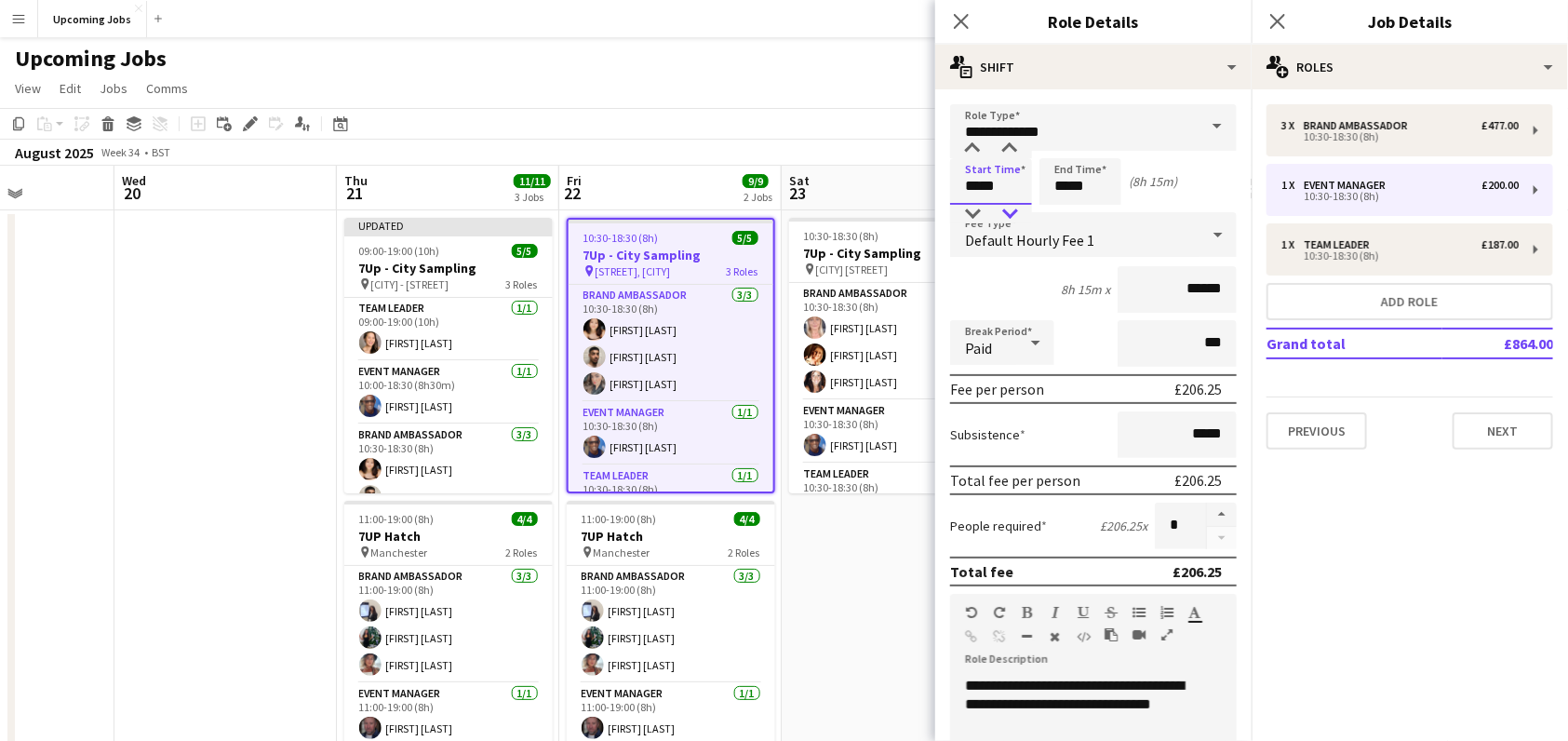 click at bounding box center (1010, 214) 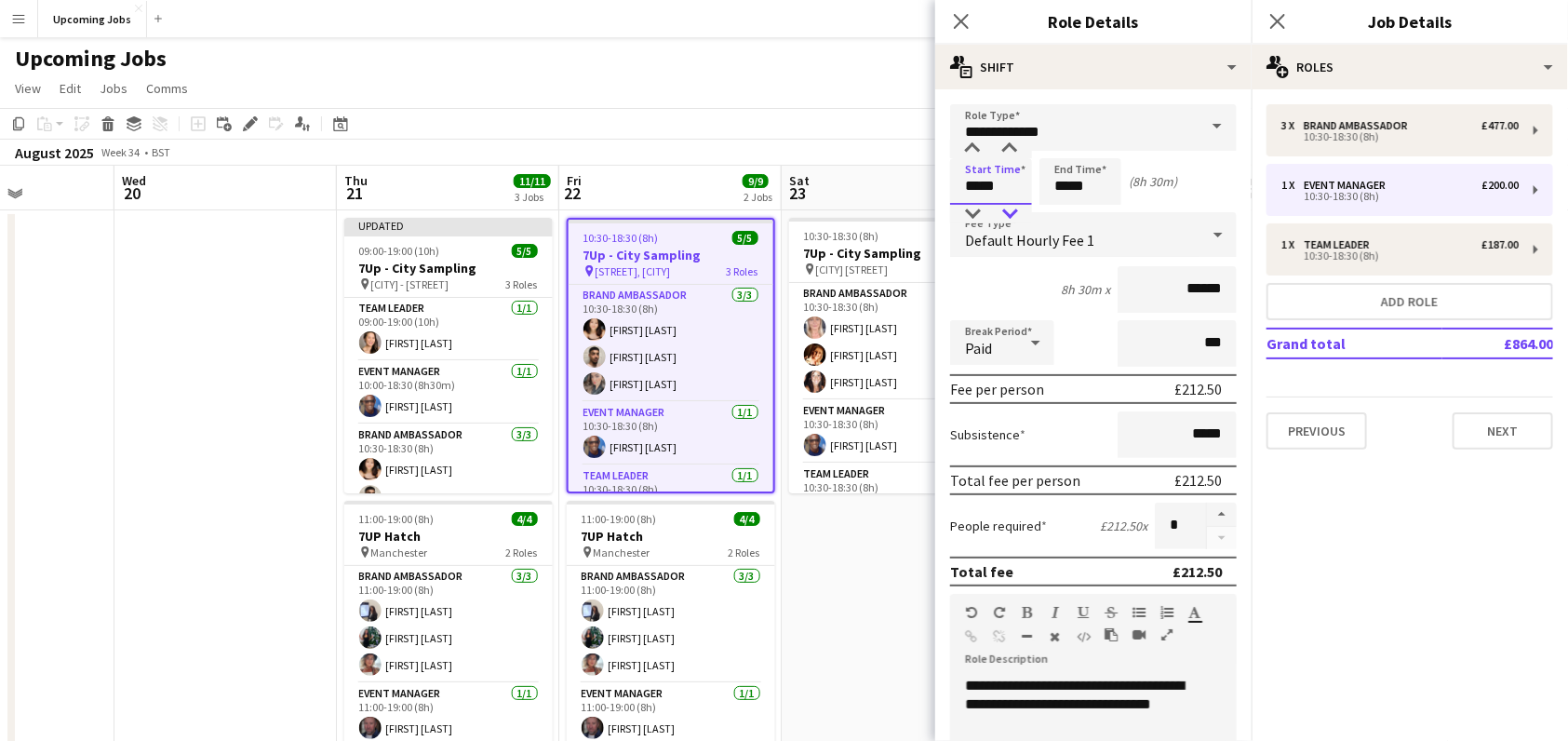 click at bounding box center [1010, 214] 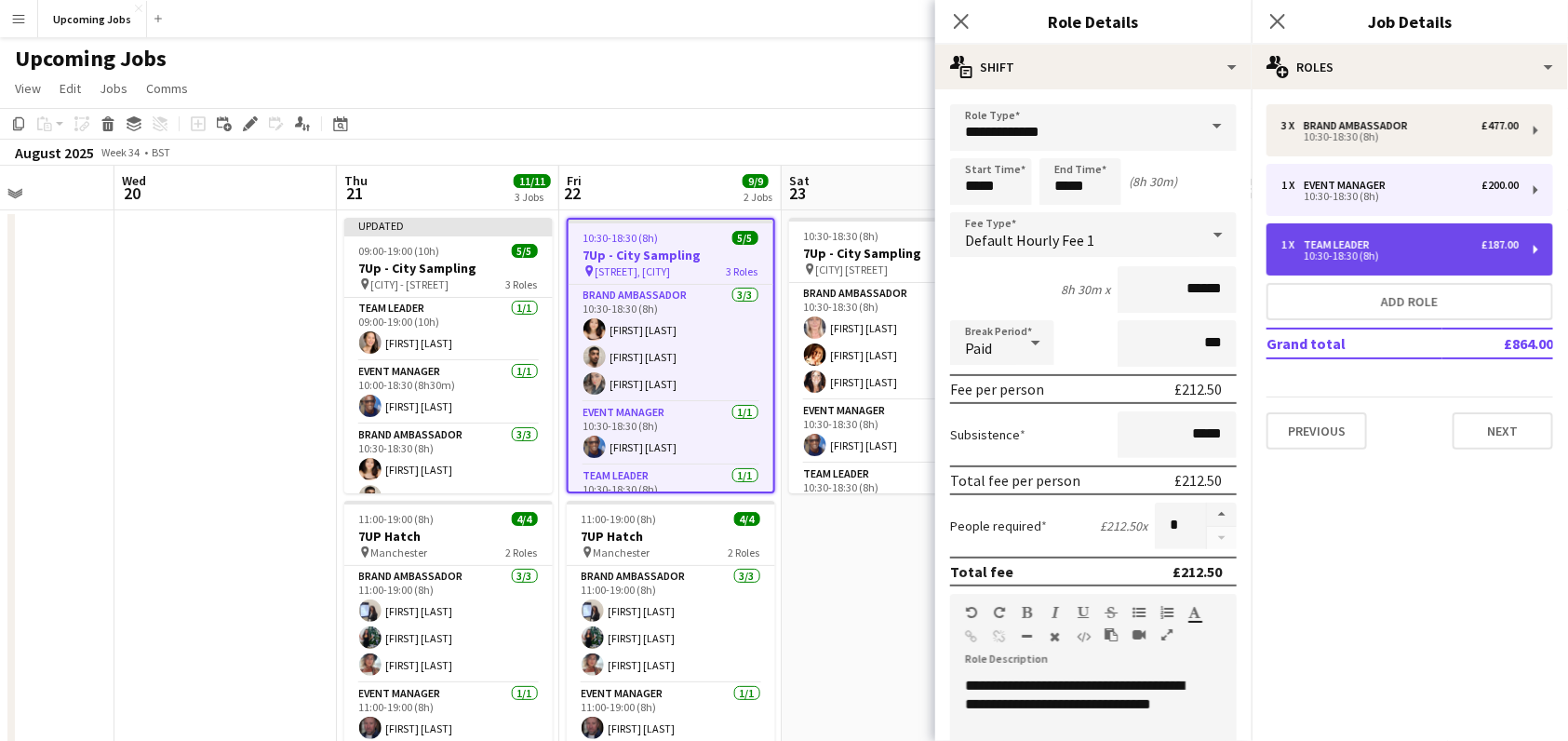 click on "10:30-18:30 (8h)" at bounding box center (1400, 256) 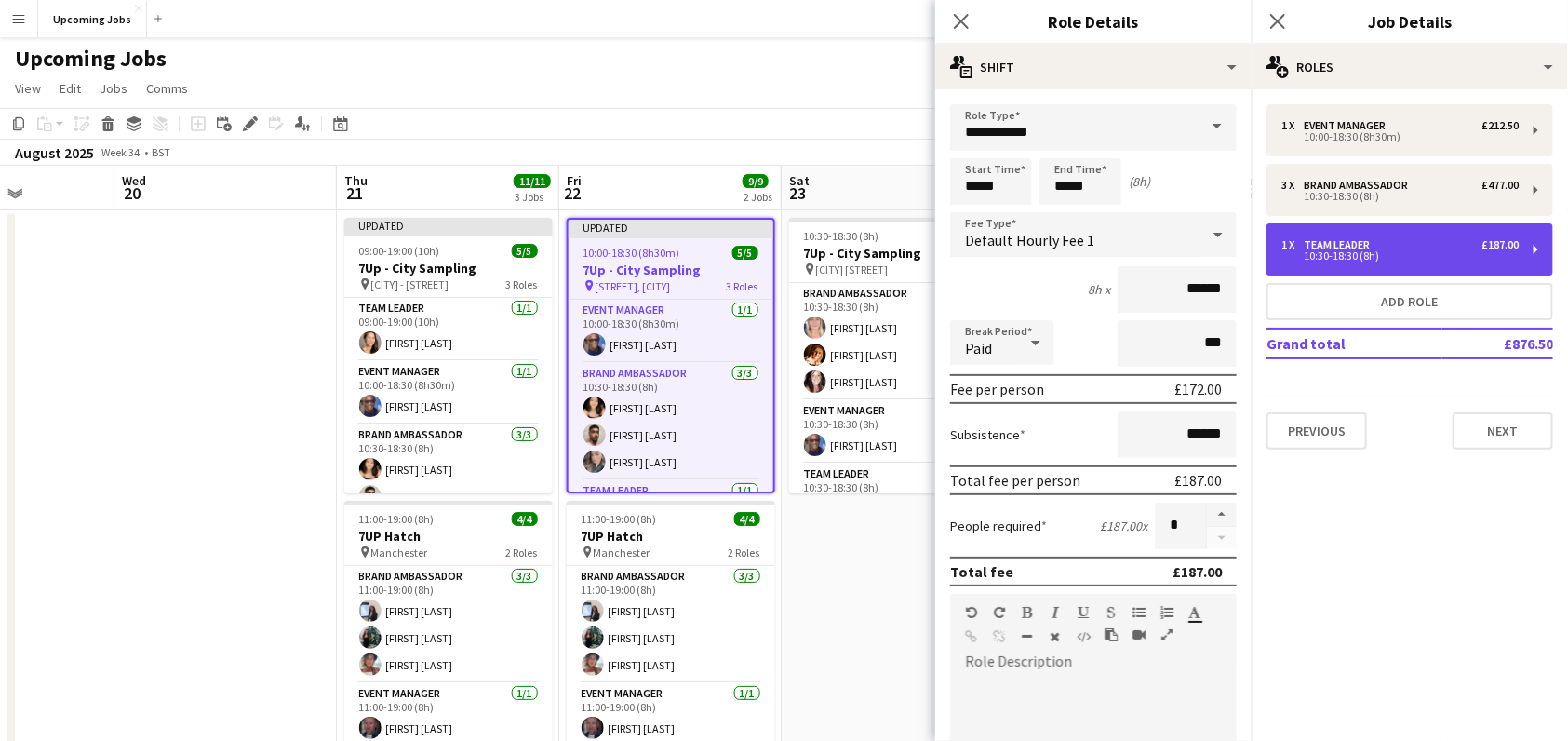 click on "10:30-18:30 (8h)" at bounding box center (1400, 256) 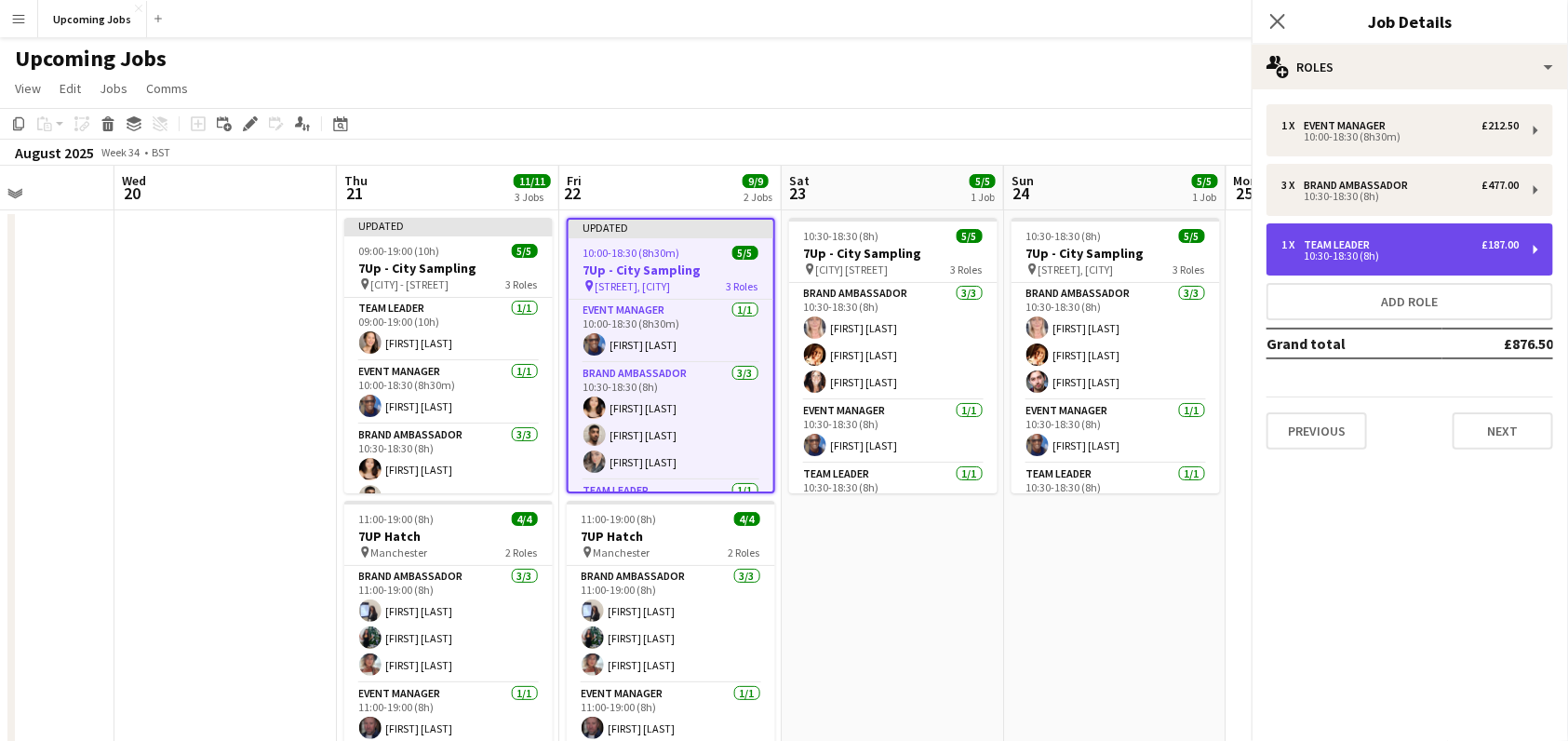 click on "10:30-18:30 (8h)" at bounding box center (1400, 256) 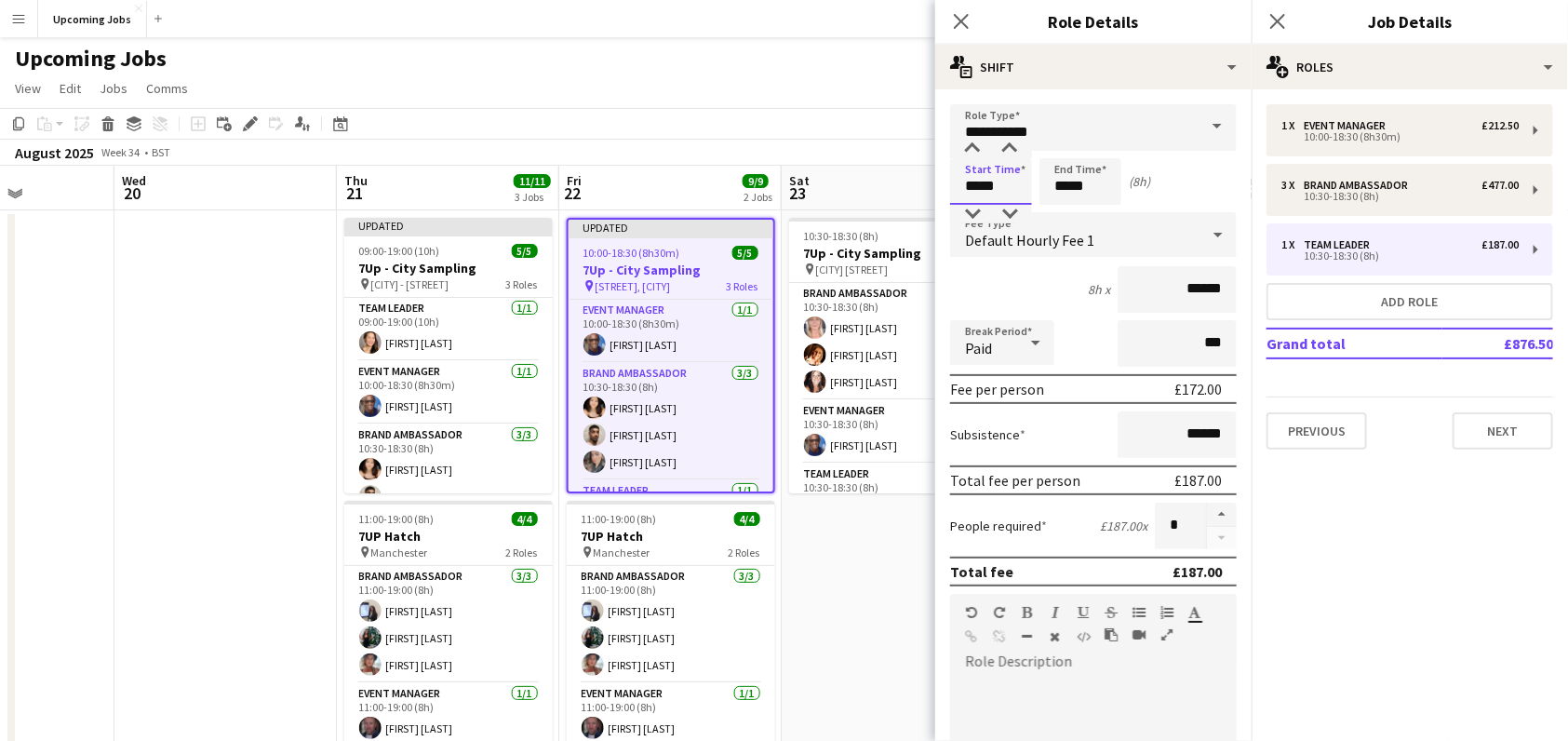 click on "*****" at bounding box center (991, 182) 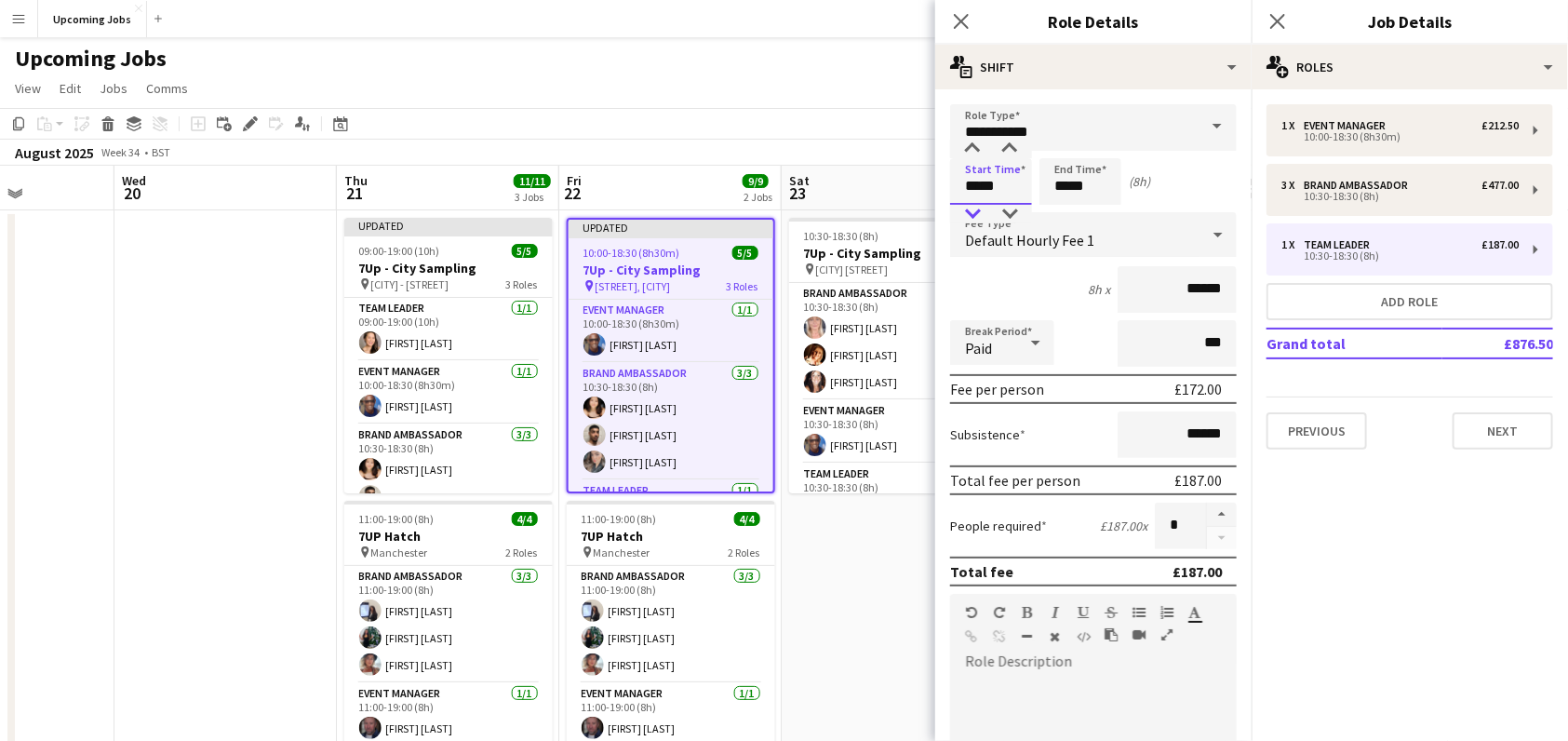 click on "*****" at bounding box center (991, 185) 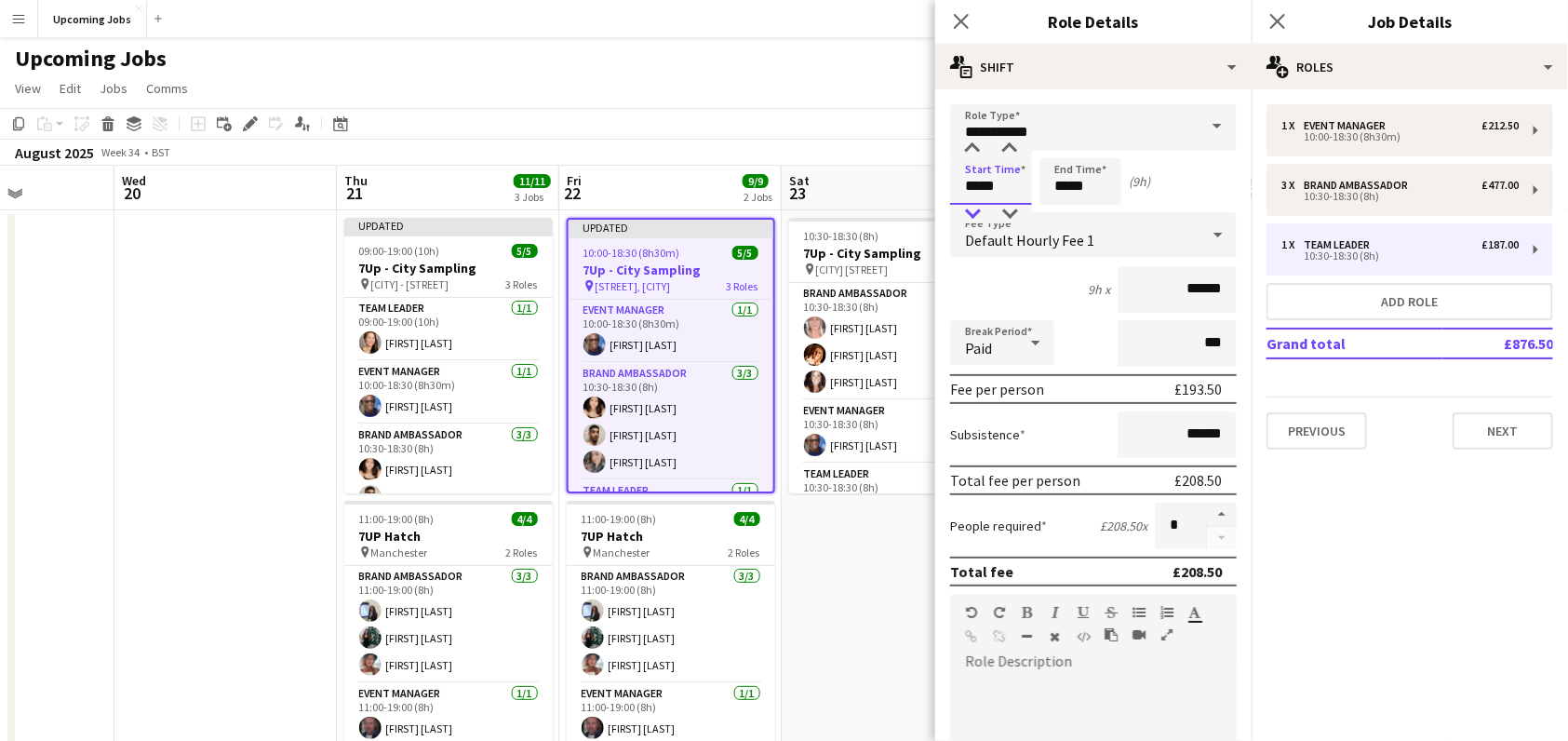 click at bounding box center (972, 214) 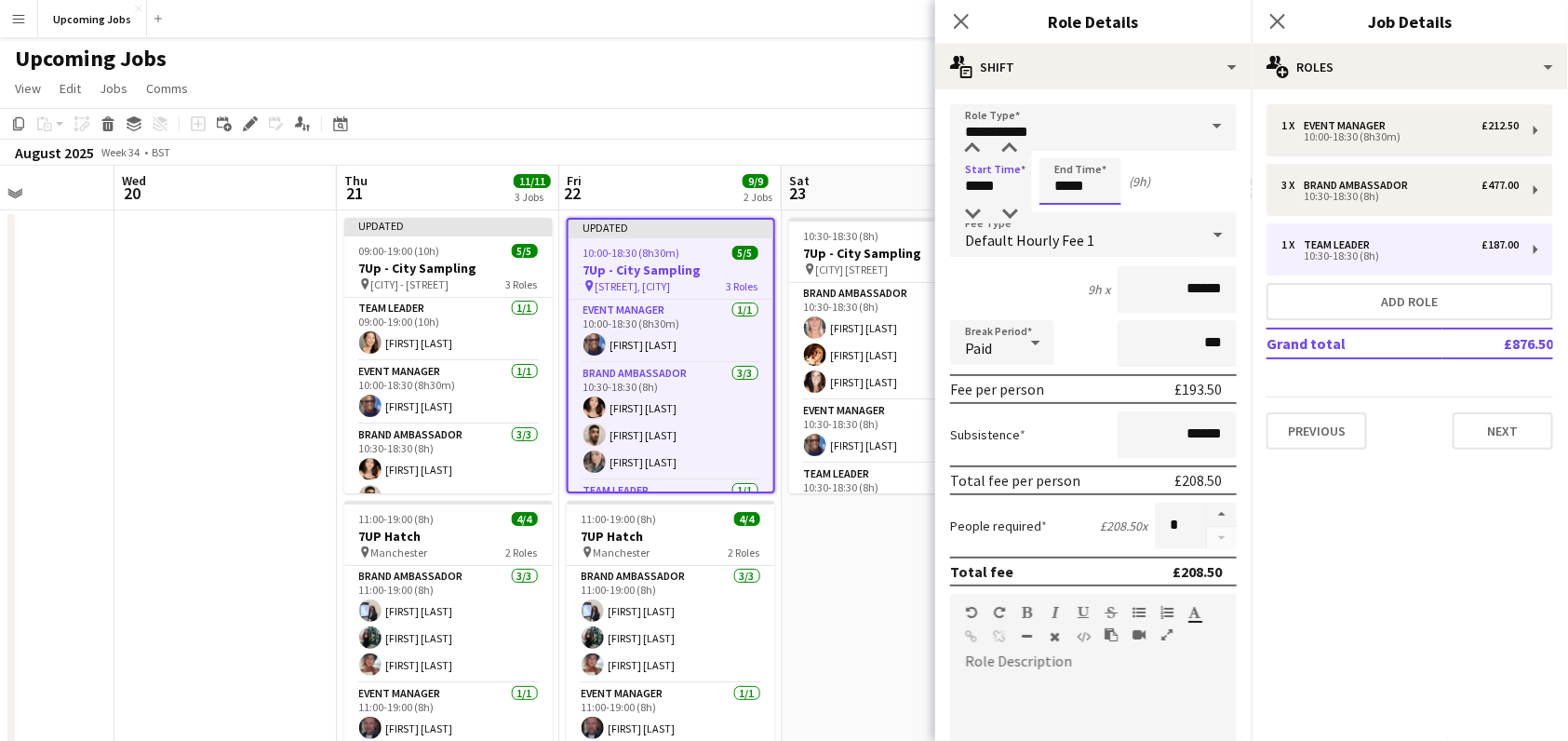click on "*****" at bounding box center (1080, 182) 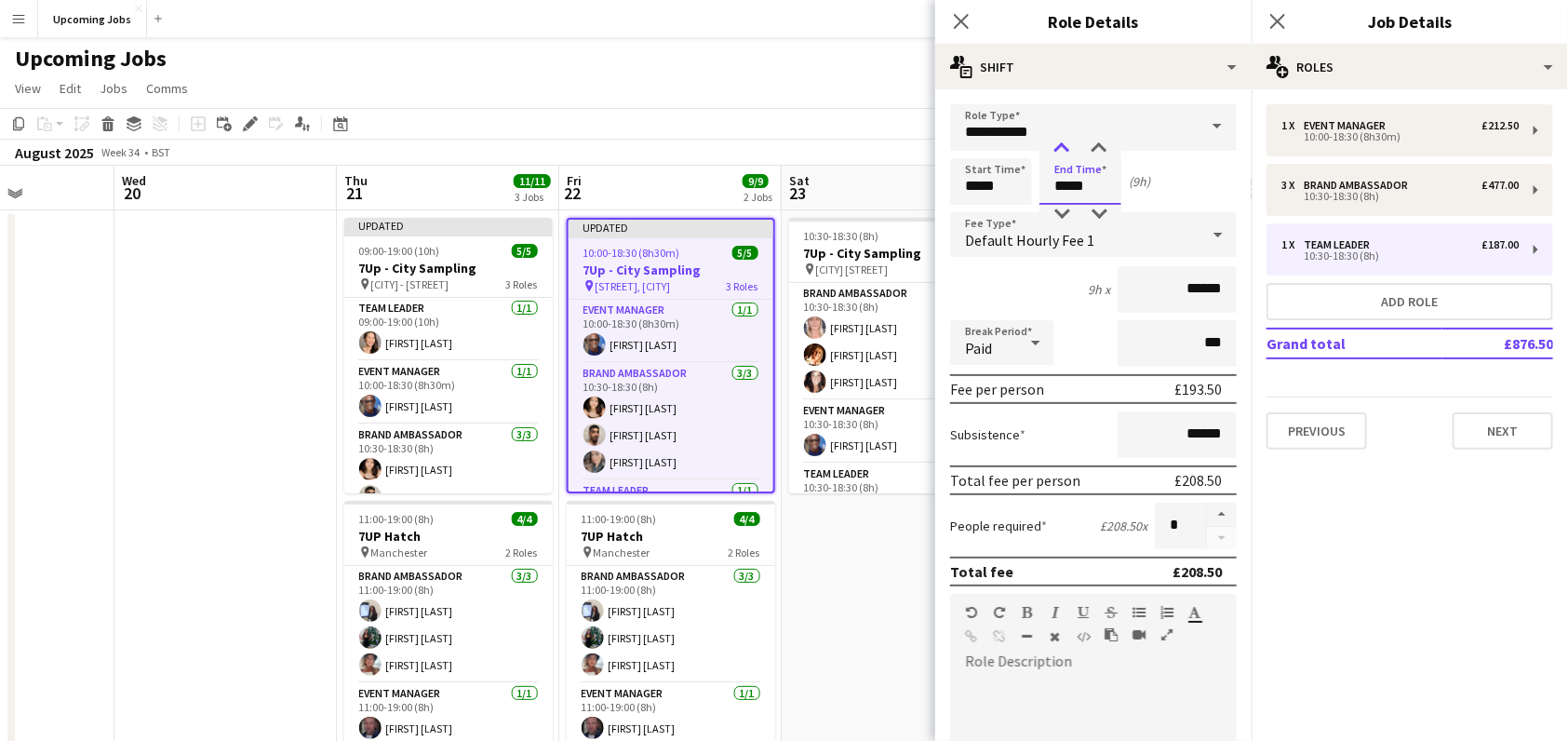 click at bounding box center [1062, 149] 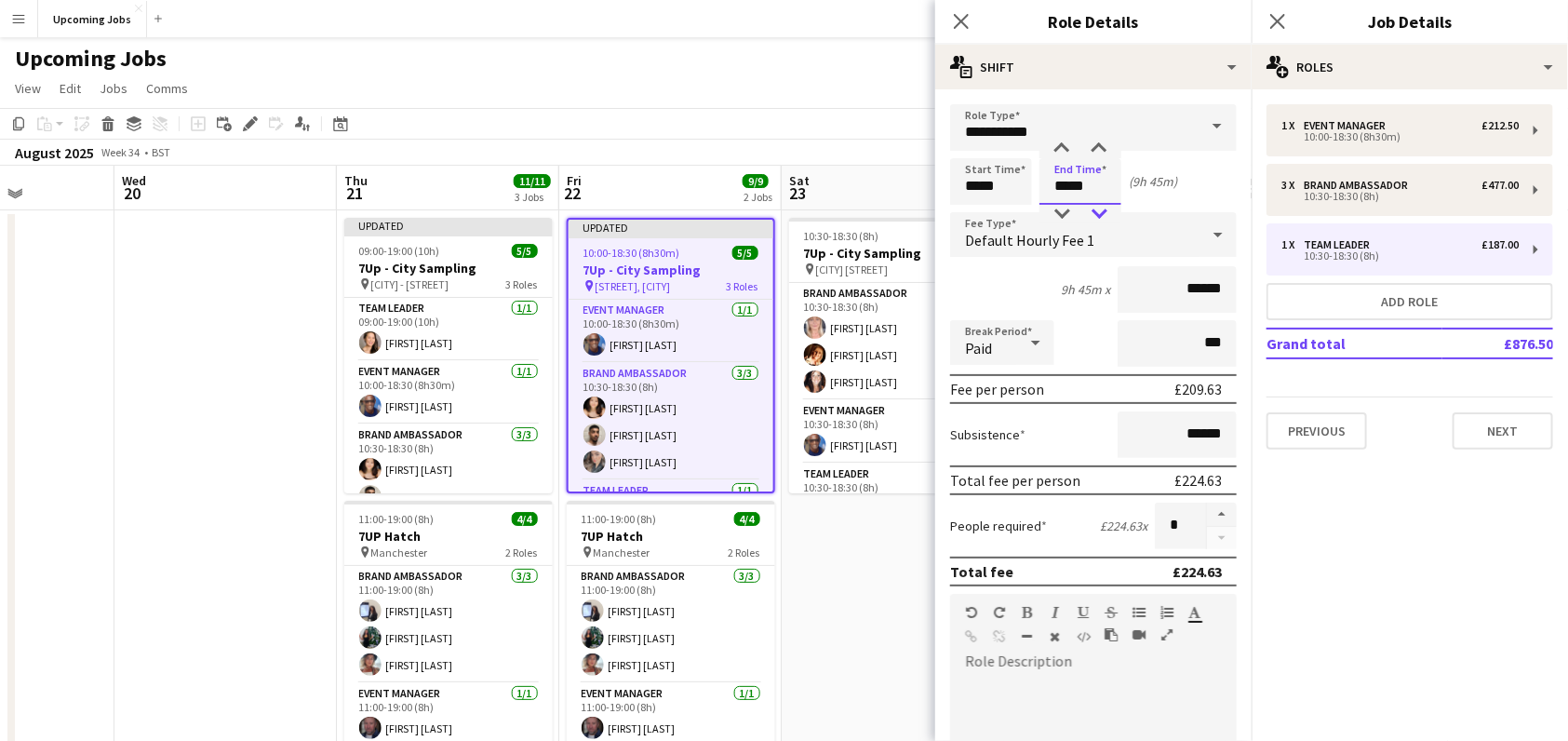 click at bounding box center (1099, 214) 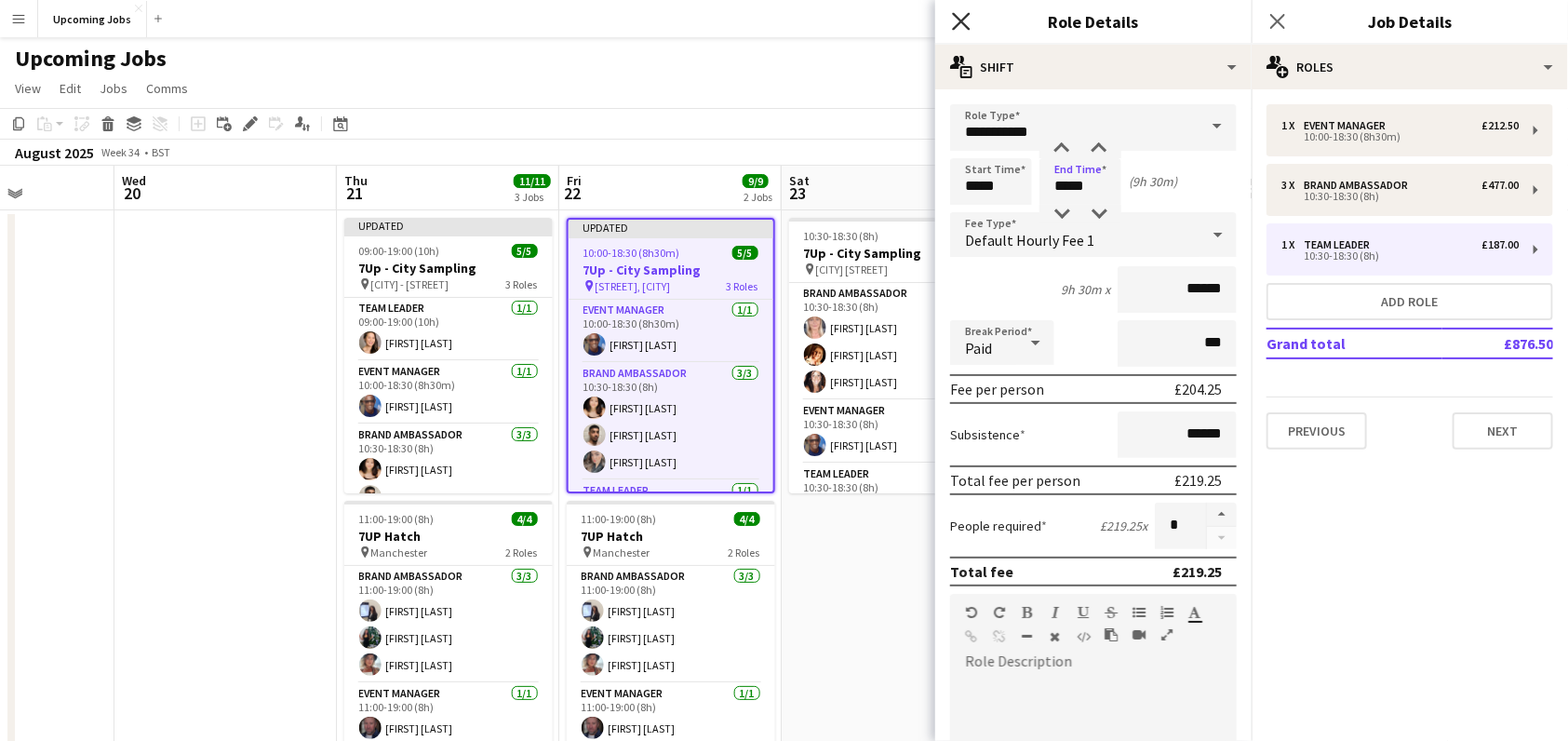 click 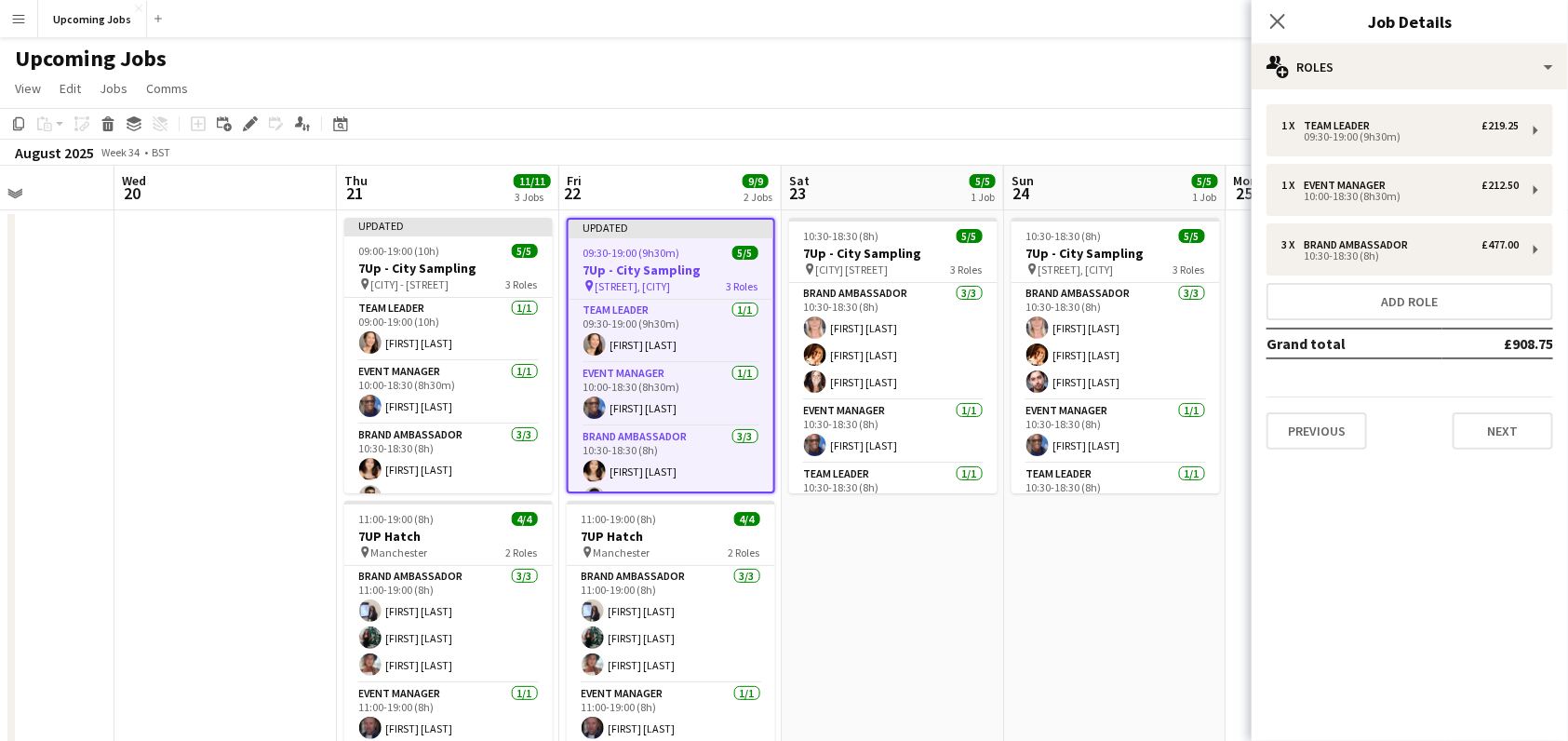 click on "10:30-18:30 (8h)    5/5   7Up - City Sampling
pin
[CITY] [STREET]   3 Roles   Brand Ambassador   3/3   10:30-18:30 (8h)
[FIRST] [LAST] [FIRST] [LAST] [FIRST] [LAST]  Event Manager   1/1   10:30-18:30 (8h)
[FIRST] [LAST]  Team Leader   1/1   10:30-18:30 (8h)
[FIRST] [LAST]" at bounding box center [892, 875] 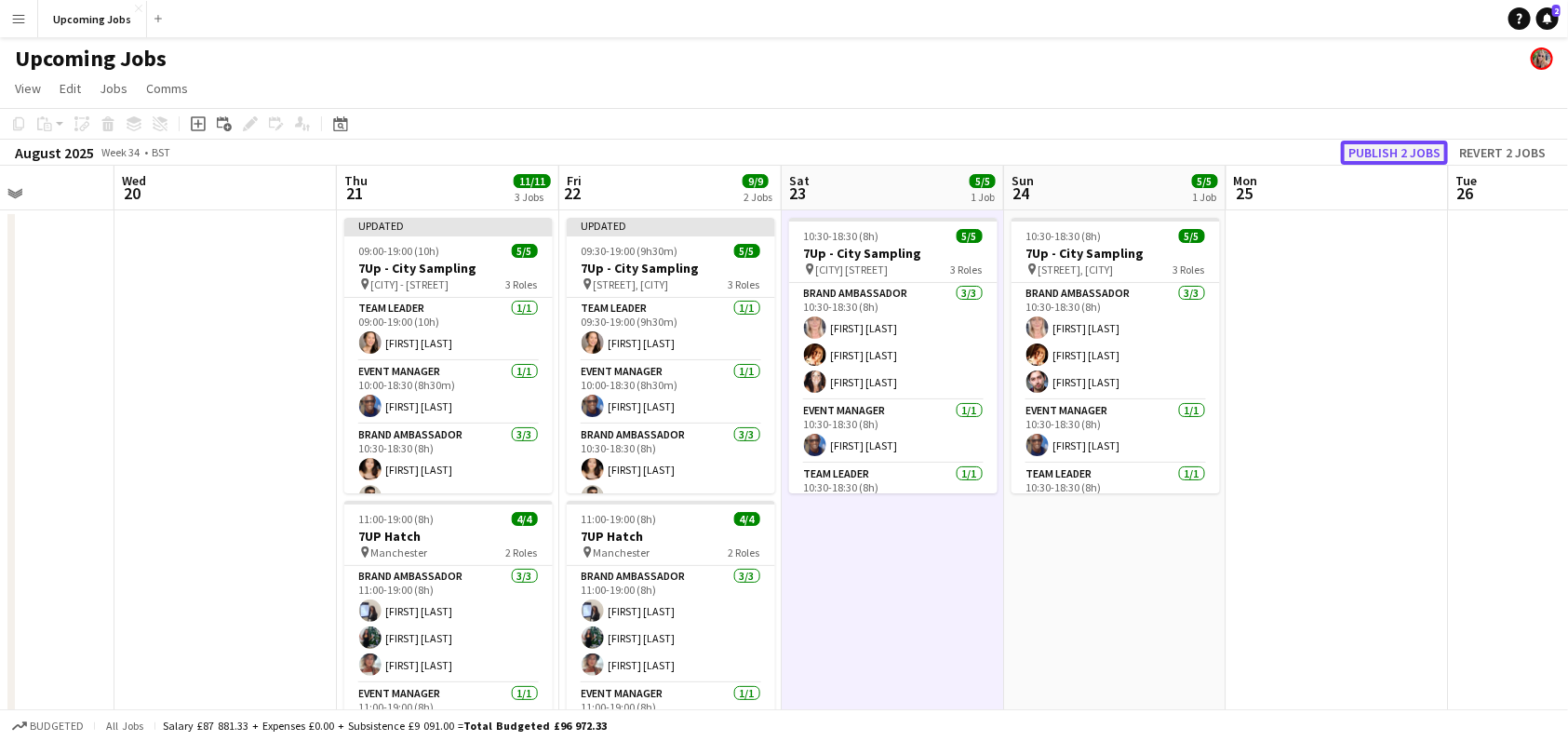 click on "Publish 2 jobs" 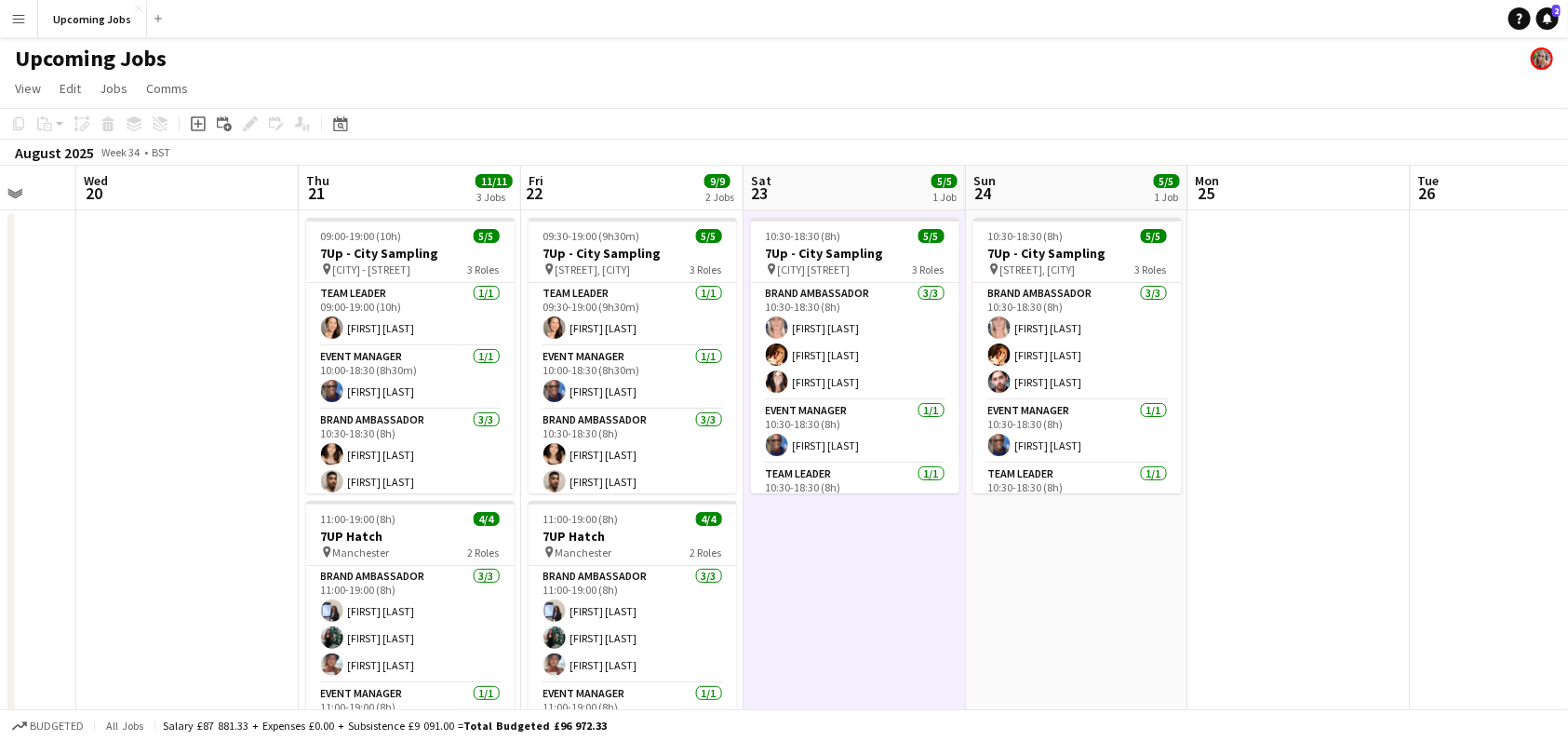 scroll, scrollTop: 0, scrollLeft: 596, axis: horizontal 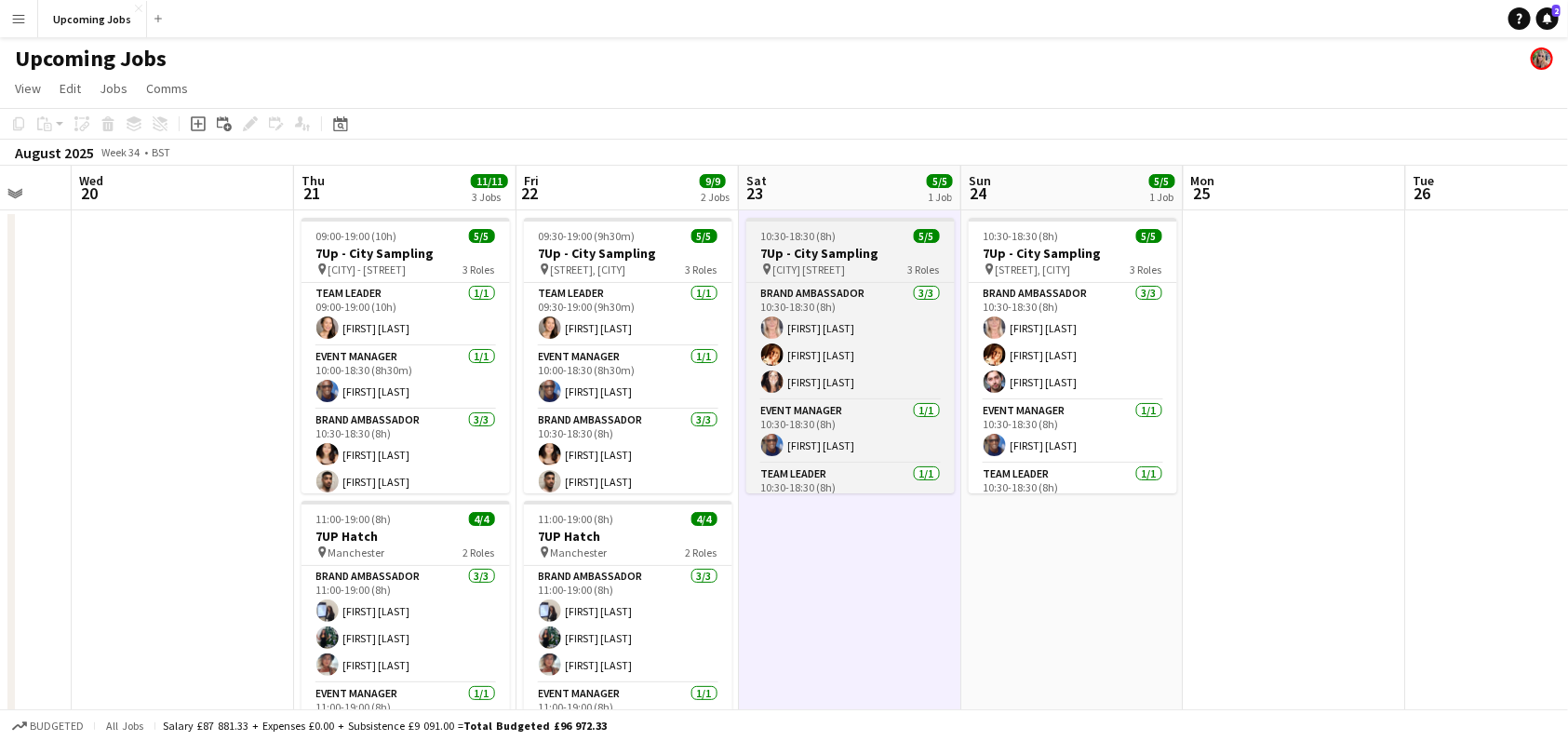 click on "7Up - City Sampling" at bounding box center [851, 253] 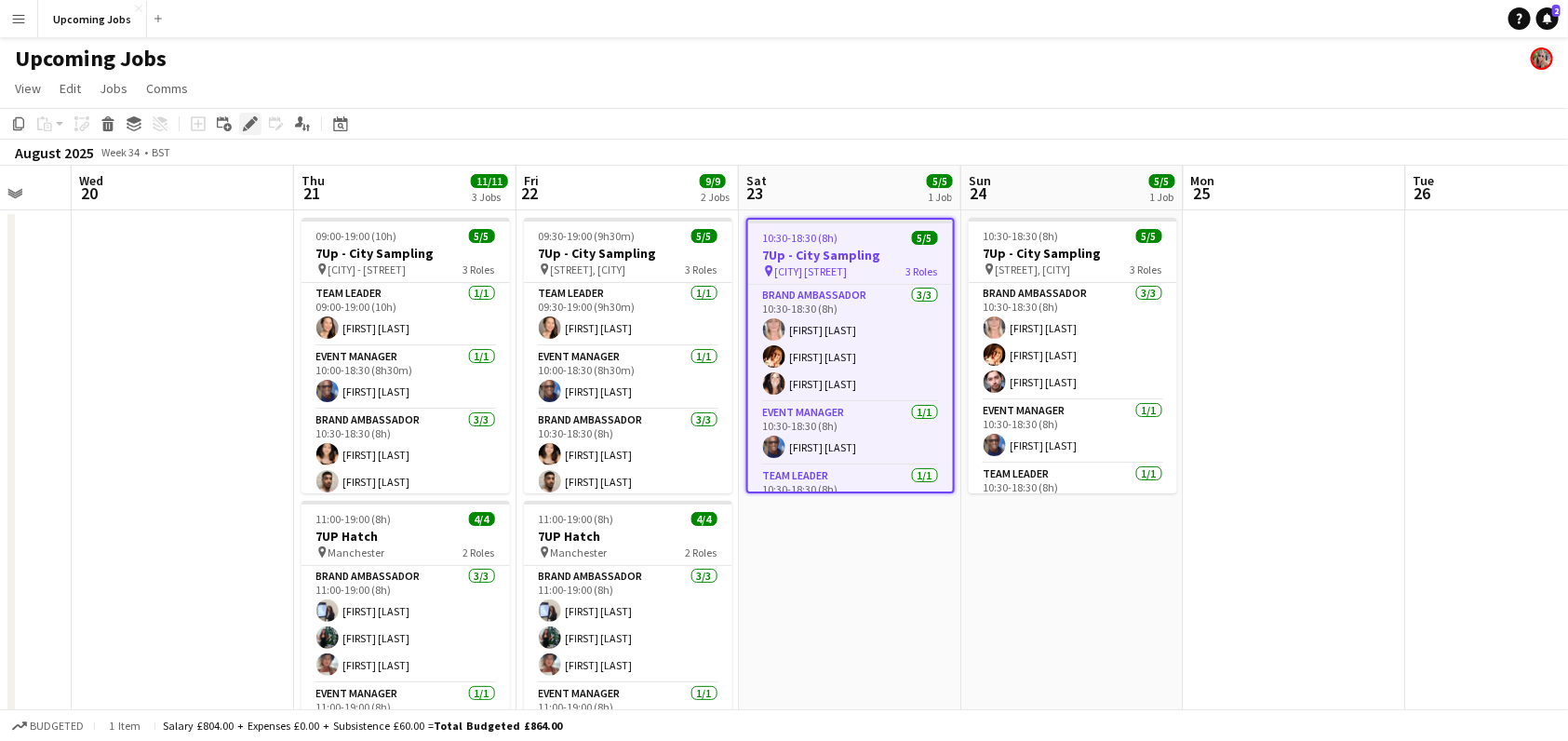 click on "Edit" 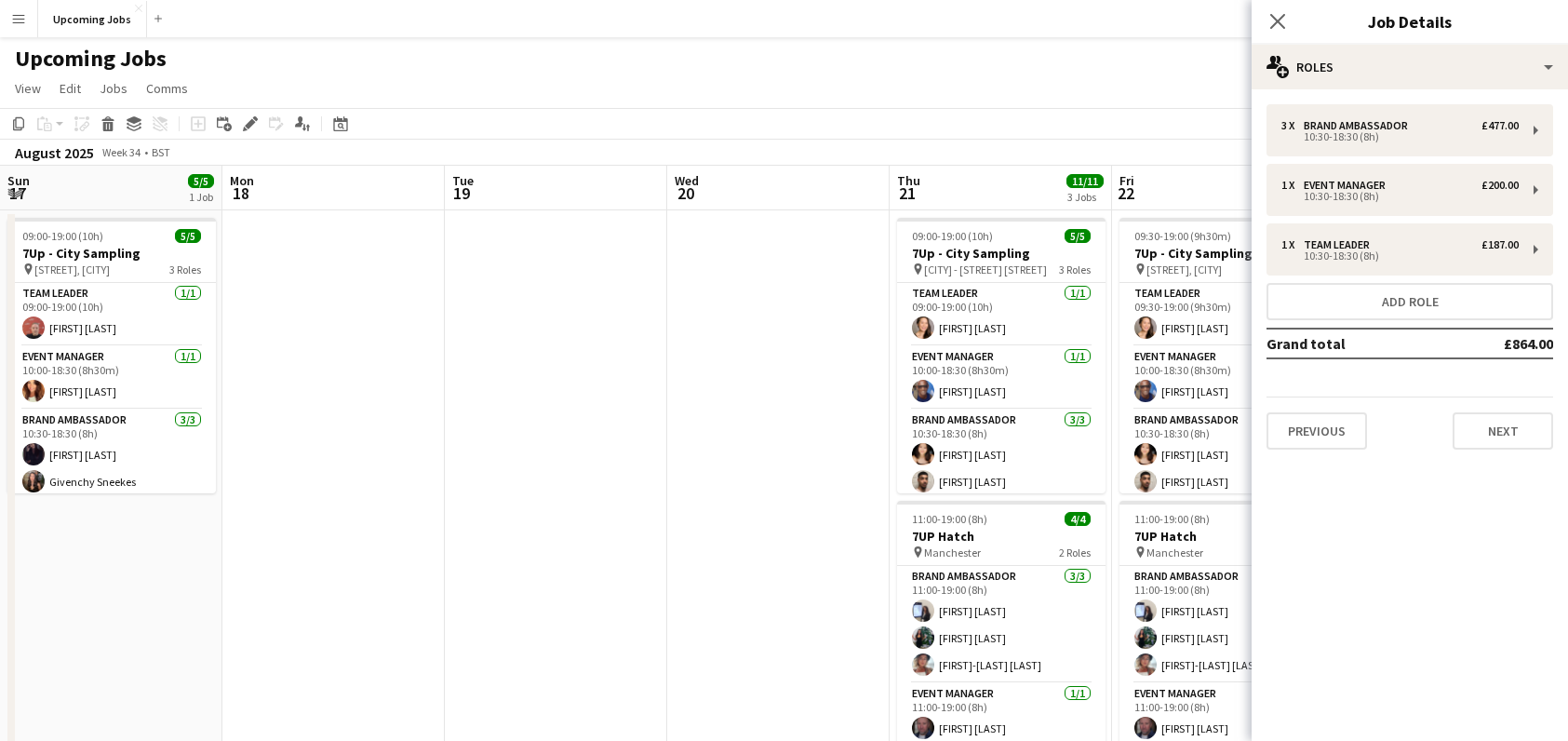 scroll, scrollTop: 0, scrollLeft: 0, axis: both 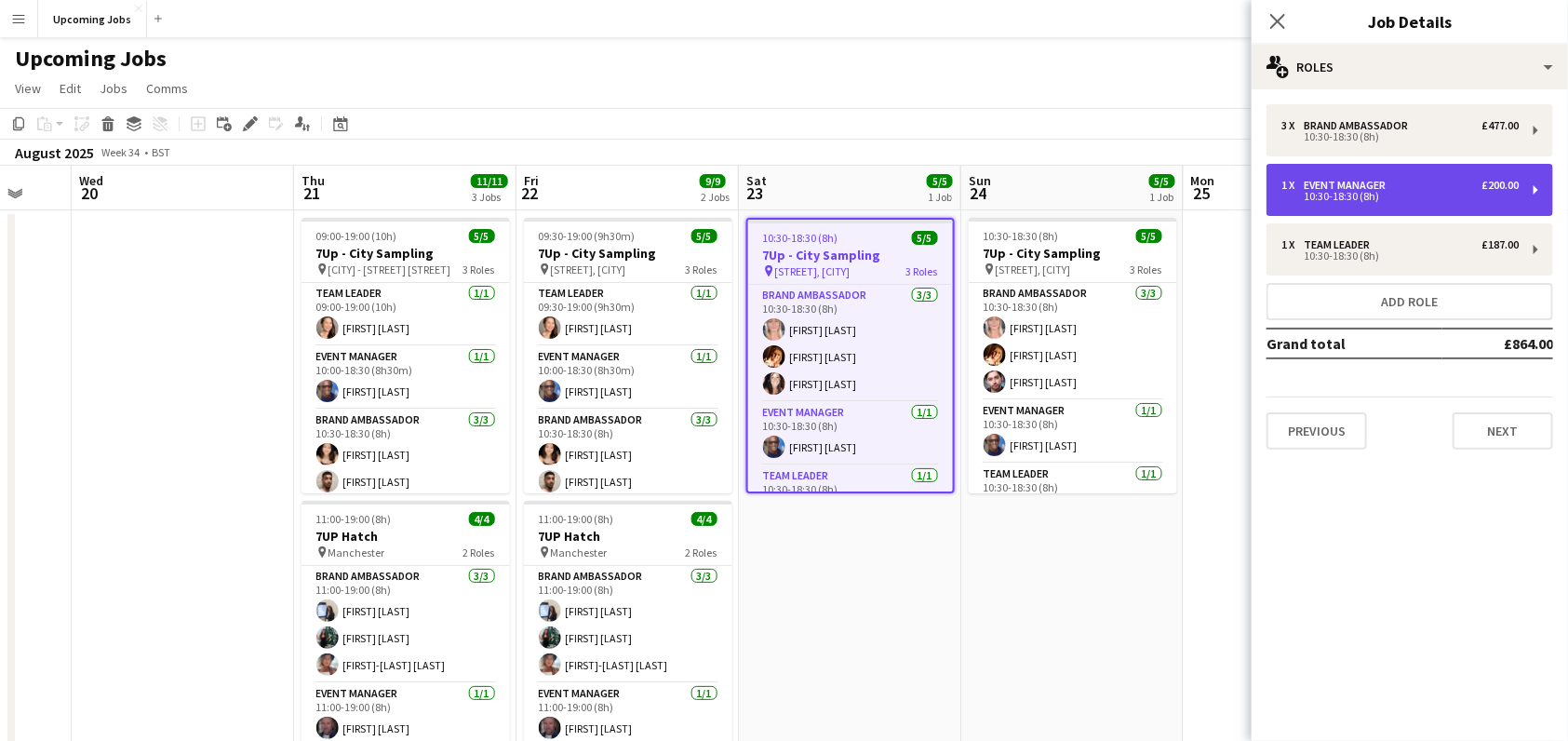 click on "10:30-18:30 (8h)" at bounding box center [1400, 196] 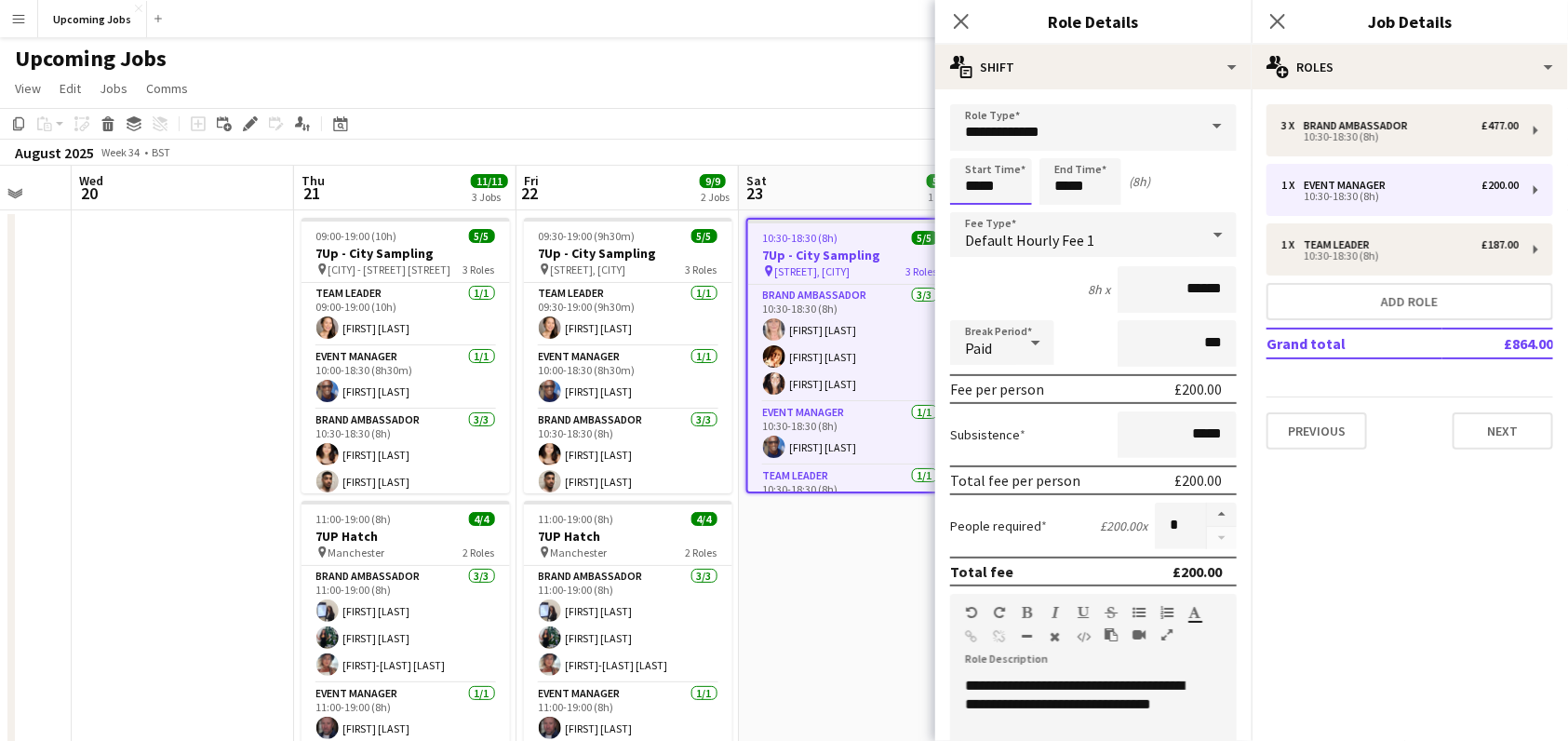 click on "*****" at bounding box center [991, 182] 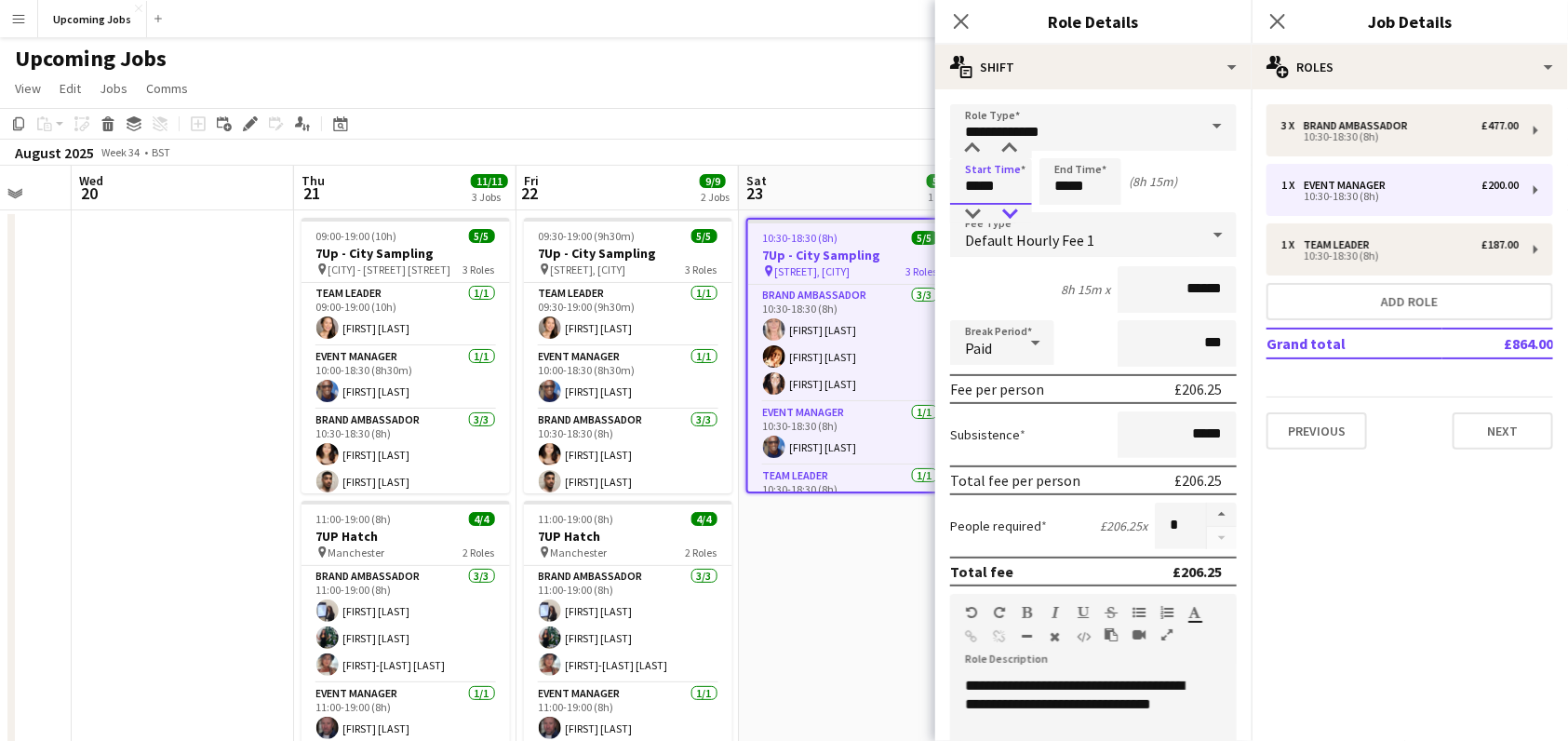 click at bounding box center (1010, 214) 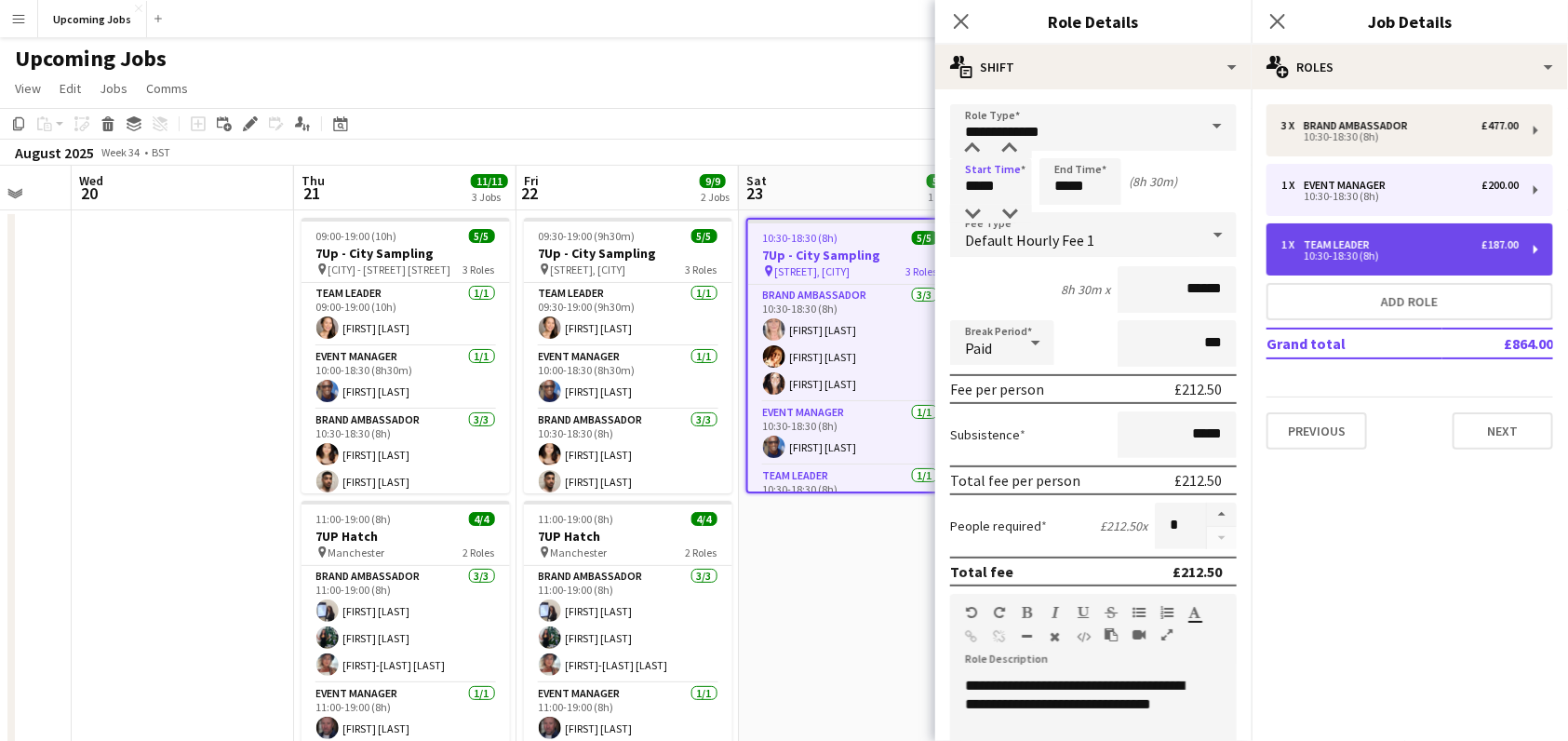 click on "1 x   Team Leader   £187.00" at bounding box center [1400, 245] 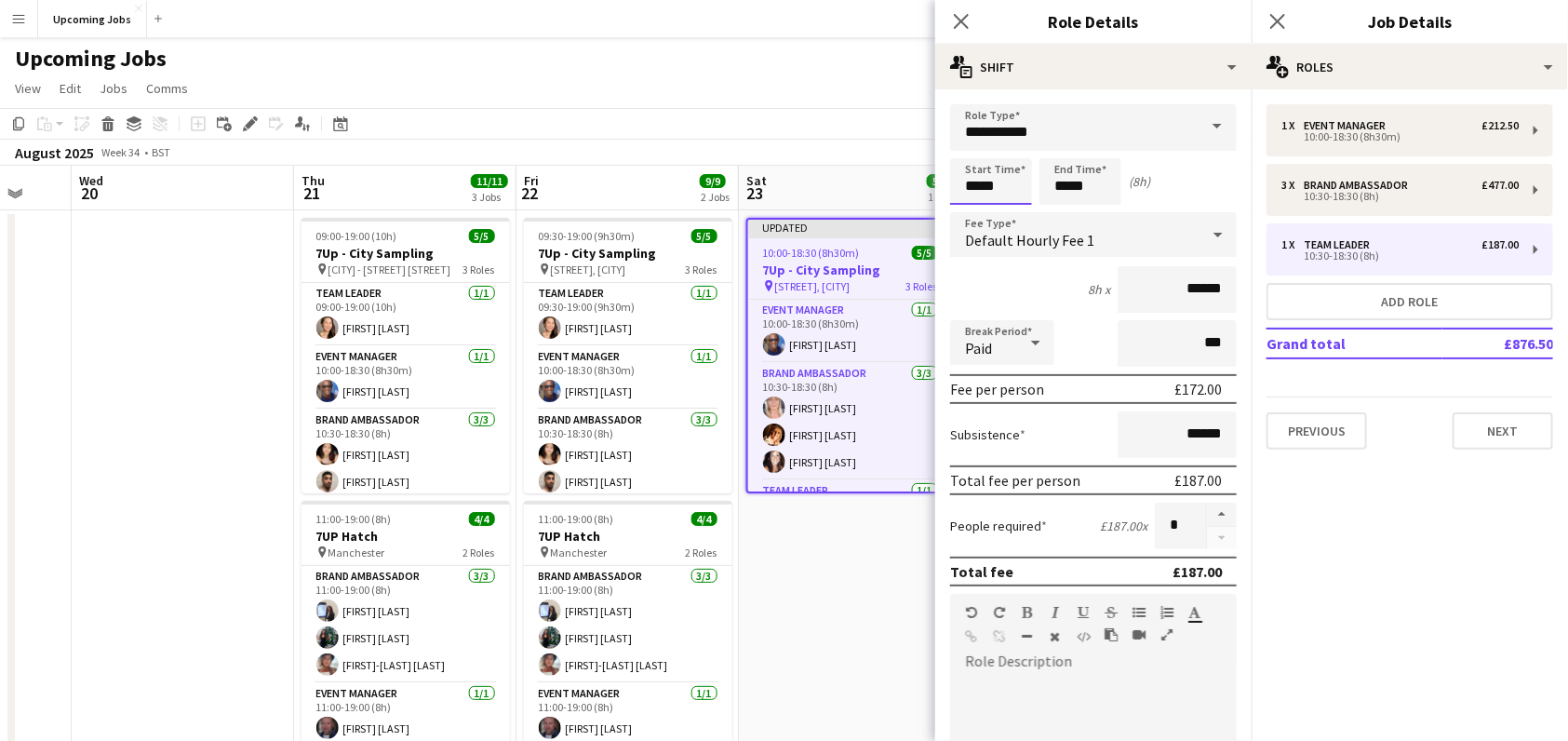 click on "*****" at bounding box center [991, 182] 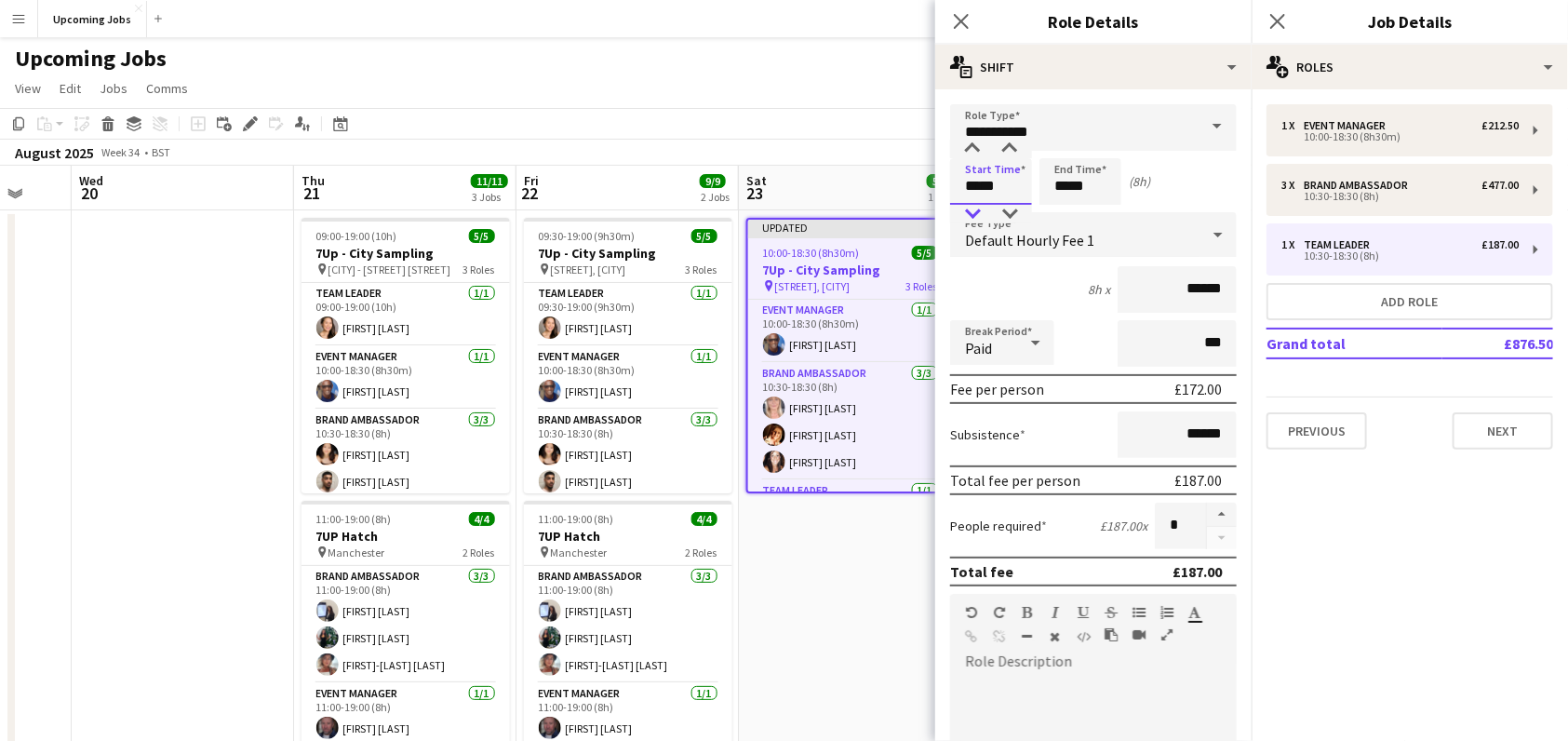 click at bounding box center [972, 214] 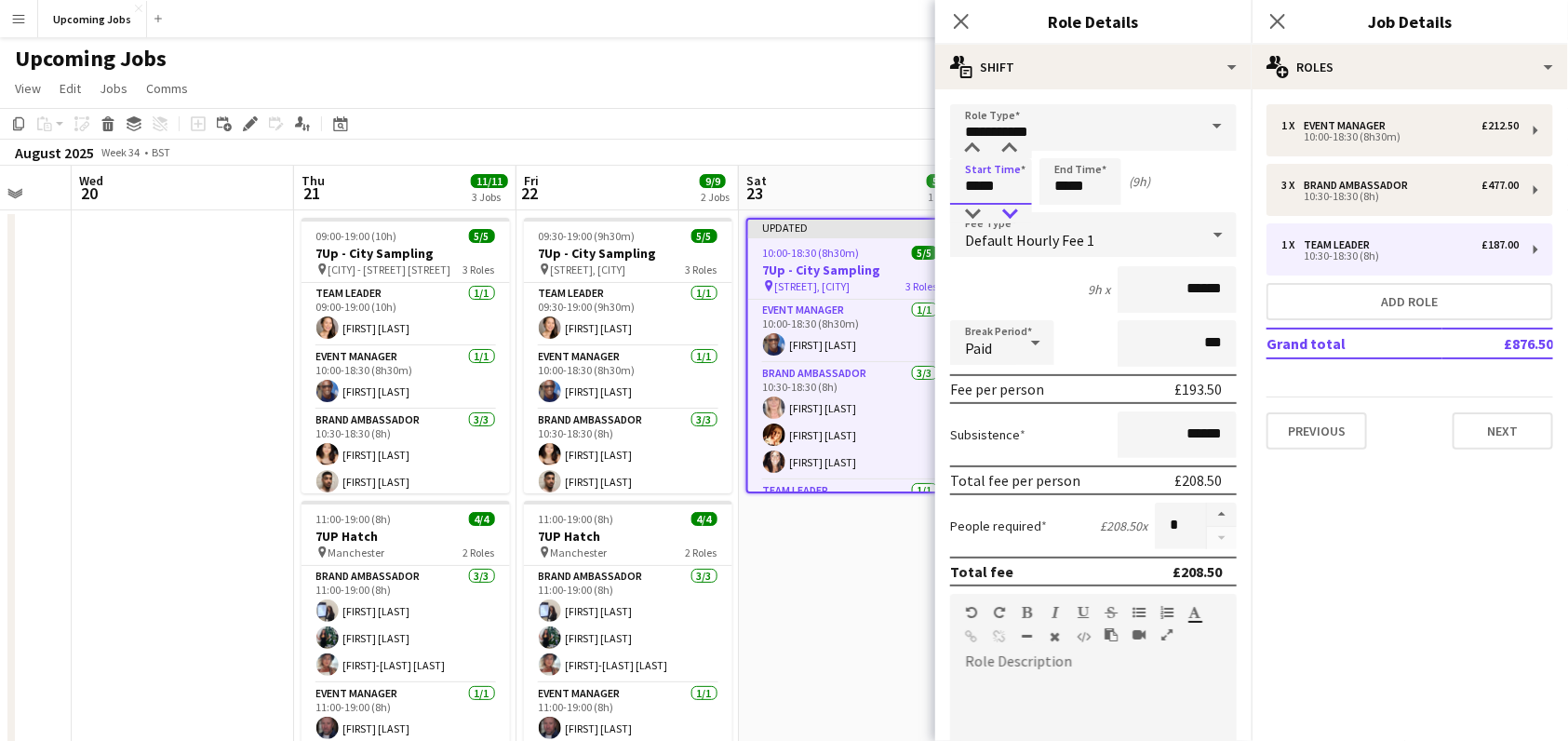 click at bounding box center [1010, 214] 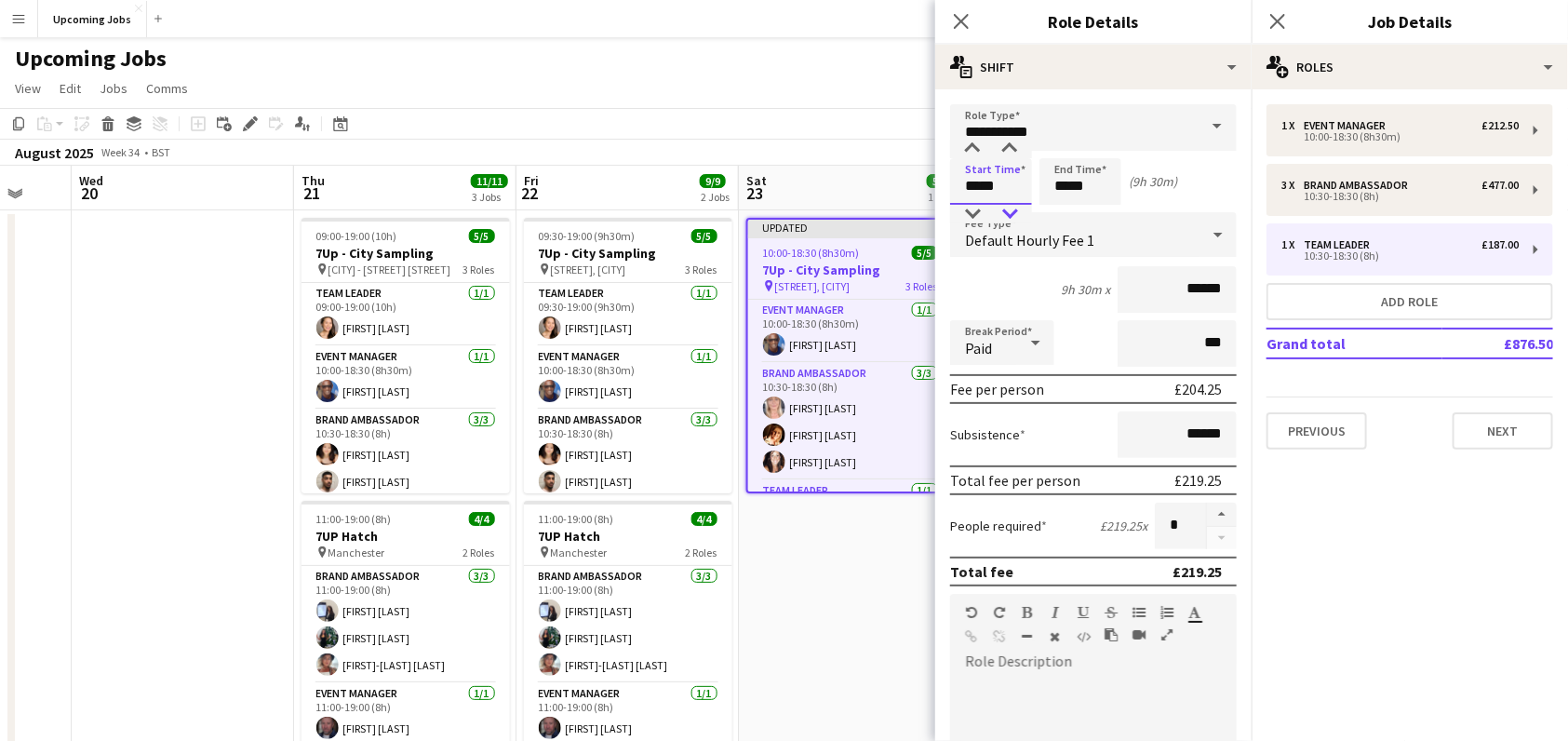 click at bounding box center [1010, 214] 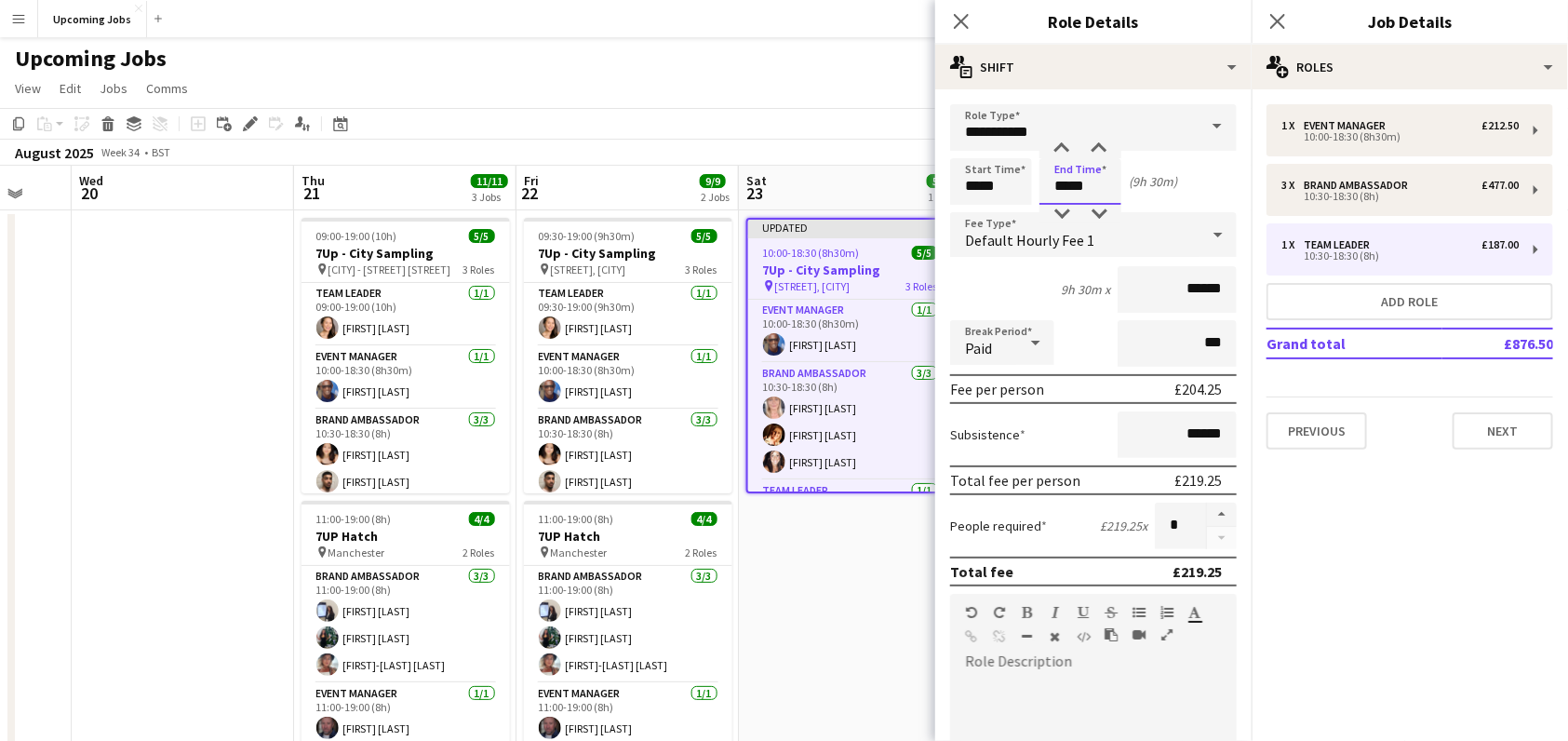 click on "*****" at bounding box center (1080, 182) 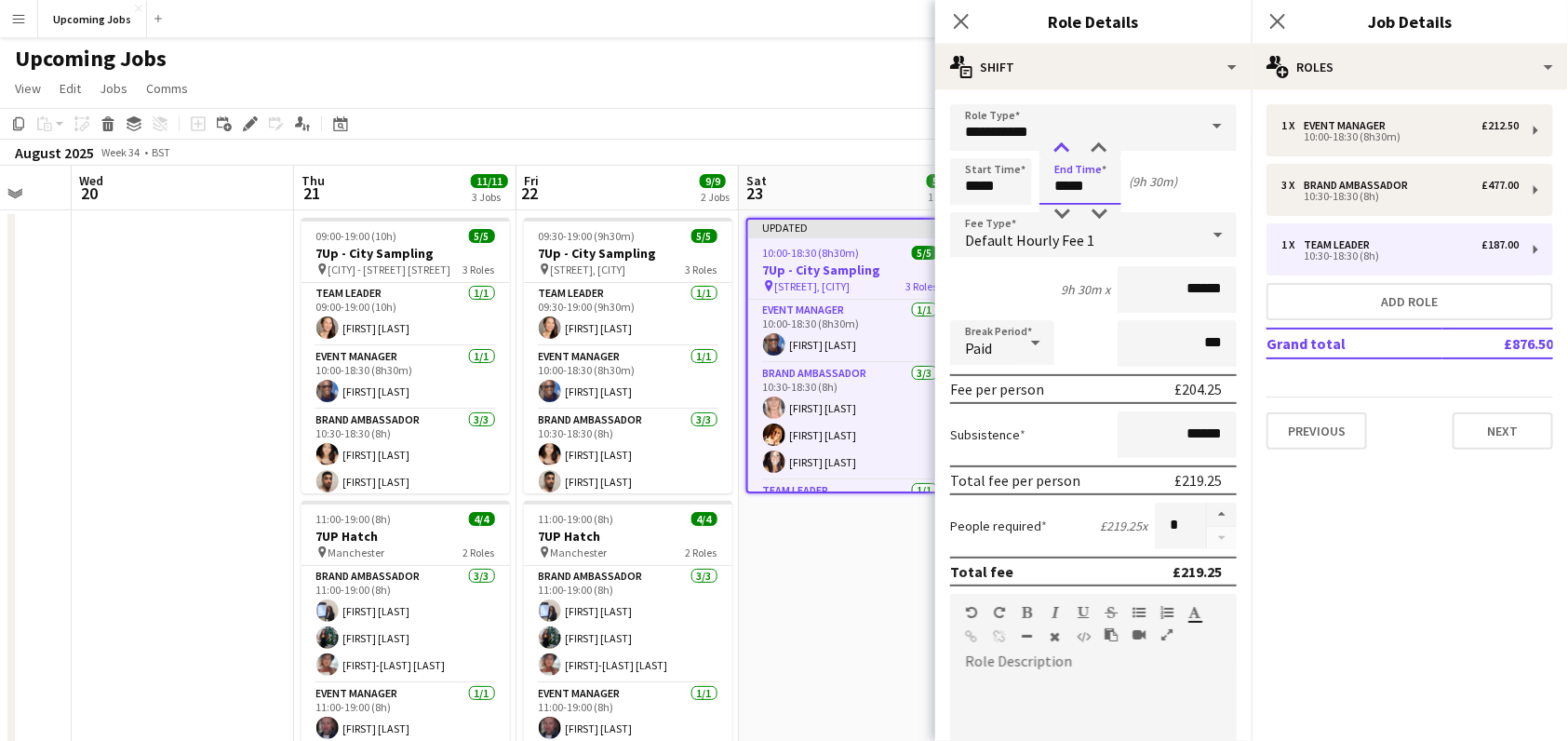 click at bounding box center [1062, 149] 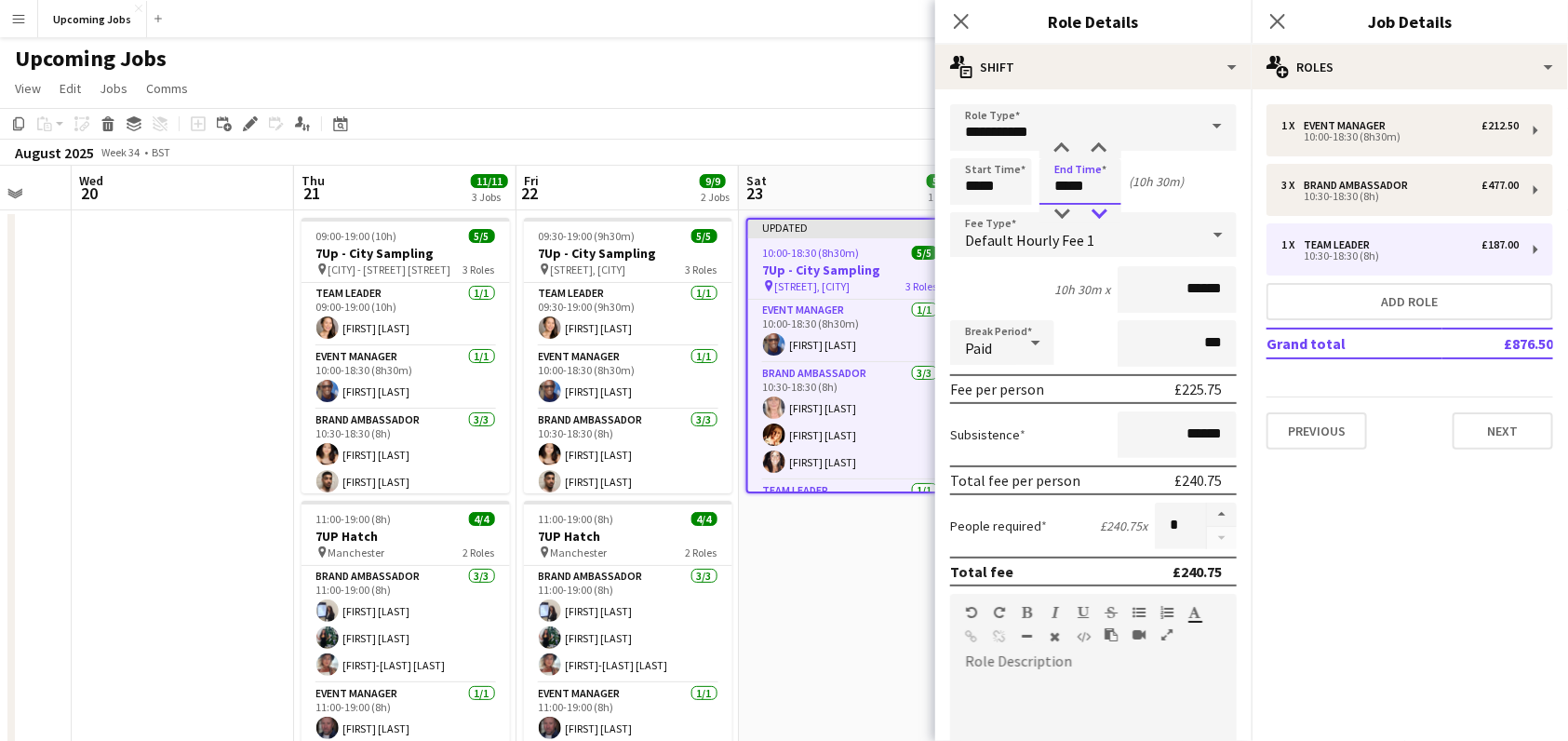 click at bounding box center [1099, 214] 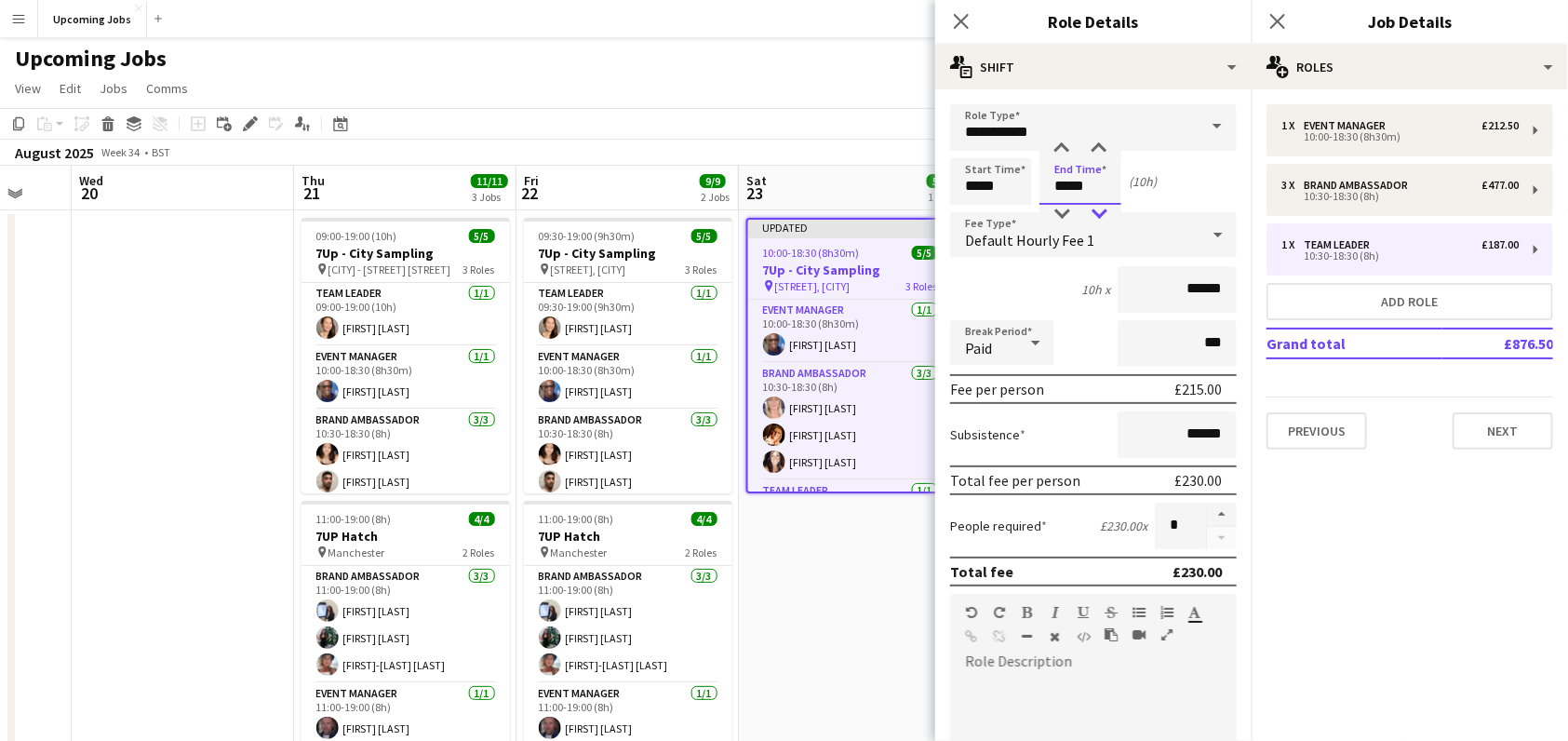 click at bounding box center [1099, 214] 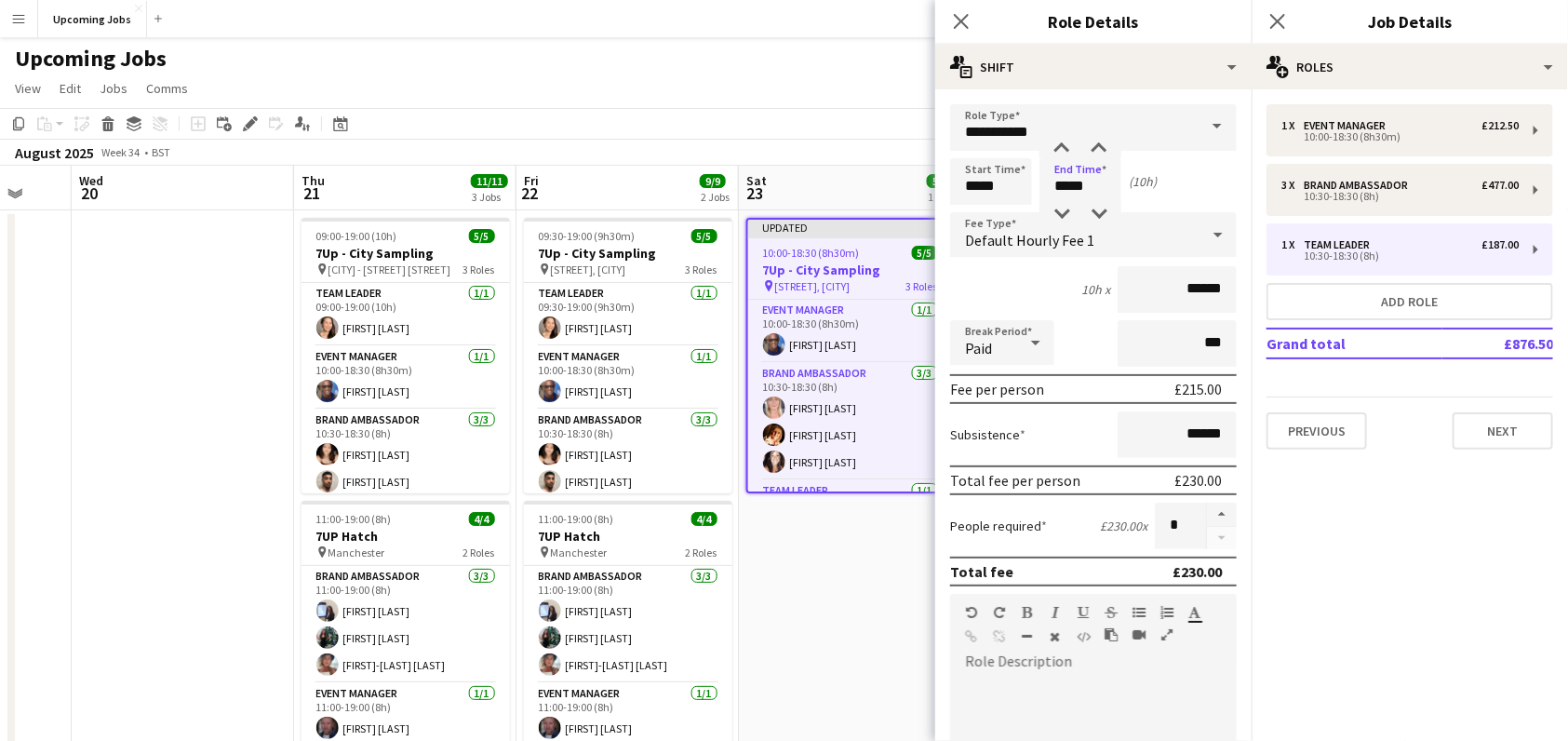 click on "pencil3
General details   1 x   Event Manager   £212.50   10:00-18:30 (8h30m)   3 x   Brand Ambassador   £477.00   10:30-18:30 (8h)   1 x   Team Leader   £187.00   10:30-18:30 (8h)   Add role   Grand total   £876.50   Previous   Next" 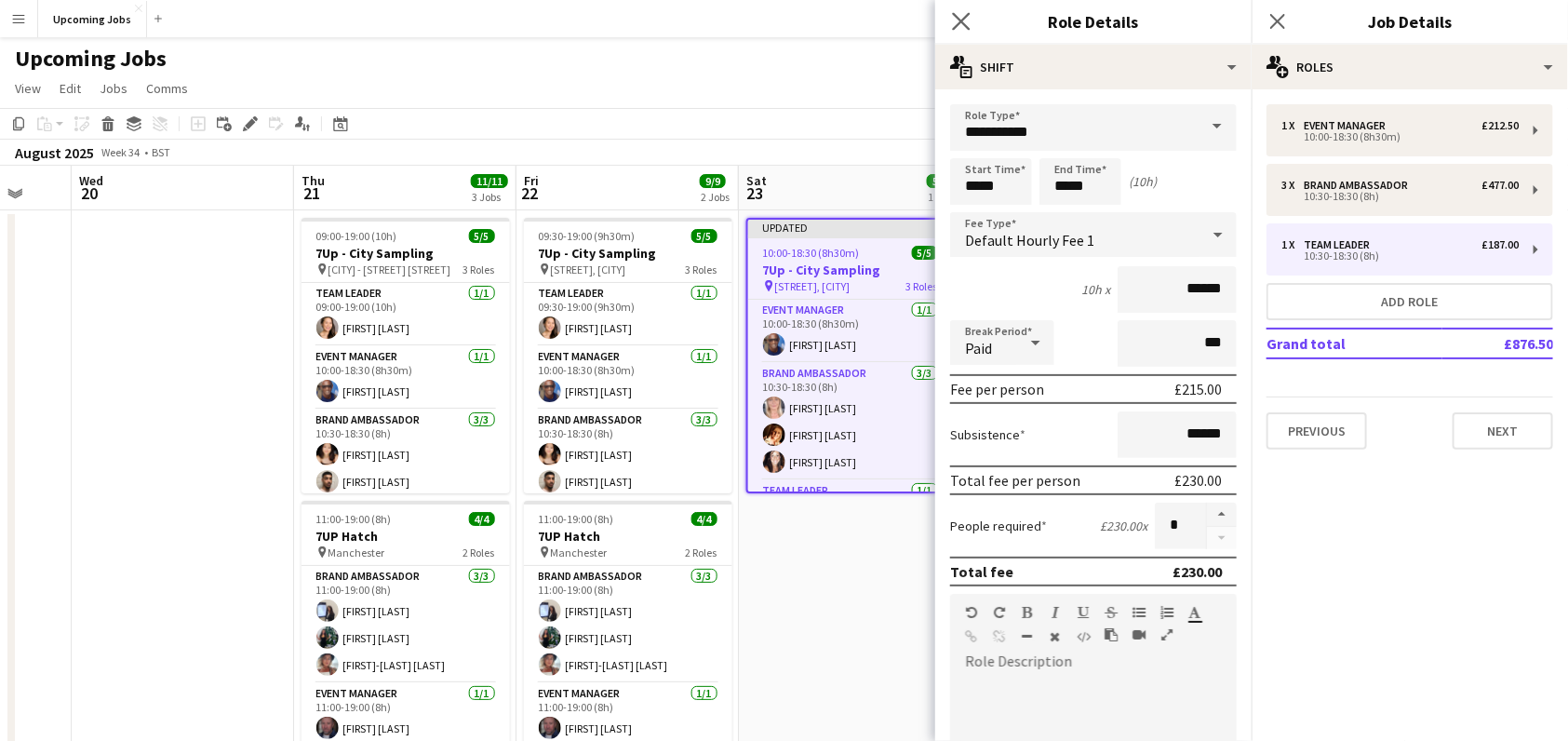 click on "Close pop-in" 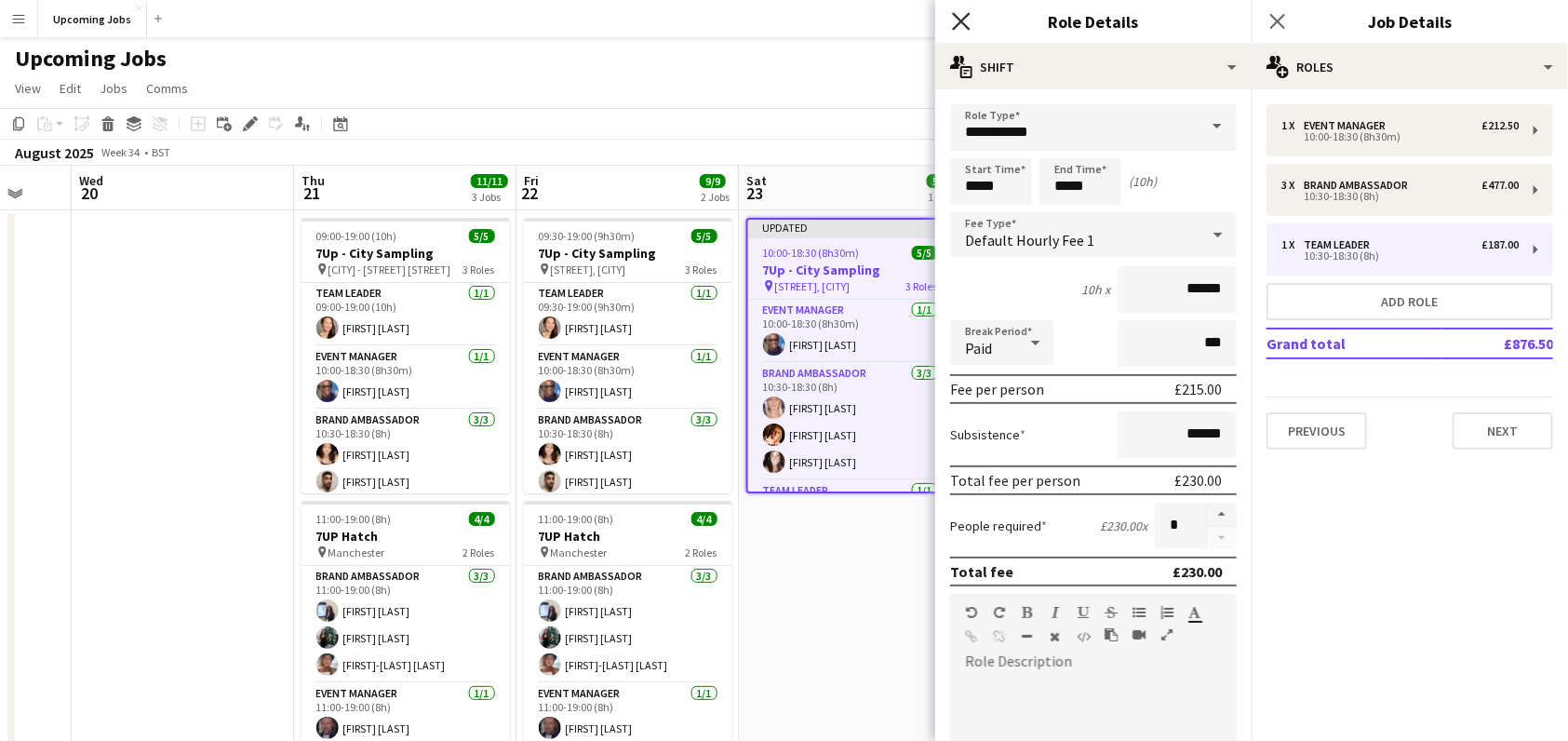 click 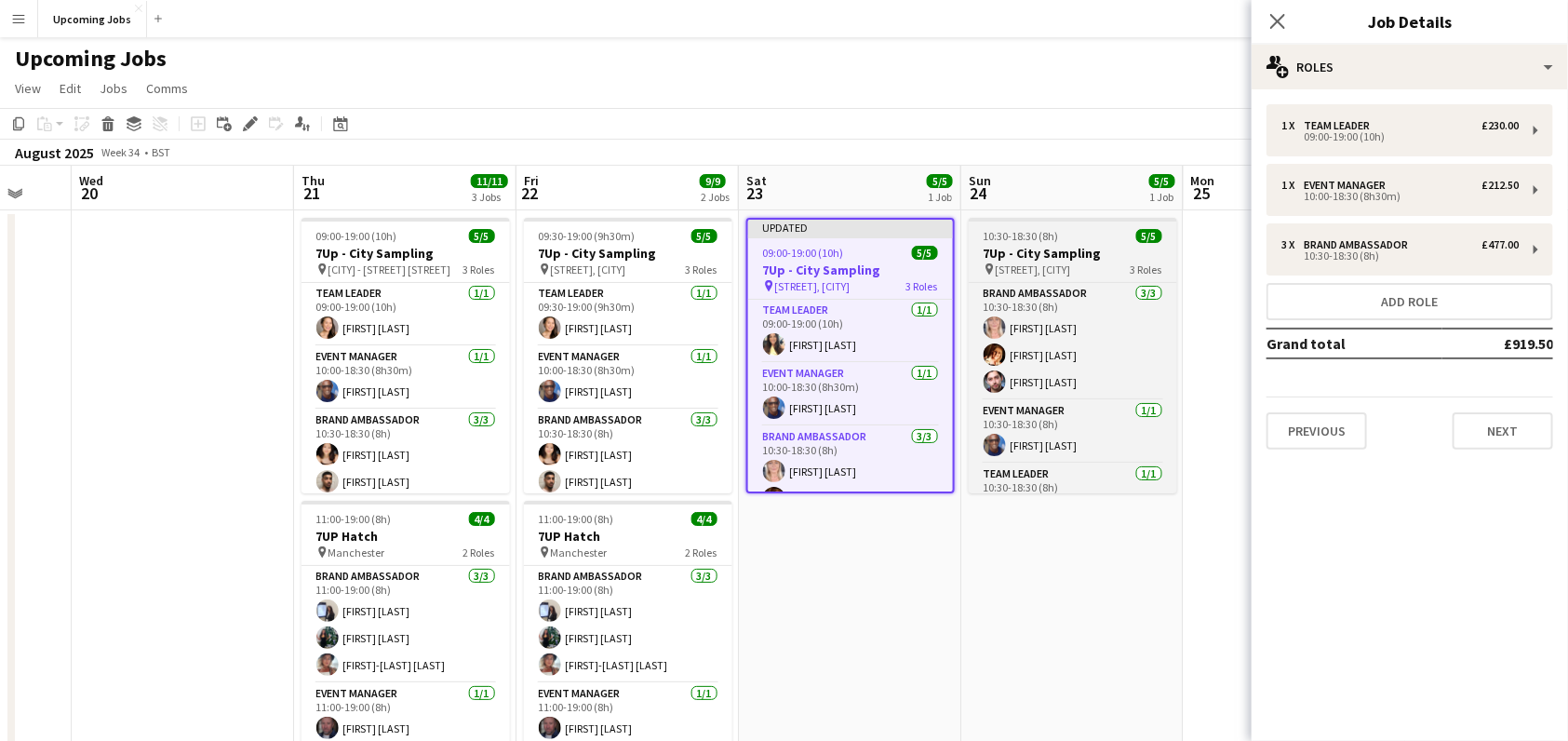 scroll, scrollTop: 0, scrollLeft: 596, axis: horizontal 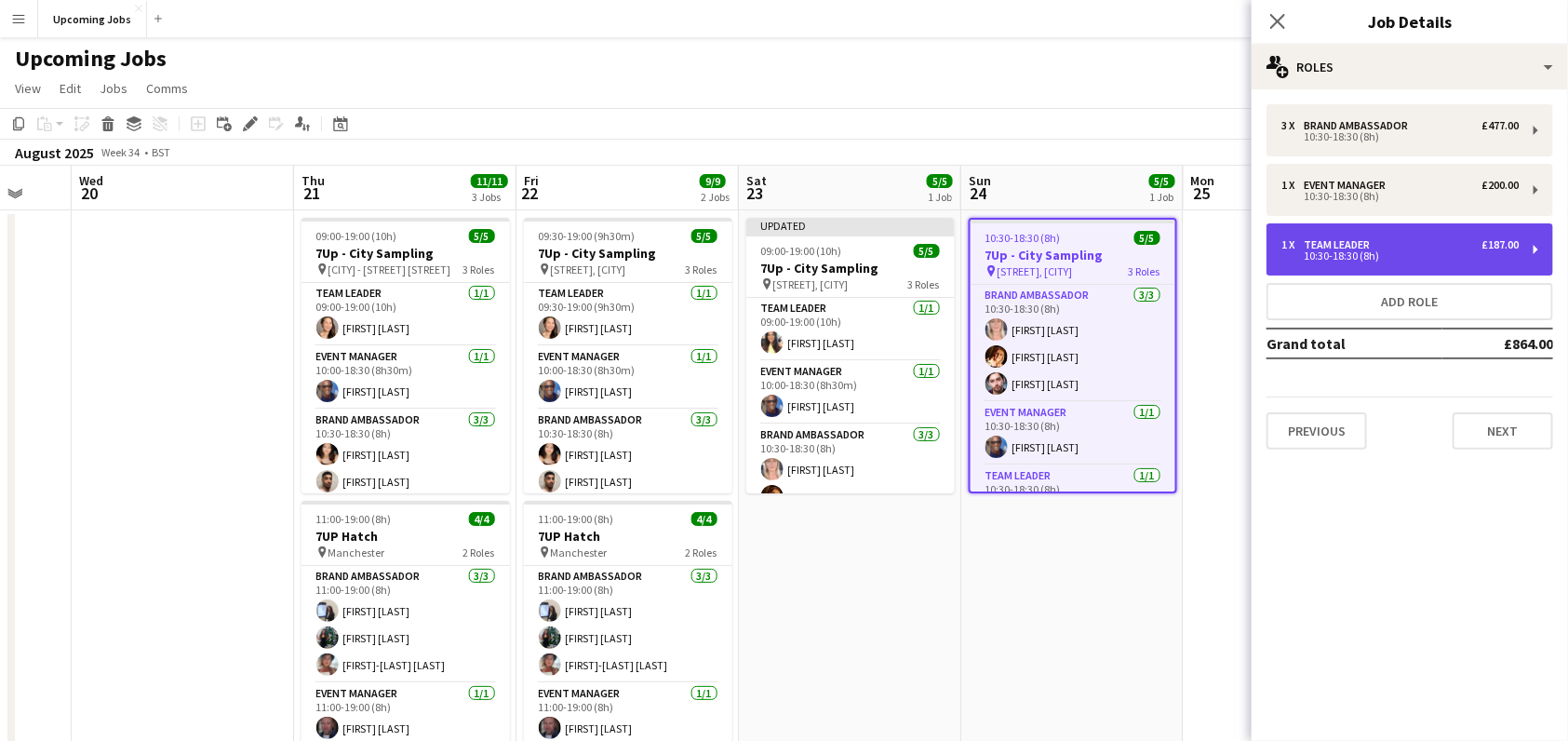 click on "10:30-18:30 (8h)" at bounding box center [1400, 256] 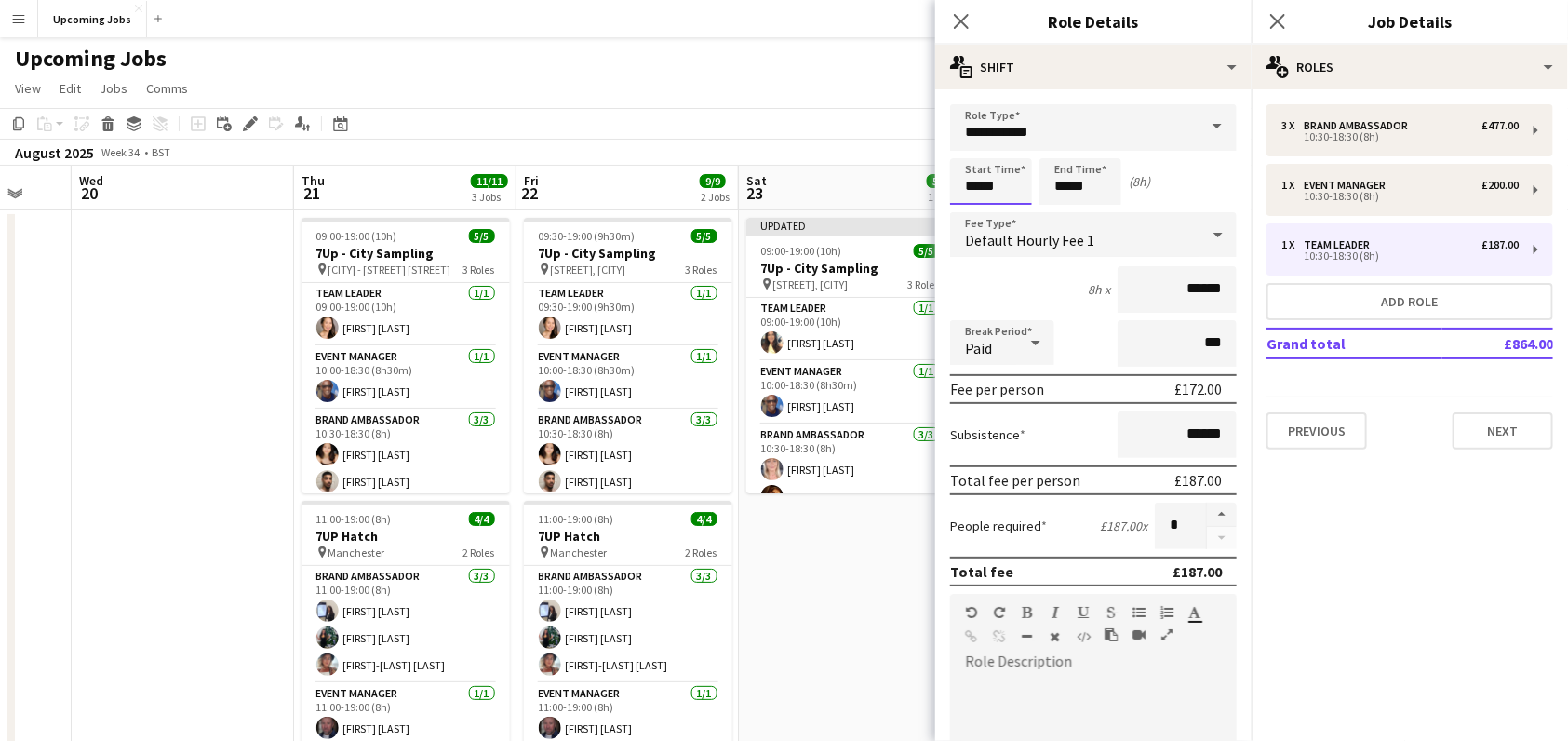 click on "*****" at bounding box center [991, 182] 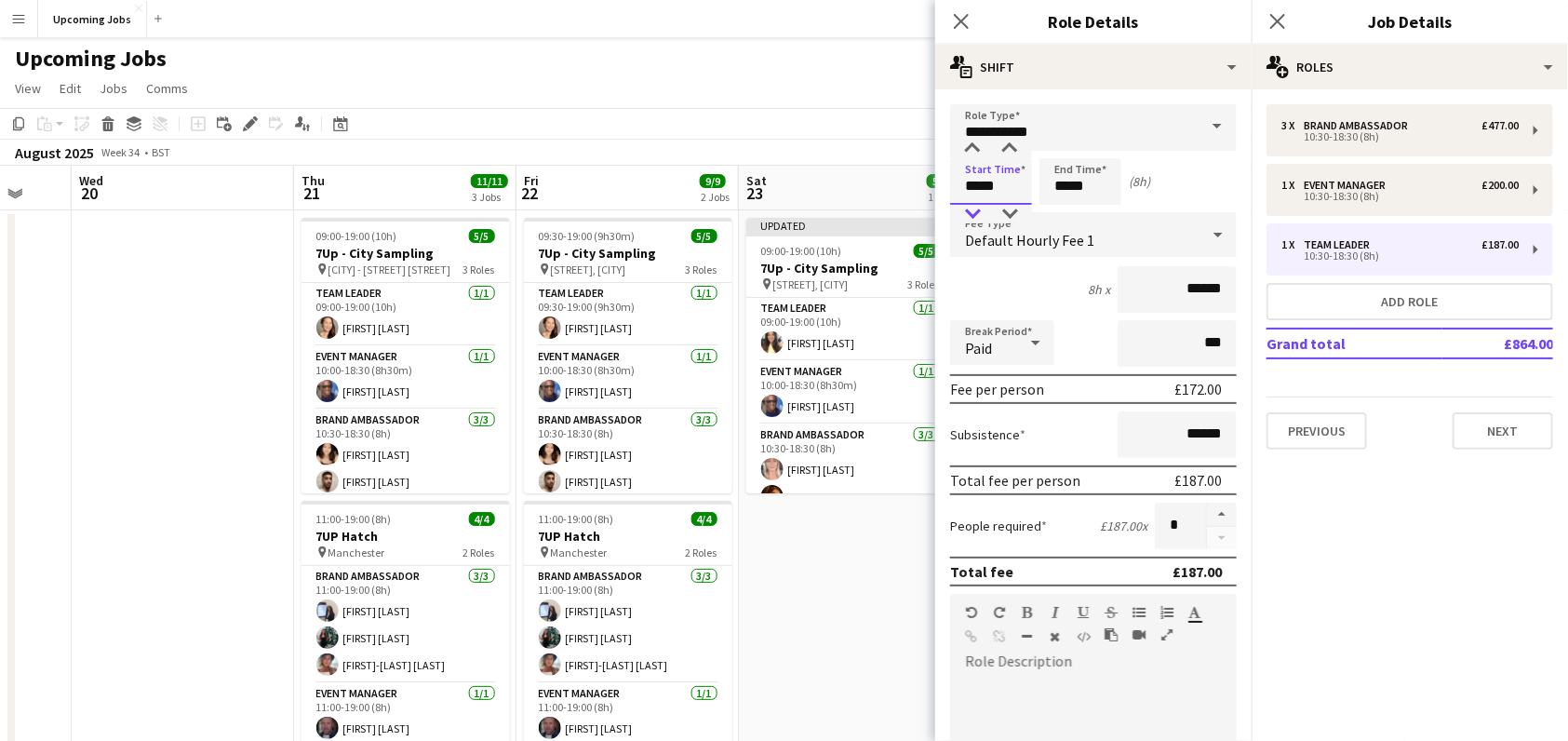 click at bounding box center (972, 214) 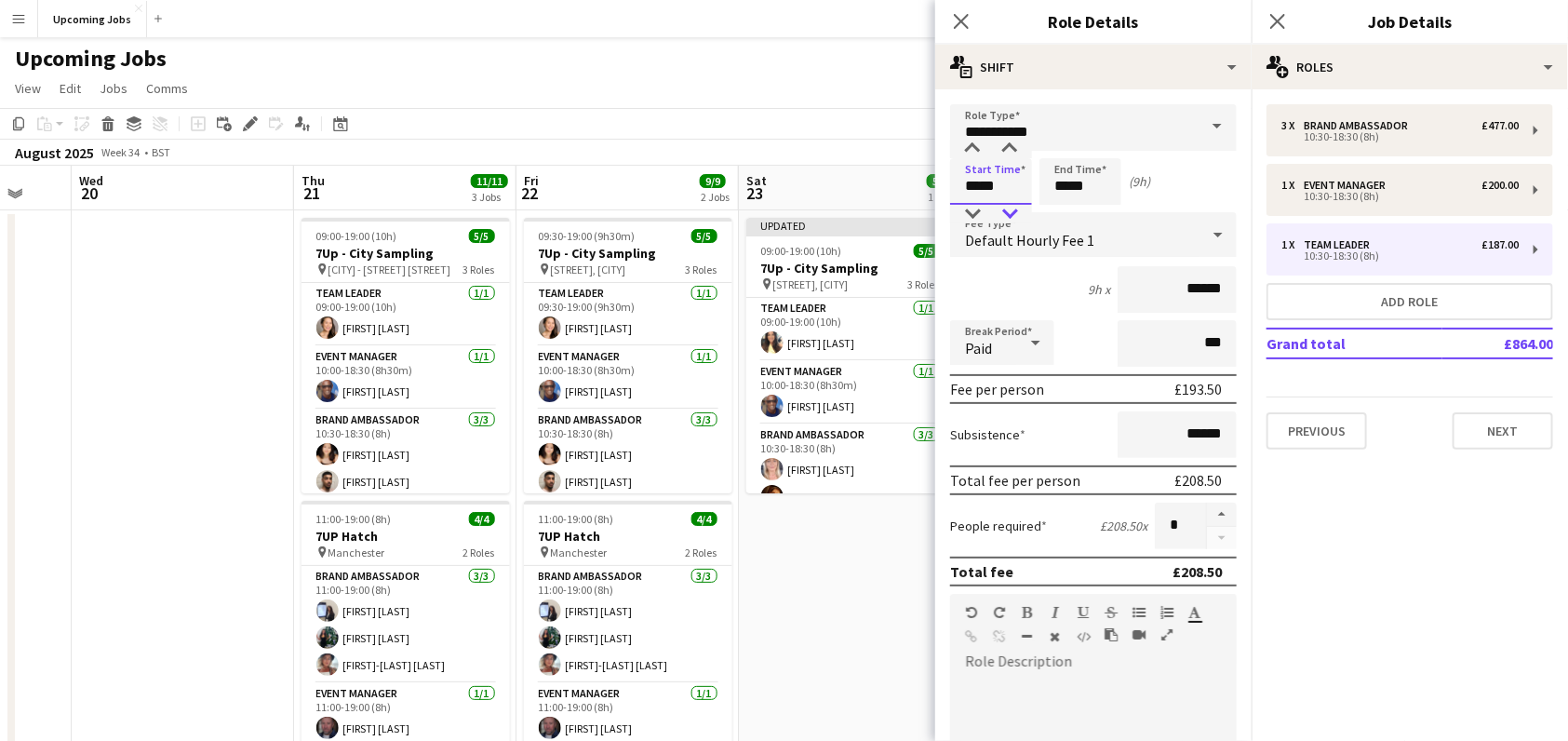 click at bounding box center (1010, 214) 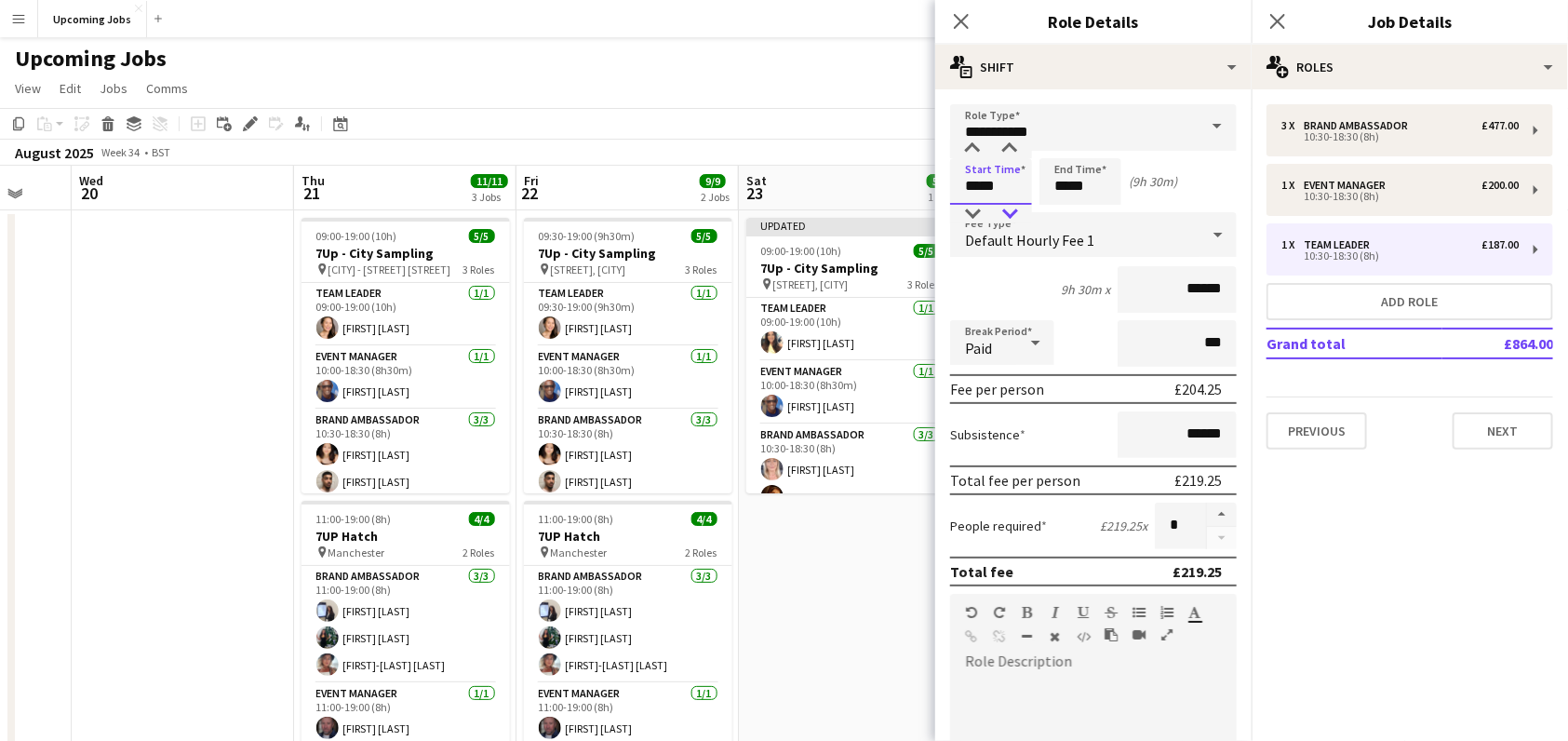 click at bounding box center (1010, 214) 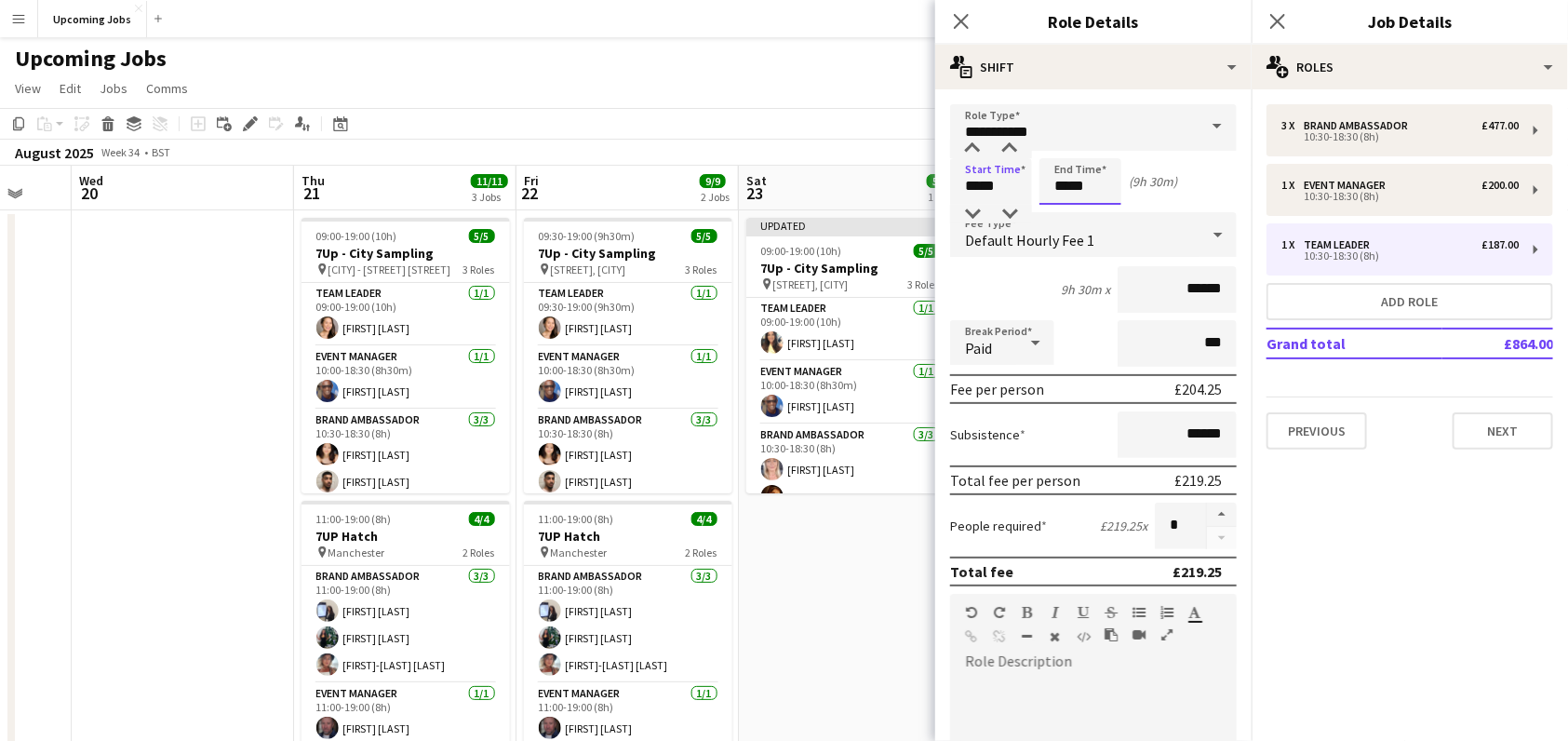 click on "*****" at bounding box center [1080, 182] 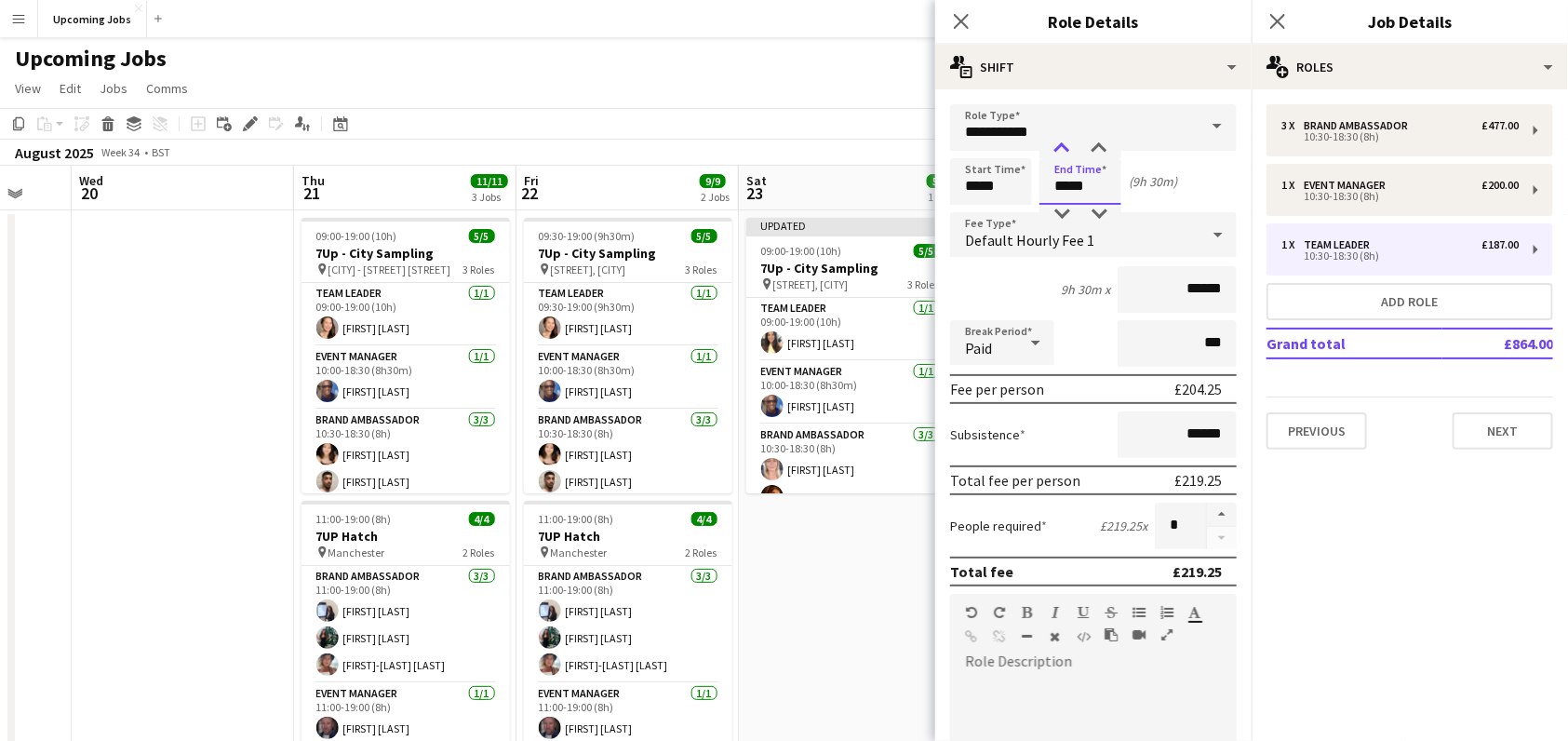 click at bounding box center [1062, 149] 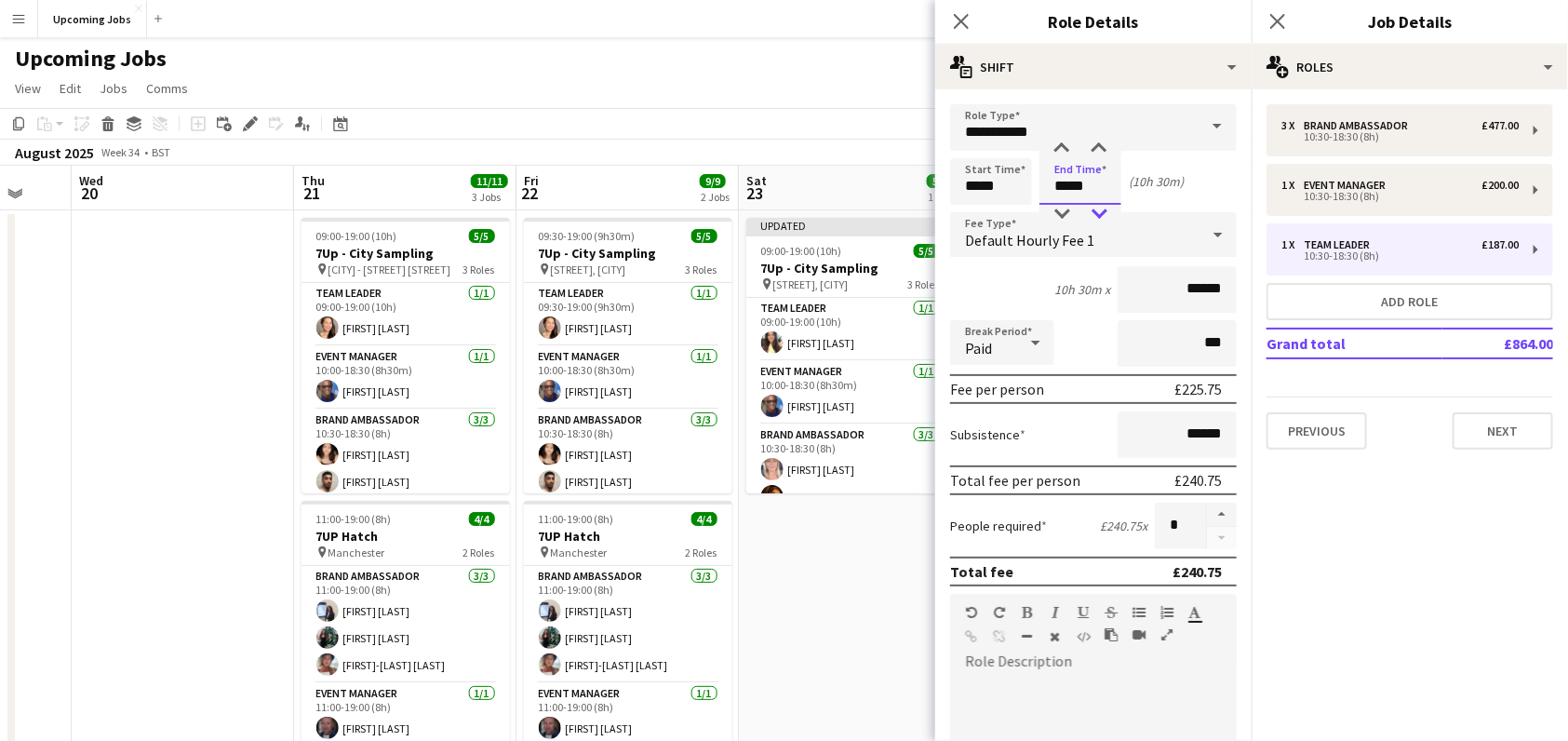 click at bounding box center (1099, 214) 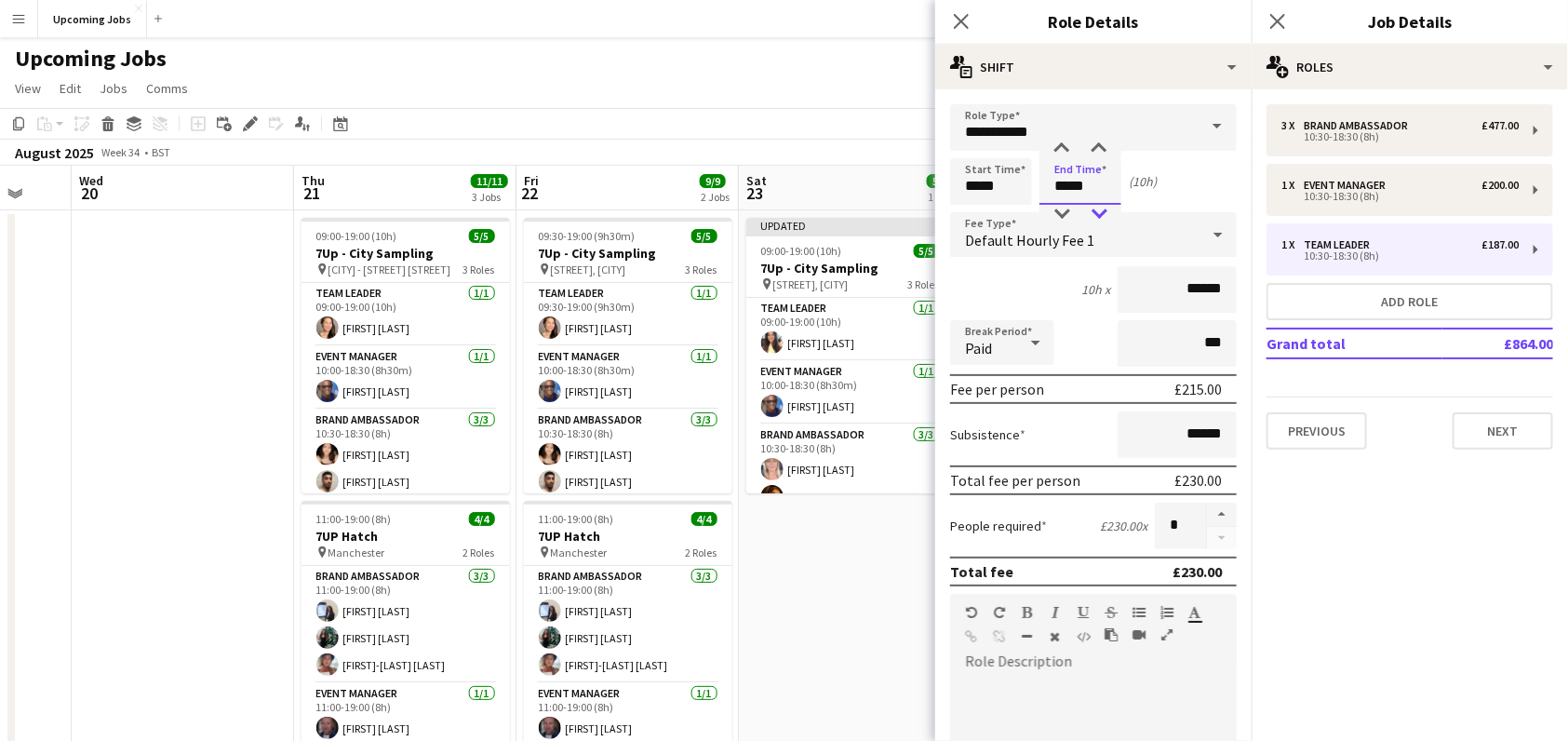 click at bounding box center (1099, 214) 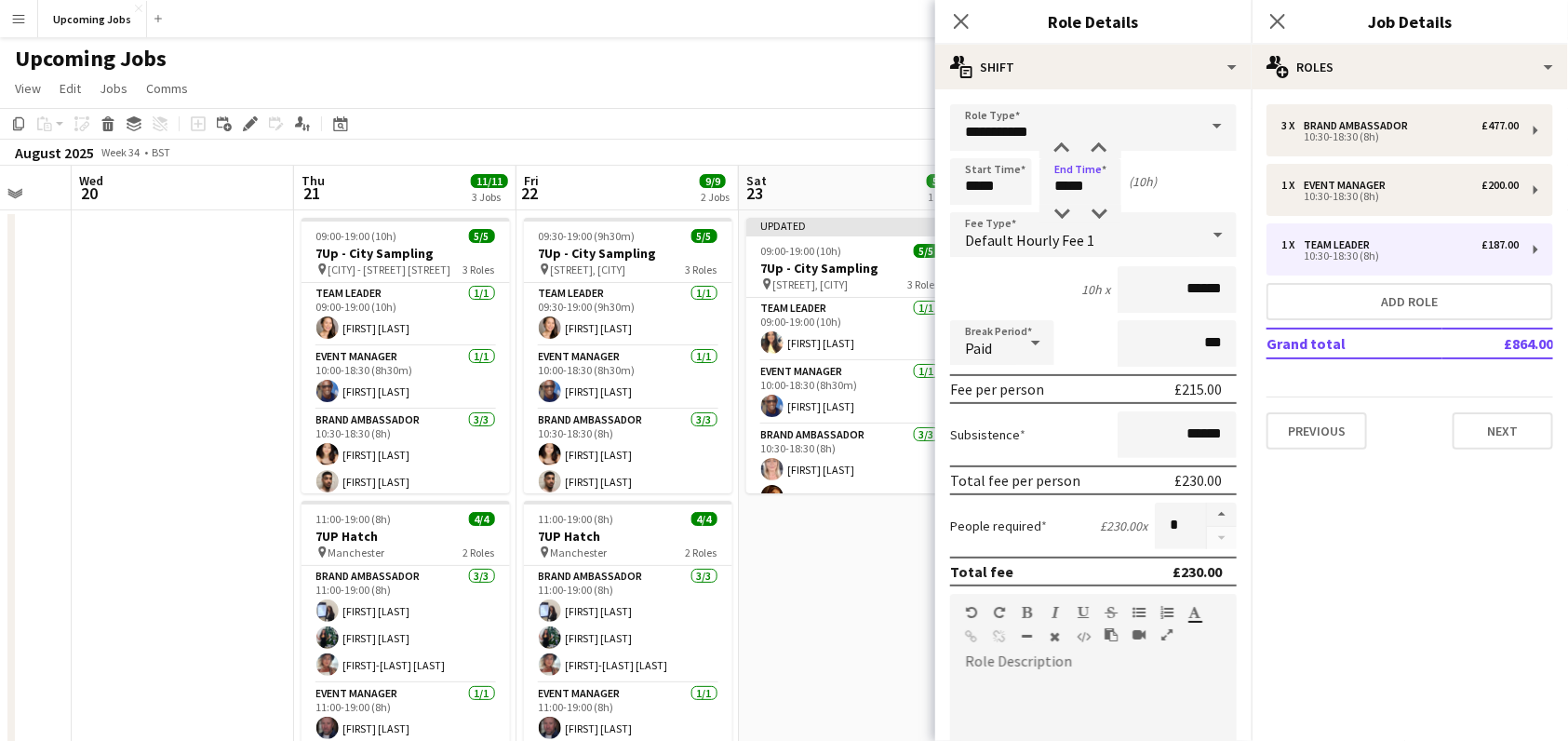 click on "Start Time  *****  End Time  *****  (10h)" at bounding box center (1093, 182) 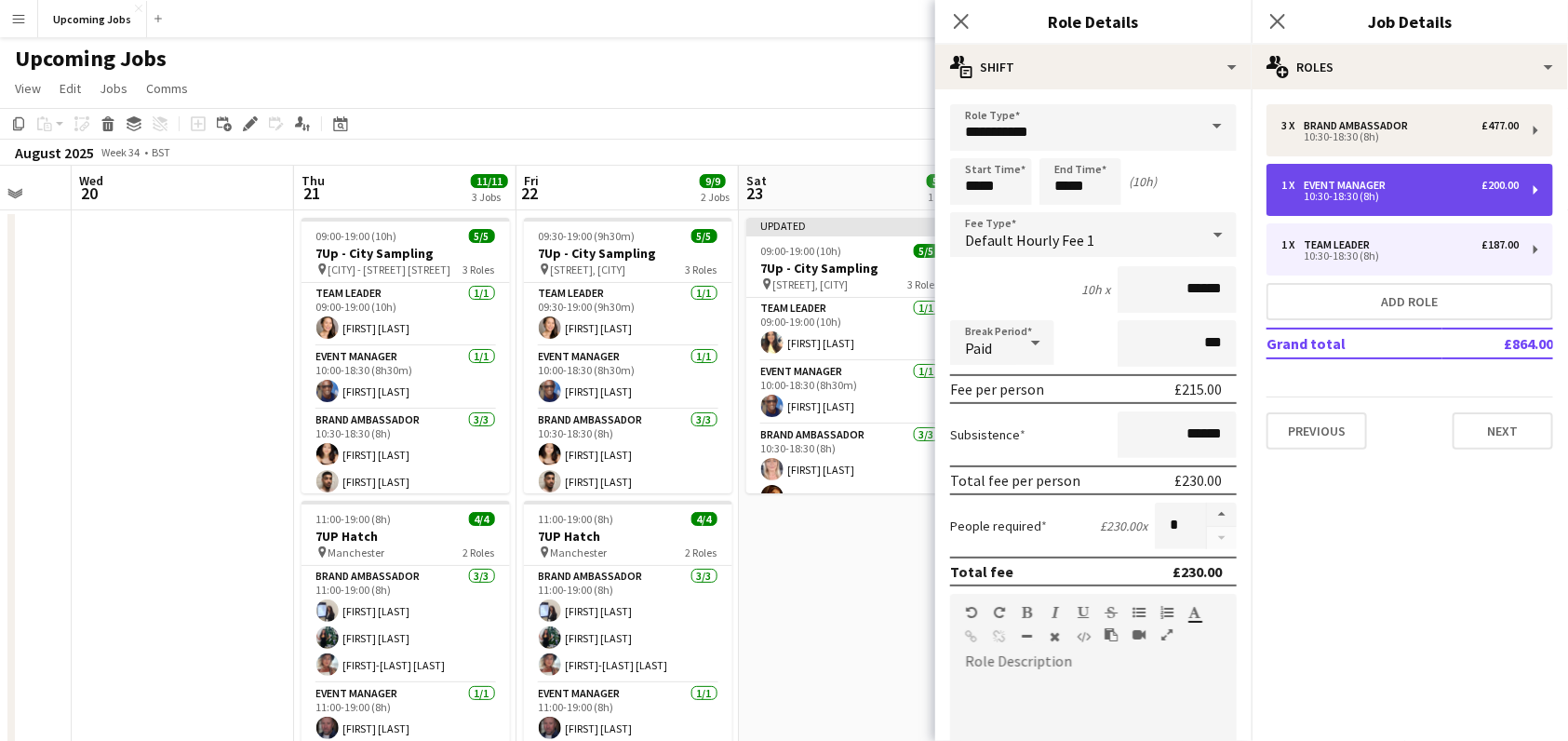 click on "10:30-18:30 (8h)" at bounding box center [1400, 196] 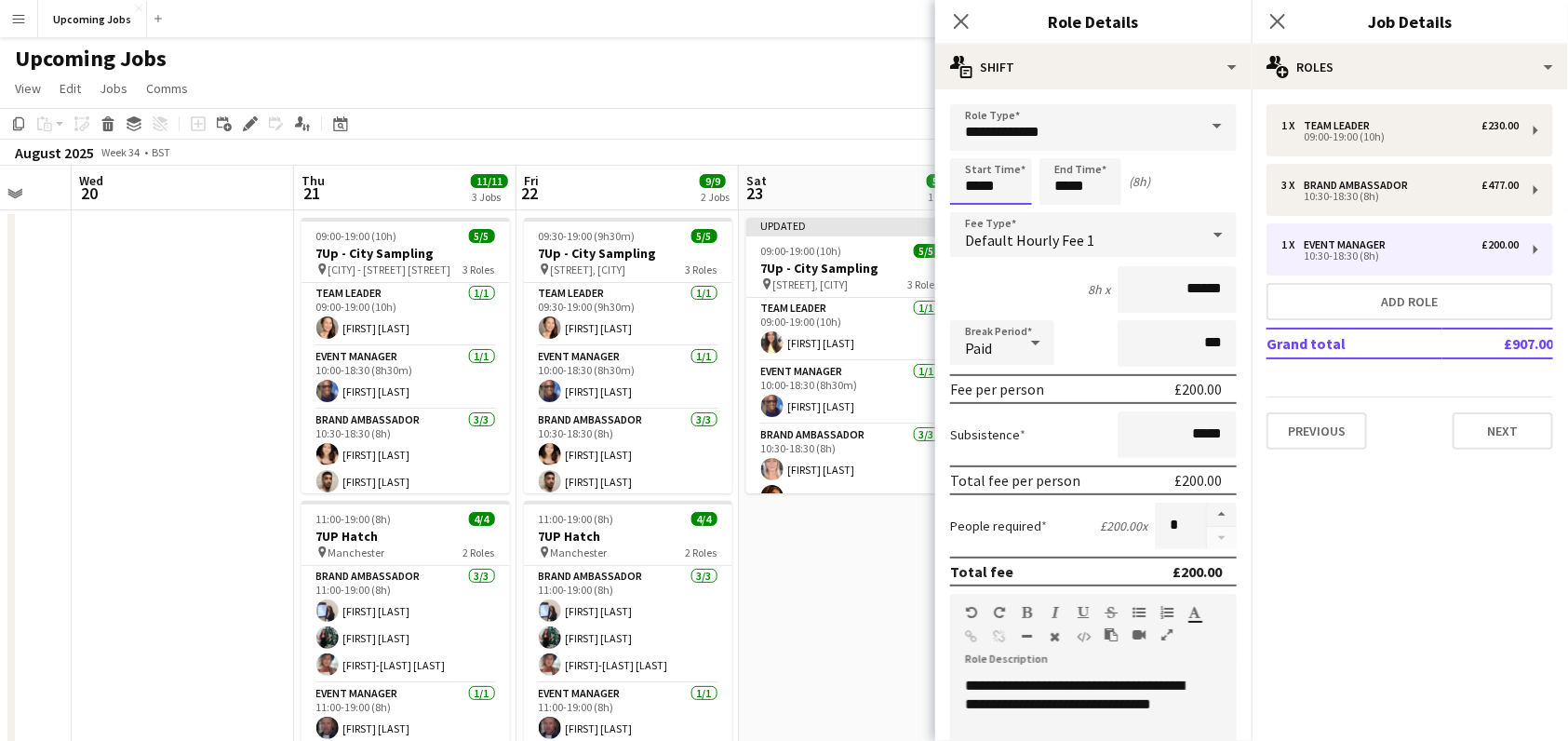 click on "*****" at bounding box center [991, 182] 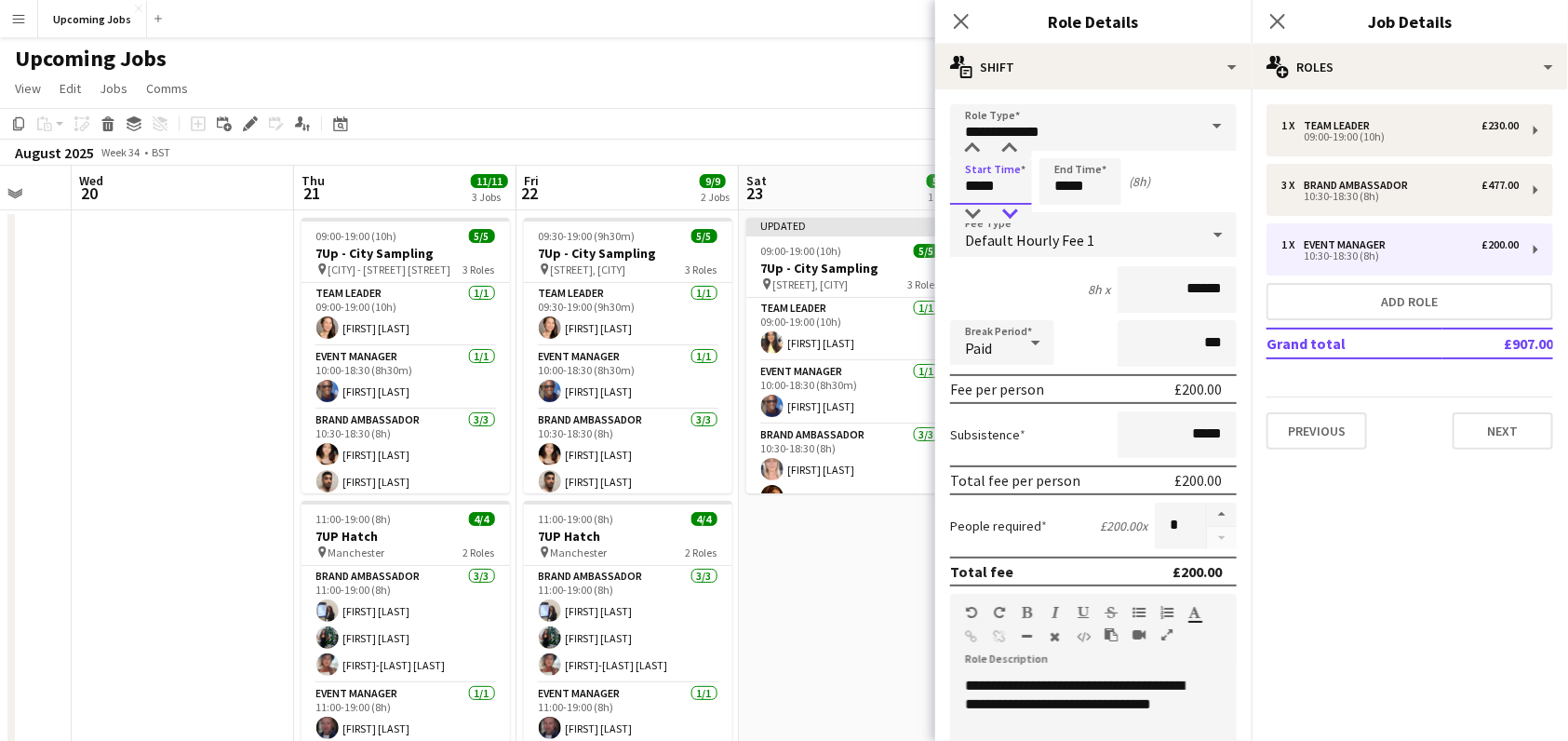 click at bounding box center [1010, 214] 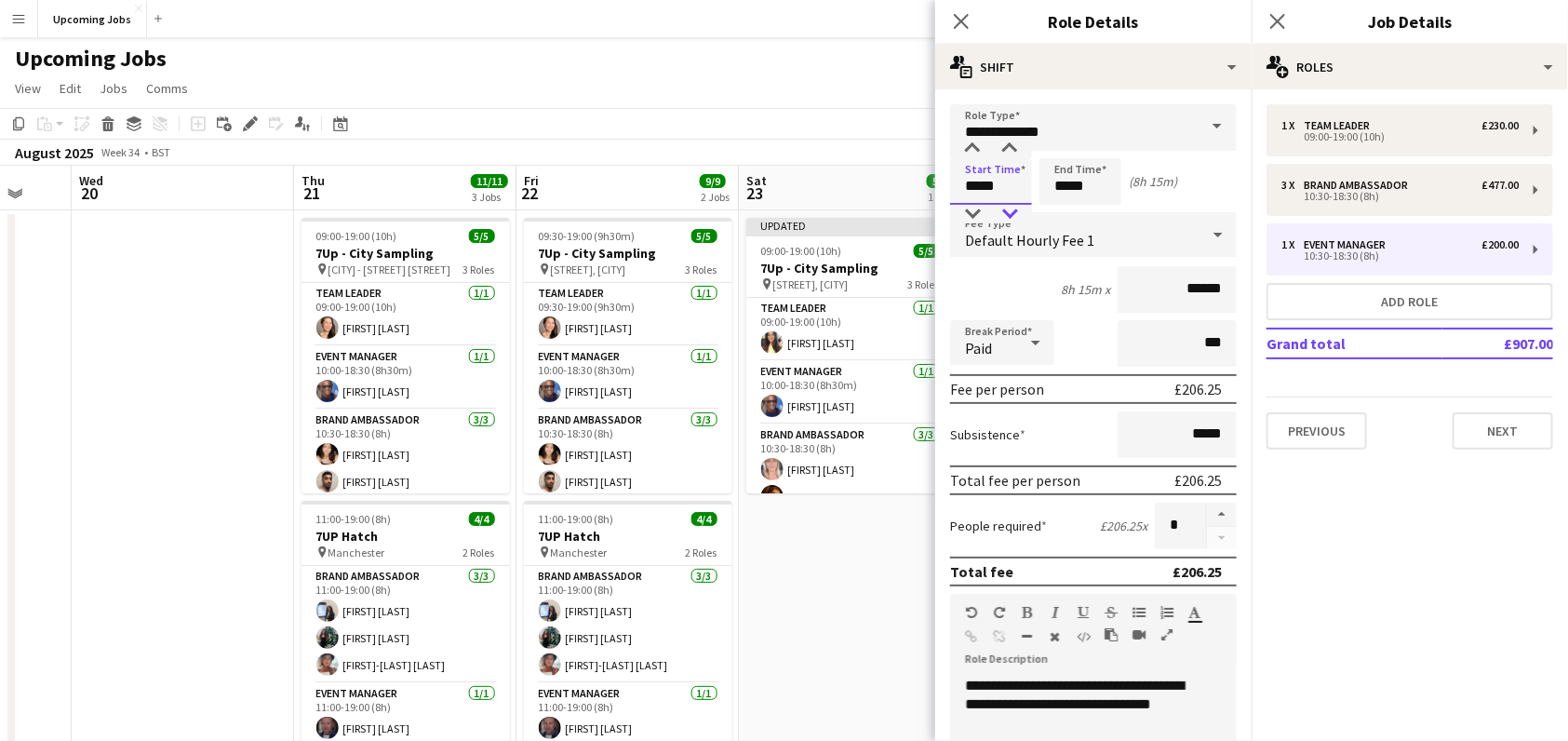 type on "*****" 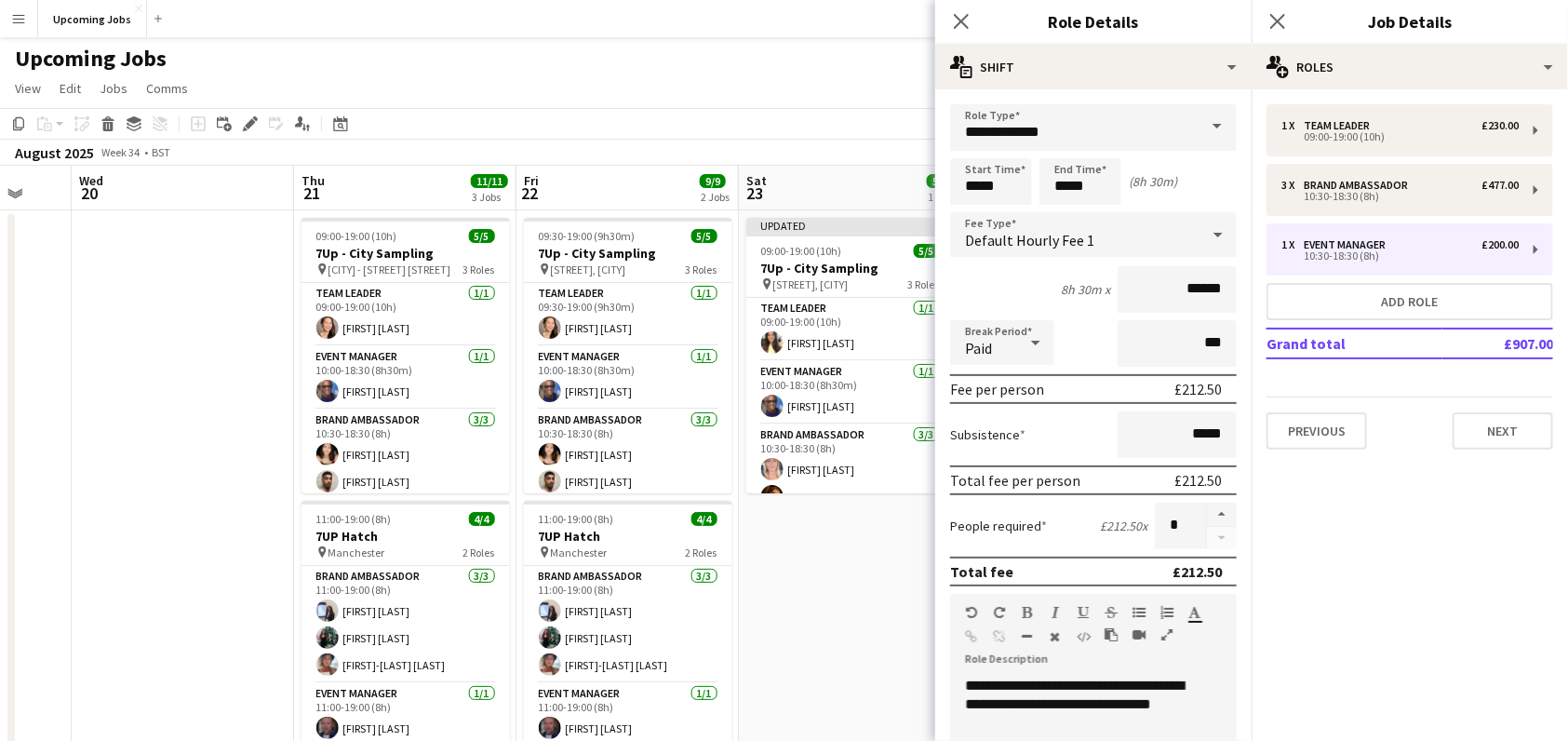 click on "pencil3
General details   1 x   Team Leader   £230.00   09:00-19:00 (10h)   3 x   Brand Ambassador   £477.00   10:30-18:30 (8h)   1 x   Event Manager   £200.00   10:30-18:30 (8h)   Add role   Grand total   £907.00   Previous   Next" 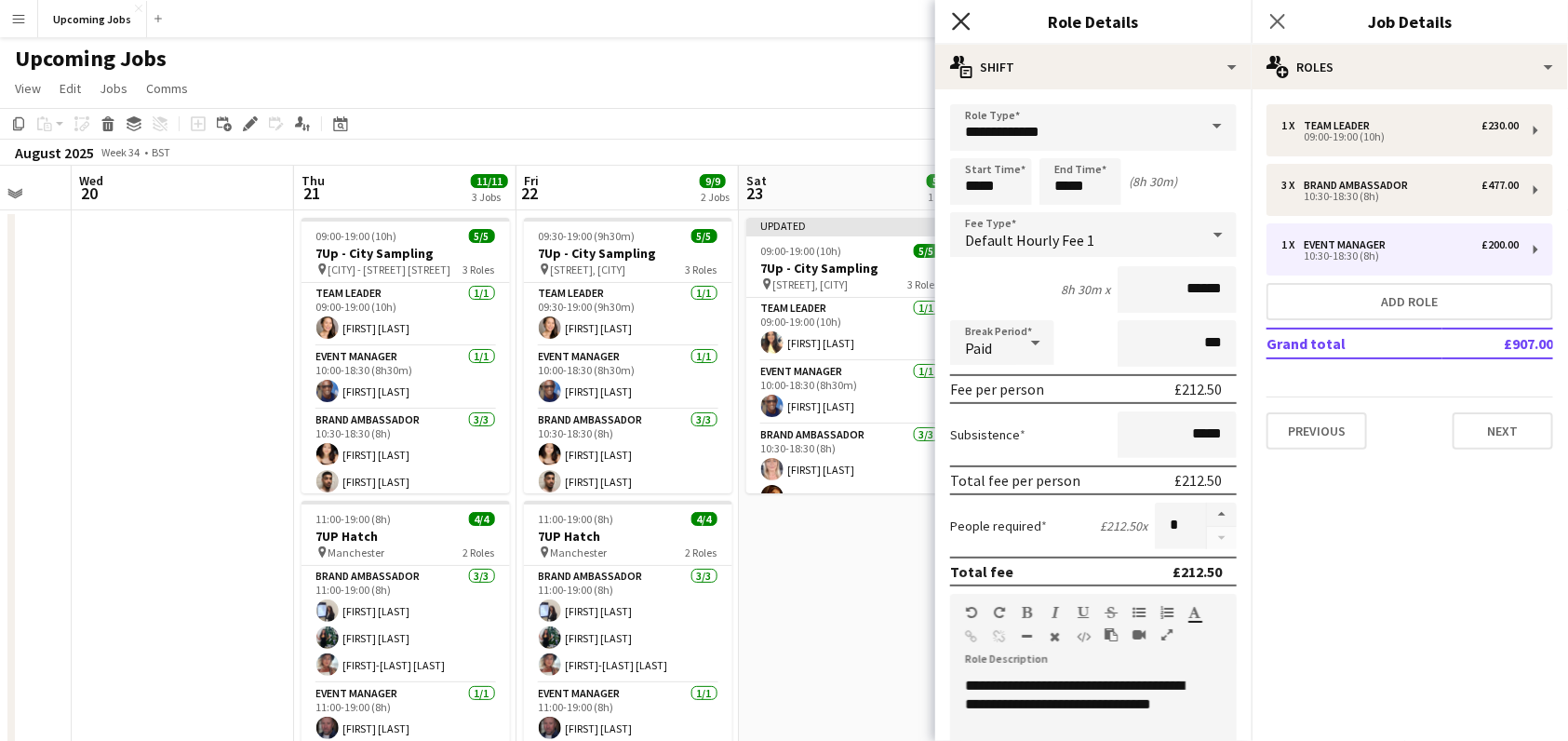 click 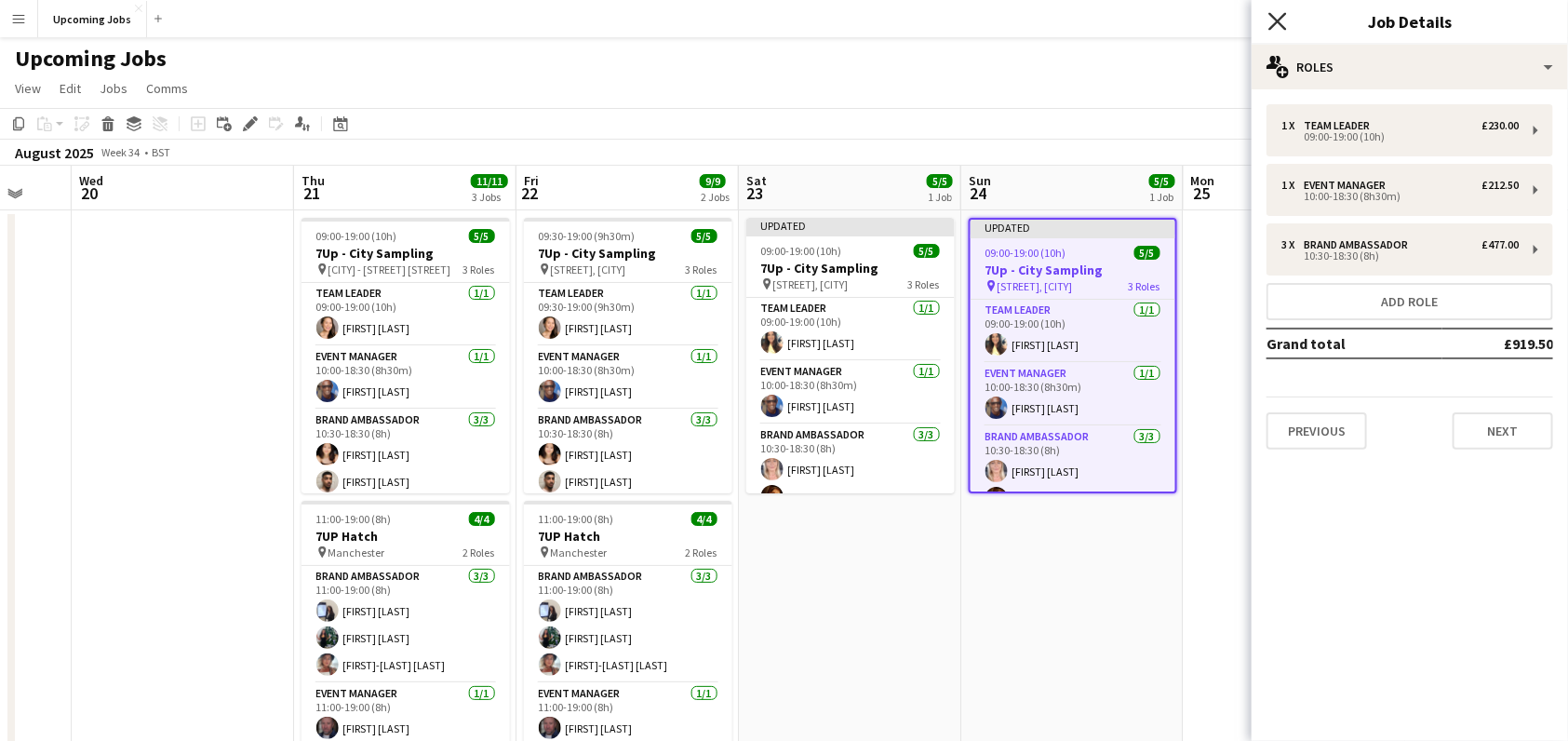 click on "Close pop-in" 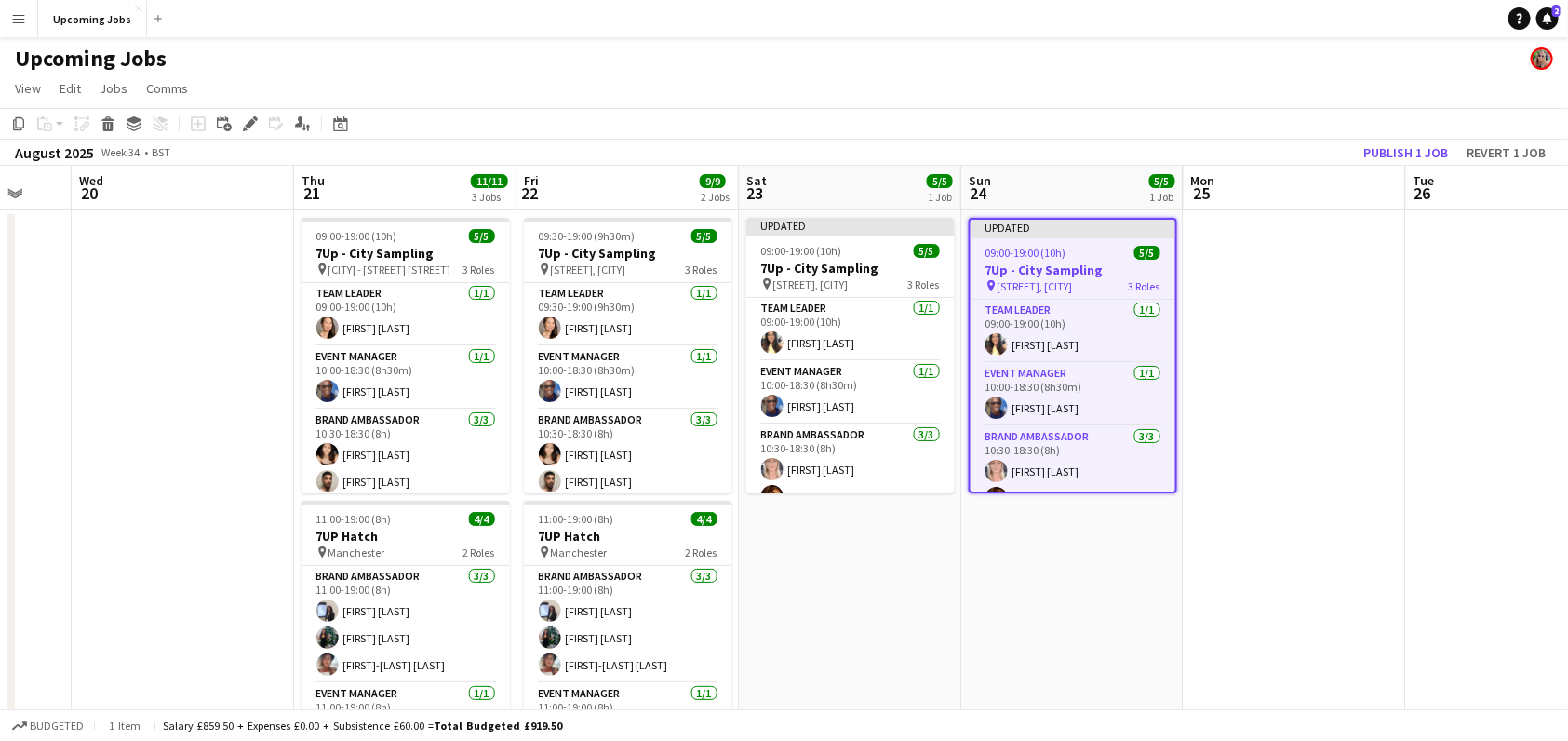 click at bounding box center (1294, 875) 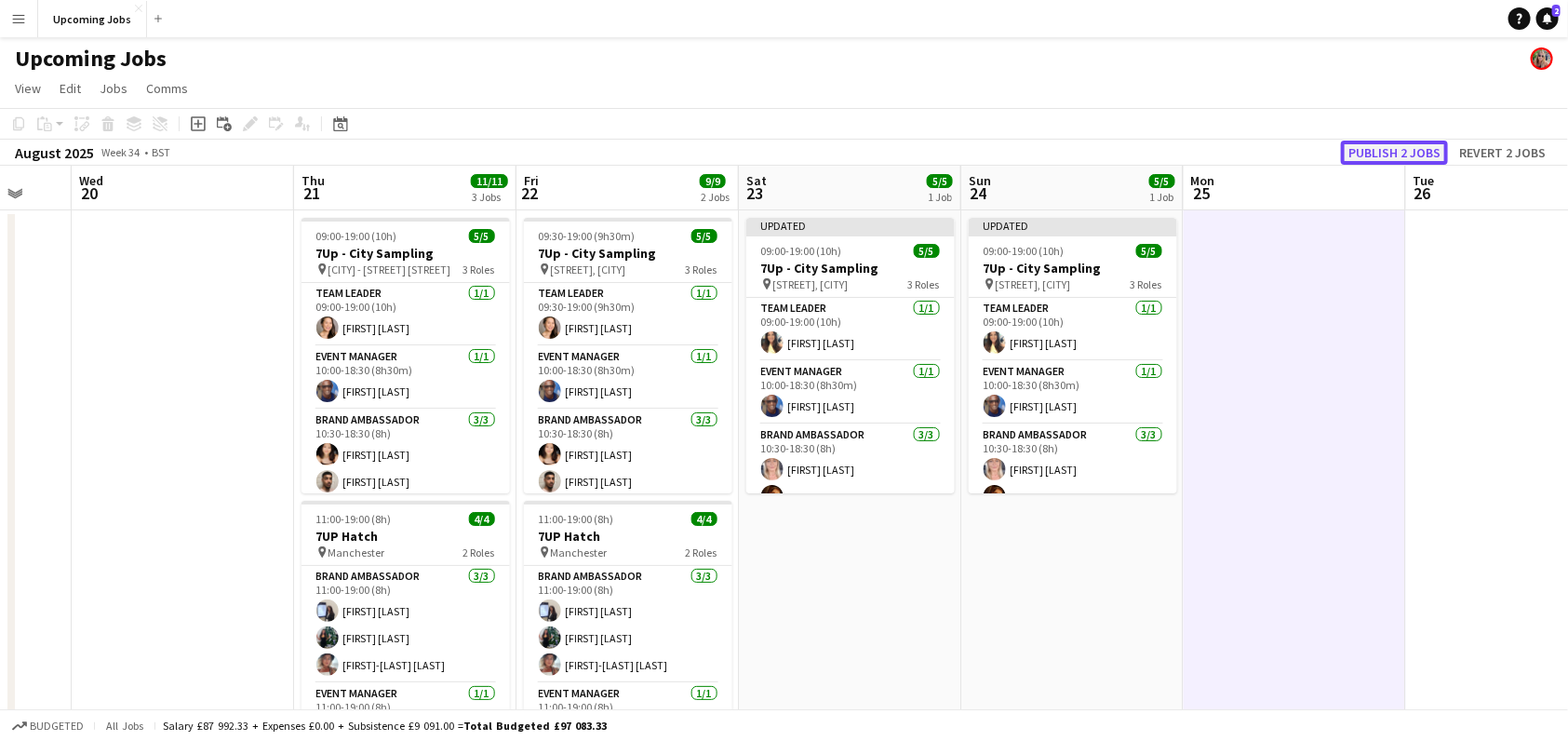 click on "Publish 2 jobs" 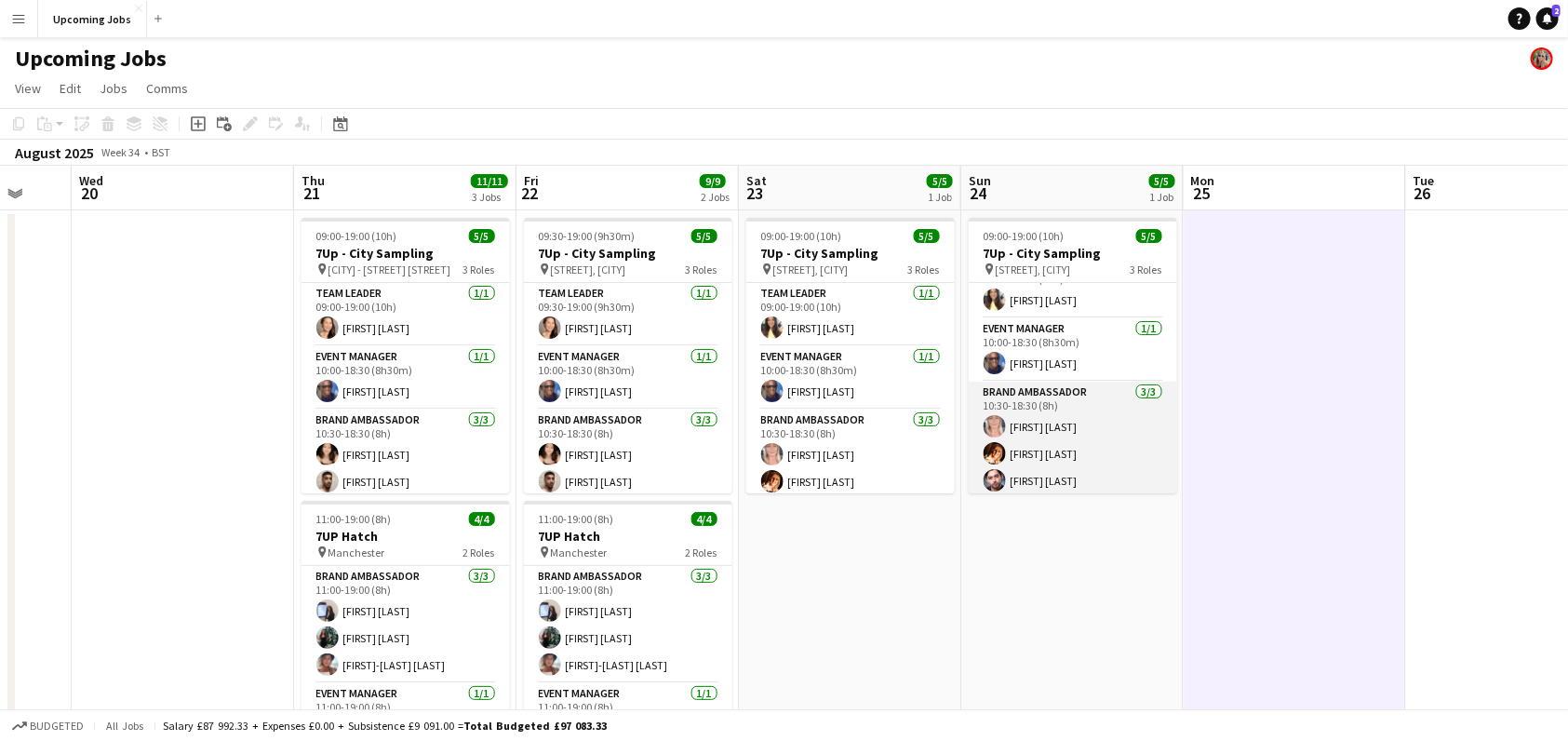 scroll, scrollTop: 33, scrollLeft: 0, axis: vertical 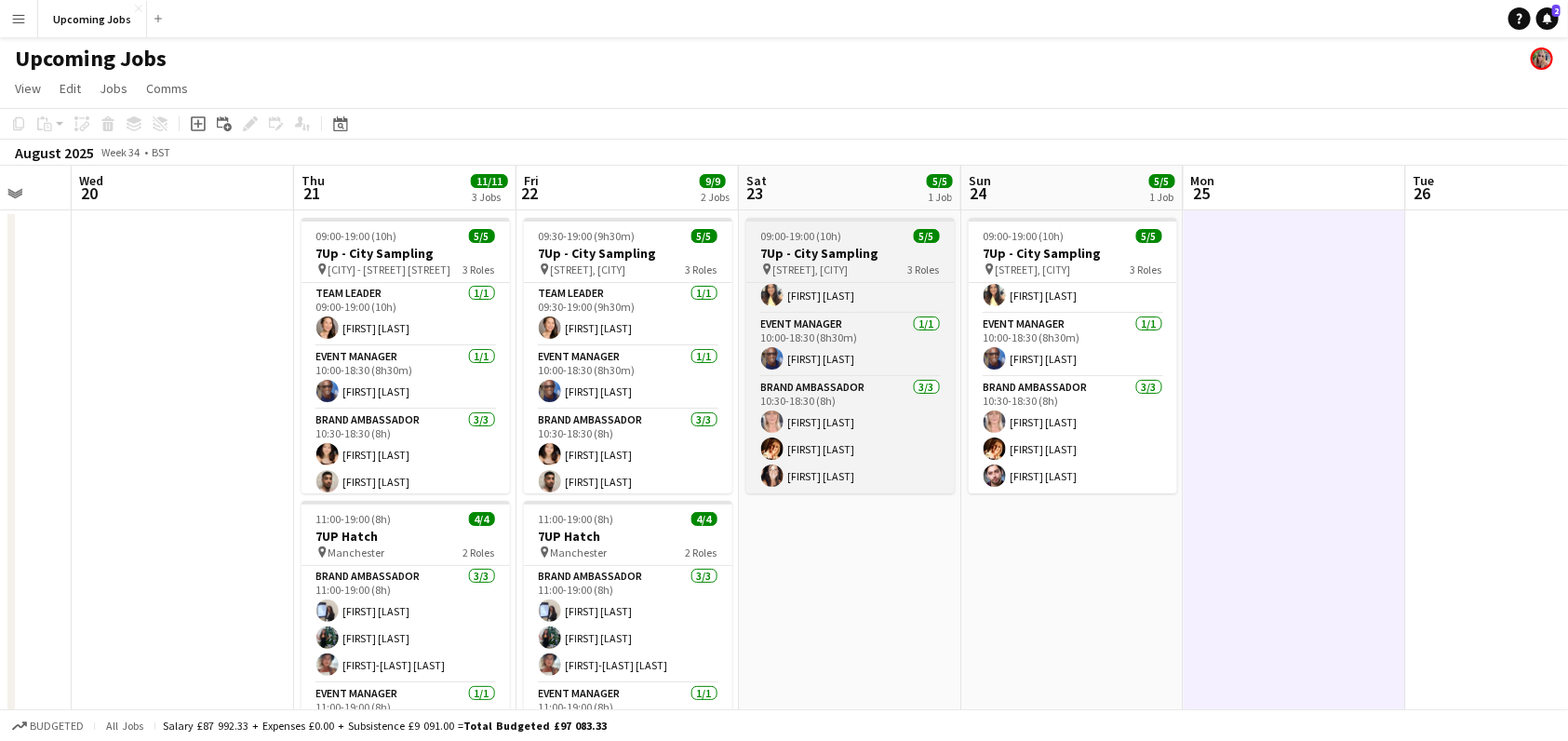 click on "09:00-19:00 (10h)" at bounding box center (801, 236) 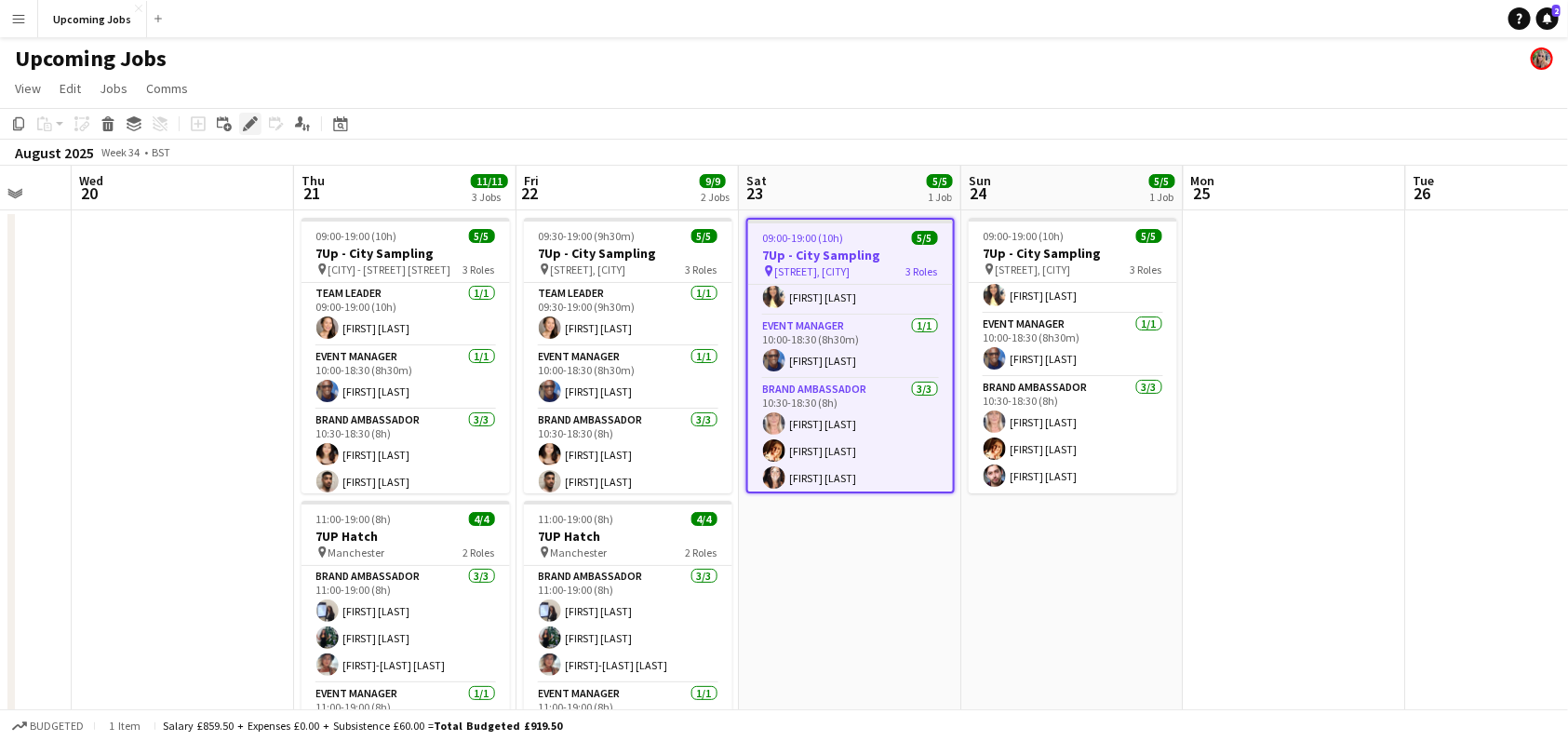 click 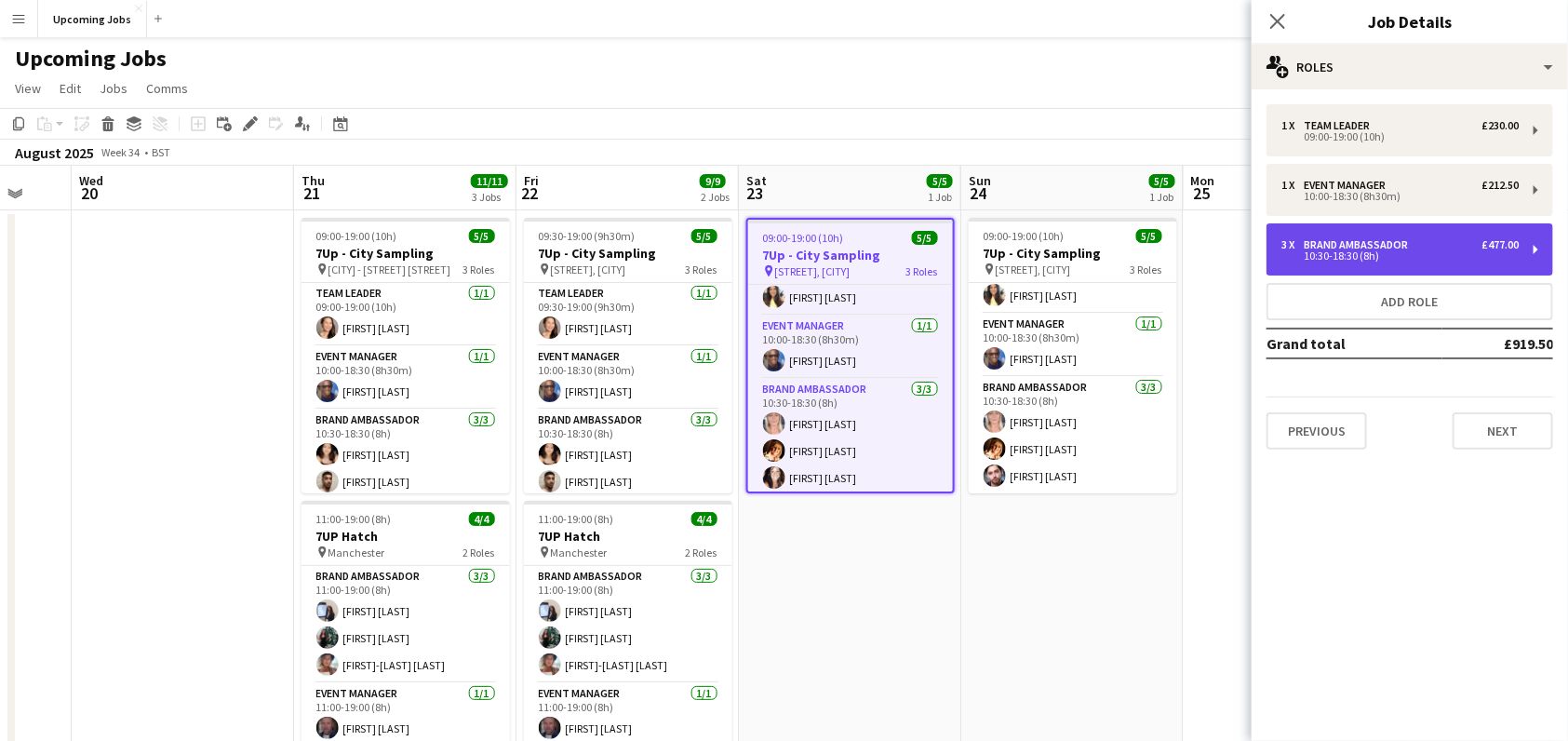 click on "3 x   Brand Ambassador   £477.00   10:30-18:30 (8h)" at bounding box center [1410, 249] 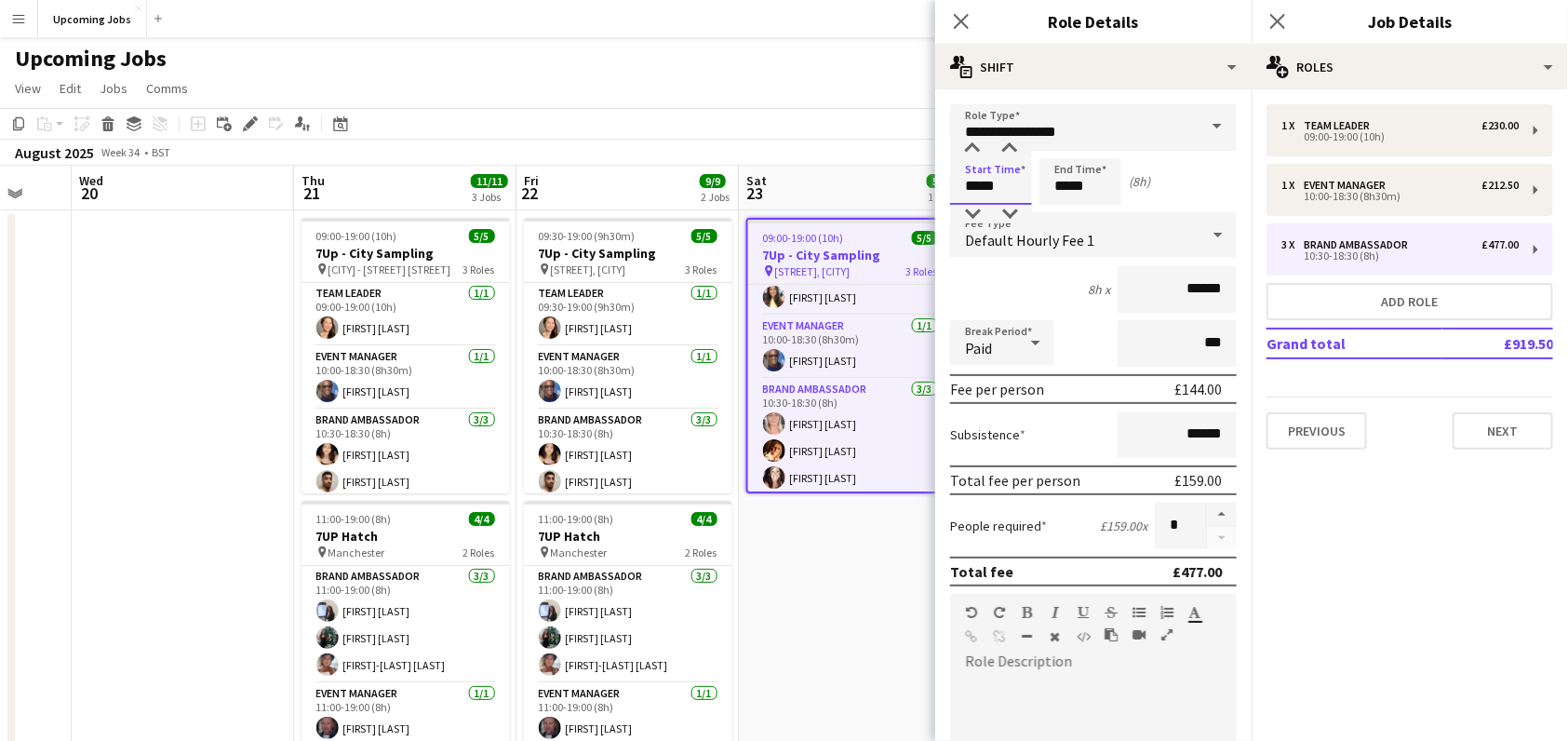 click on "*****" at bounding box center [991, 182] 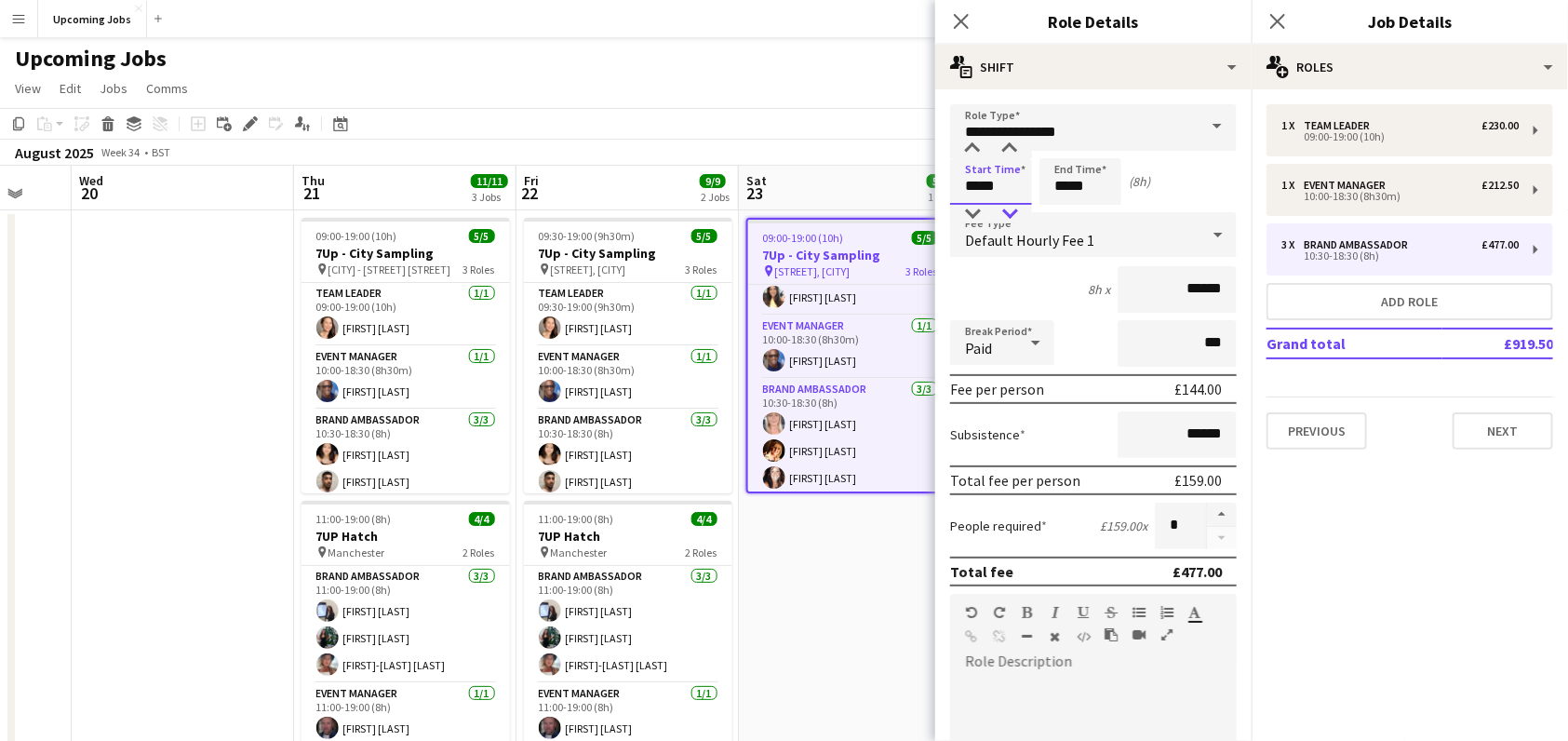 click at bounding box center [1010, 214] 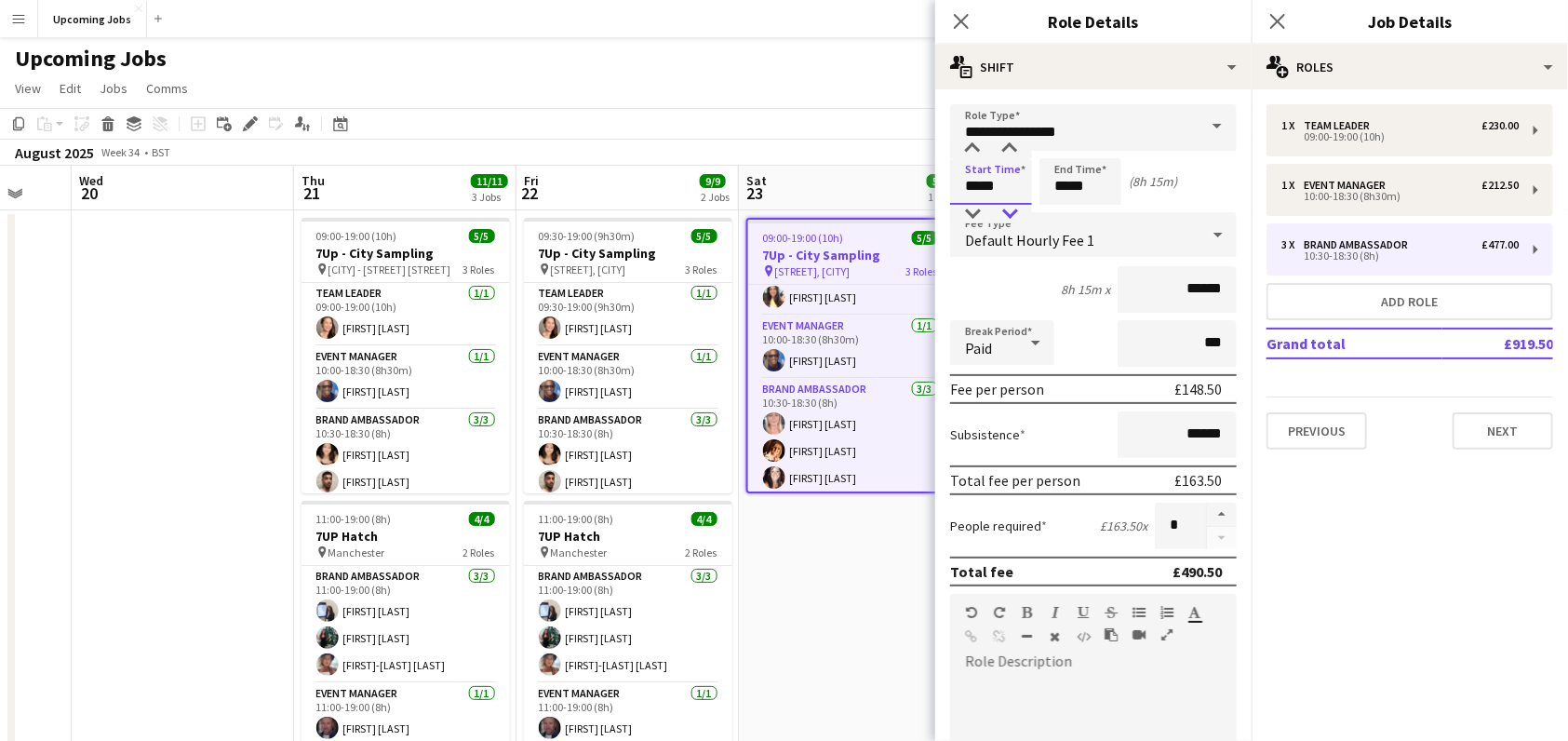 type on "*****" 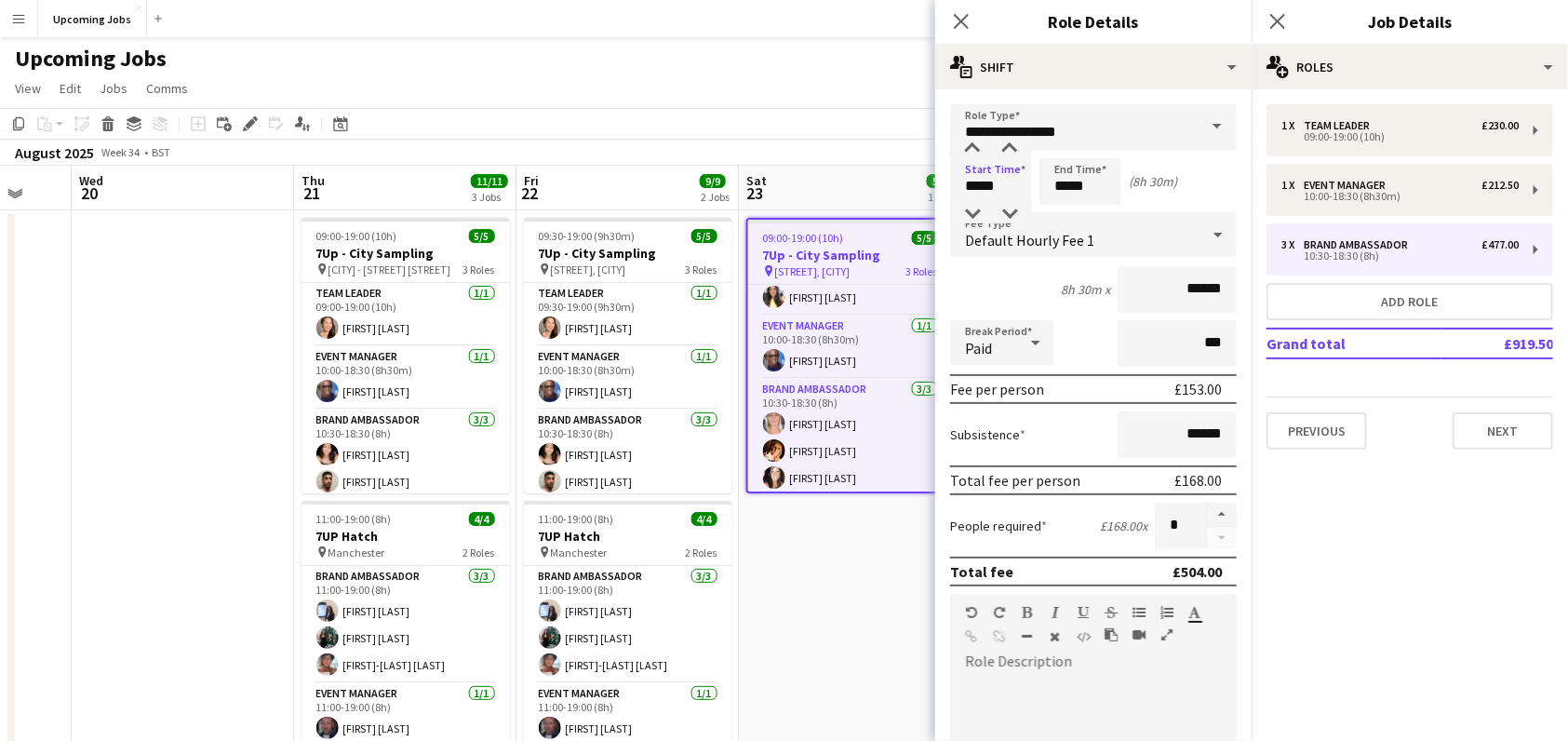 click on "pencil3
General details   1 x   Team Leader   £230.00   09:00-19:00 (10h)   1 x   Event Manager   £212.50   10:00-18:30 (8h30m)   3 x   Brand Ambassador   £477.00   10:30-18:30 (8h)   Add role   Grand total   £919.50   Previous   Next" 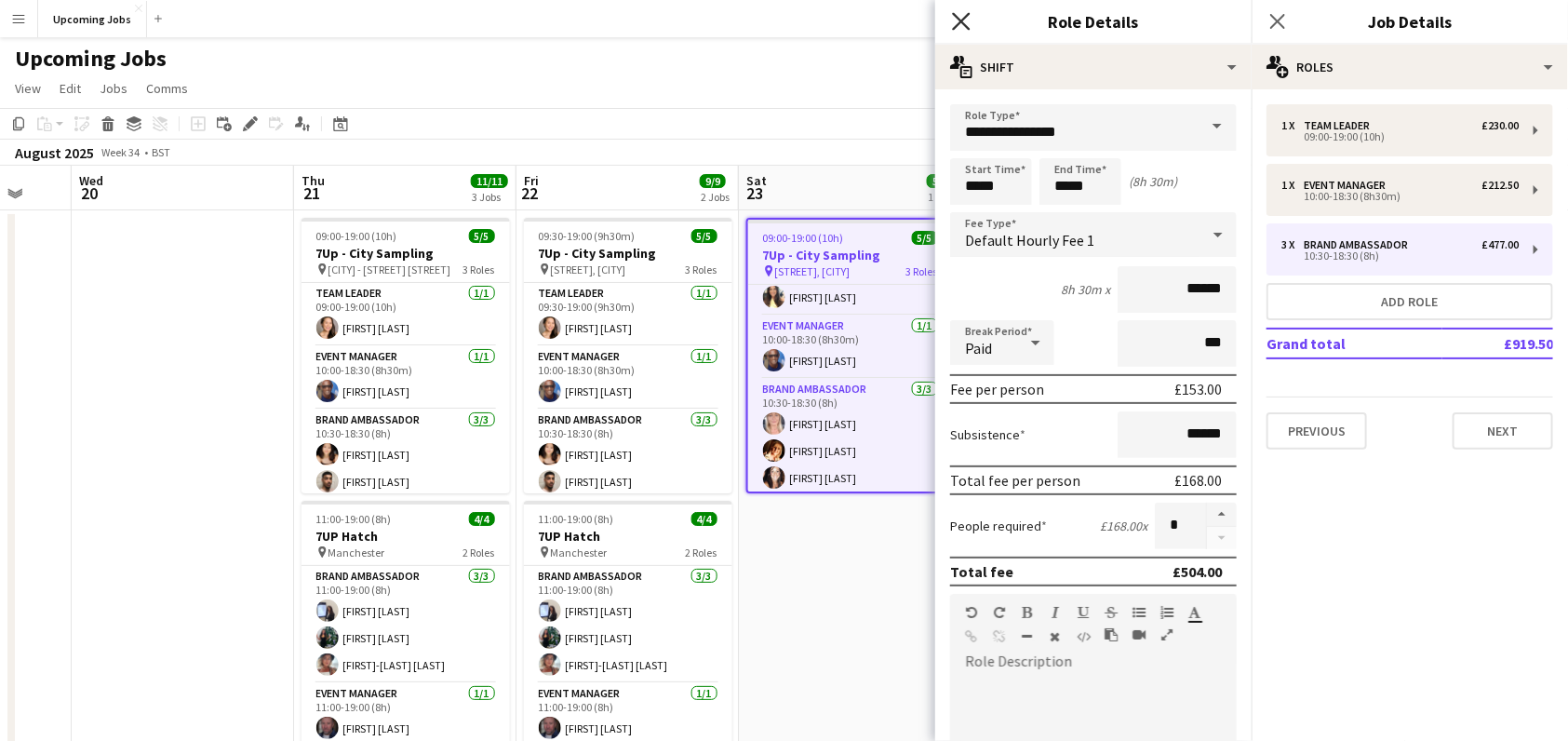 click on "Close pop-in" 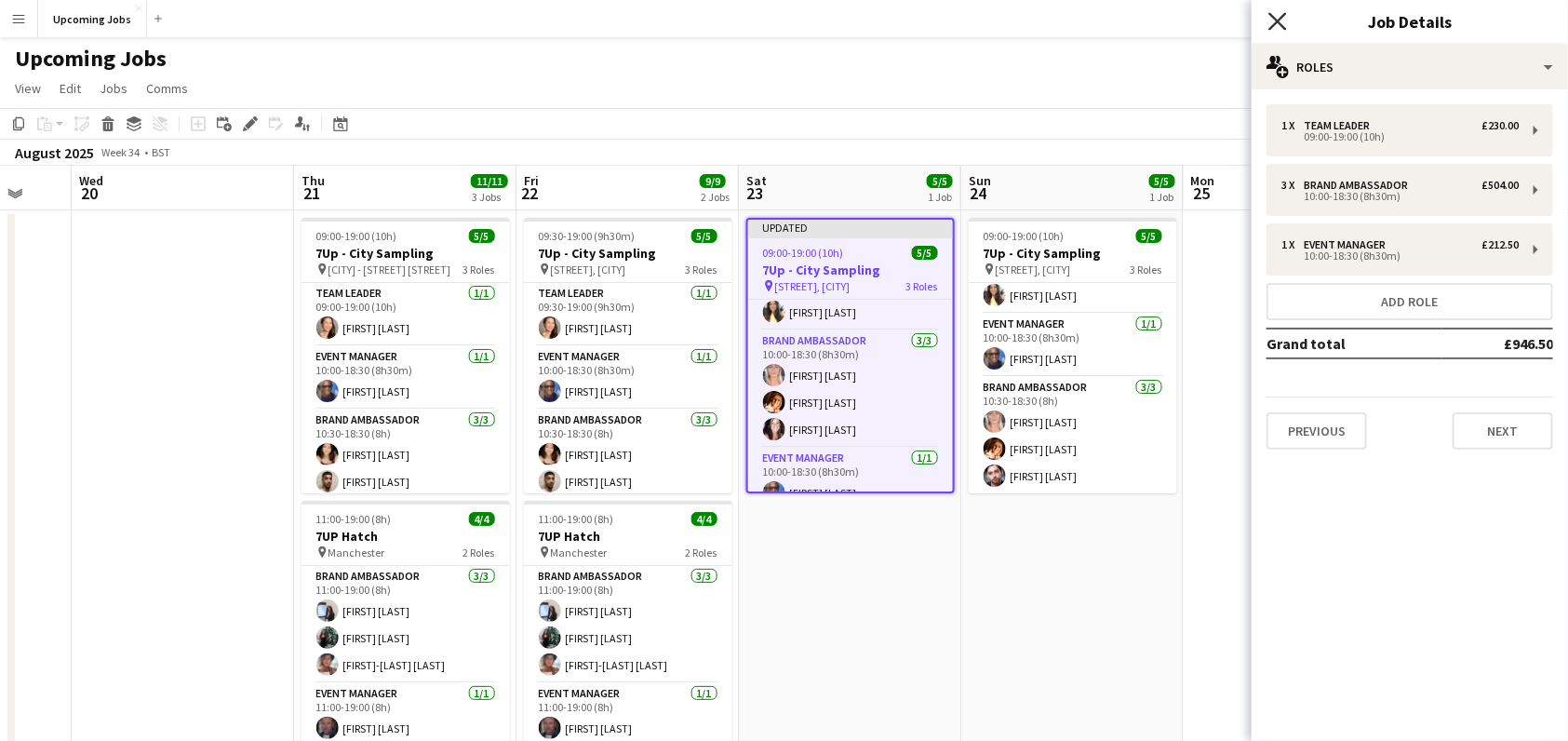 click on "Close pop-in" 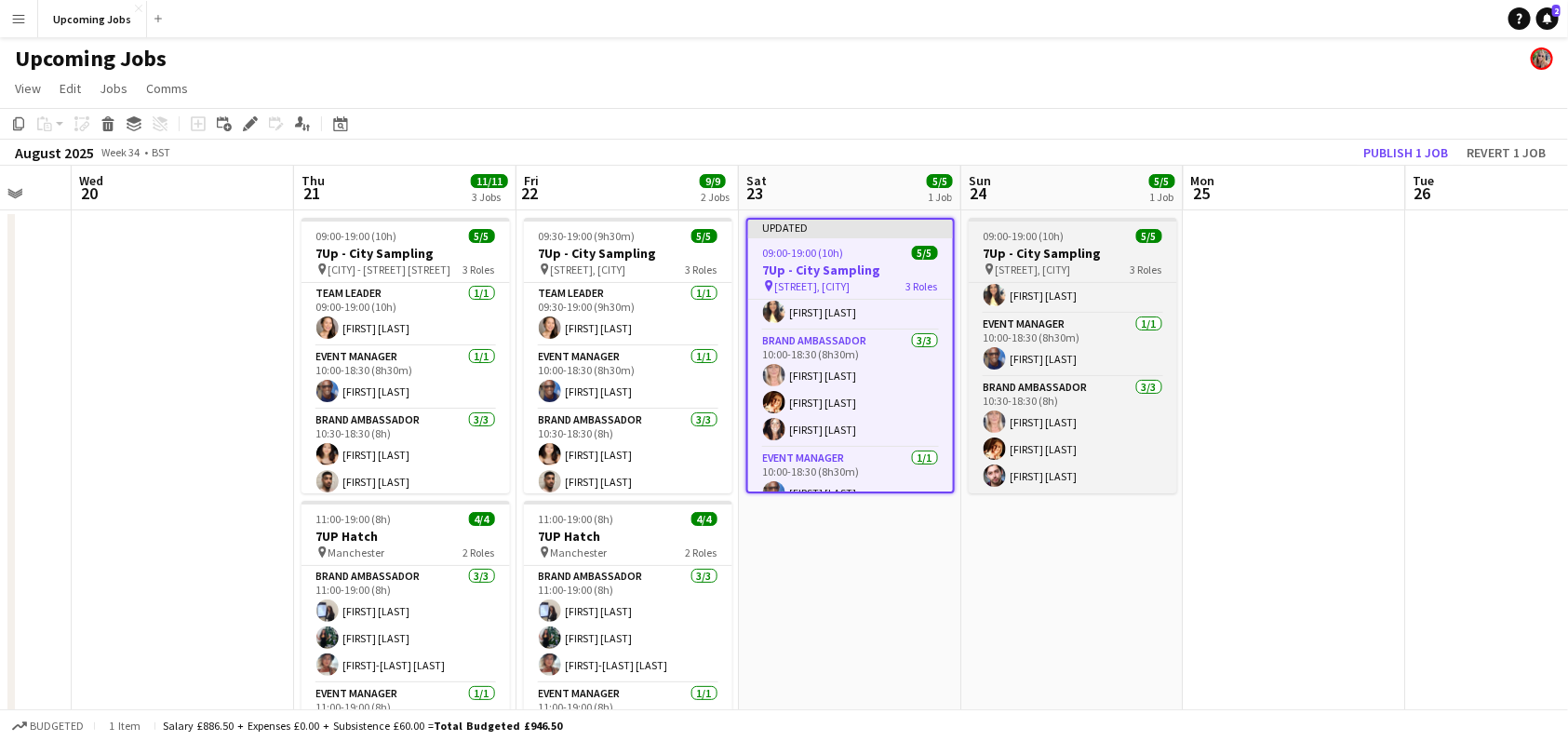 click on "09:00-19:00 (10h)    5/5" at bounding box center (1073, 236) 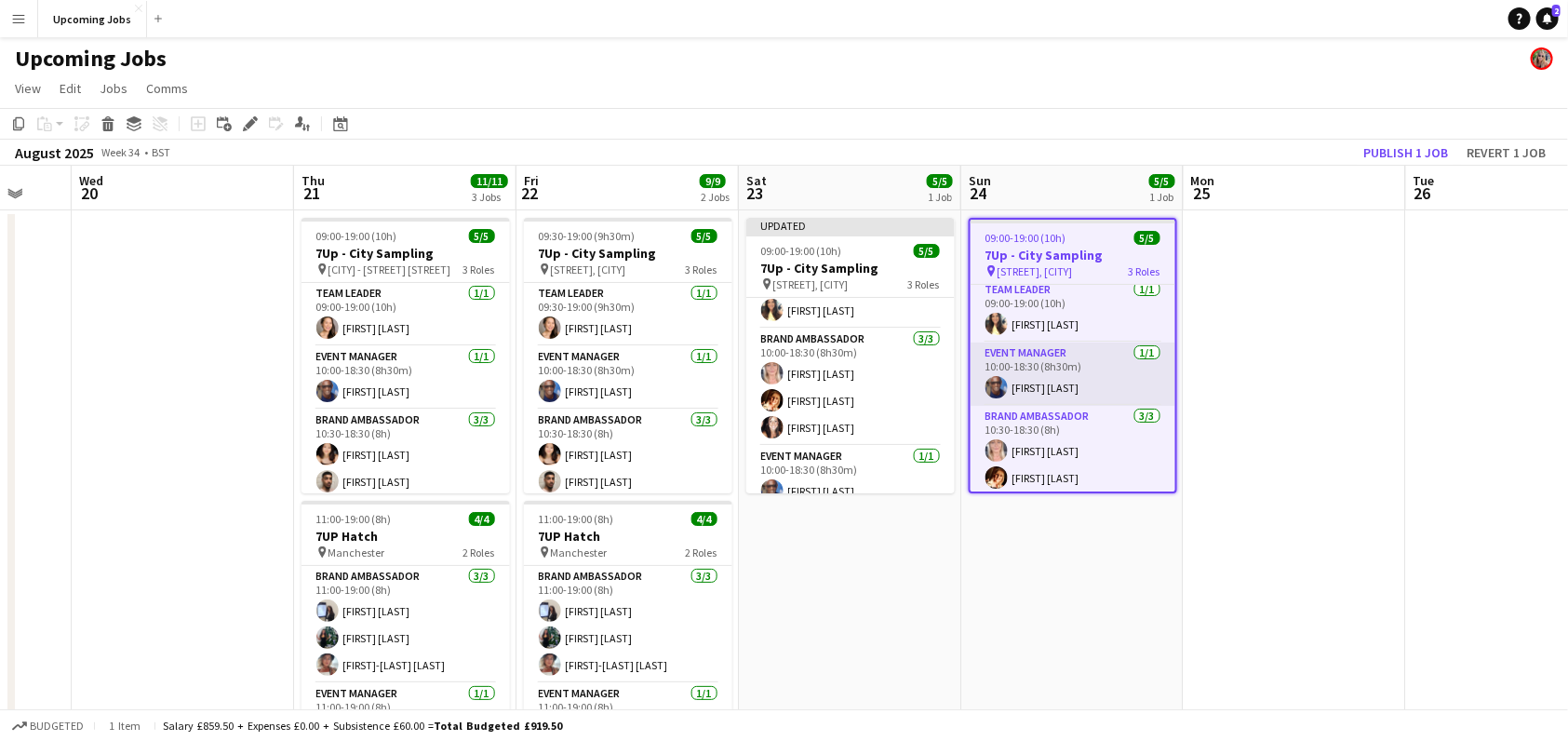 scroll, scrollTop: 0, scrollLeft: 0, axis: both 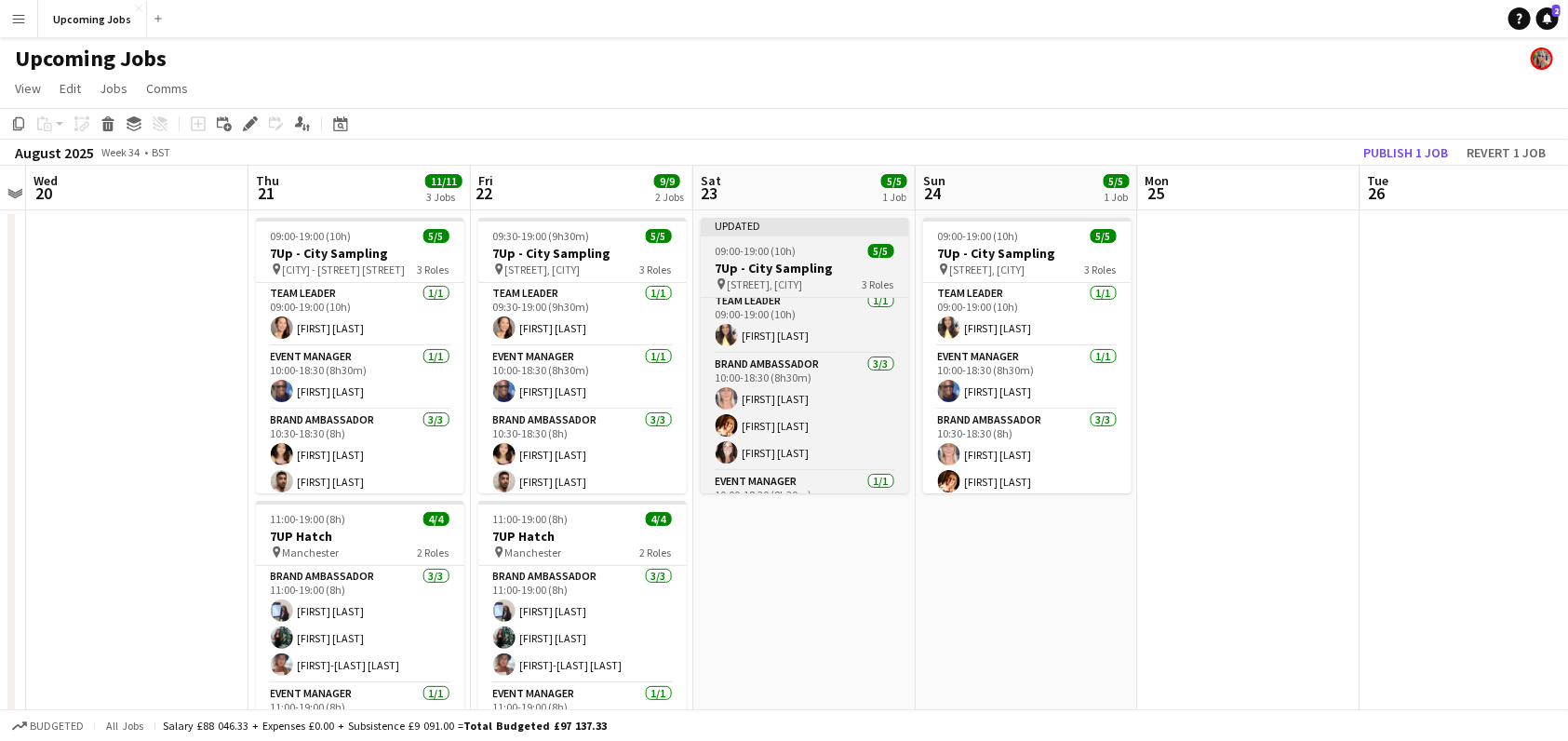 click on "Updated   09:00-19:00 (10h)    5/5   7Up - City Sampling
pin
Newcastle Station   3 Roles   Team Leader   1/1   09:00-19:00 (10h)
Kelly Patterson  Brand Ambassador   3/3   10:00-18:30 (8h30m)
Sue Clark Sam Soulsby Lisa Matthews  Event Manager   1/1   10:00-18:30 (8h30m)
Eyan Mckoy" at bounding box center [805, 356] 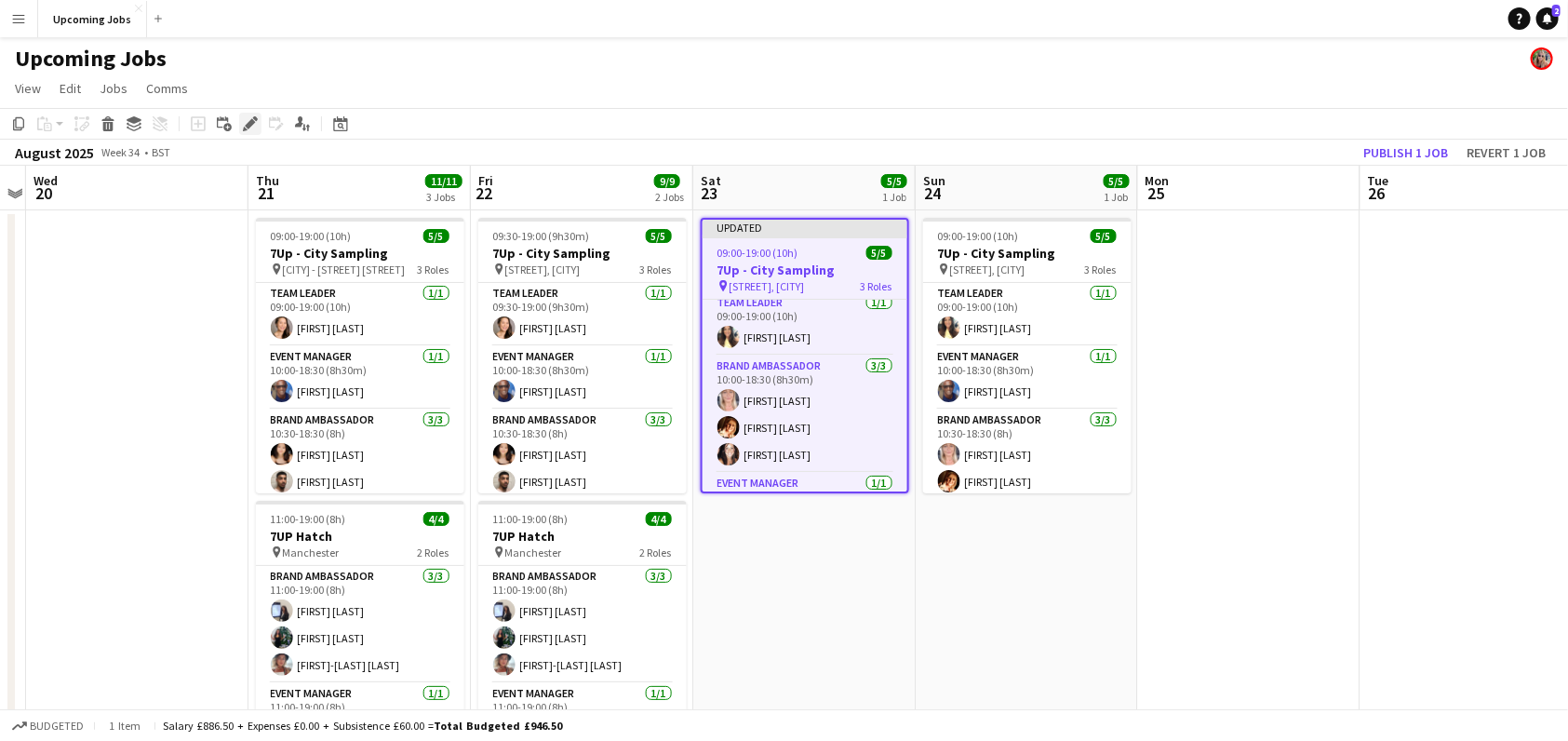 click on "Edit" at bounding box center (250, 124) 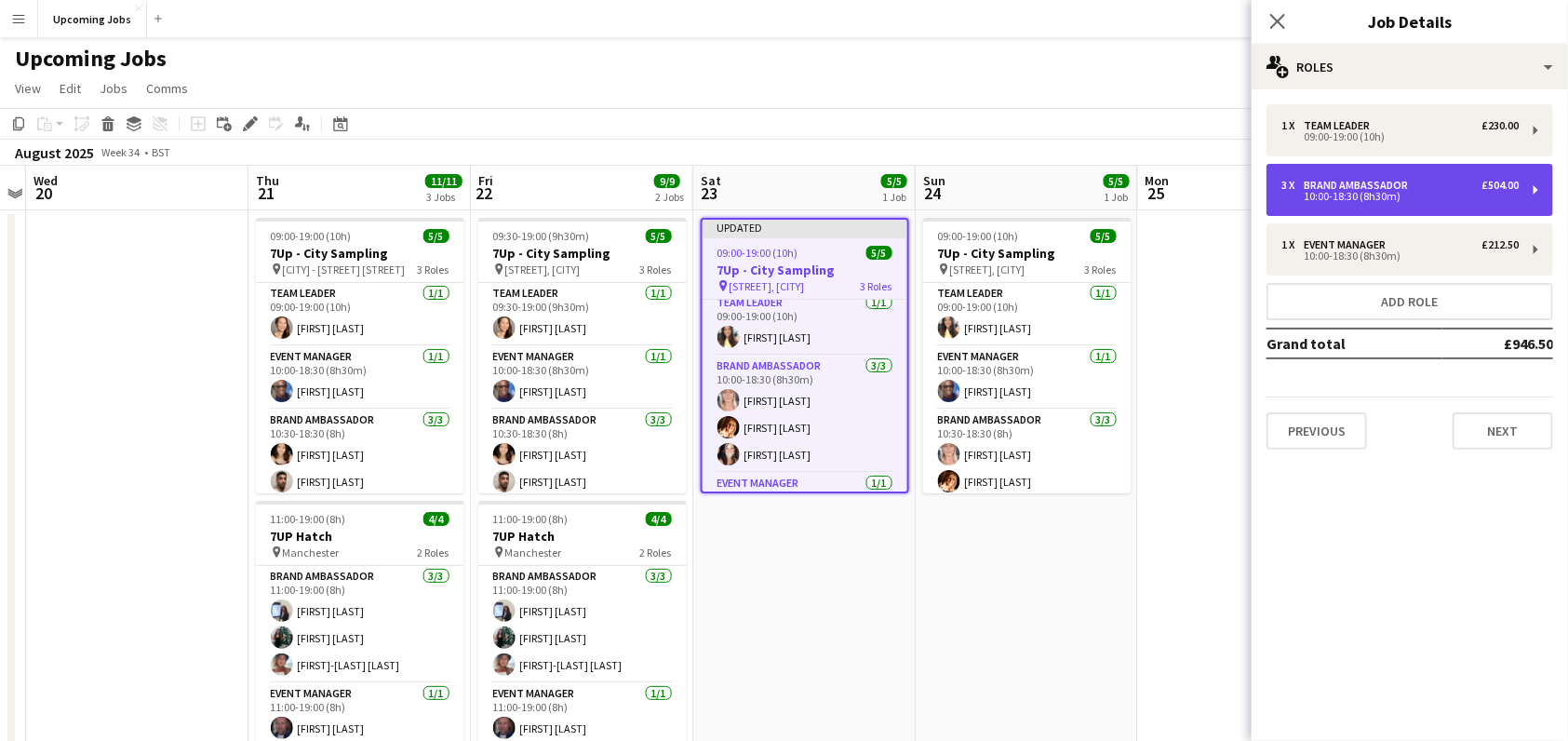 click on "10:00-18:30 (8h30m)" at bounding box center (1400, 196) 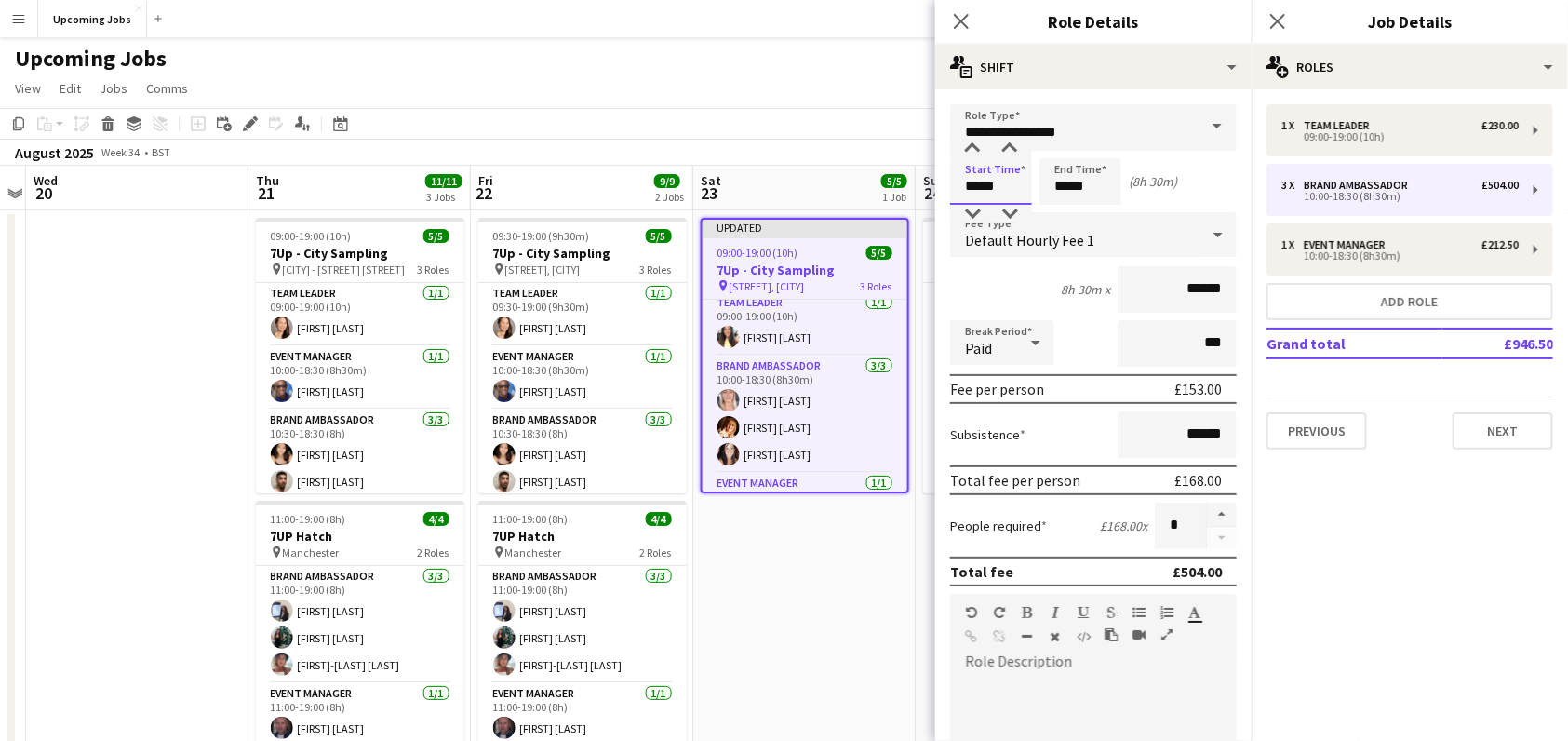 click on "*****" at bounding box center (991, 182) 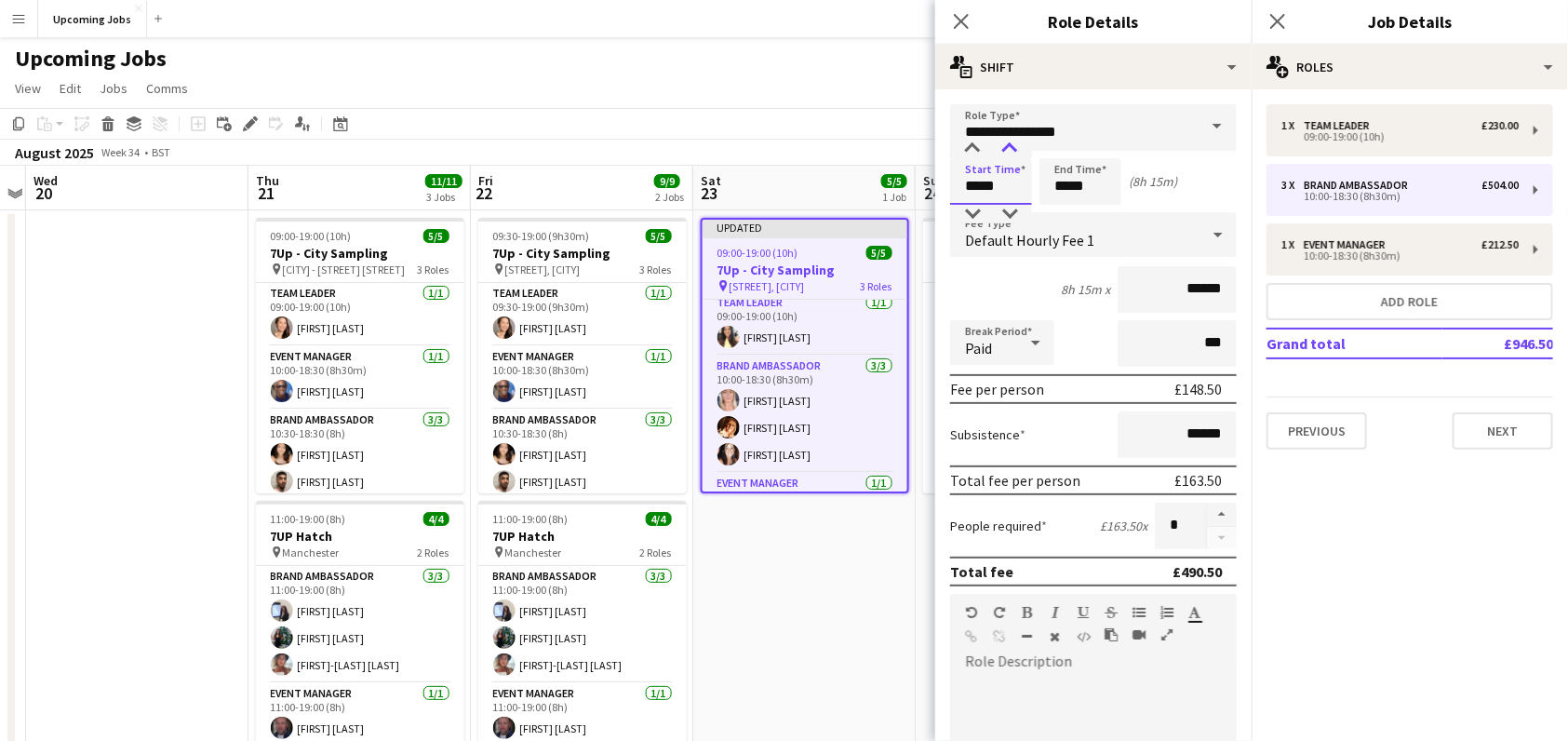 click at bounding box center (1010, 149) 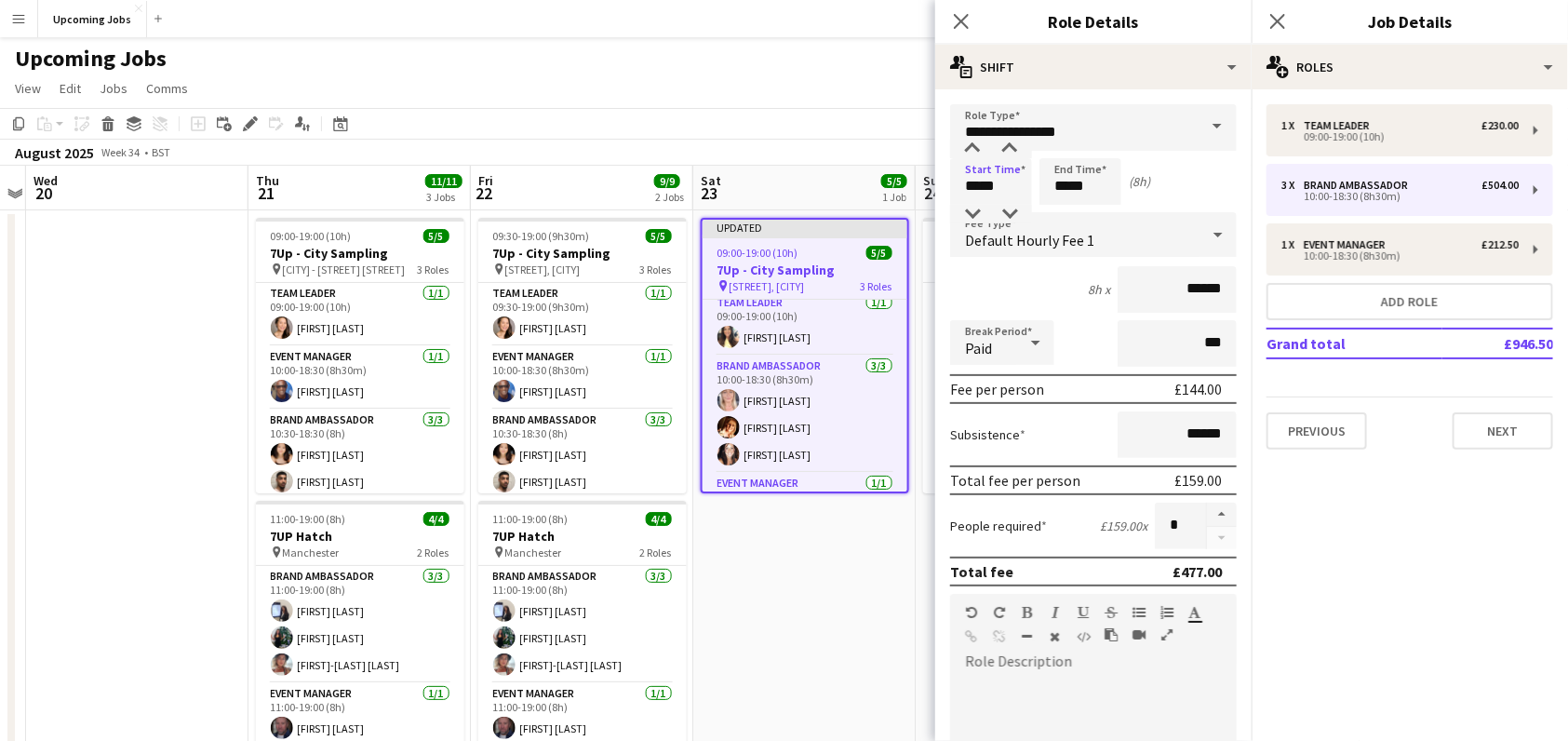 click on "Role Details" 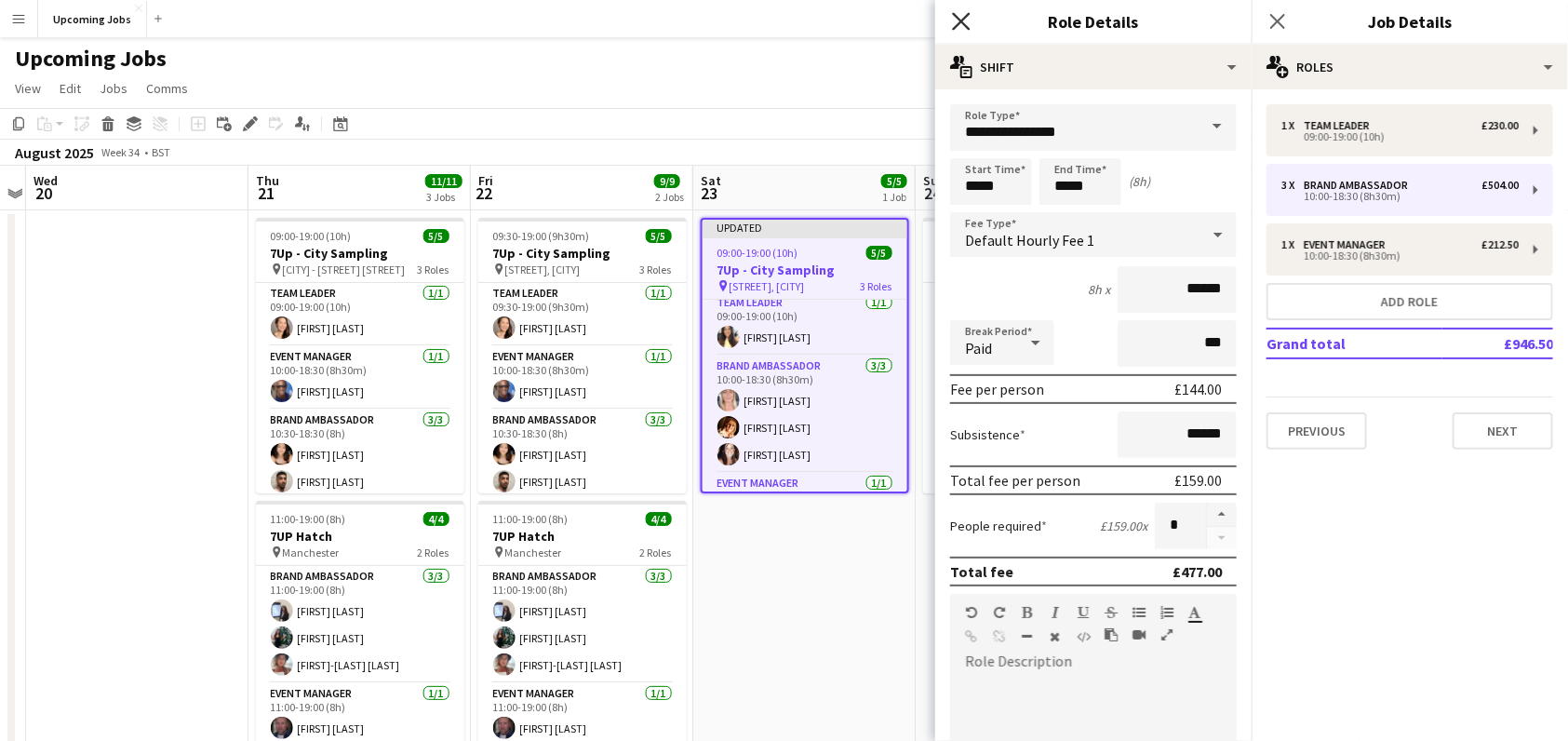click on "Close pop-in" 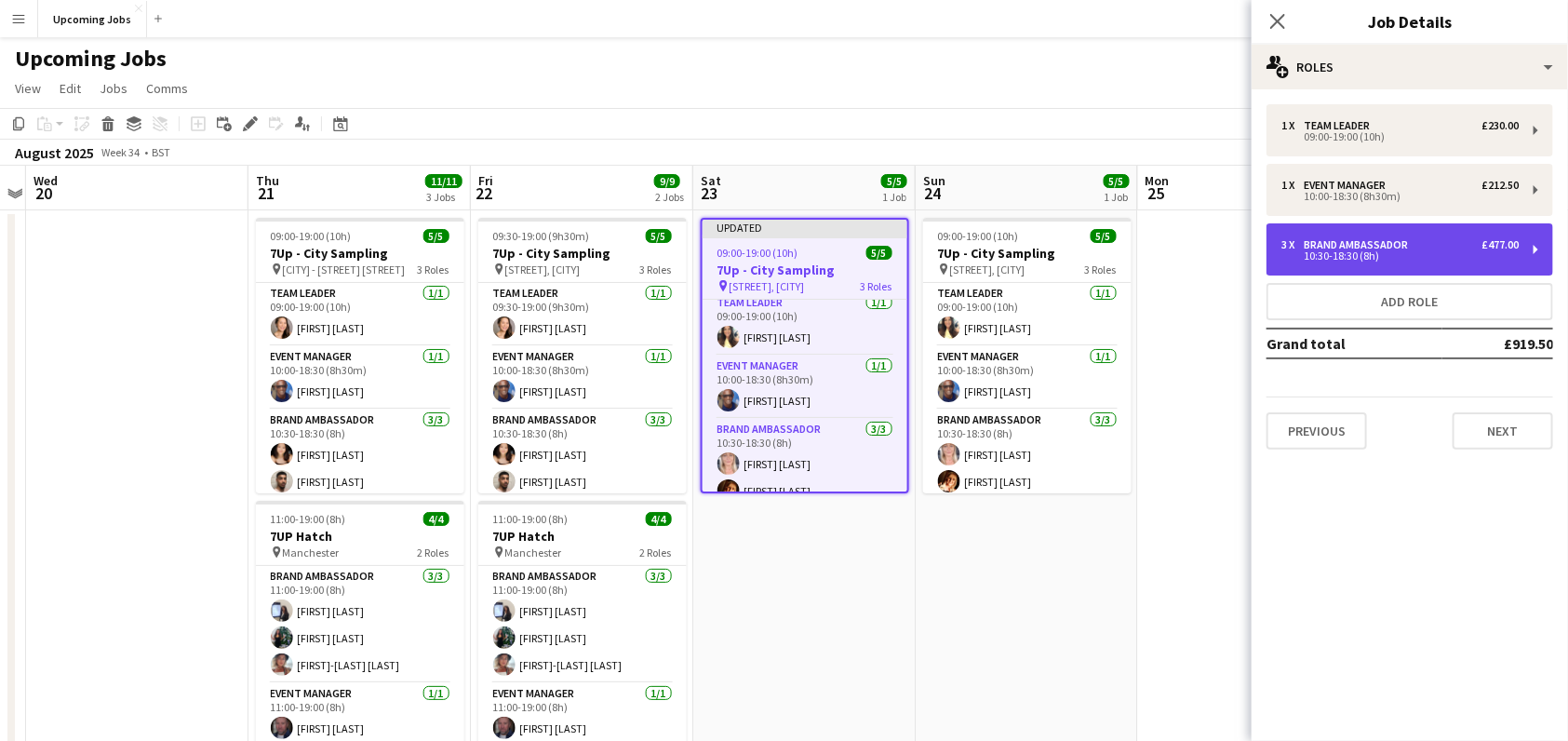 click on "10:30-18:30 (8h)" at bounding box center (1400, 256) 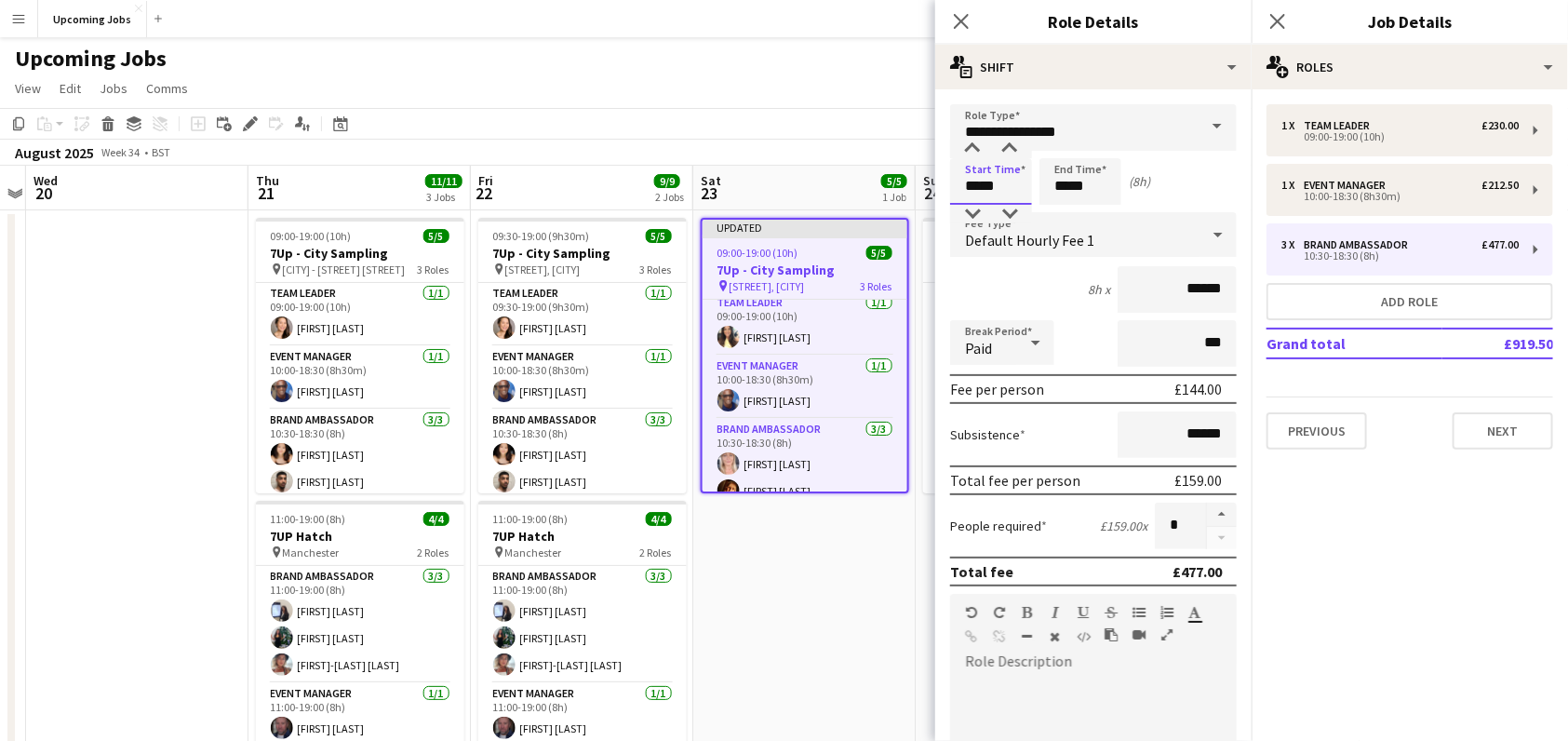 click on "*****" at bounding box center [991, 182] 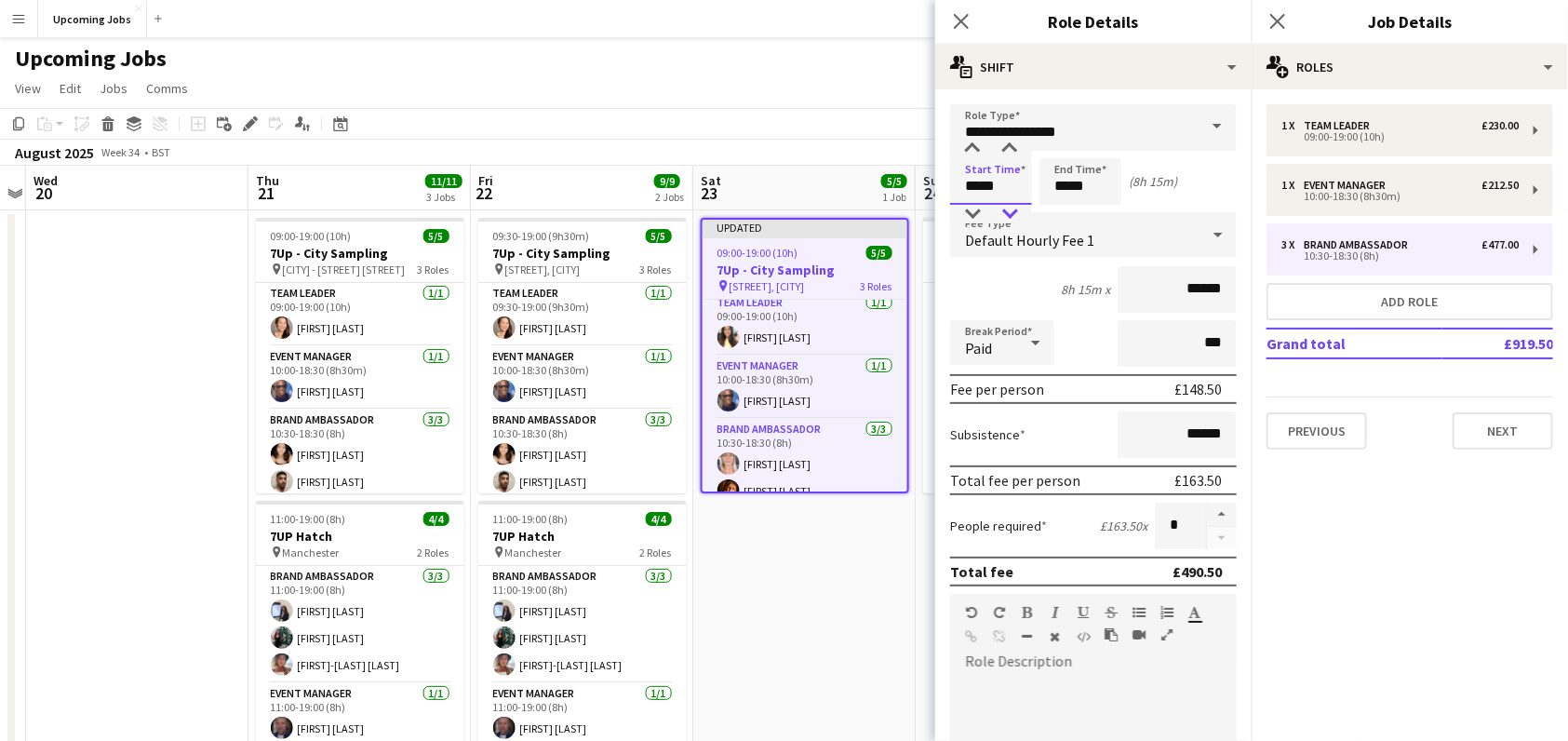 click at bounding box center (1010, 214) 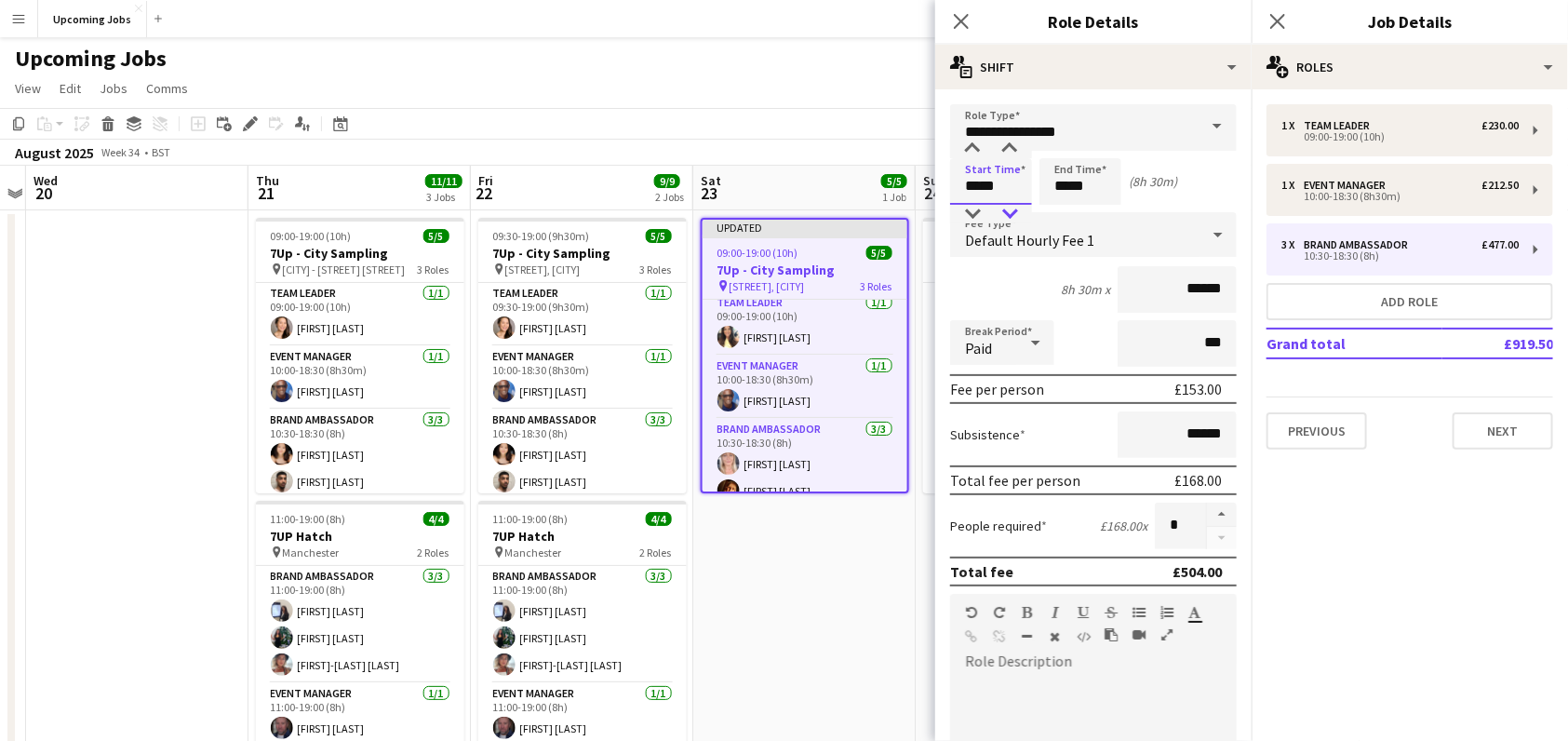 click at bounding box center (1010, 214) 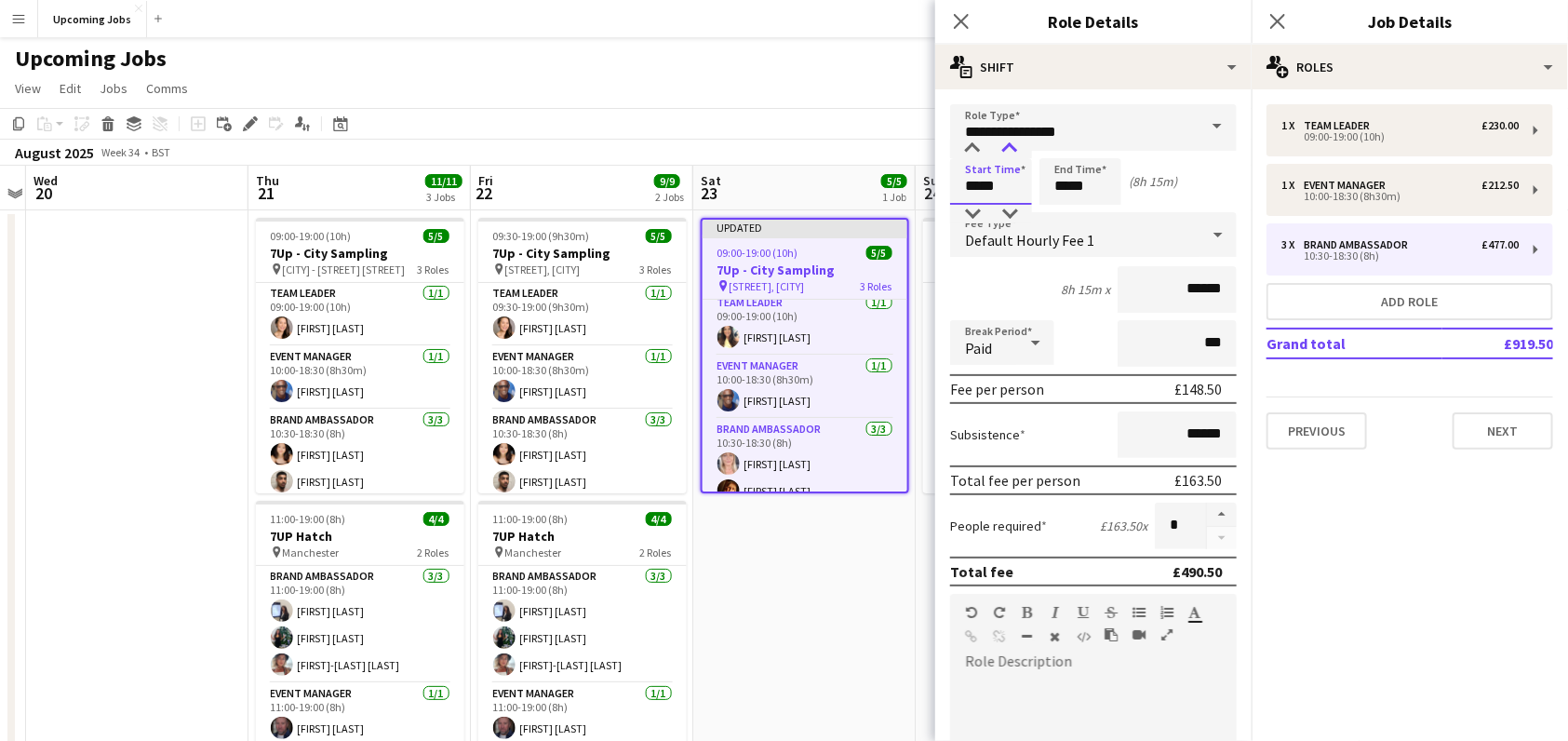 click at bounding box center (1010, 149) 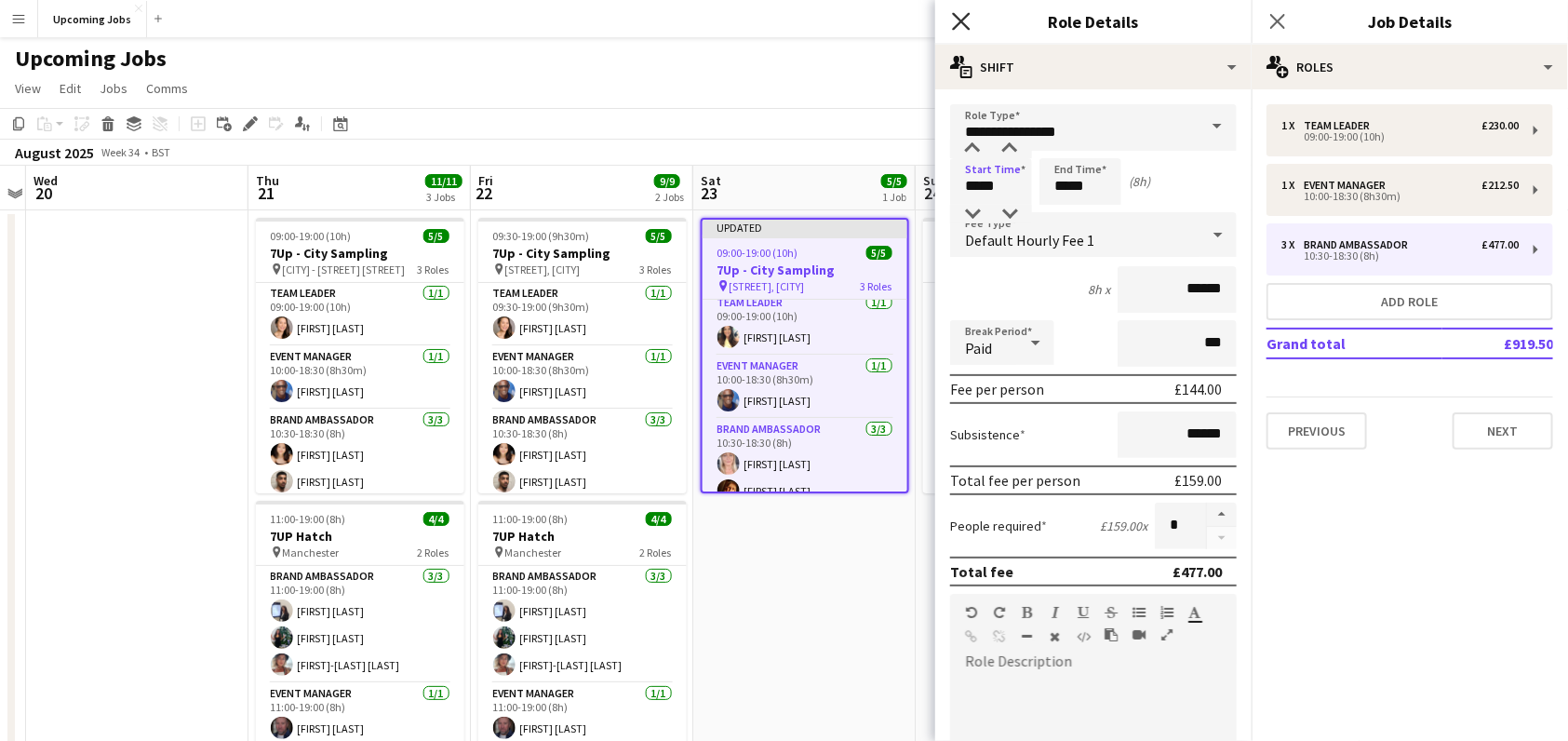 click on "Close pop-in" 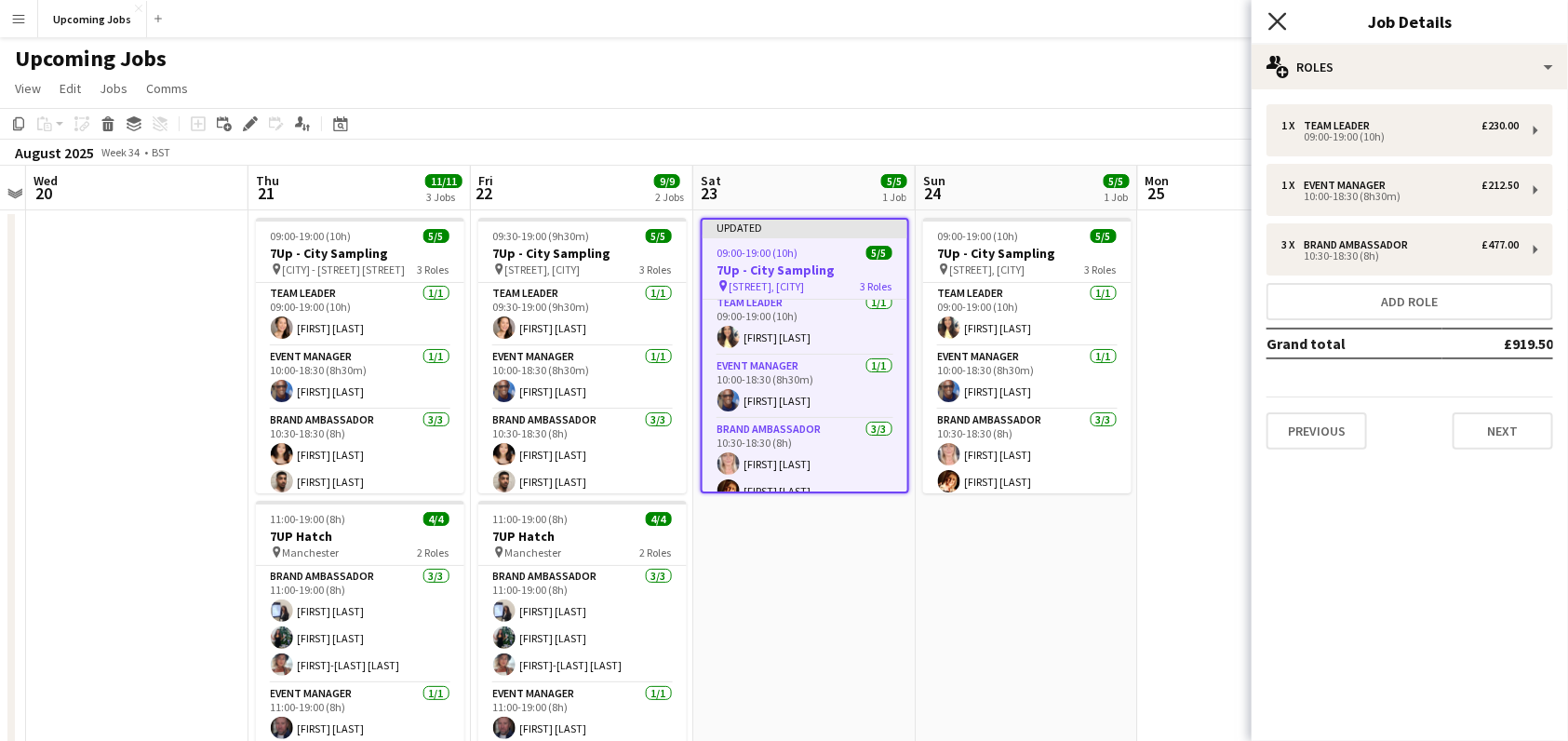 click on "Close pop-in" 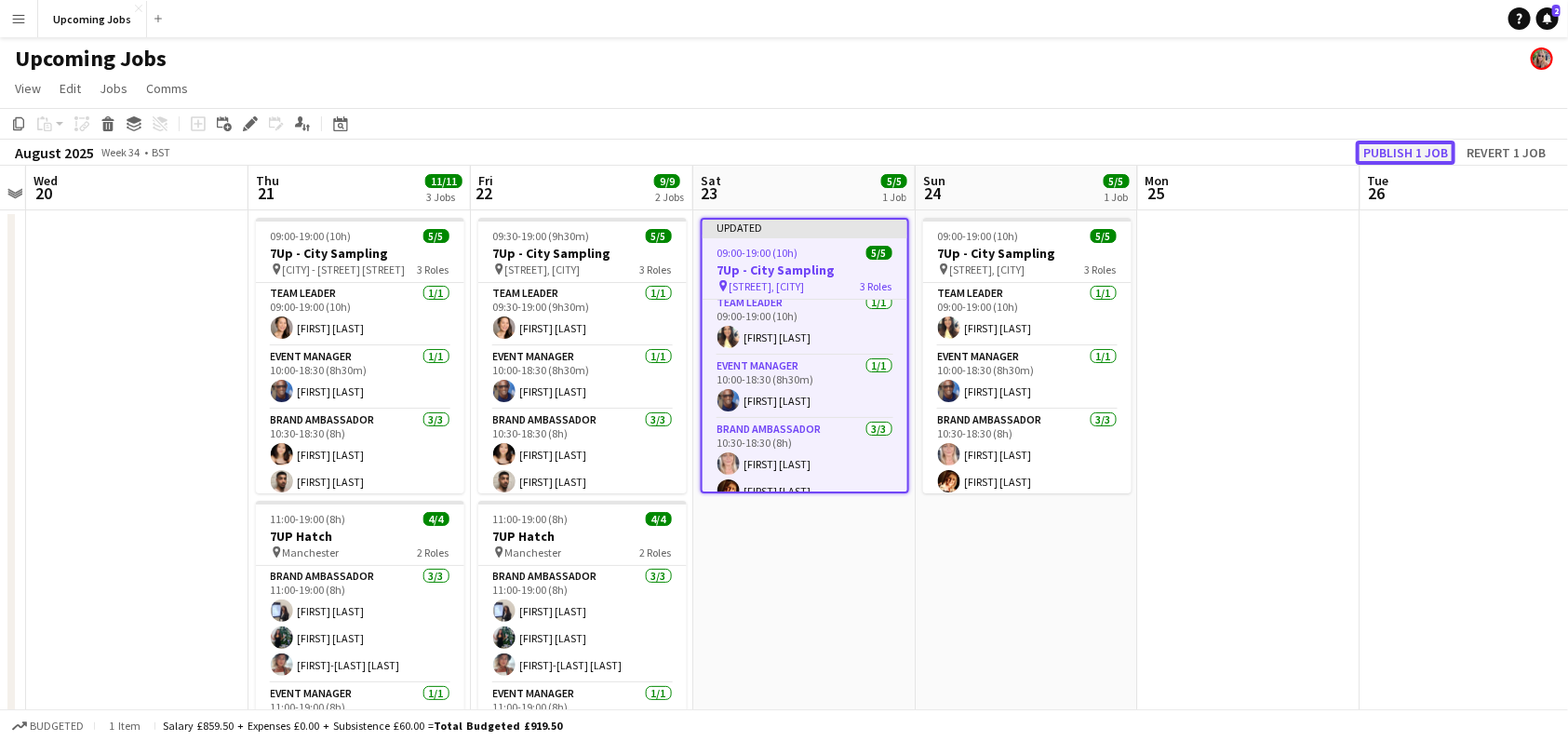 click on "Publish 1 job" 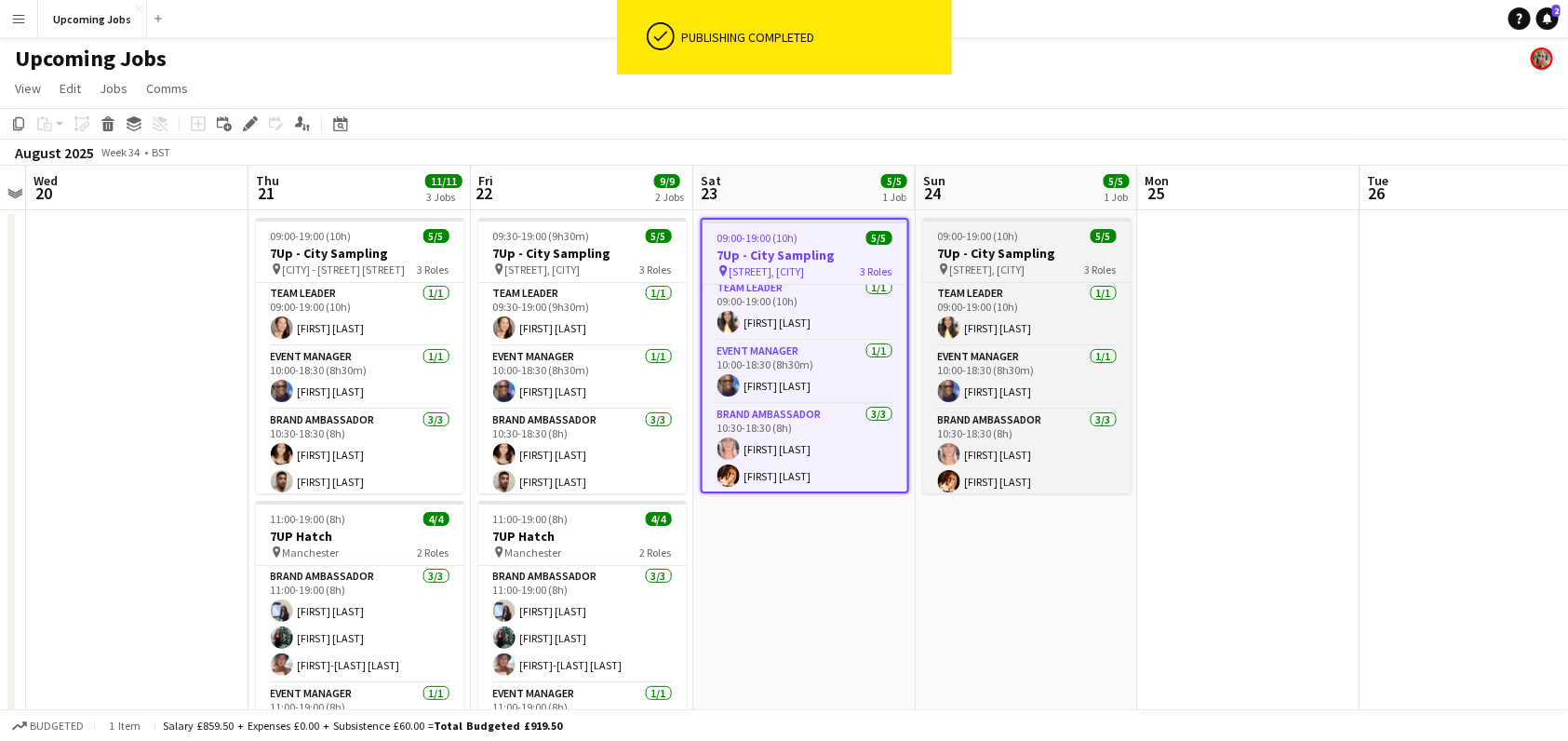 click on "09:00-19:00 (10h)" at bounding box center [978, 236] 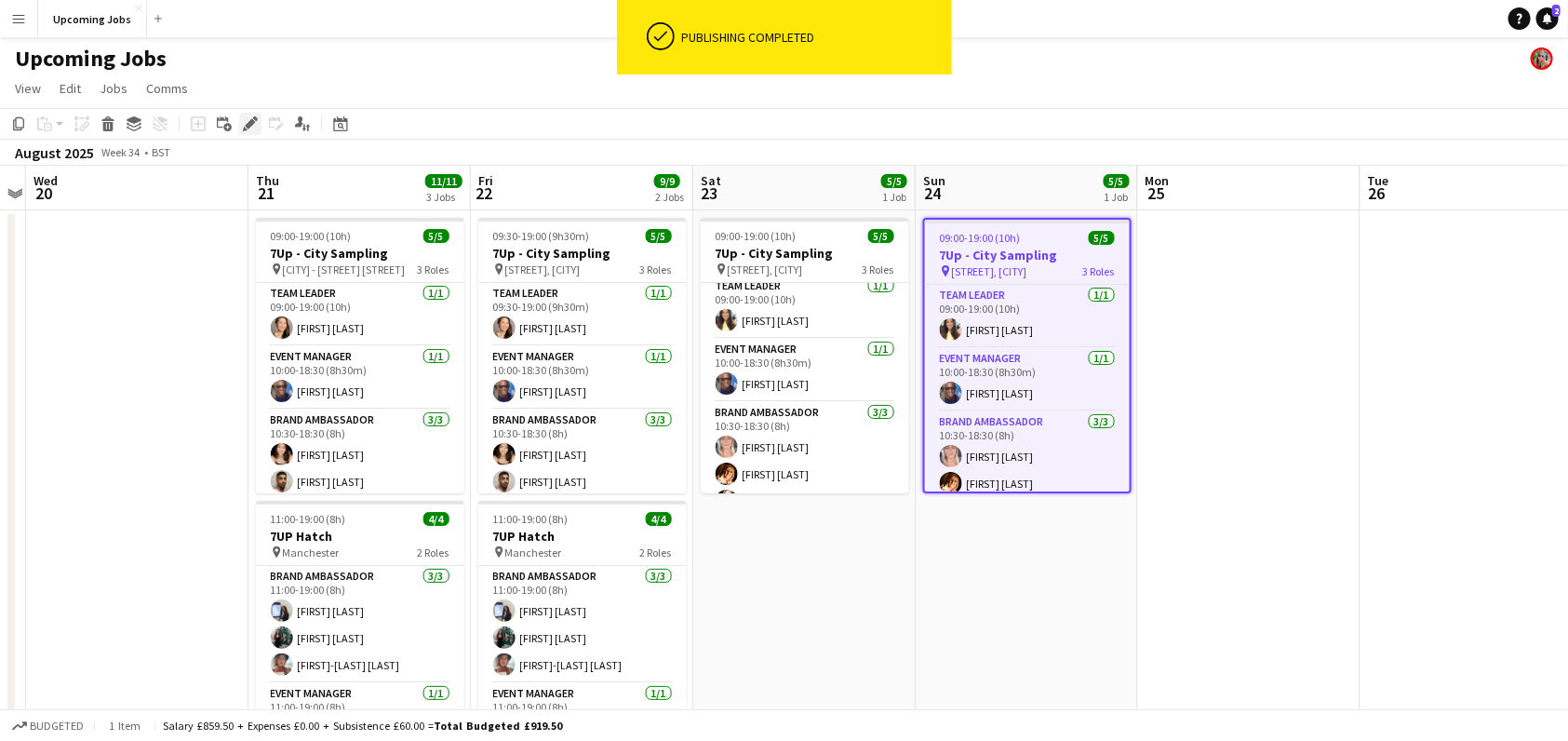 click 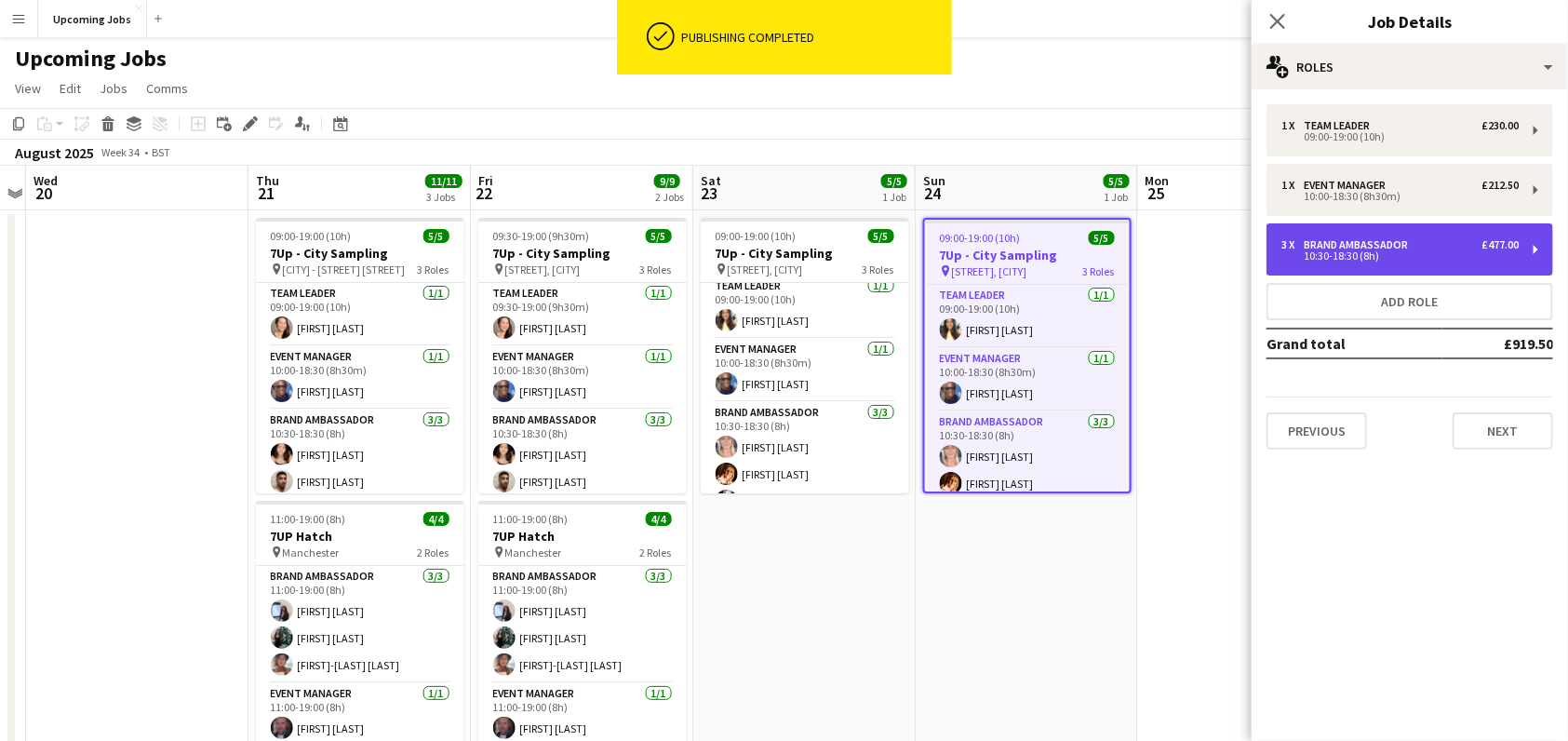 click on "10:30-18:30 (8h)" at bounding box center (1400, 256) 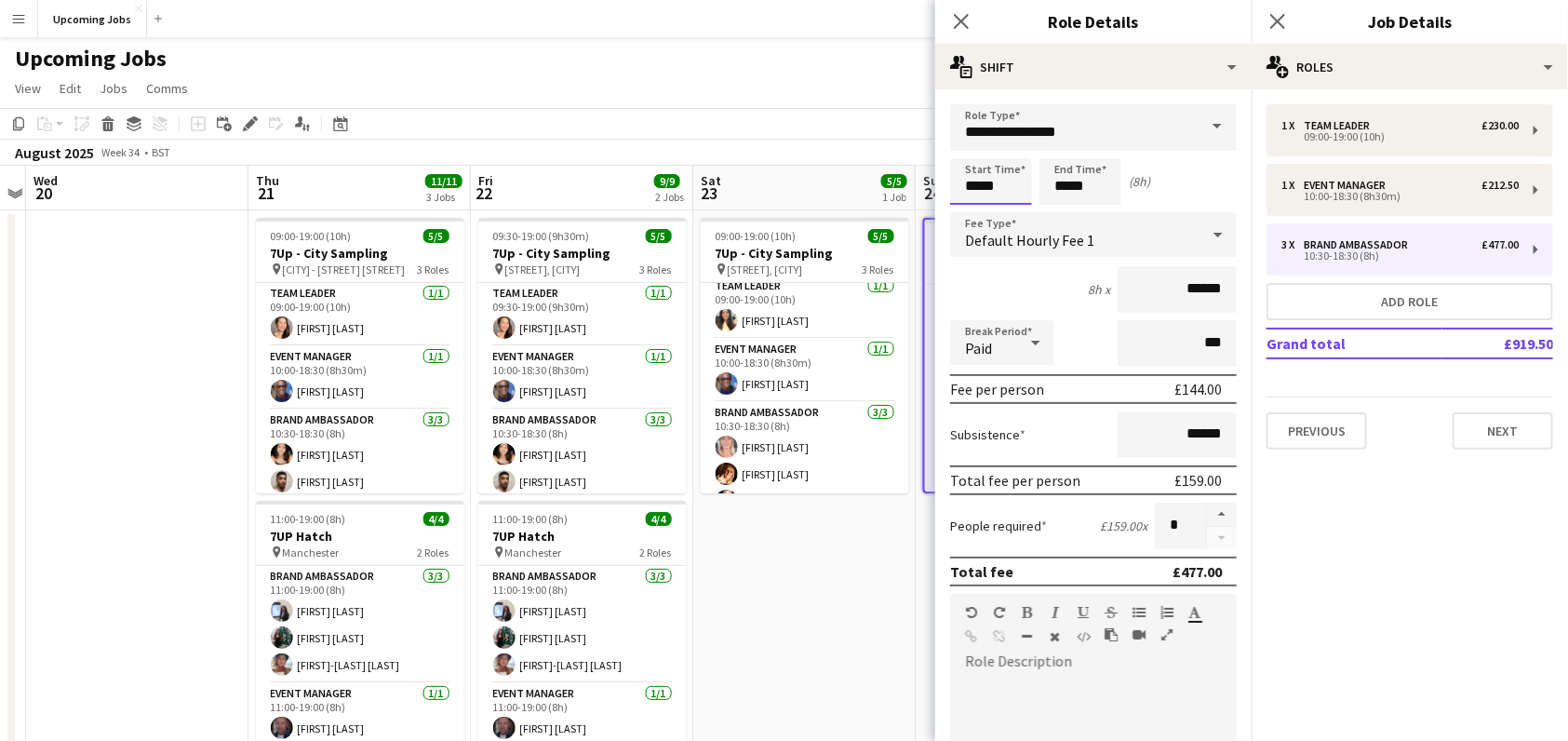click on "*****" at bounding box center [991, 182] 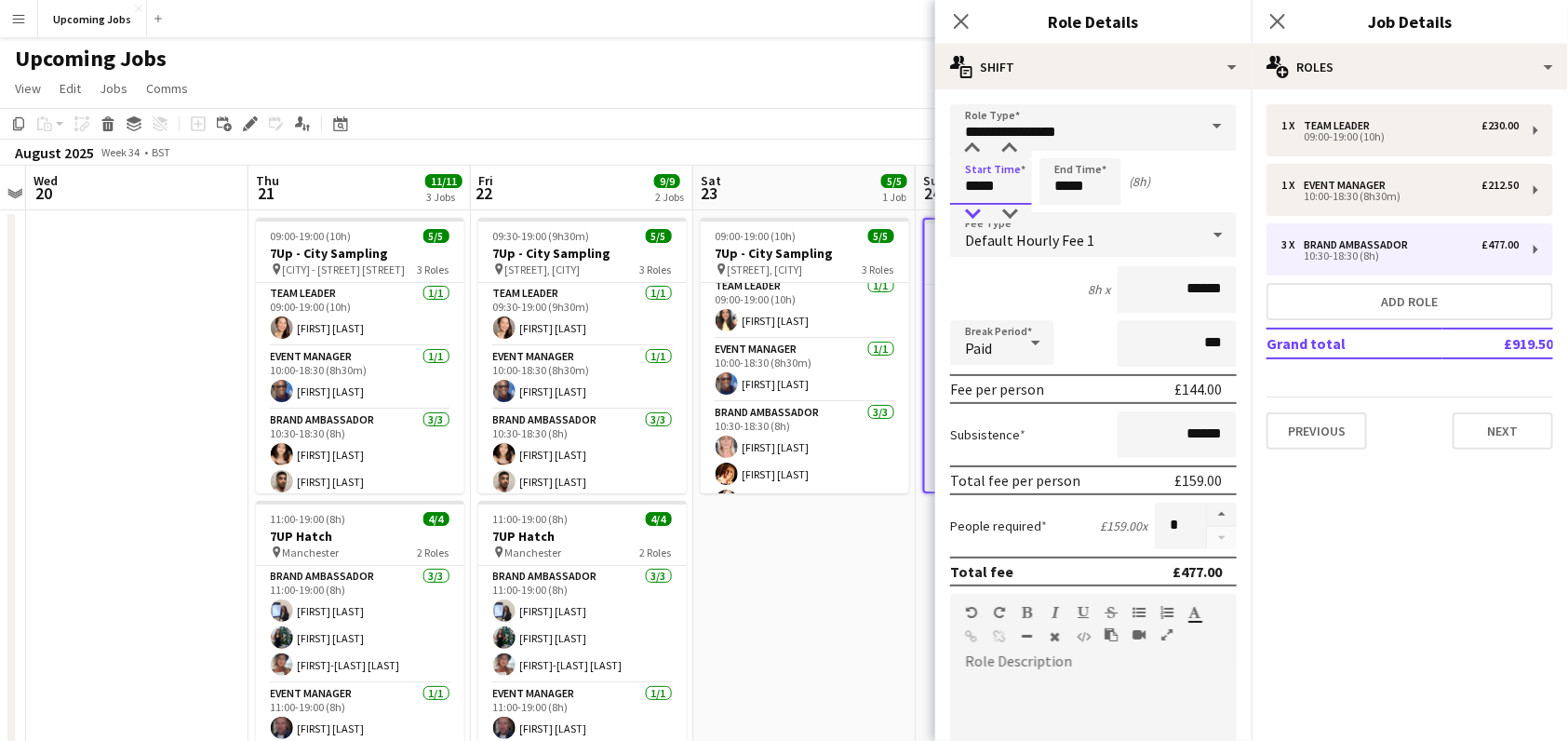 click at bounding box center (972, 214) 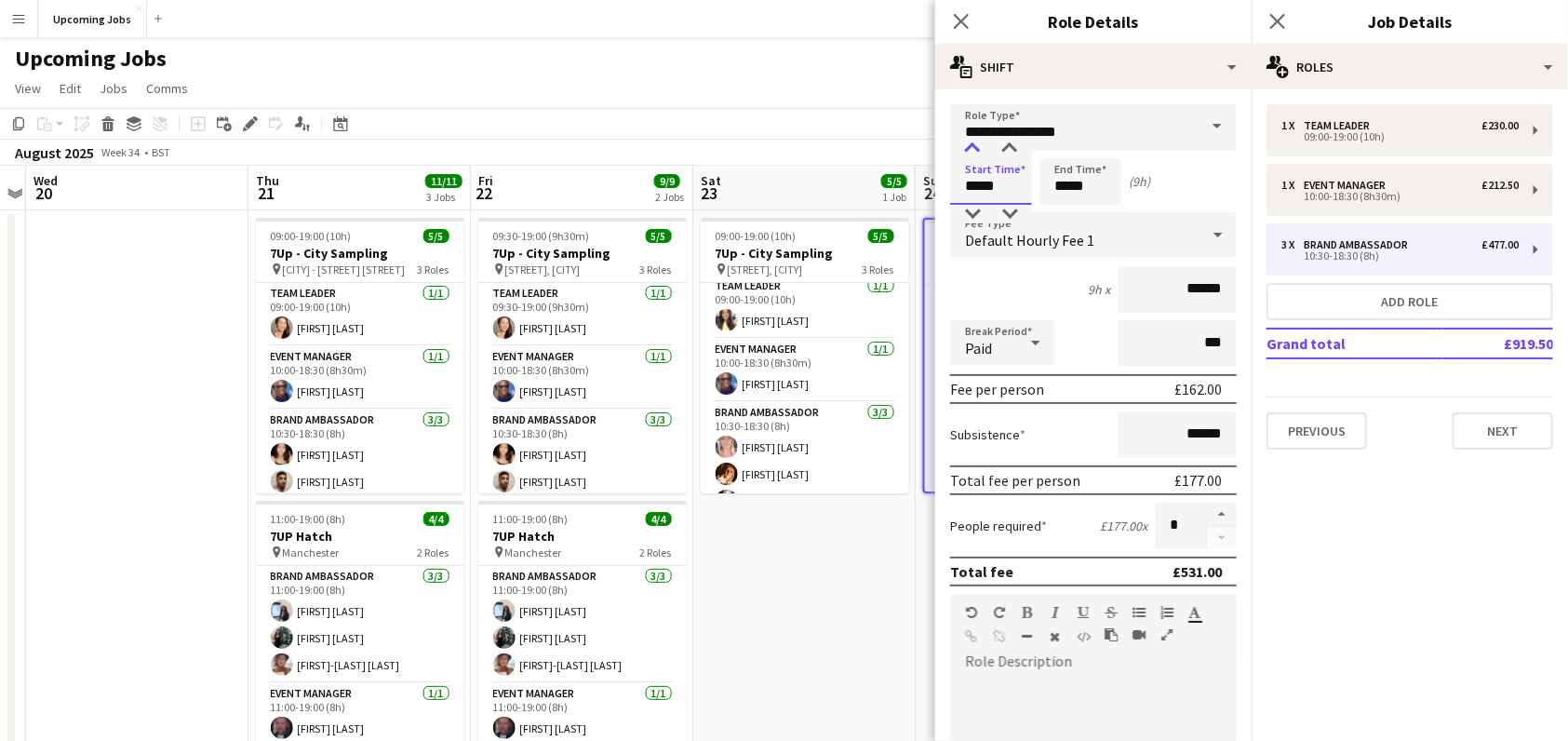 click at bounding box center [972, 149] 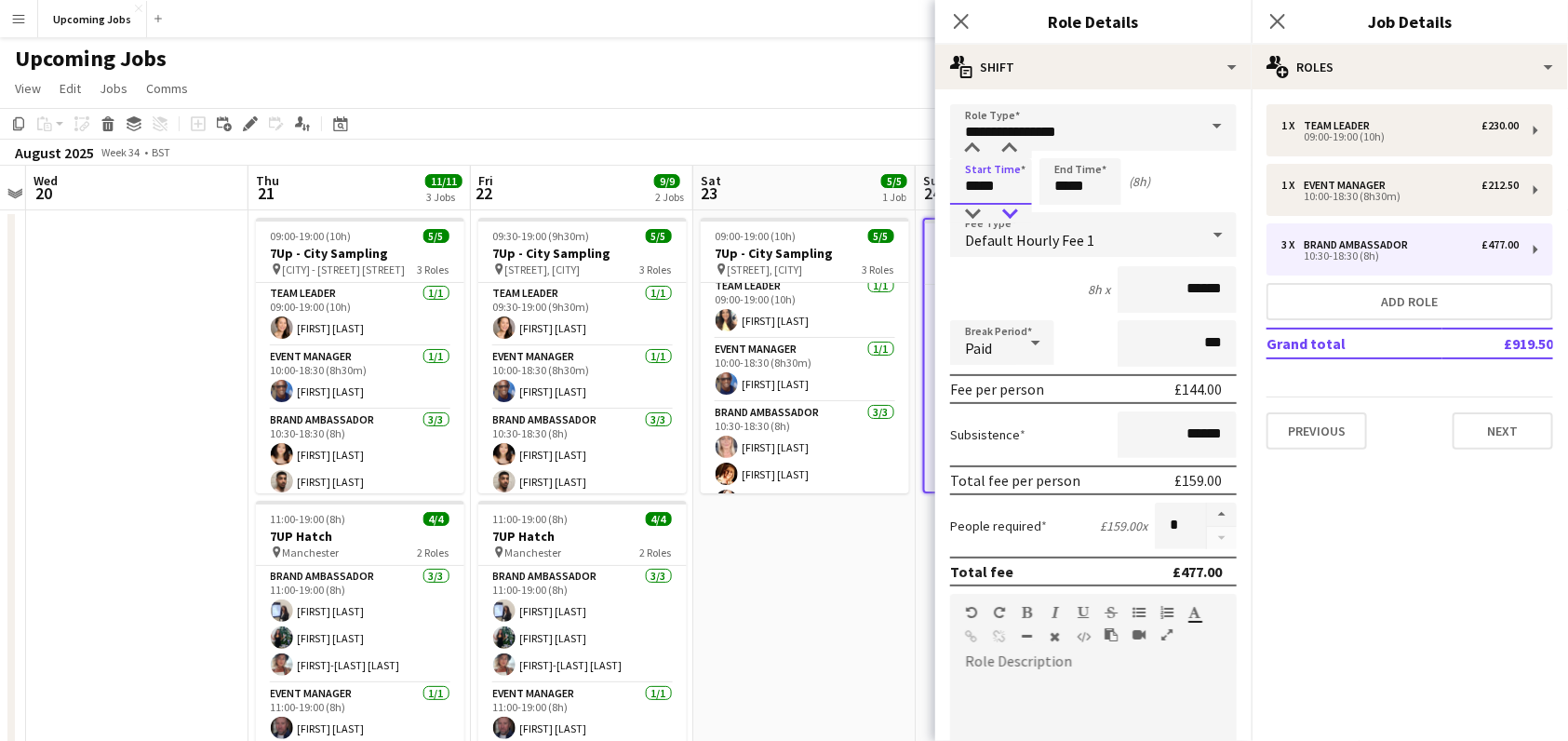 click at bounding box center [1010, 214] 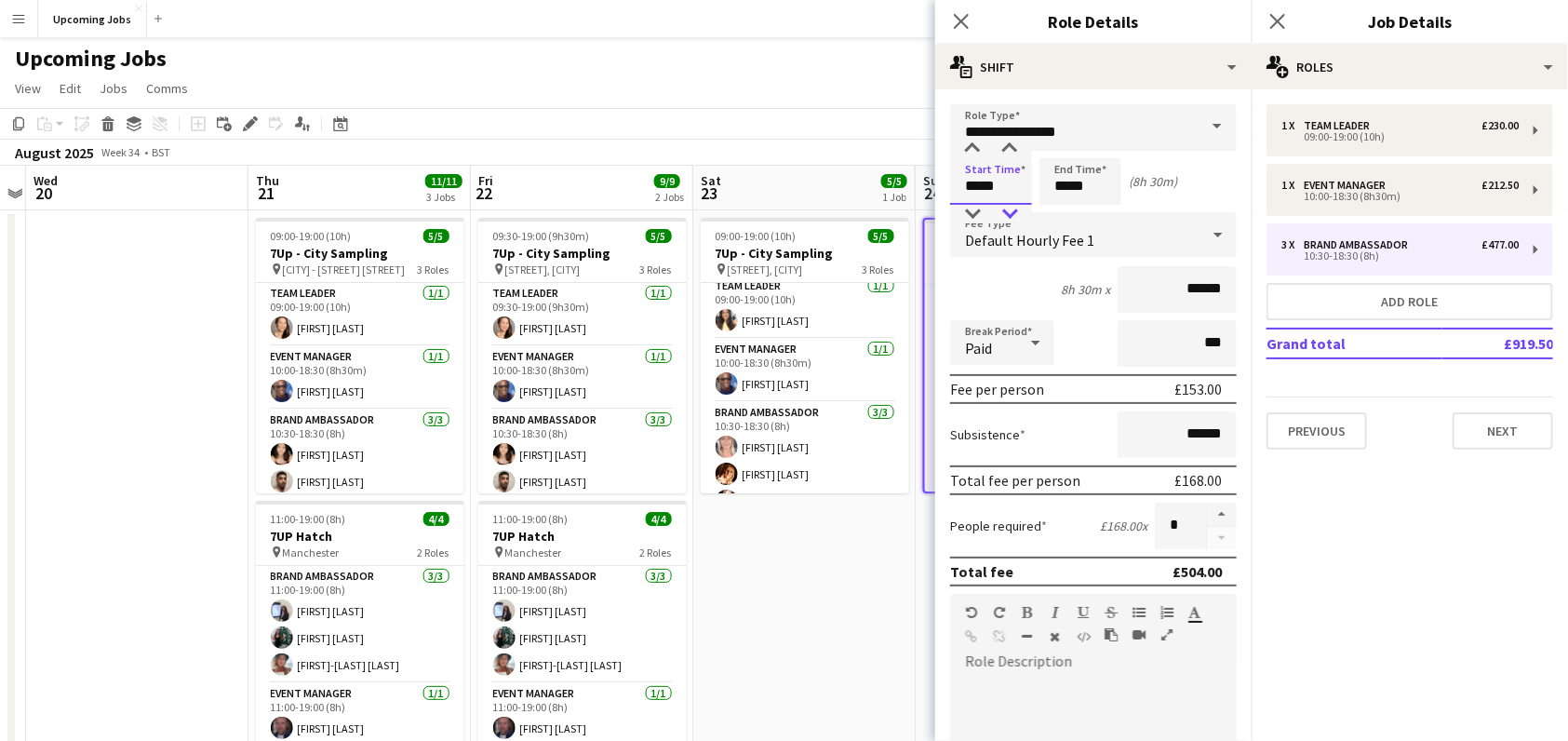 click at bounding box center [1010, 214] 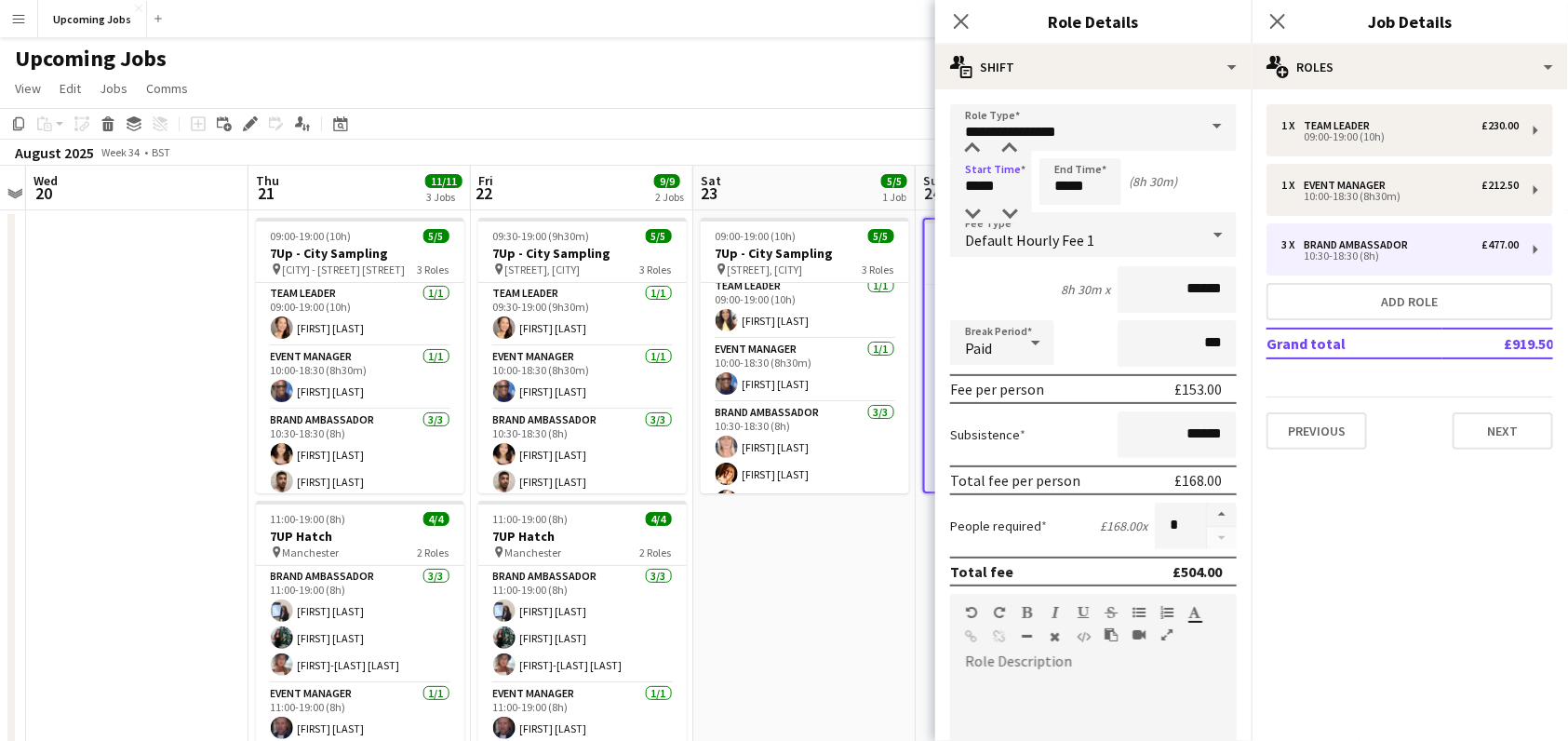 click on "Start Time  *****  End Time  *****  (8h 30m)" at bounding box center [1093, 182] 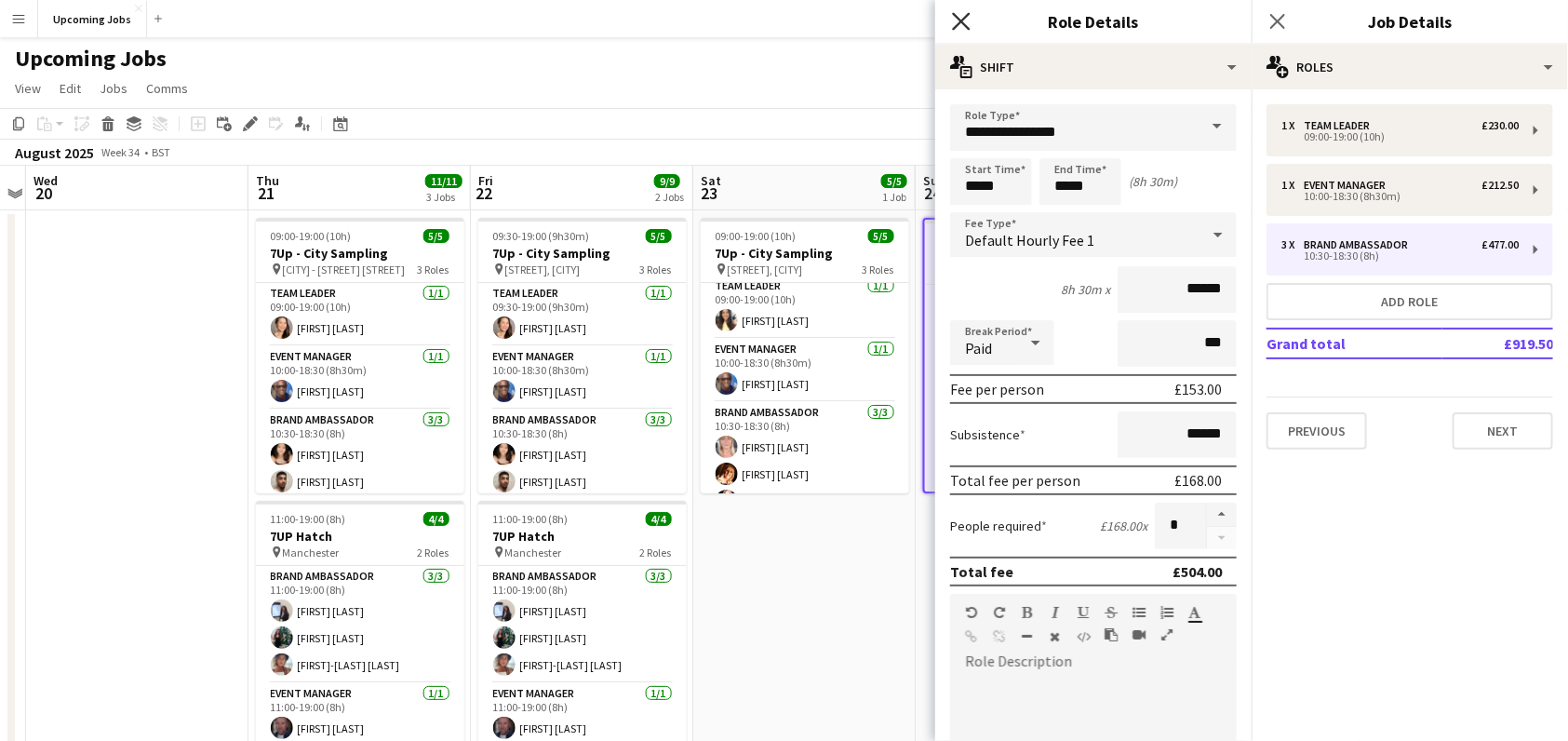 click on "Close pop-in" 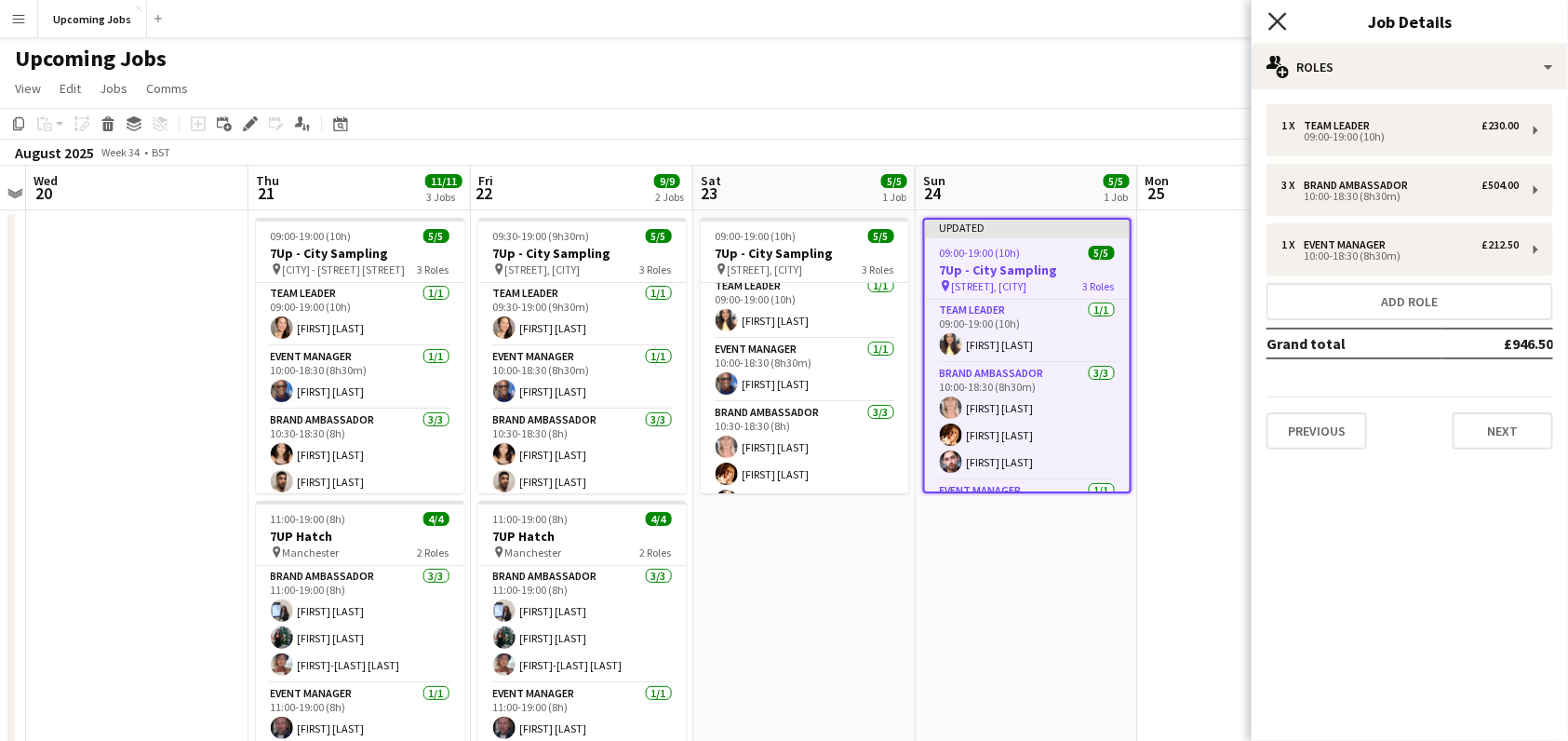 click on "Close pop-in" 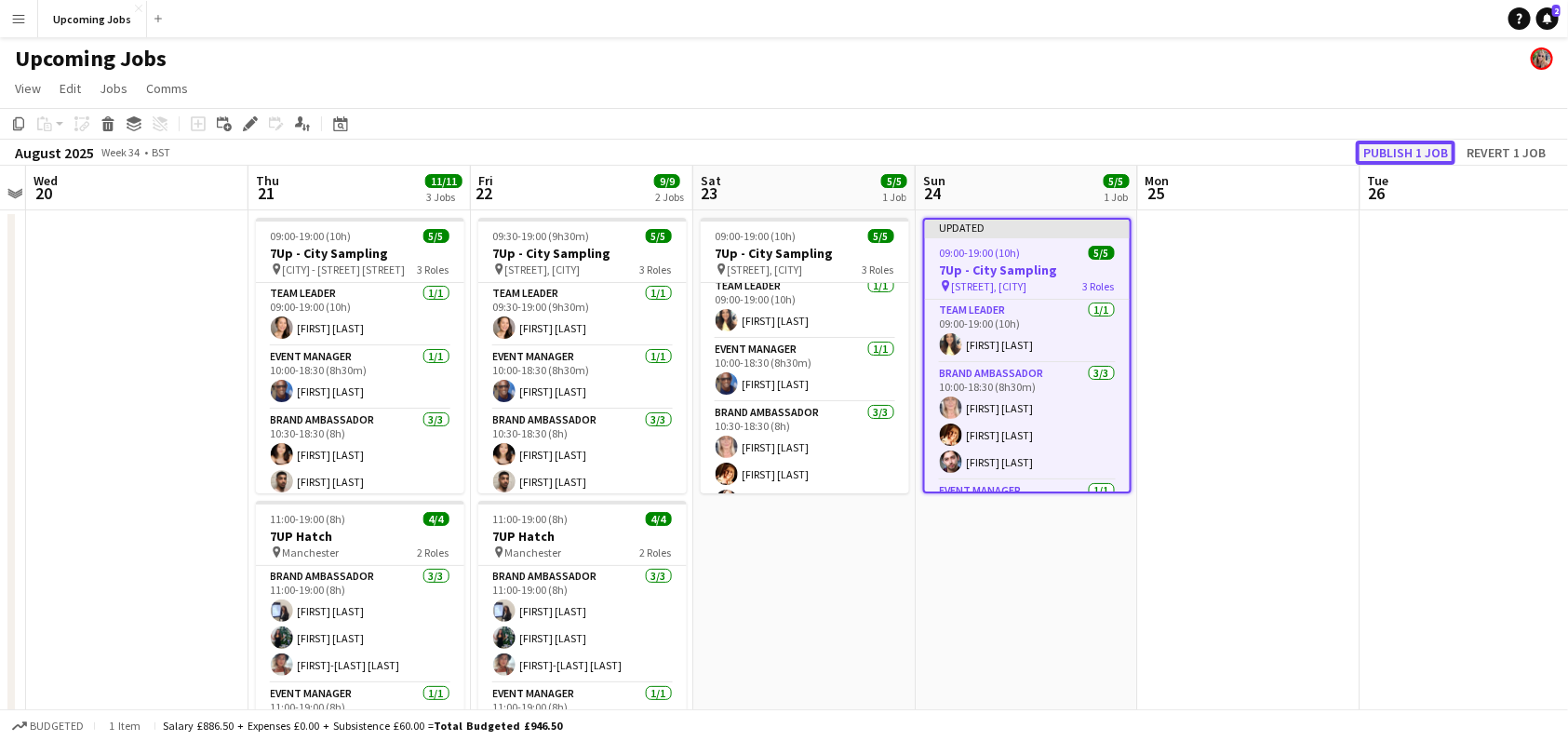 click on "Publish 1 job" 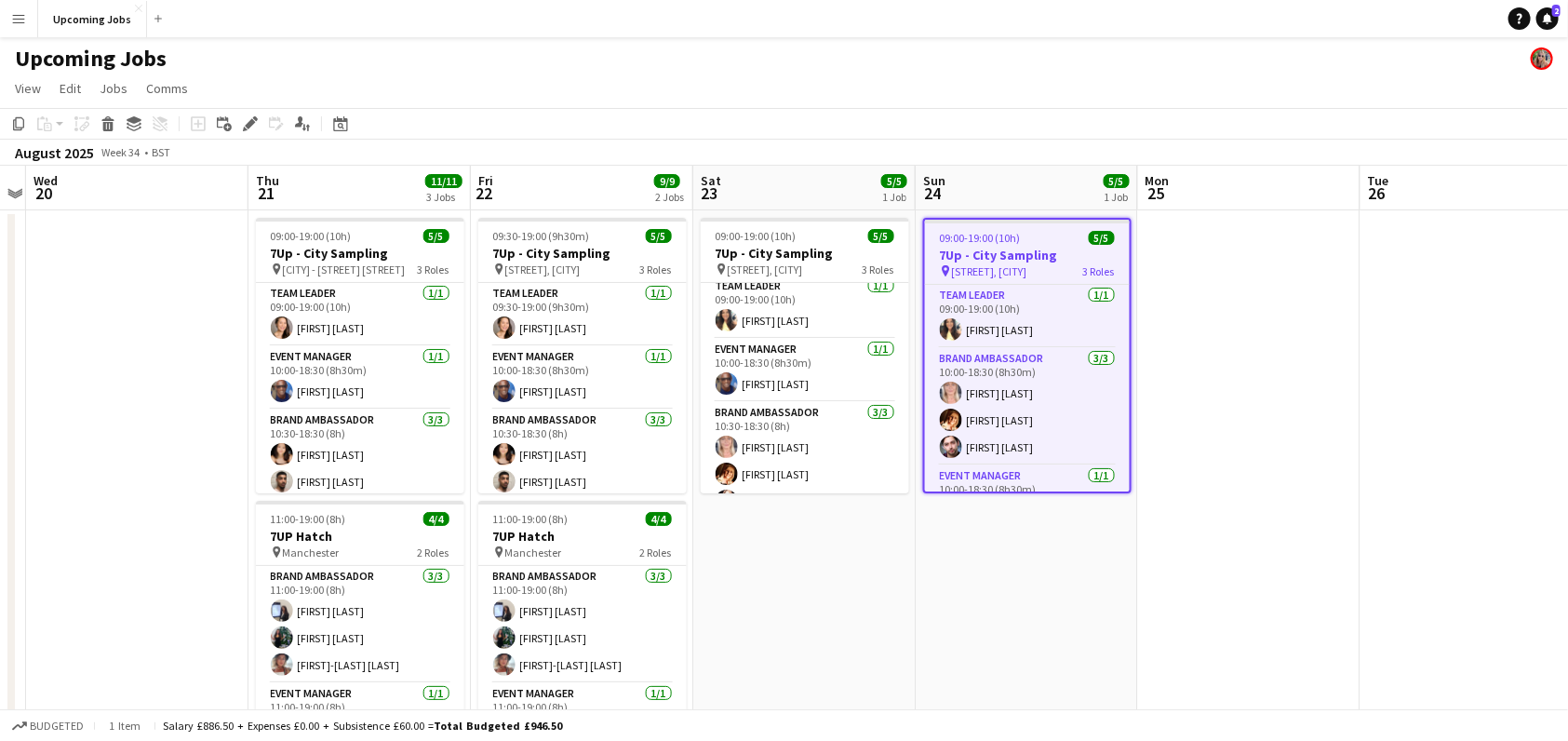 scroll, scrollTop: 36, scrollLeft: 0, axis: vertical 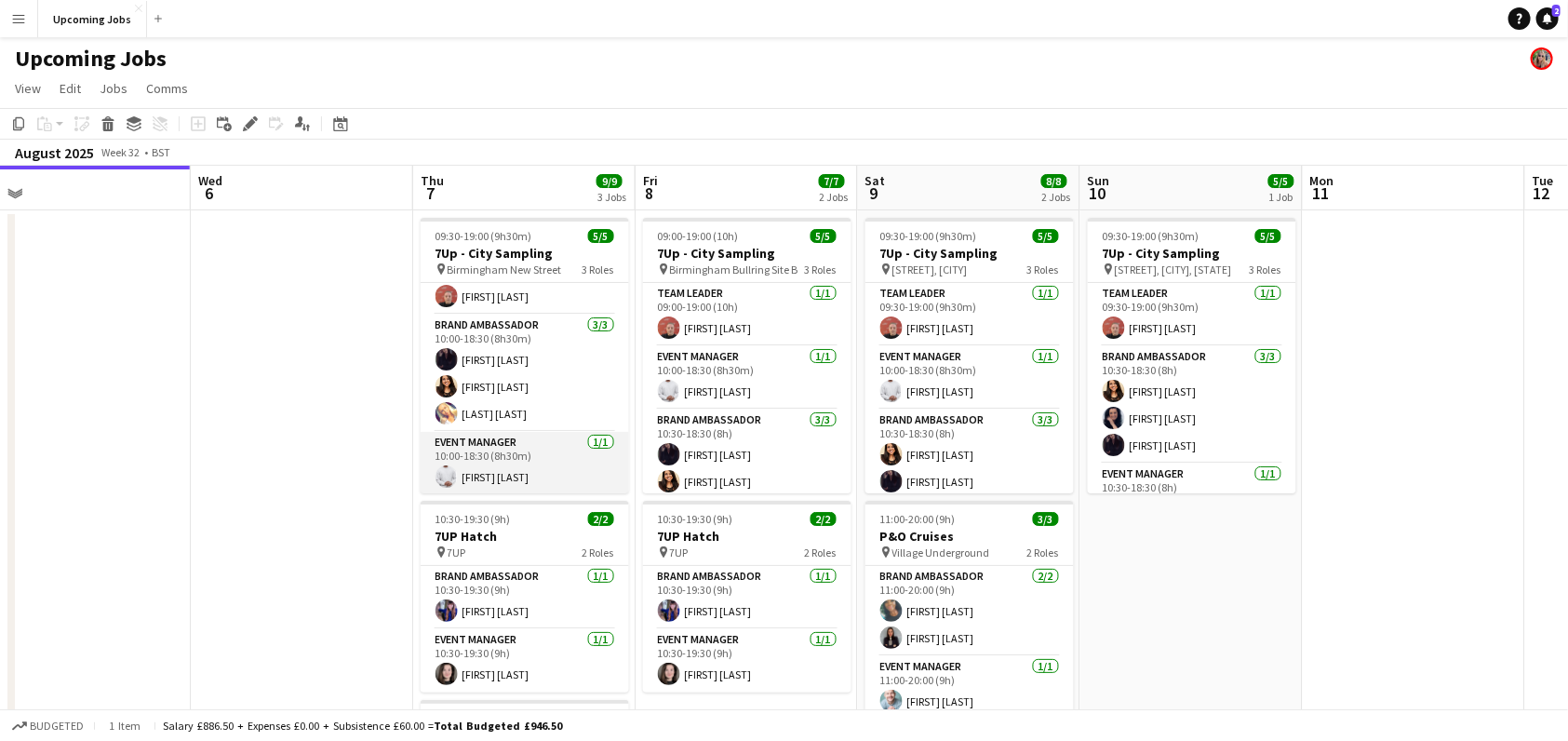 click on "Event Manager   [NUMBER]/[NUMBER] [TIME] ([HOURS]m)
[FIRST] [LAST]" at bounding box center (525, 464) 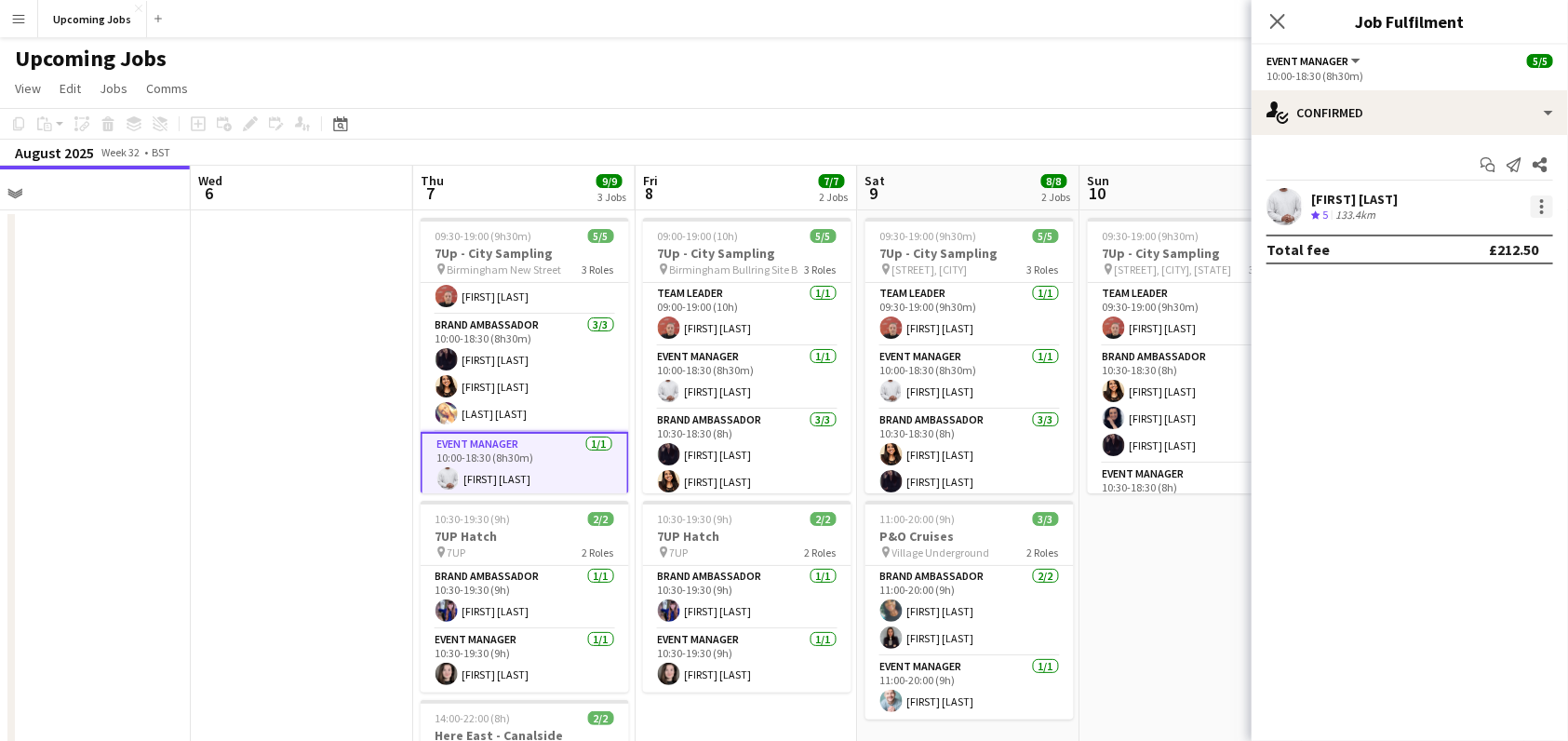 click at bounding box center [1542, 207] 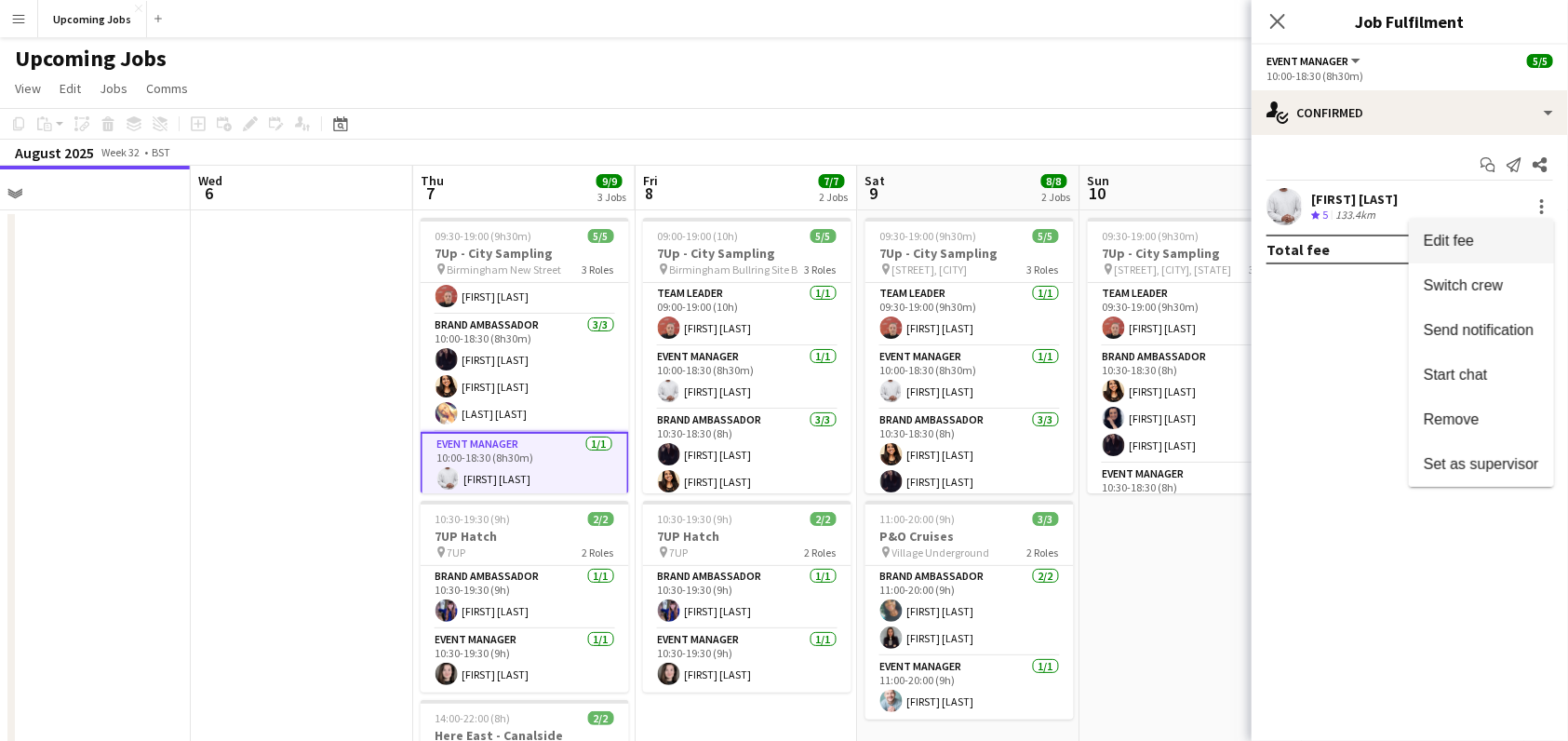 click on "Edit fee" at bounding box center [1449, 240] 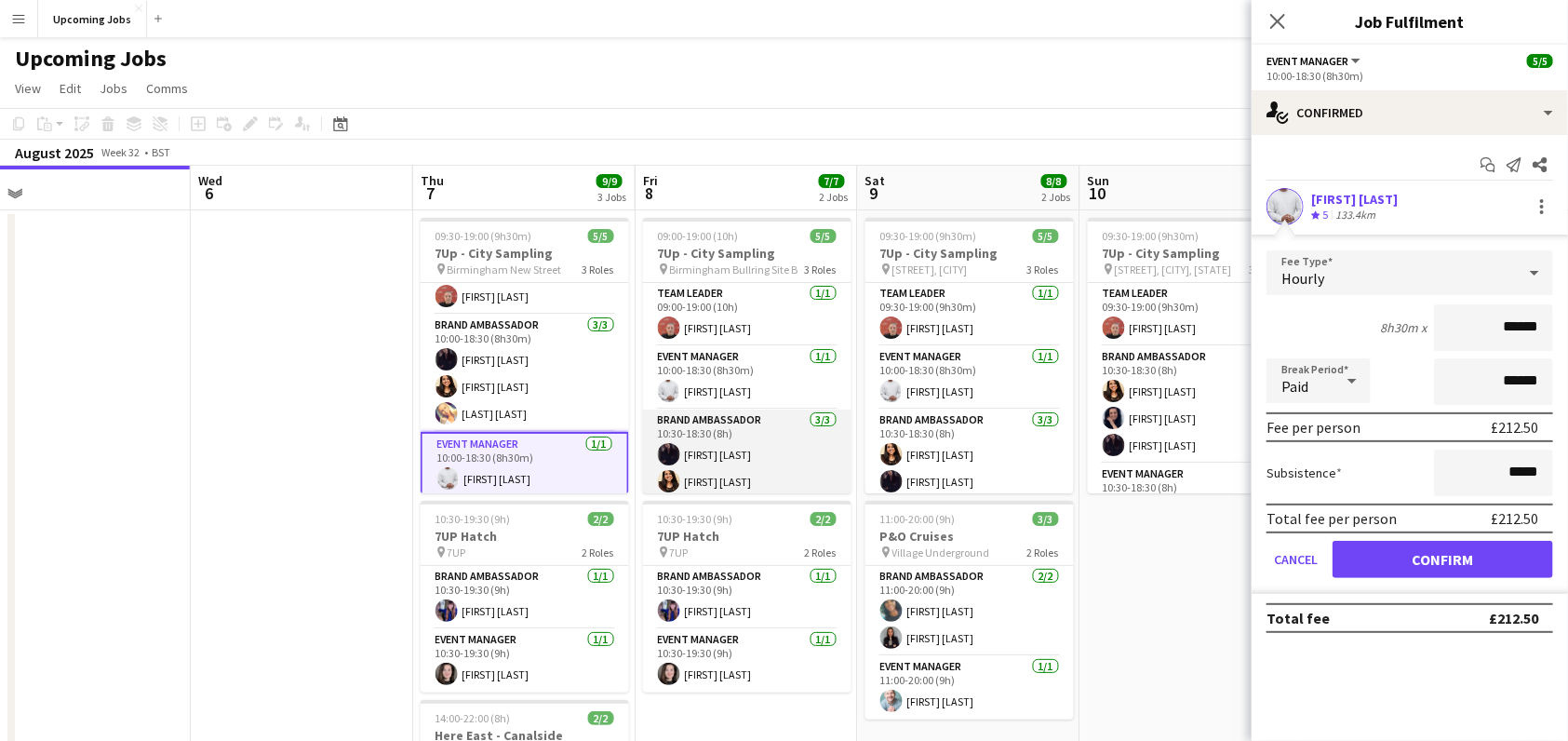 click on "Brand Ambassador   [NUMBER]/[NUMBER] [TIME]
[FIRST] [LAST] [FIRST] [LAST] [FIRST] [LAST]" at bounding box center (747, 468) 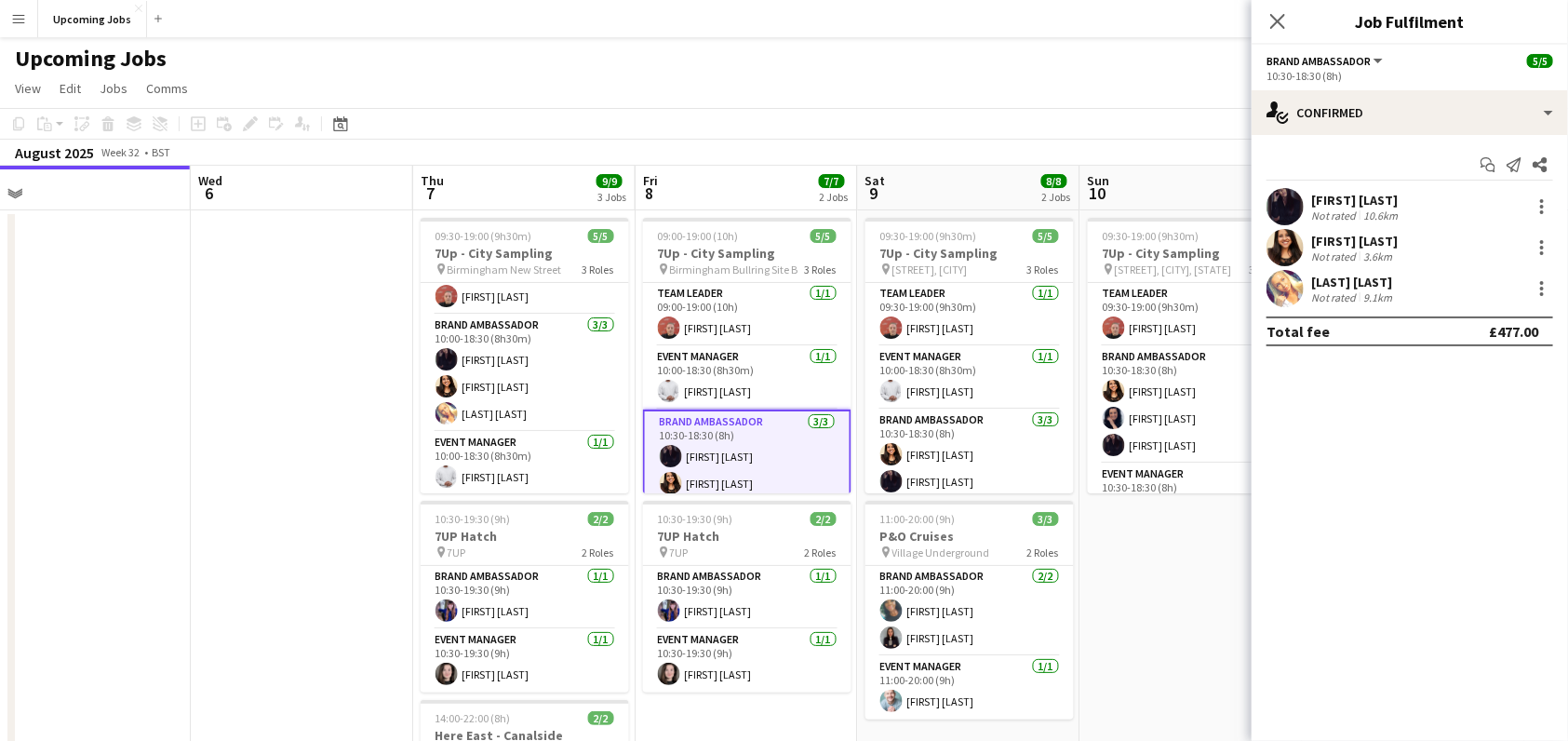 scroll, scrollTop: 36, scrollLeft: 0, axis: vertical 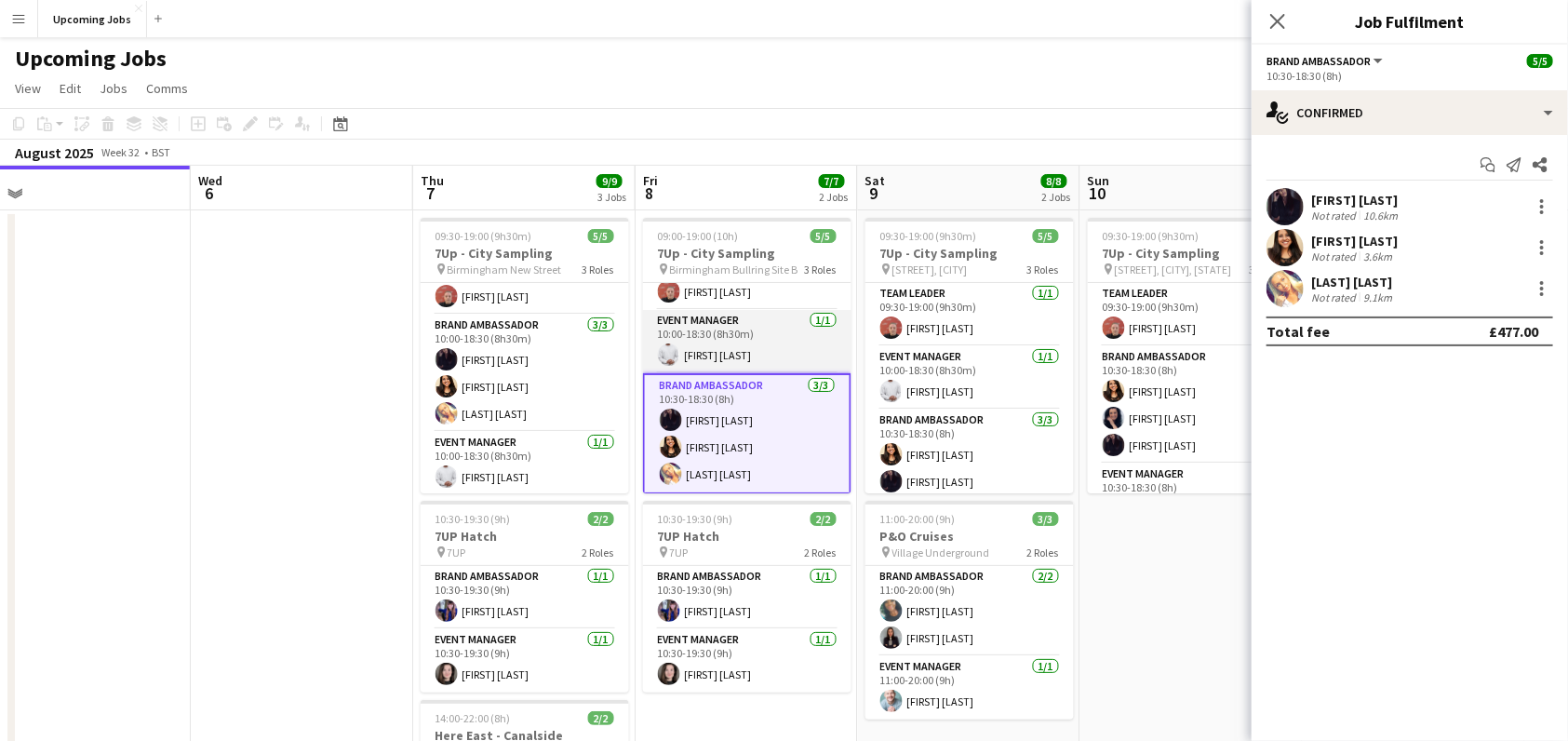 click on "Event Manager   [NUMBER]/[NUMBER] [TIME] ([HOURS]m)
[FIRST] [LAST]" at bounding box center (747, 342) 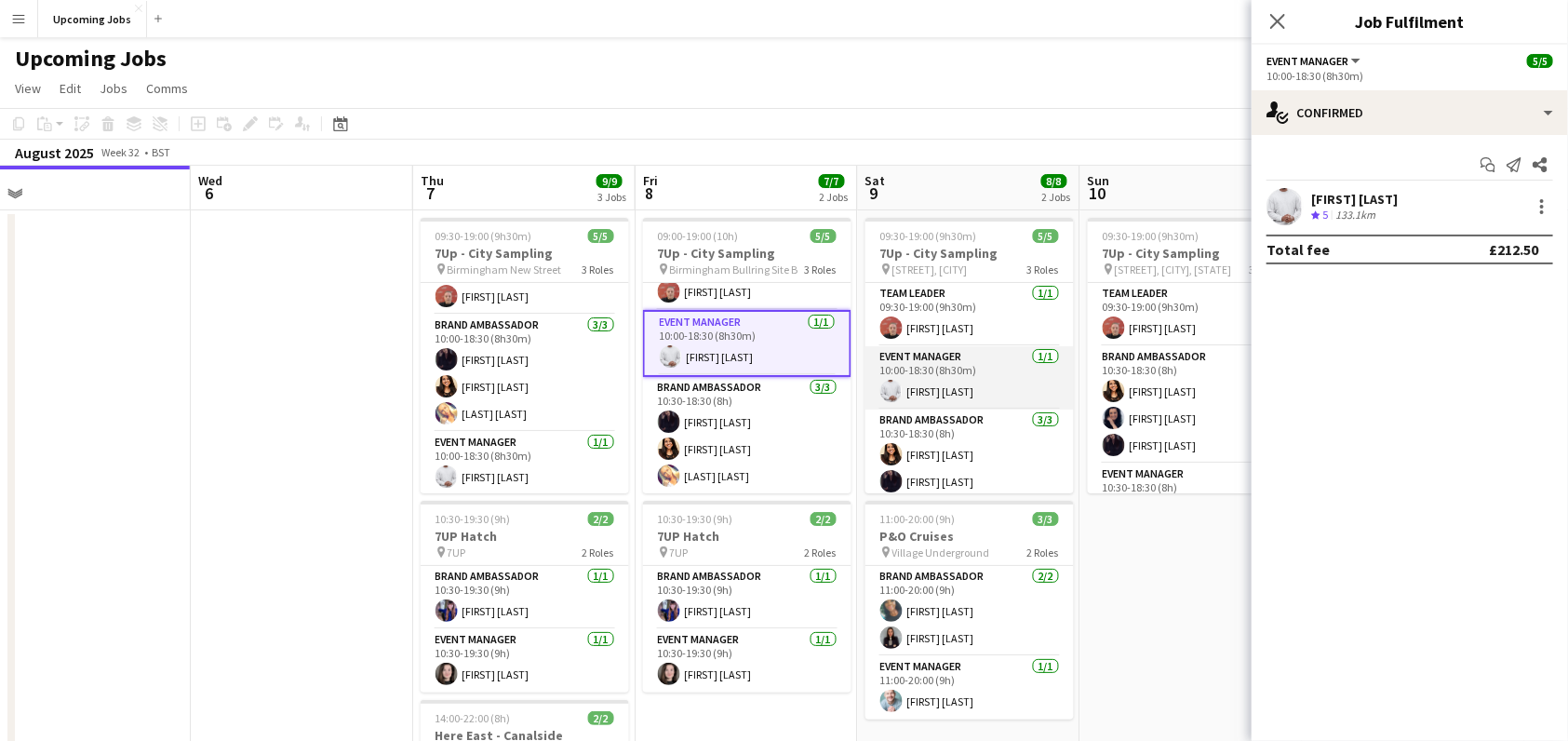 click on "Event Manager   [NUMBER]/[NUMBER] [TIME] ([HOURS]m)
[FIRST] [LAST]" at bounding box center (970, 378) 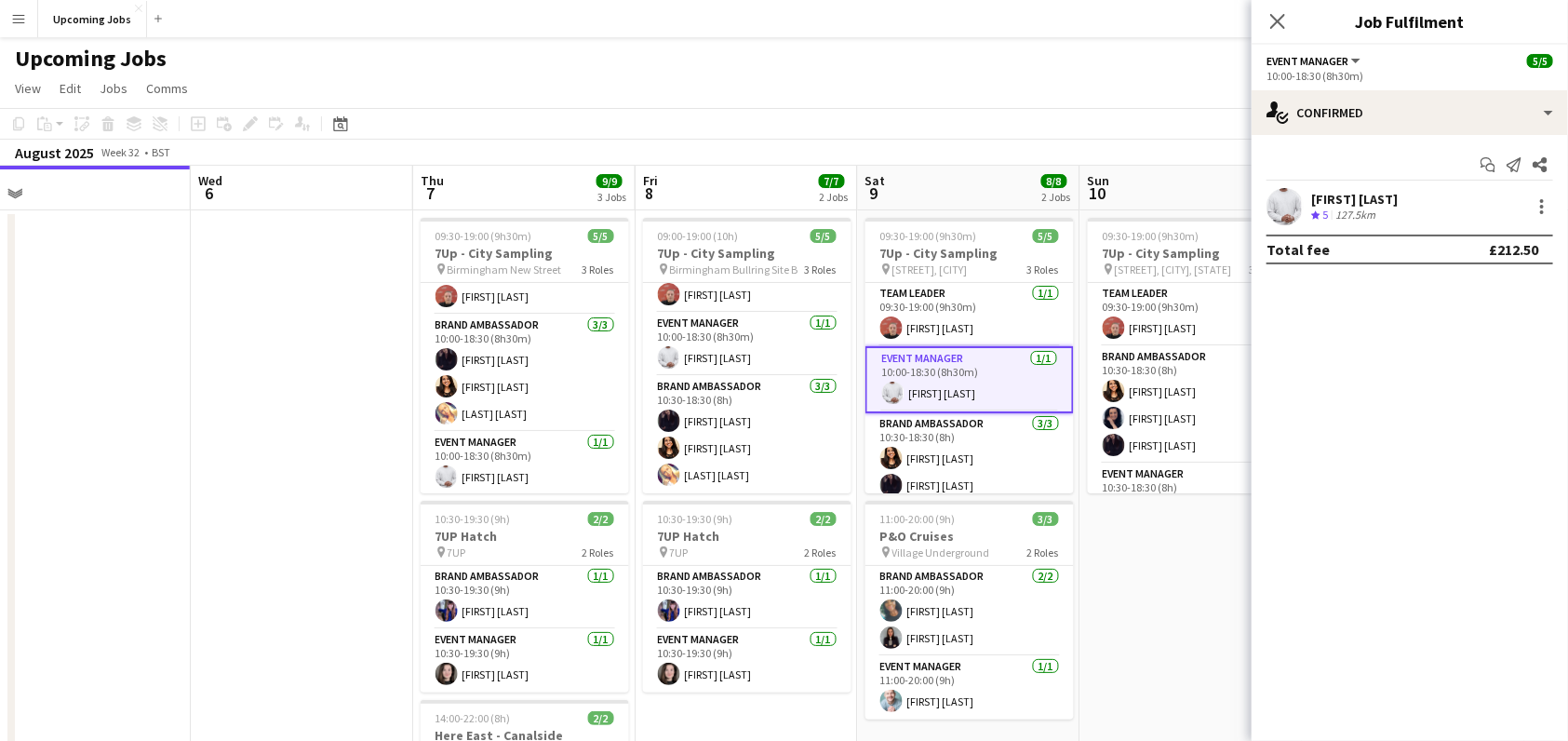 scroll, scrollTop: 33, scrollLeft: 0, axis: vertical 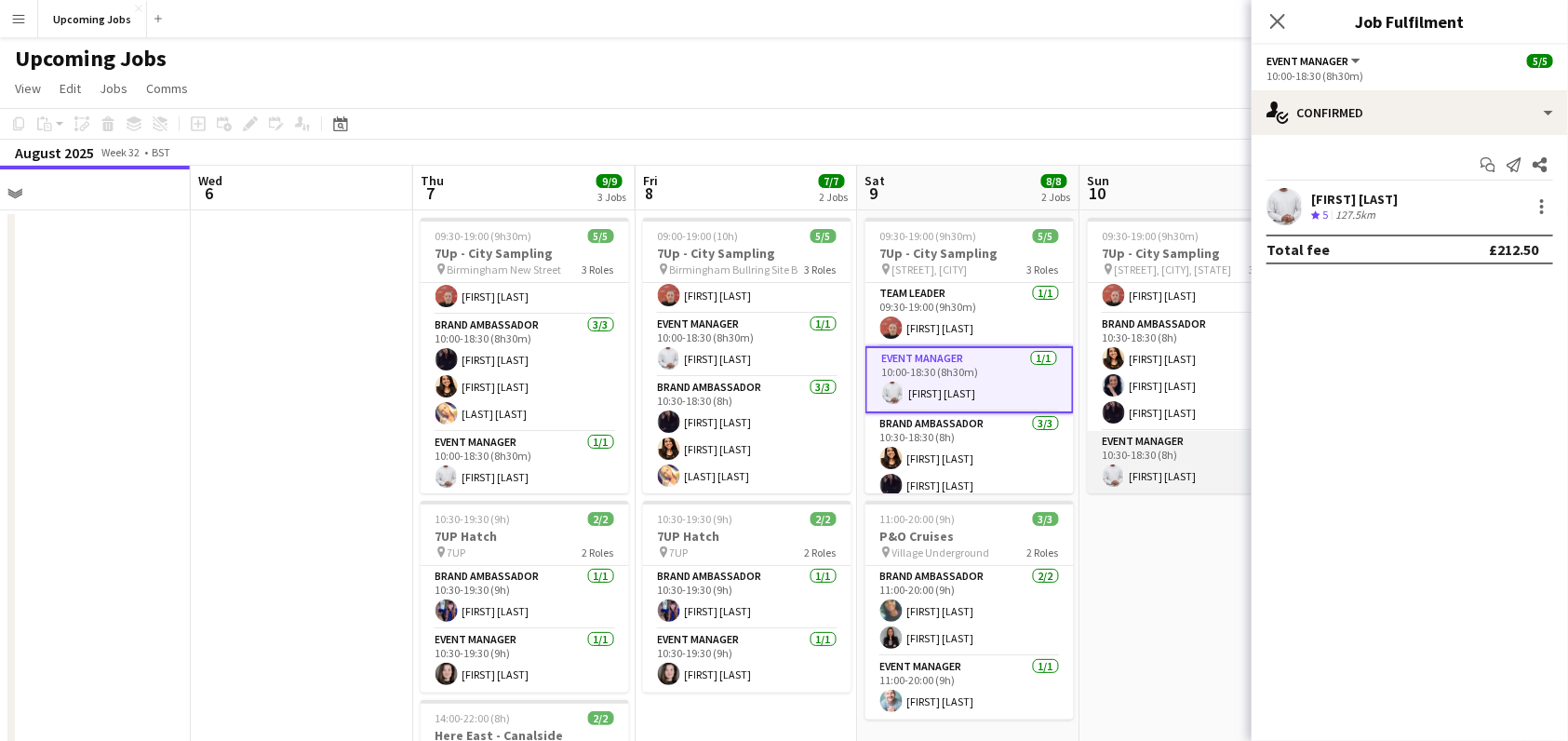 click on "Event Manager   1/1   10:30-18:30 (8h)
[FIRST] [LAST]" at bounding box center [1192, 463] 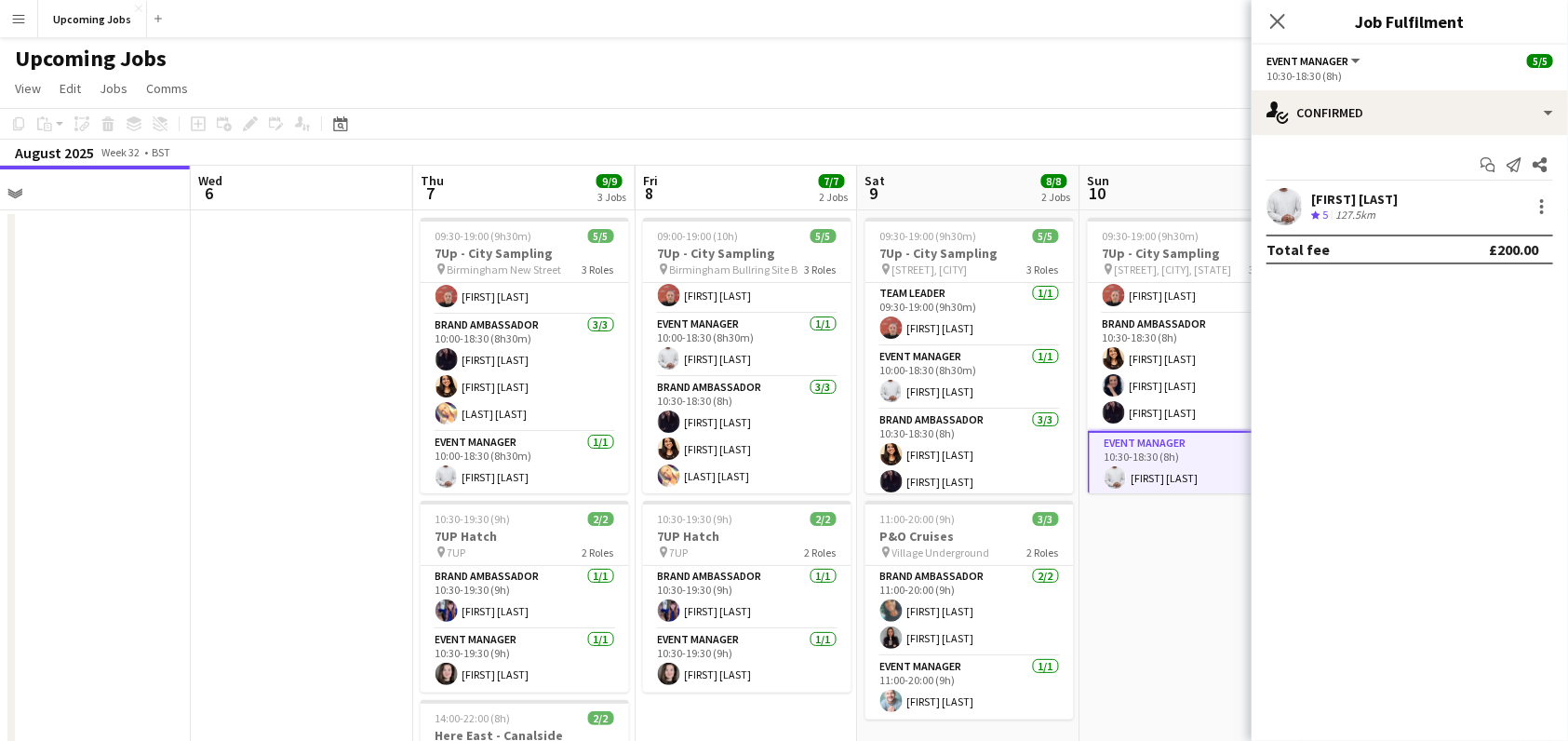 scroll, scrollTop: 0, scrollLeft: 931, axis: horizontal 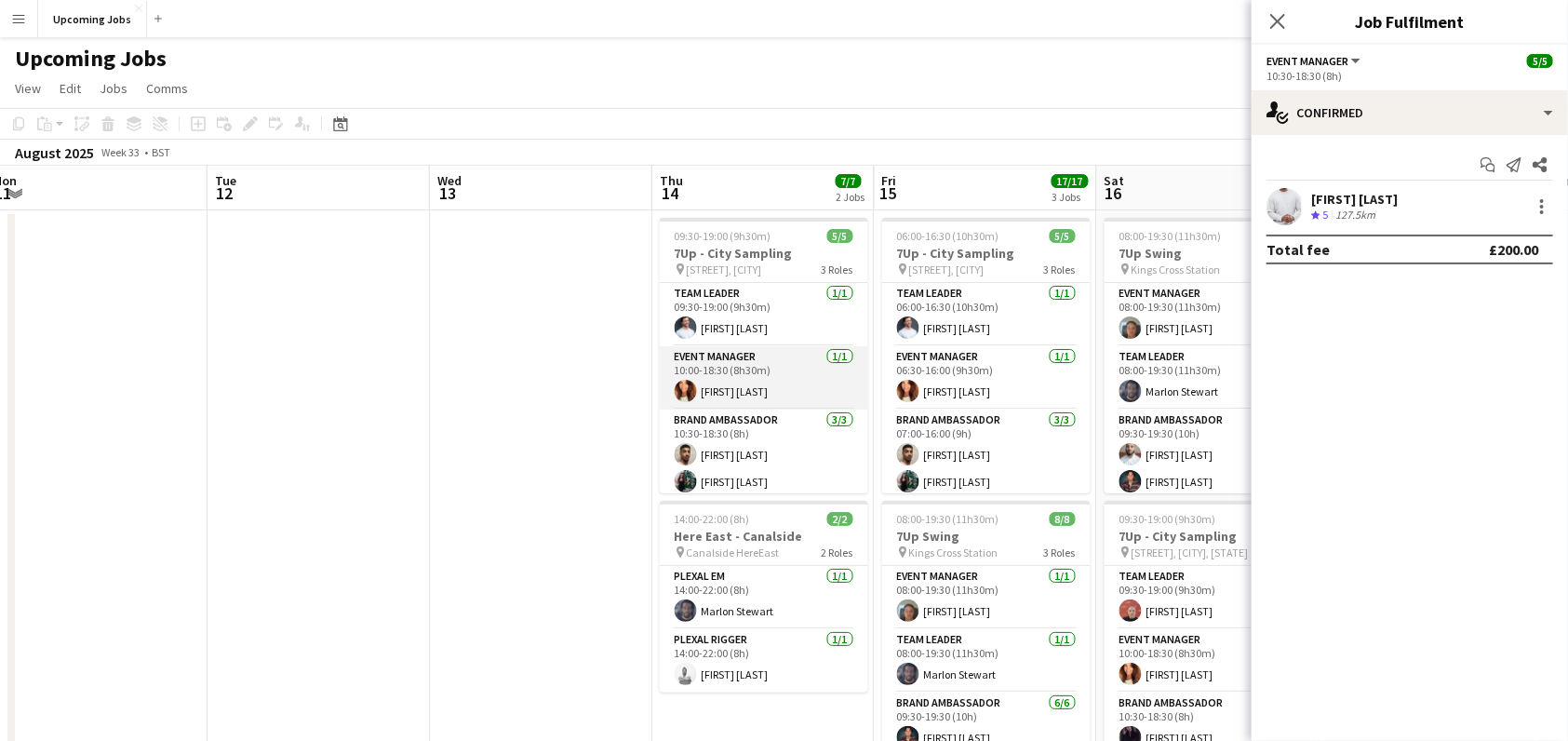 click on "Event Manager   1/1   10:00-18:30 (8h30m)
Hayley Whittaker" at bounding box center [764, 378] 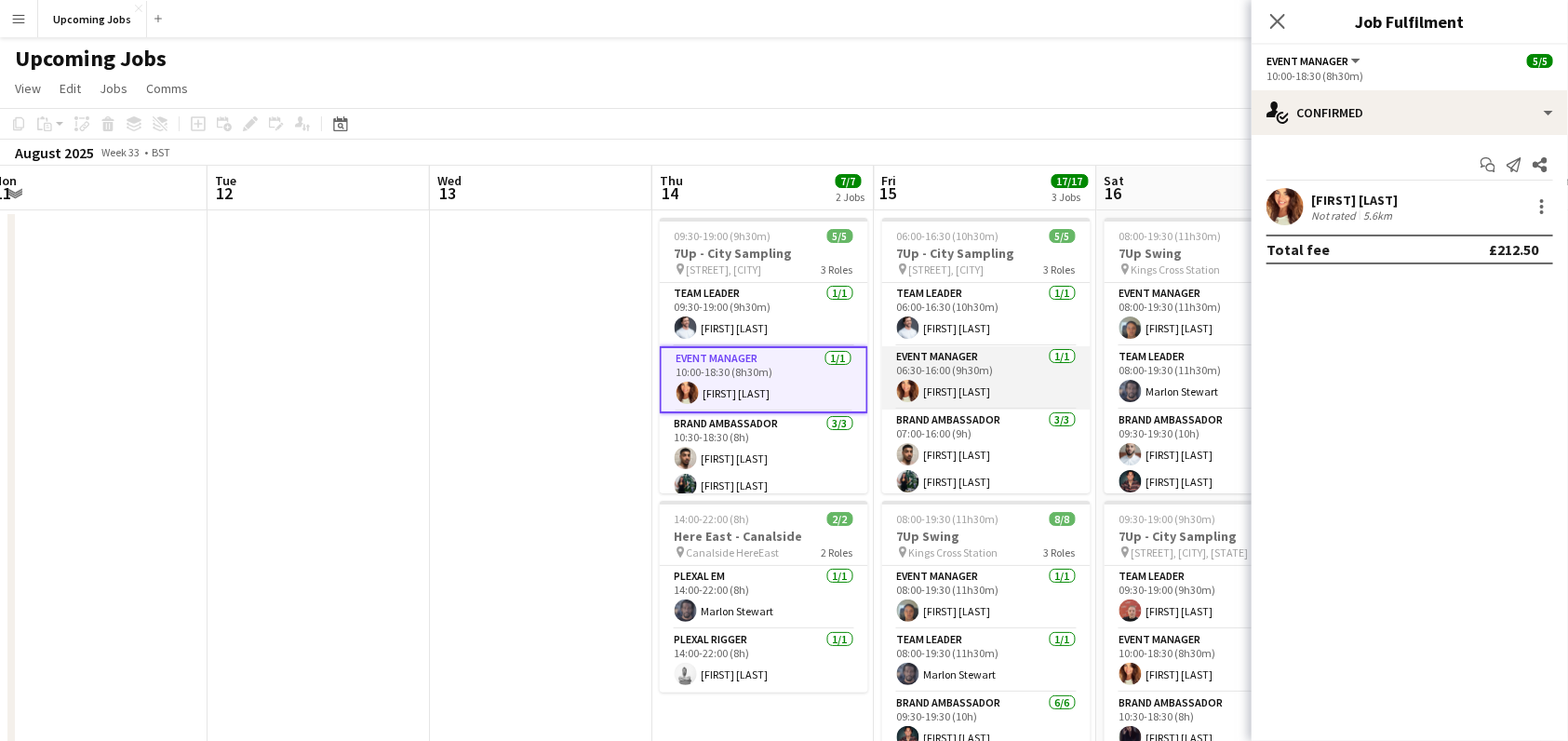 click on "Event Manager   1/1   06:30-16:00 (9h30m)
Hayley Whittaker" at bounding box center [986, 378] 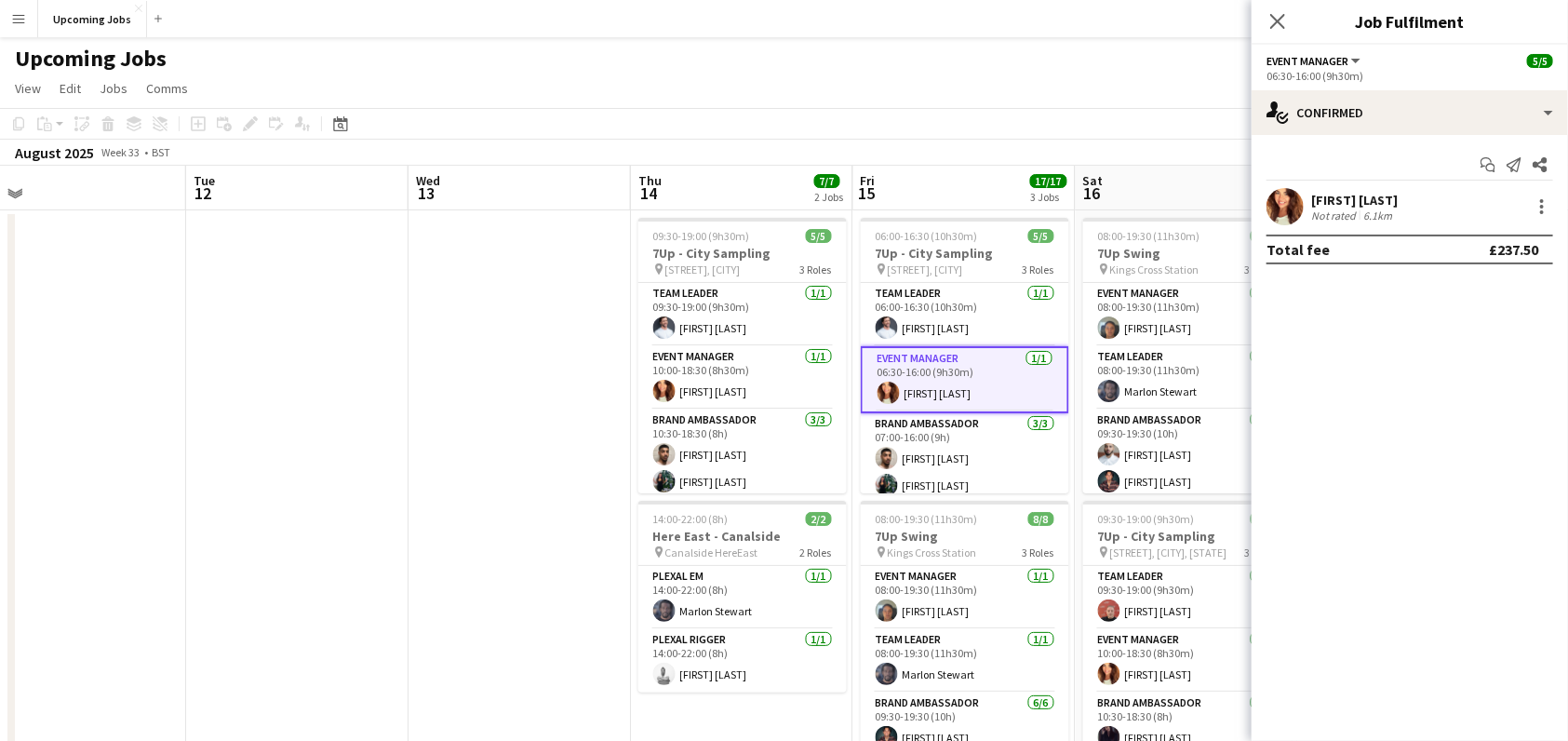 scroll, scrollTop: 0, scrollLeft: 927, axis: horizontal 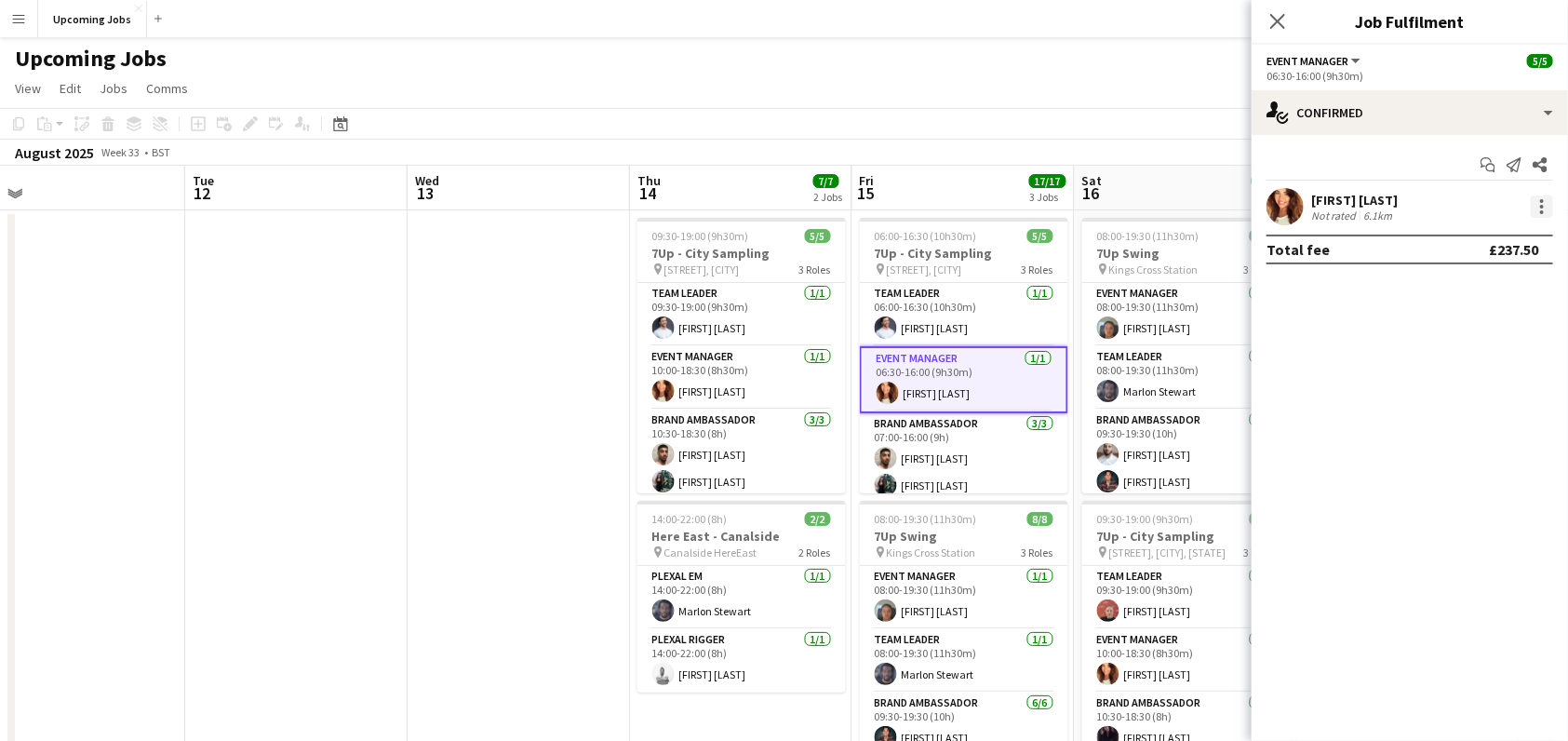 click at bounding box center [1542, 207] 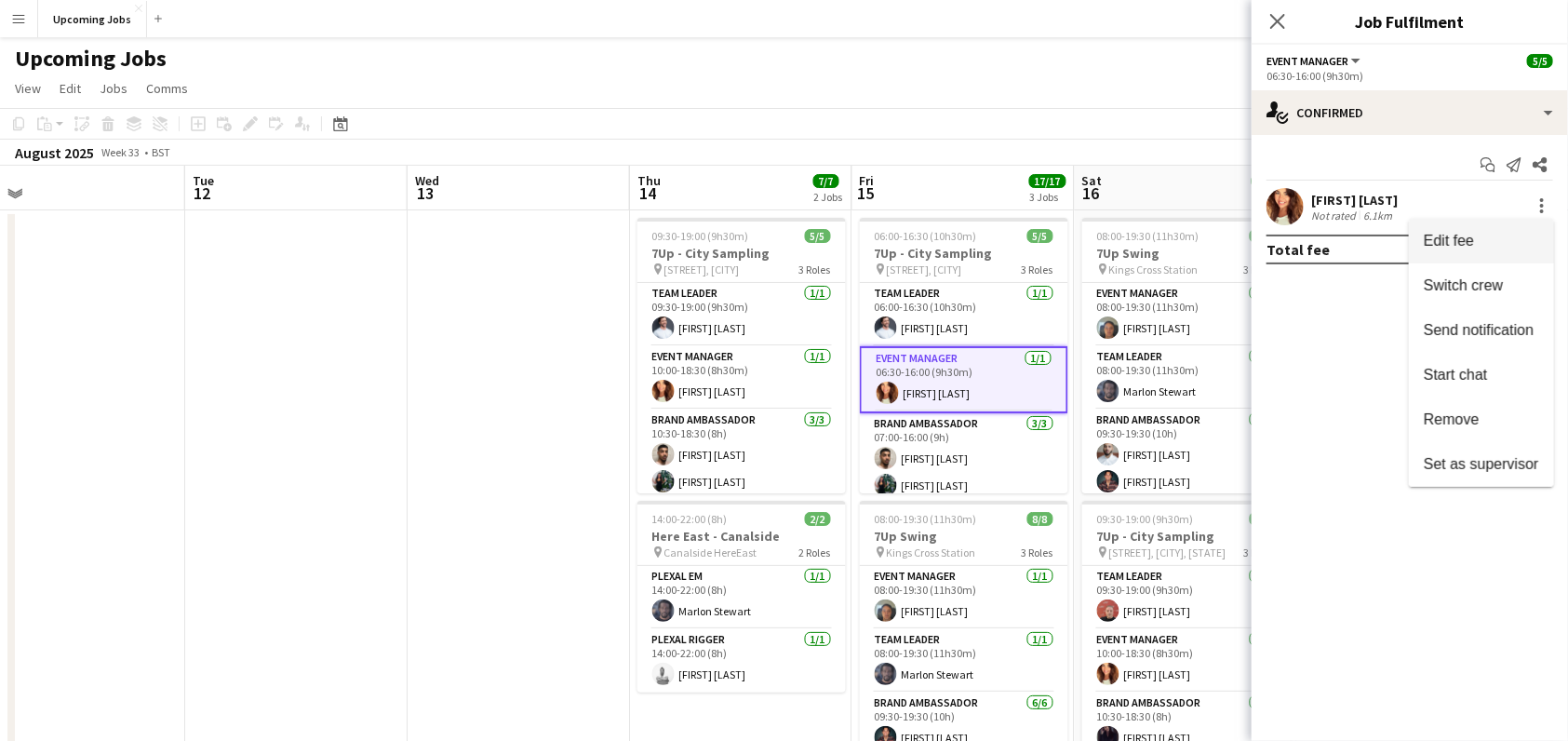 click on "Edit fee" at bounding box center (1481, 241) 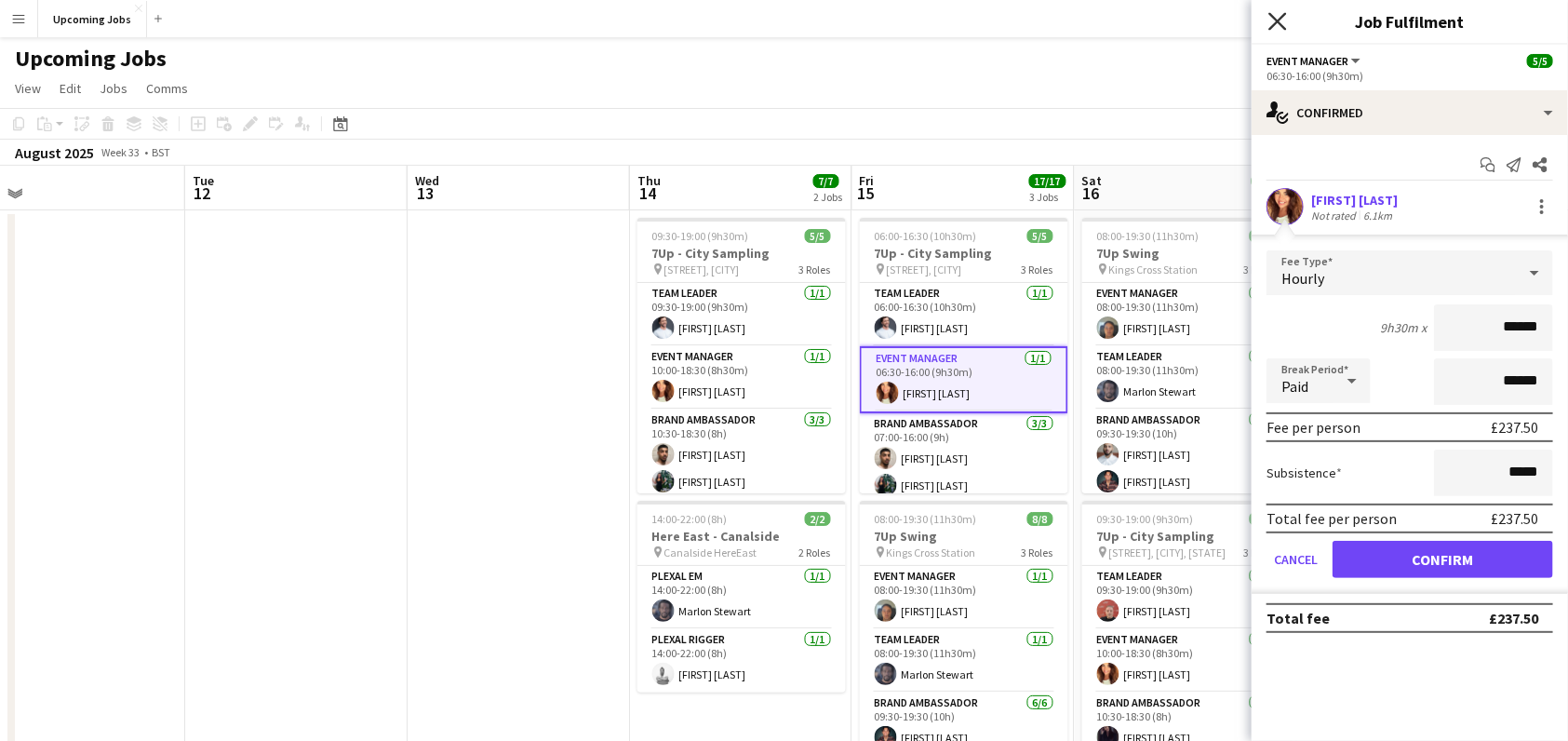 click 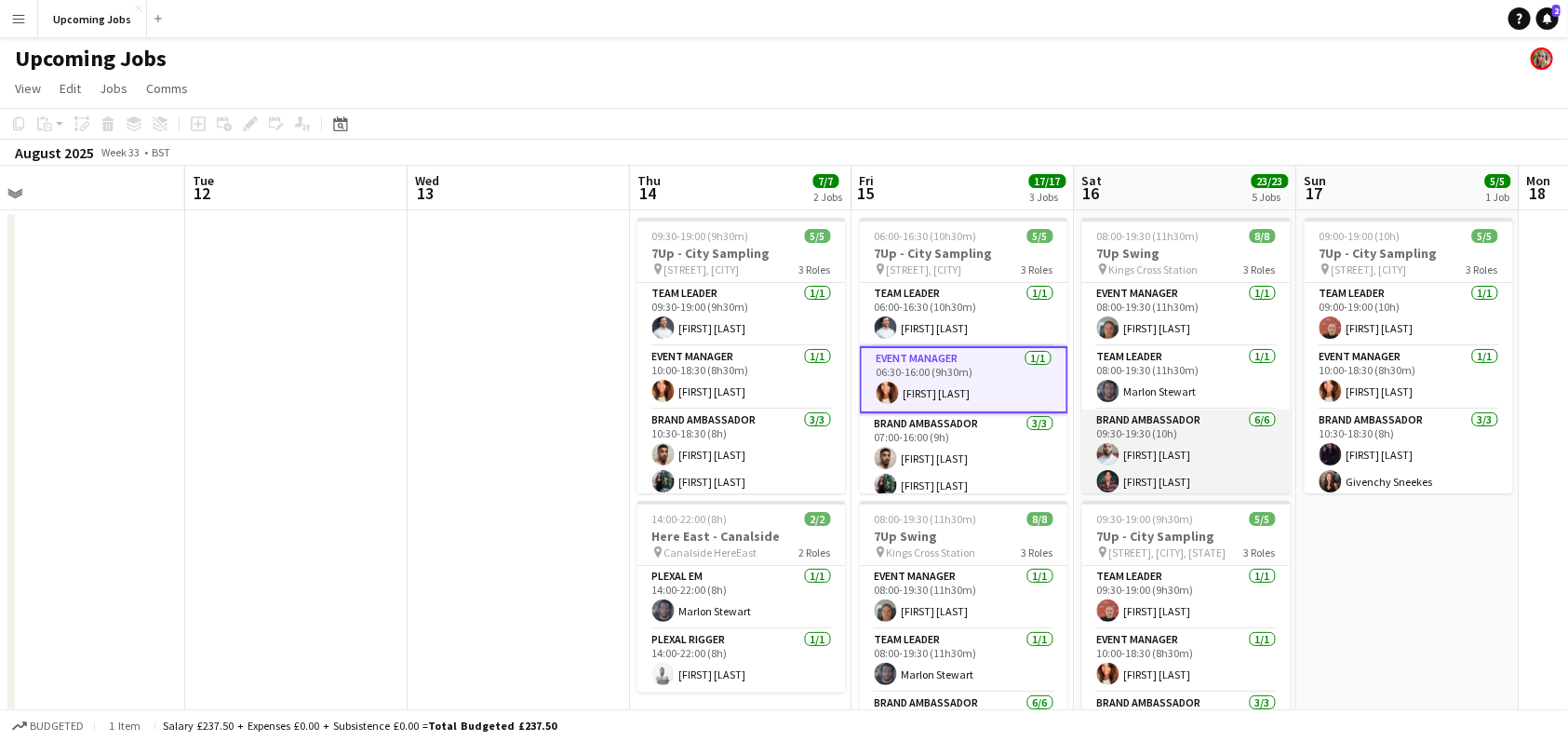 scroll, scrollTop: 25, scrollLeft: 0, axis: vertical 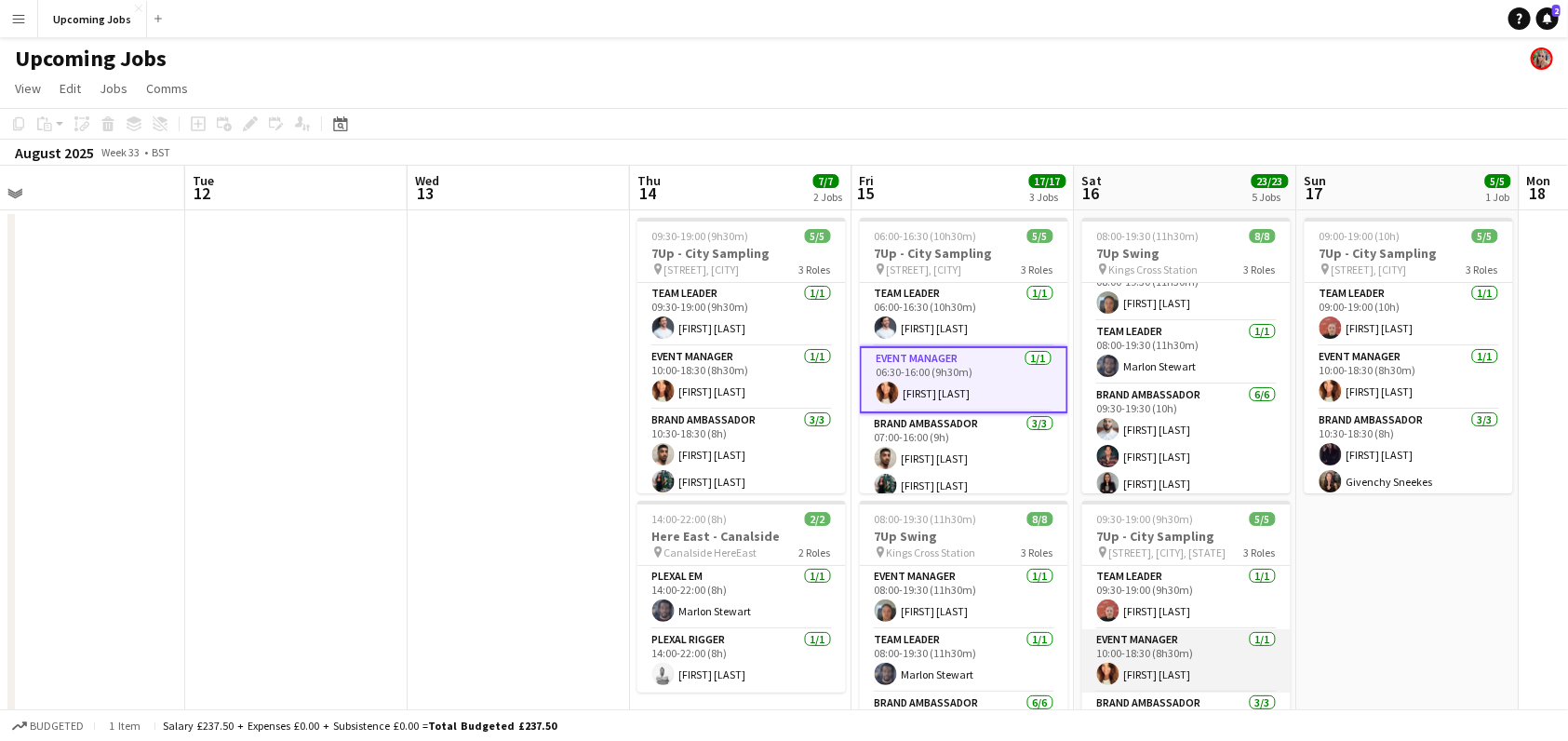 click on "Event Manager   1/1   10:00-18:30 (8h30m)
Hayley Whittaker" at bounding box center [1186, 661] 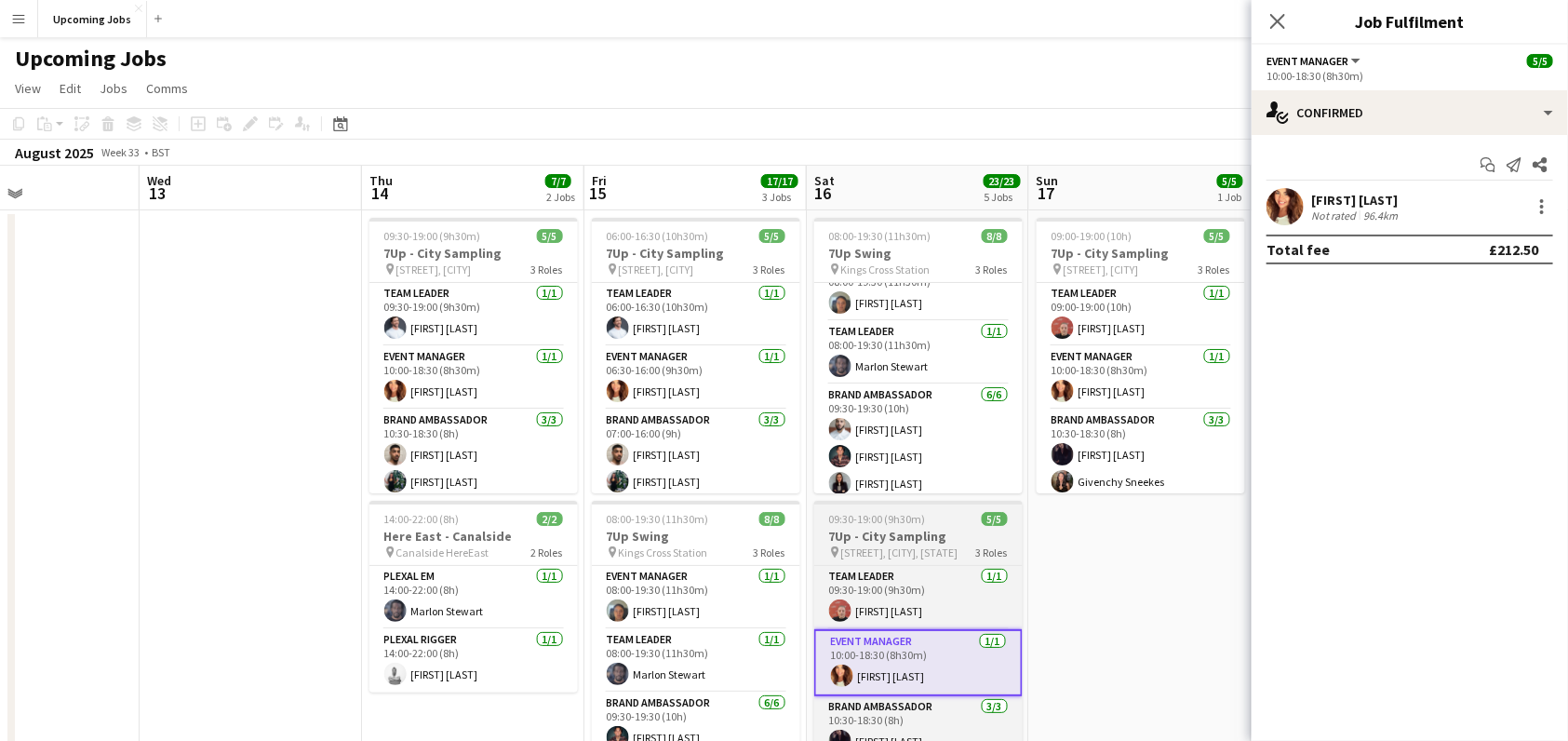scroll, scrollTop: 0, scrollLeft: 794, axis: horizontal 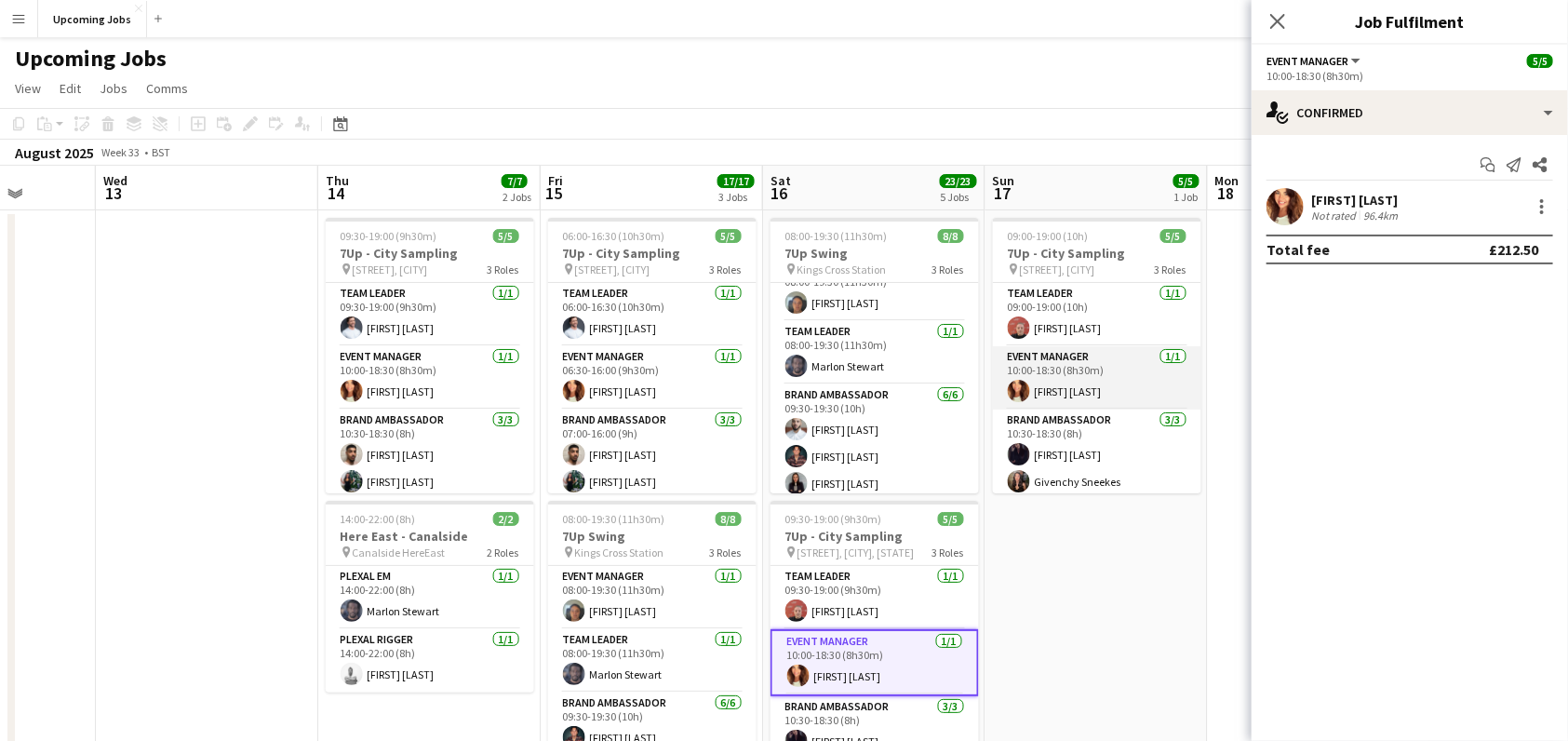 click on "Event Manager   1/1   10:00-18:30 (8h30m)
Hayley Whittaker" at bounding box center (1097, 378) 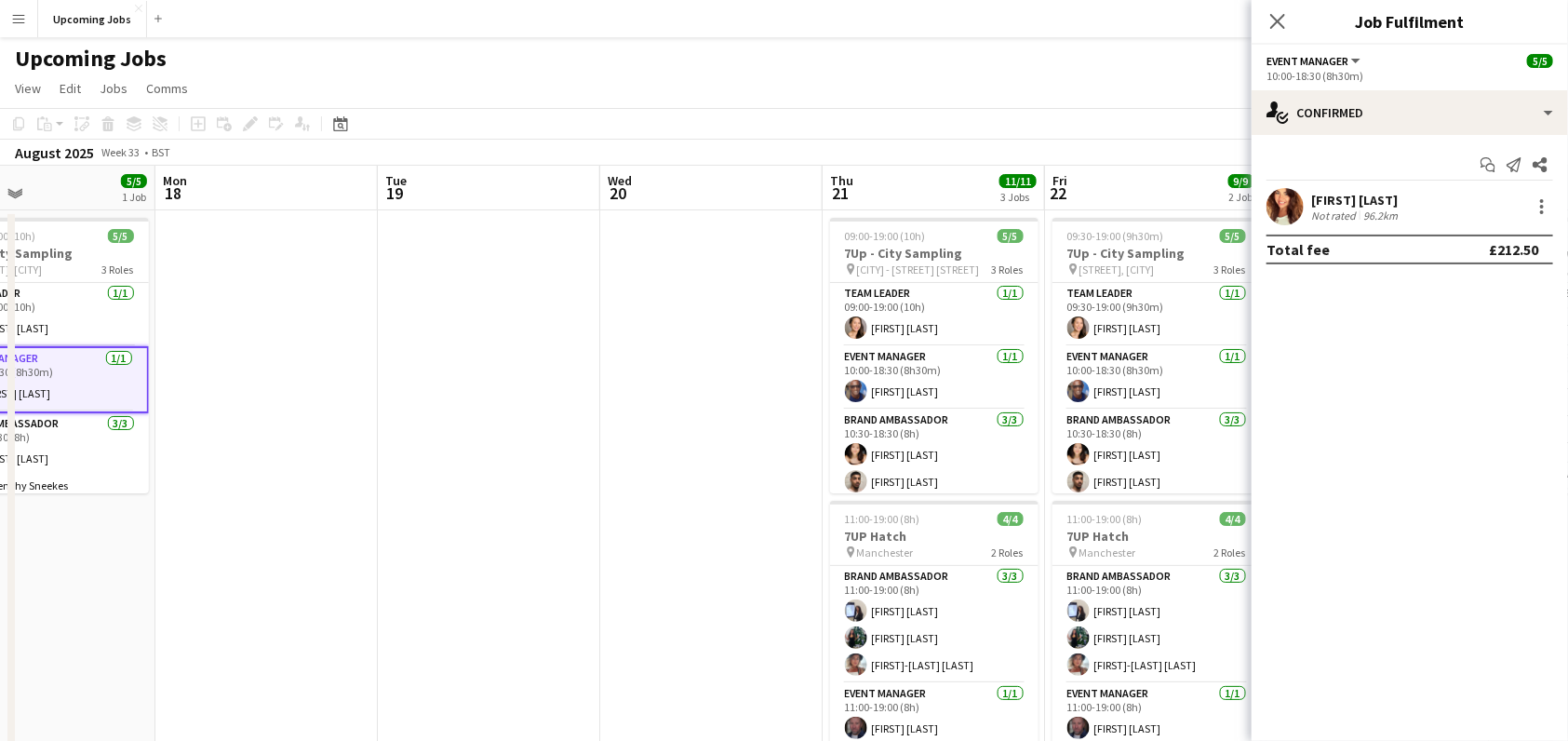 scroll, scrollTop: 0, scrollLeft: 519, axis: horizontal 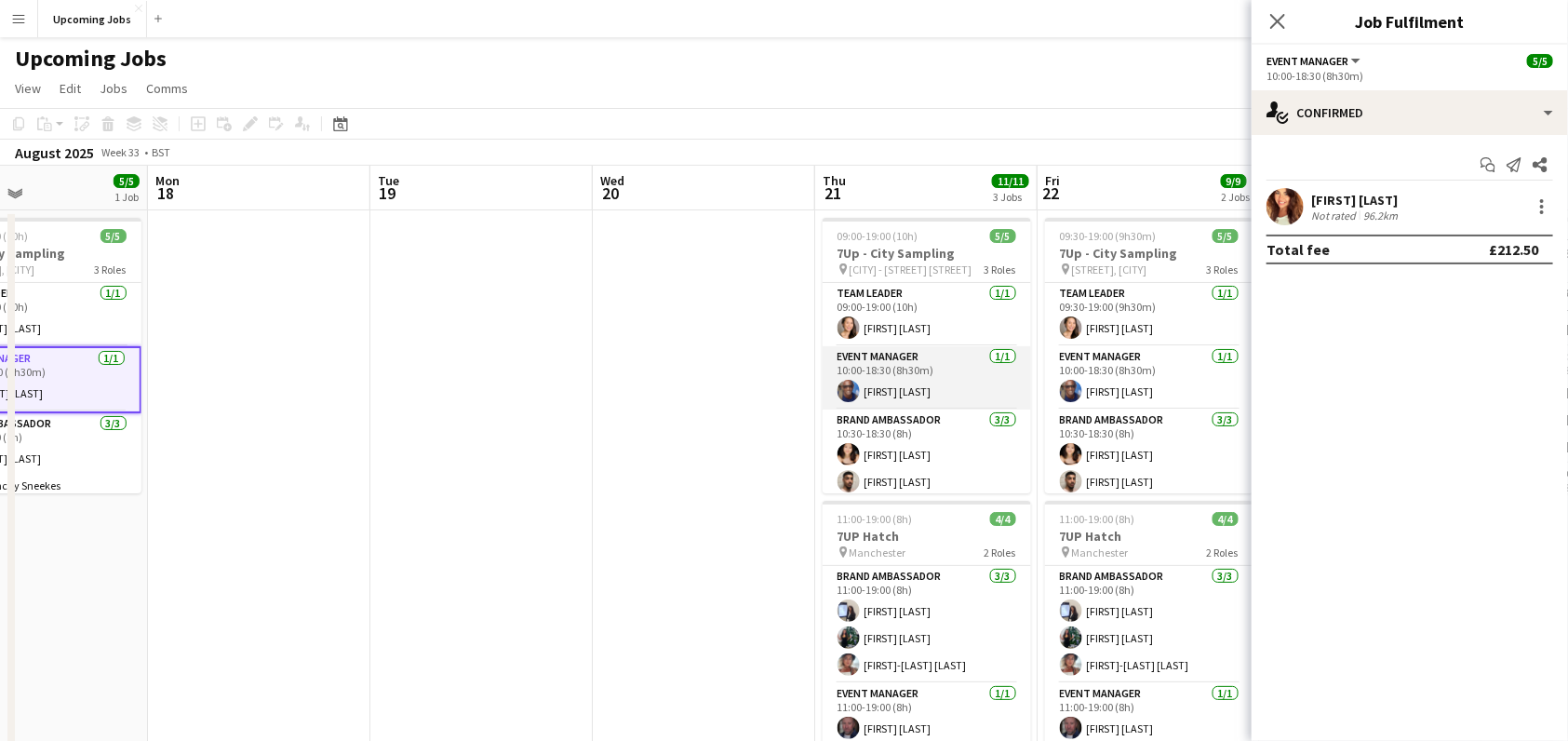 click on "Event Manager   1/1   10:00-18:30 (8h30m)
Eyan Mckoy" at bounding box center [927, 378] 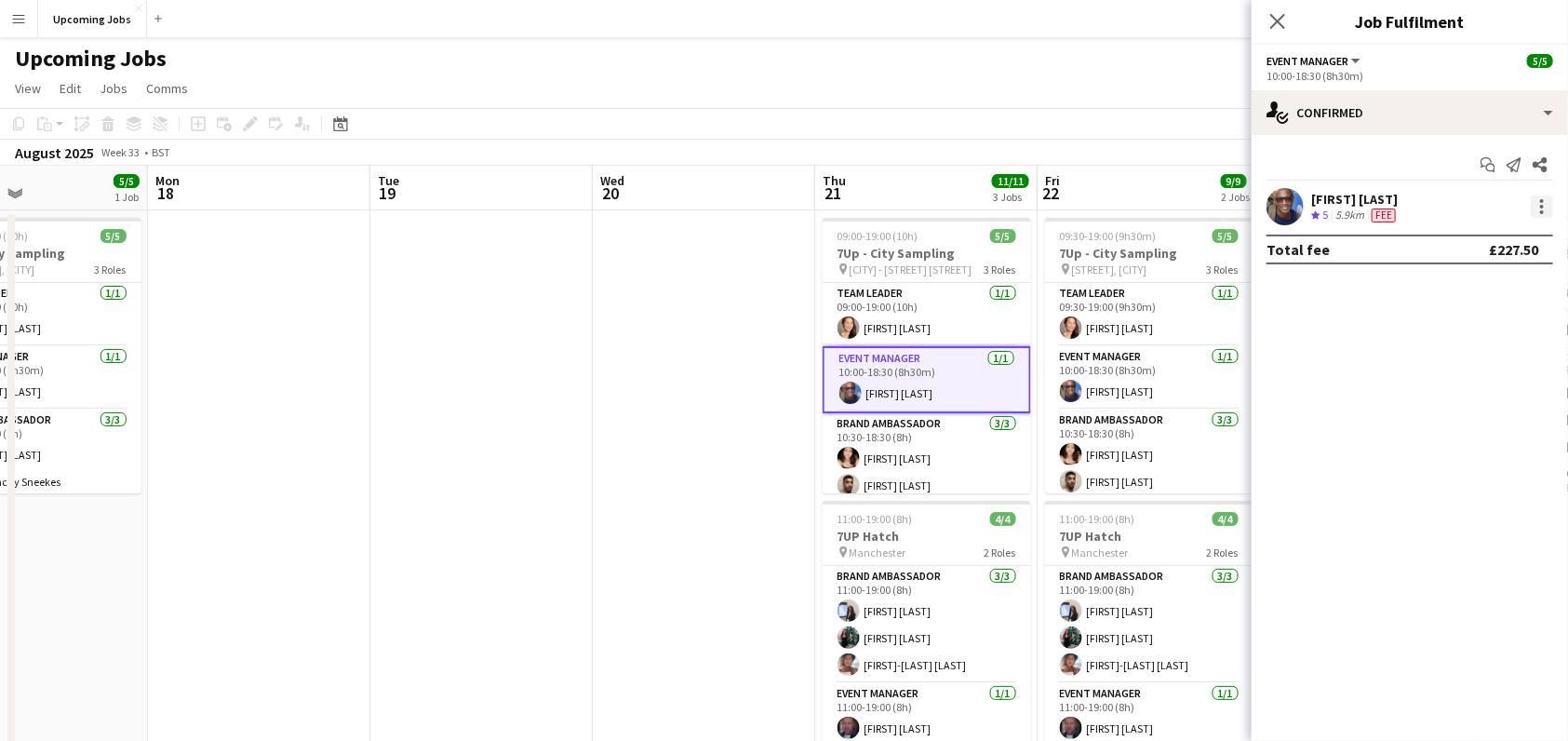 click at bounding box center (1542, 207) 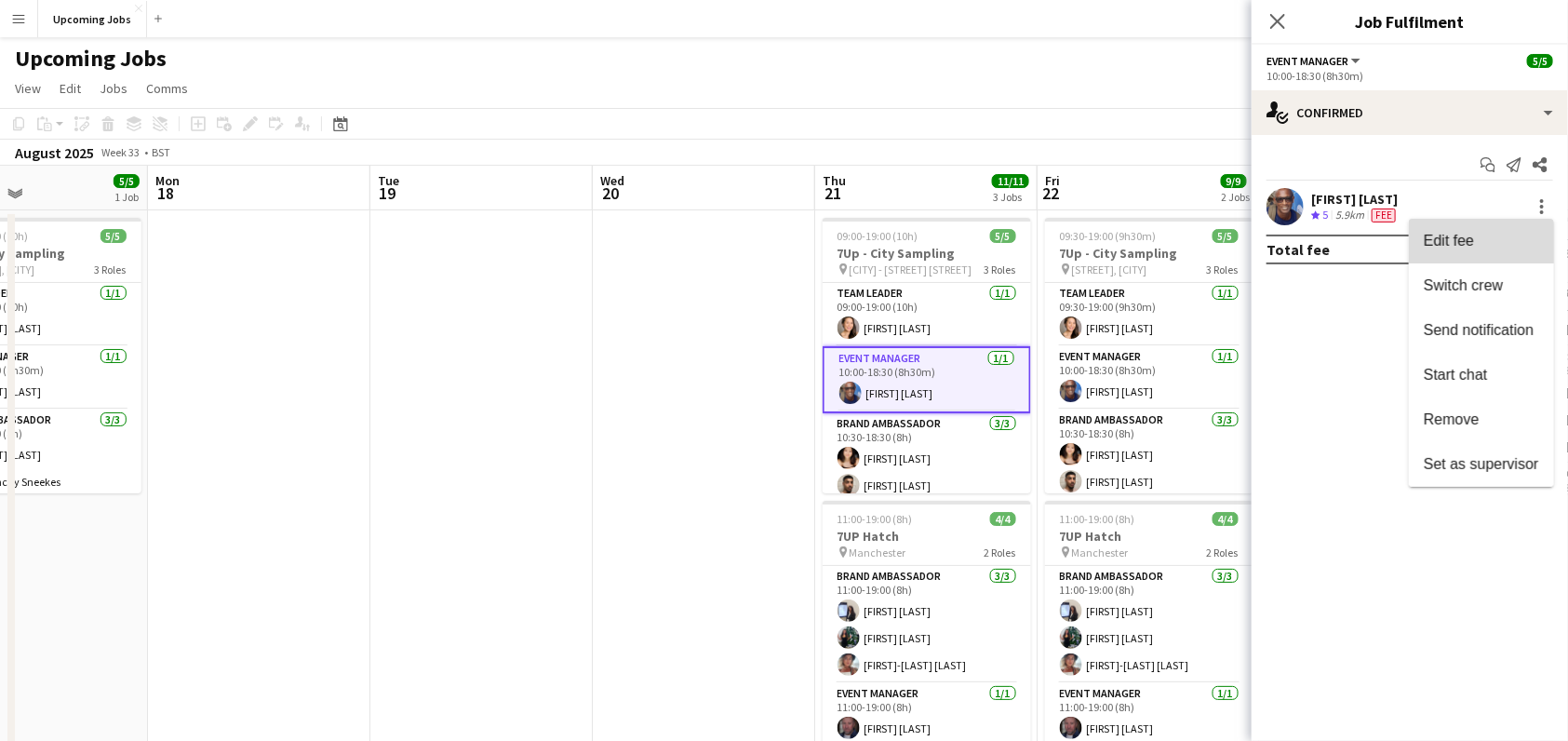 click on "Edit fee" at bounding box center [1481, 241] 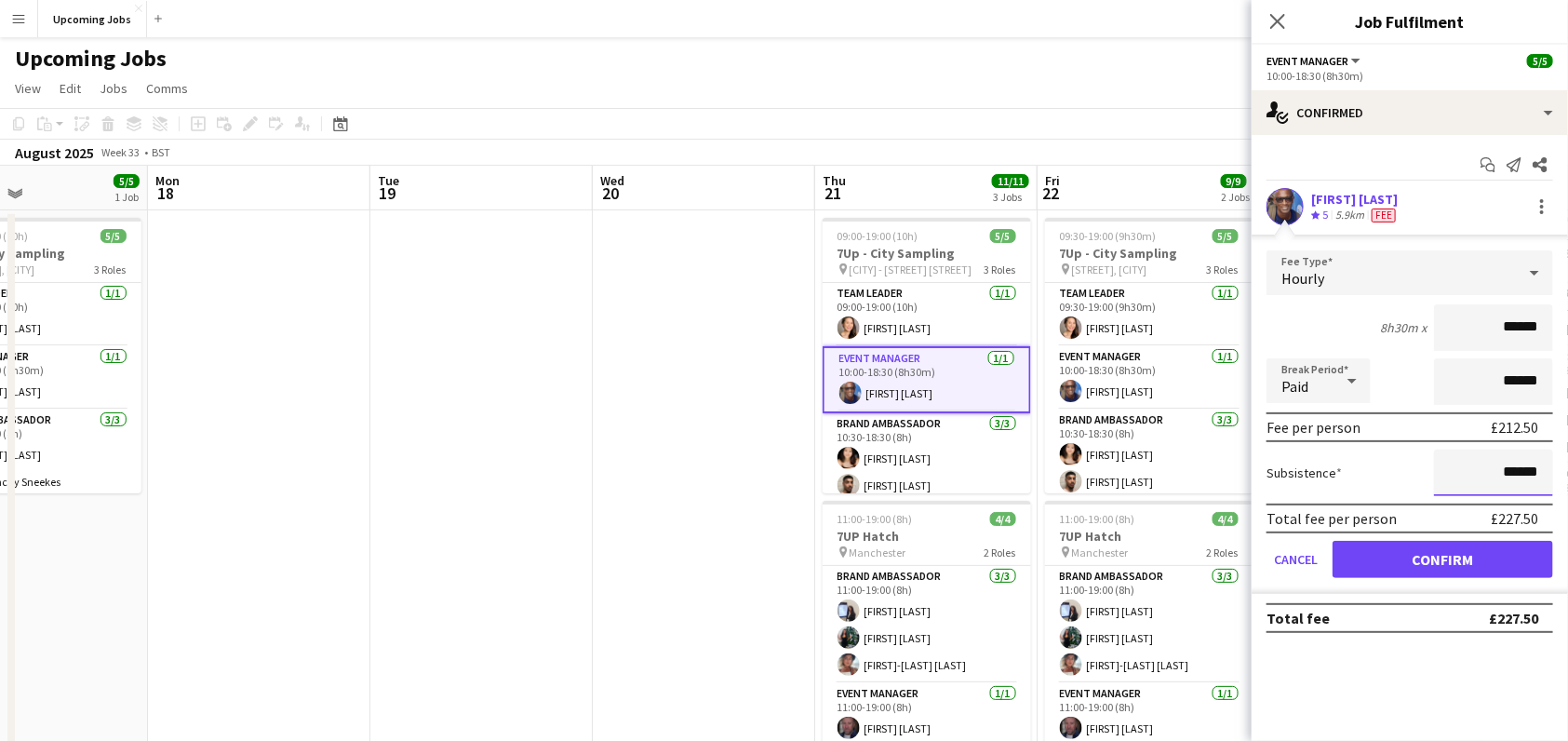 drag, startPoint x: 1541, startPoint y: 472, endPoint x: 1489, endPoint y: 472, distance: 52 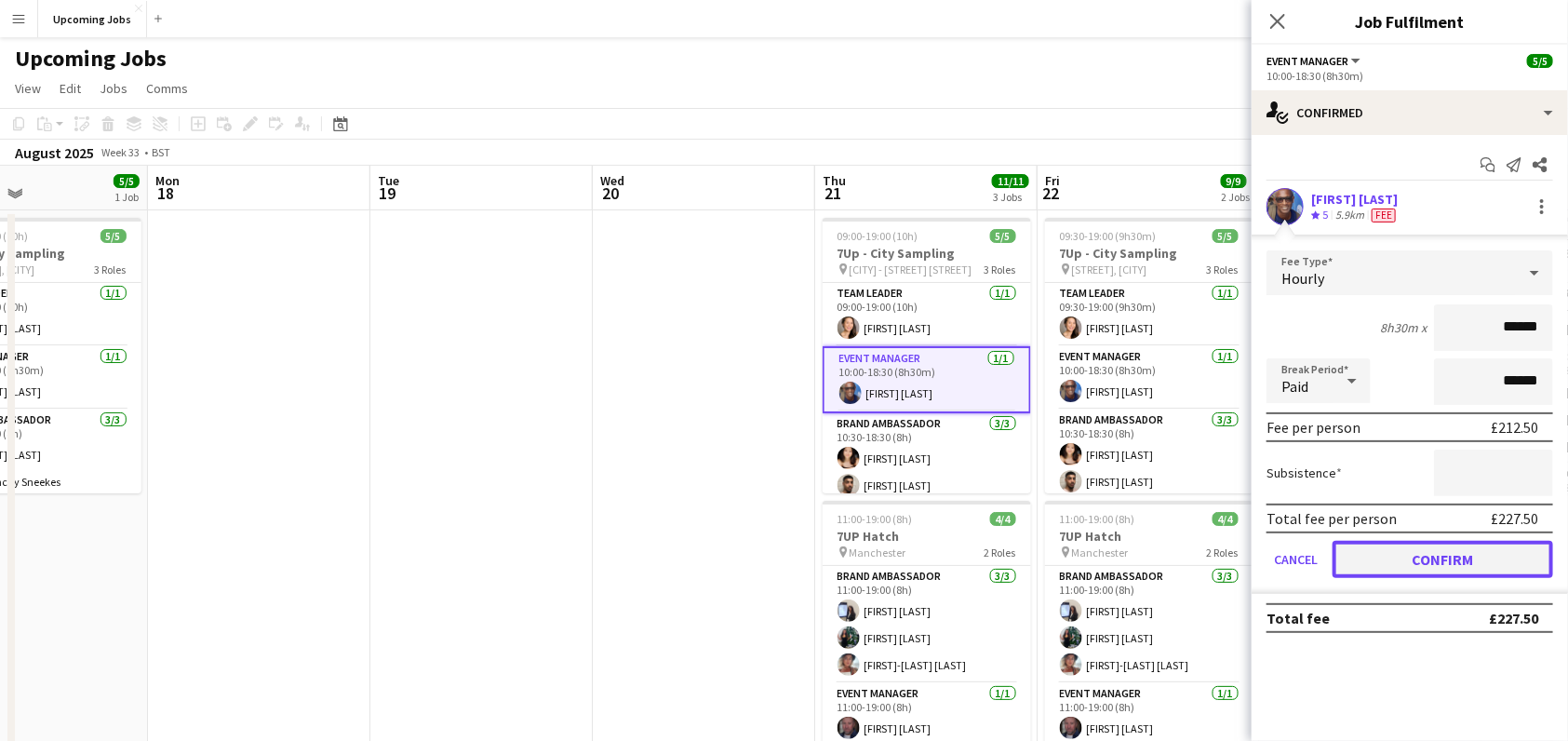 type on "*****" 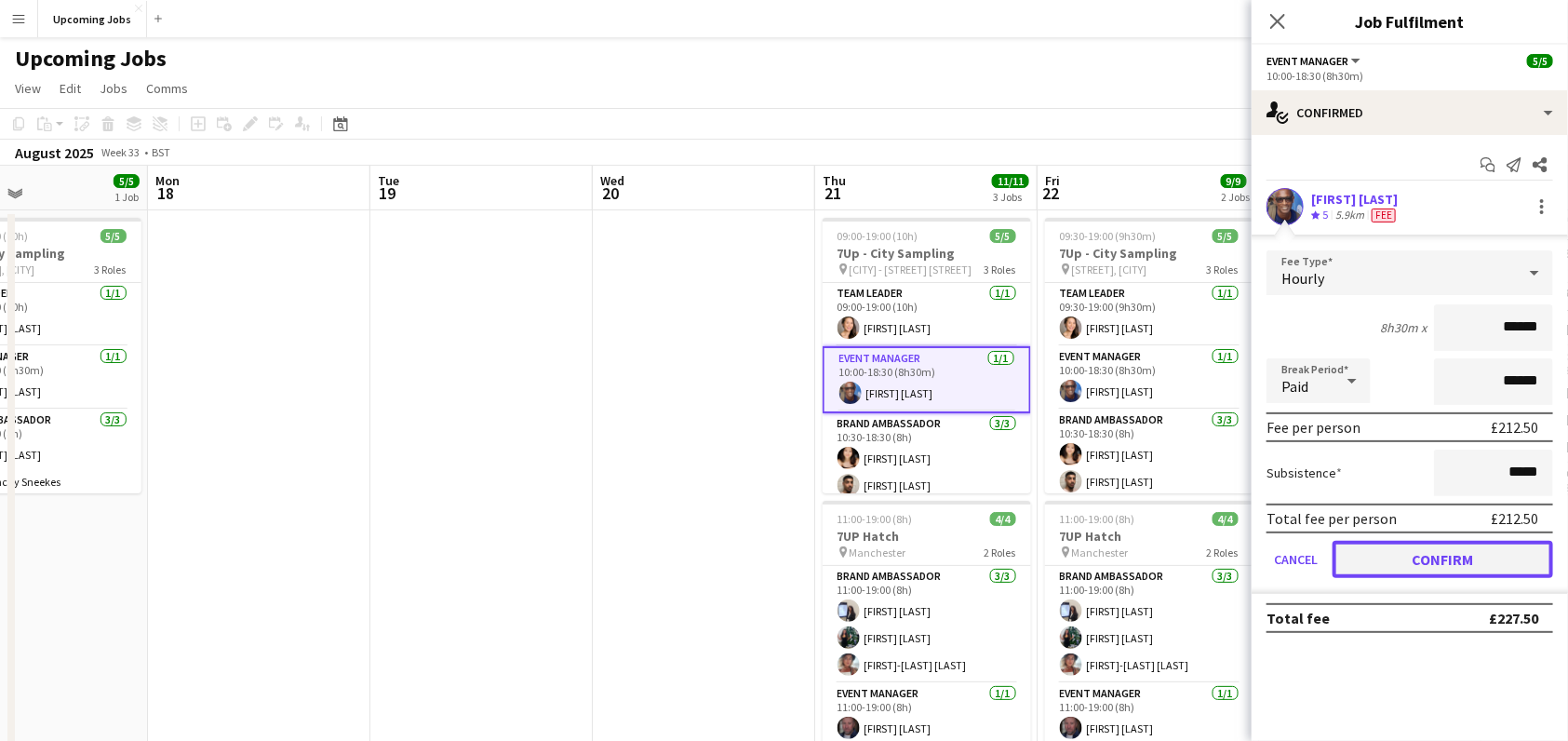 click on "Confirm" at bounding box center (1442, 559) 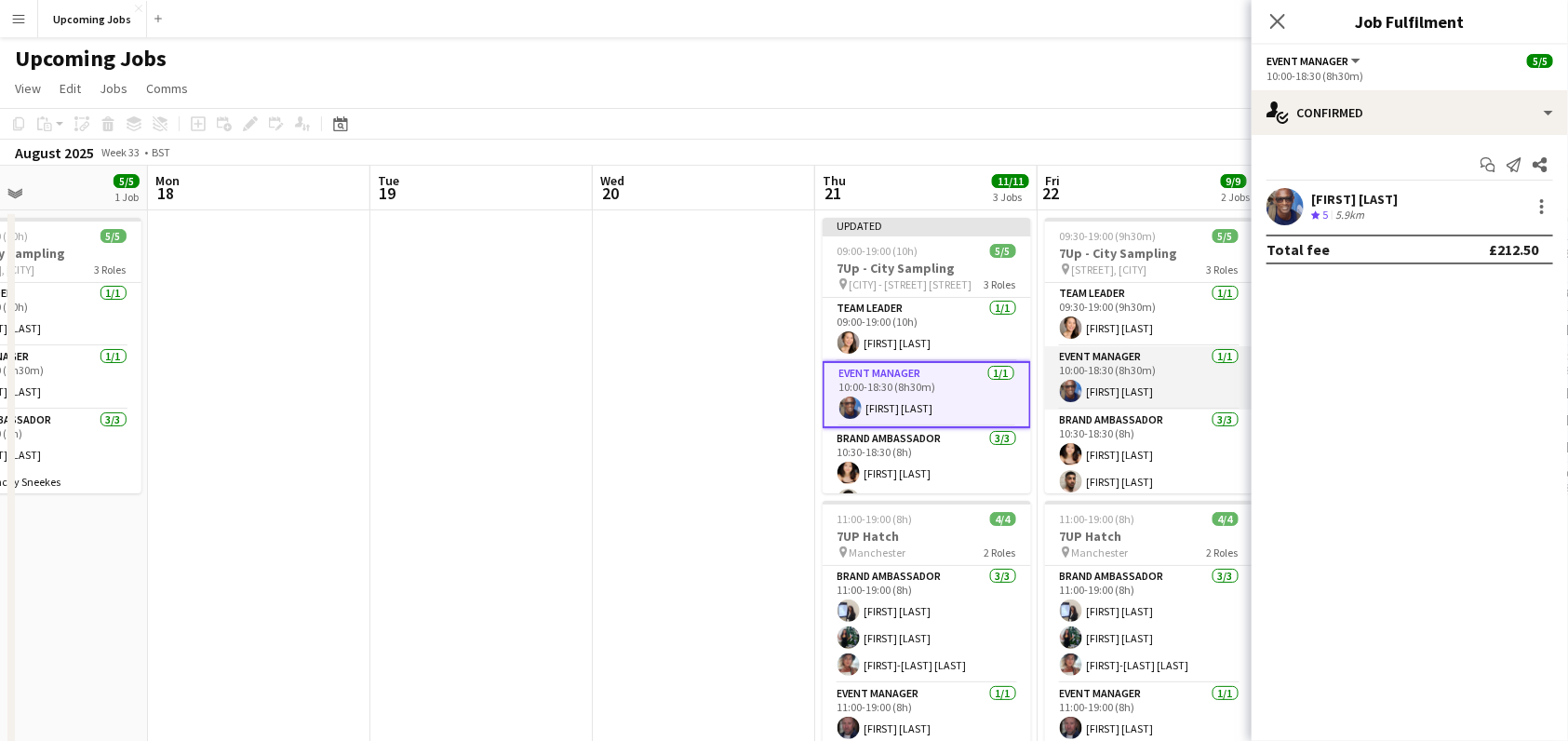 click on "Event Manager   1/1   10:00-18:30 (8h30m)
Eyan Mckoy" at bounding box center [1149, 378] 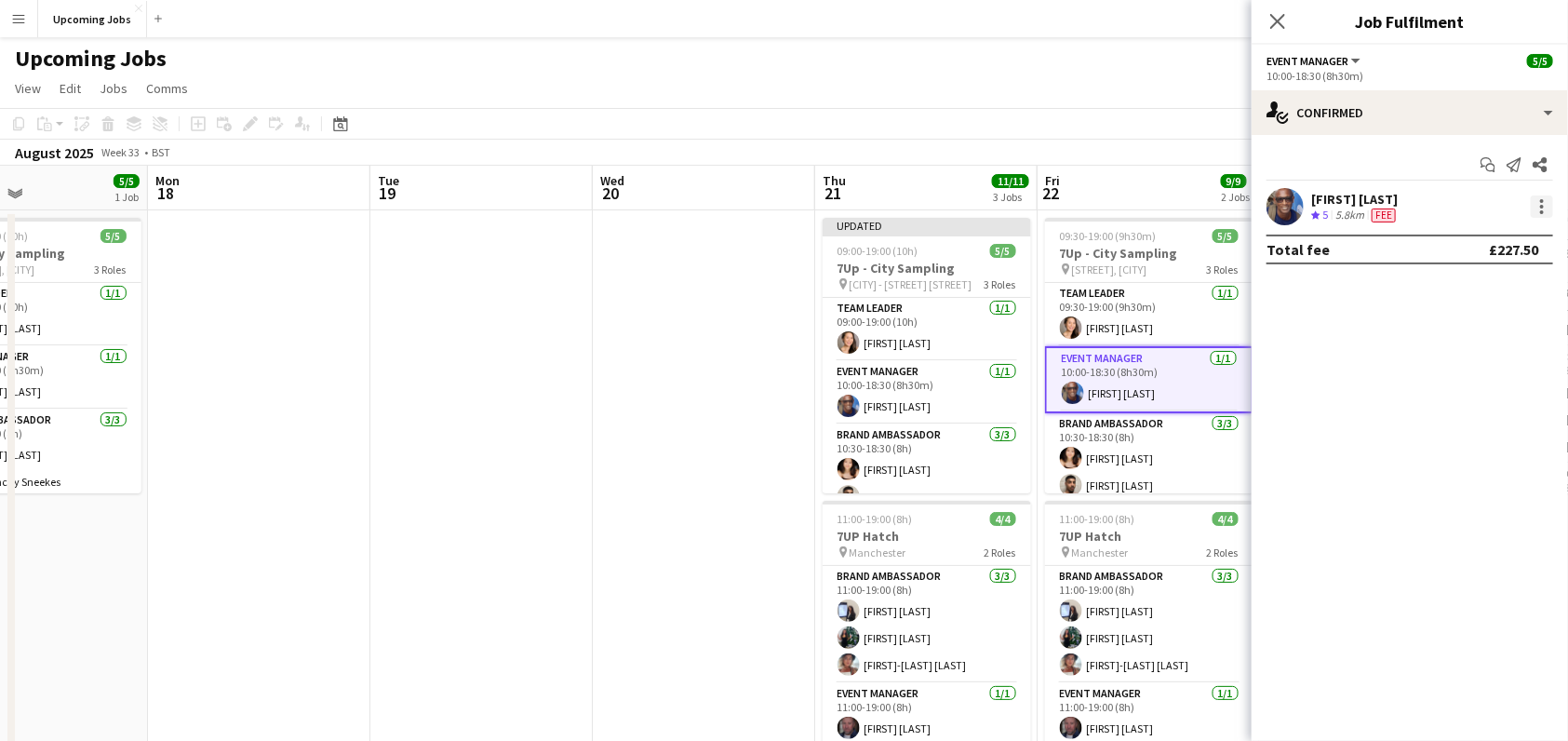 click at bounding box center [1542, 207] 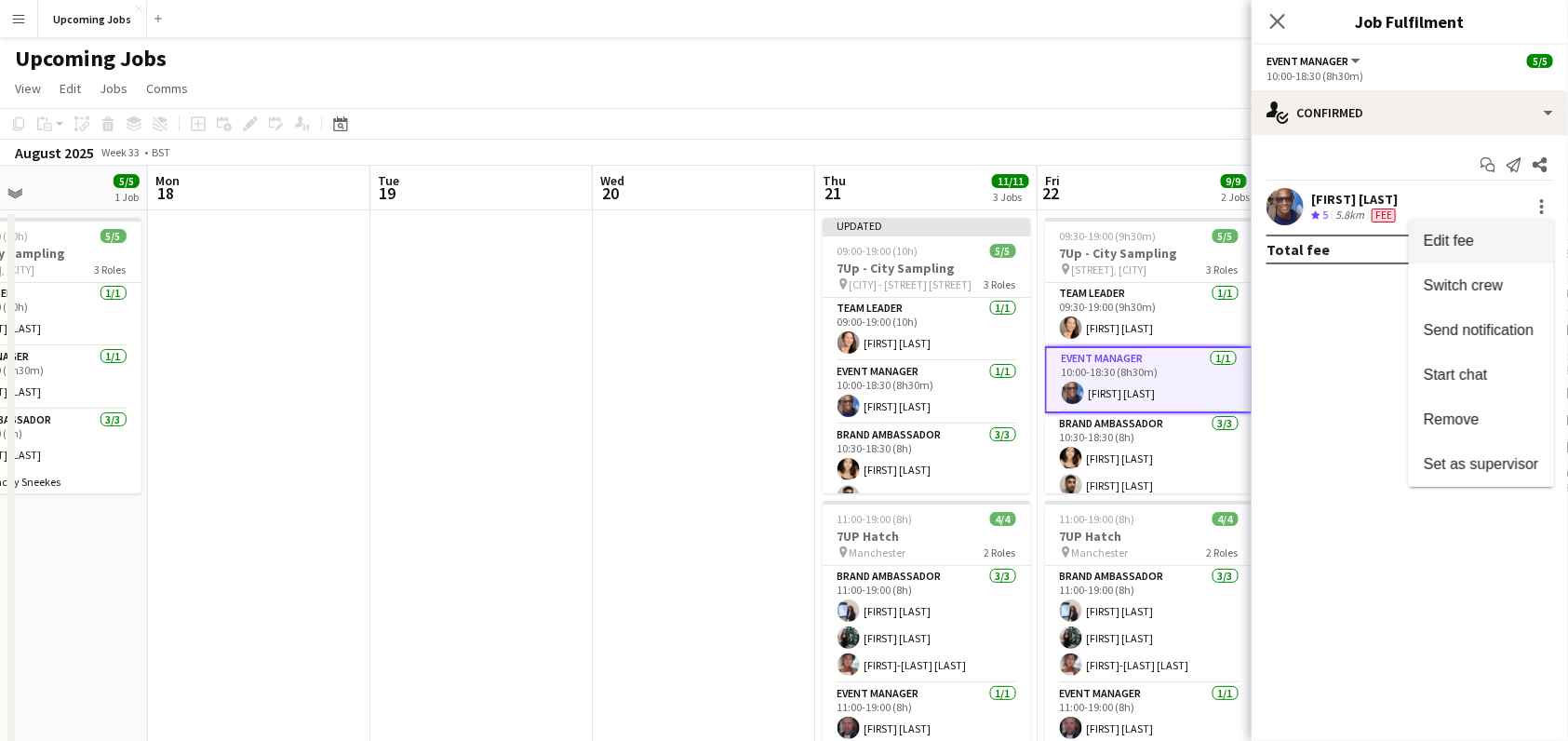 click on "Edit fee" at bounding box center (1481, 241) 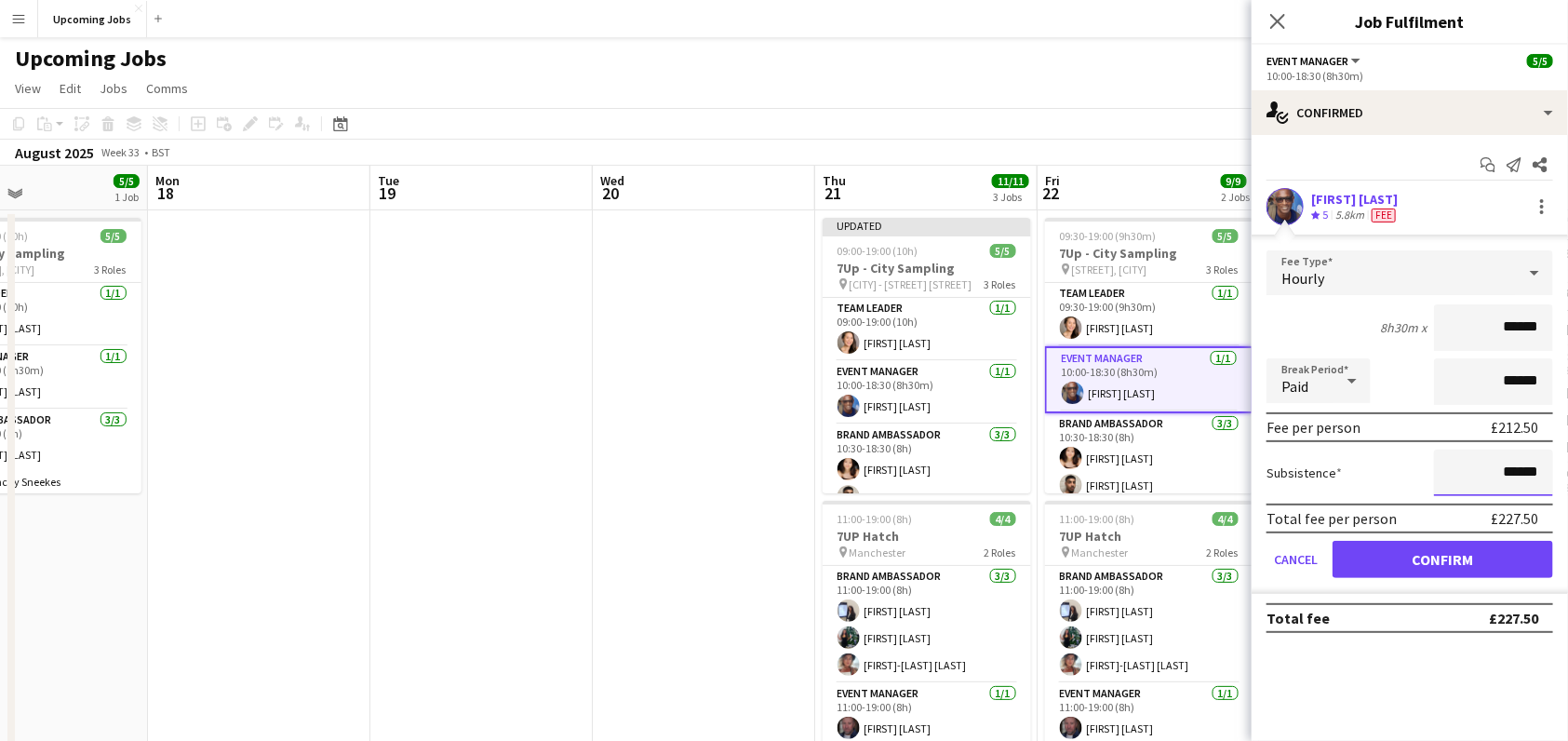 drag, startPoint x: 1542, startPoint y: 471, endPoint x: 1496, endPoint y: 467, distance: 46.173586 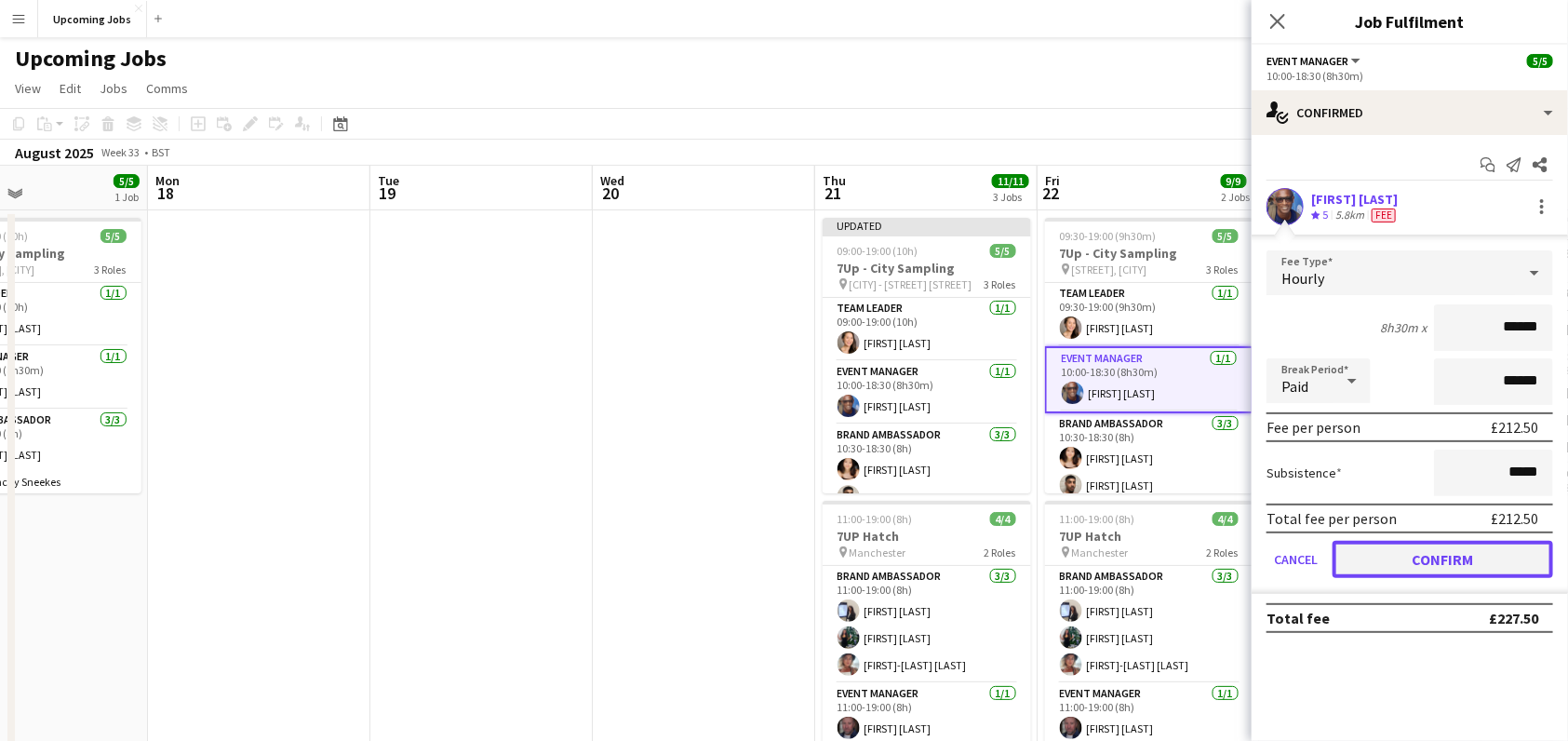 click on "Confirm" at bounding box center (1442, 559) 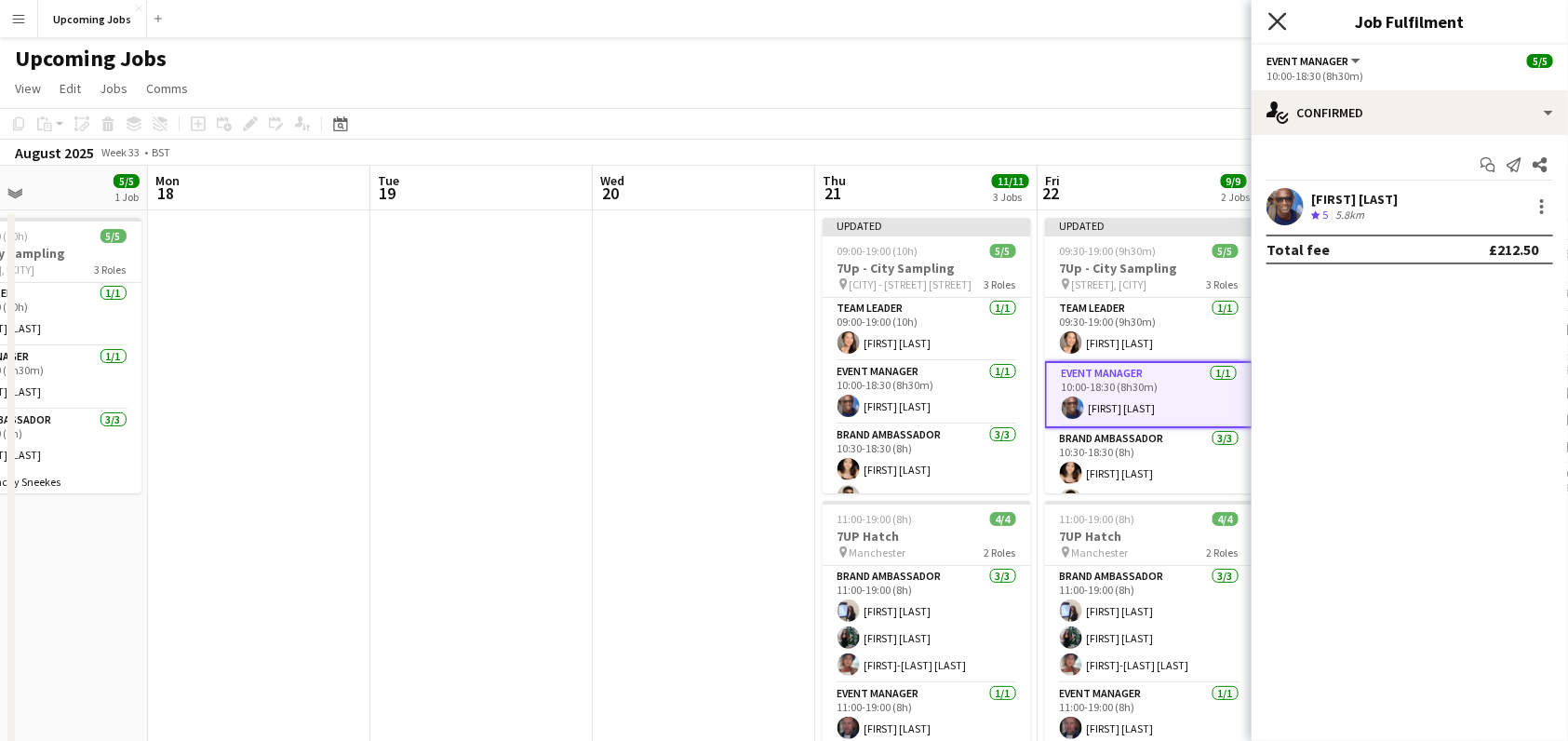 click on "Close pop-in" 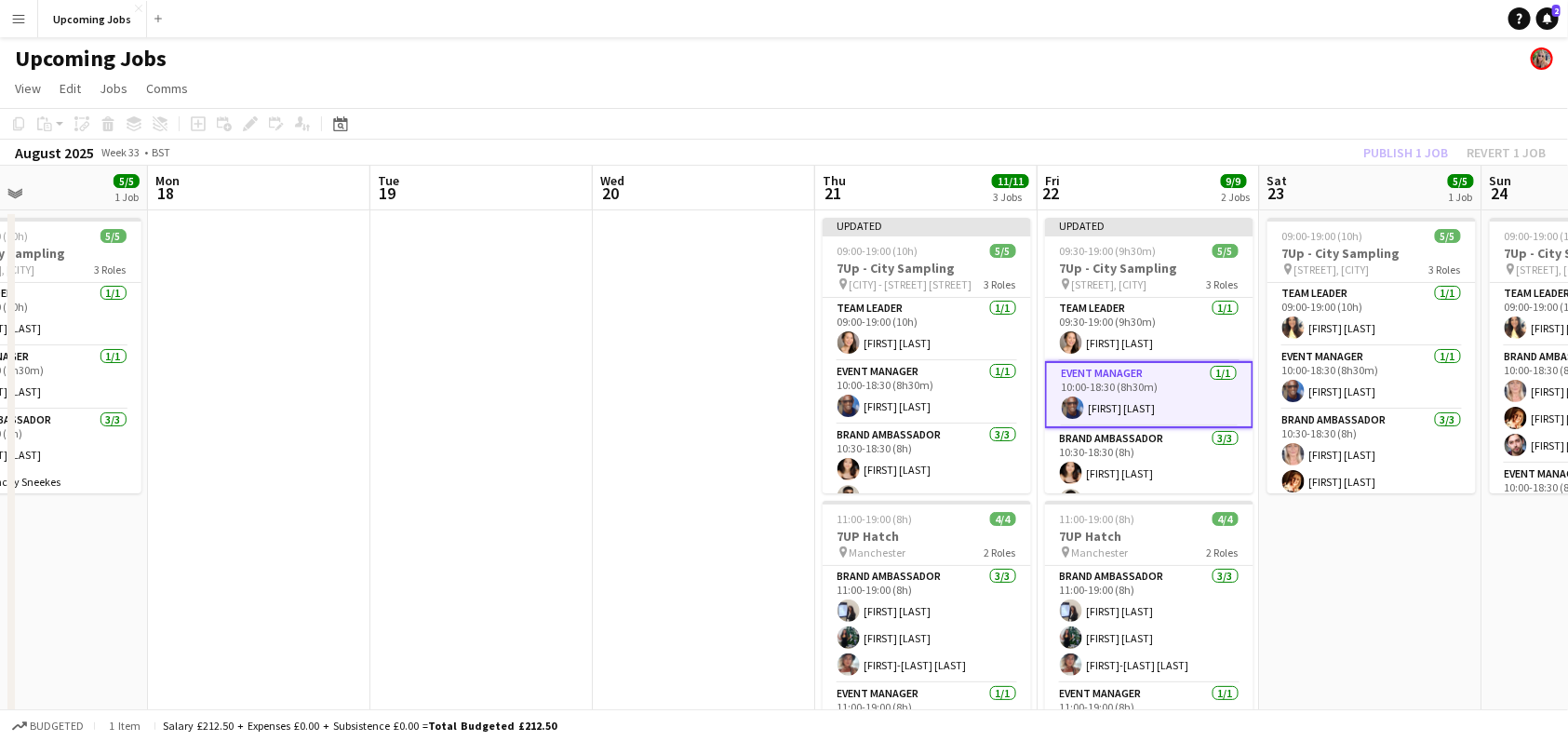 click on "Publish 1 job   Revert 1 job" 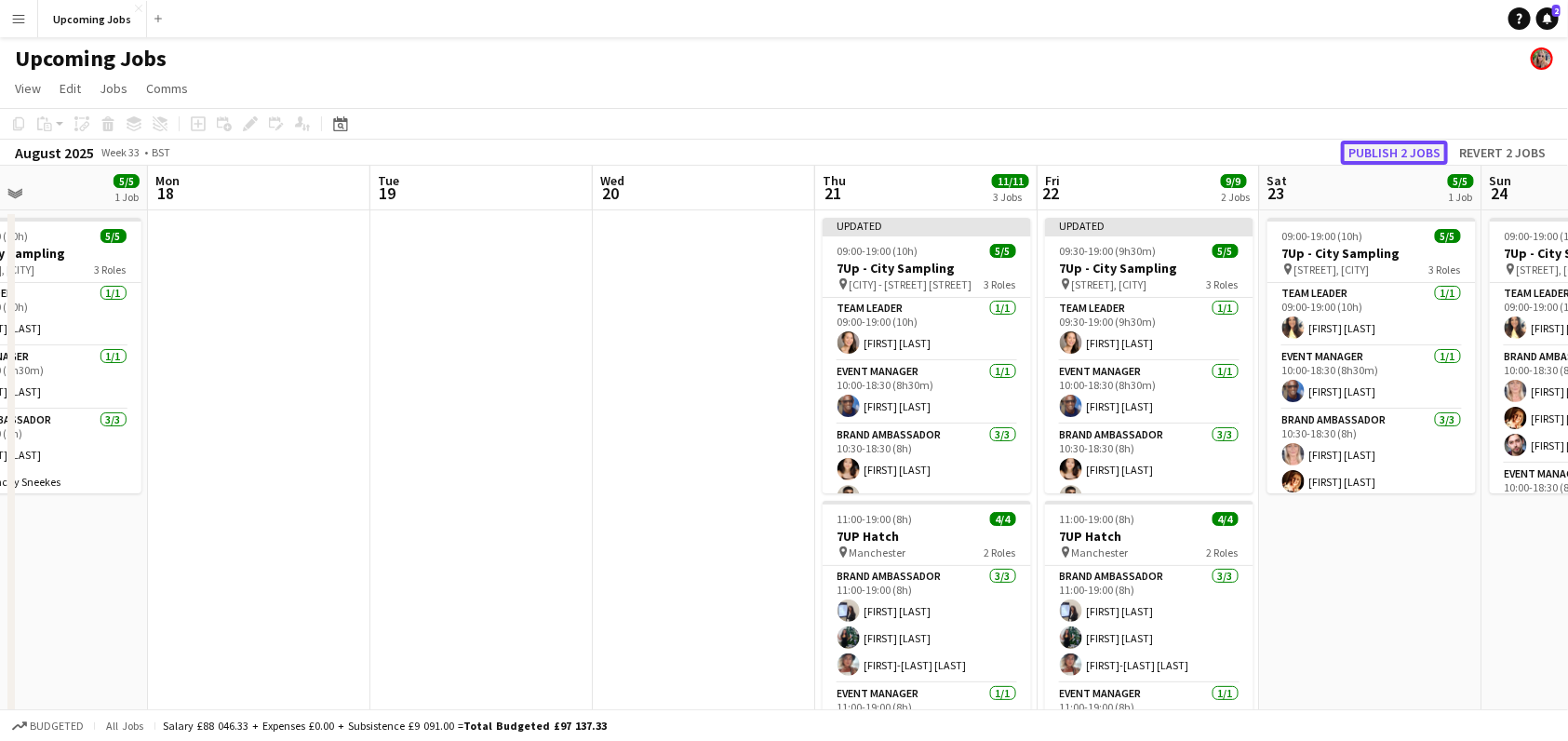 click on "Publish 2 jobs" 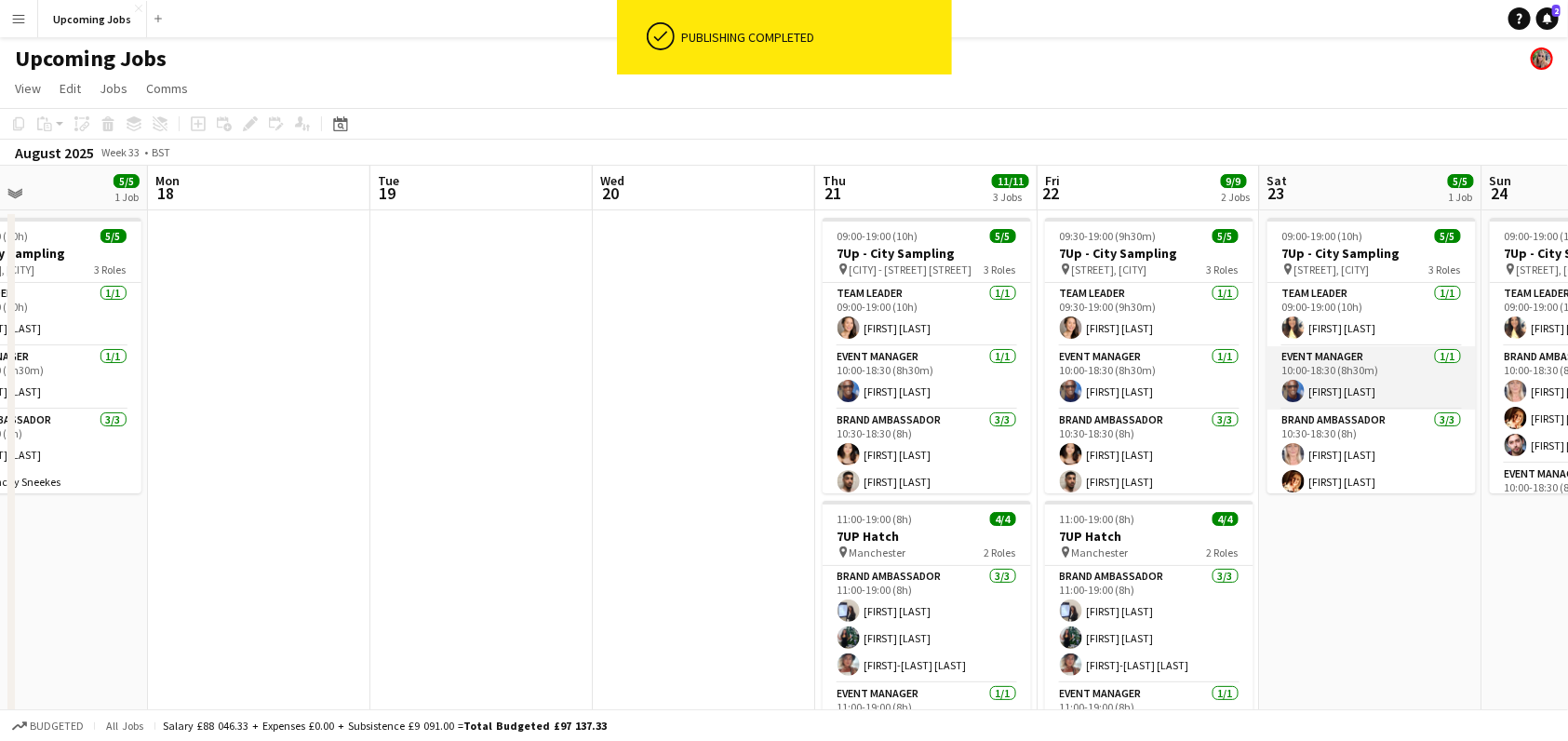 click on "Event Manager   1/1   10:00-18:30 (8h30m)
Eyan Mckoy" at bounding box center [1372, 378] 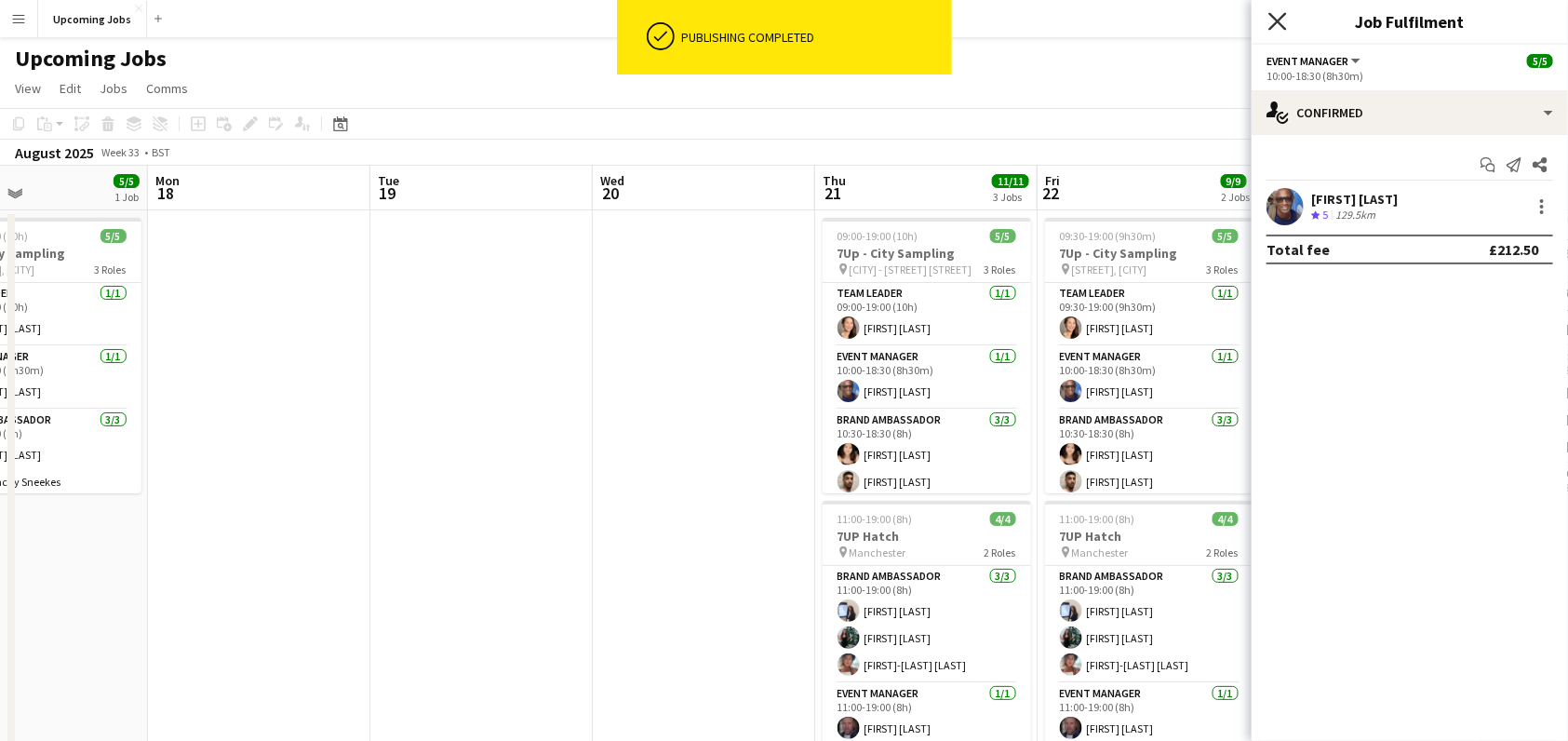 click on "Close pop-in" 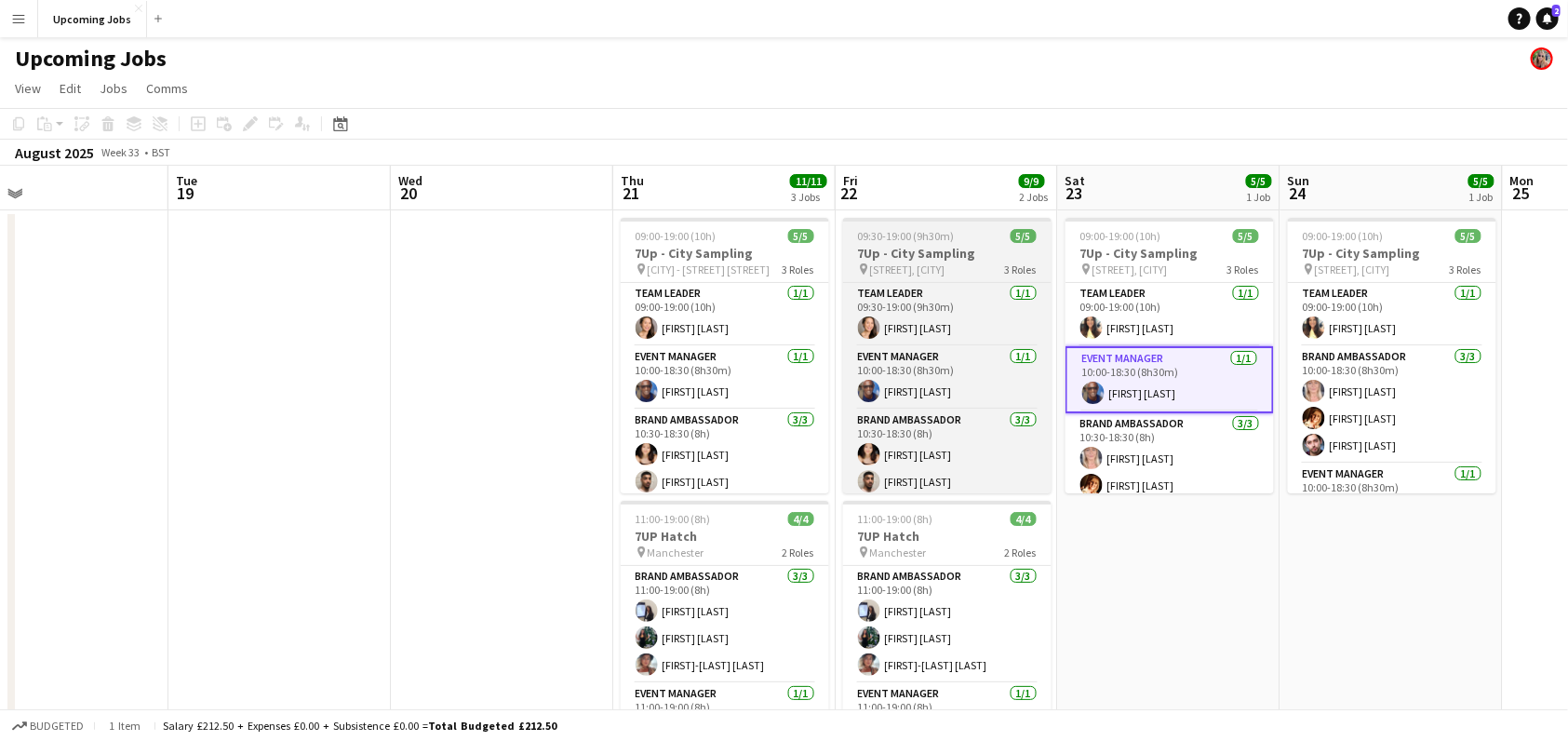 scroll, scrollTop: 0, scrollLeft: 752, axis: horizontal 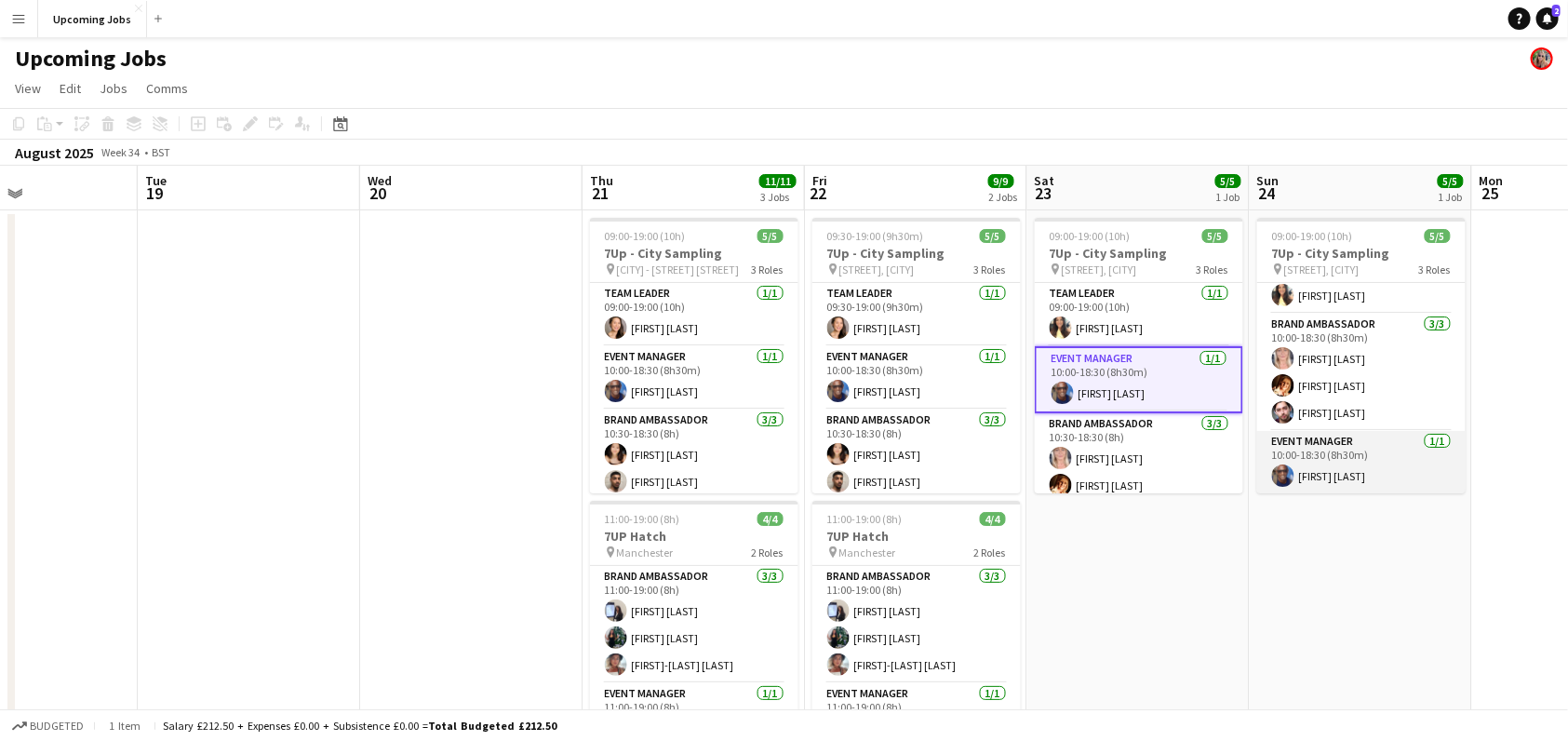 click on "Event Manager   1/1   10:00-18:30 (8h30m)
Eyan Mckoy" at bounding box center [1361, 463] 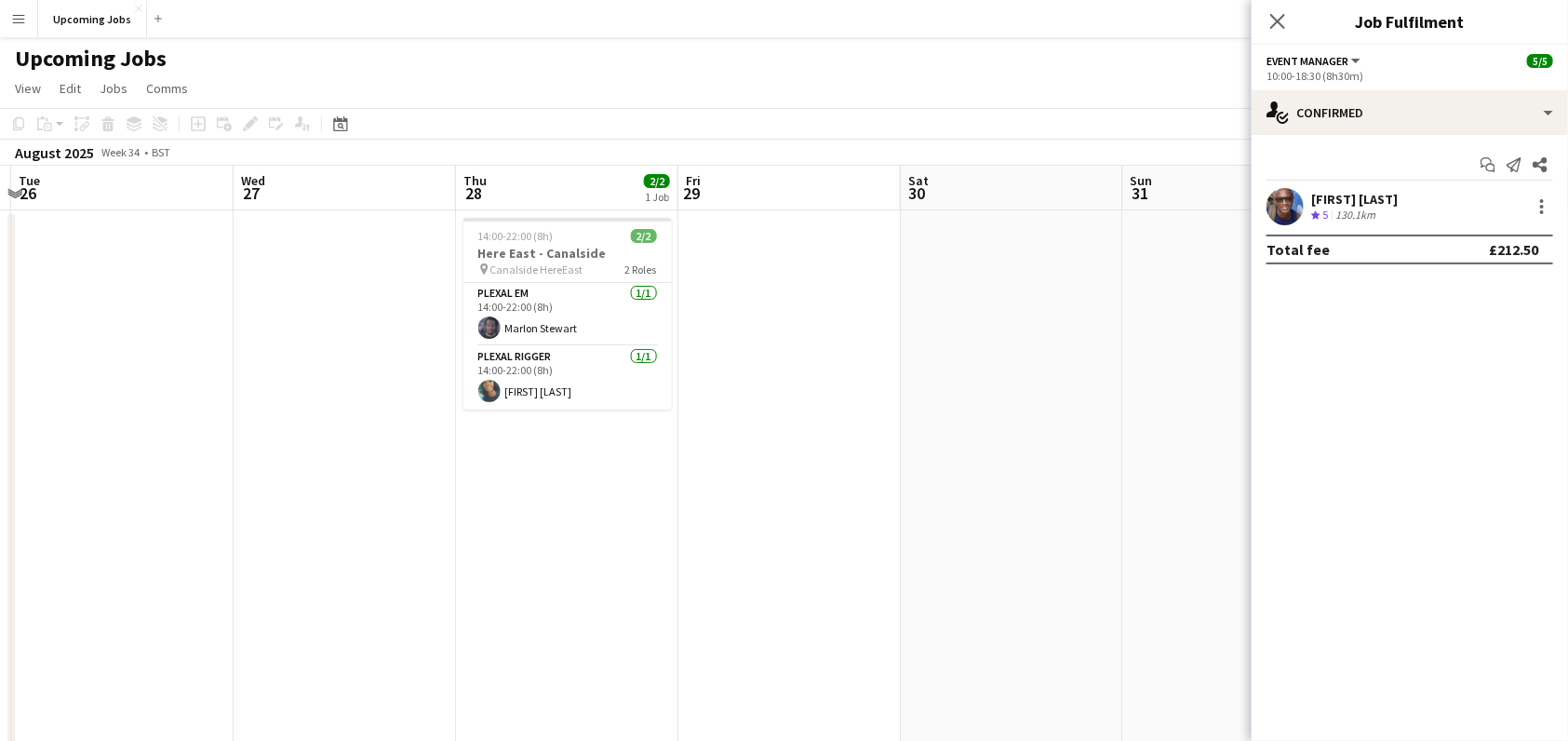 scroll, scrollTop: 0, scrollLeft: 591, axis: horizontal 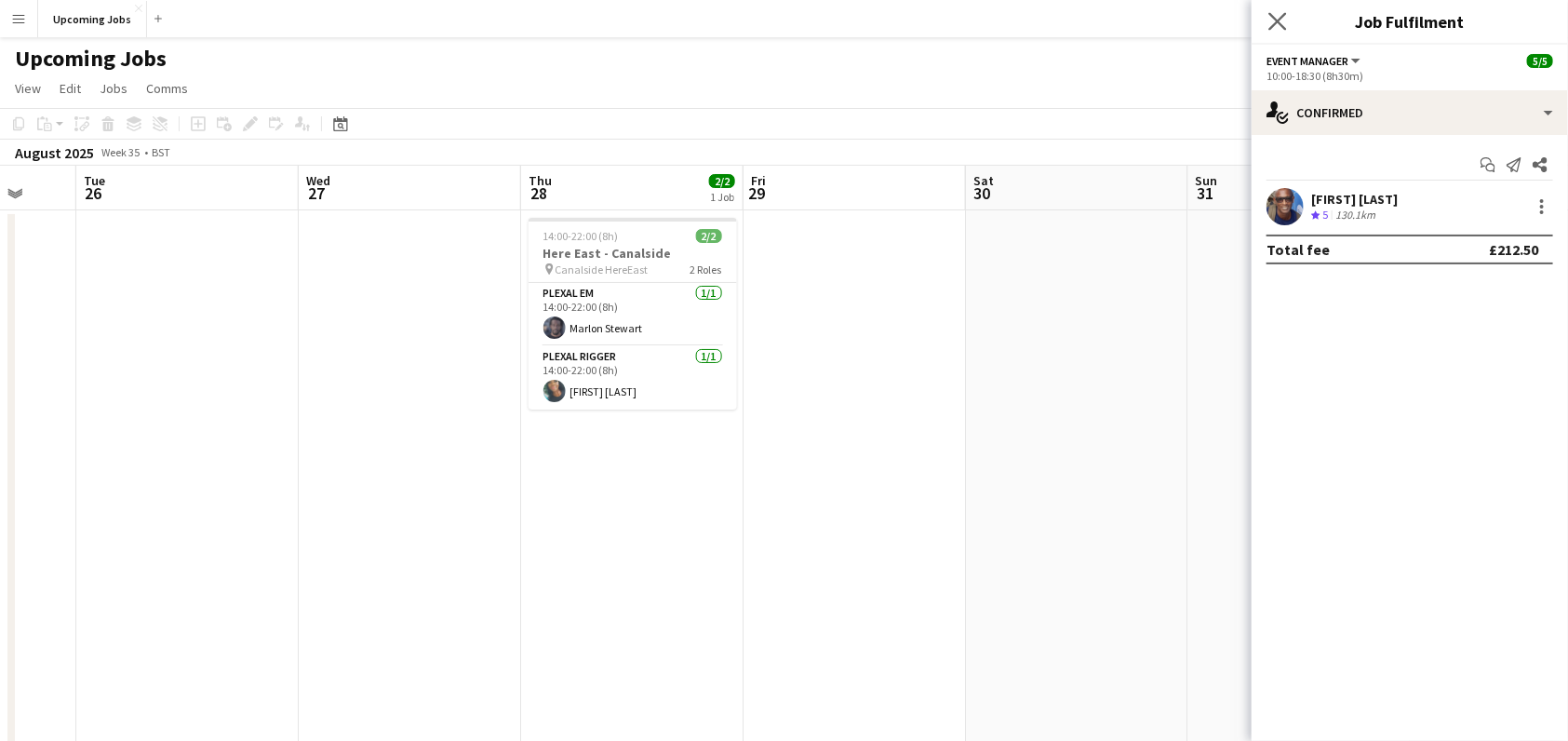 click on "Close pop-in" 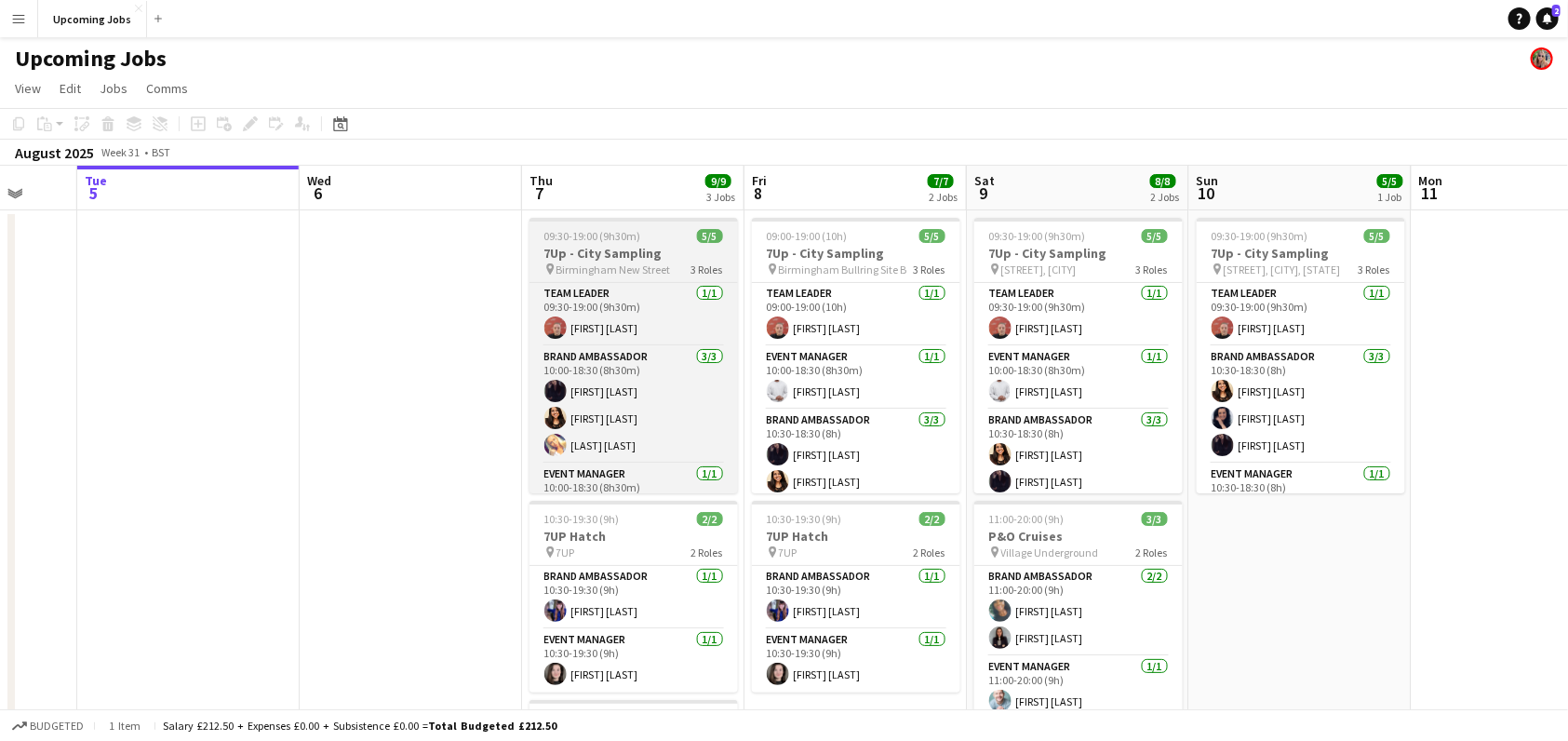 scroll, scrollTop: 0, scrollLeft: 611, axis: horizontal 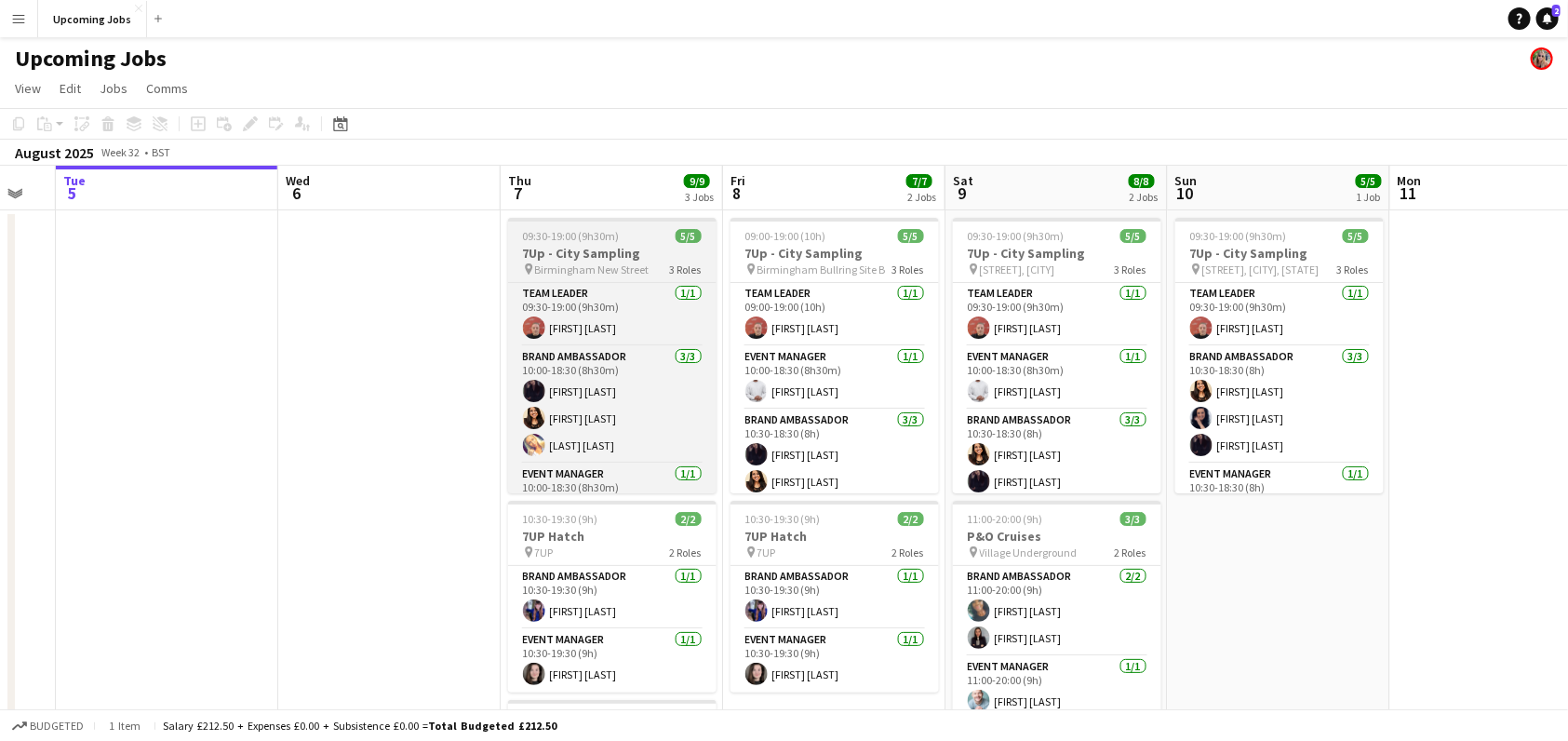 click on "7Up - City Sampling" at bounding box center (612, 253) 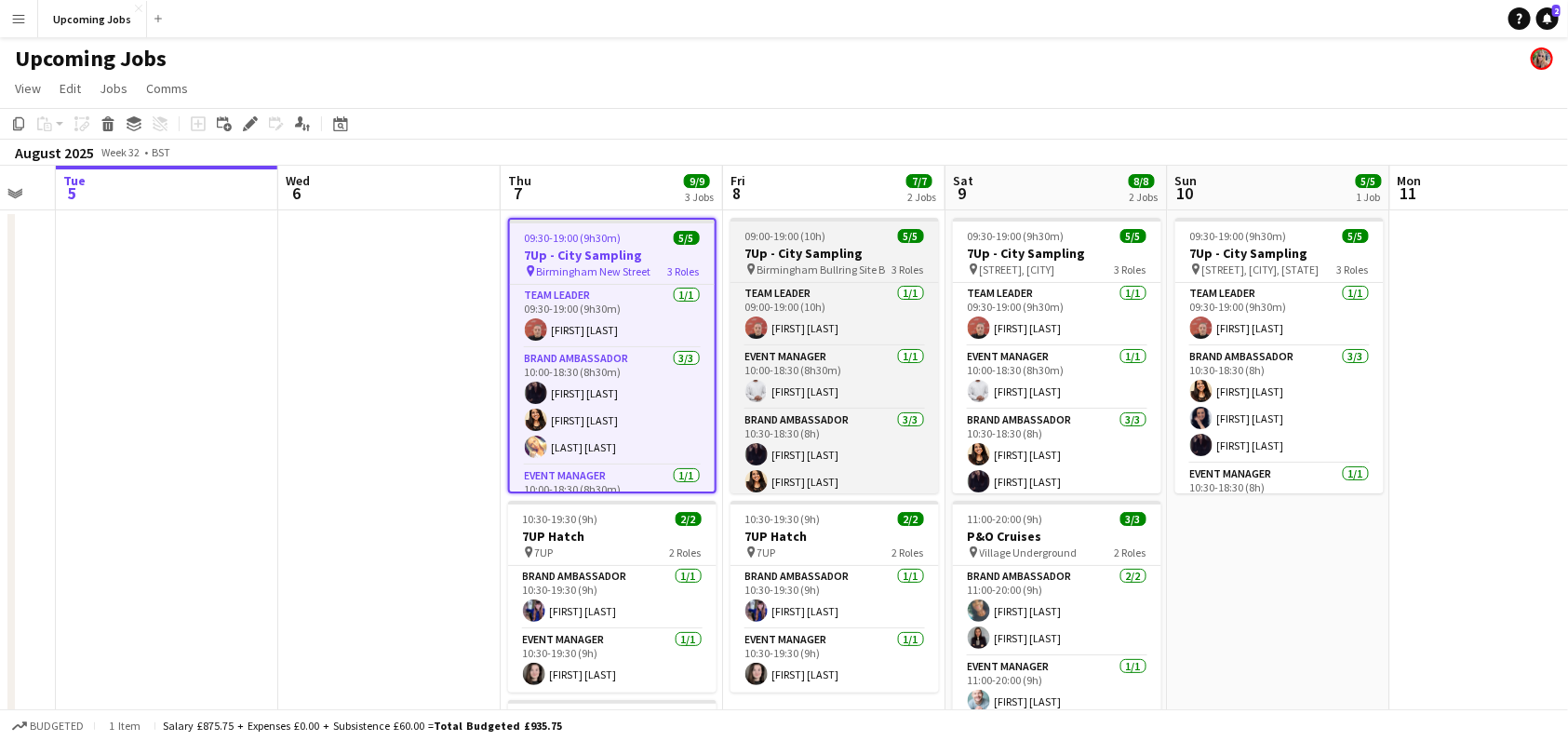 click on "09:00-19:00 (10h)    5/5   7Up - City Sampling
pin
[CITY] [STREET]   3 Roles   Team Leader   1/1   09:00-19:00 (10h)
[FIRST] [LAST]  Event Manager   1/1   10:00-18:30 (8h30m)
[FIRST] [LAST]  Brand Ambassador   3/3   10:30-18:30 (8h)
[FIRST] [LAST] [FIRST] [LAST] [FIRST] [LAST]" at bounding box center (835, 356) 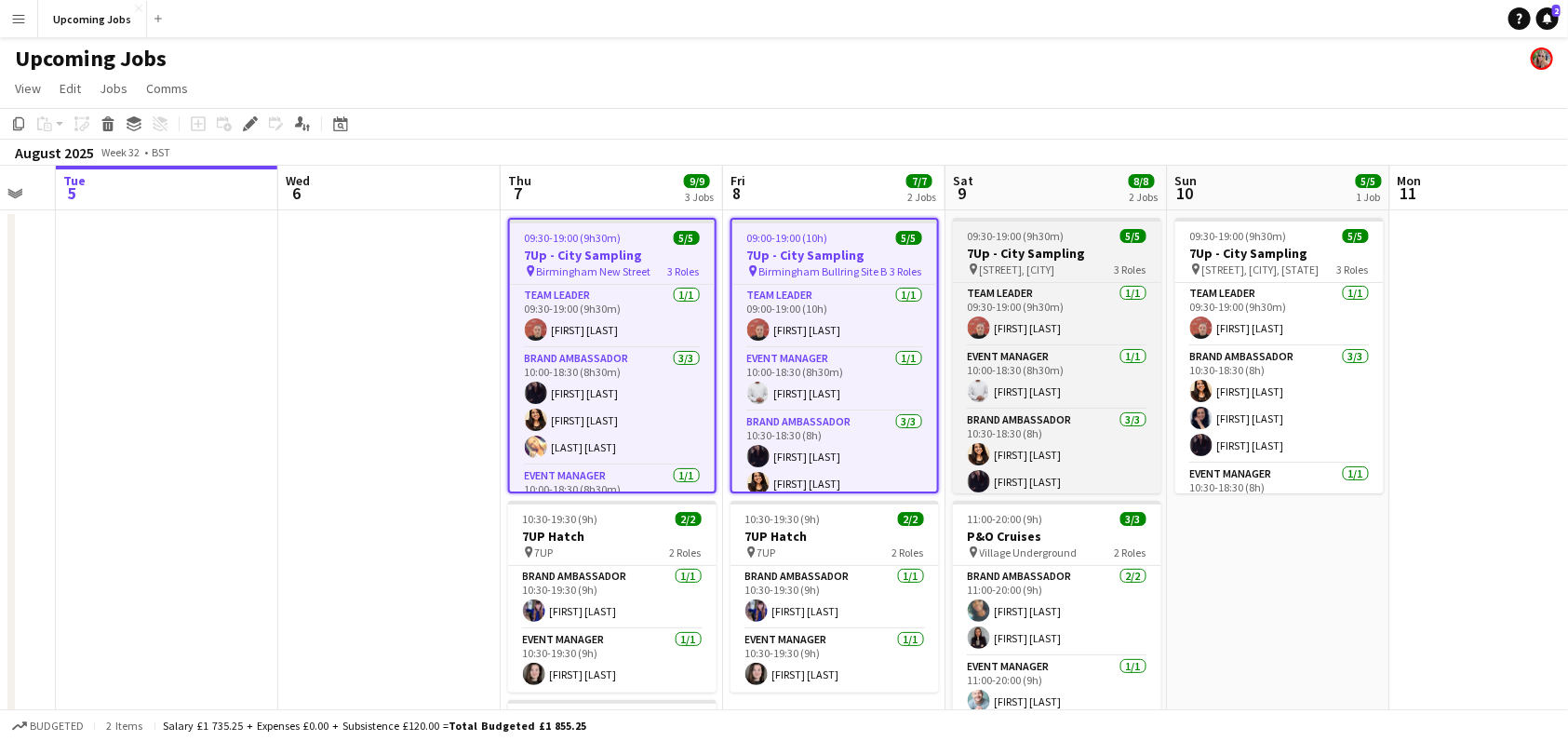 click on "09:30-19:00 (9h30m)" at bounding box center [1016, 236] 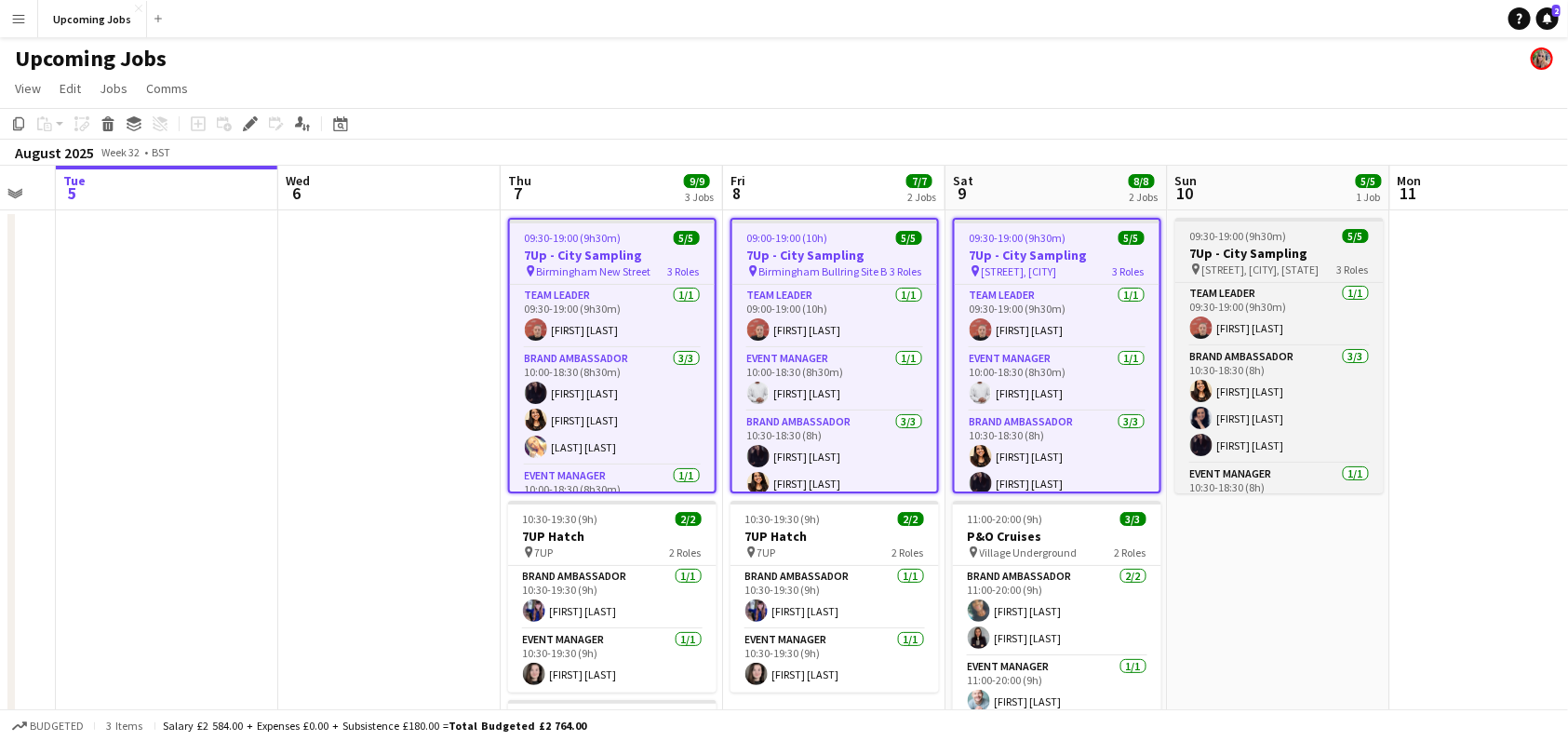 click on "09:30-19:00 (9h30m)" at bounding box center [1239, 236] 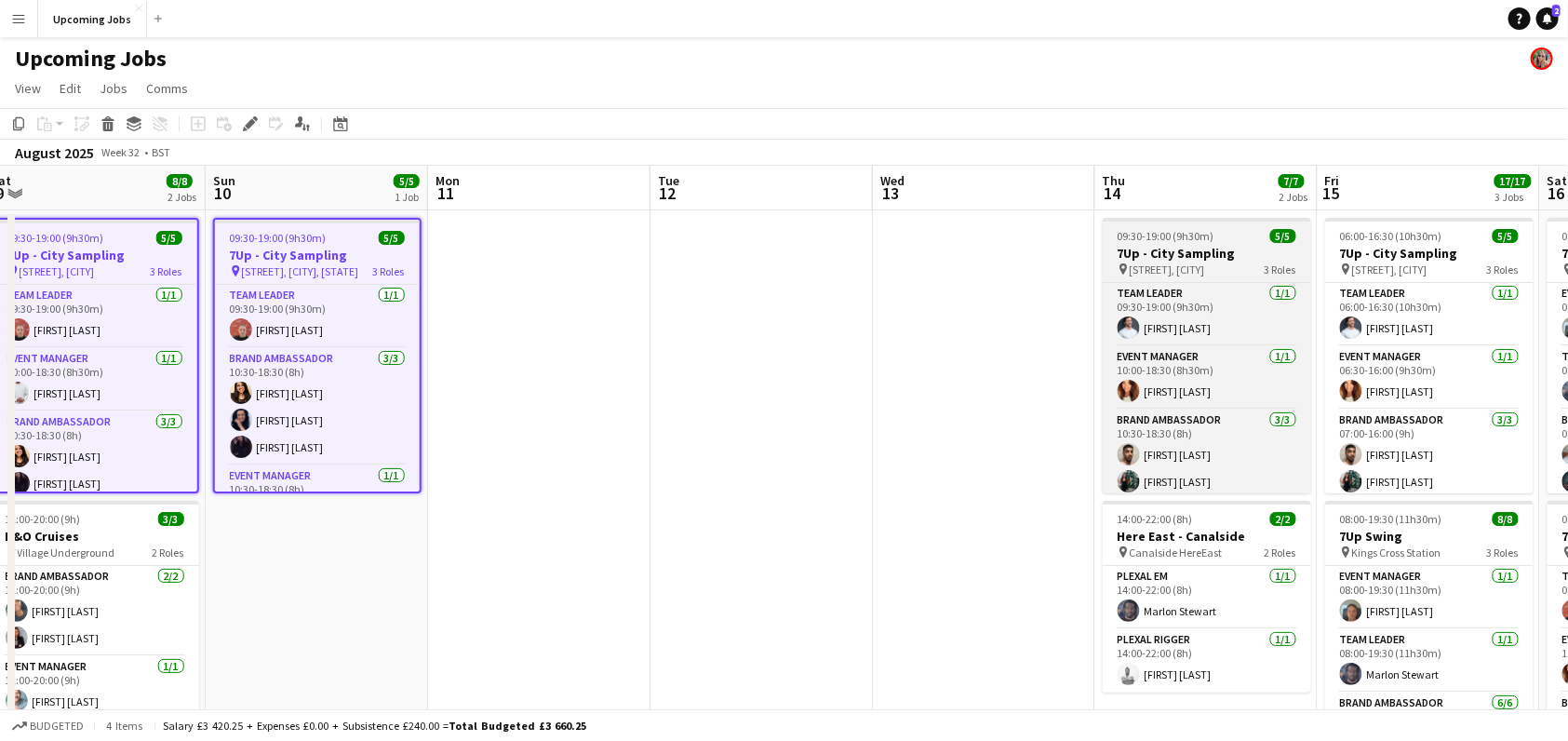 scroll, scrollTop: 0, scrollLeft: 690, axis: horizontal 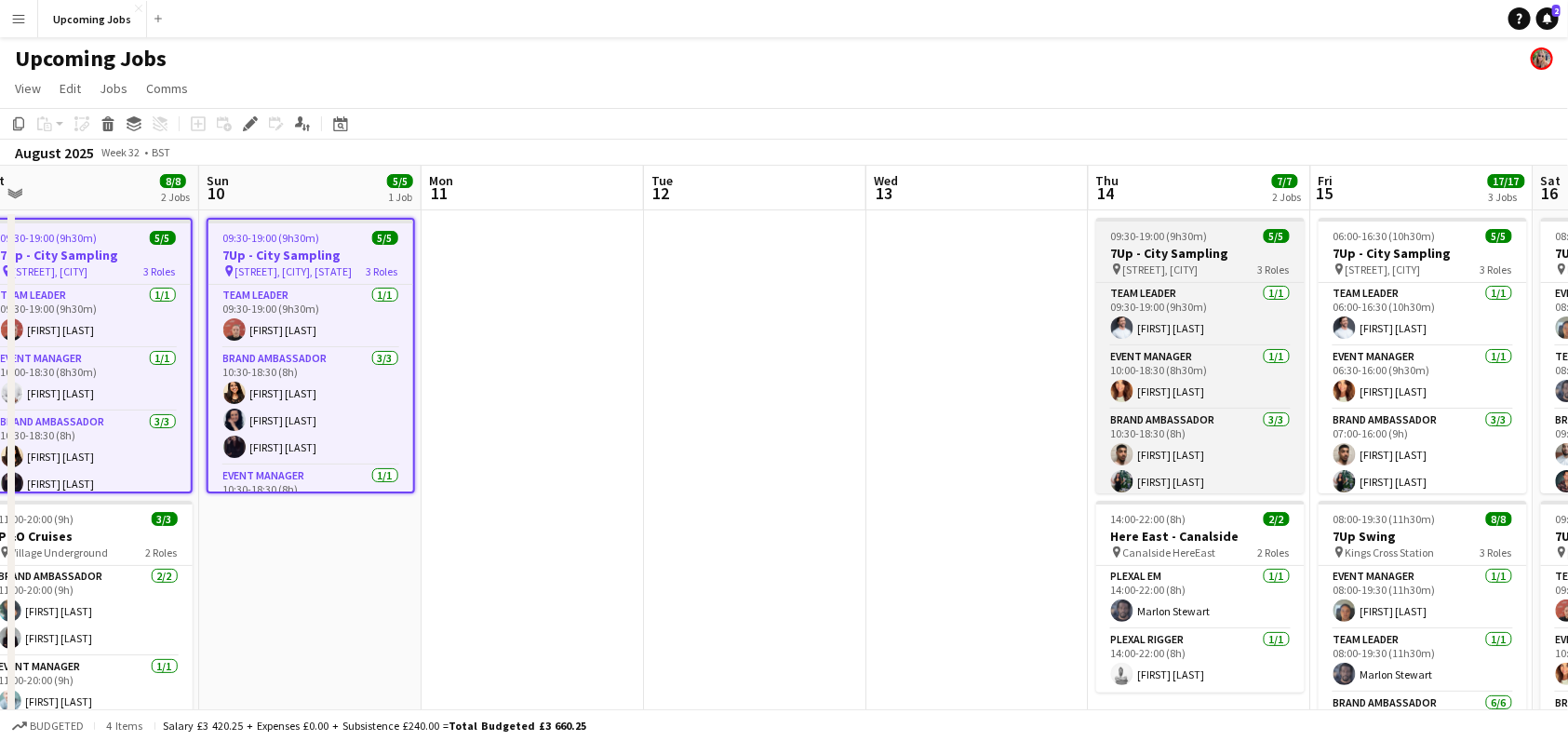 click on "7Up - City Sampling" at bounding box center (1200, 253) 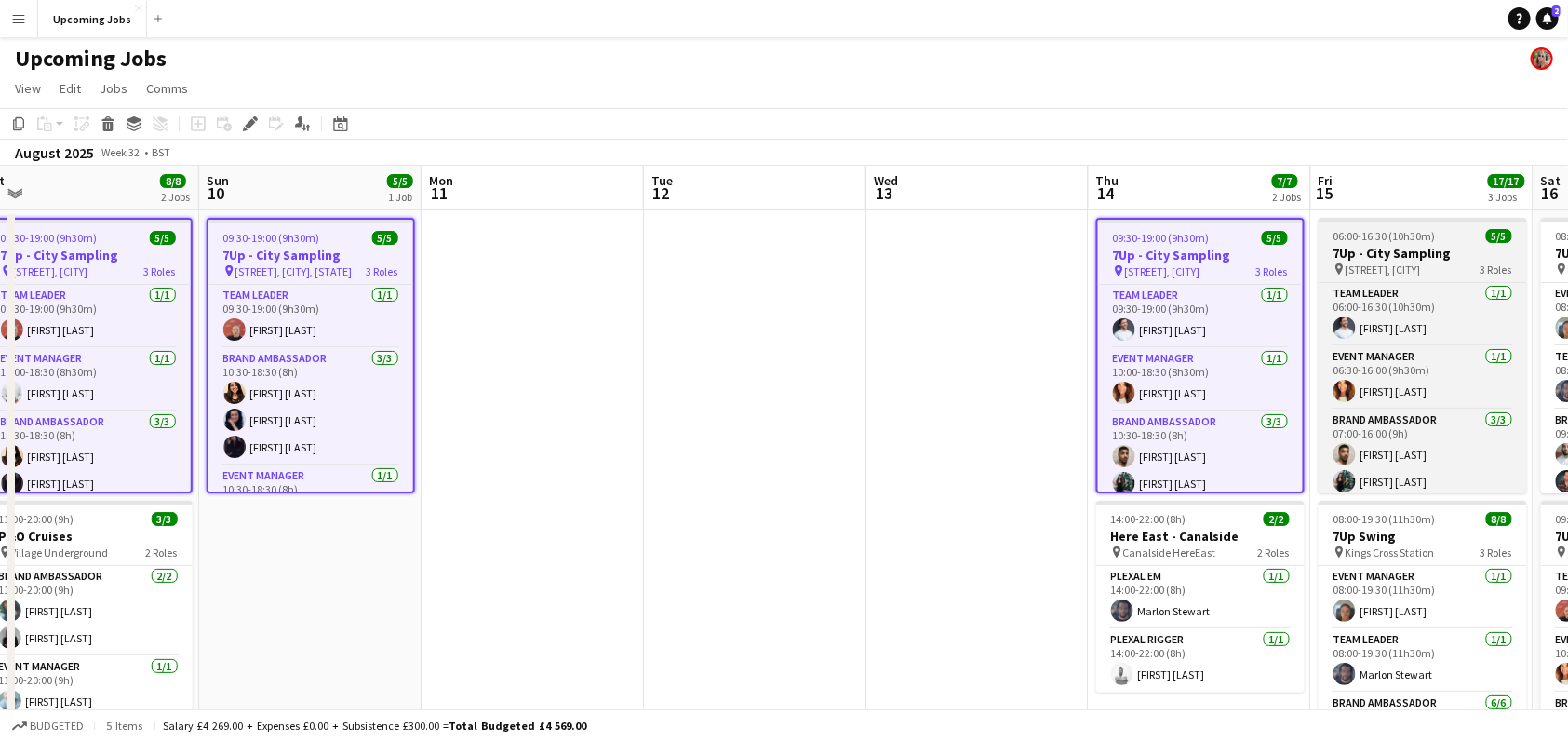 click on "06:00-16:30 (10h30m)" at bounding box center (1385, 236) 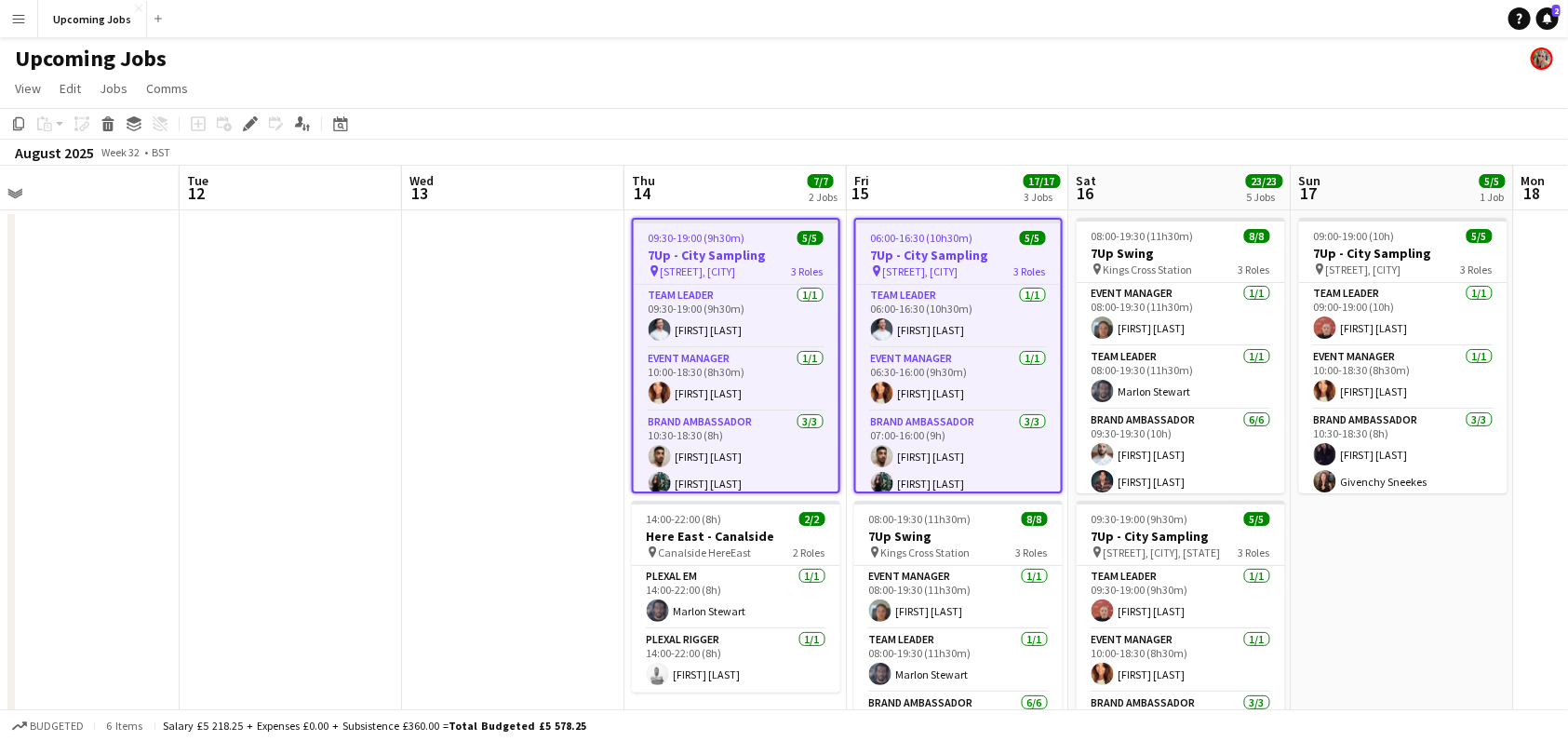 scroll, scrollTop: 0, scrollLeft: 852, axis: horizontal 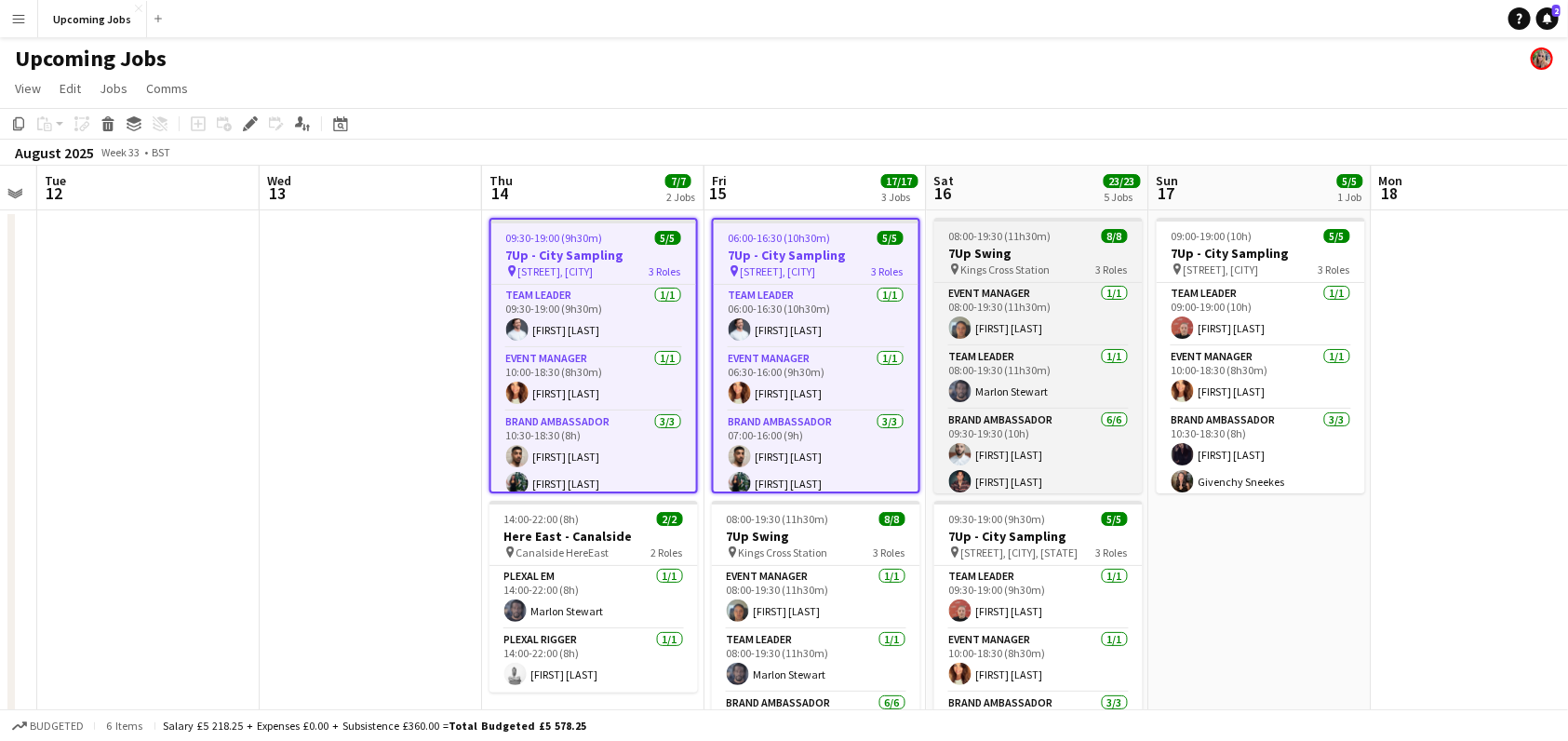click on "7Up Swing" at bounding box center [1039, 253] 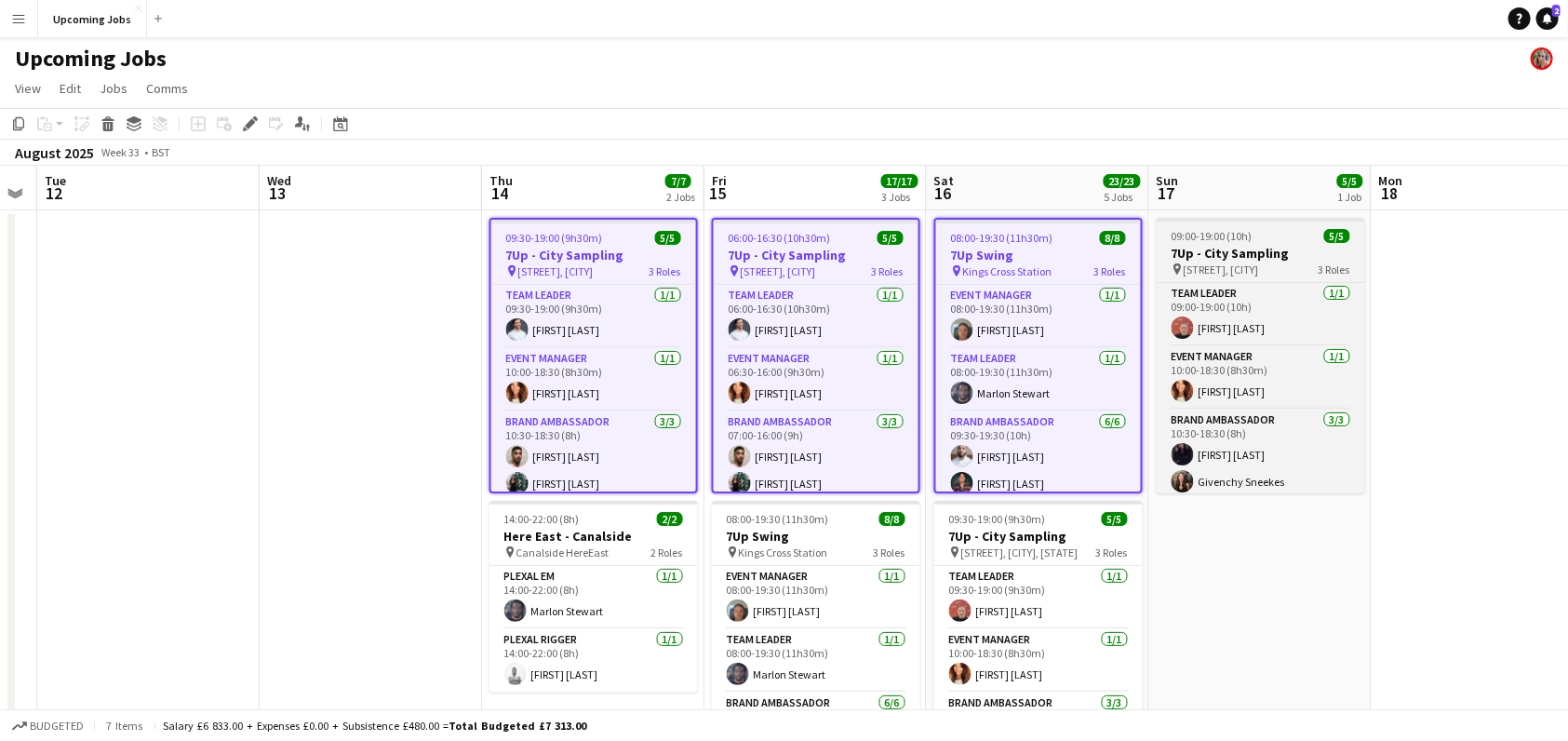 click on "7Up - City Sampling" at bounding box center [1261, 253] 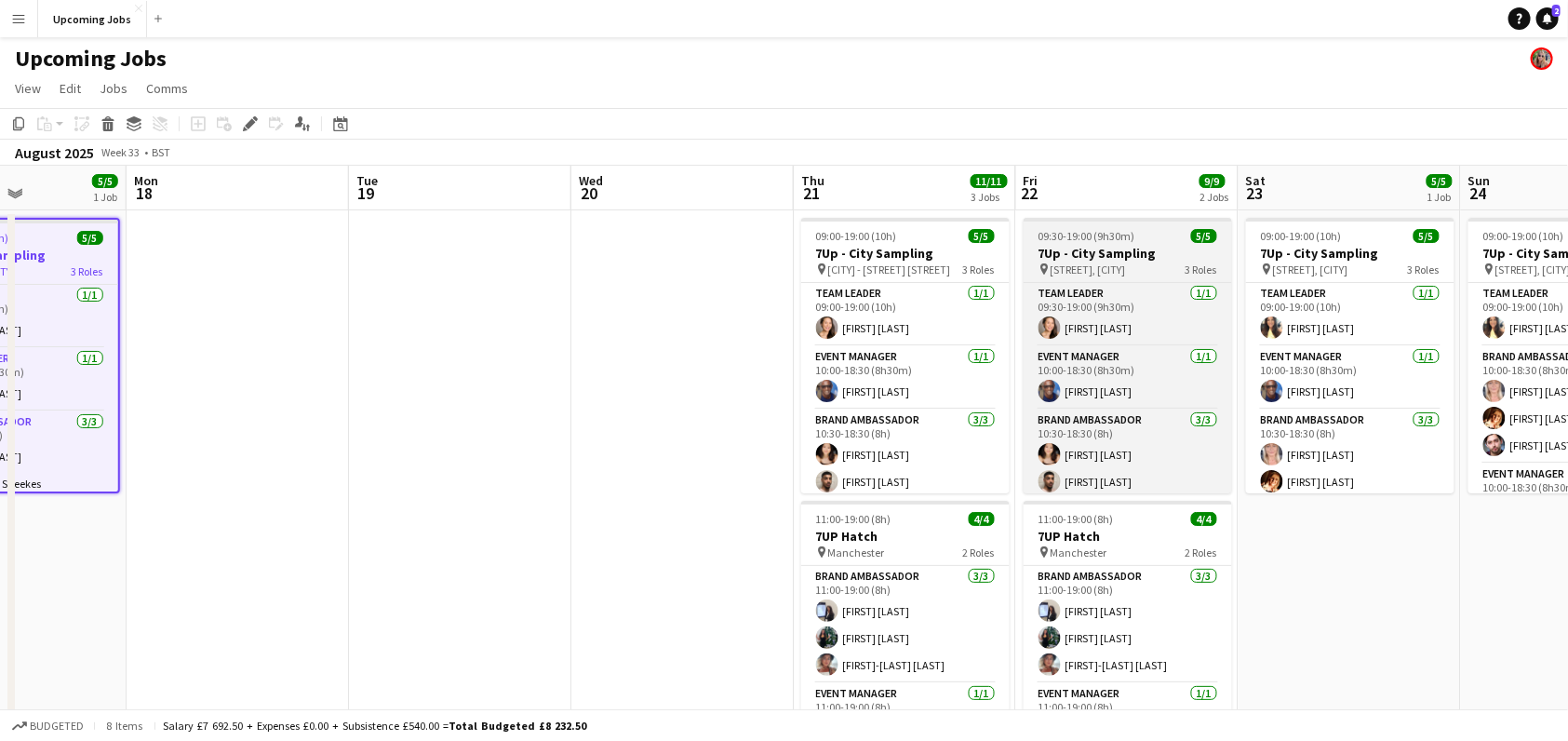 scroll, scrollTop: 0, scrollLeft: 768, axis: horizontal 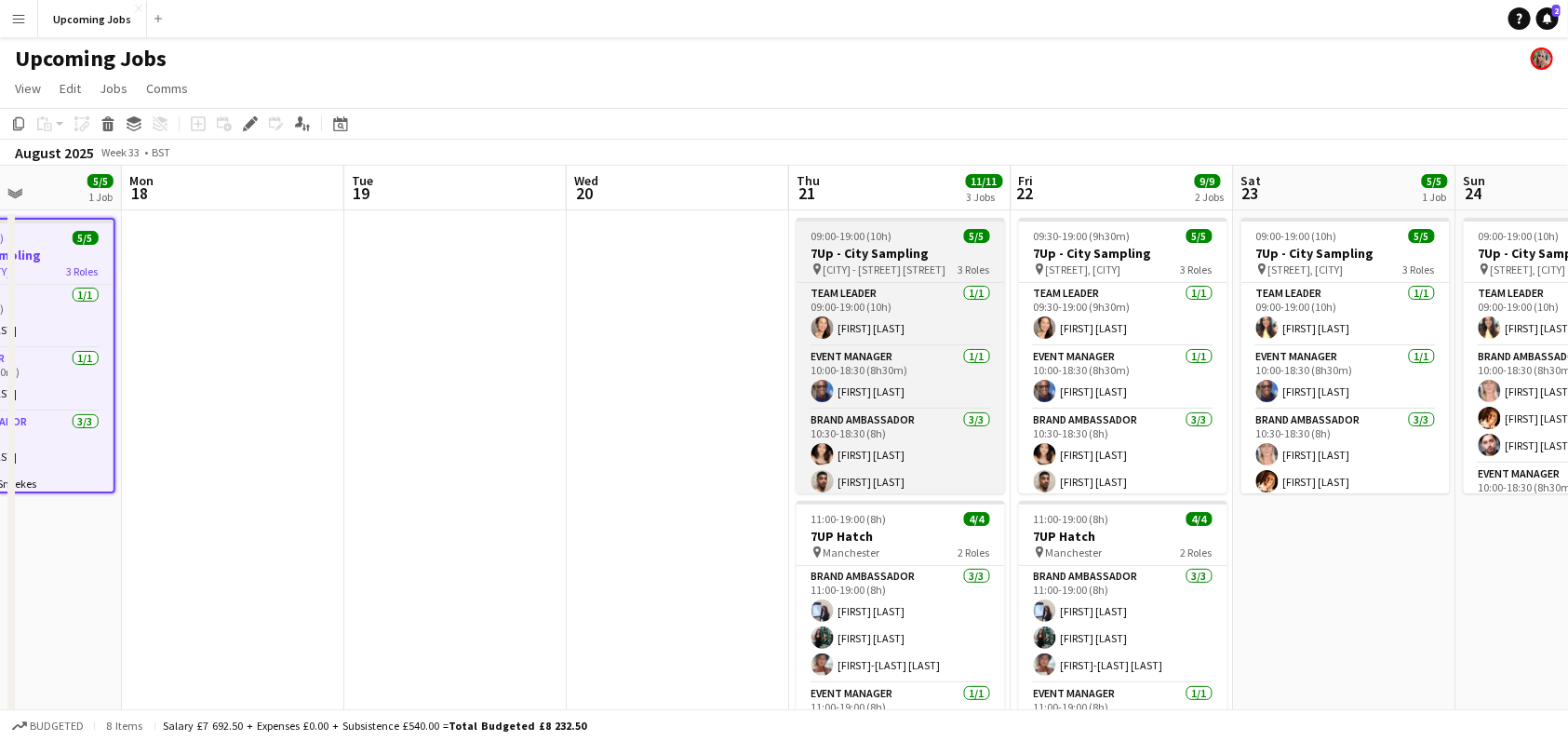click on "7Up - City Sampling" at bounding box center [901, 253] 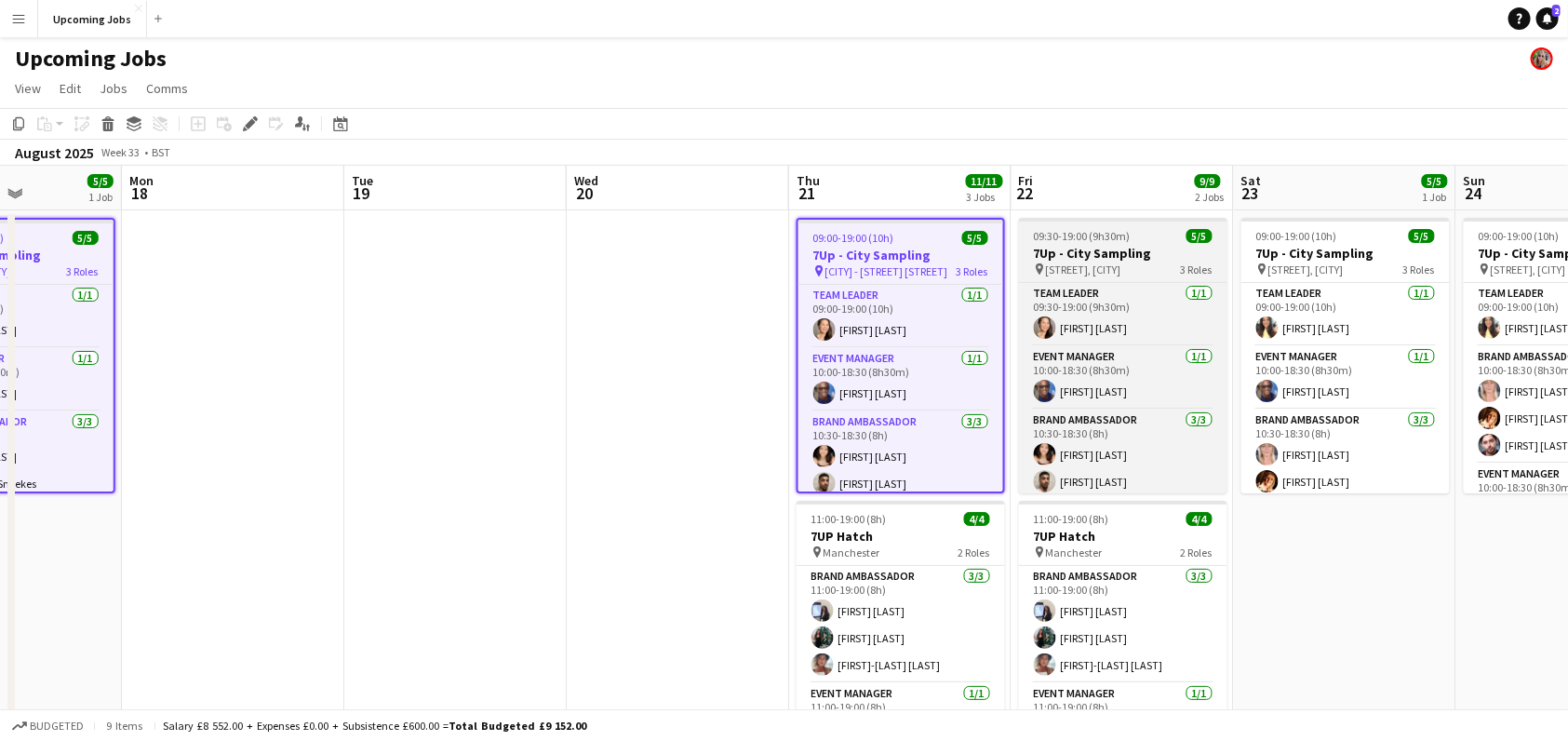 click on "09:30-19:00 (9h30m)    5/5   7Up - City Sampling
pin
Briggate, Leeds   3 Roles   Team Leader   1/1   09:30-19:00 (9h30m)
Lisa Hoang  Event Manager   1/1   10:00-18:30 (8h30m)
Eyan Mckoy  Brand Ambassador   3/3   10:30-18:30 (8h)
Kaitlyn Pang Tyler Smith Amina Haroon" at bounding box center [1123, 356] 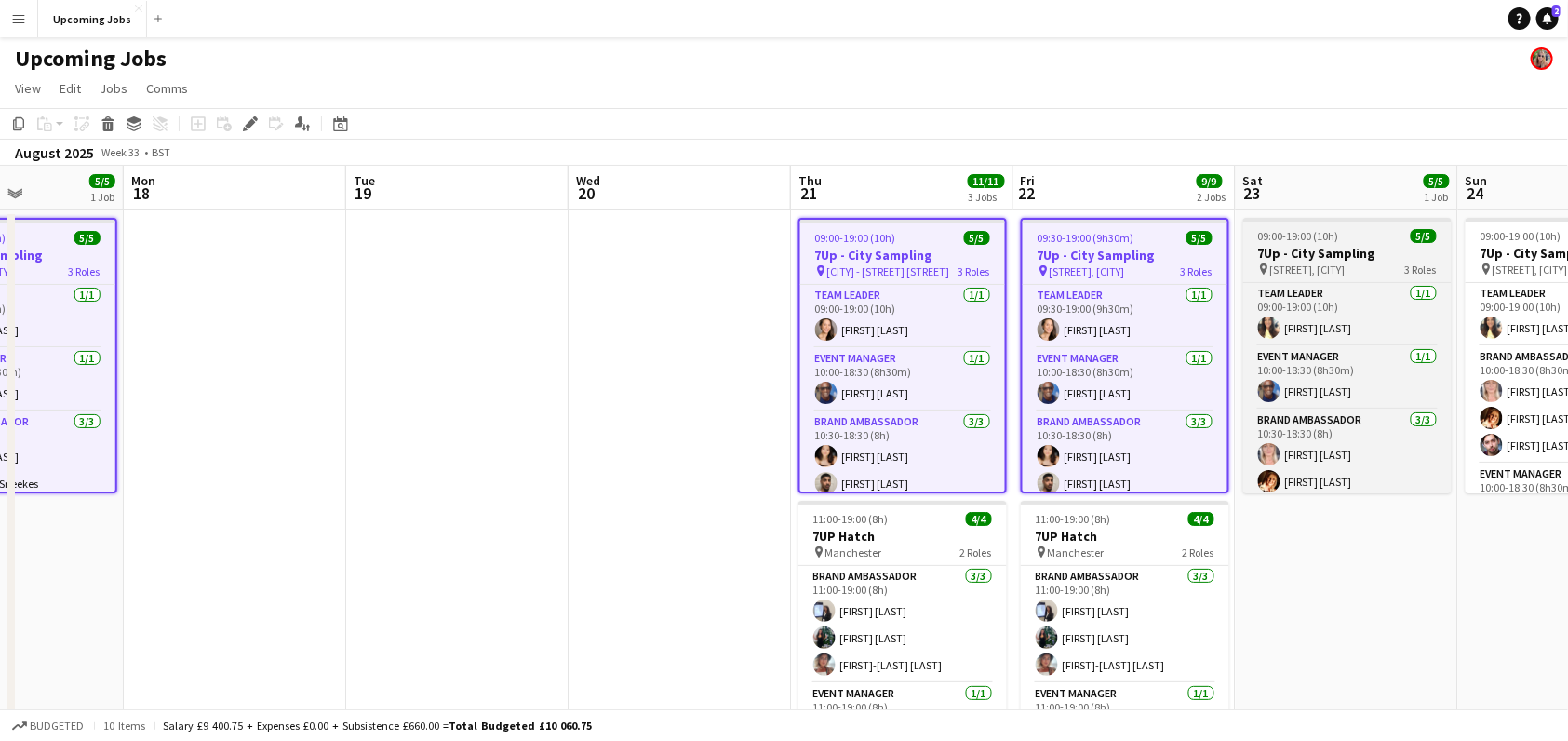 click on "7Up - City Sampling" at bounding box center (1347, 253) 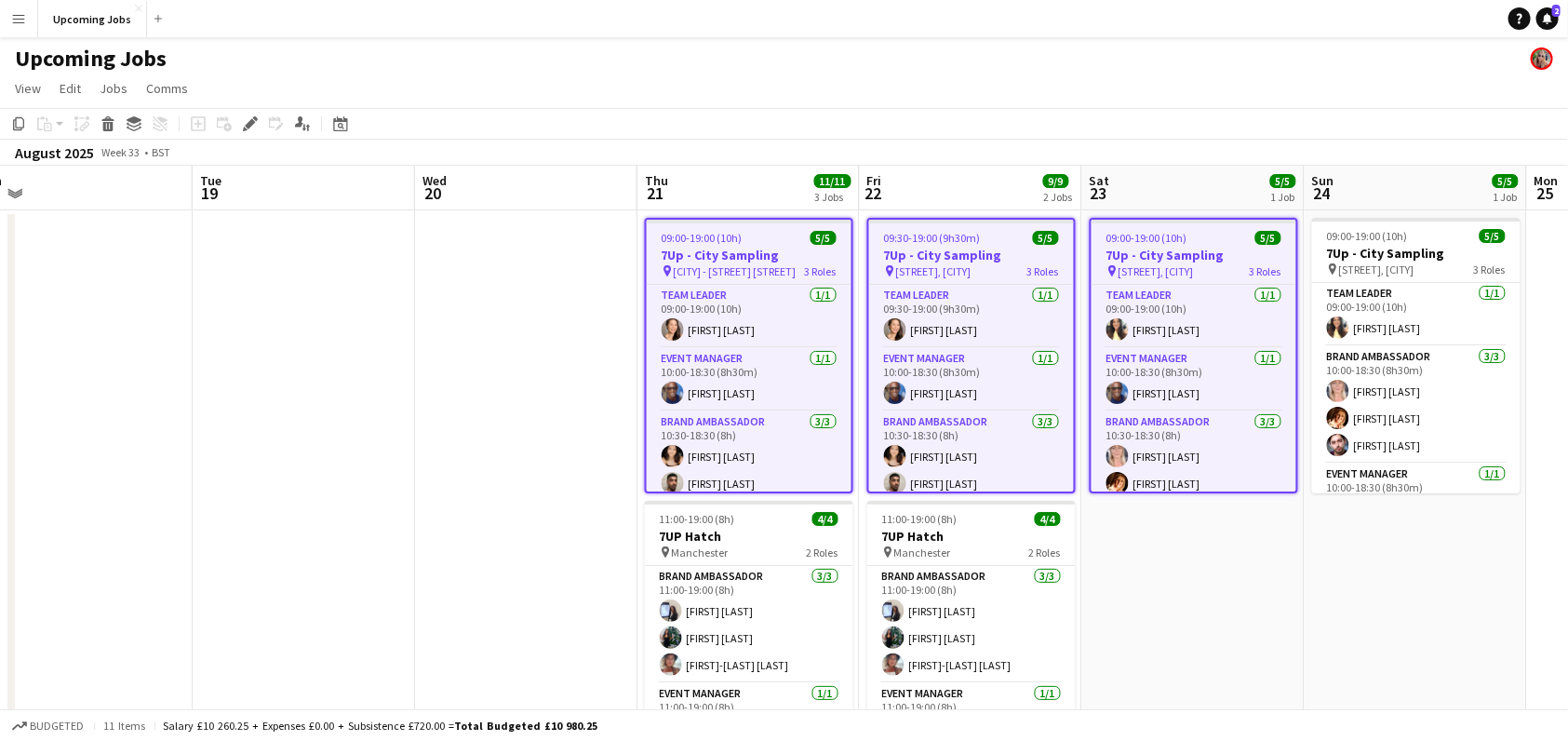 scroll, scrollTop: 0, scrollLeft: 928, axis: horizontal 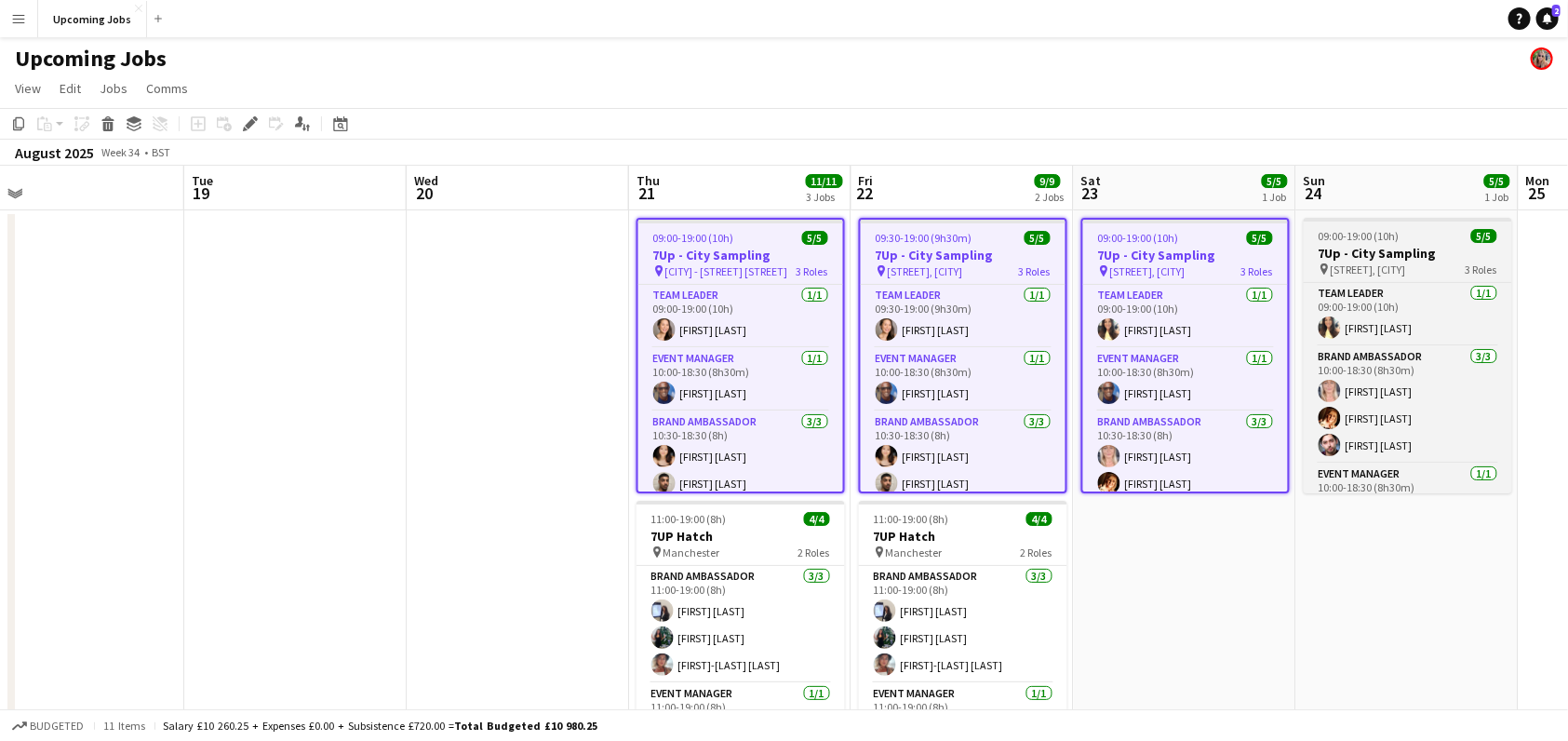 click on "09:00-19:00 (10h)" at bounding box center [1359, 236] 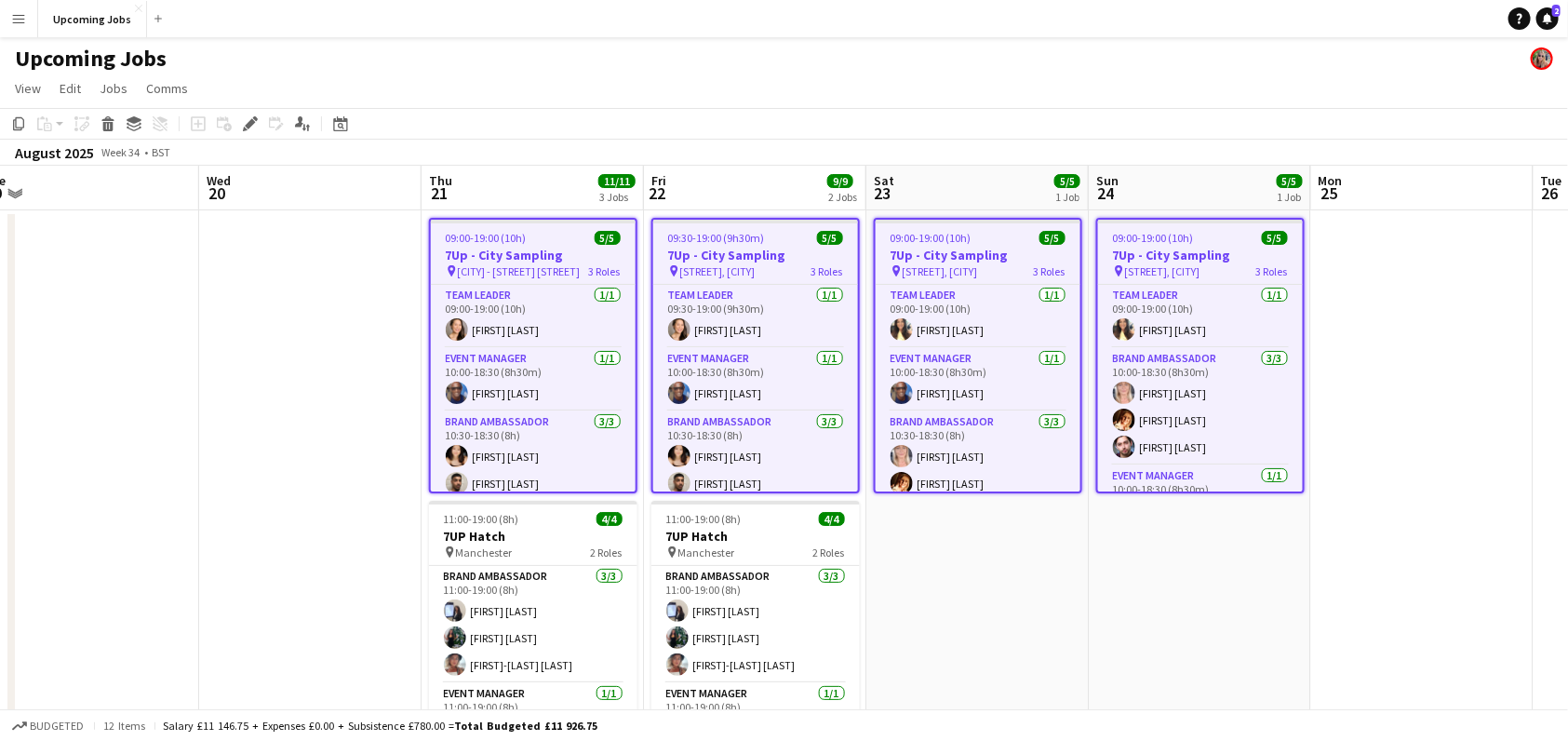 scroll, scrollTop: 0, scrollLeft: 437, axis: horizontal 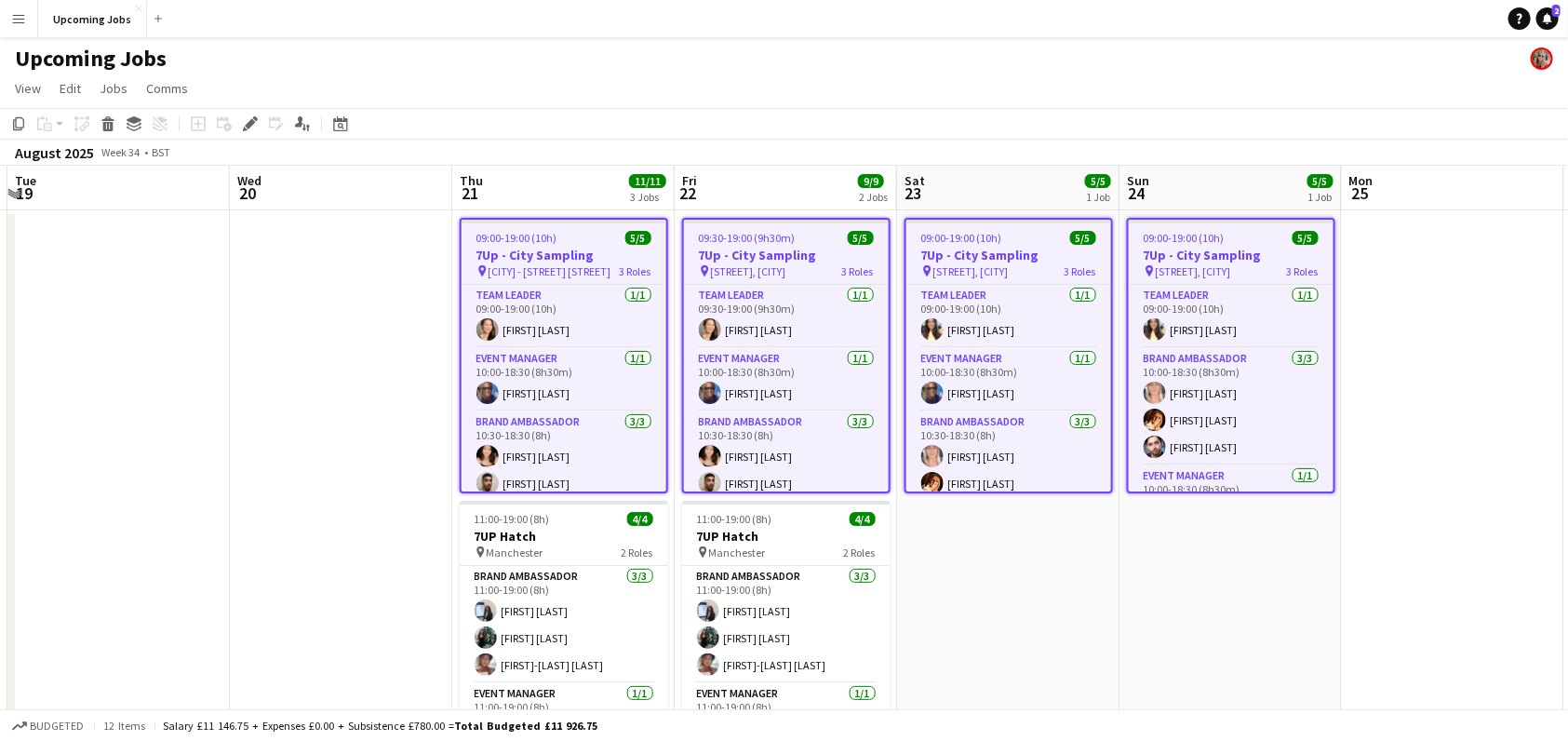 click at bounding box center [341, 875] 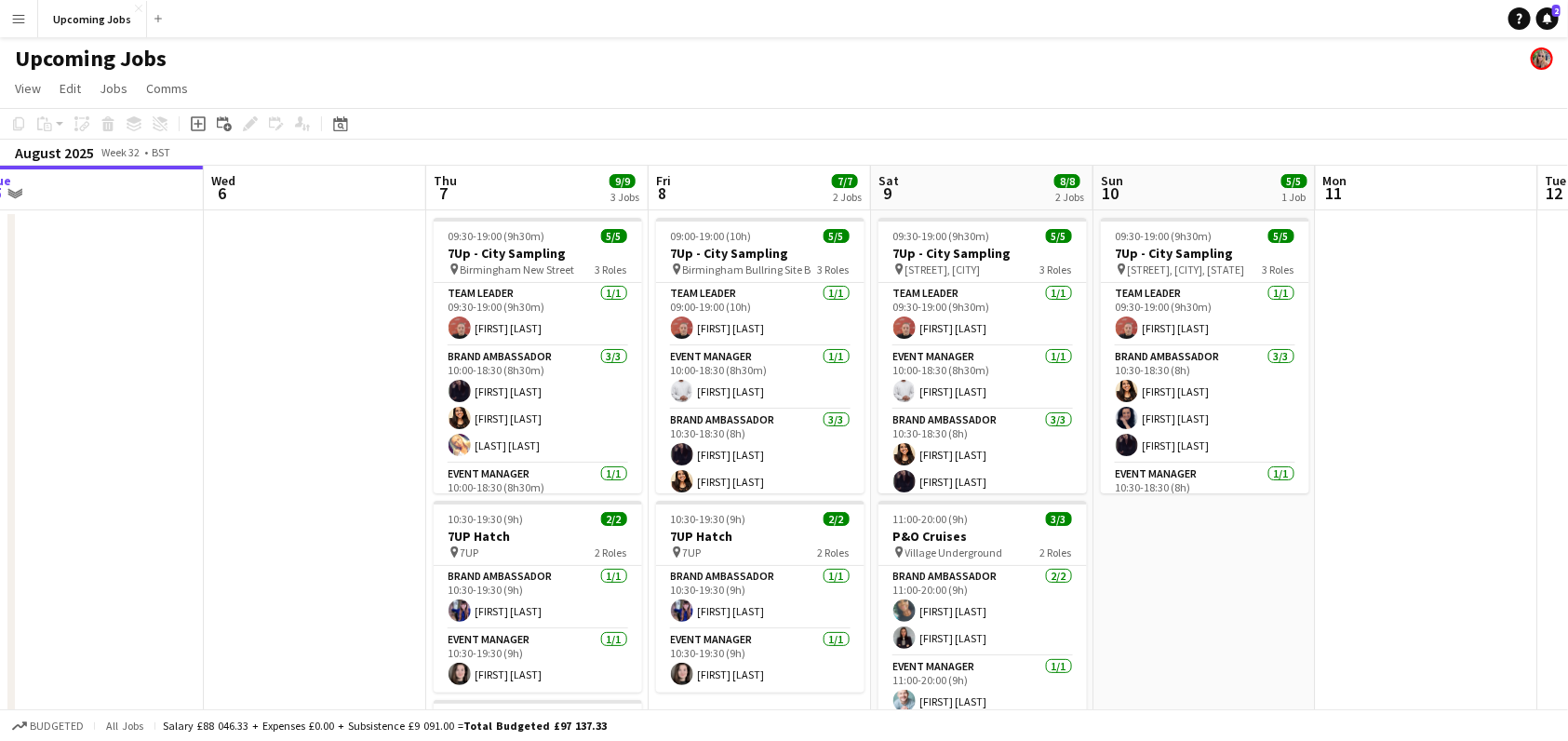 scroll, scrollTop: 0, scrollLeft: 443, axis: horizontal 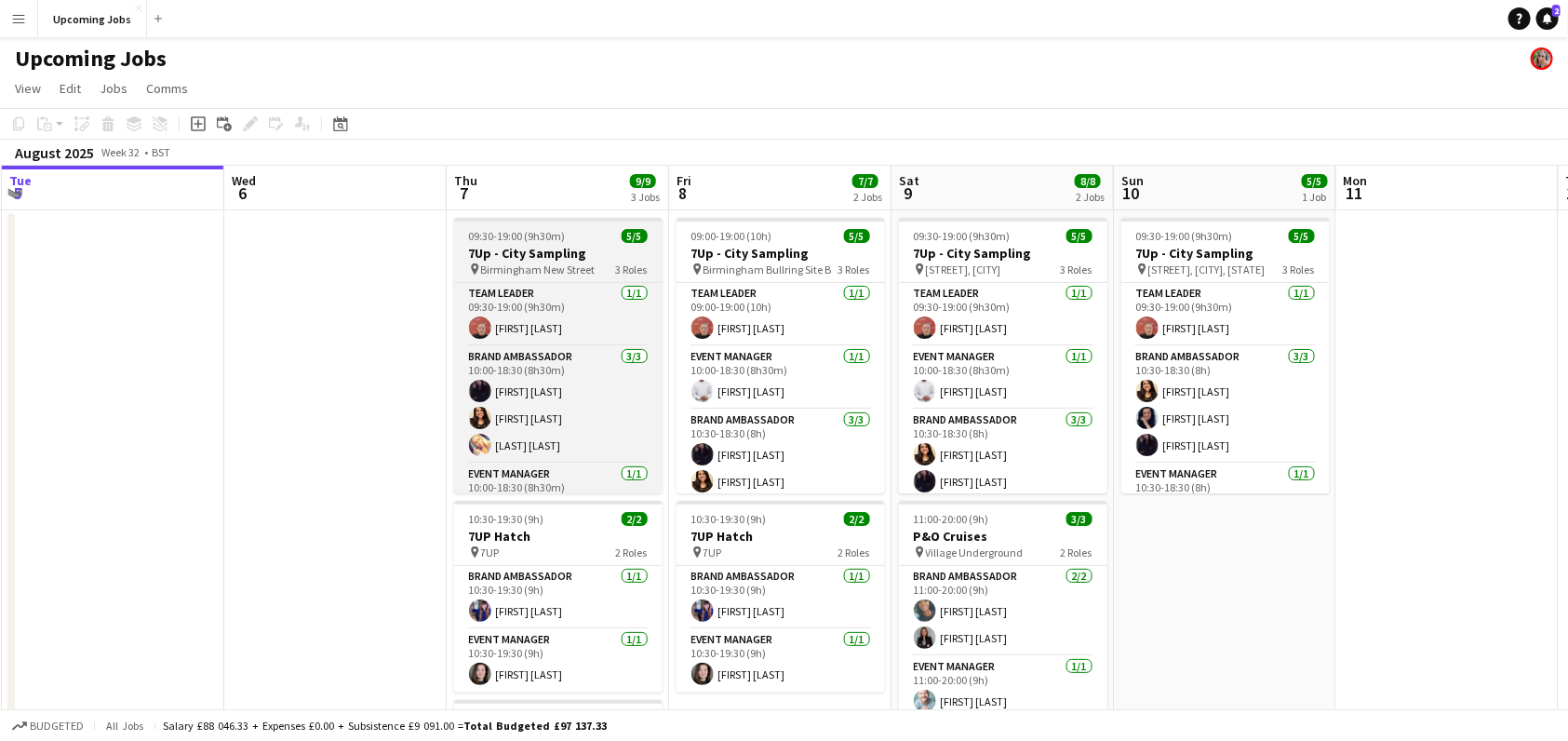 click on "Birmingham New Street" at bounding box center (538, 269) 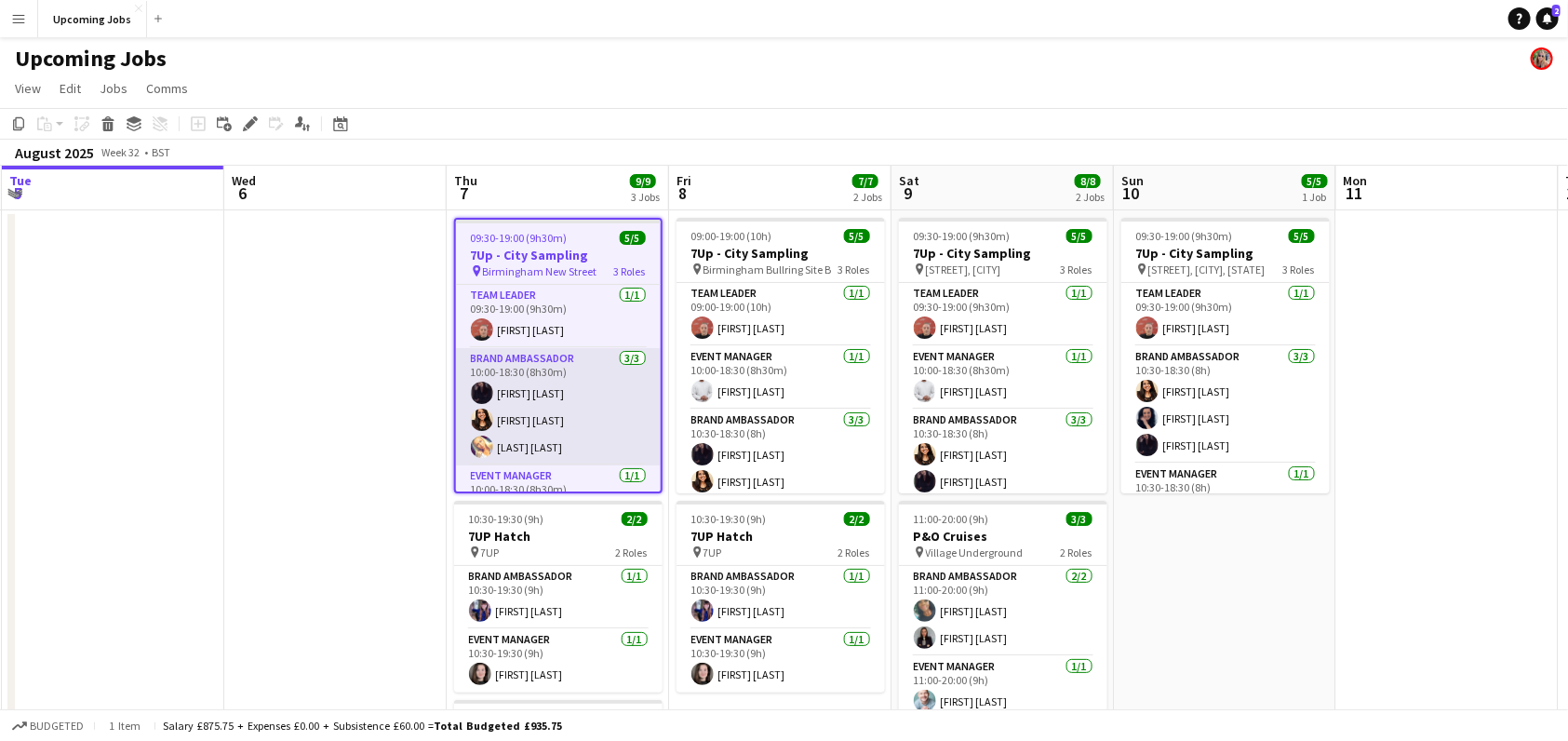 scroll, scrollTop: 36, scrollLeft: 0, axis: vertical 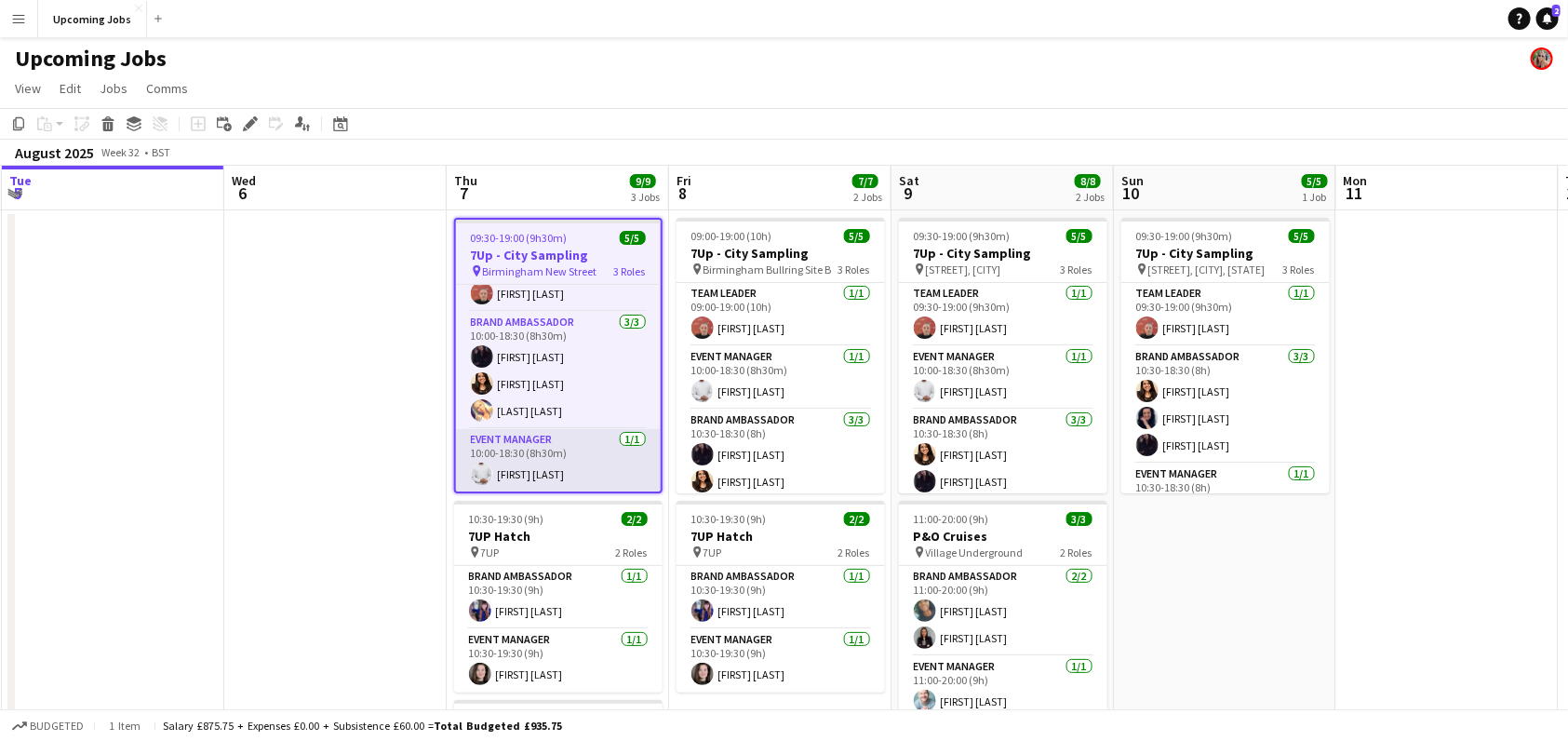 click on "Event Manager   [NUMBER]/[NUMBER] [TIME] ([HOURS]m)
[FIRST] [LAST]" at bounding box center [558, 461] 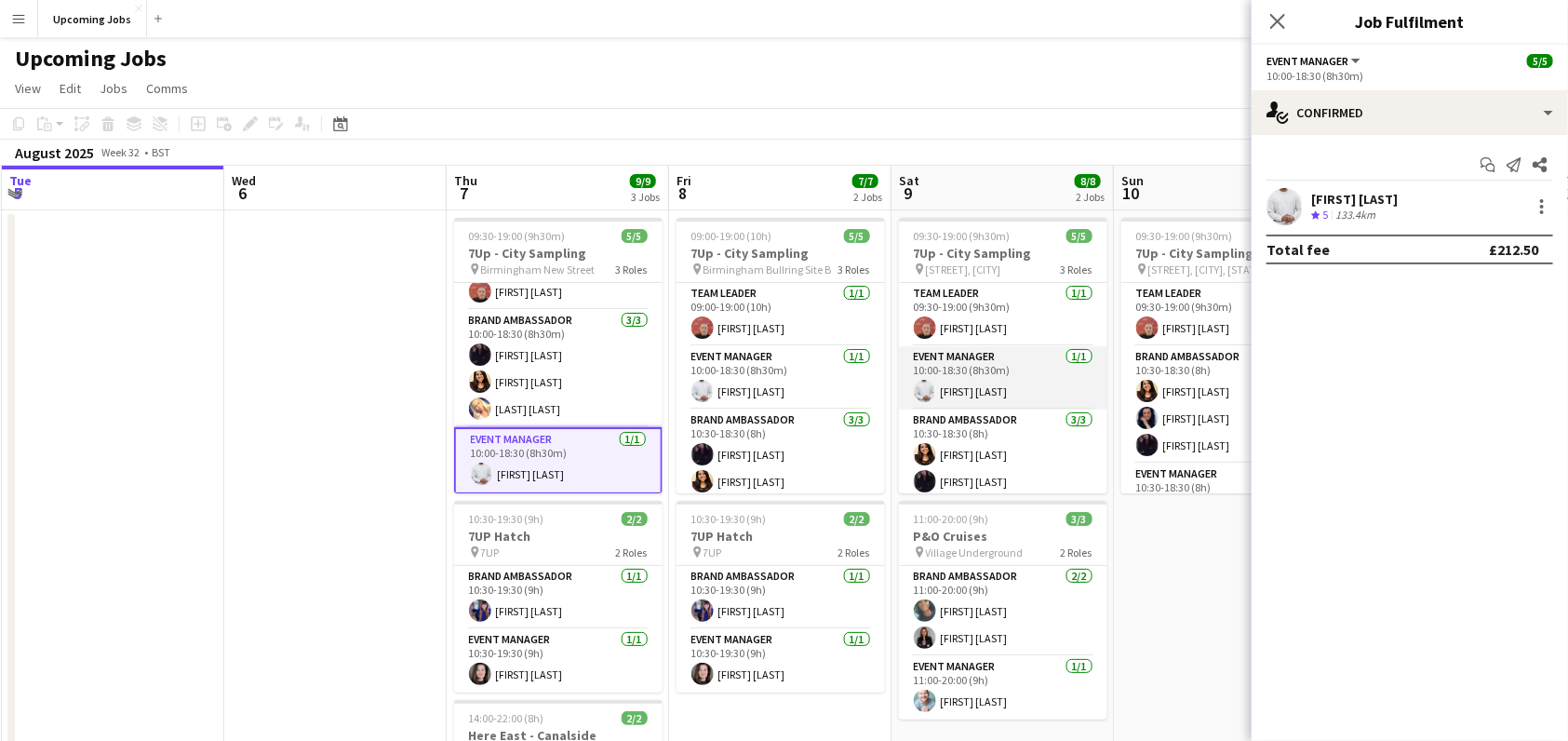 click on "Event Manager   [NUMBER]/[NUMBER] [TIME] ([HOURS]m)
[FIRST] [LAST]" at bounding box center [1003, 378] 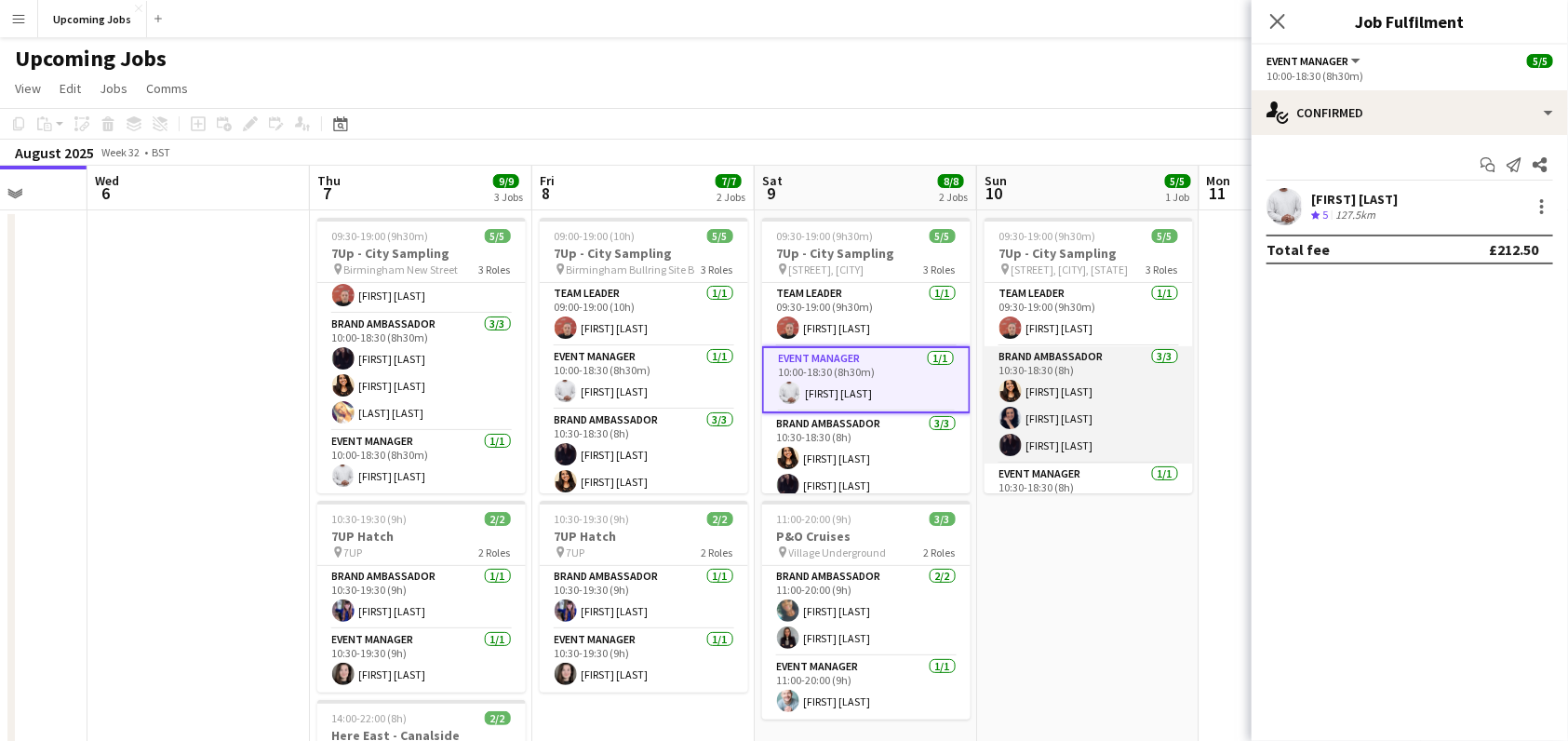scroll, scrollTop: 0, scrollLeft: 597, axis: horizontal 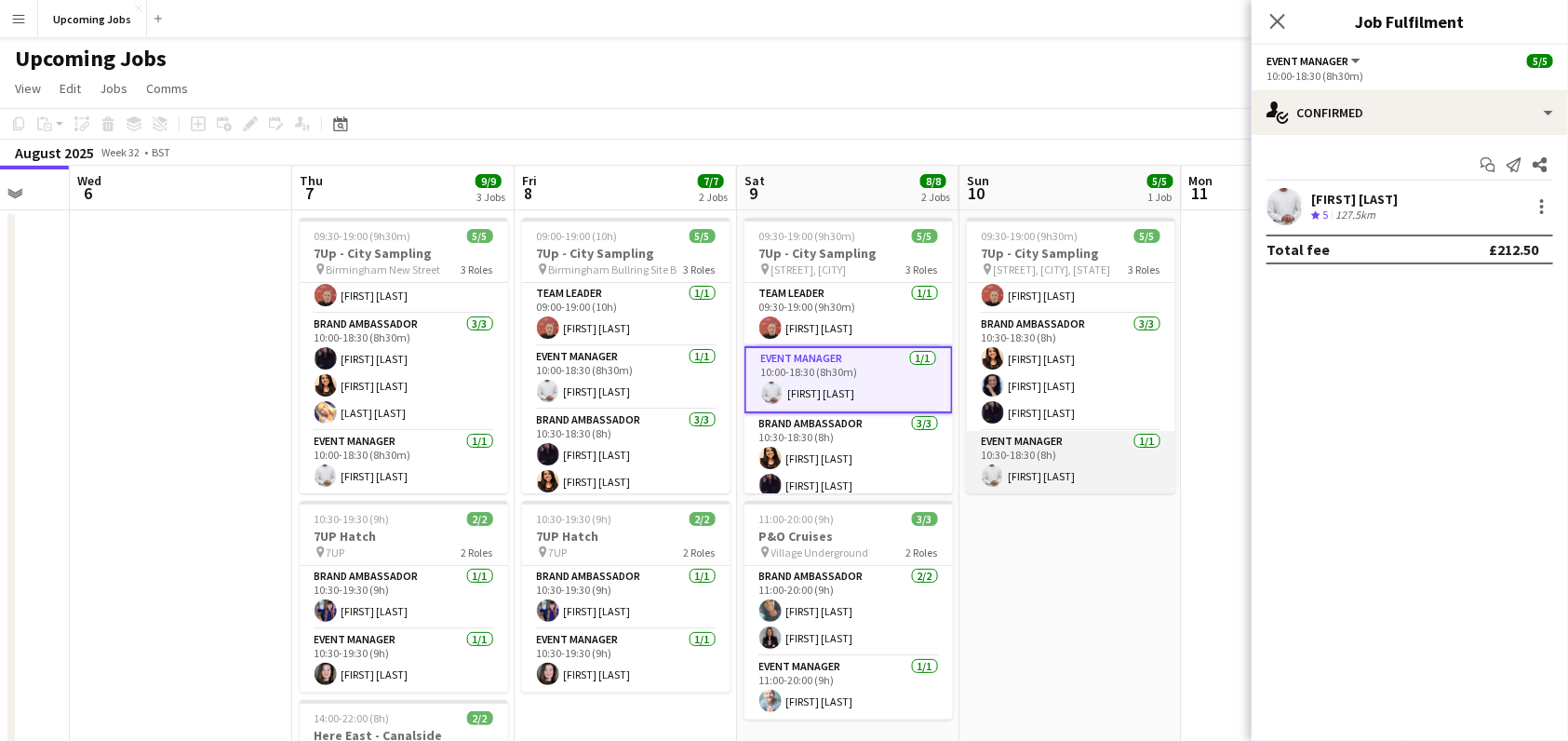 click on "Event Manager   1/1   10:30-18:30 (8h)
[FIRST] [LAST]" at bounding box center [1071, 463] 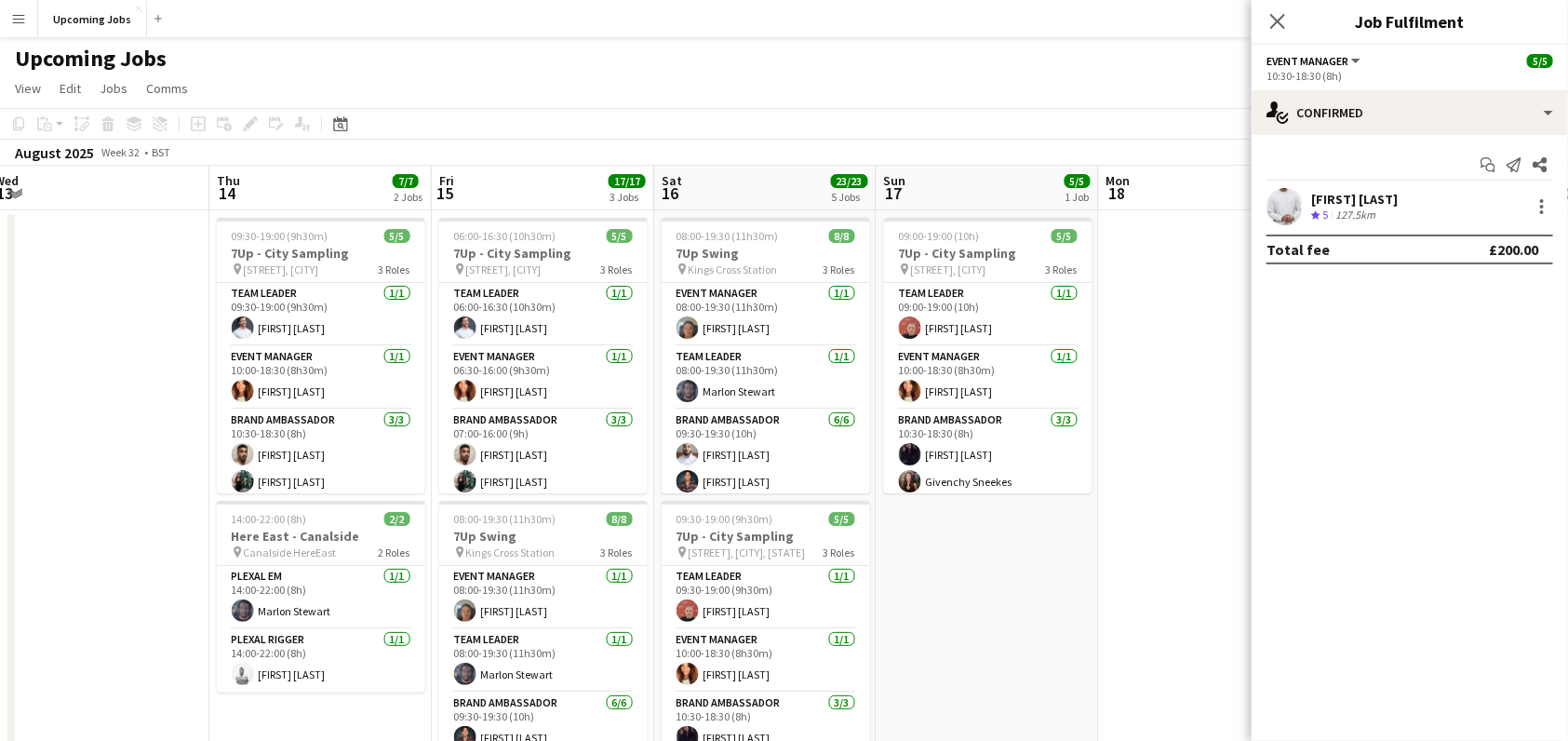 scroll, scrollTop: 0, scrollLeft: 508, axis: horizontal 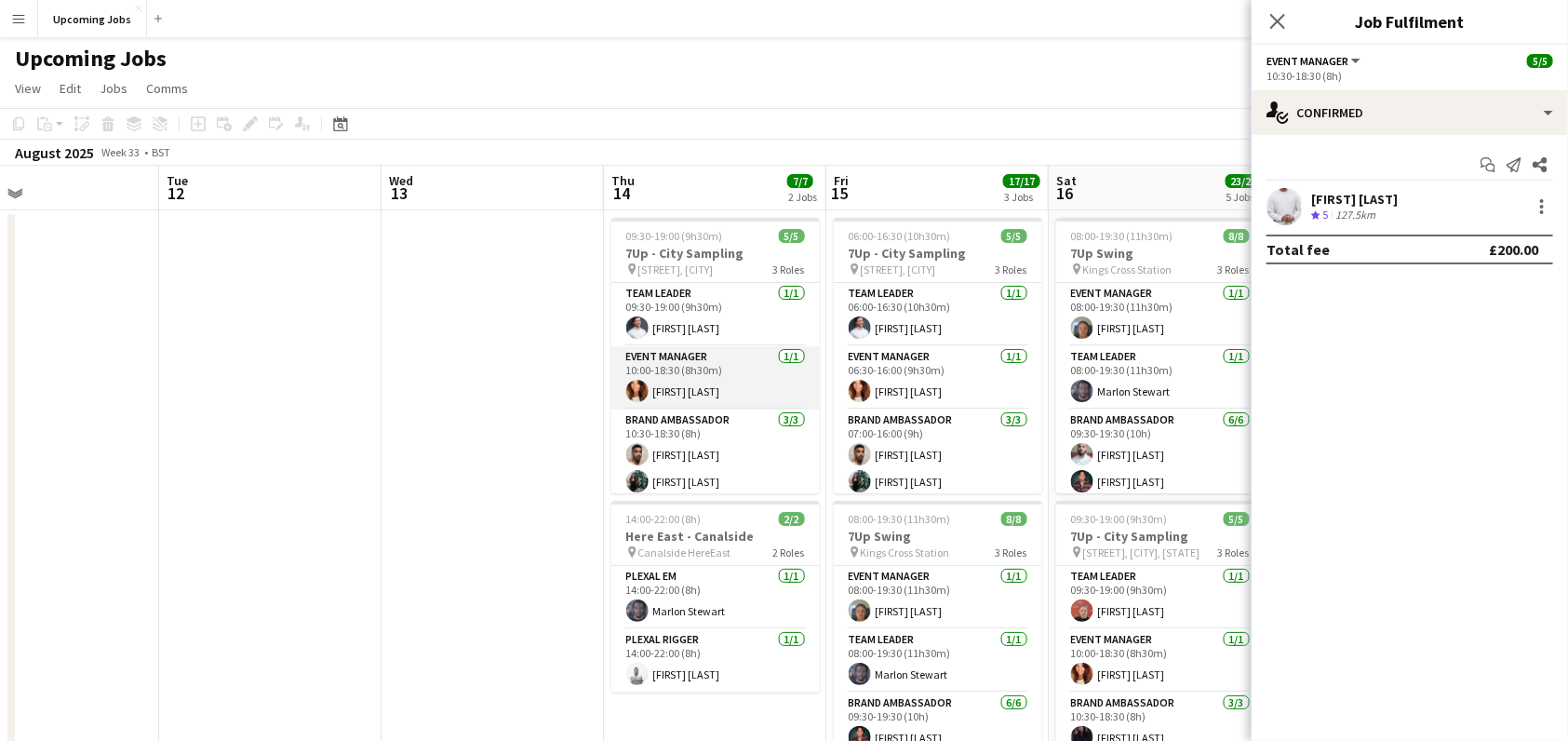 click on "Event Manager   1/1   10:00-18:30 (8h30m)
Hayley Whittaker" at bounding box center (716, 378) 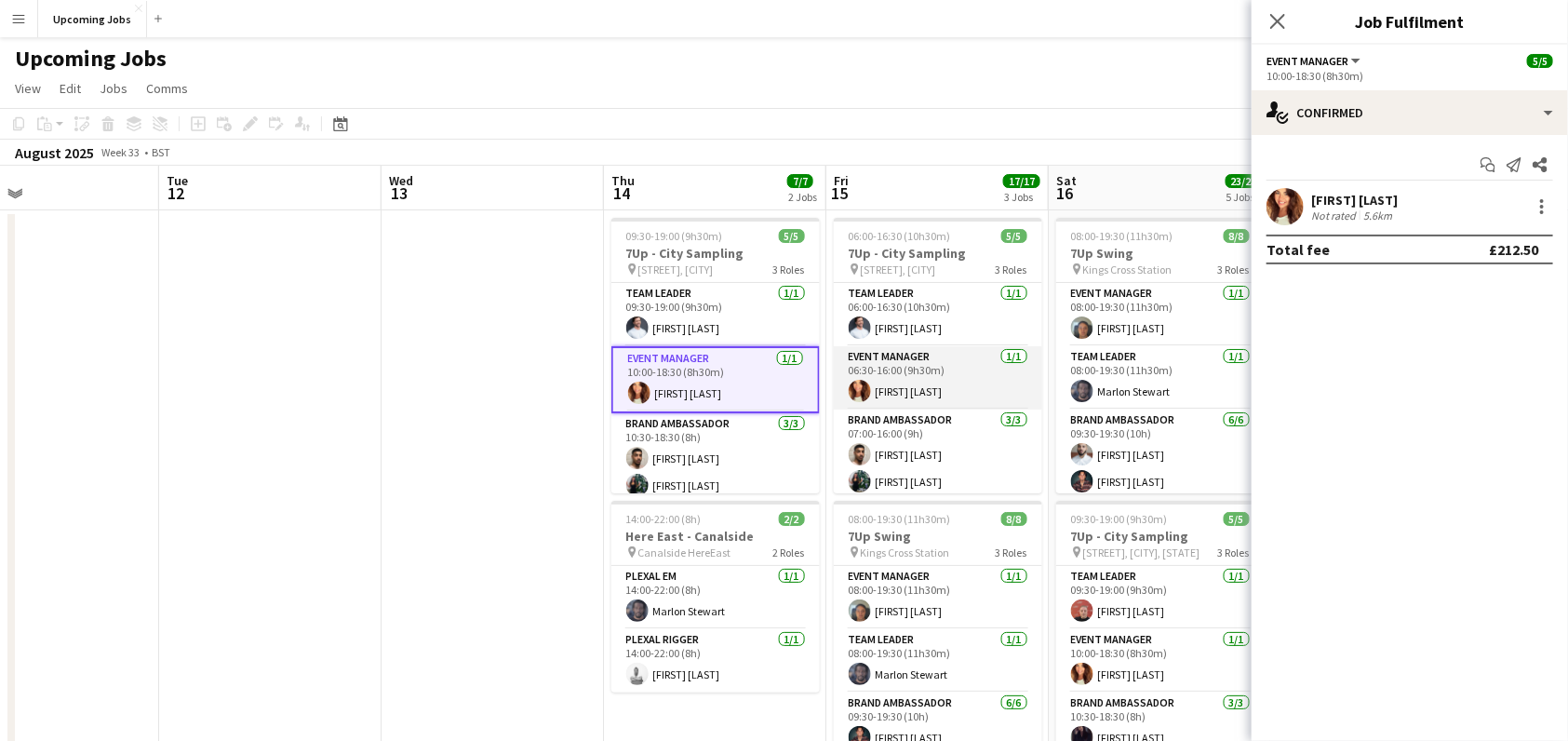 click on "Event Manager   1/1   06:30-16:00 (9h30m)
Hayley Whittaker" at bounding box center [938, 378] 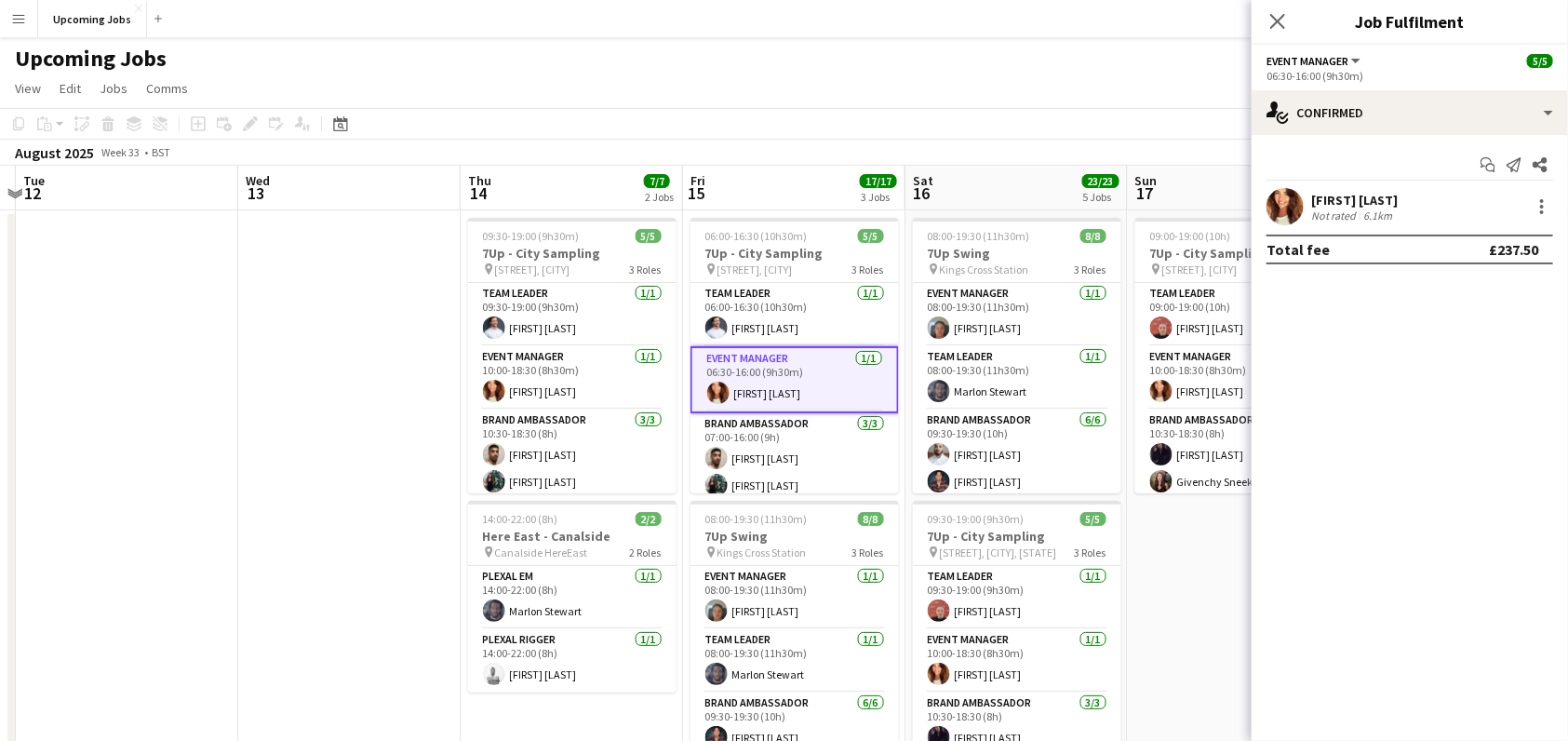 scroll, scrollTop: 0, scrollLeft: 668, axis: horizontal 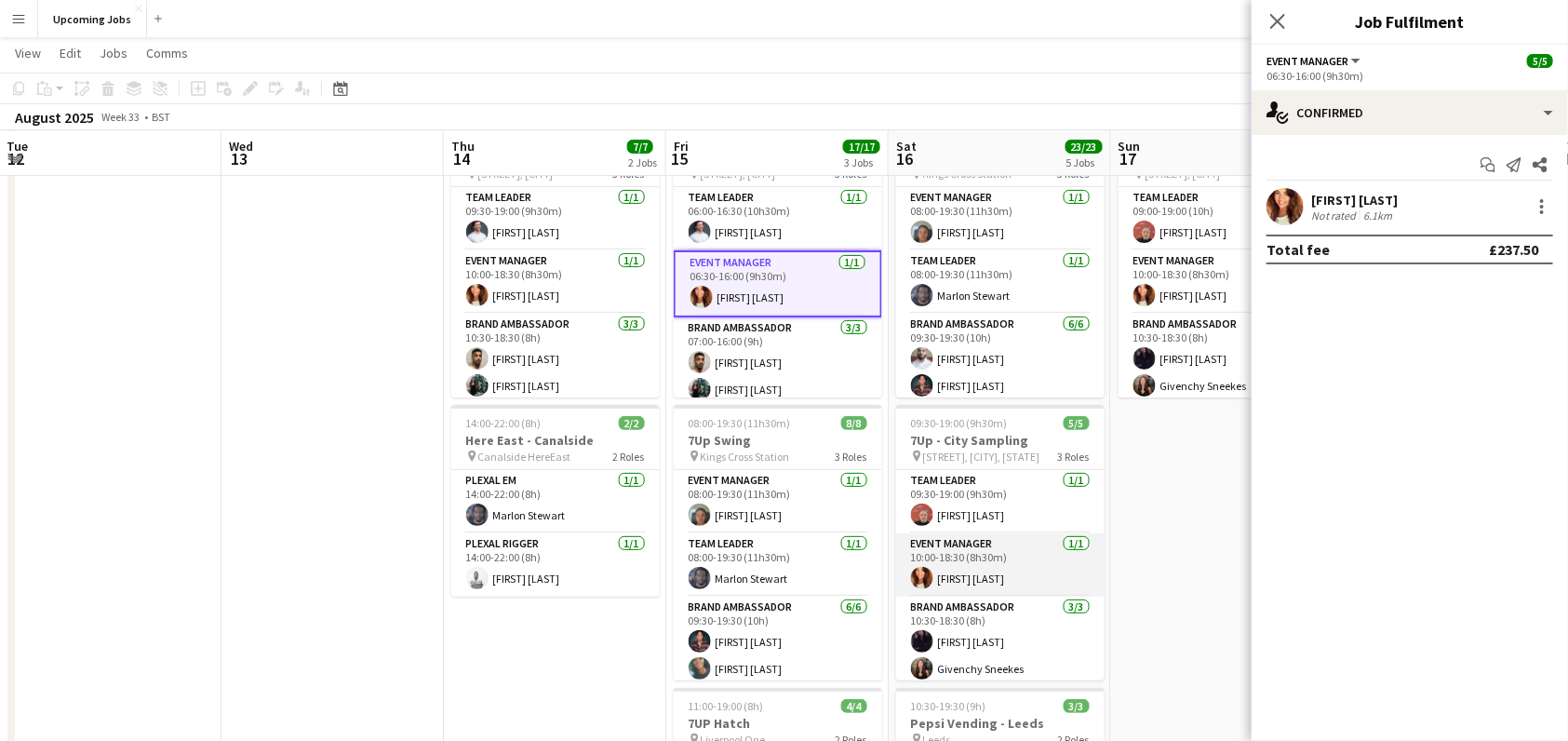 click on "Event Manager   1/1   10:00-18:30 (8h30m)
Hayley Whittaker" at bounding box center (1000, 565) 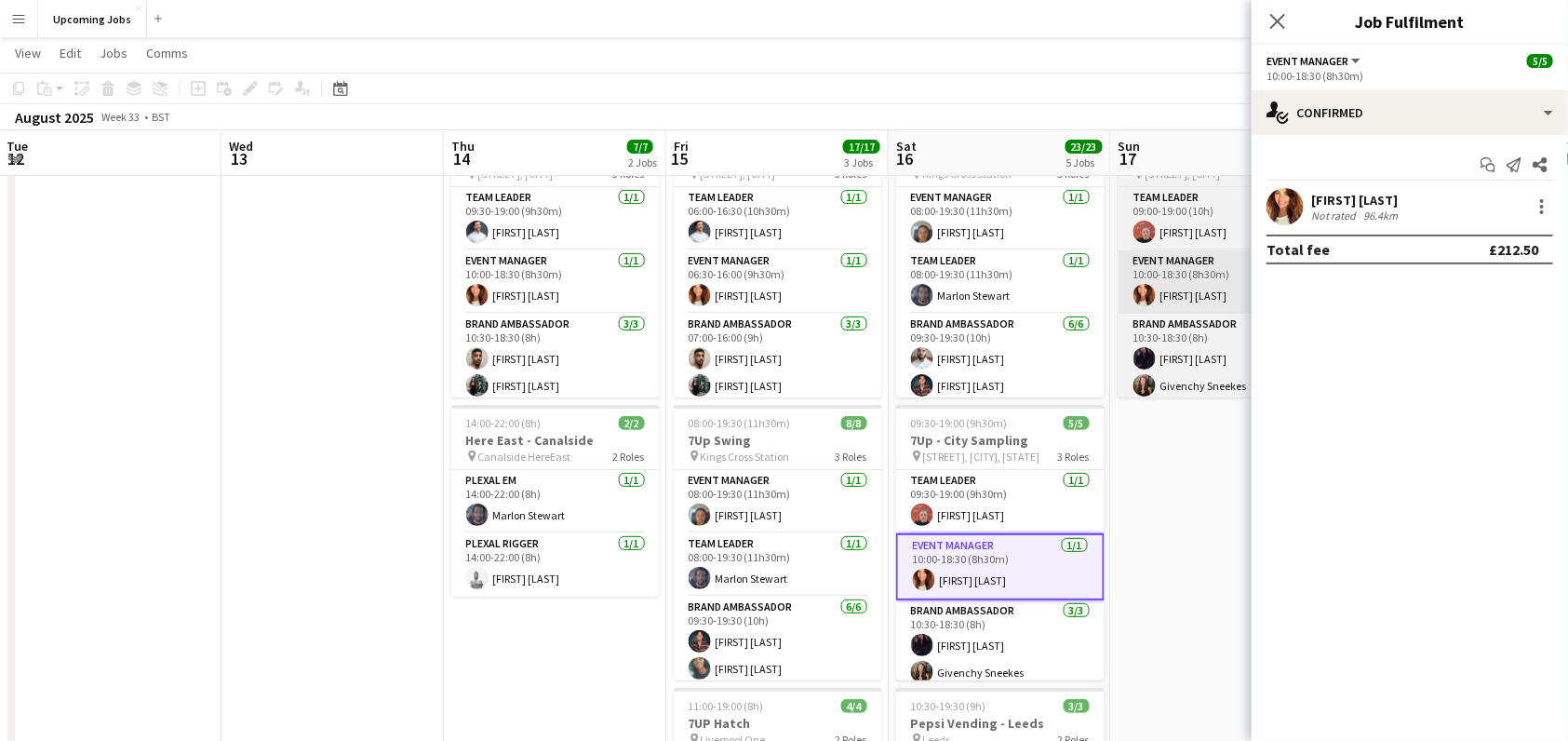 click on "Event Manager   1/1   10:00-18:30 (8h30m)
Hayley Whittaker" at bounding box center (1223, 282) 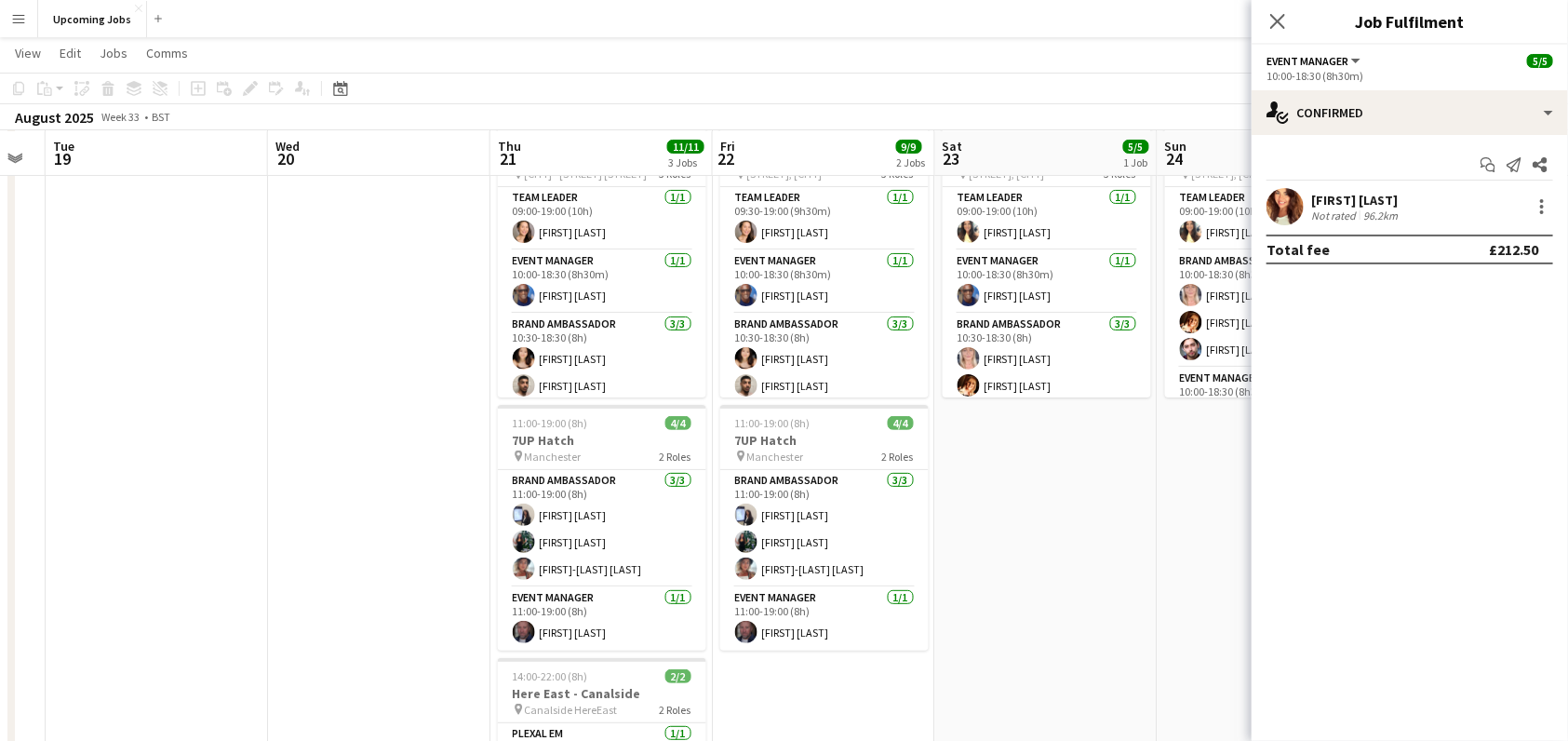 scroll, scrollTop: 0, scrollLeft: 863, axis: horizontal 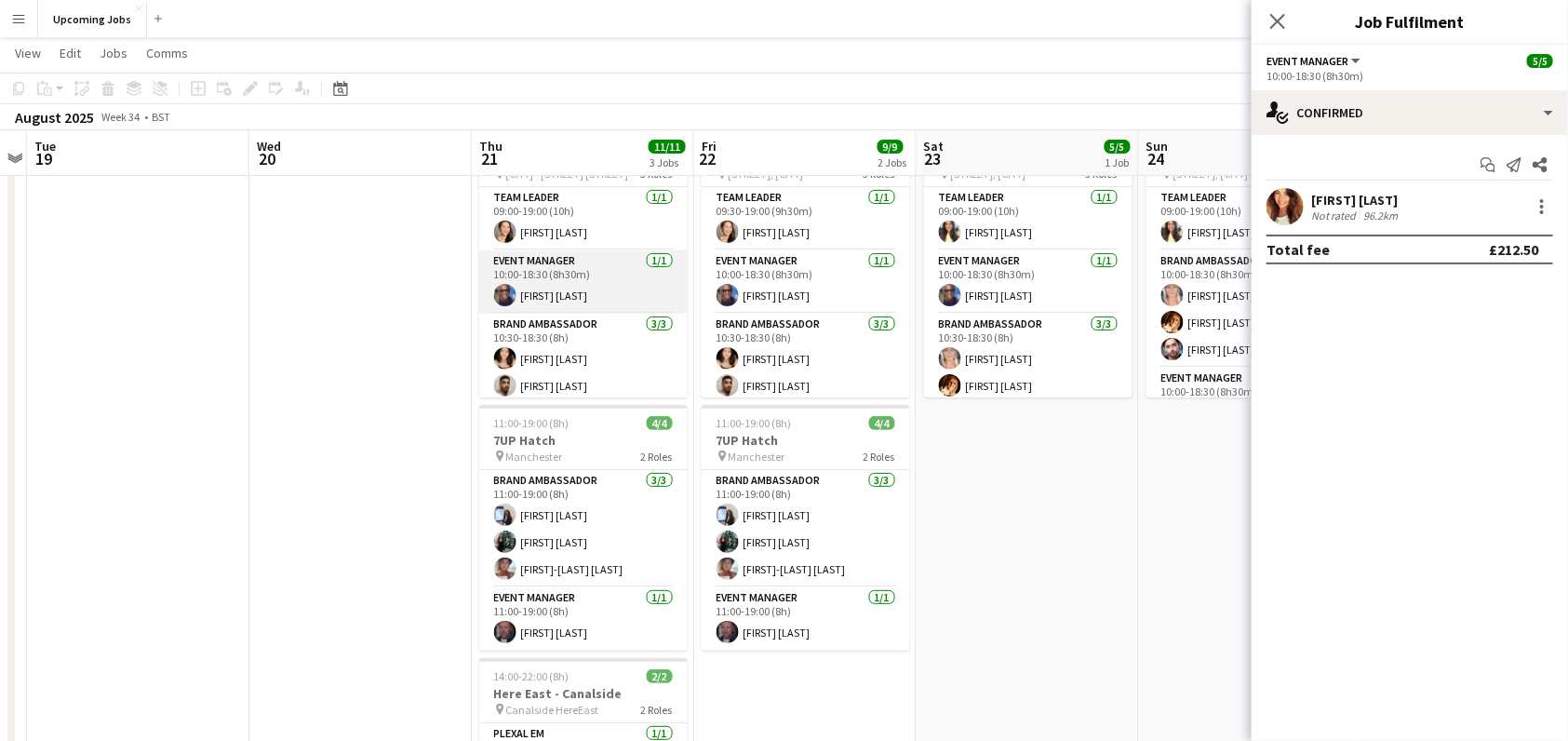 click on "Event Manager   1/1   10:00-18:30 (8h30m)
Eyan Mckoy" at bounding box center [583, 282] 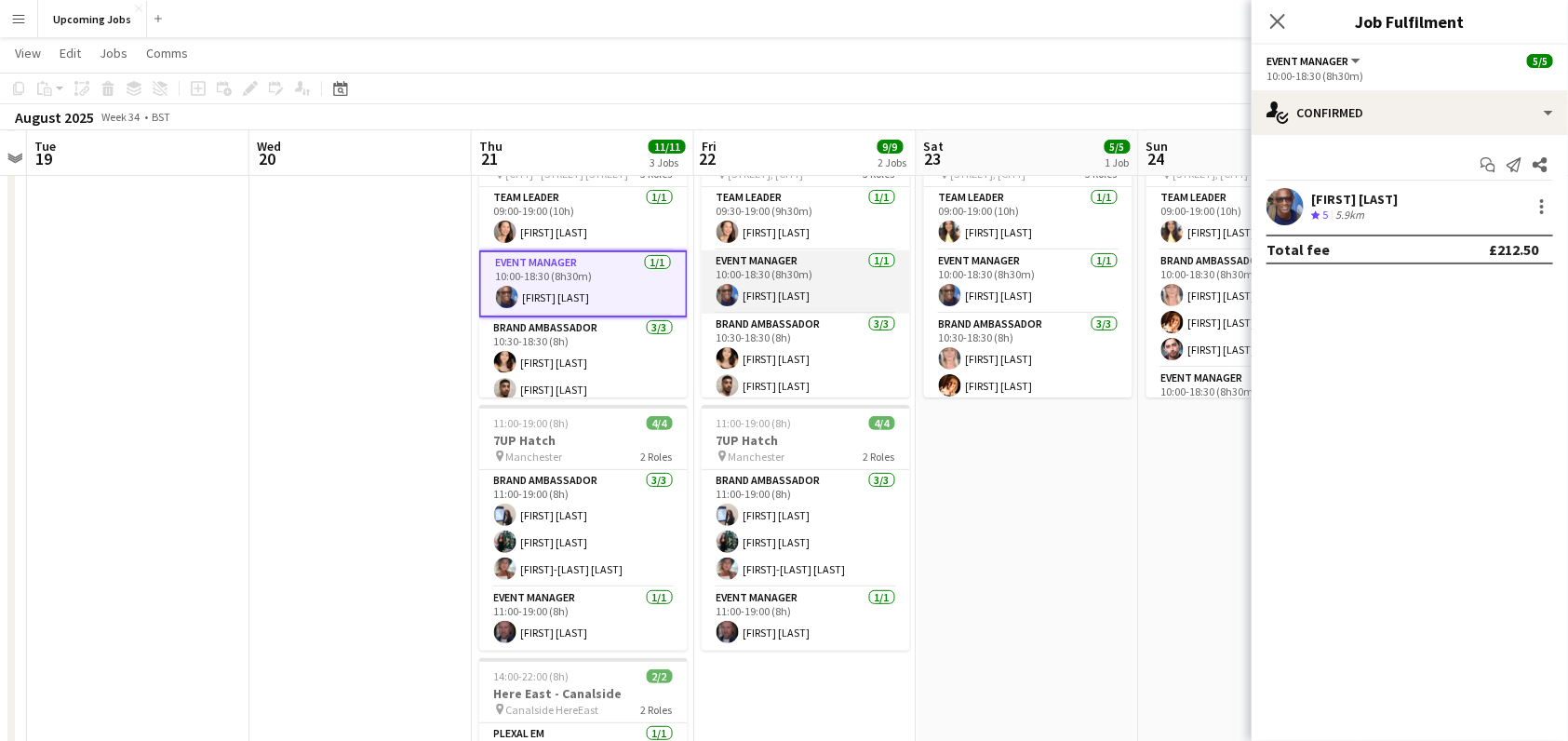 click on "Event Manager   1/1   10:00-18:30 (8h30m)
Eyan Mckoy" at bounding box center (806, 282) 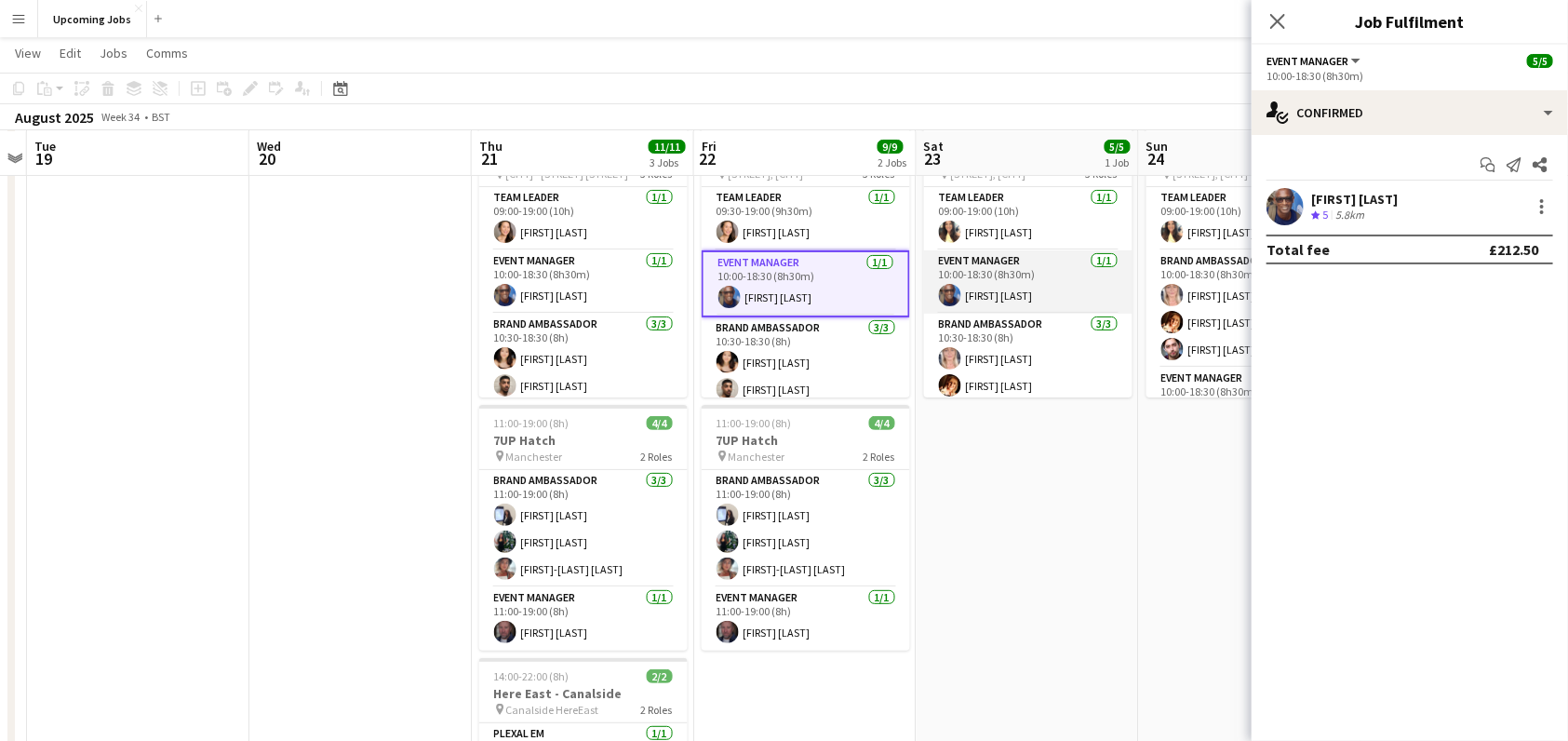 click on "Event Manager   1/1   10:00-18:30 (8h30m)
Eyan Mckoy" at bounding box center (1028, 282) 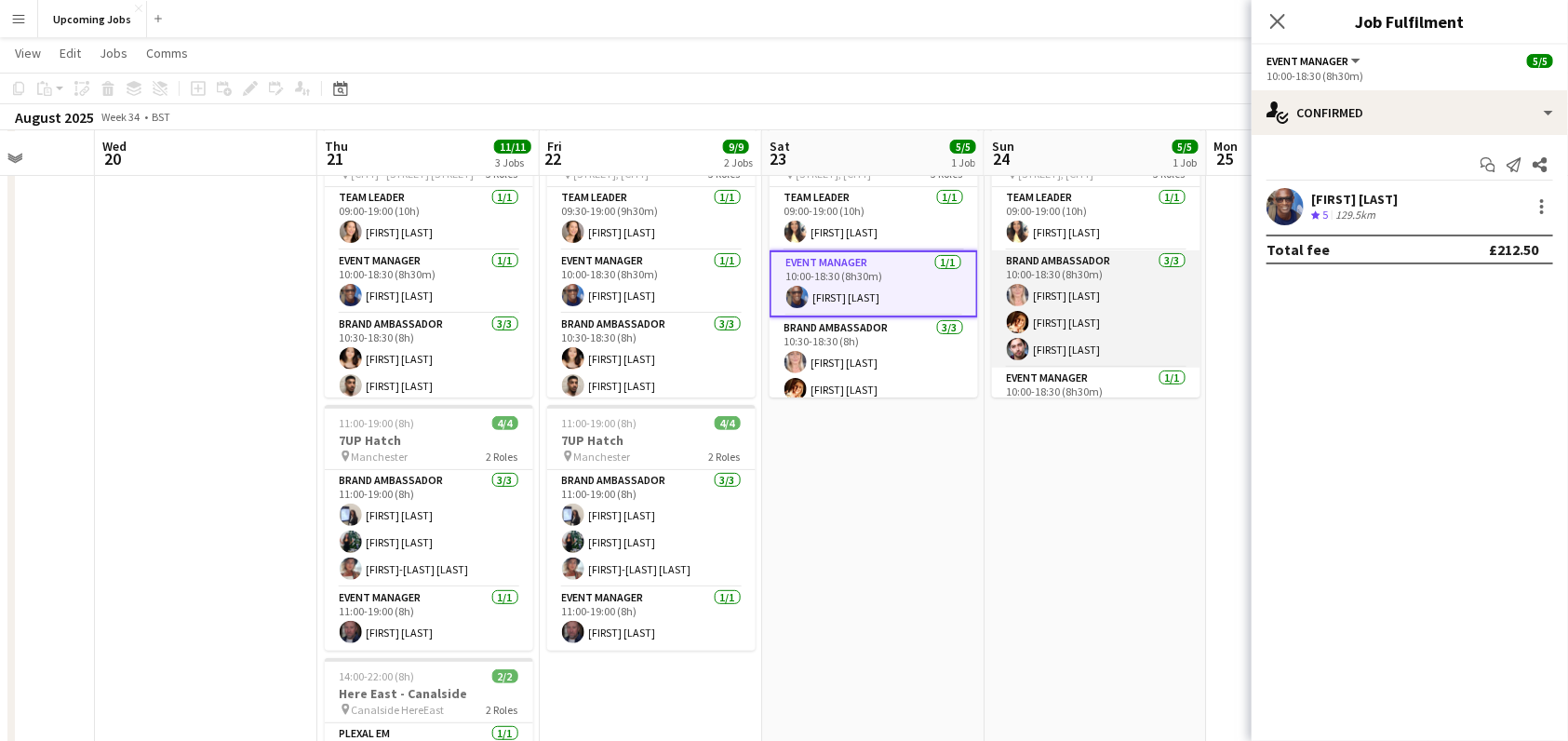 scroll, scrollTop: 0, scrollLeft: 568, axis: horizontal 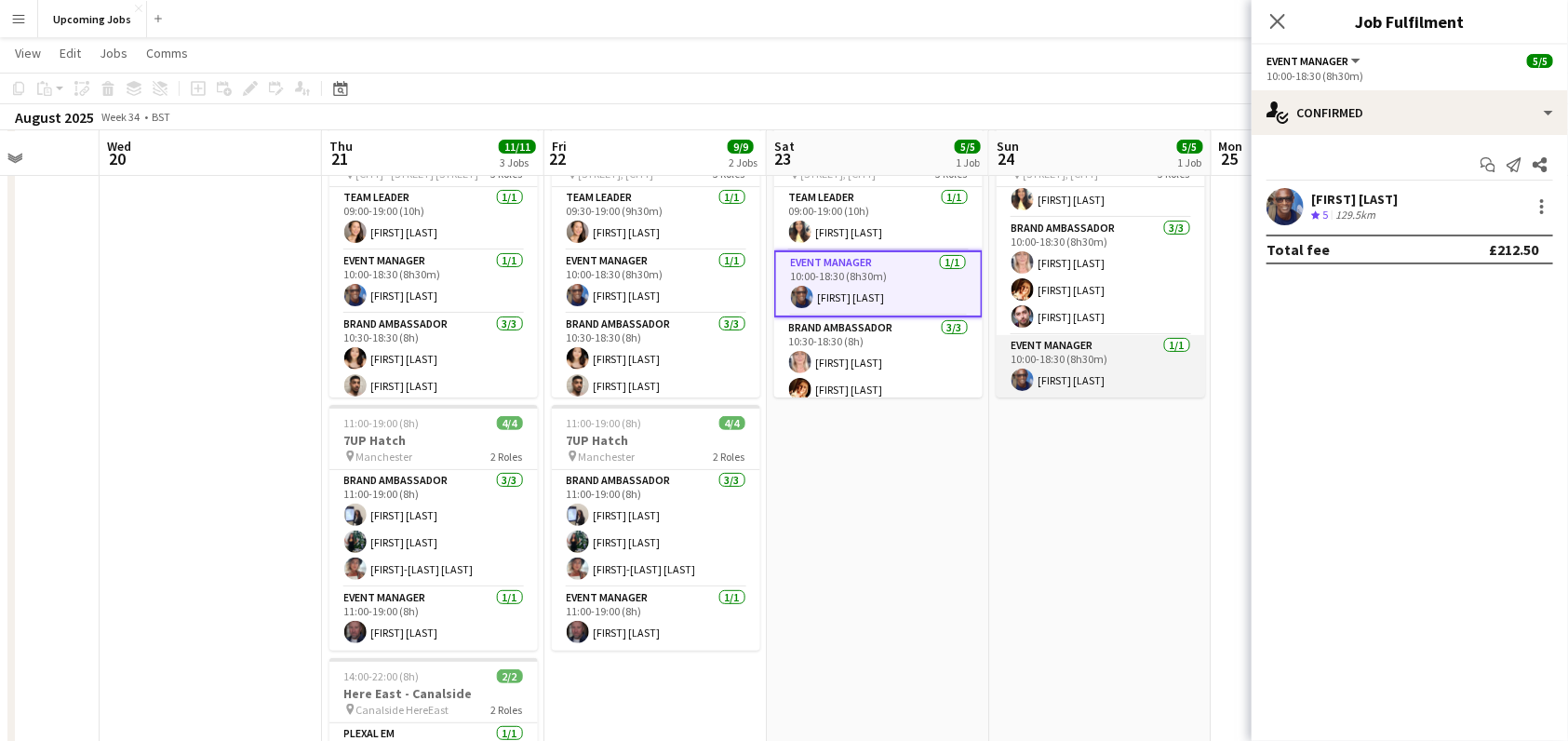 click on "Event Manager   1/1   10:00-18:30 (8h30m)
Eyan Mckoy" at bounding box center [1101, 367] 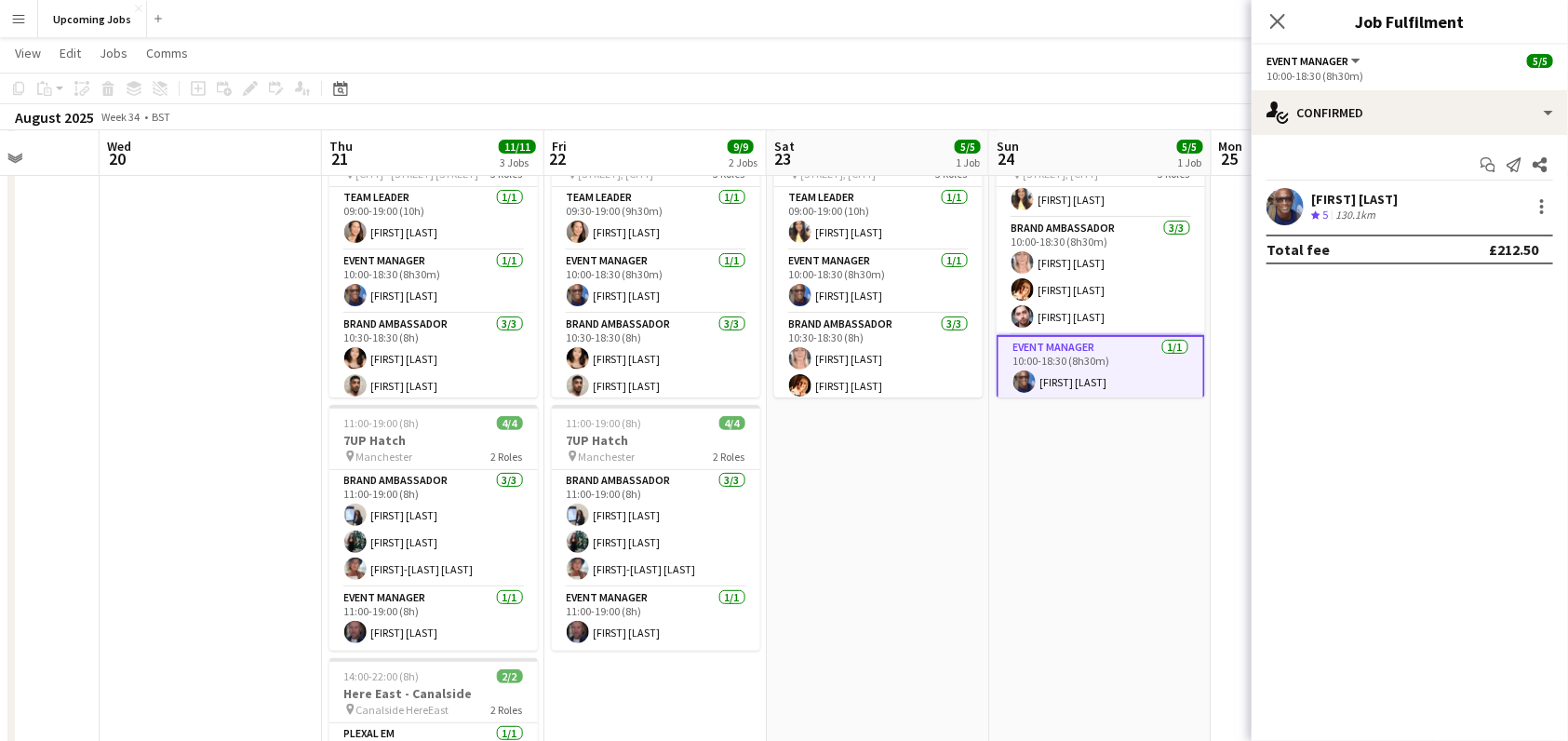 scroll, scrollTop: 33, scrollLeft: 0, axis: vertical 